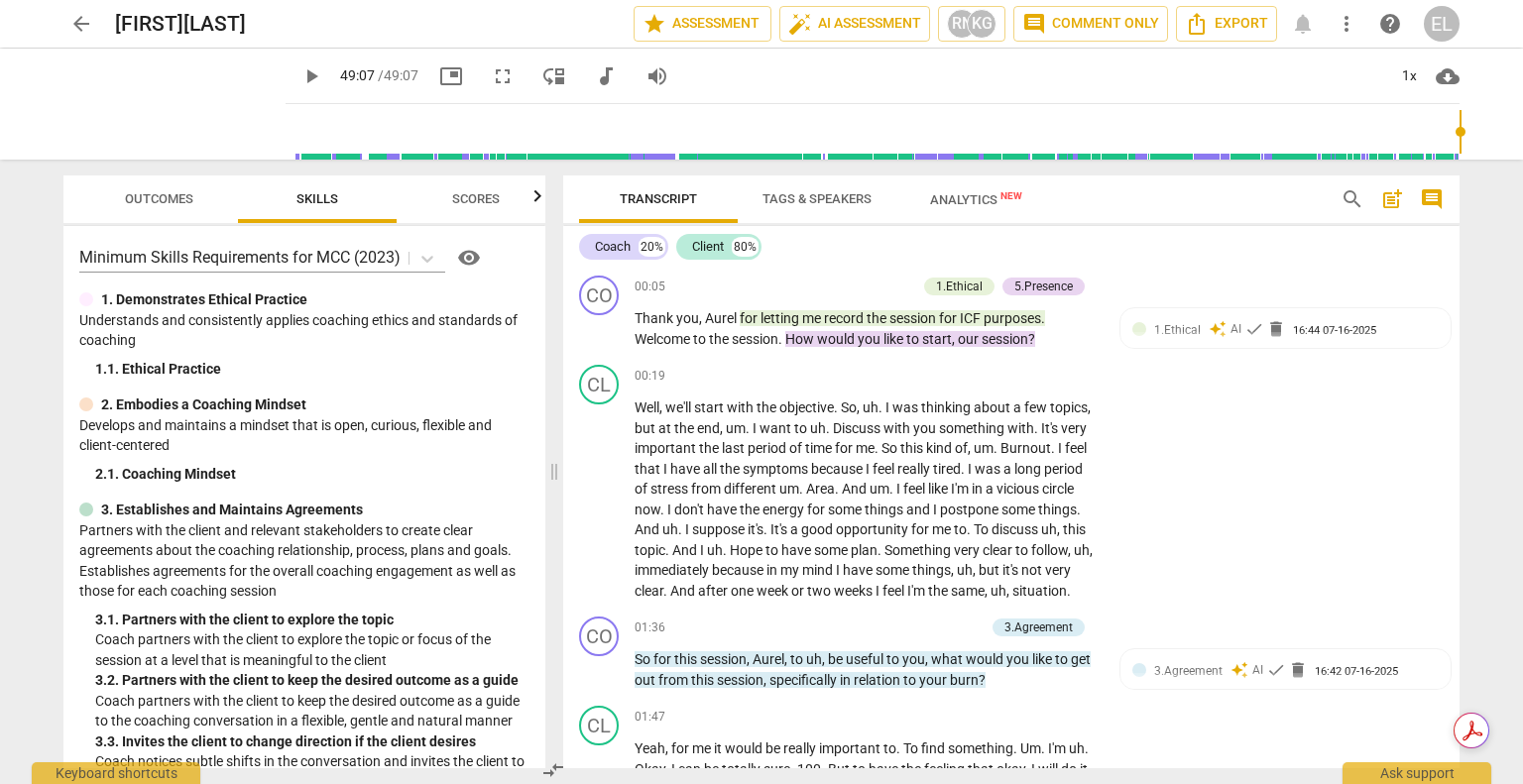 scroll, scrollTop: 0, scrollLeft: 0, axis: both 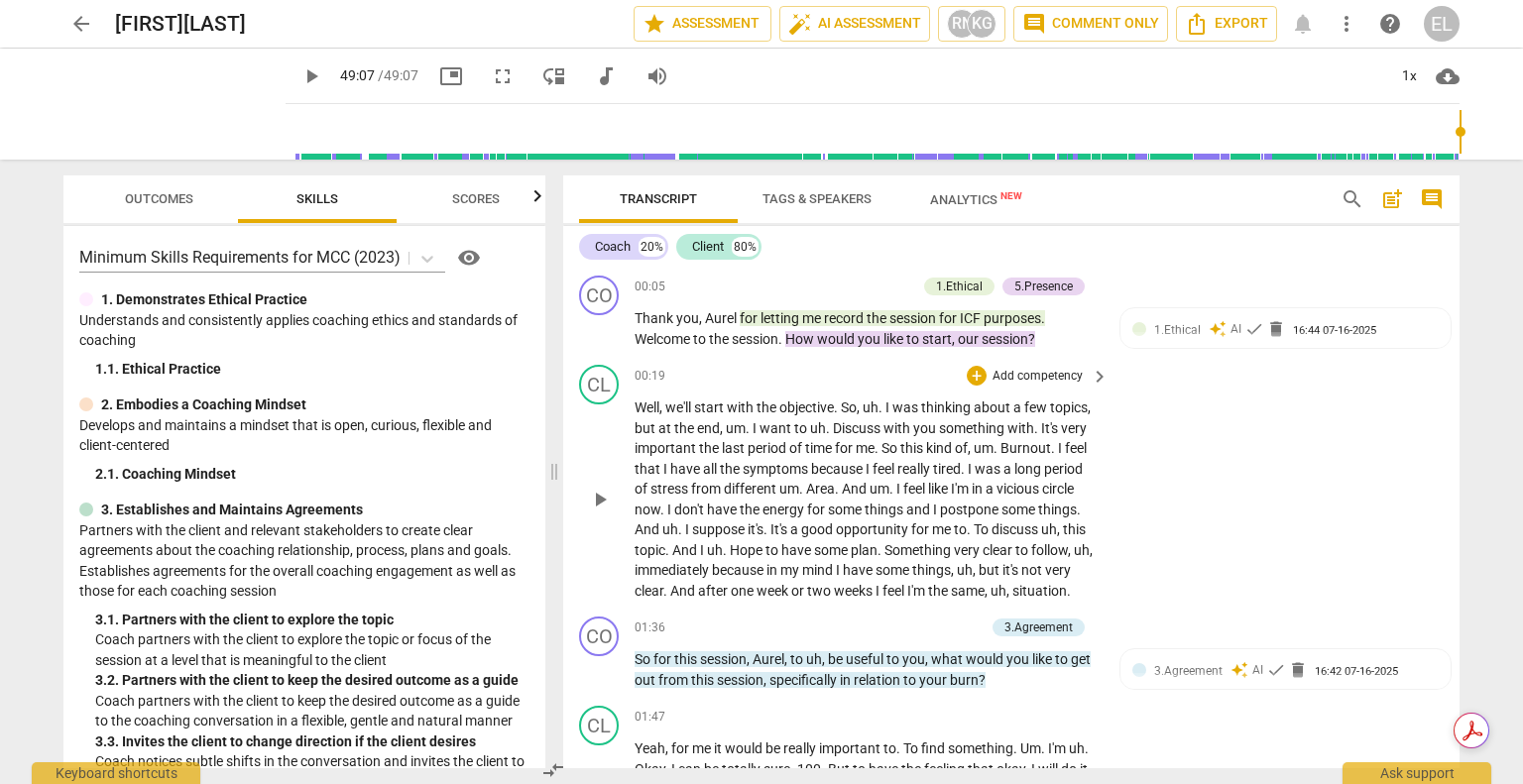 click on "00:19 + Add competency keyboard_arrow_right" at bounding box center [873, 376] 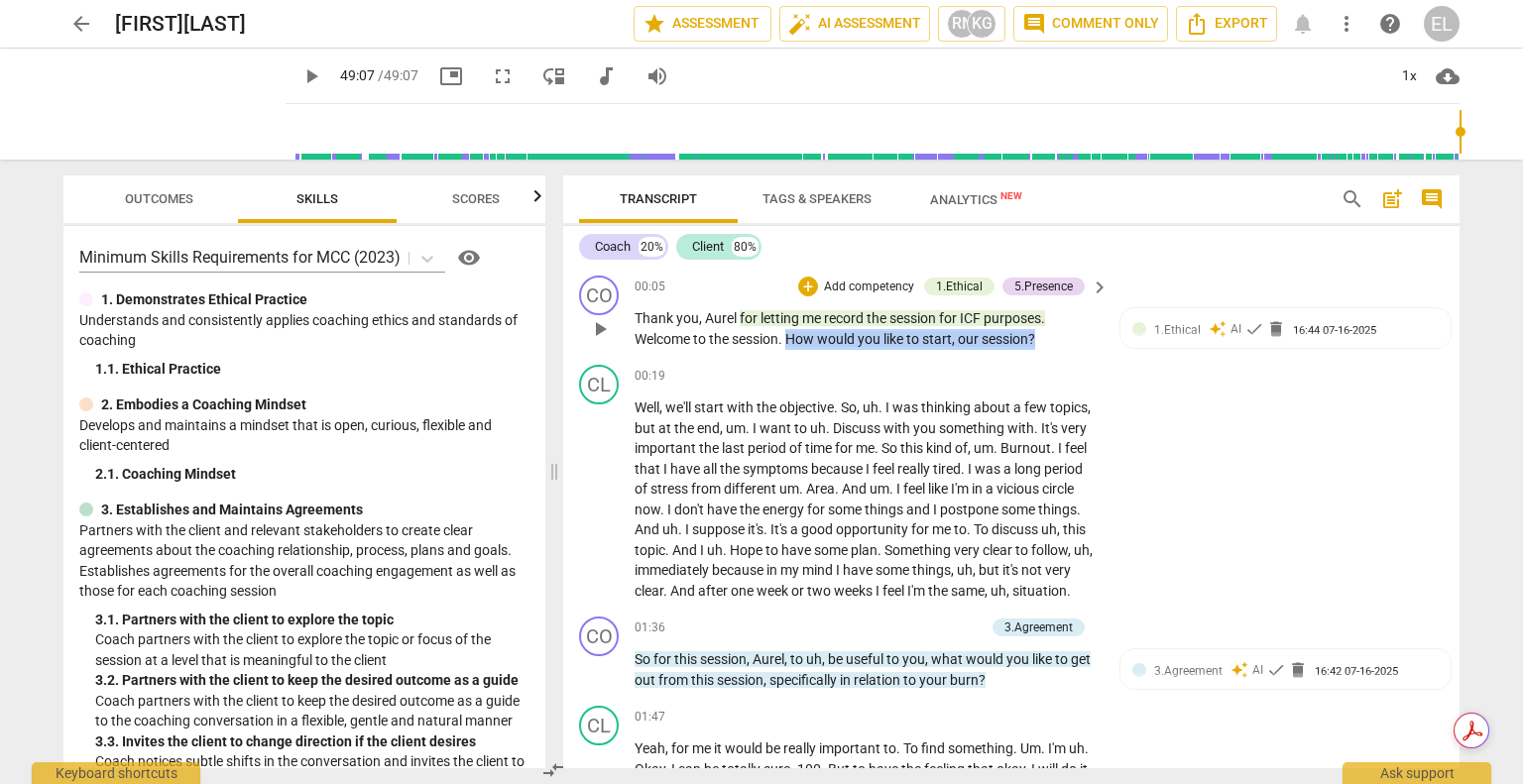 drag, startPoint x: 793, startPoint y: 338, endPoint x: 1048, endPoint y: 338, distance: 255 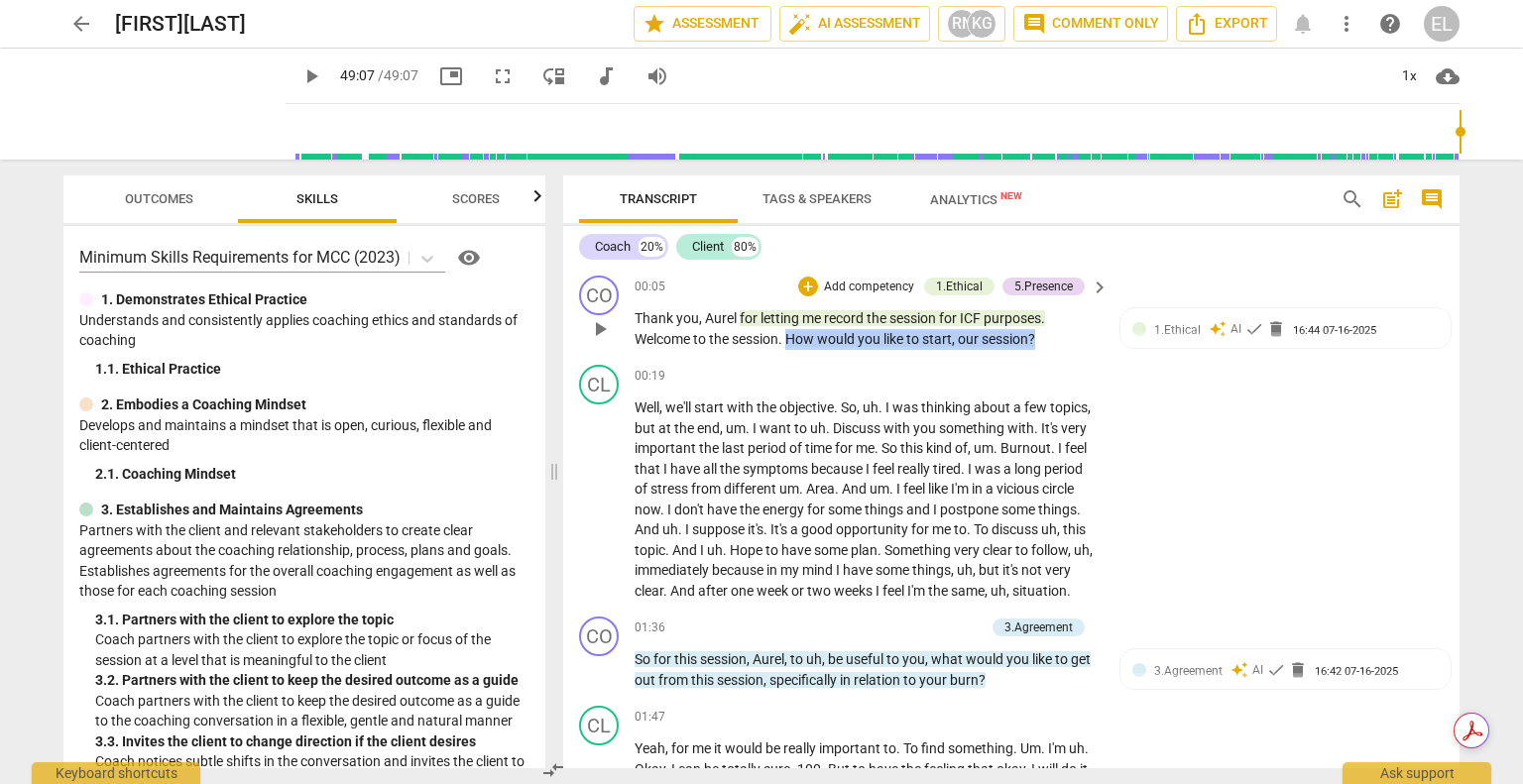 click on "Thank you , [NAME] for letting me record the session for ICF purposes . Welcome to the session . How would you like to start , our session ?" at bounding box center (867, 328) 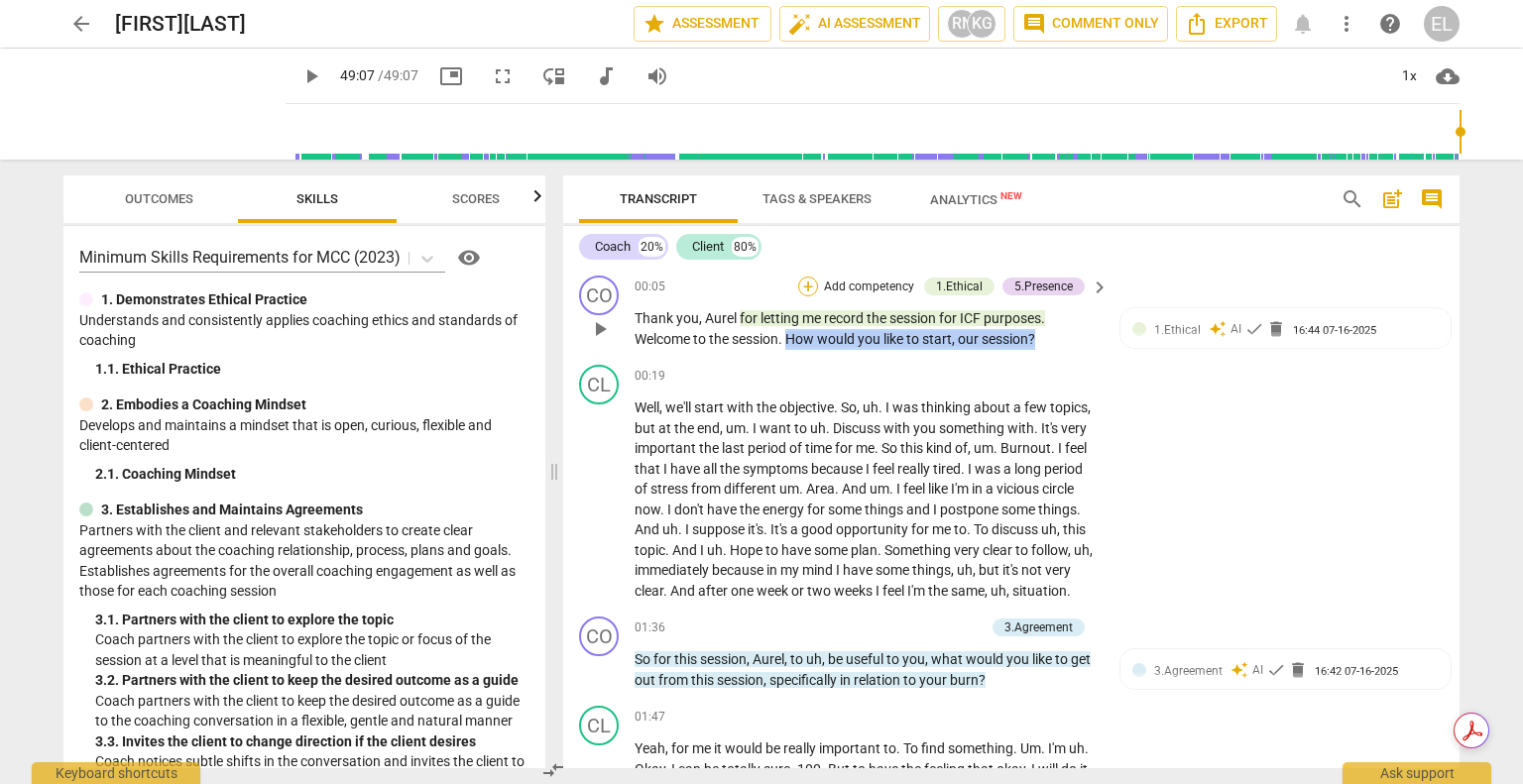 click on "+" at bounding box center [808, 286] 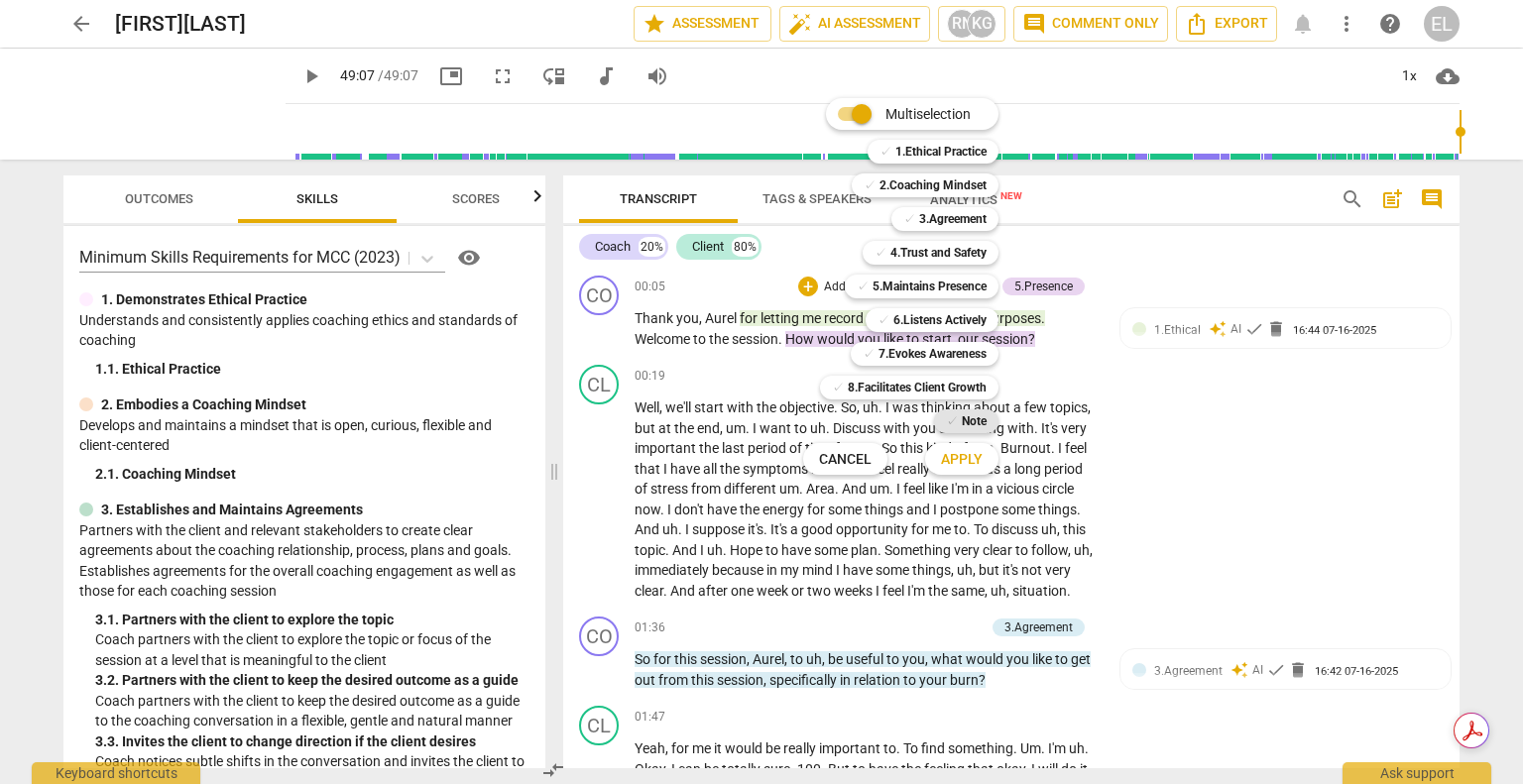 click on "Note" at bounding box center (974, 421) 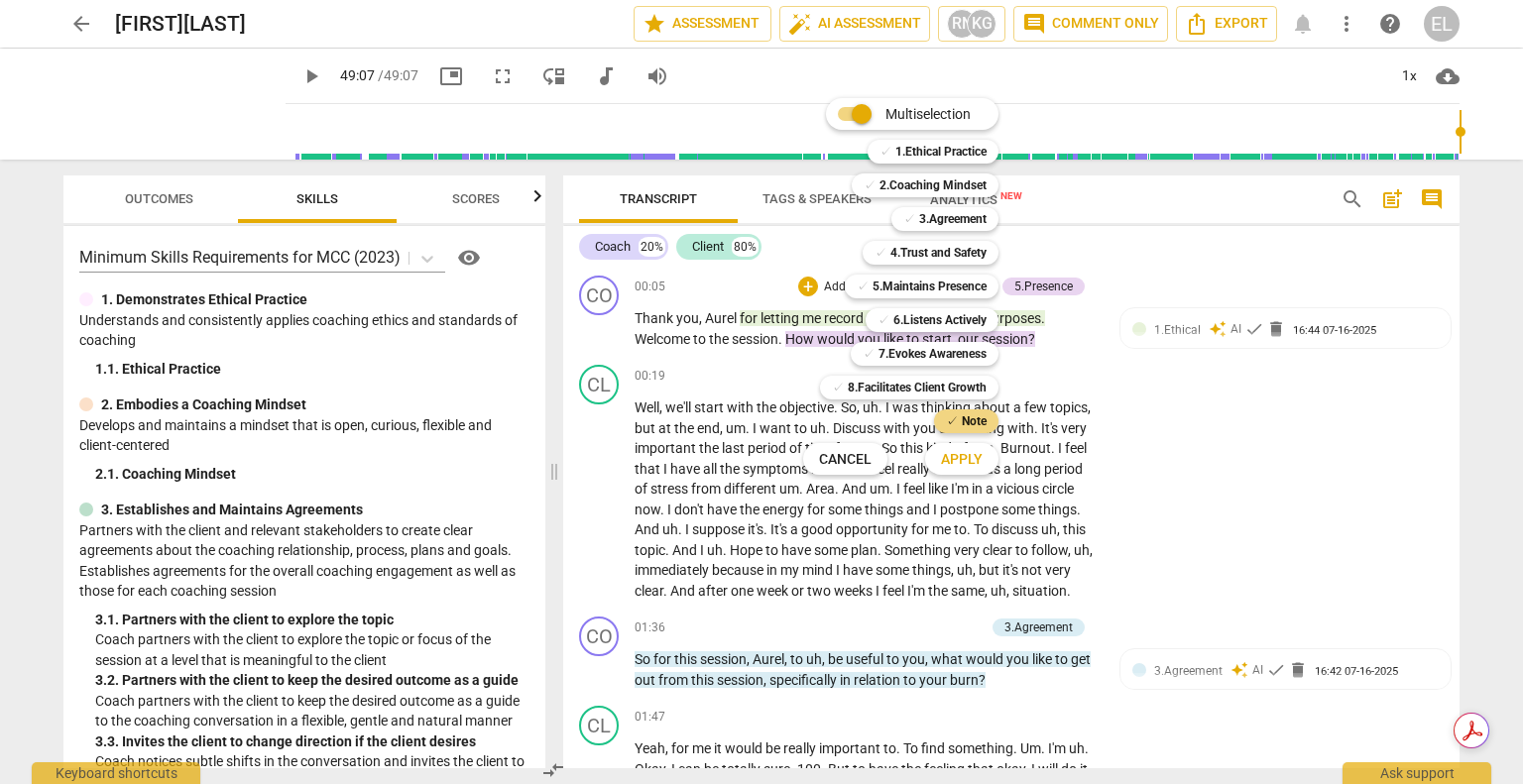 click on "Apply" at bounding box center [962, 460] 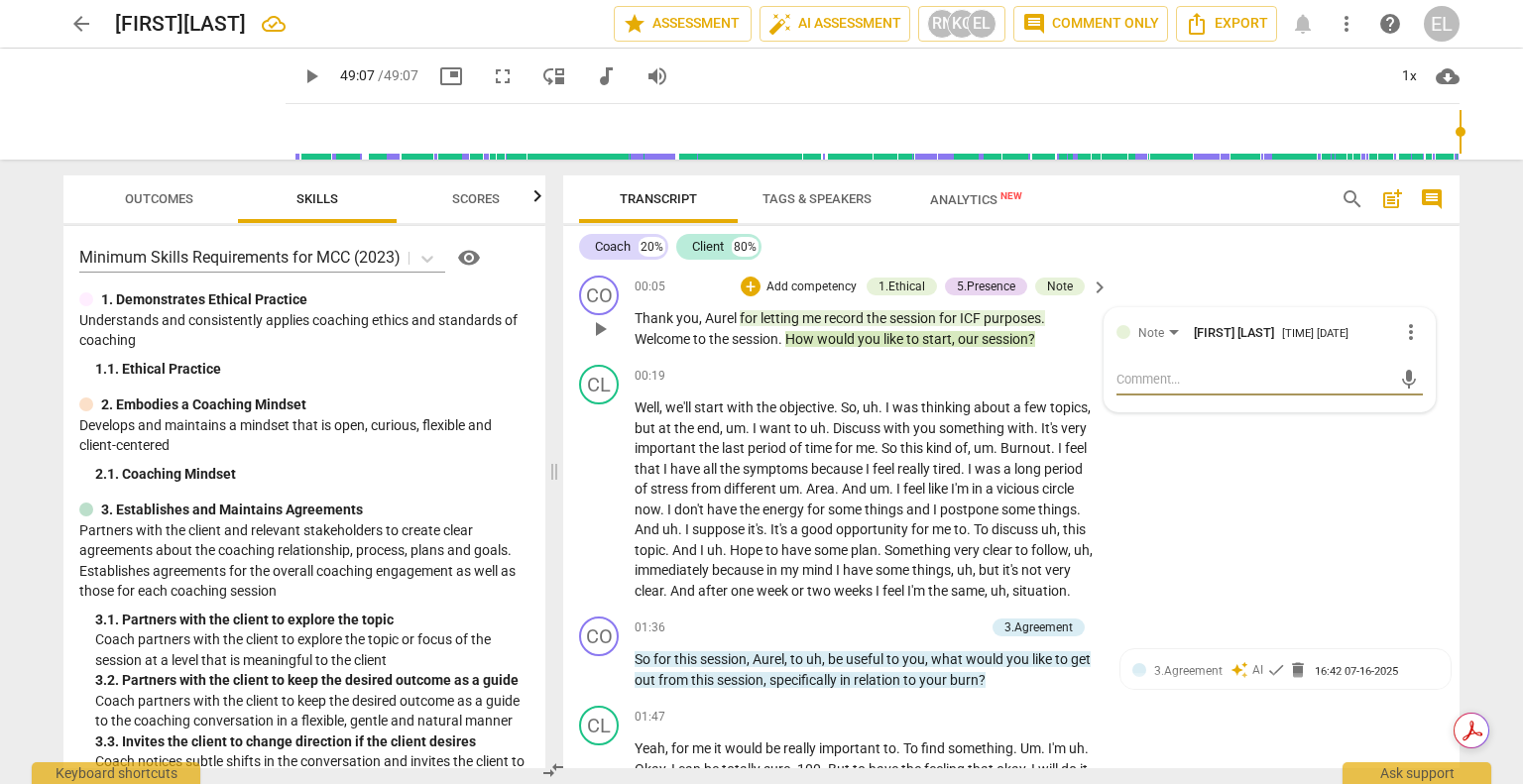 type on "I" 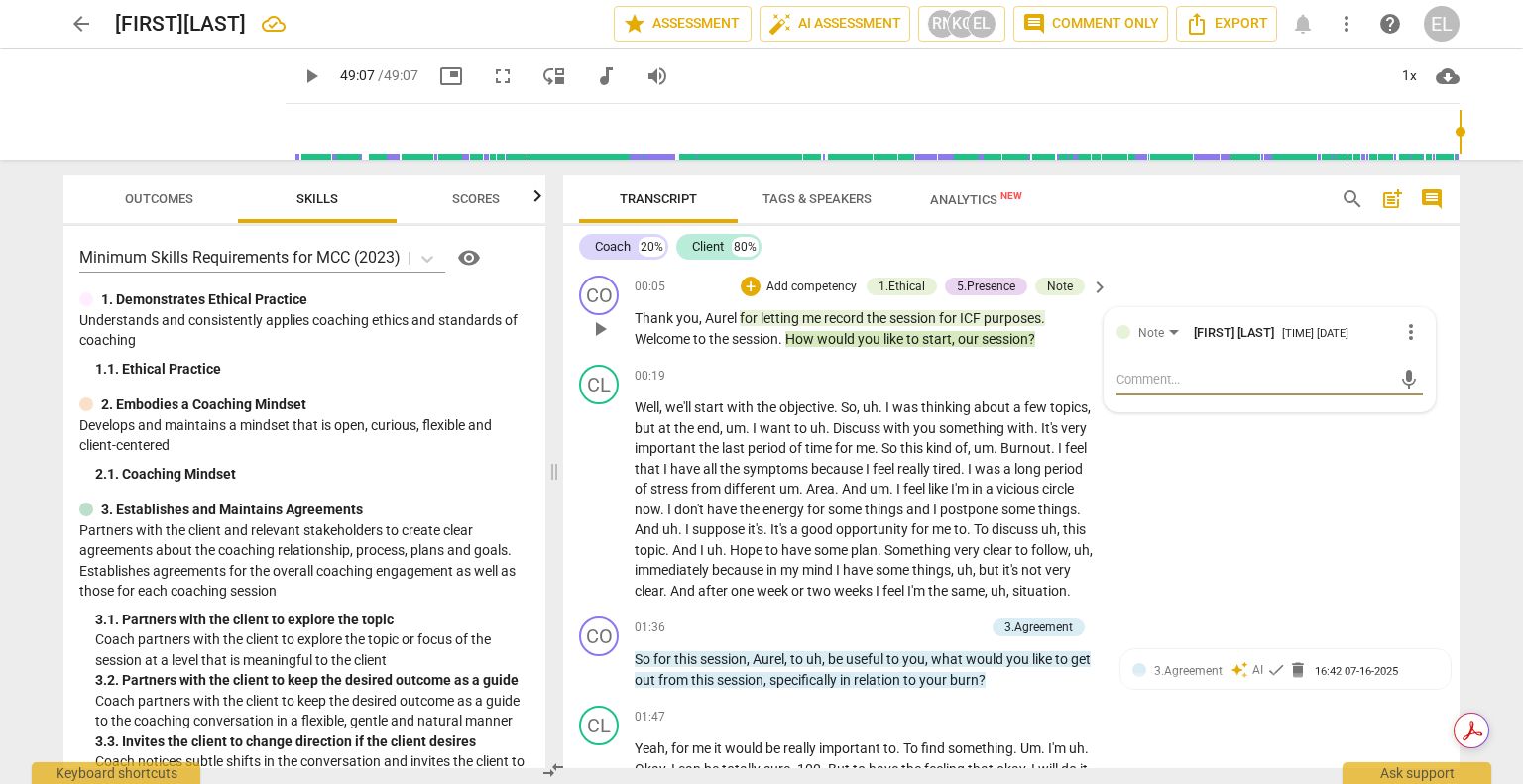 type on "I" 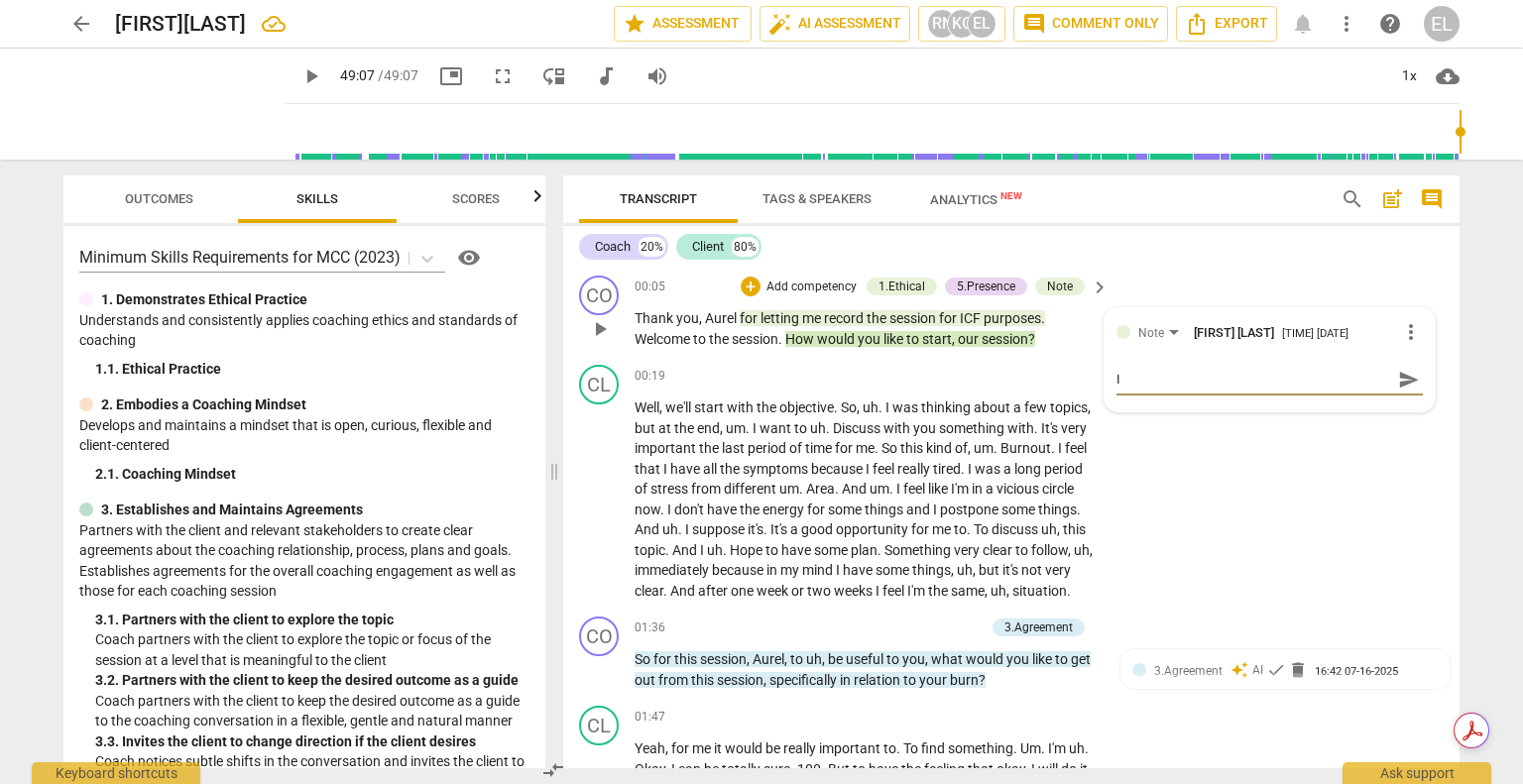 type on "I" 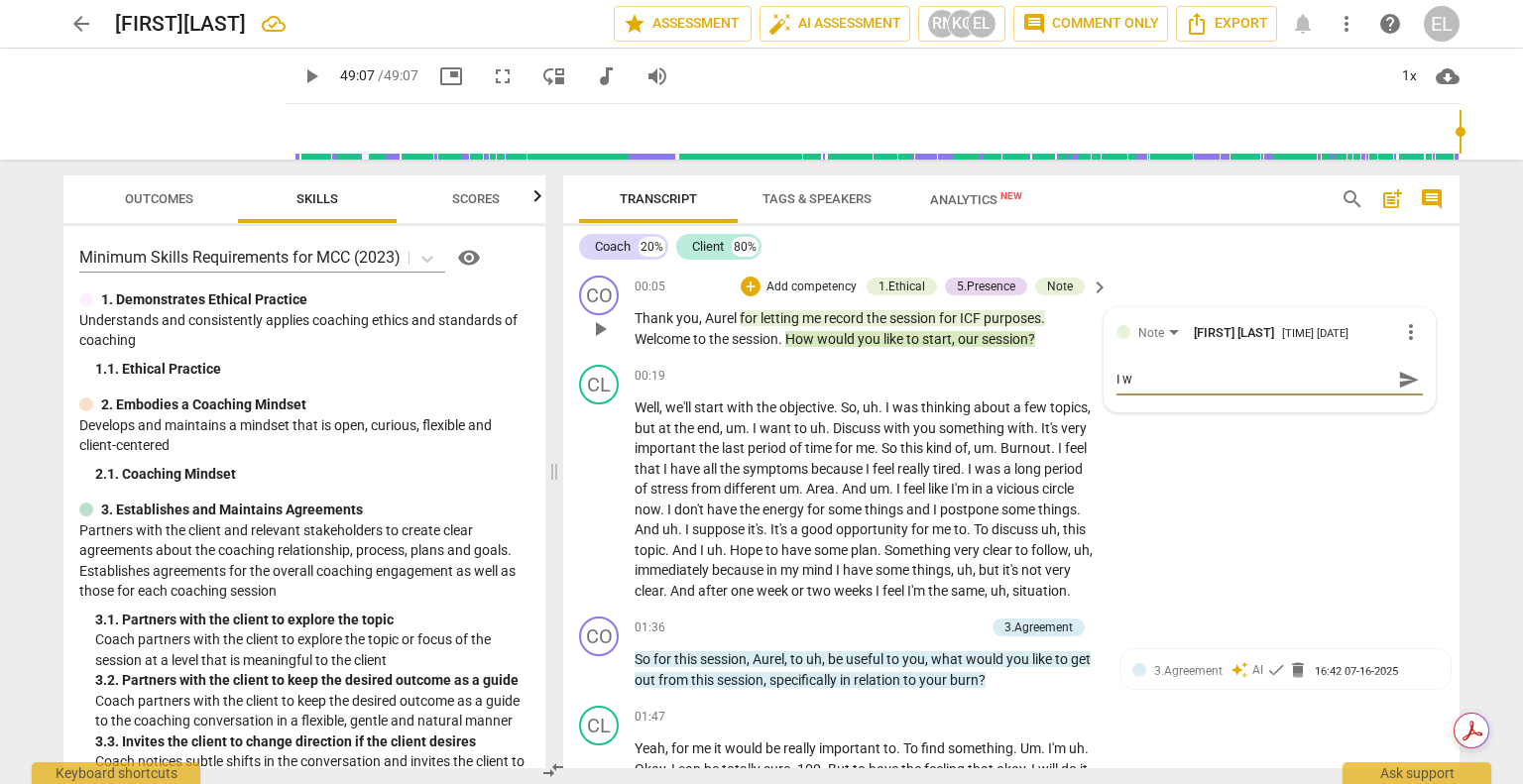 type on "I wo" 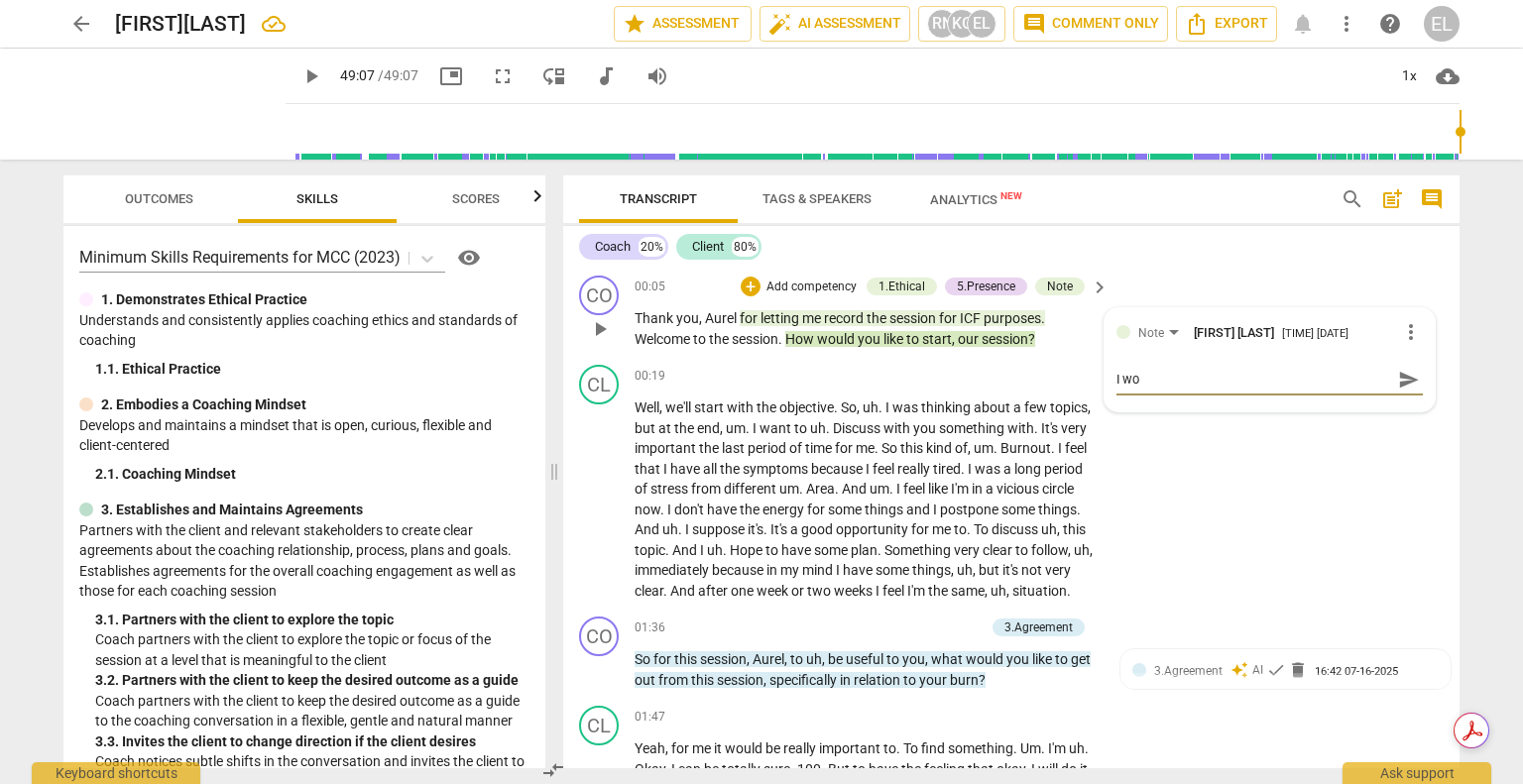 type on "I wou" 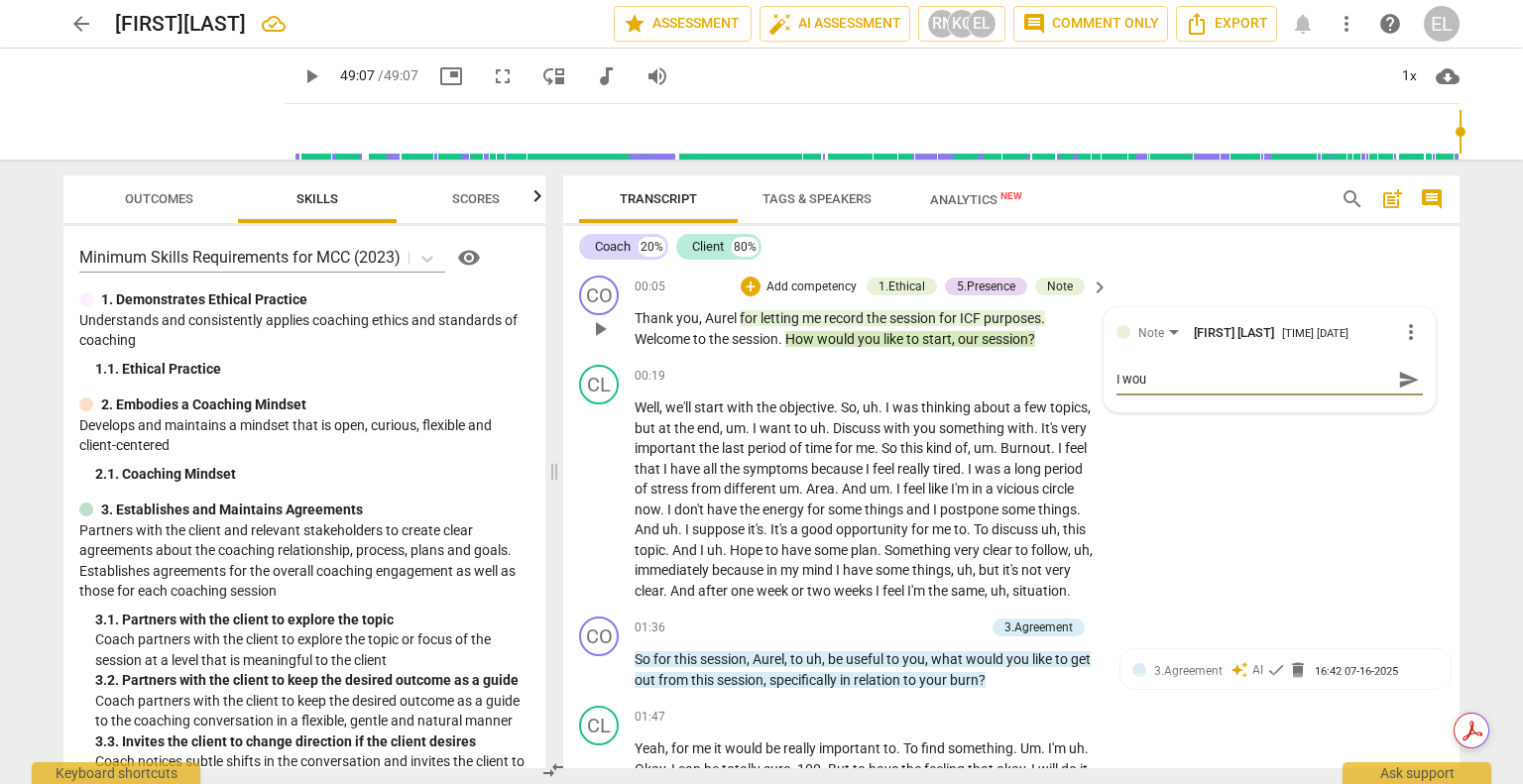 type on "I woul" 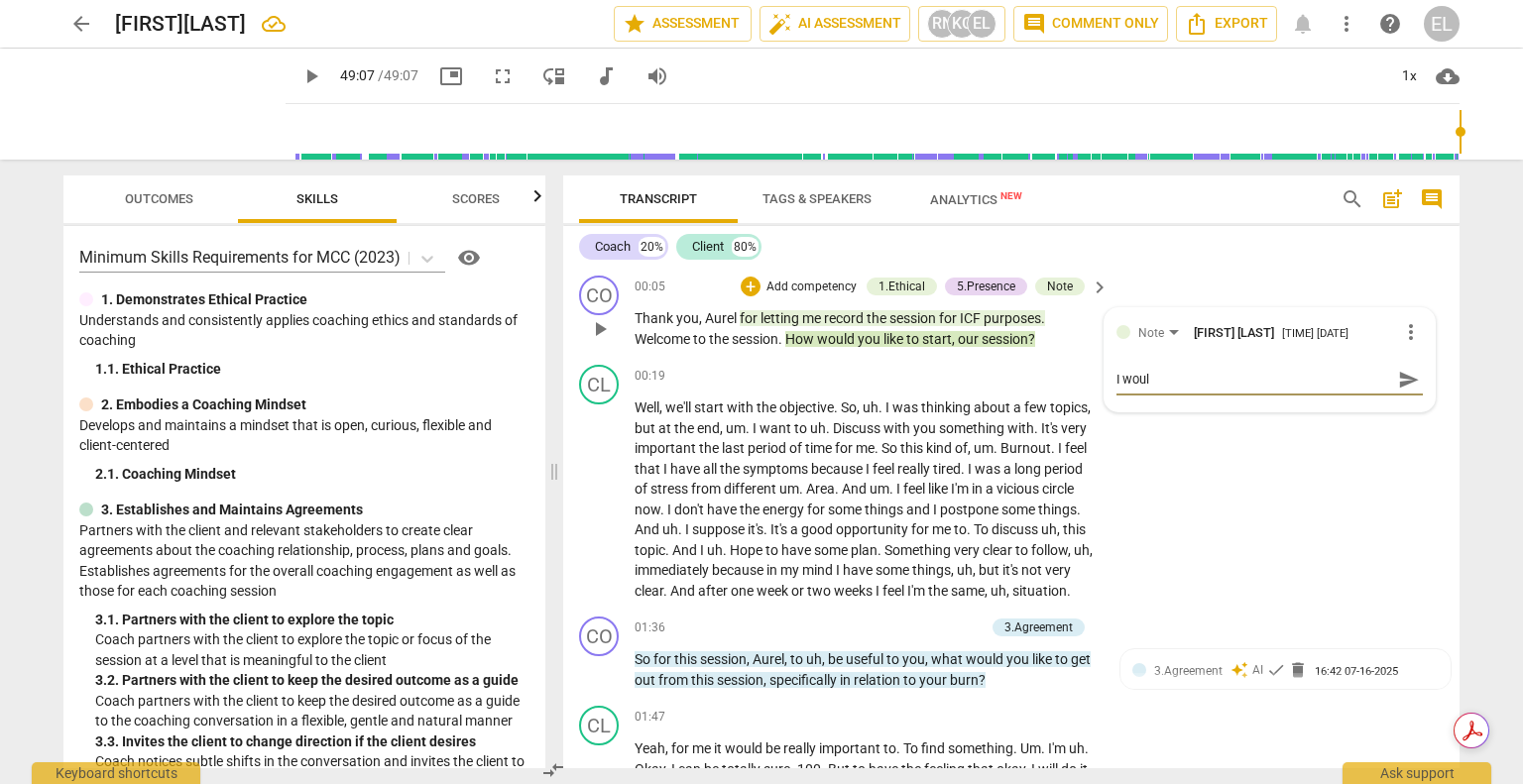 type on "I would" 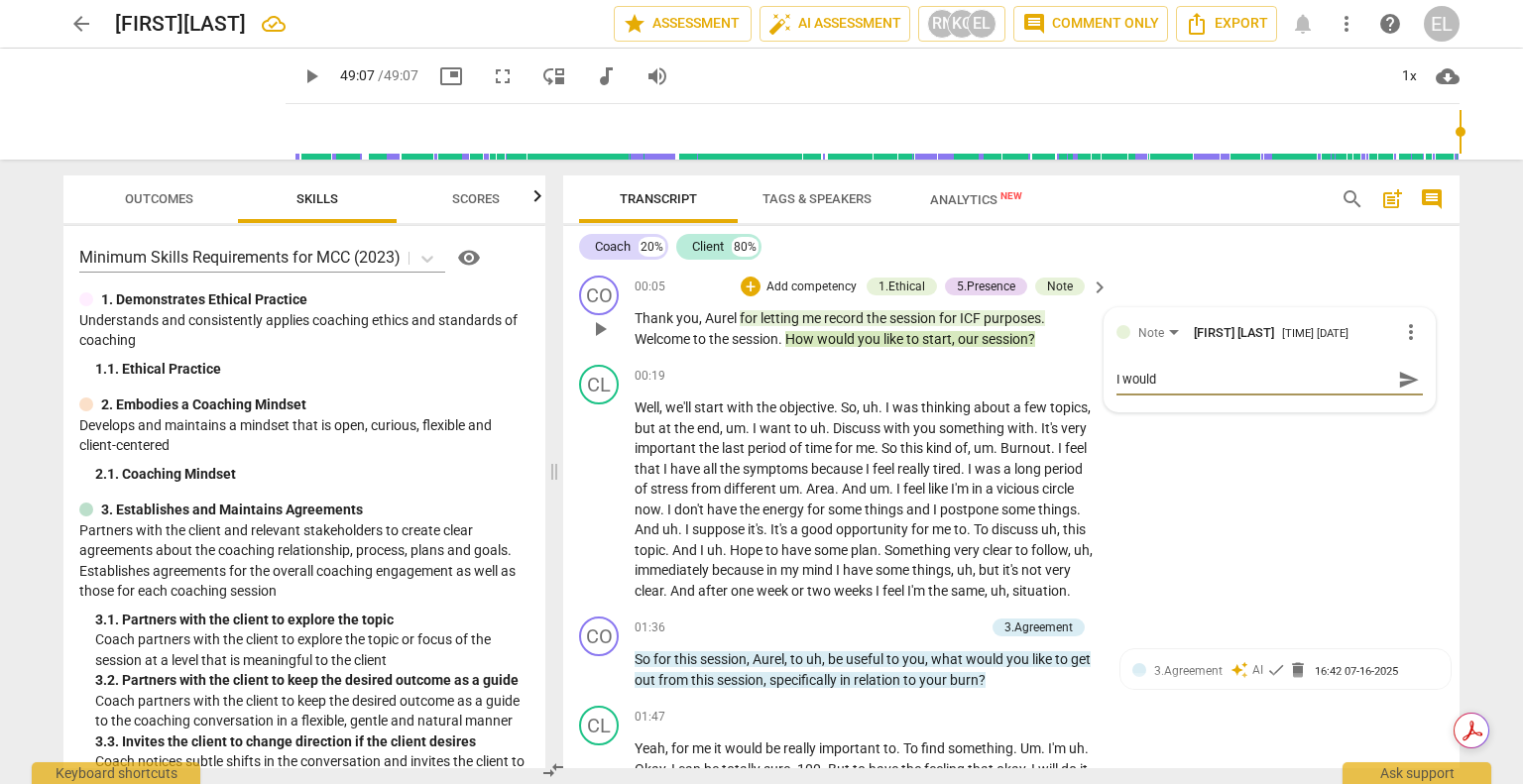 type on "I would" 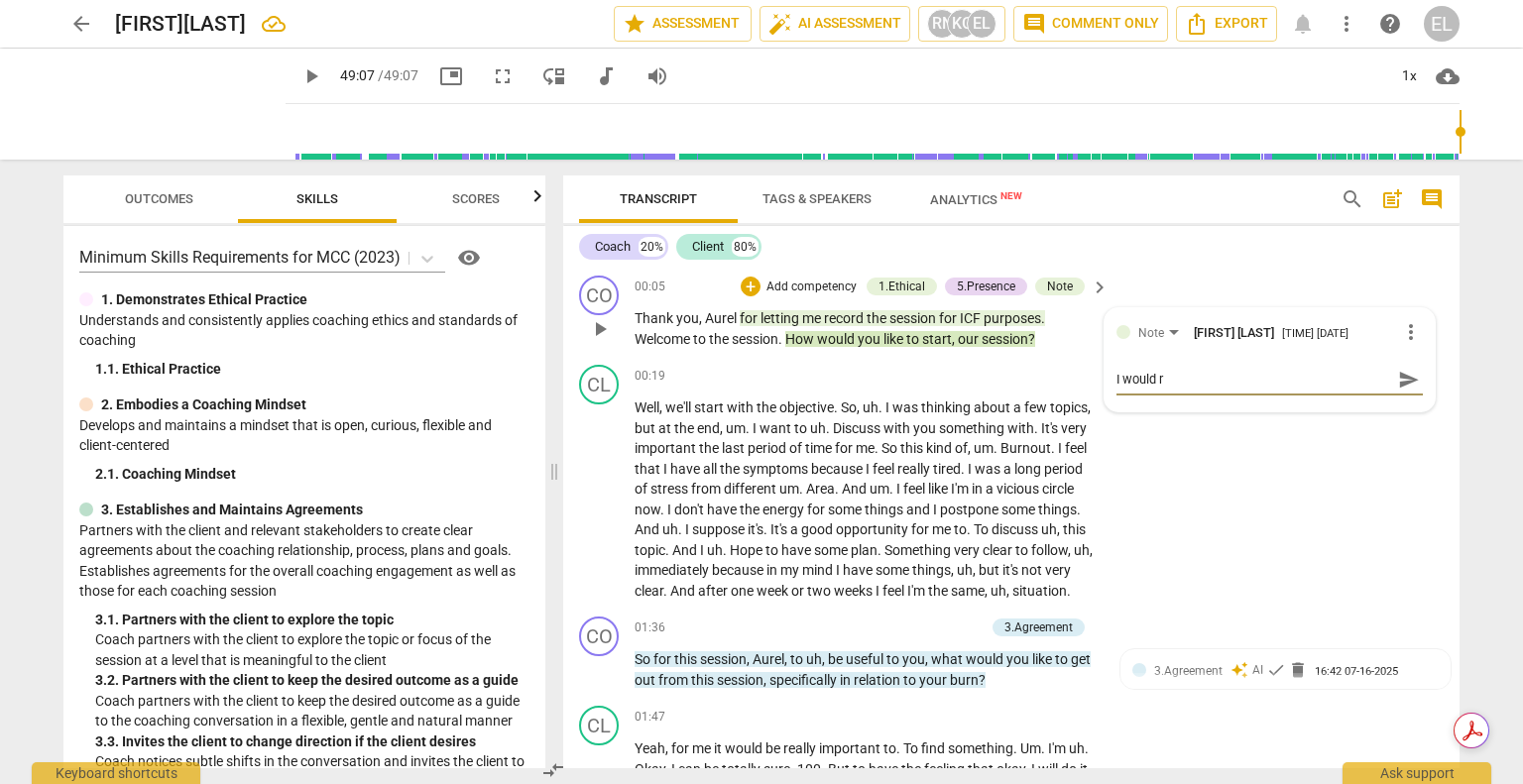 type on "I would re" 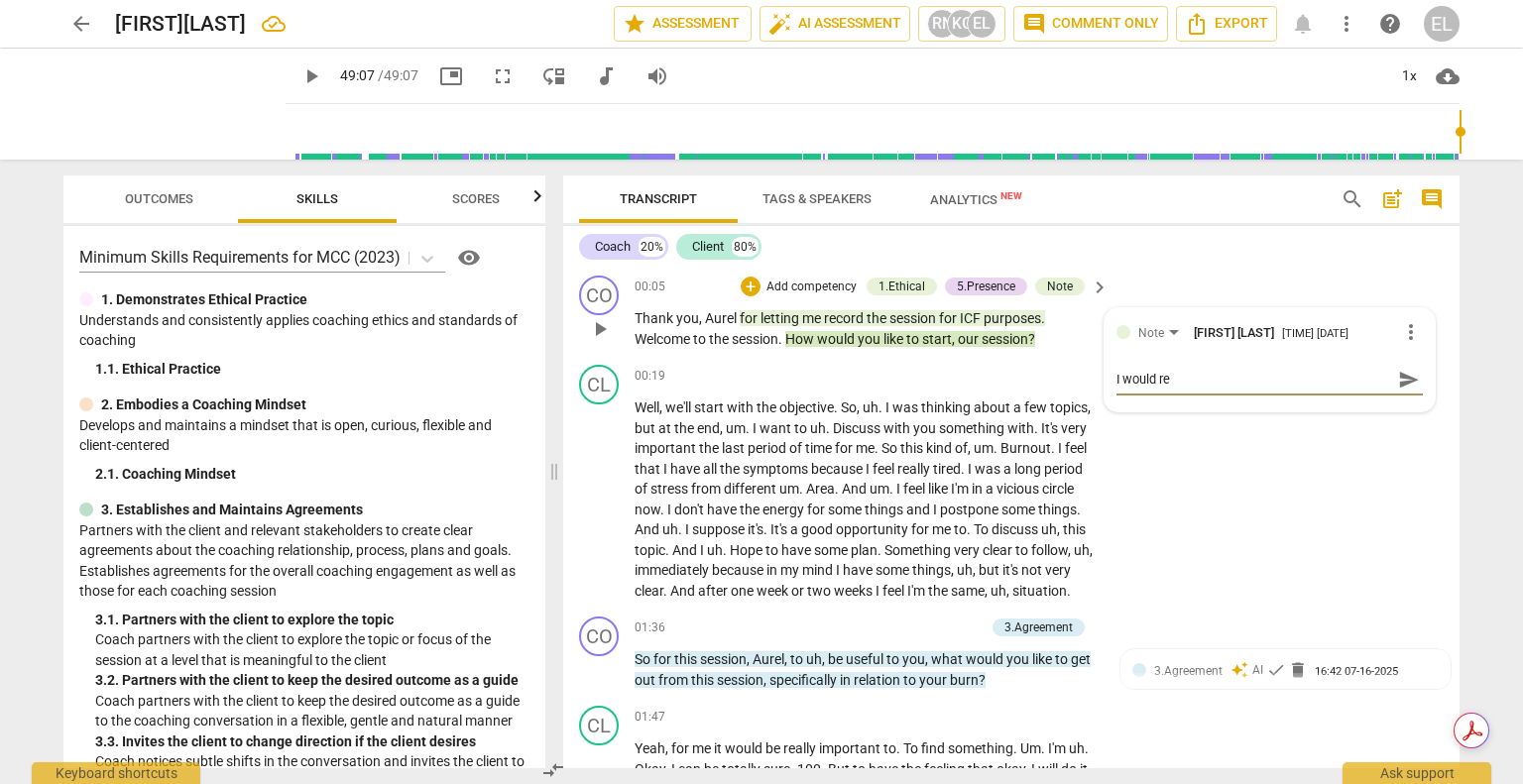 type on "I would rec" 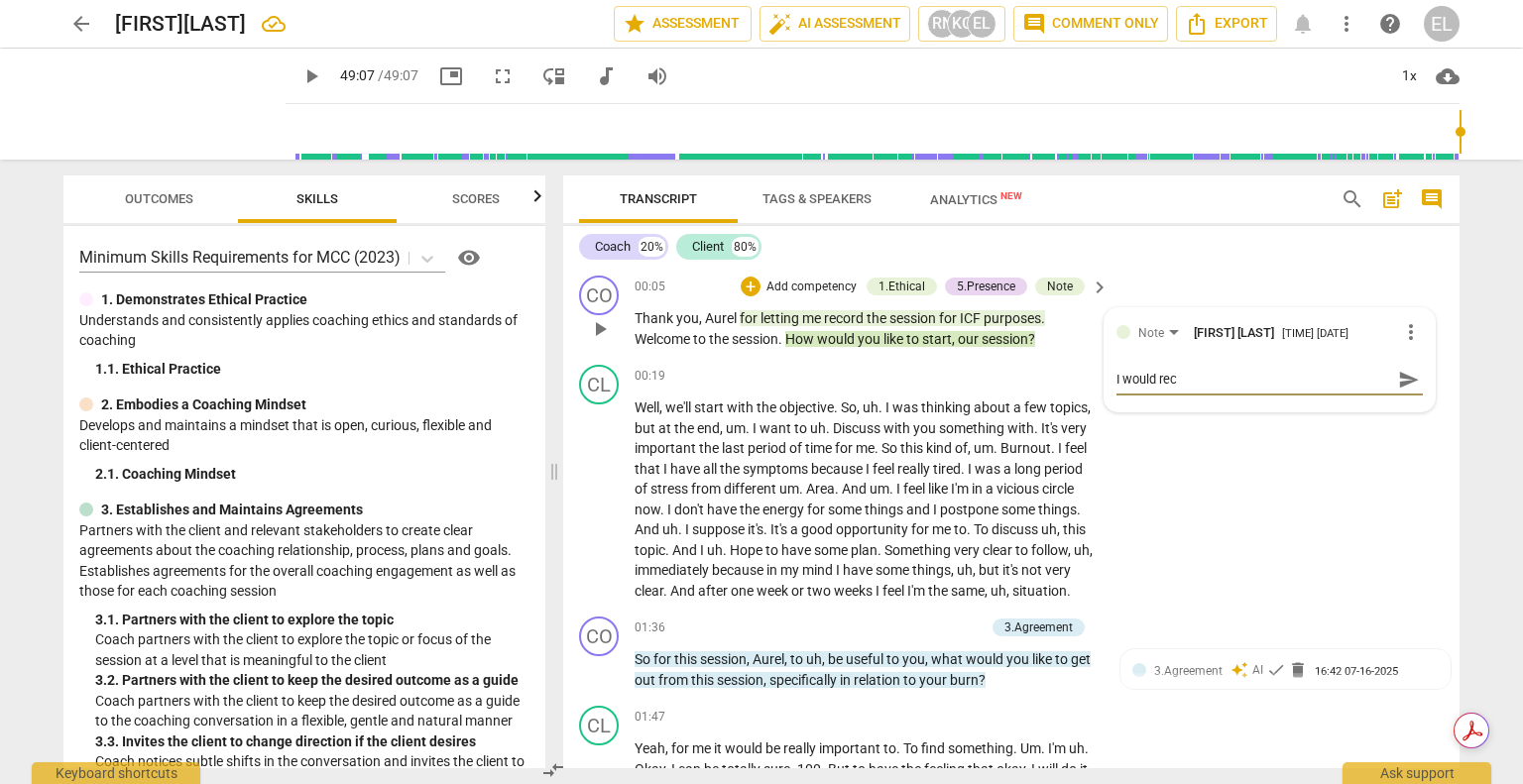 type on "I would reco" 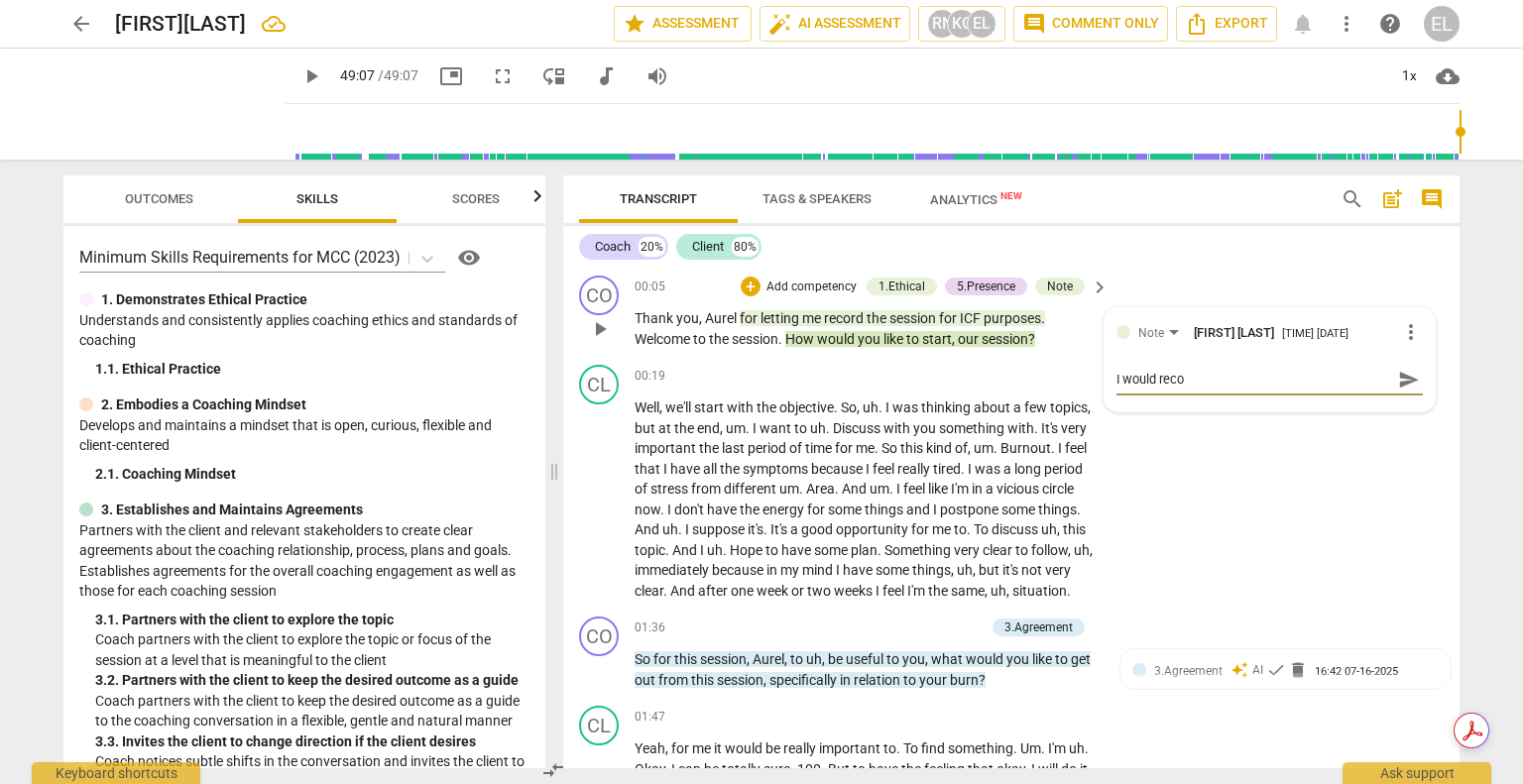 type on "I would recom" 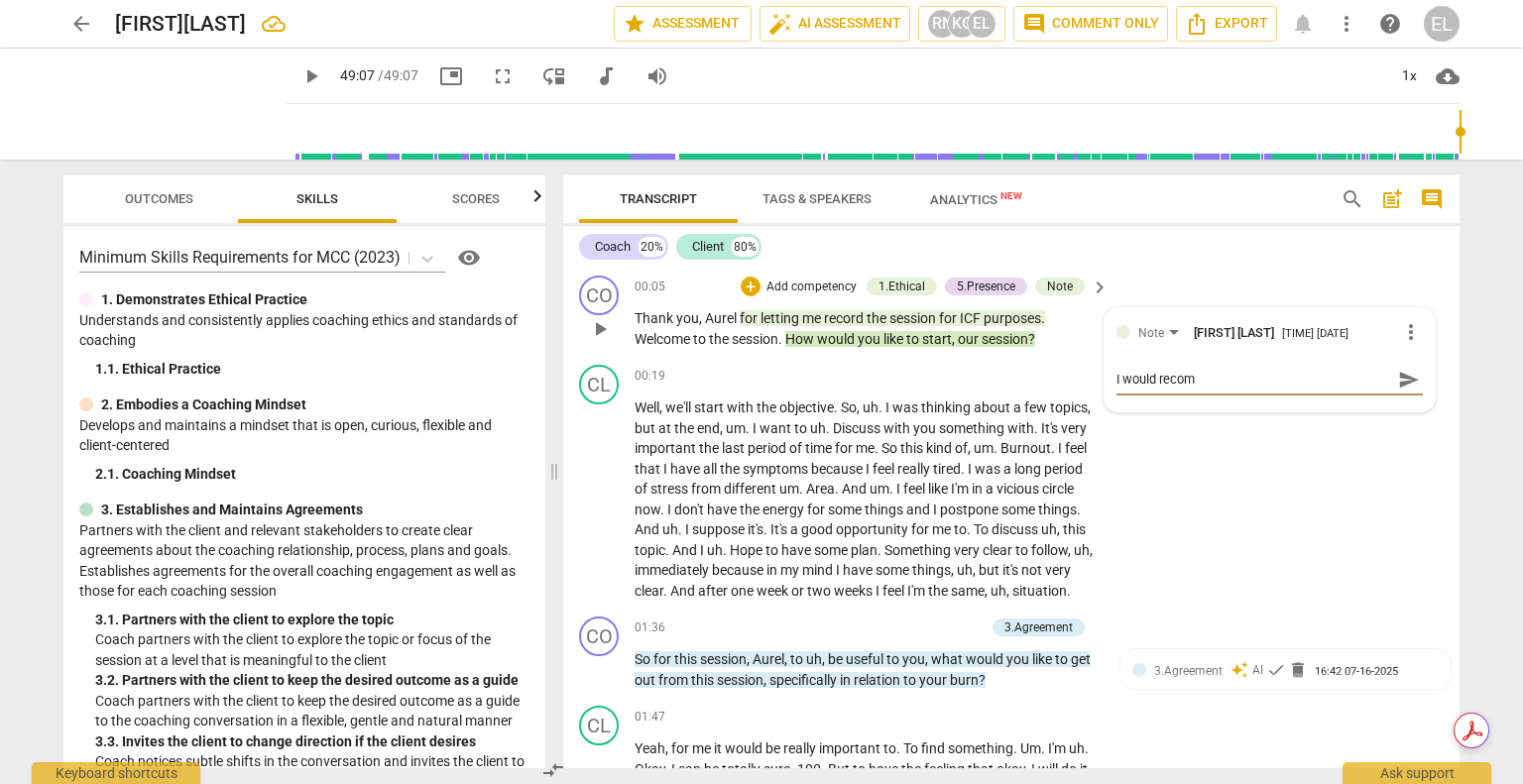 type on "I would recomm" 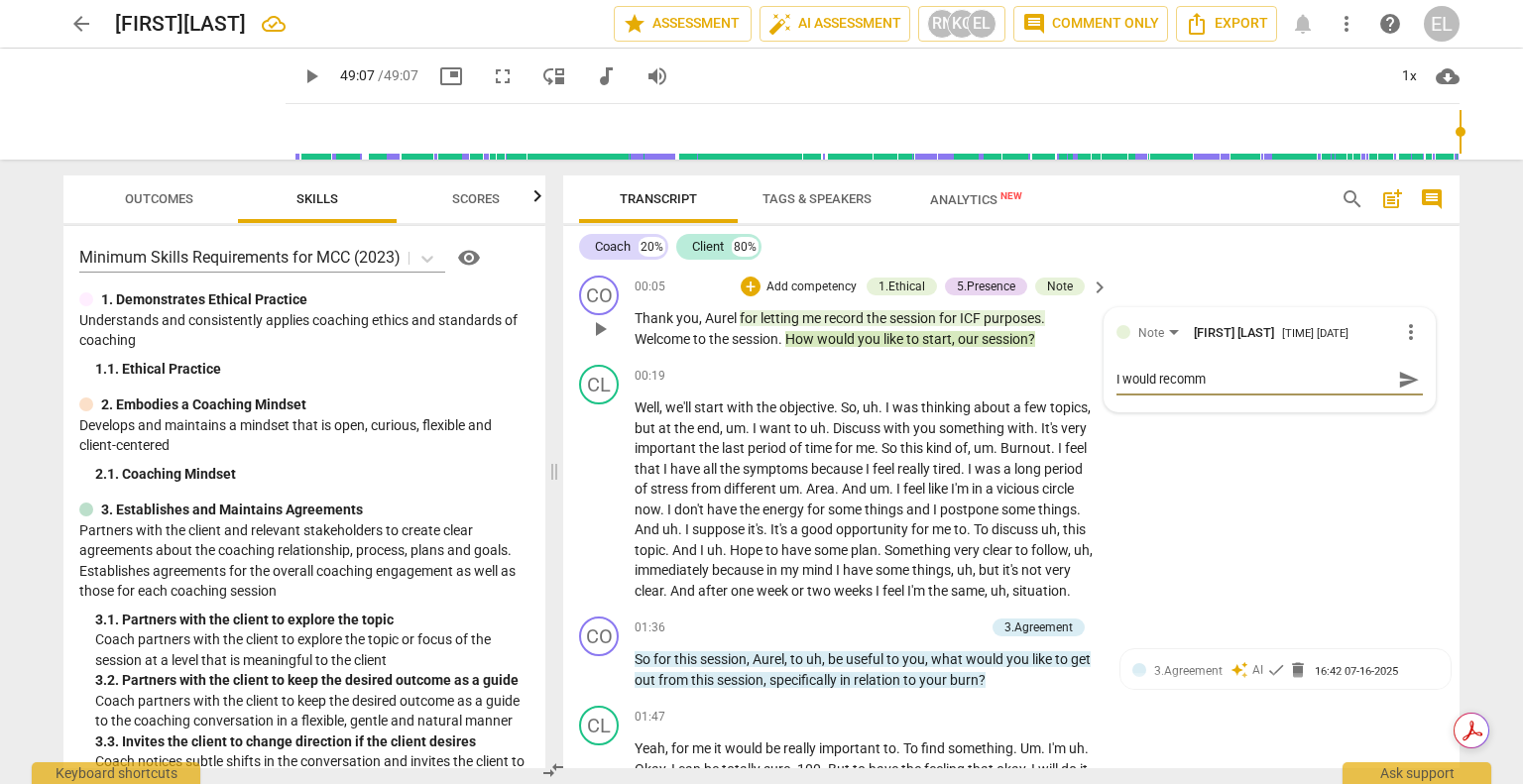 type on "I would recomme" 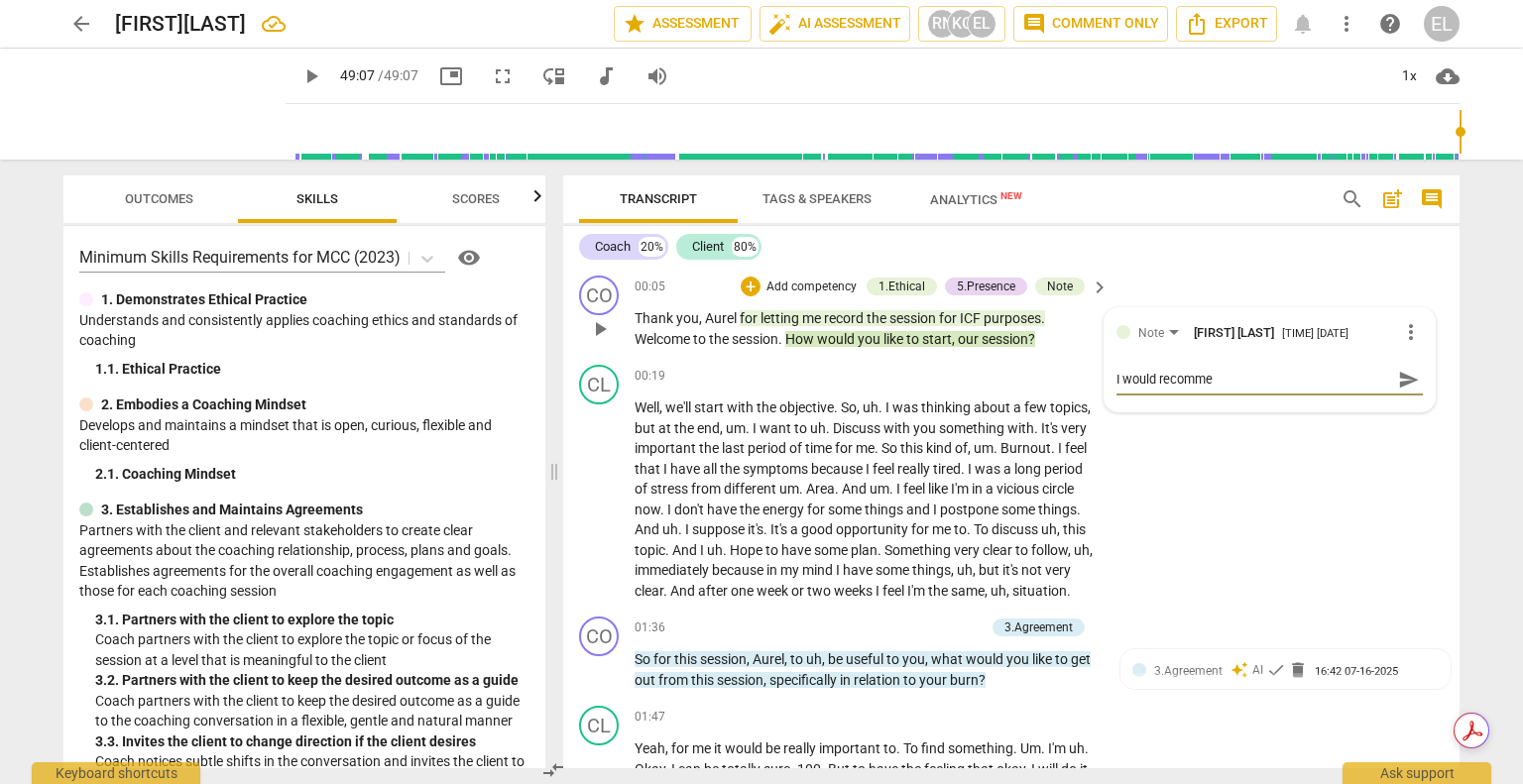type on "I would recommen" 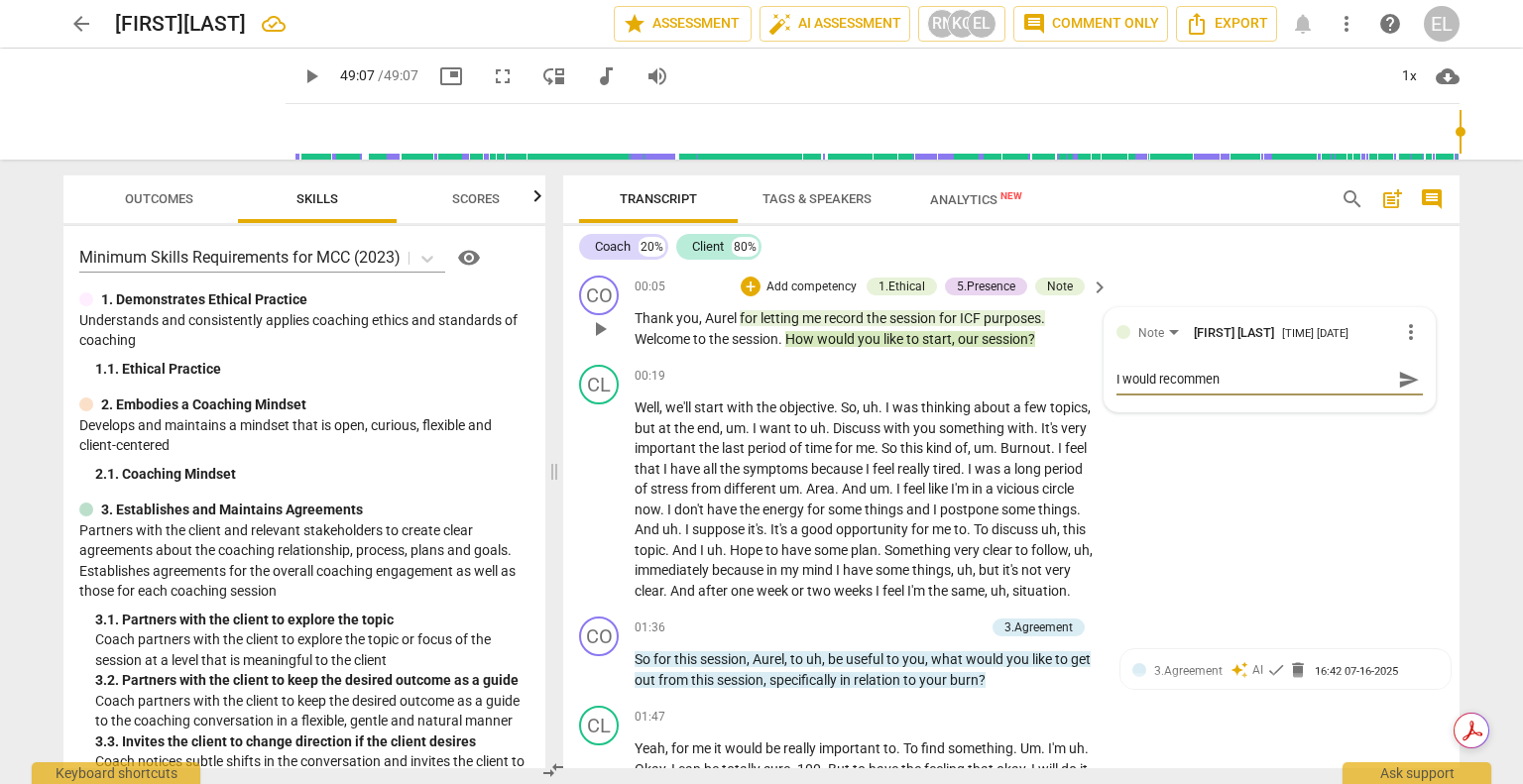 type on "I would recommene" 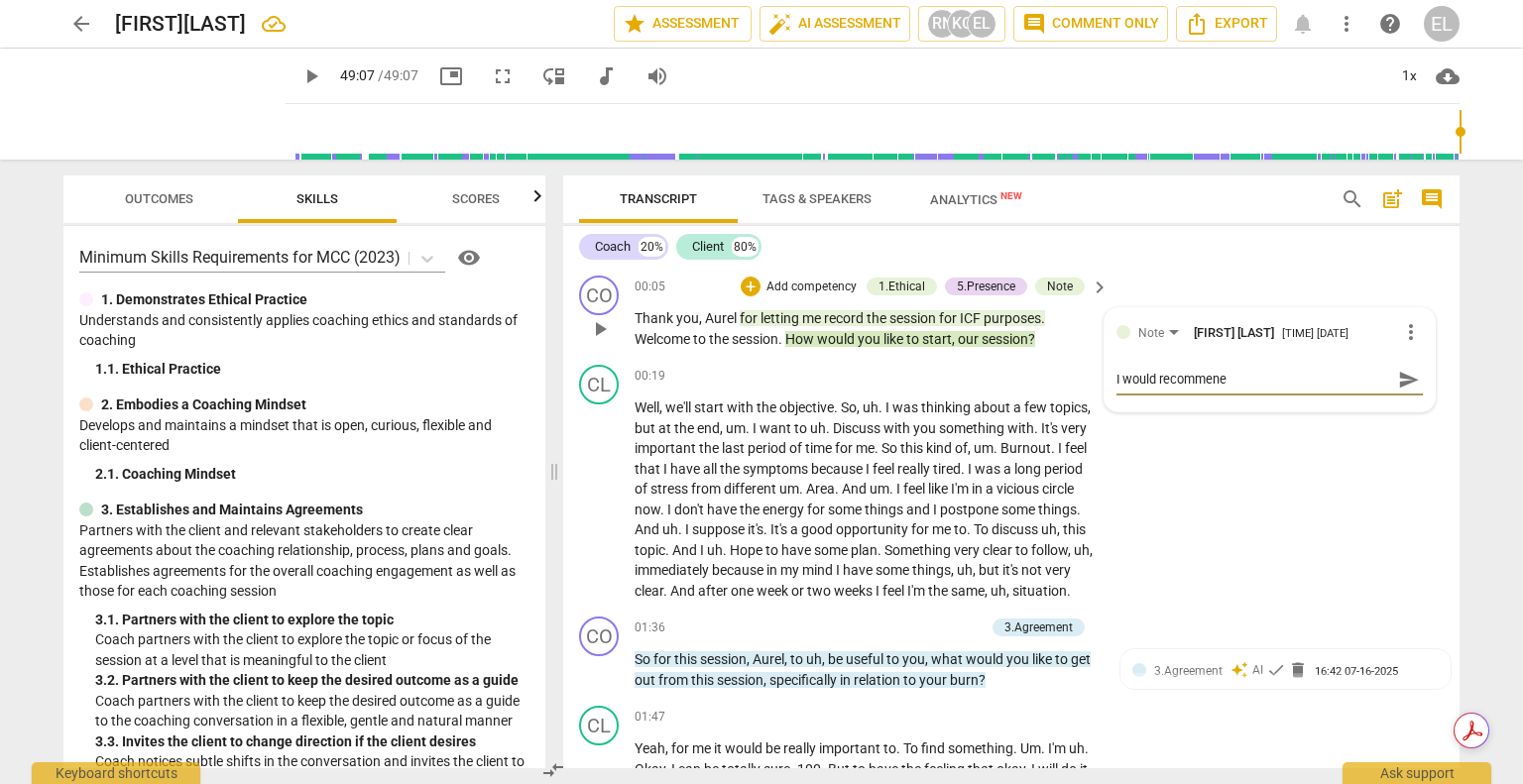 type on "I would recommened" 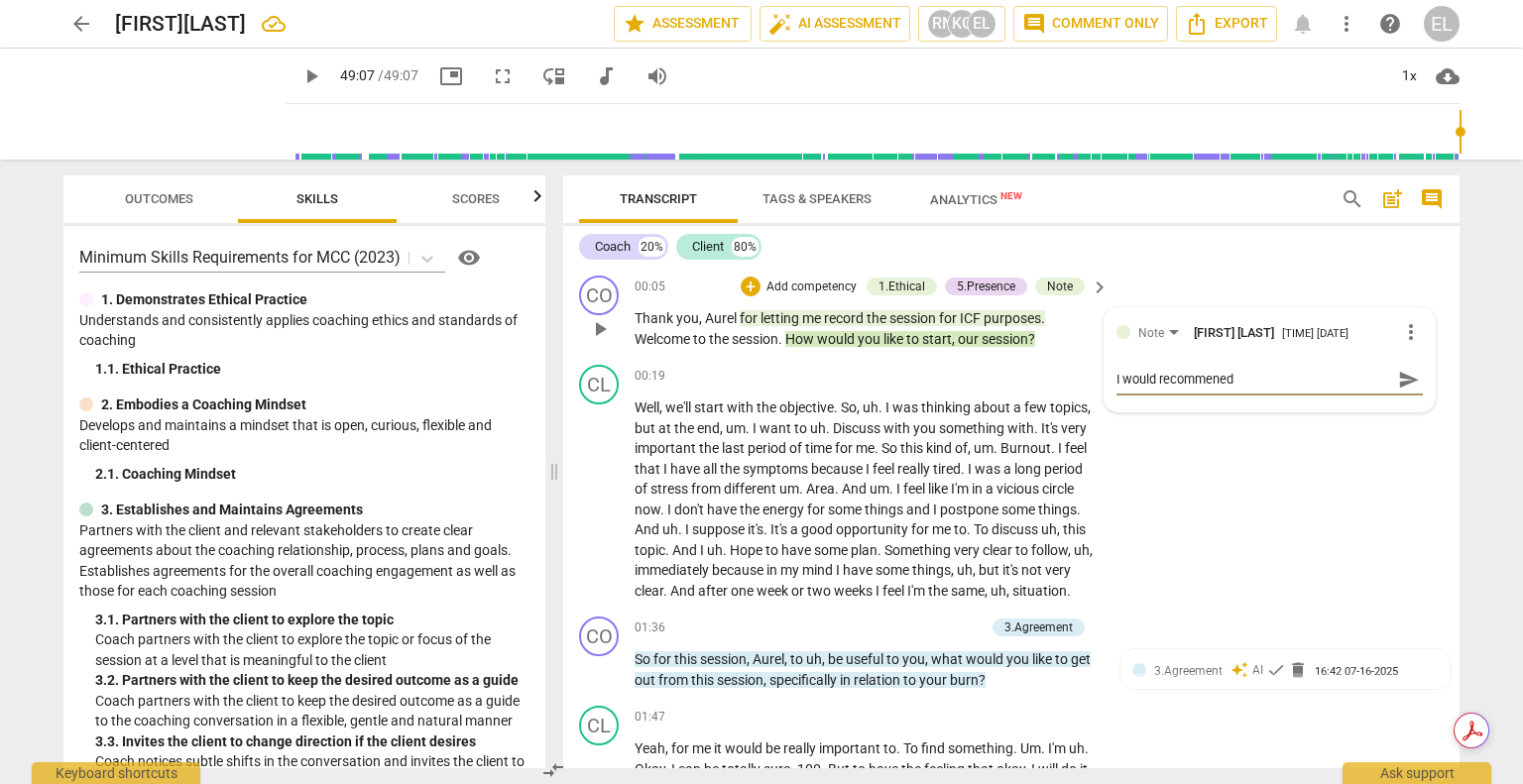 type on "I would recommened" 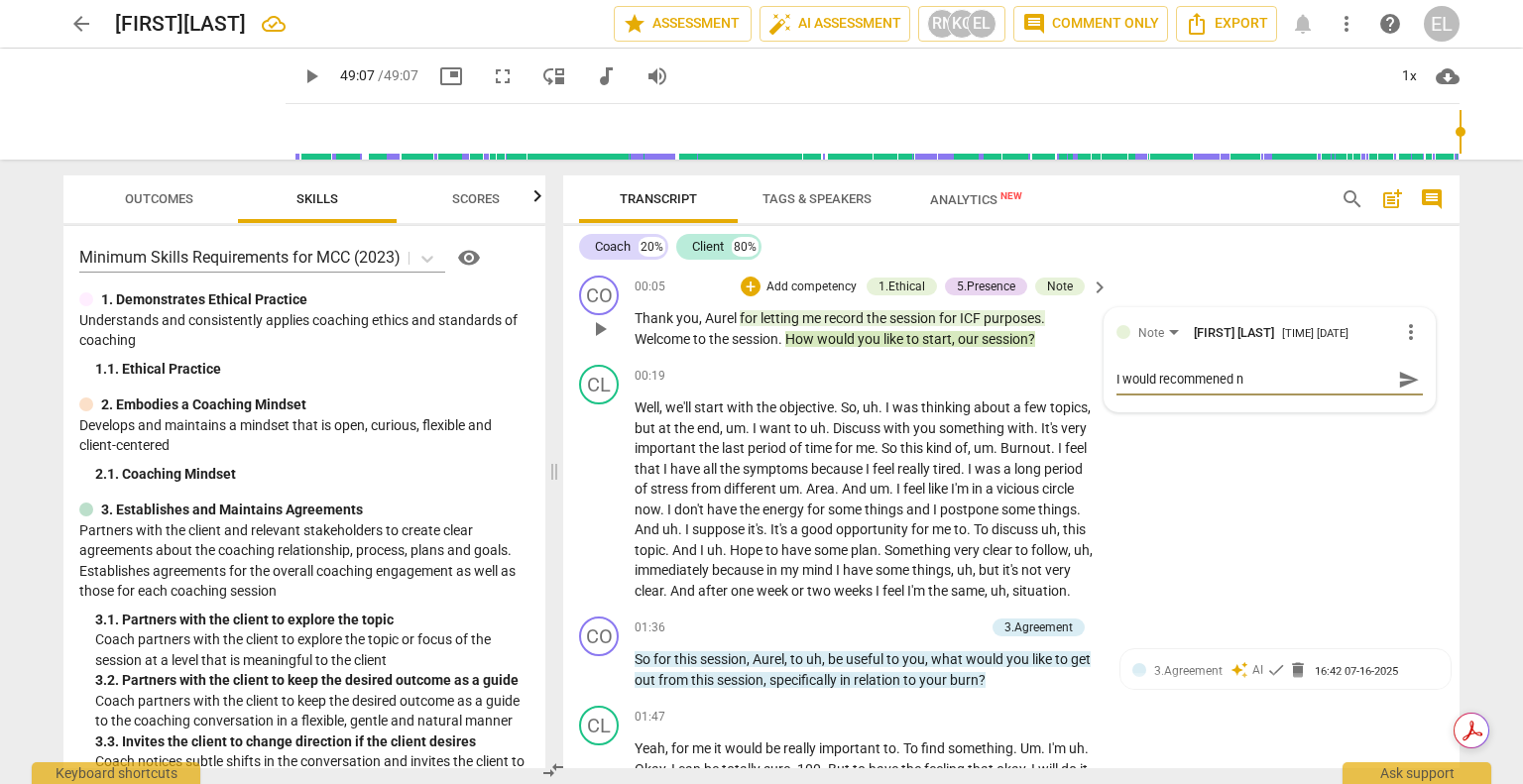 type on "I would recommened no" 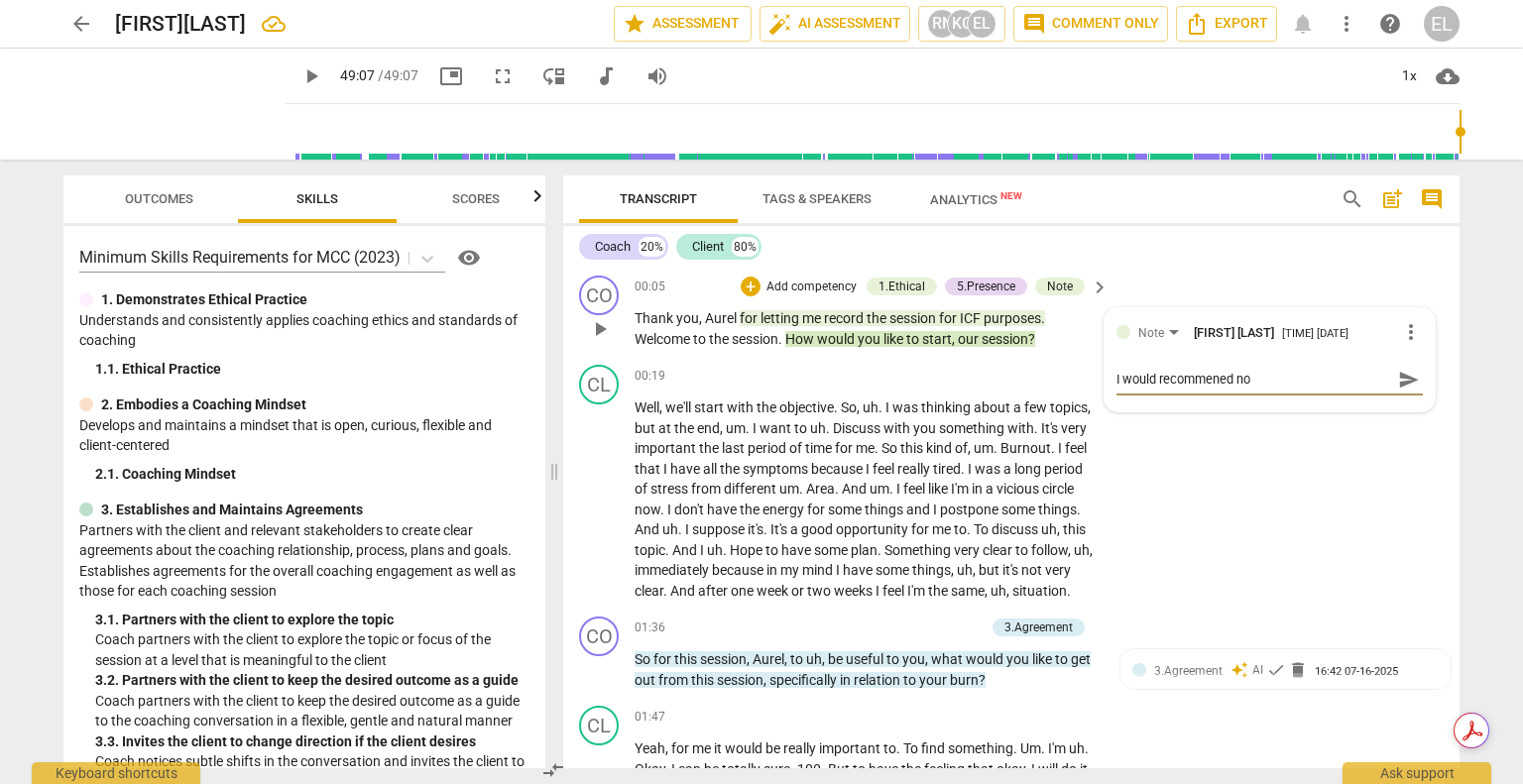 type on "I would recommened not" 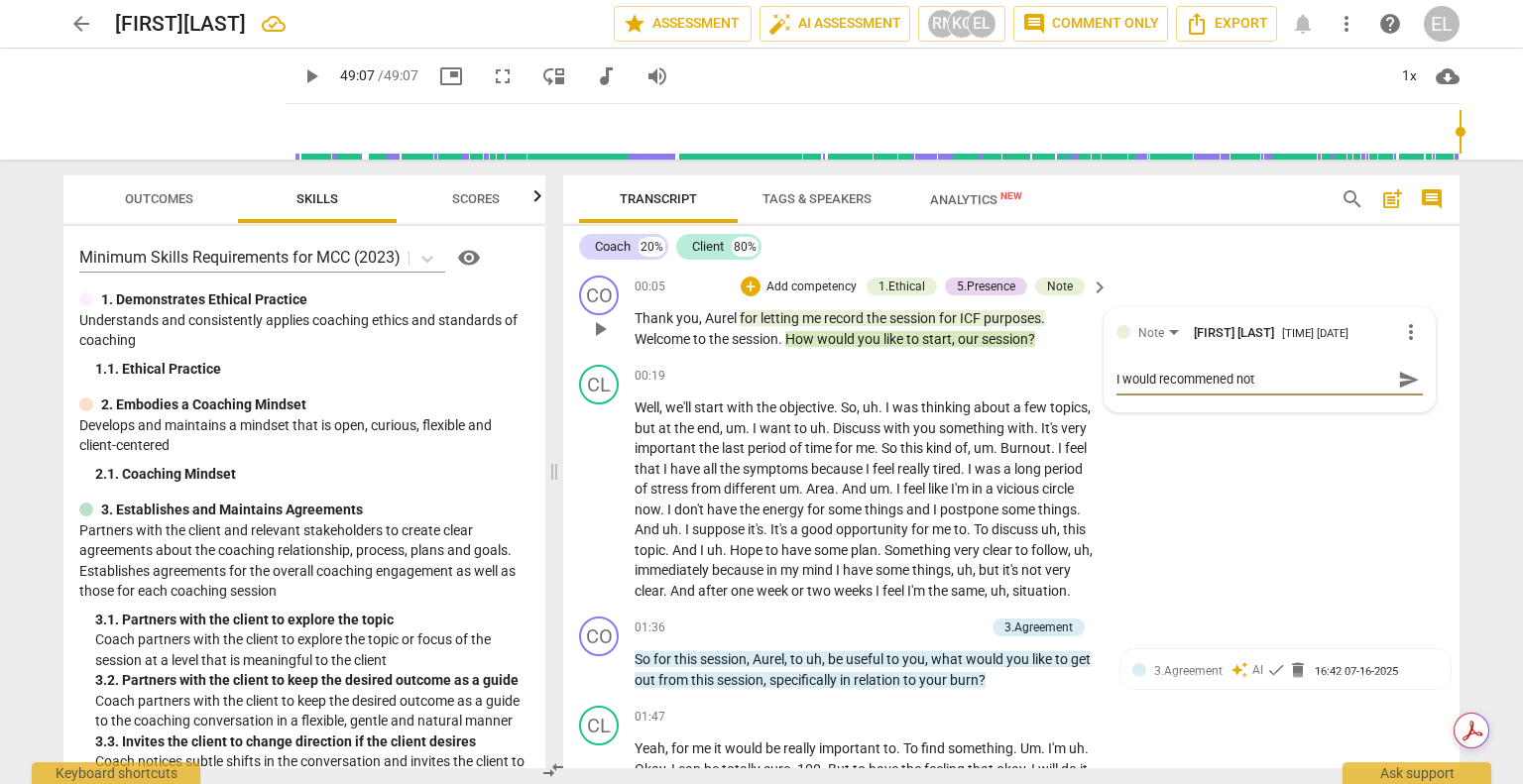 type on "I would recommened no" 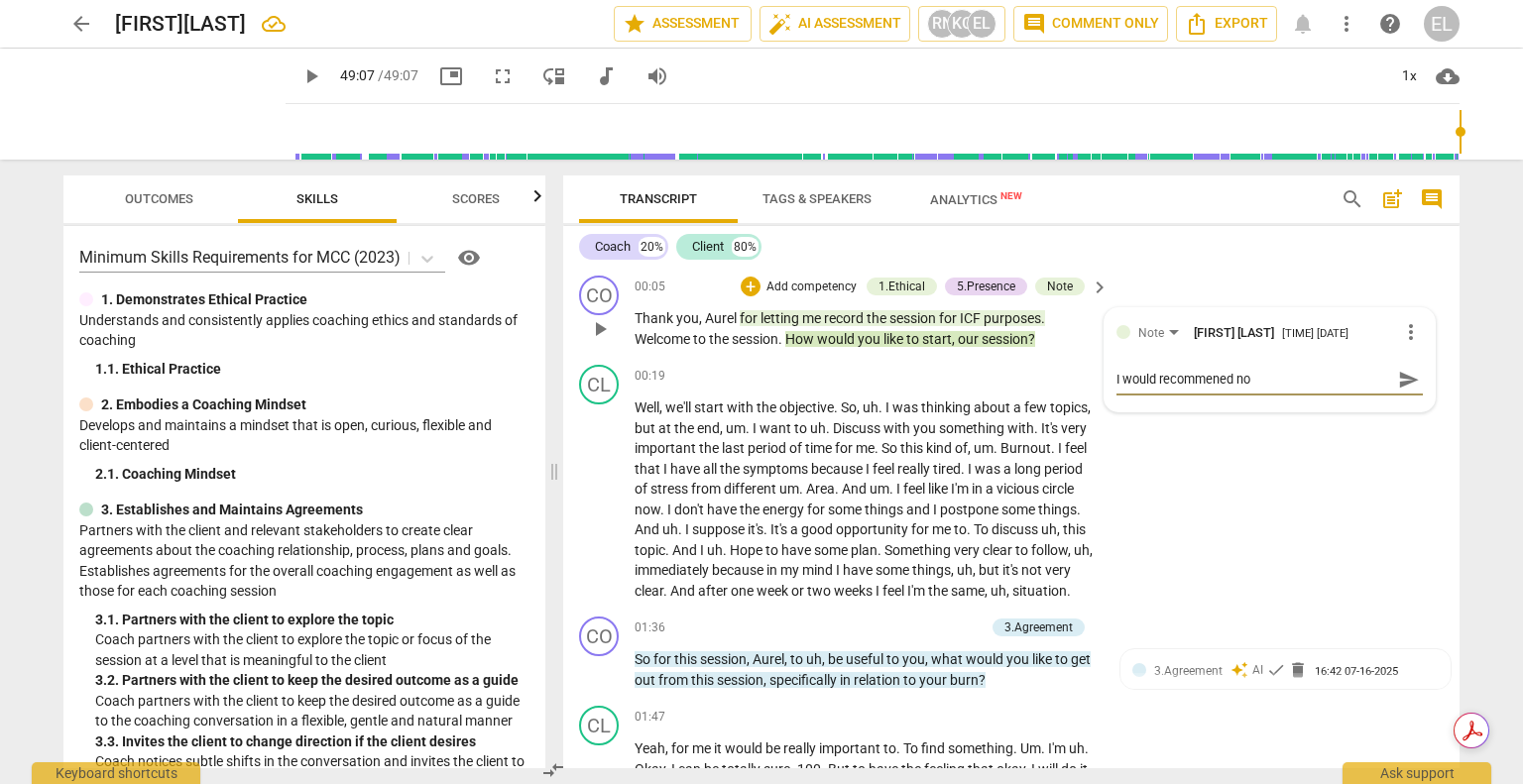 type on "I would recommened n" 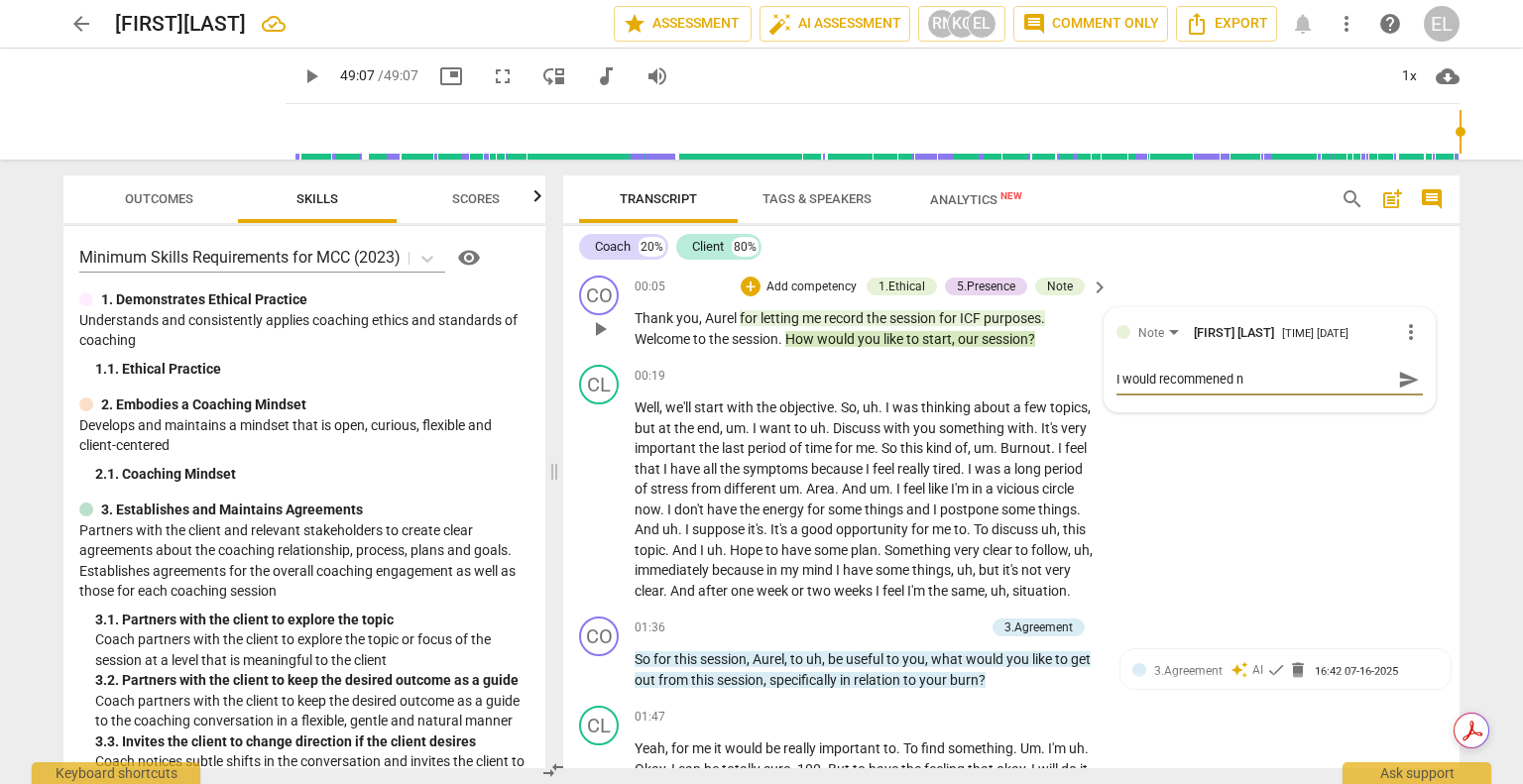 type on "I would recommened" 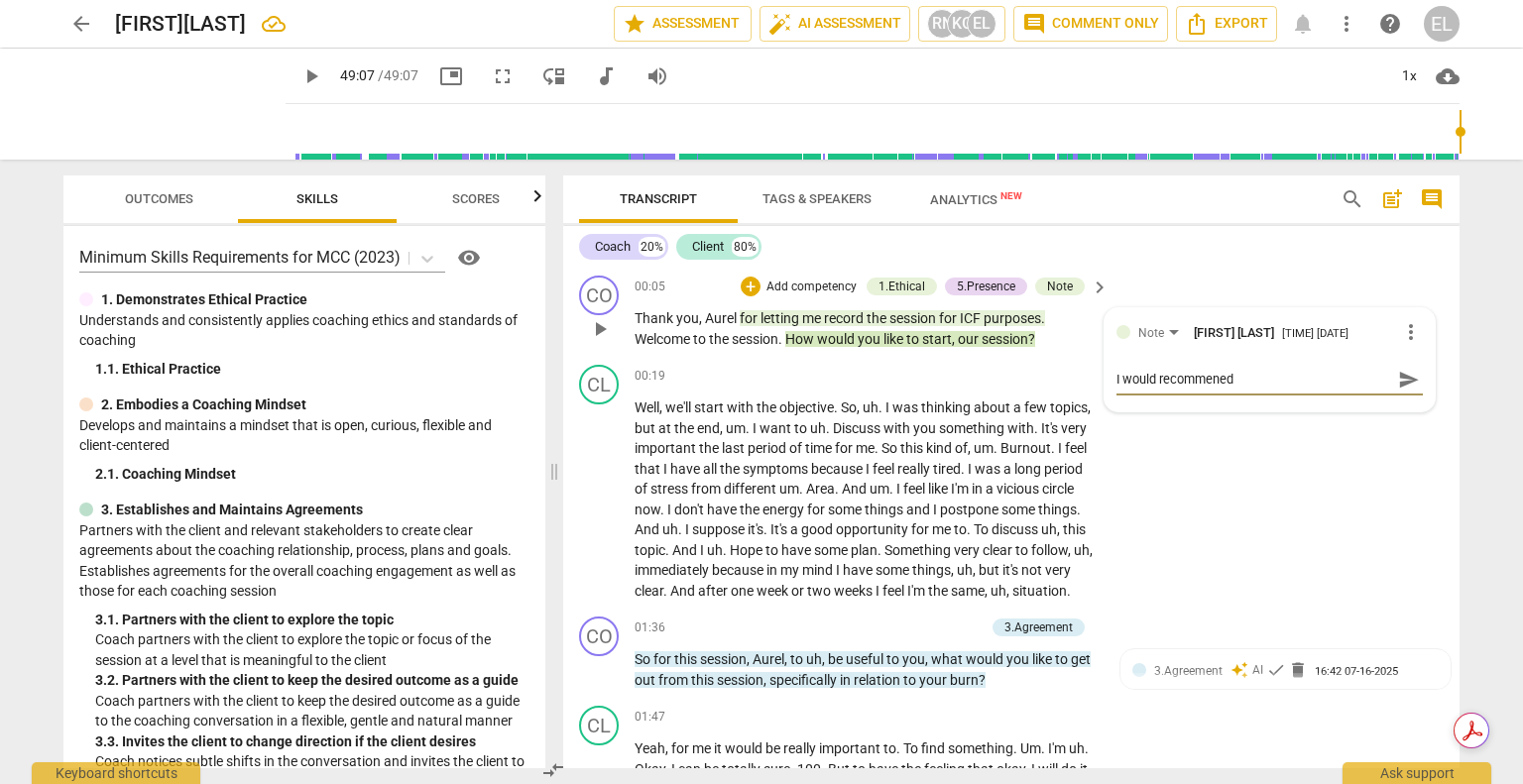 type on "I would recommened" 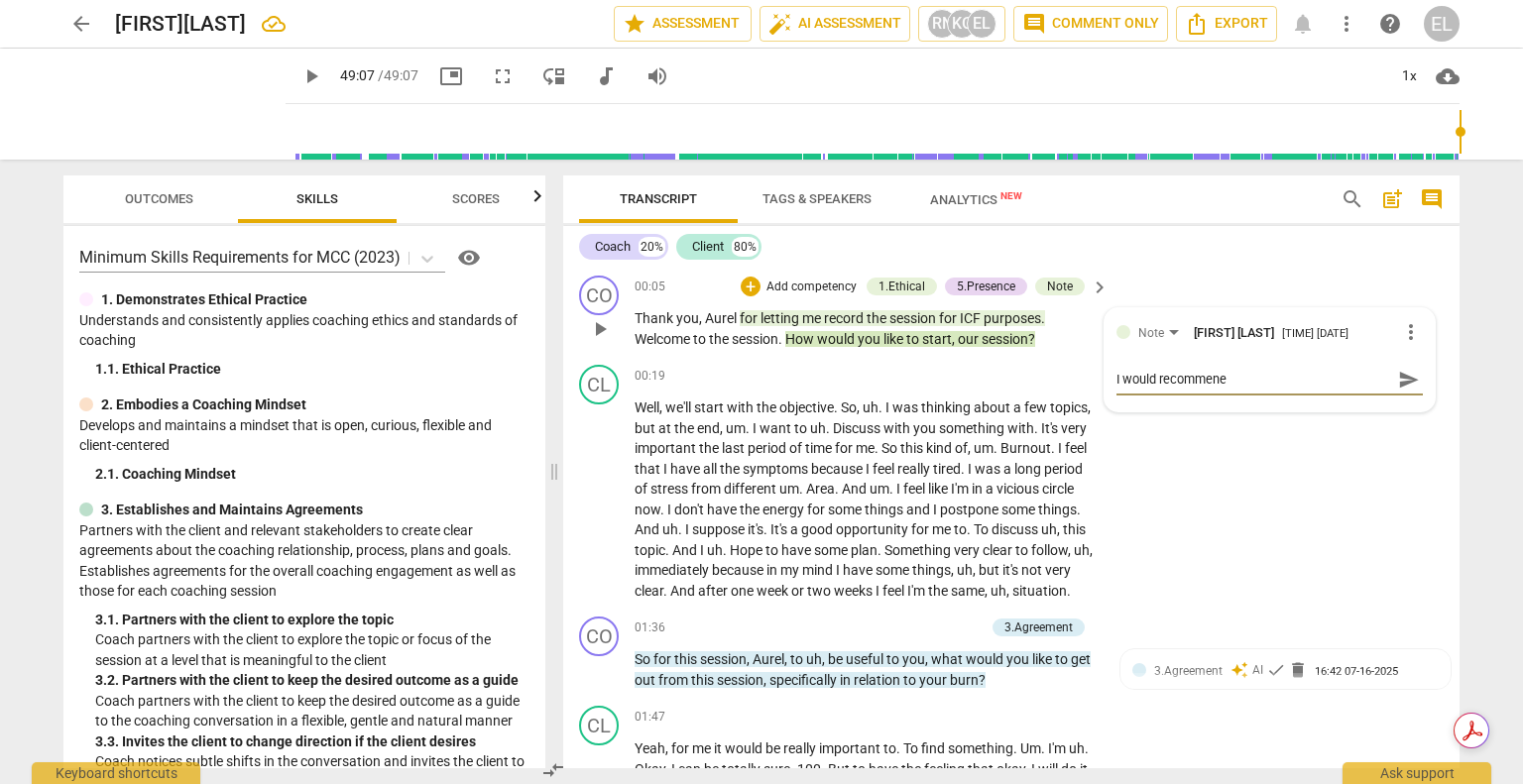 type on "I would recommen" 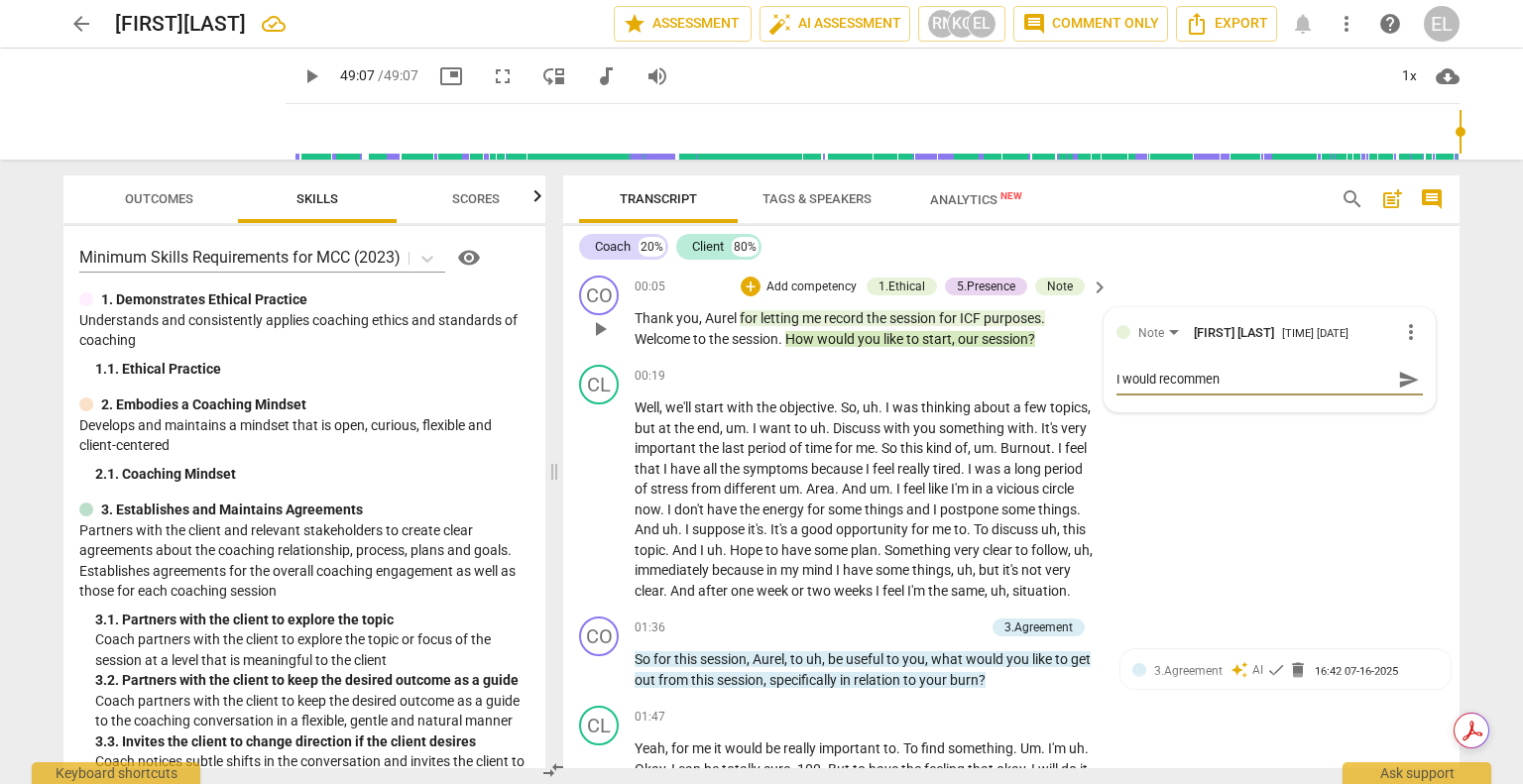type on "I would recommene" 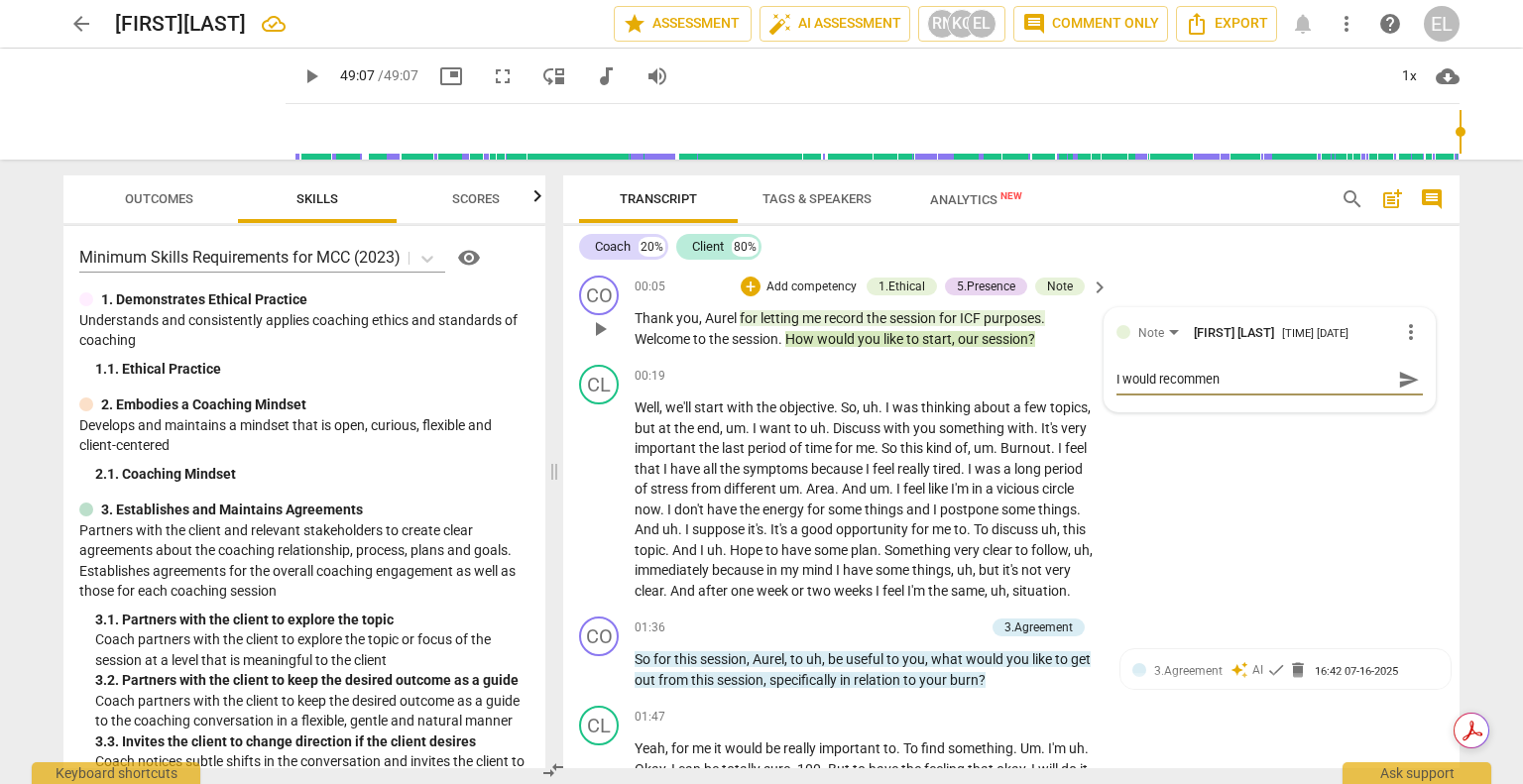 type on "I would recommene" 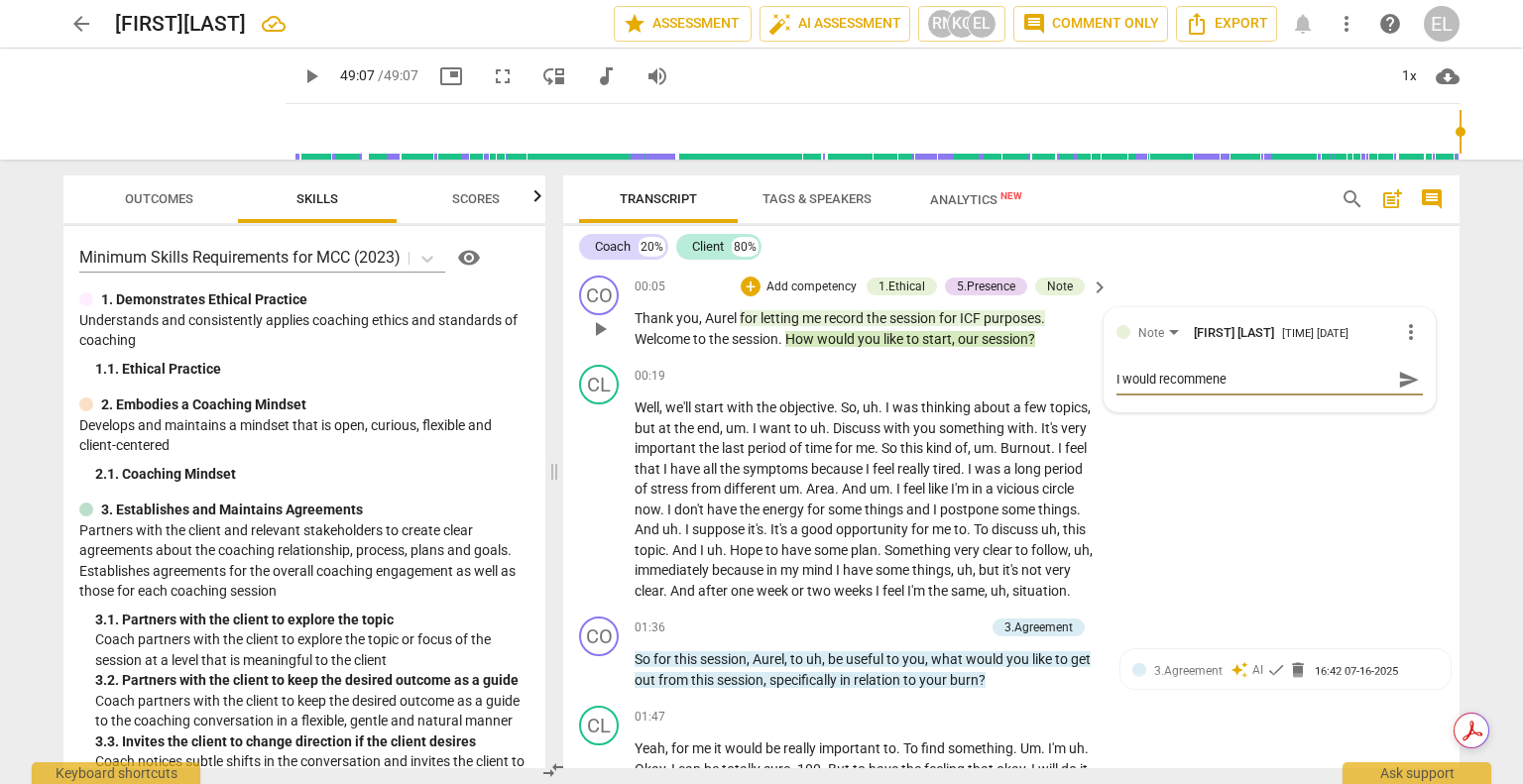 type on "I would recommened" 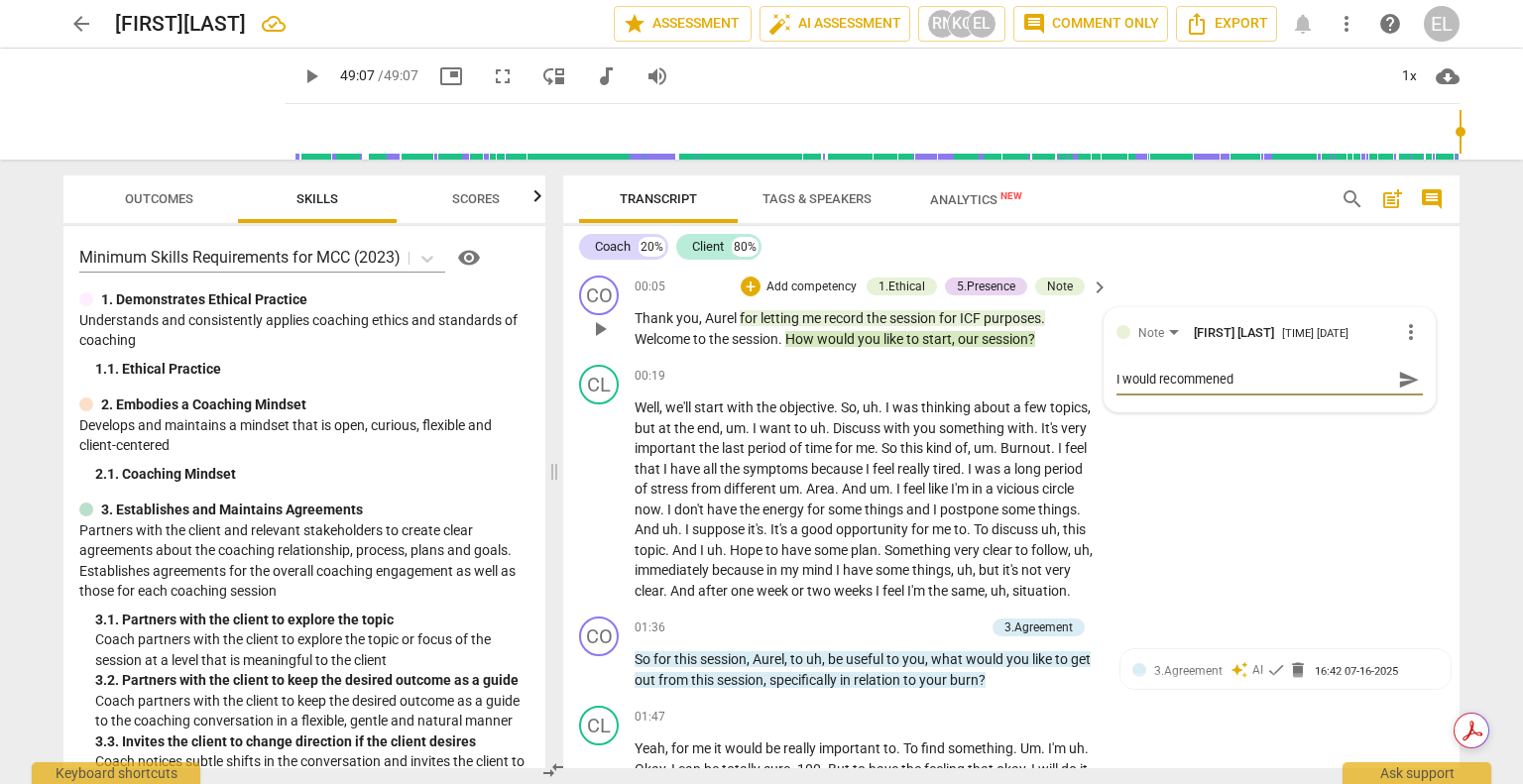 type on "I would recommened" 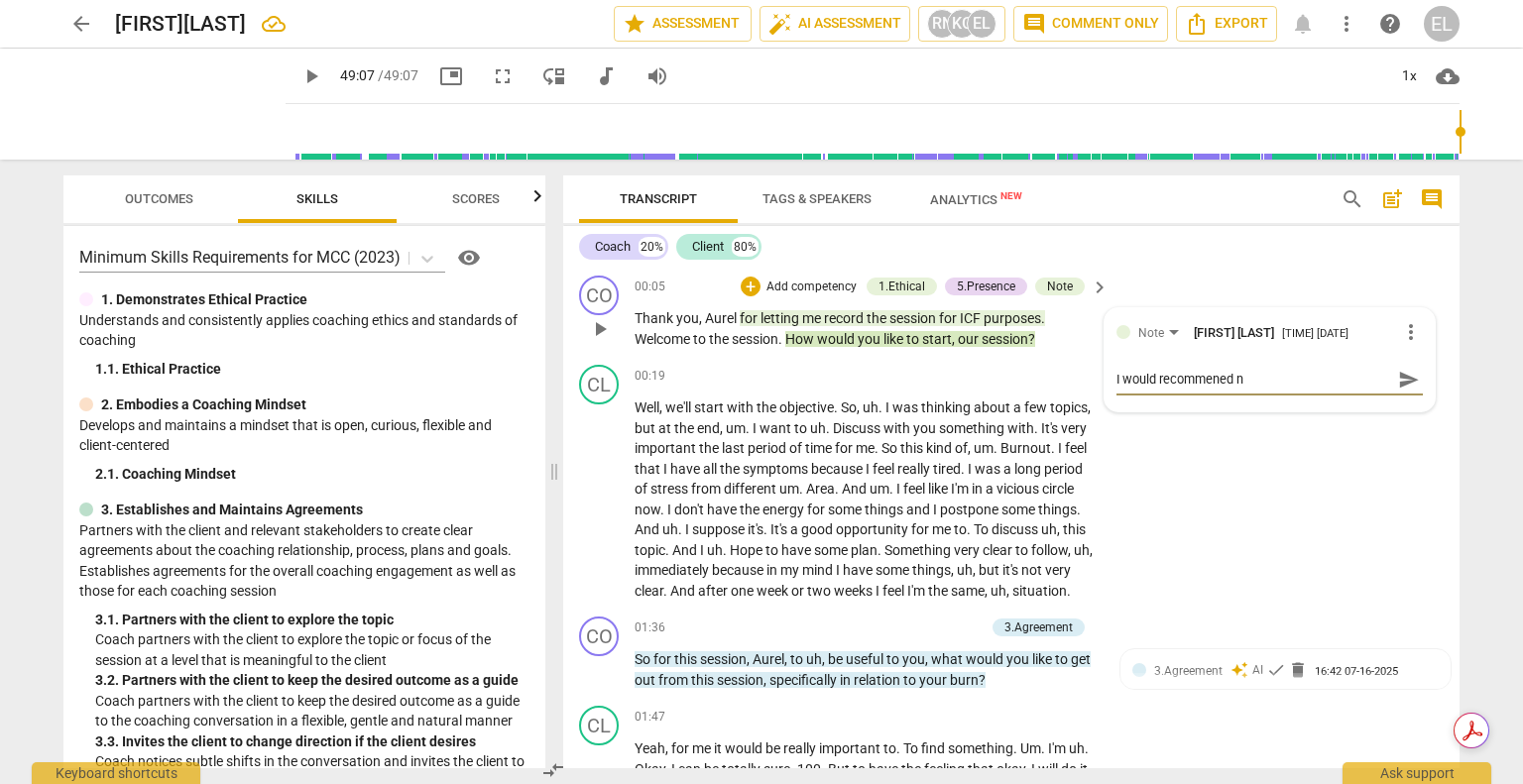 type on "I would recommened no" 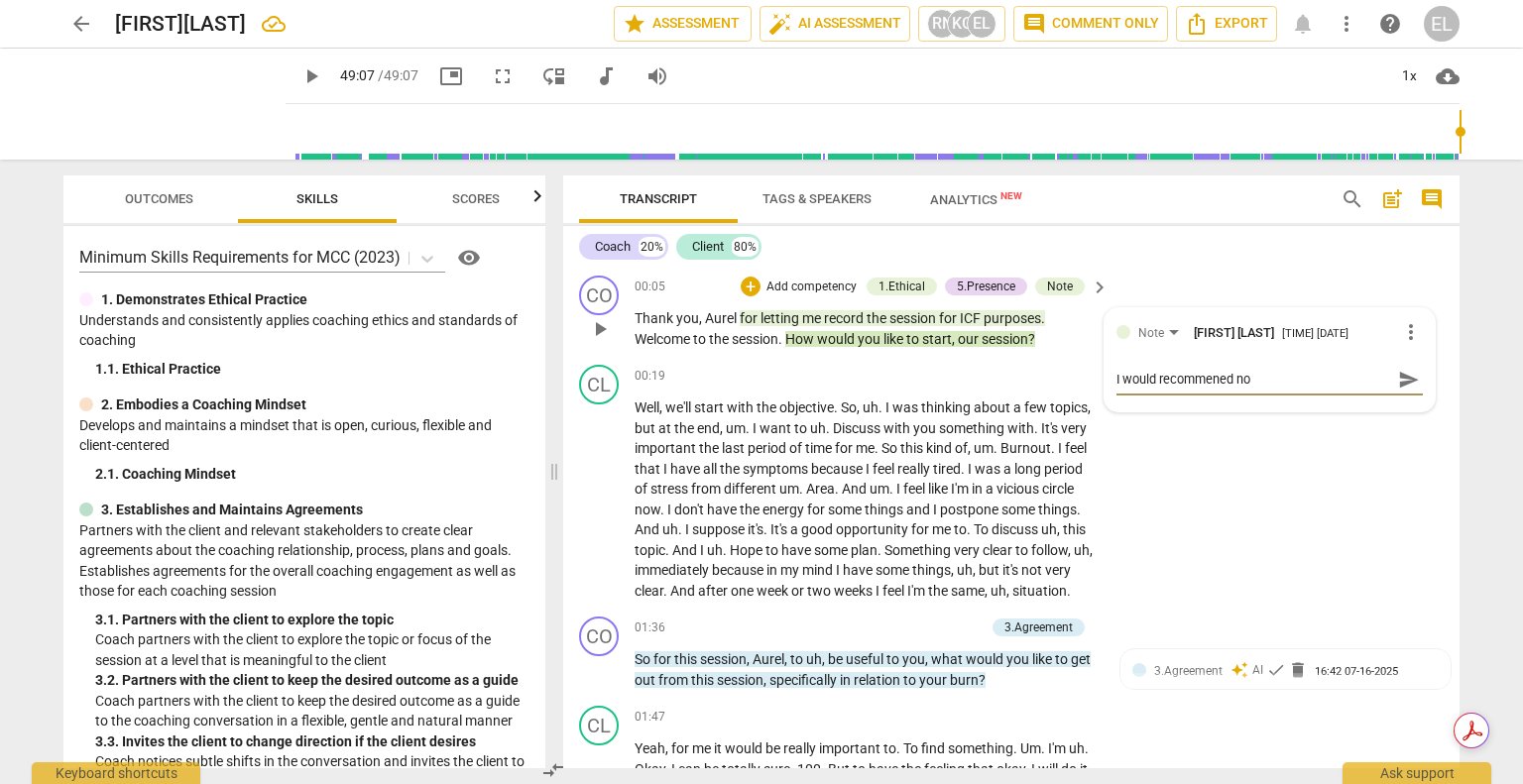 type on "I would recommened n" 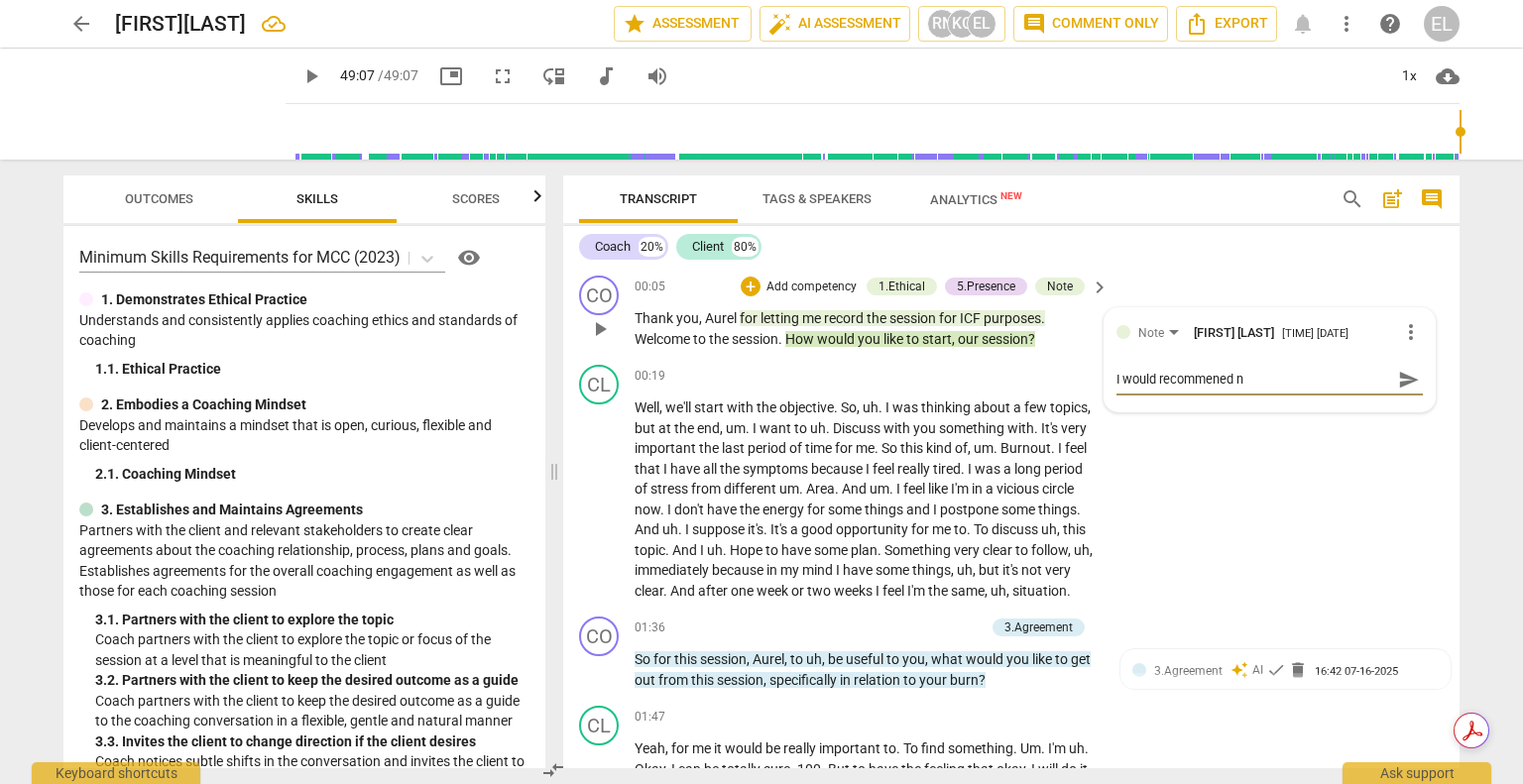 type on "I would recommened" 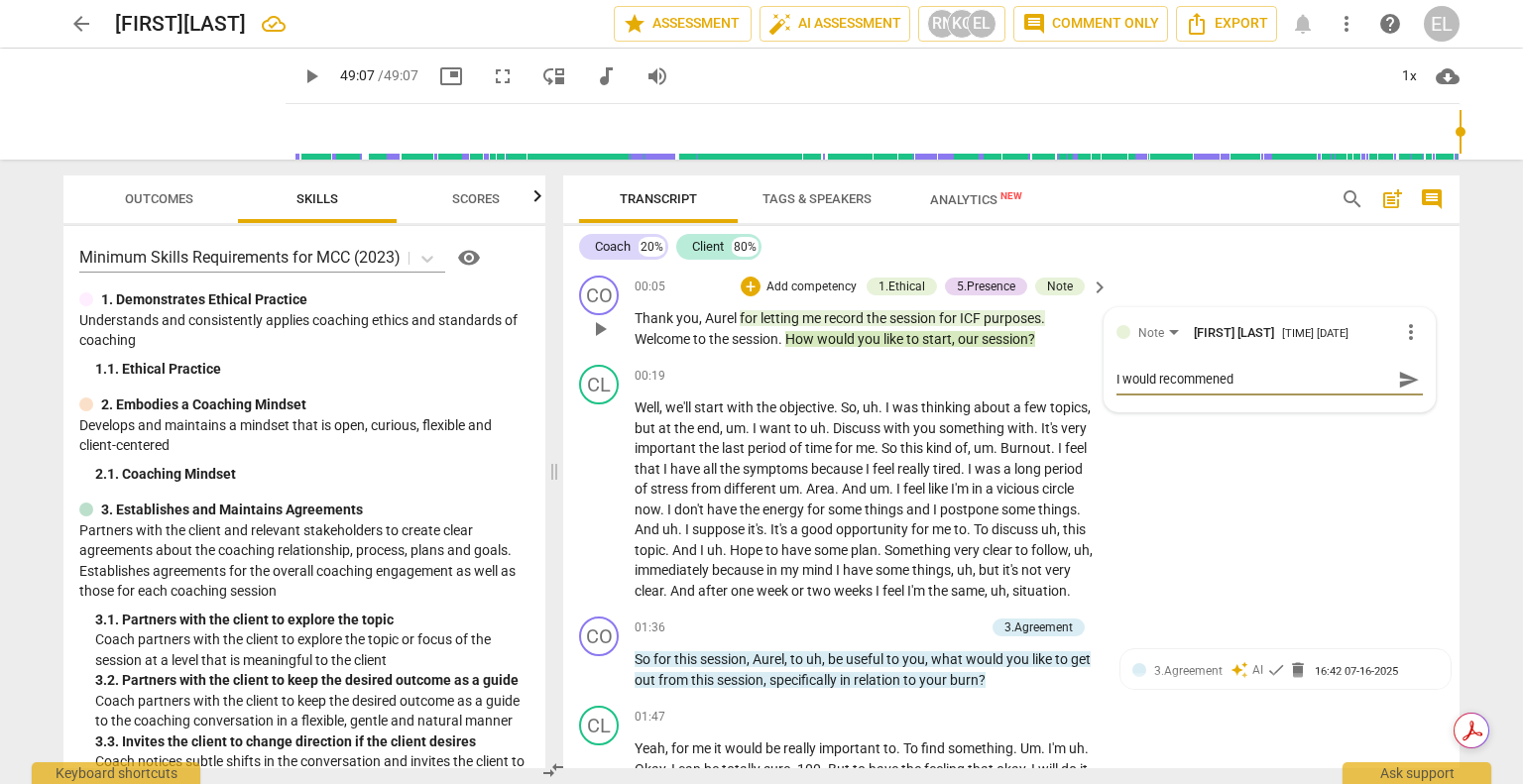 type on "I would recommened" 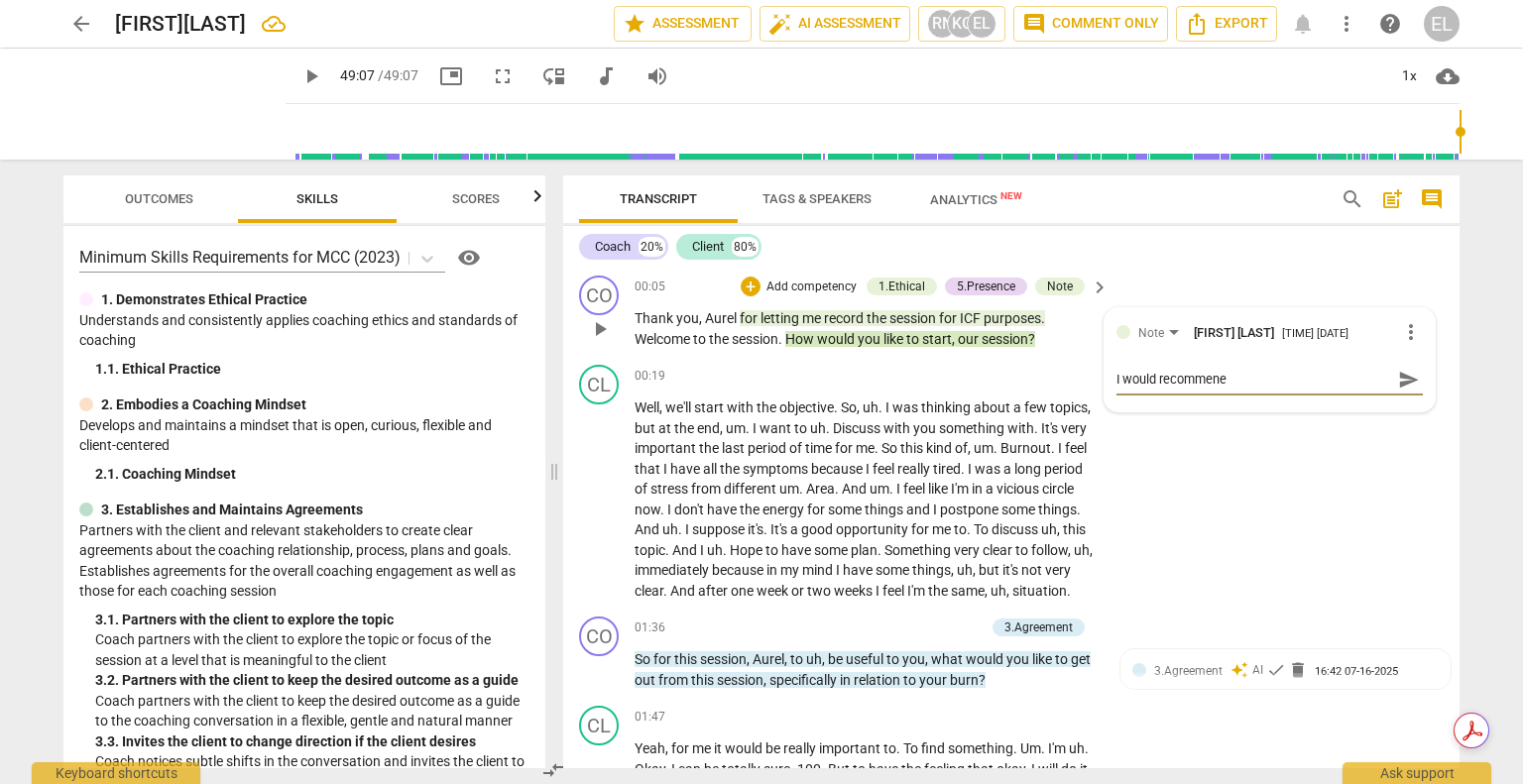 type on "I would recommen" 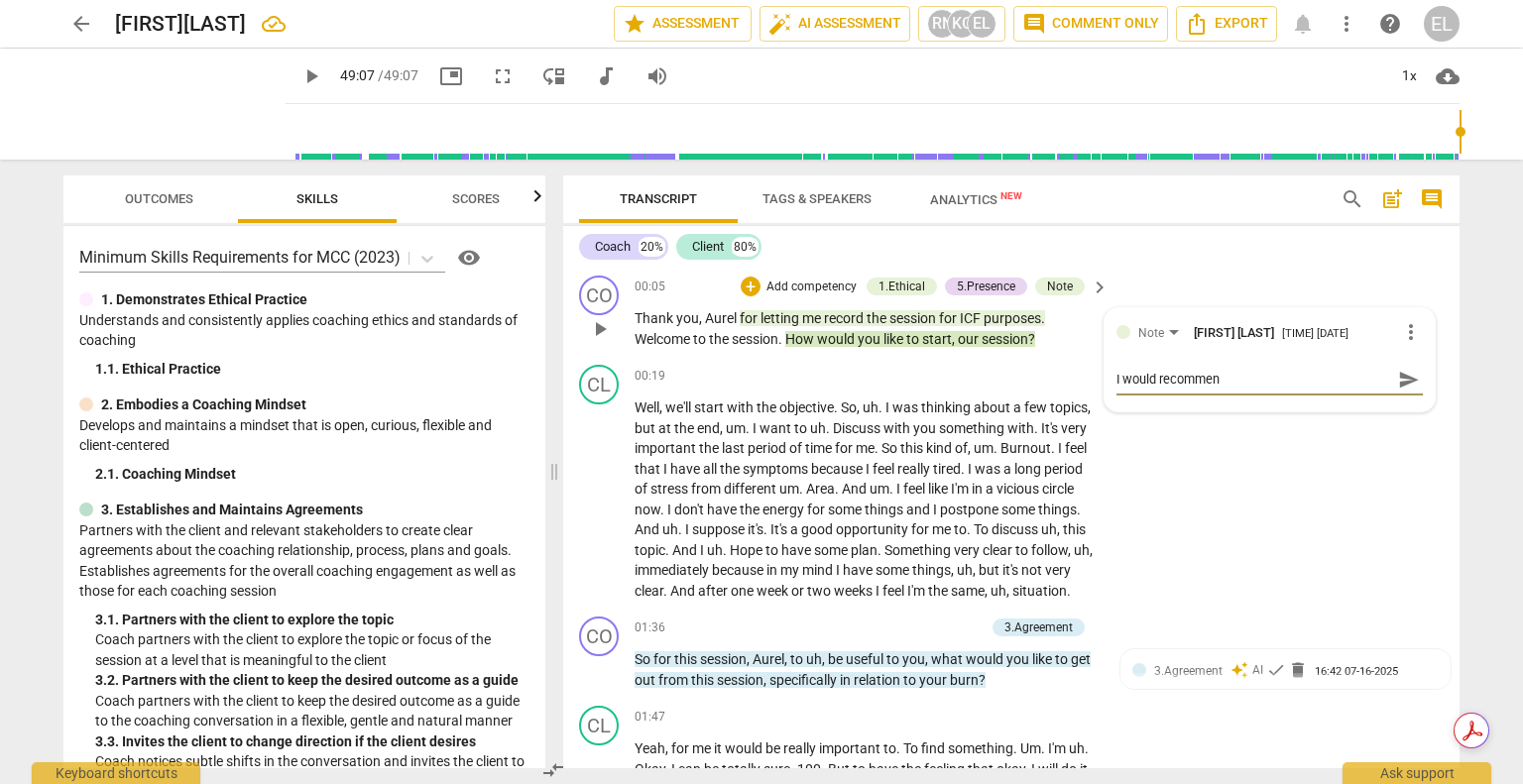type on "I would recomme" 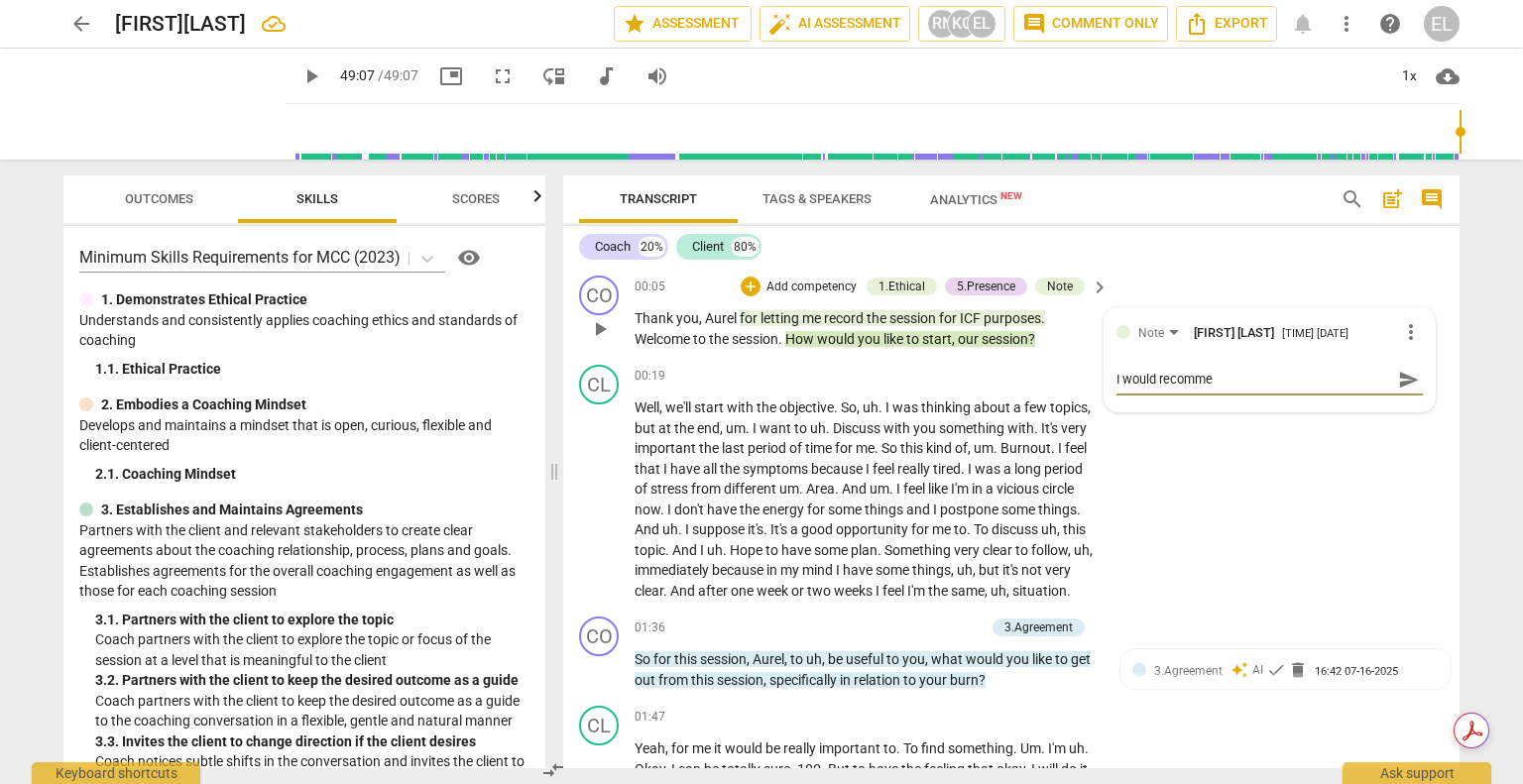 type on "I would recomm" 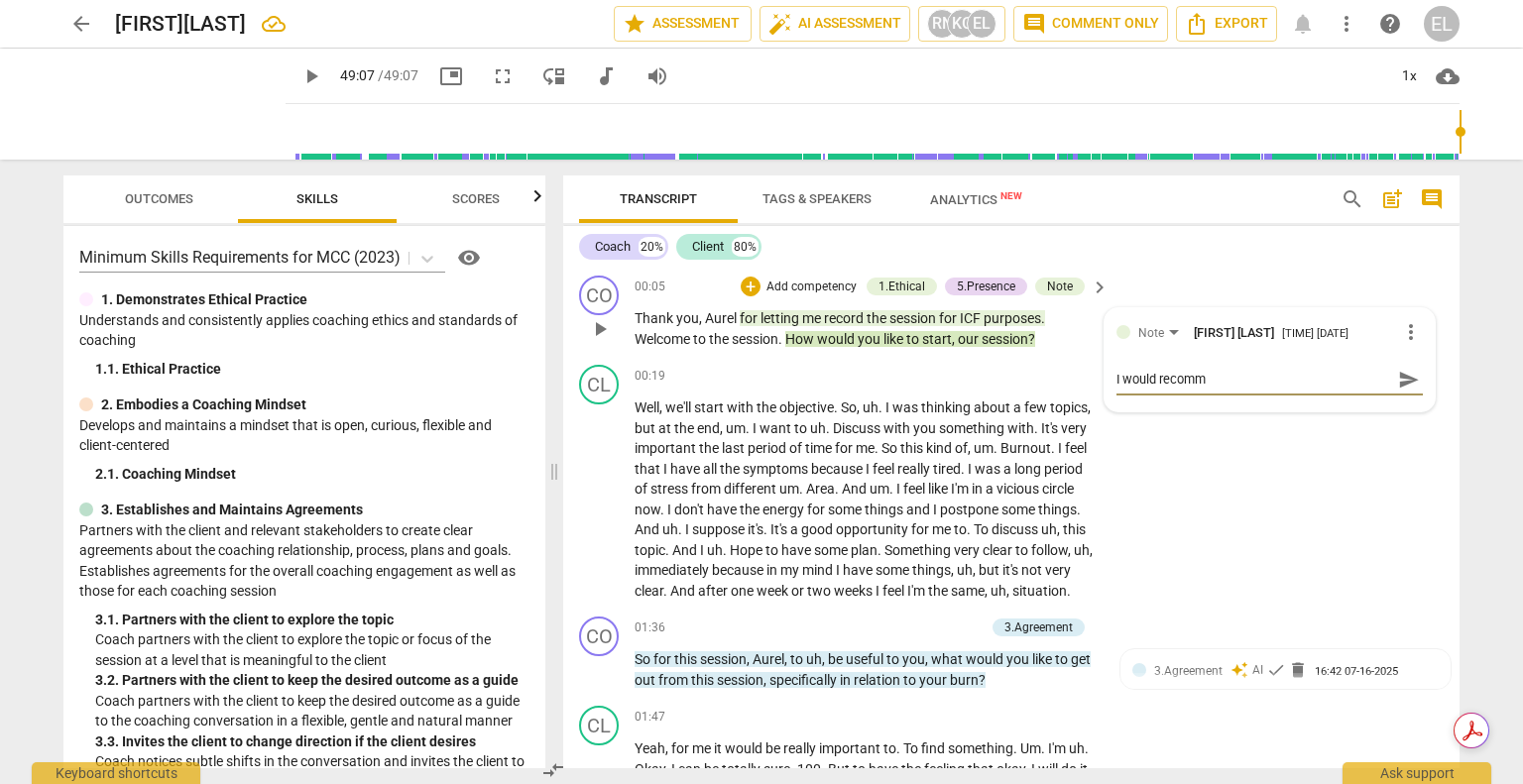 type on "I would recom" 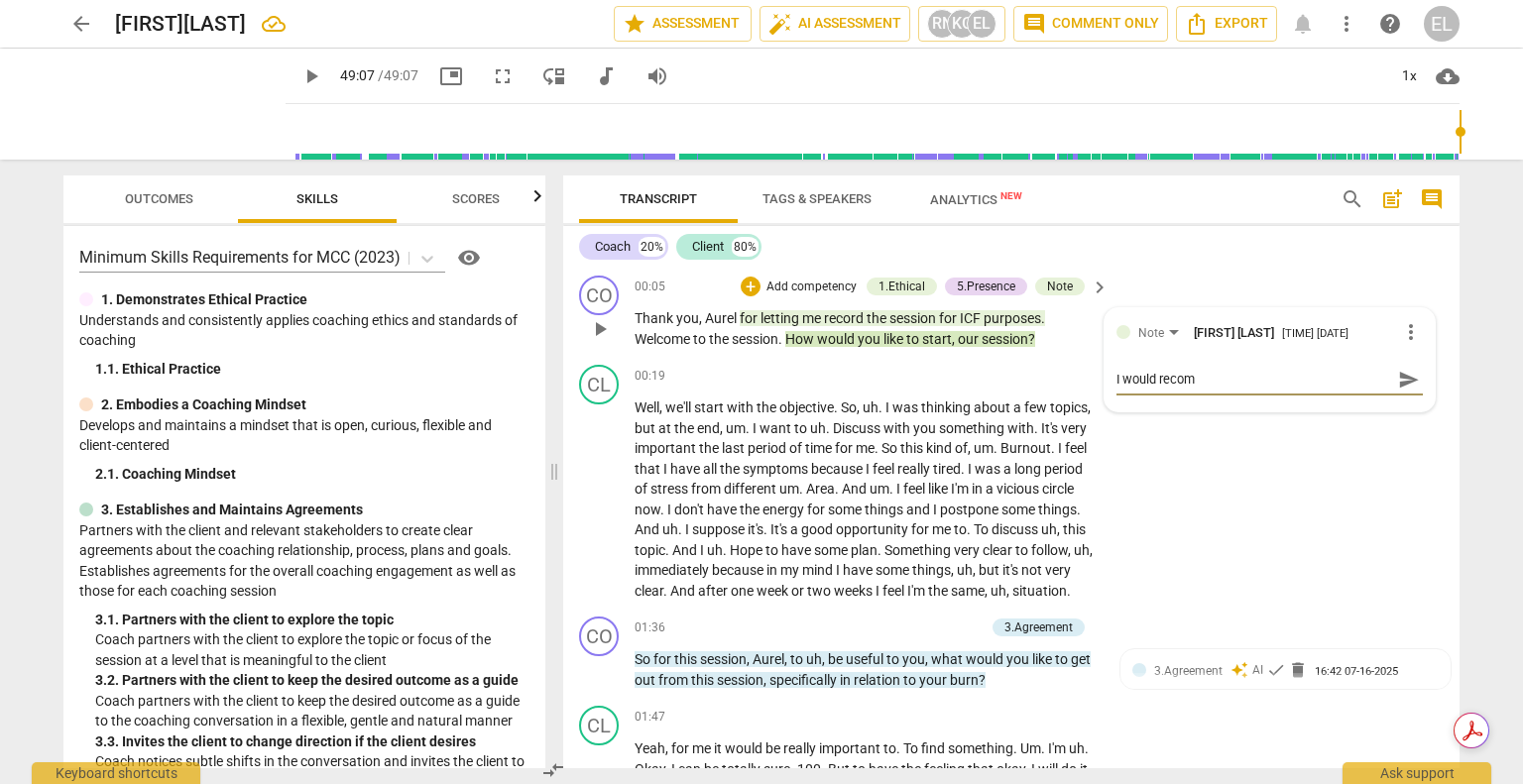 type on "I would reco" 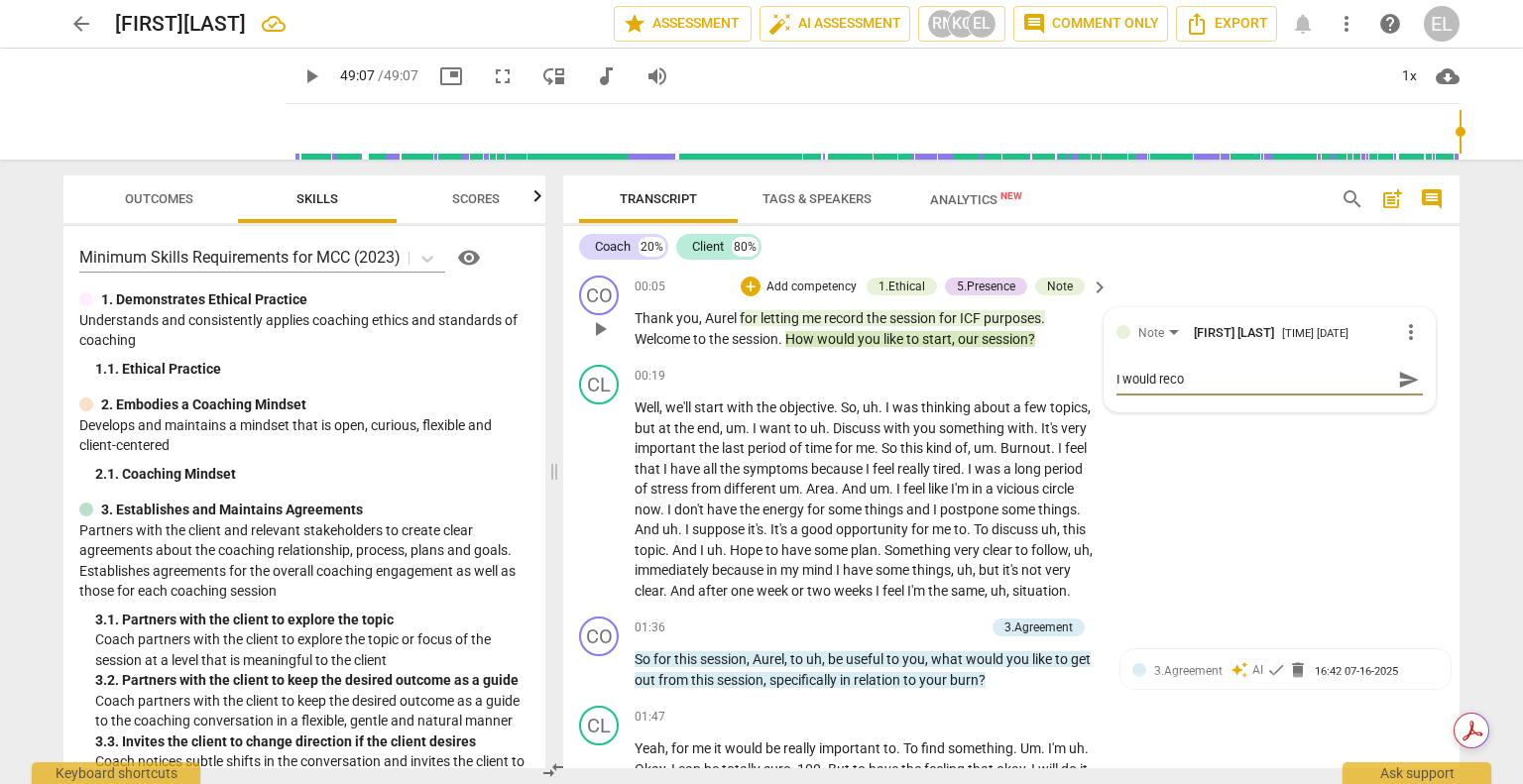 type on "I would rec" 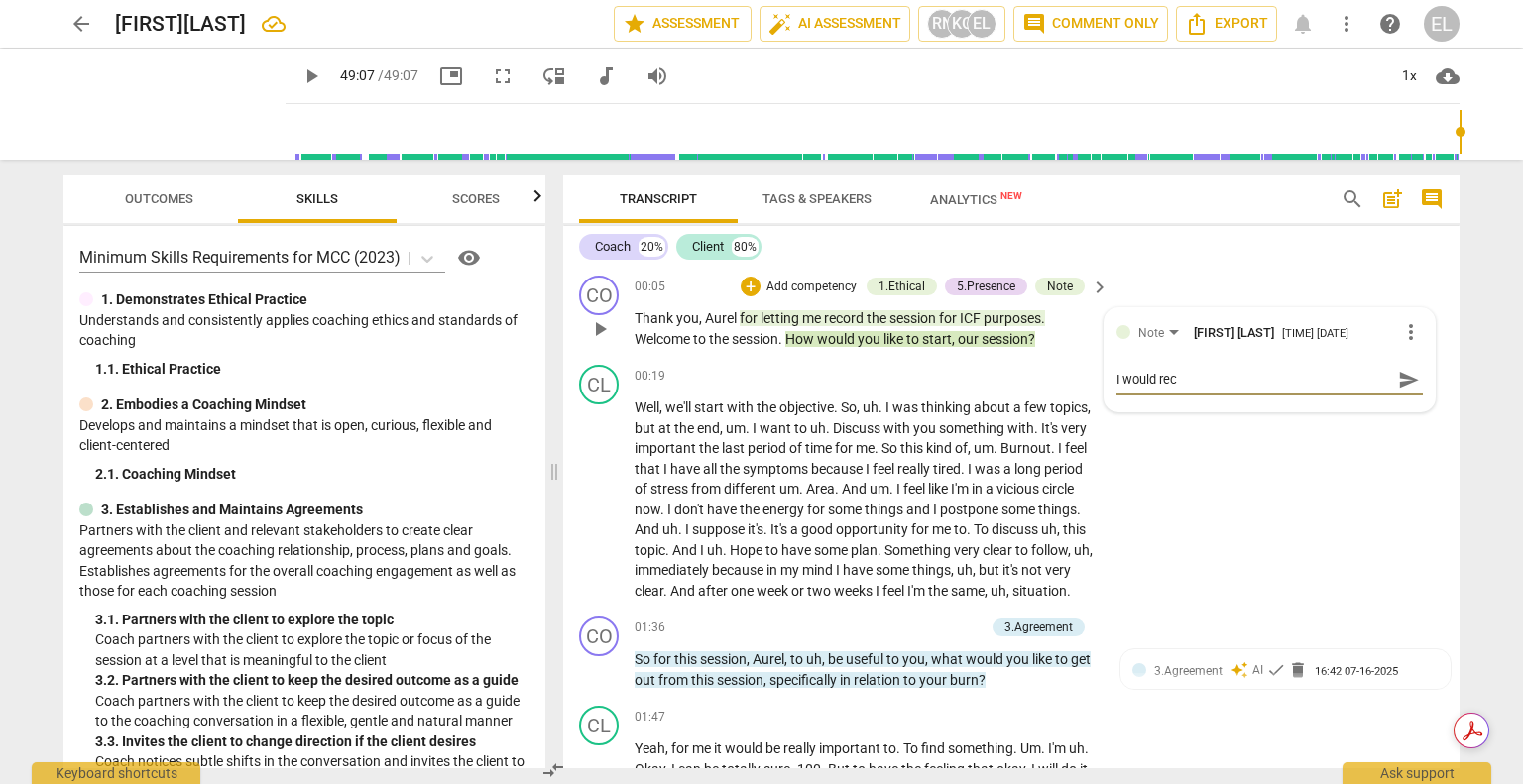 type on "I would re" 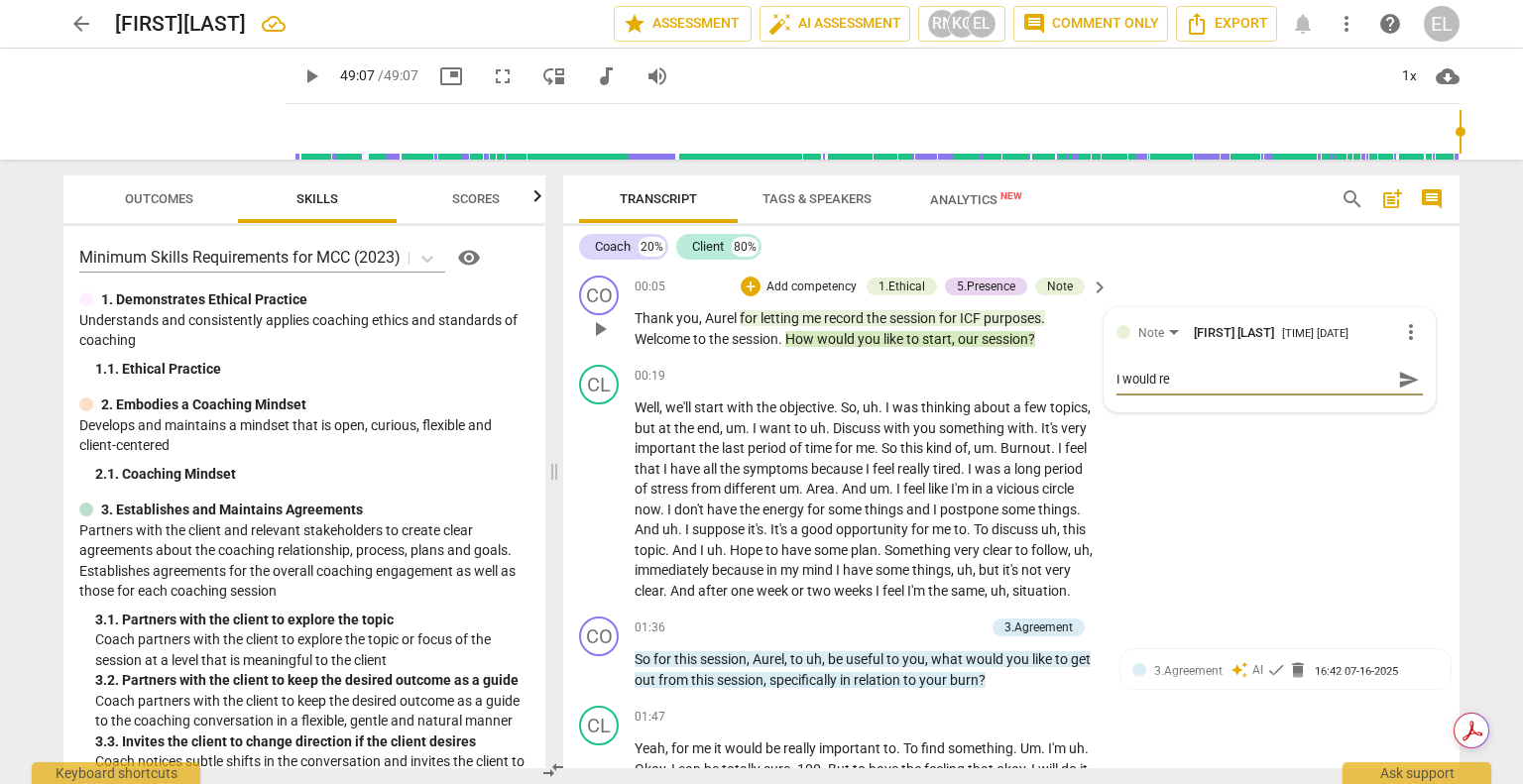 type on "I would r" 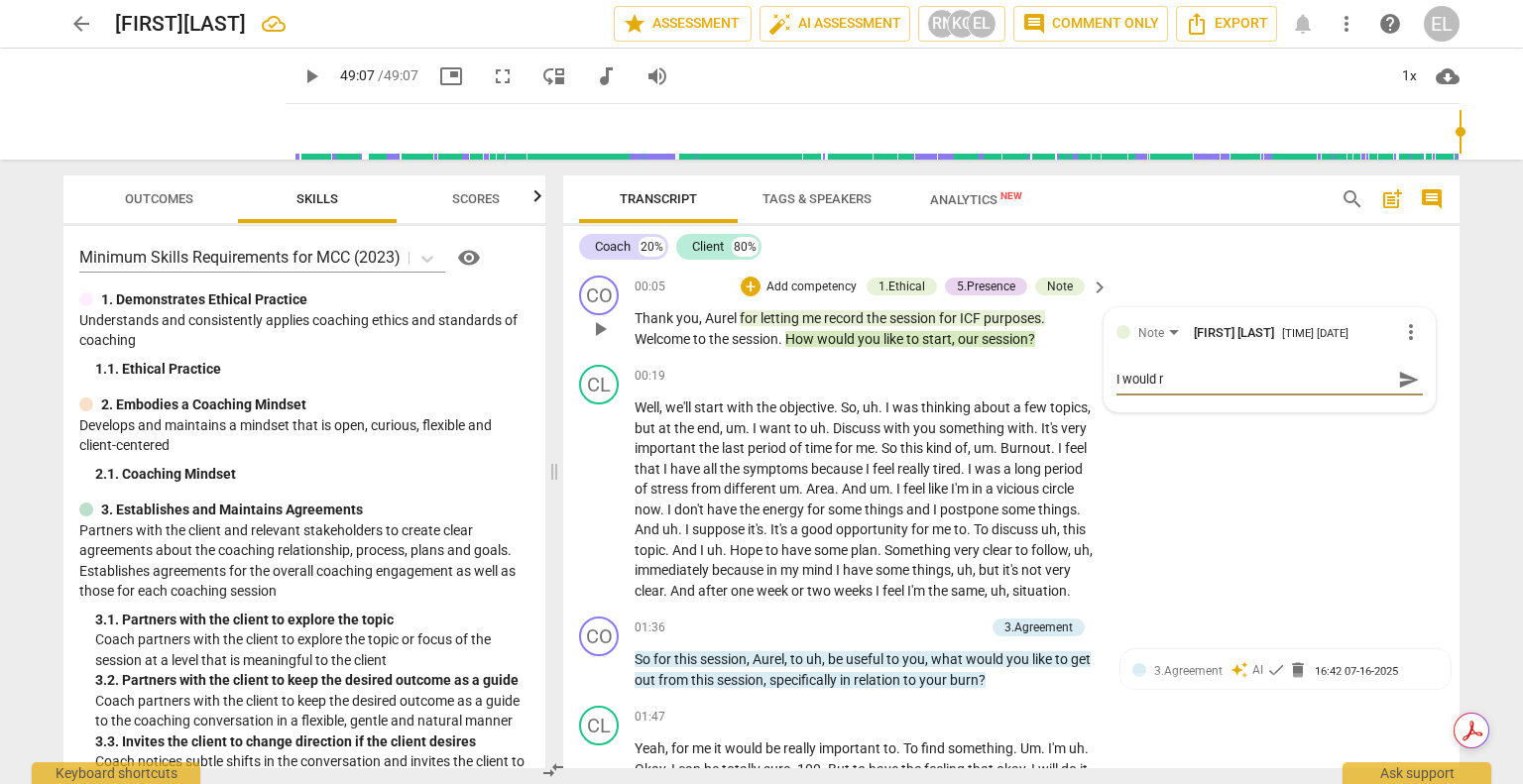 type on "I would" 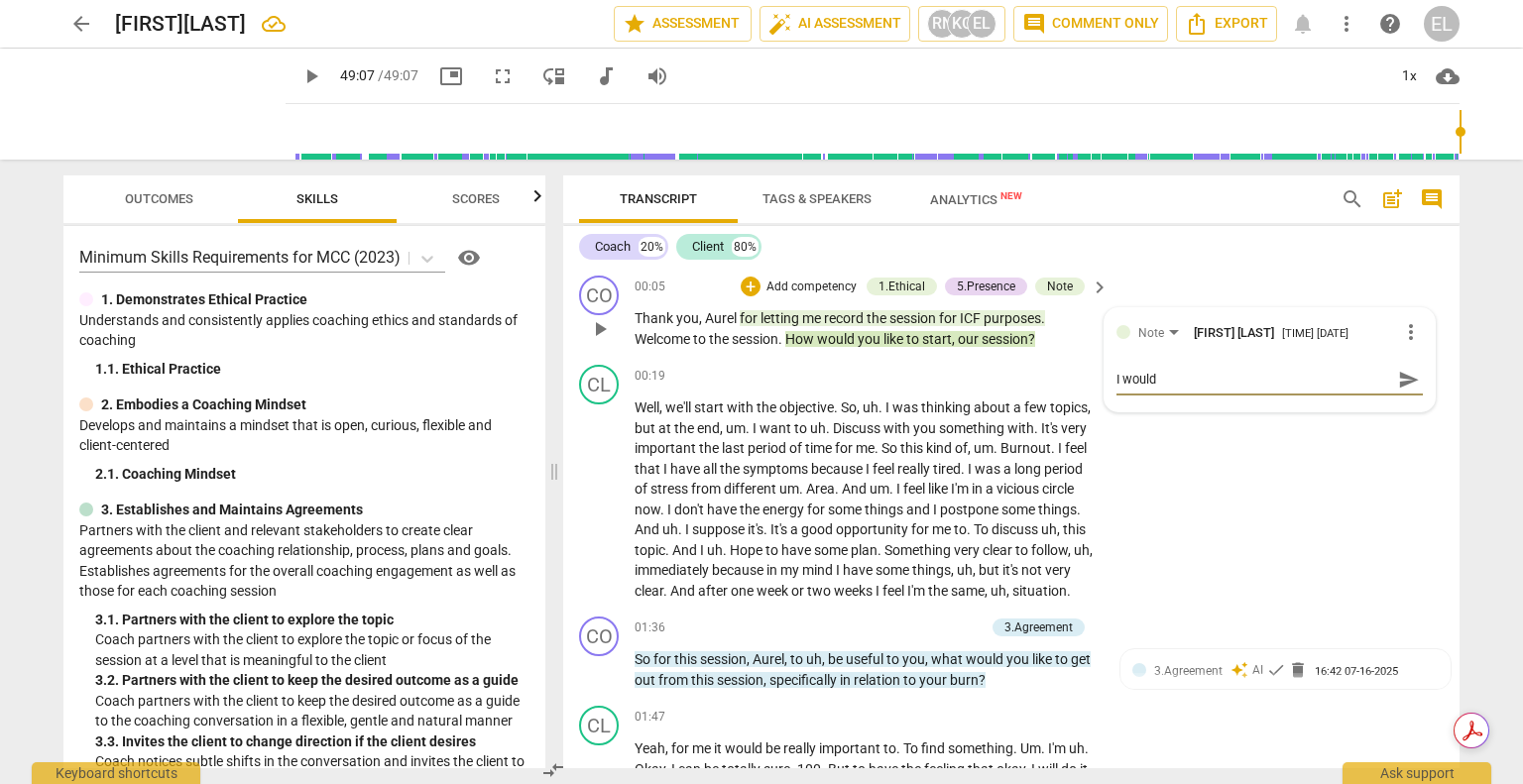 type on "I would s" 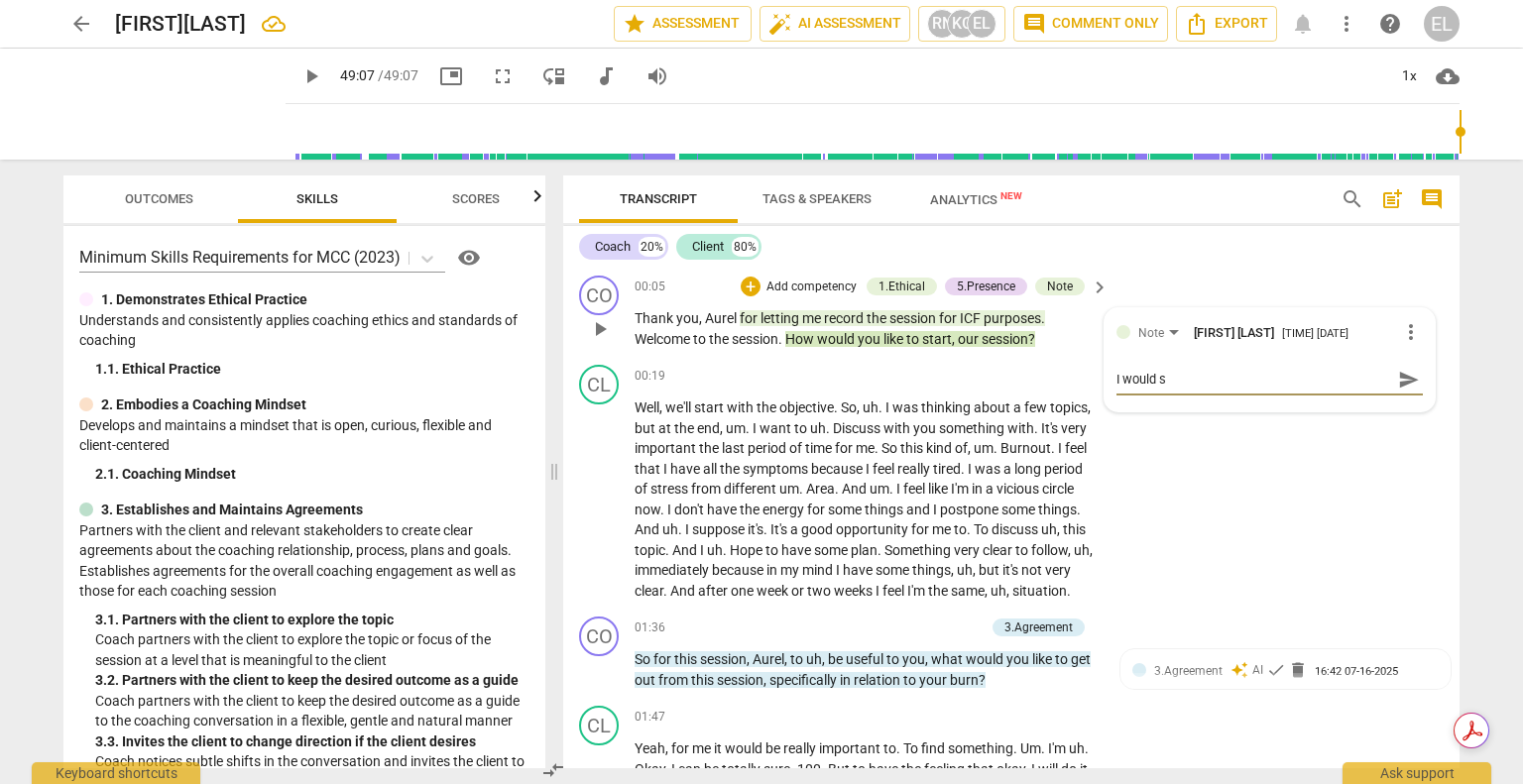 type on "I would su" 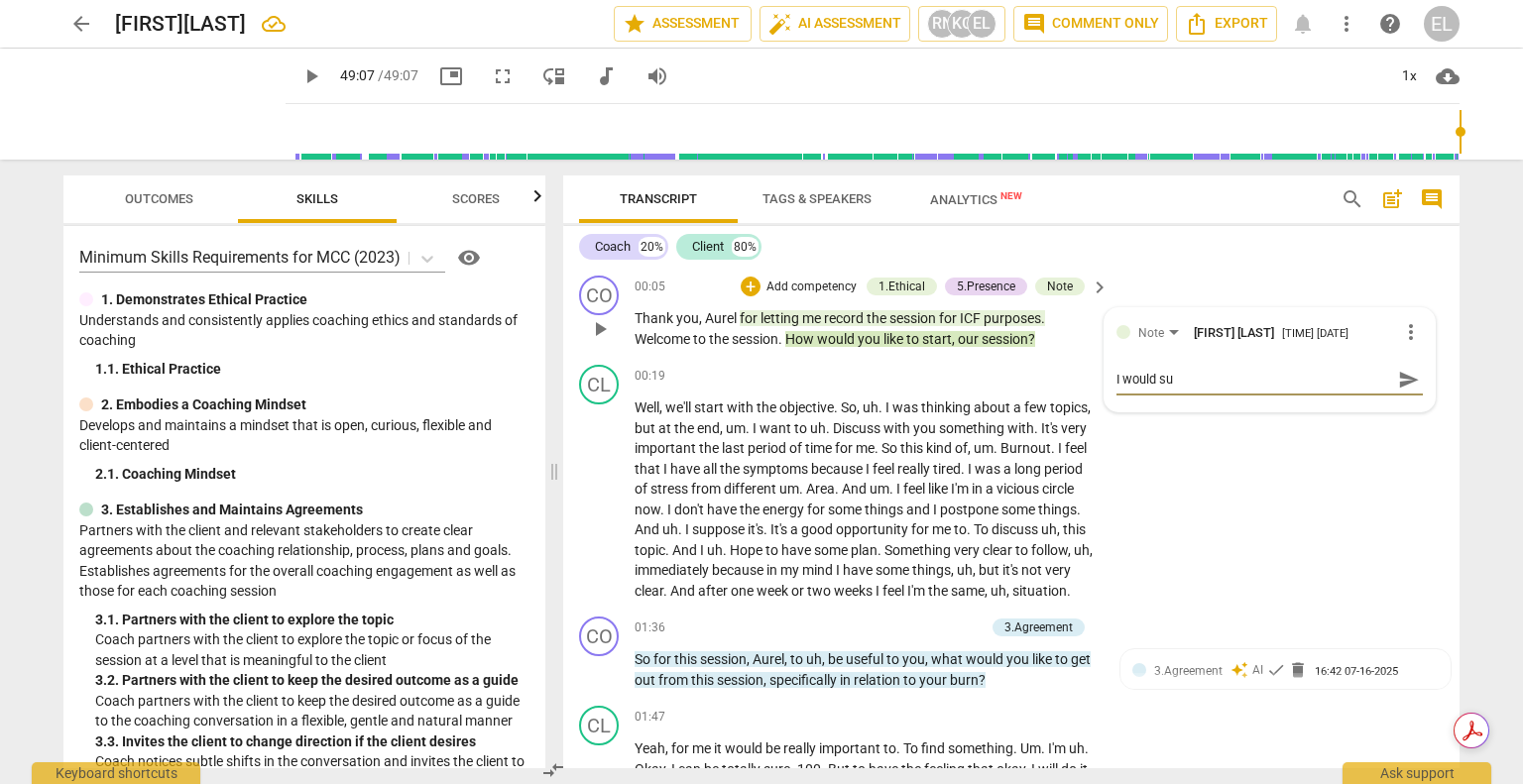 type on "I would sug" 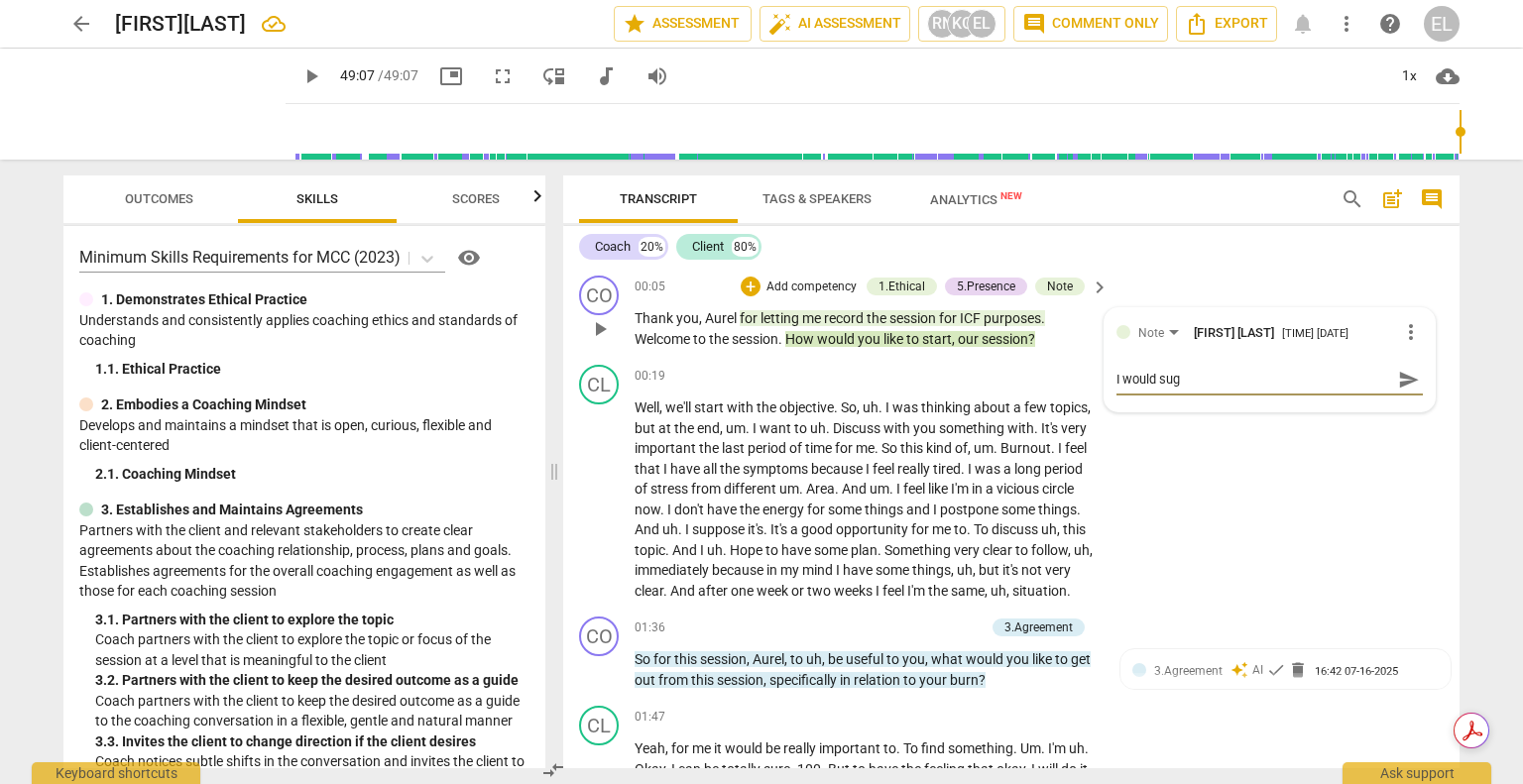 type on "I would sugg" 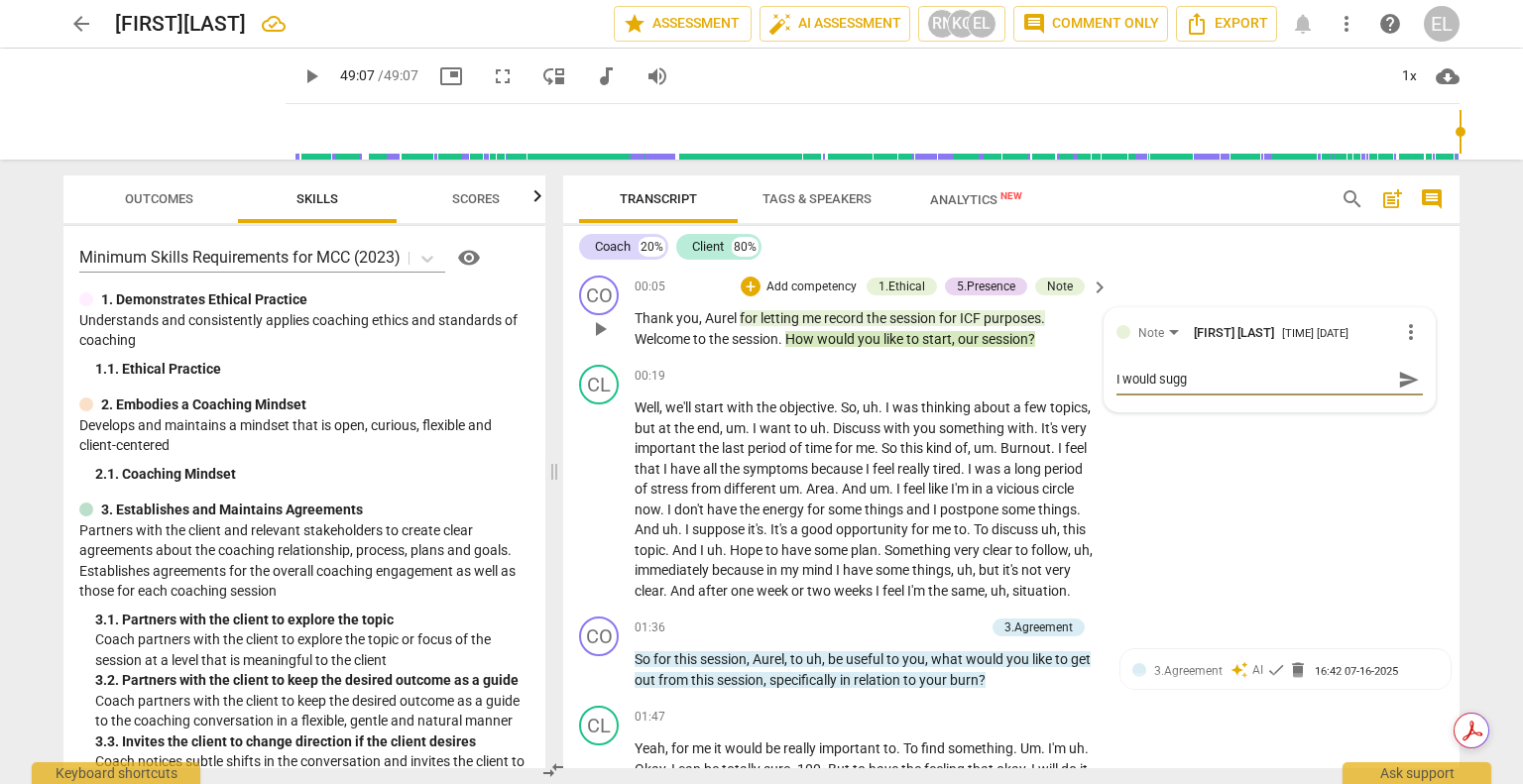 type on "I would sugge" 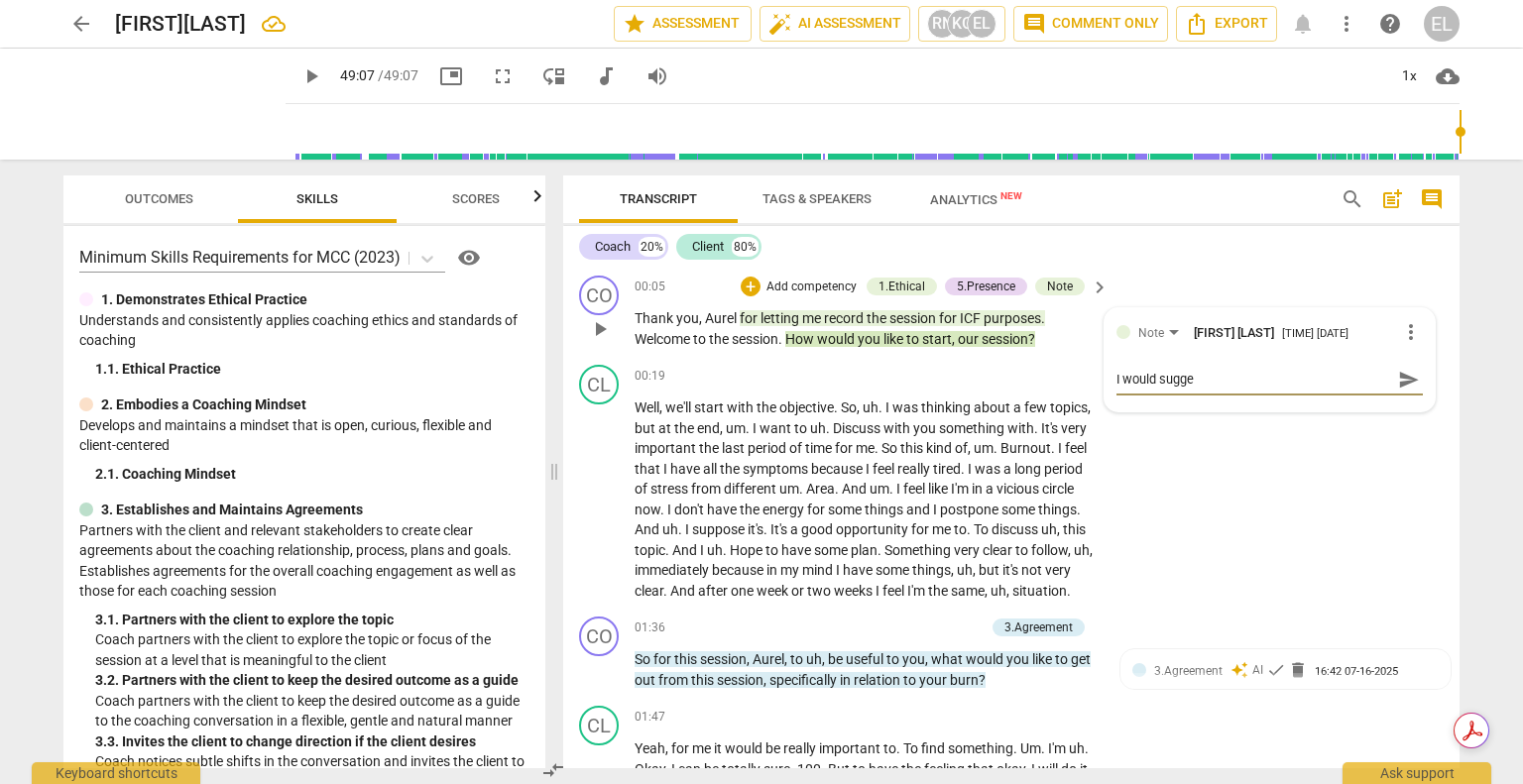 type on "I would sugges" 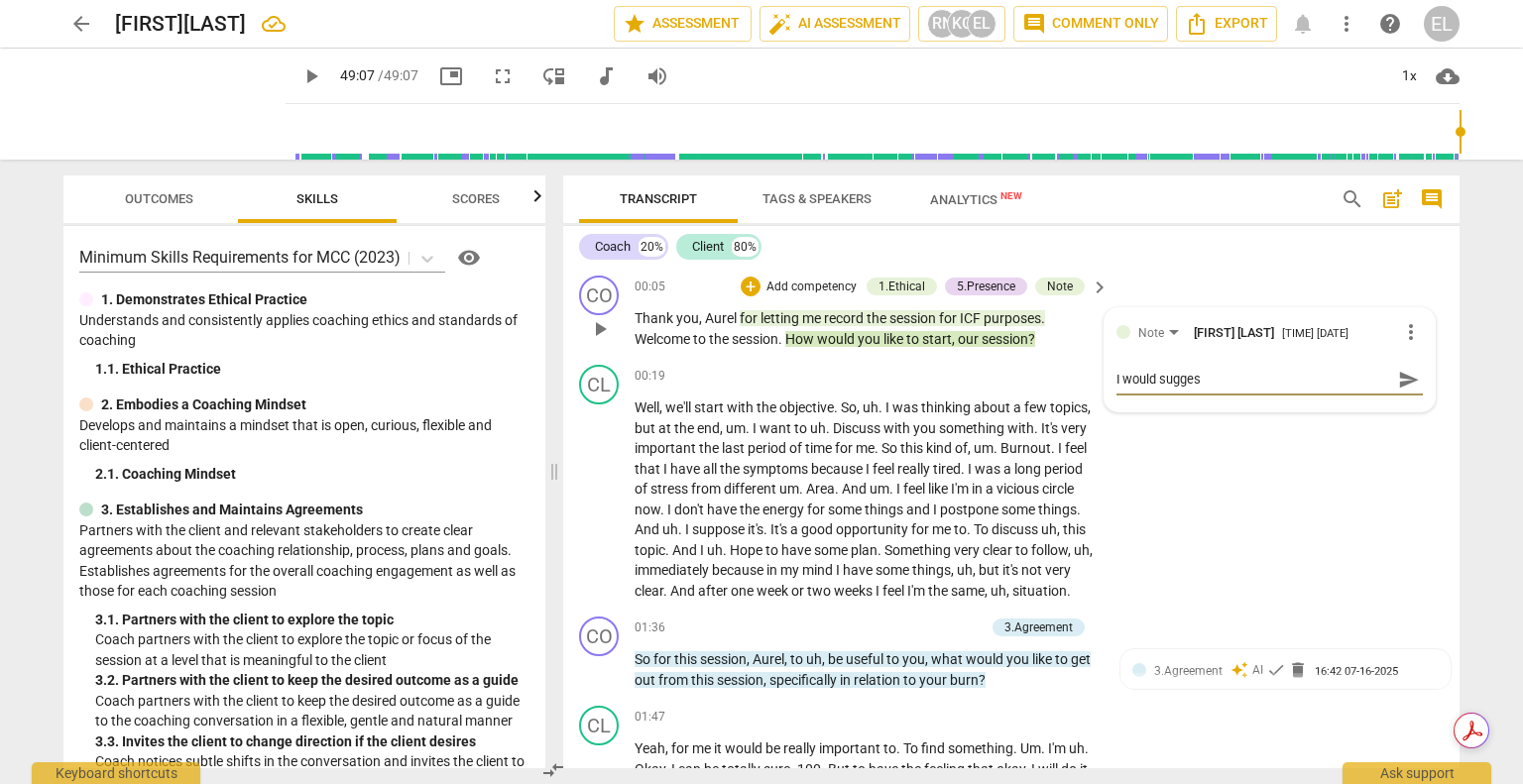 type on "I would suggest" 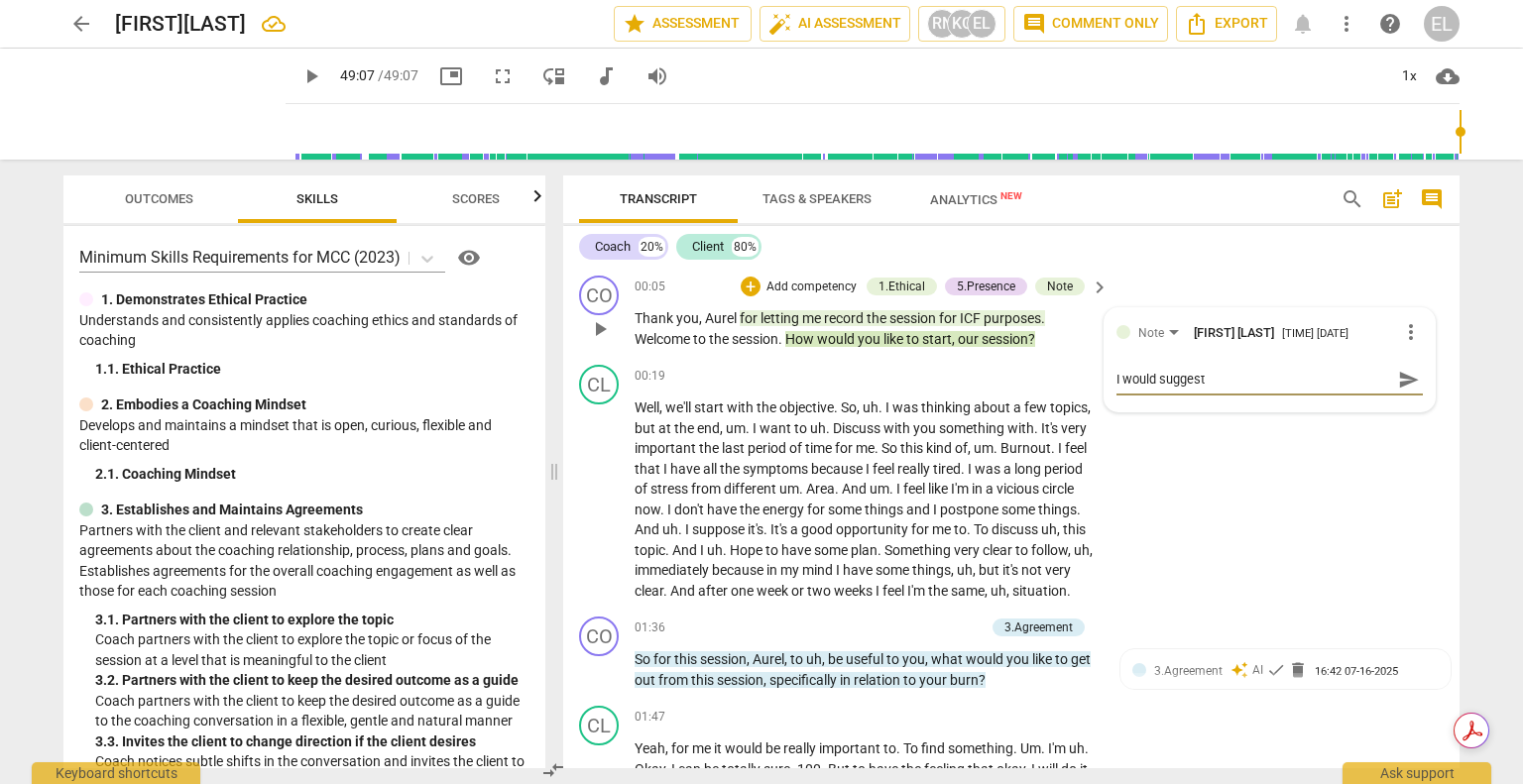 type on "I would suggest" 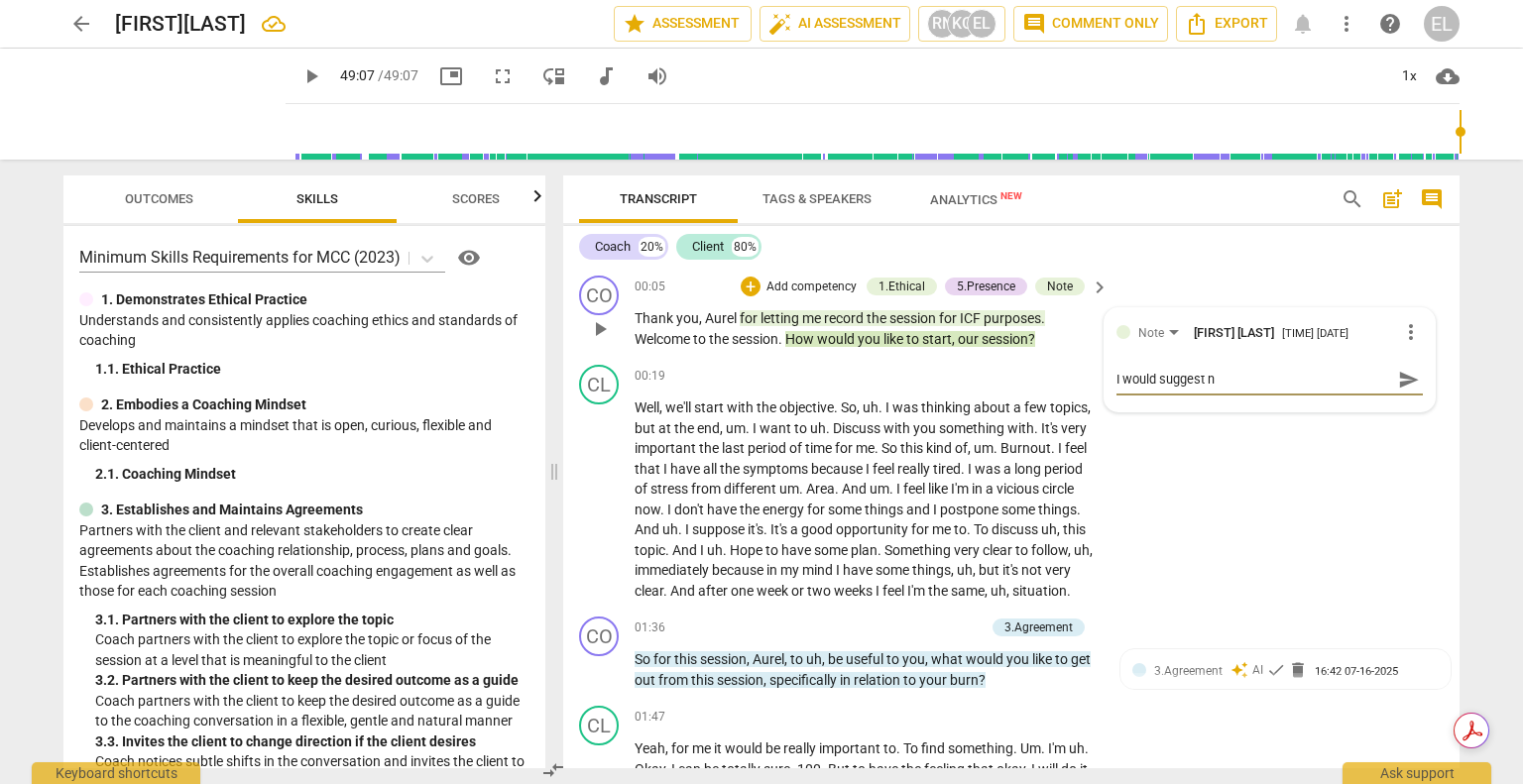 type on "I would suggest no" 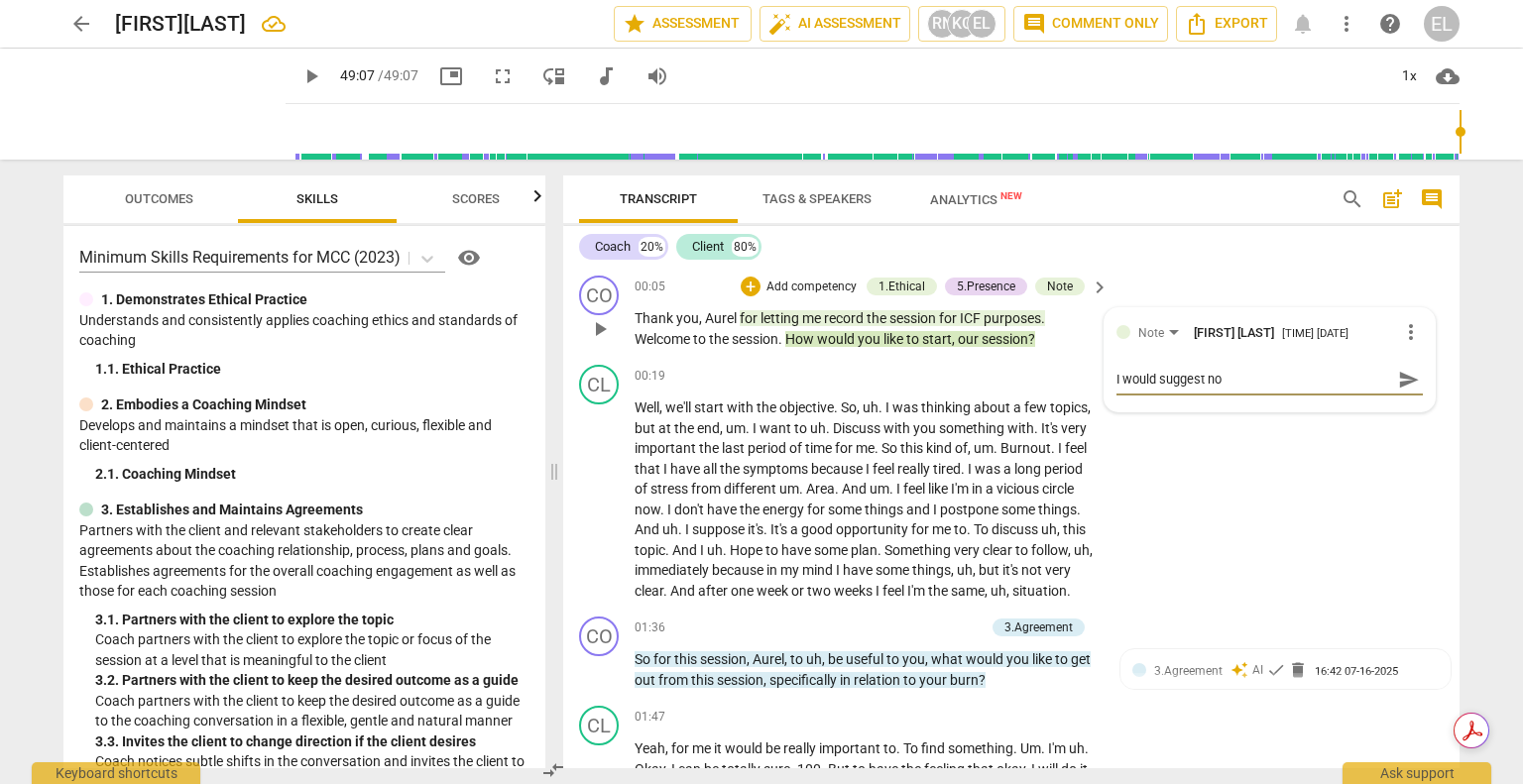 type on "I would suggest not" 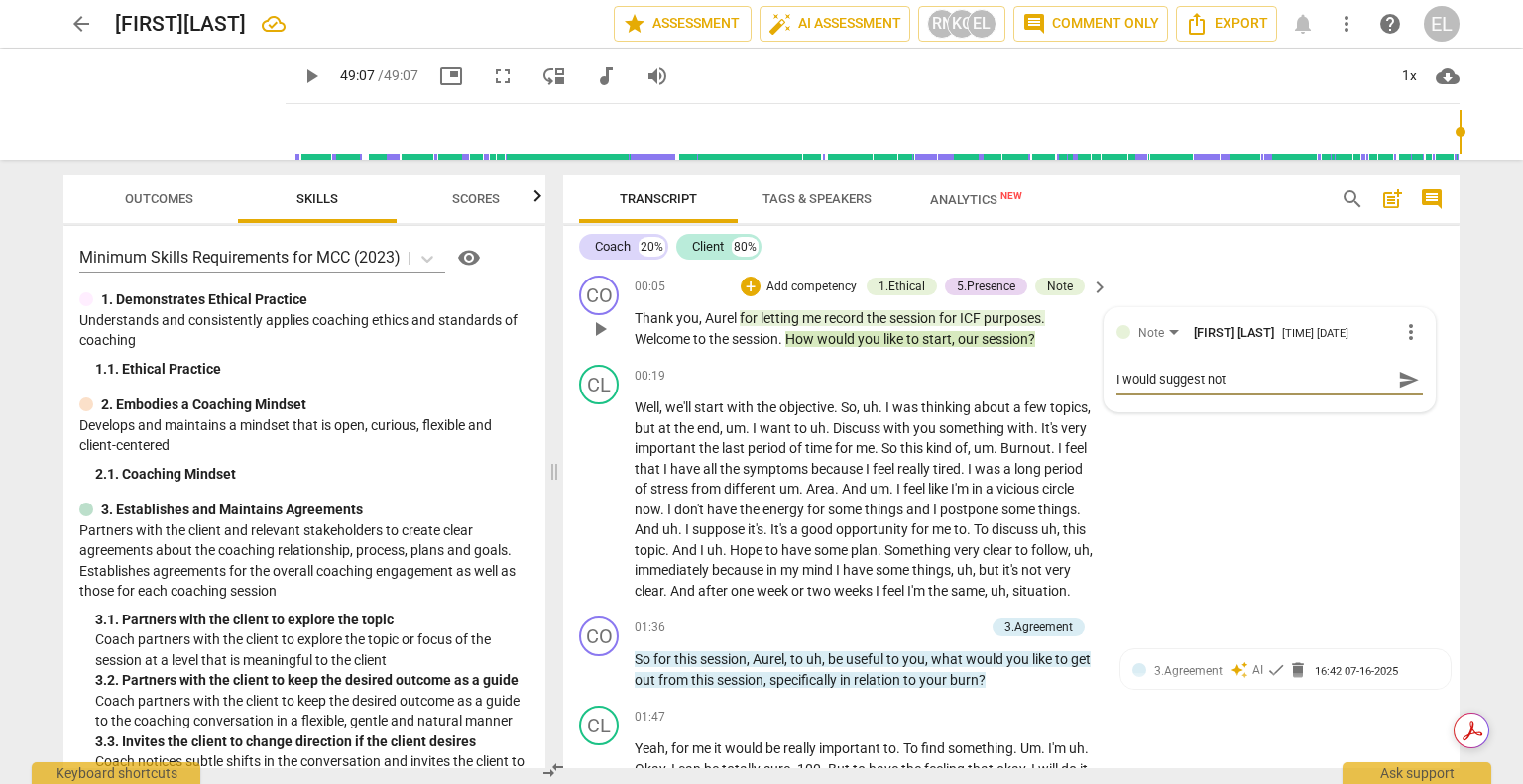 type on "I would suggest not" 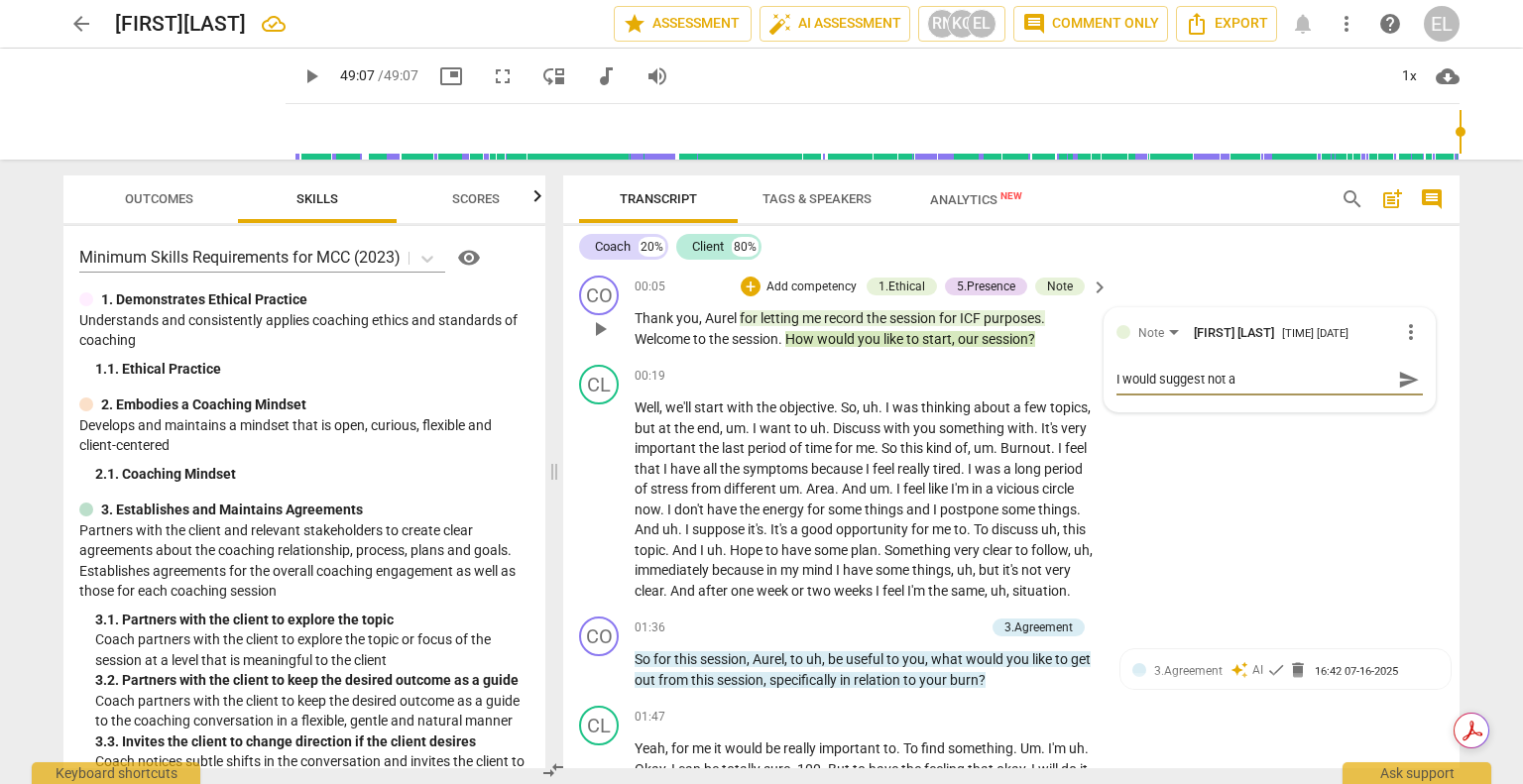 type on "I would suggest not as" 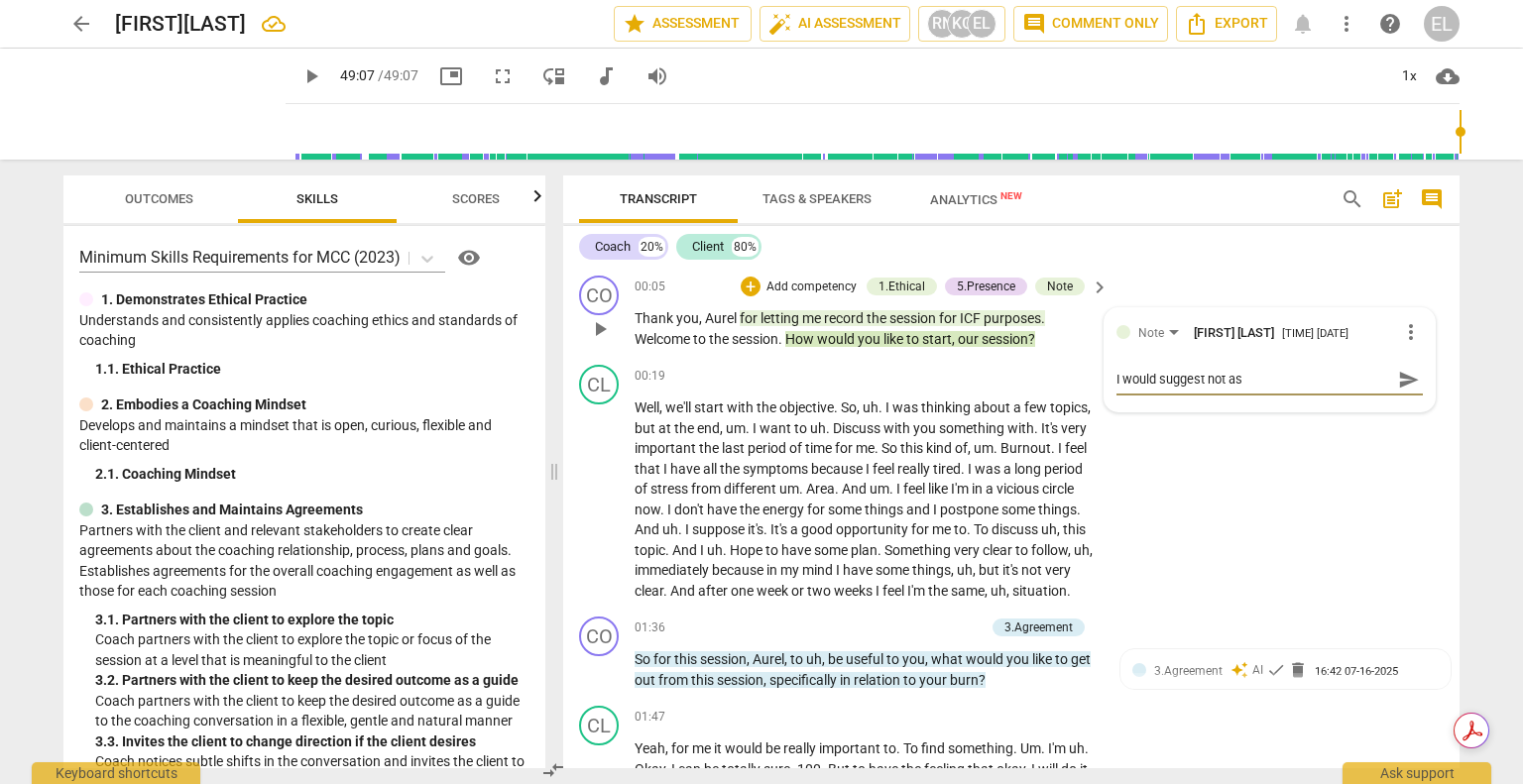type on "I would suggest not ask" 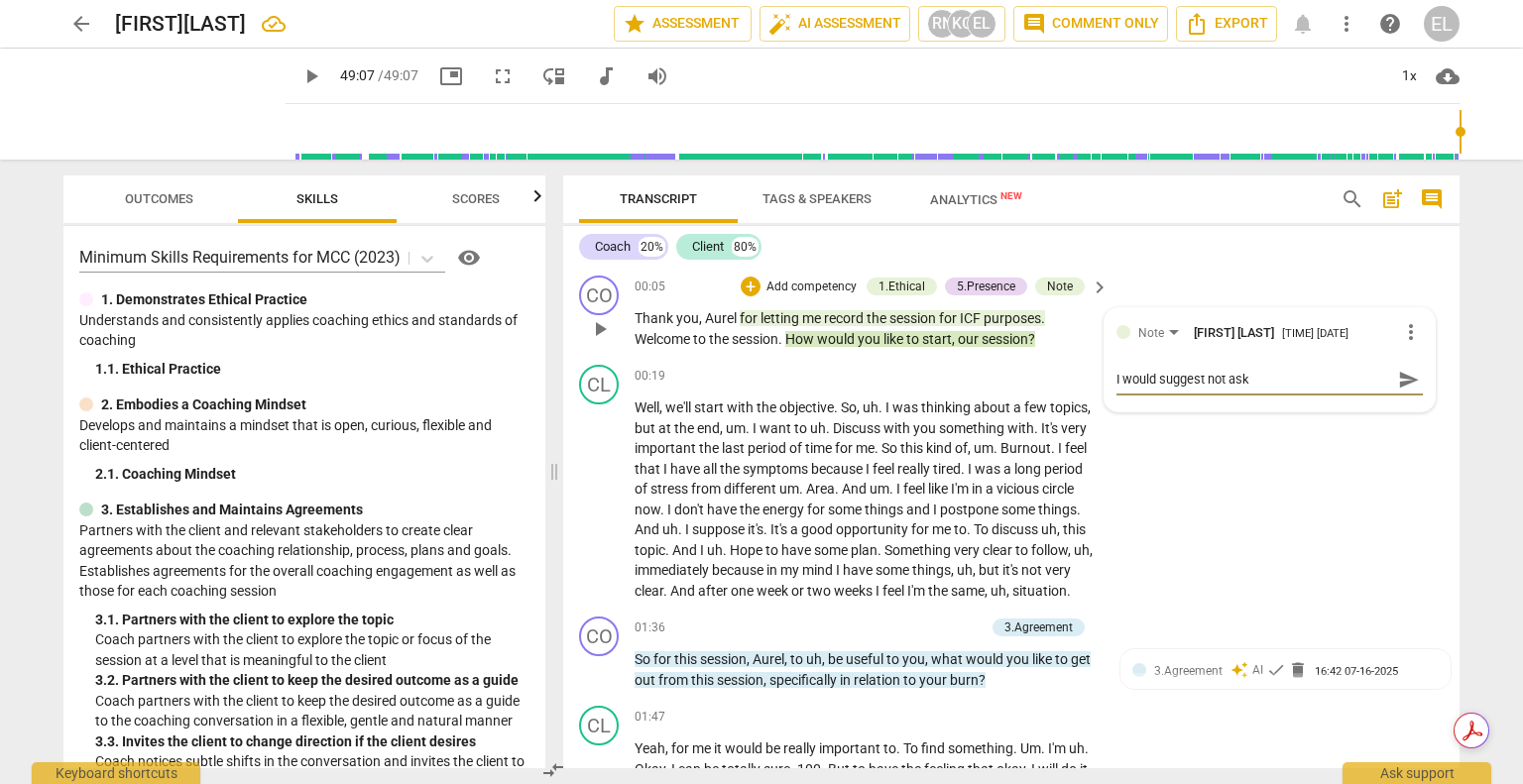 type on "I would suggest not asking" 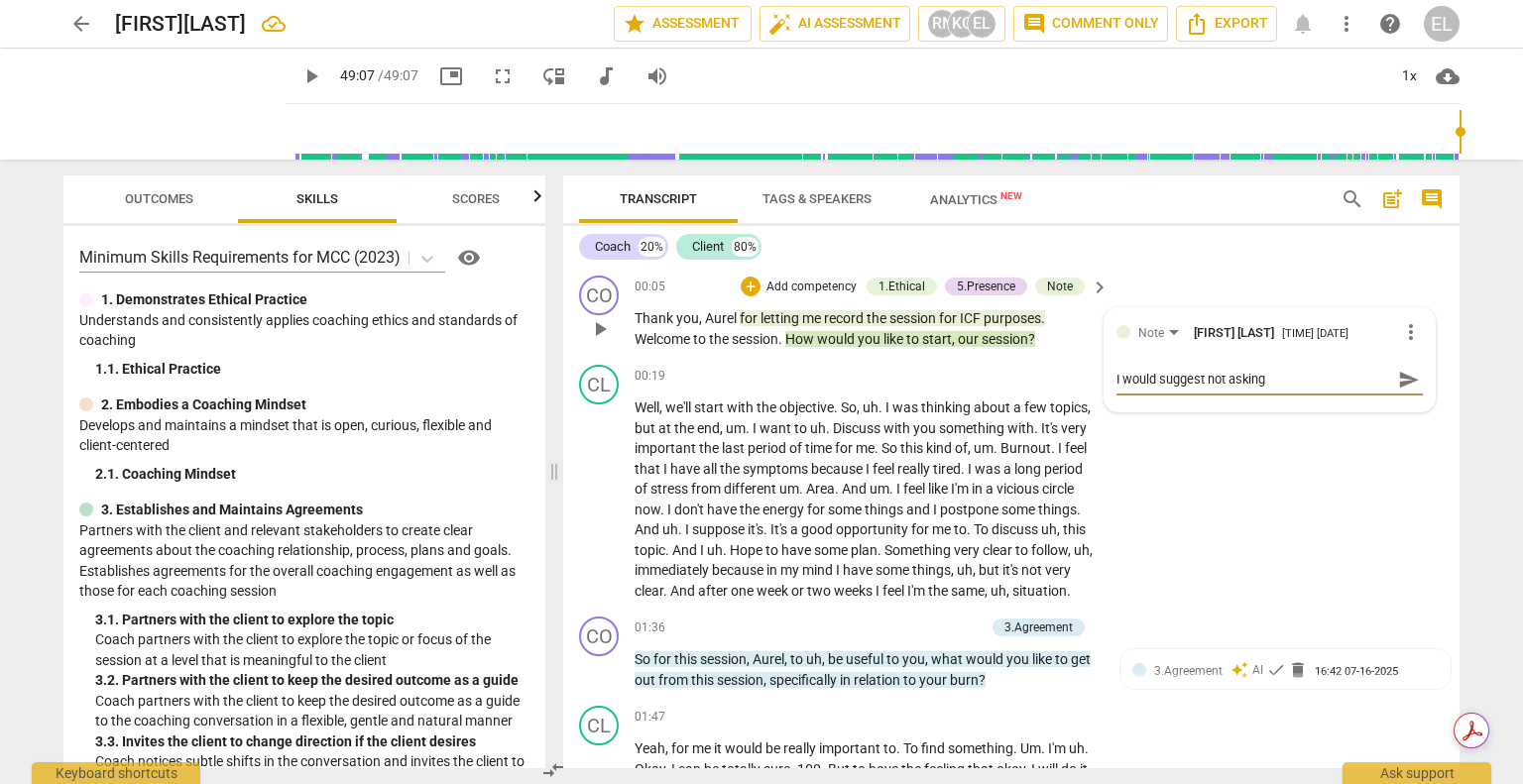 type on "I would suggest not askin" 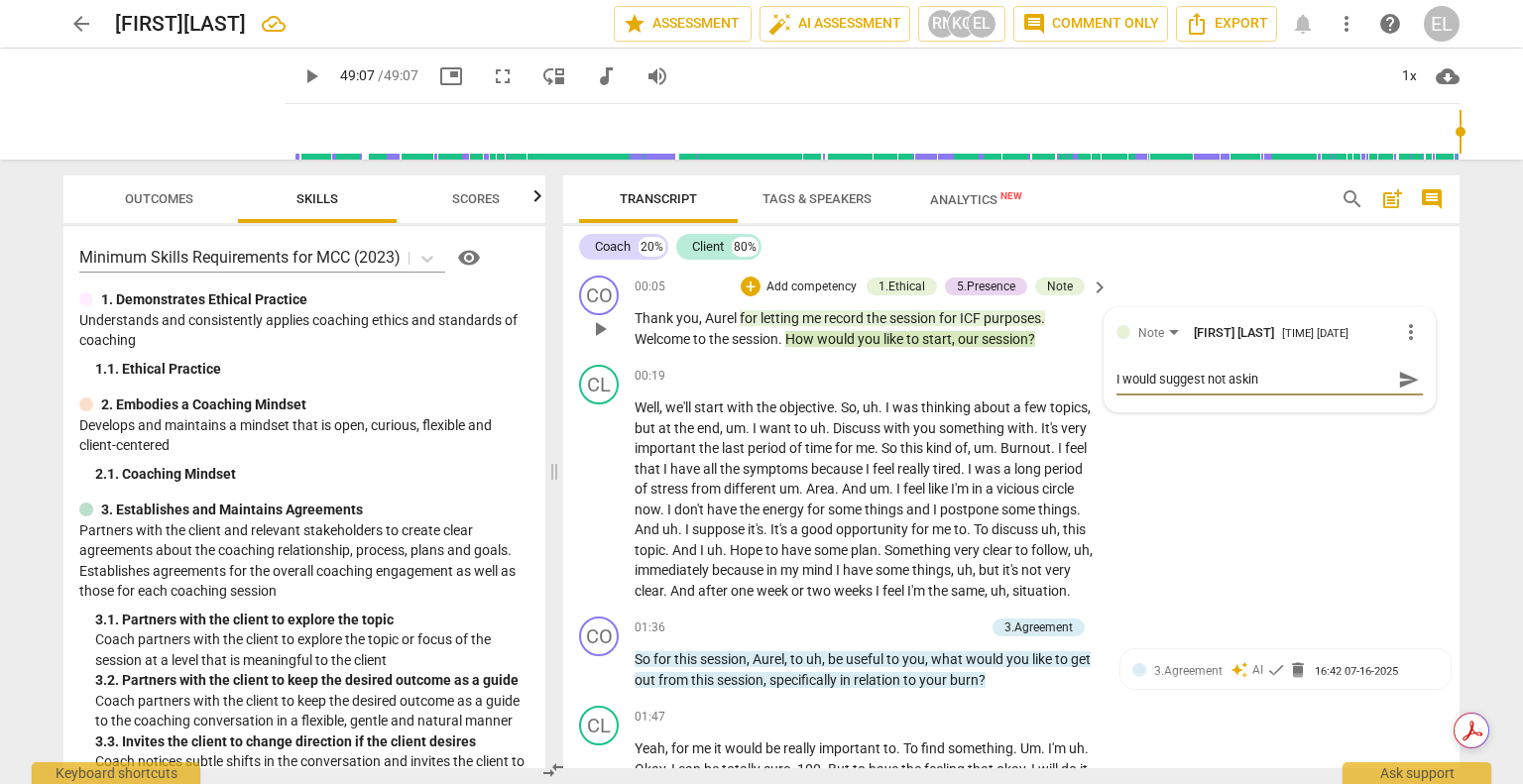 type on "I would suggest not asking" 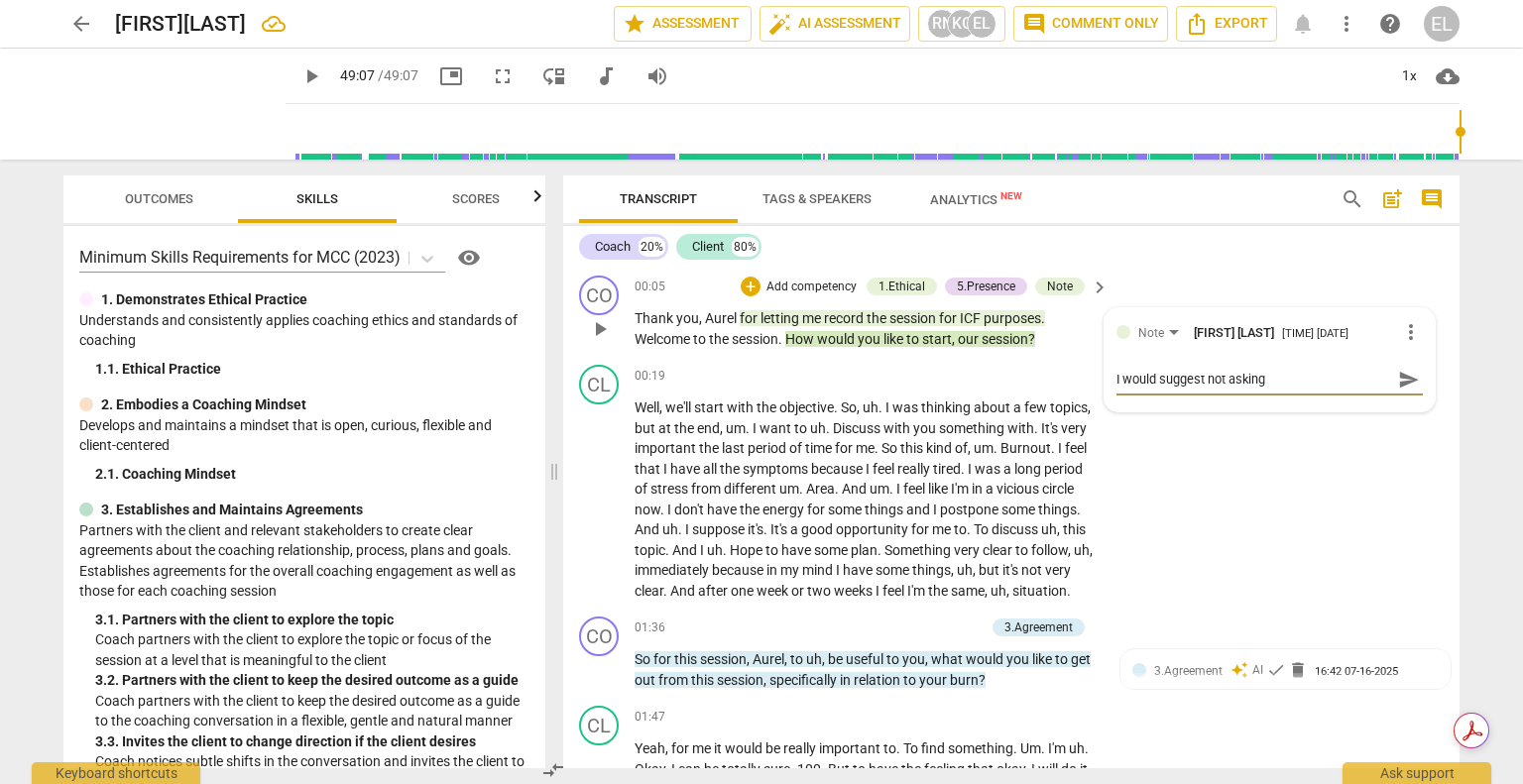 type on "I would suggest not asking" 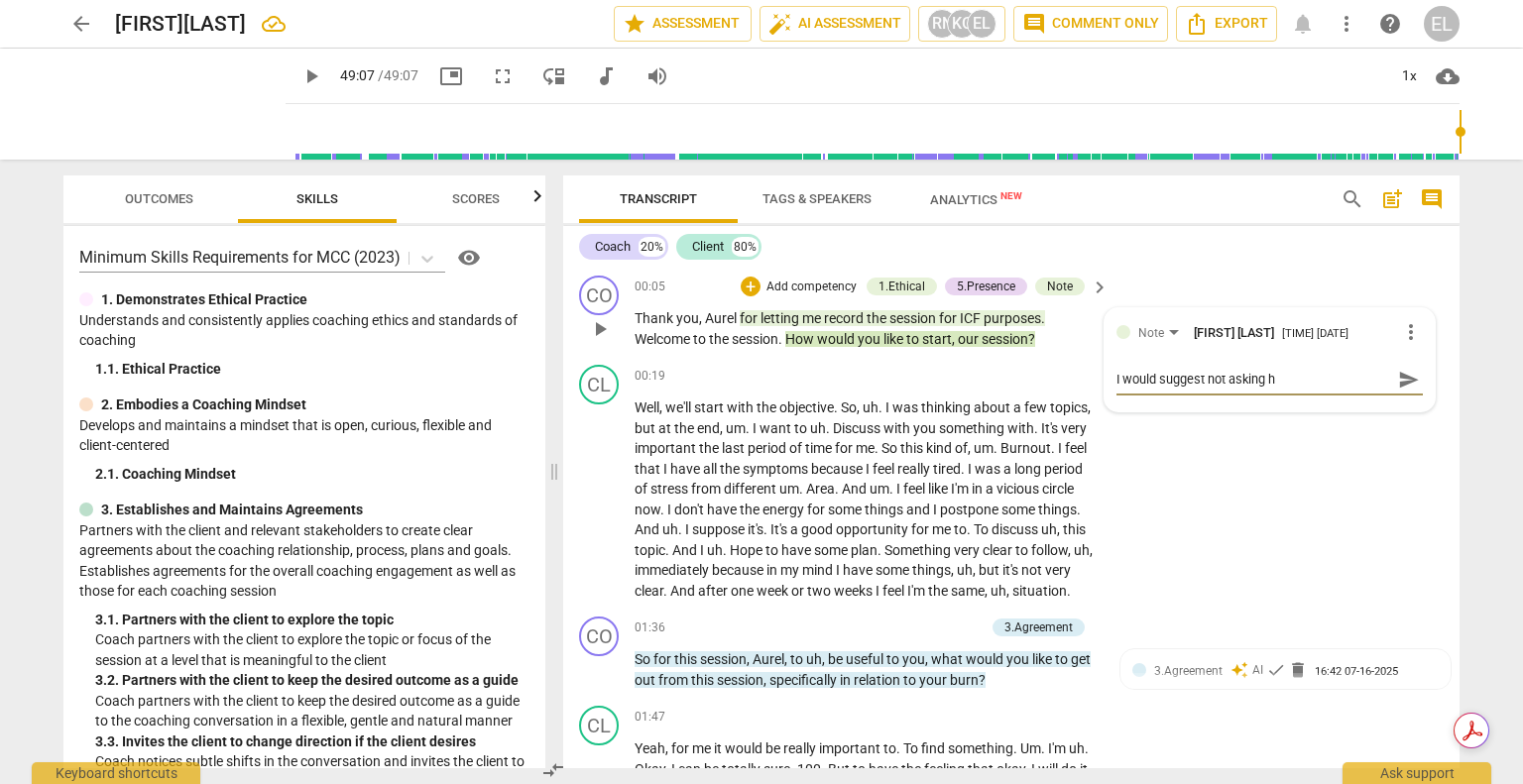 type on "I would suggest not asking ho" 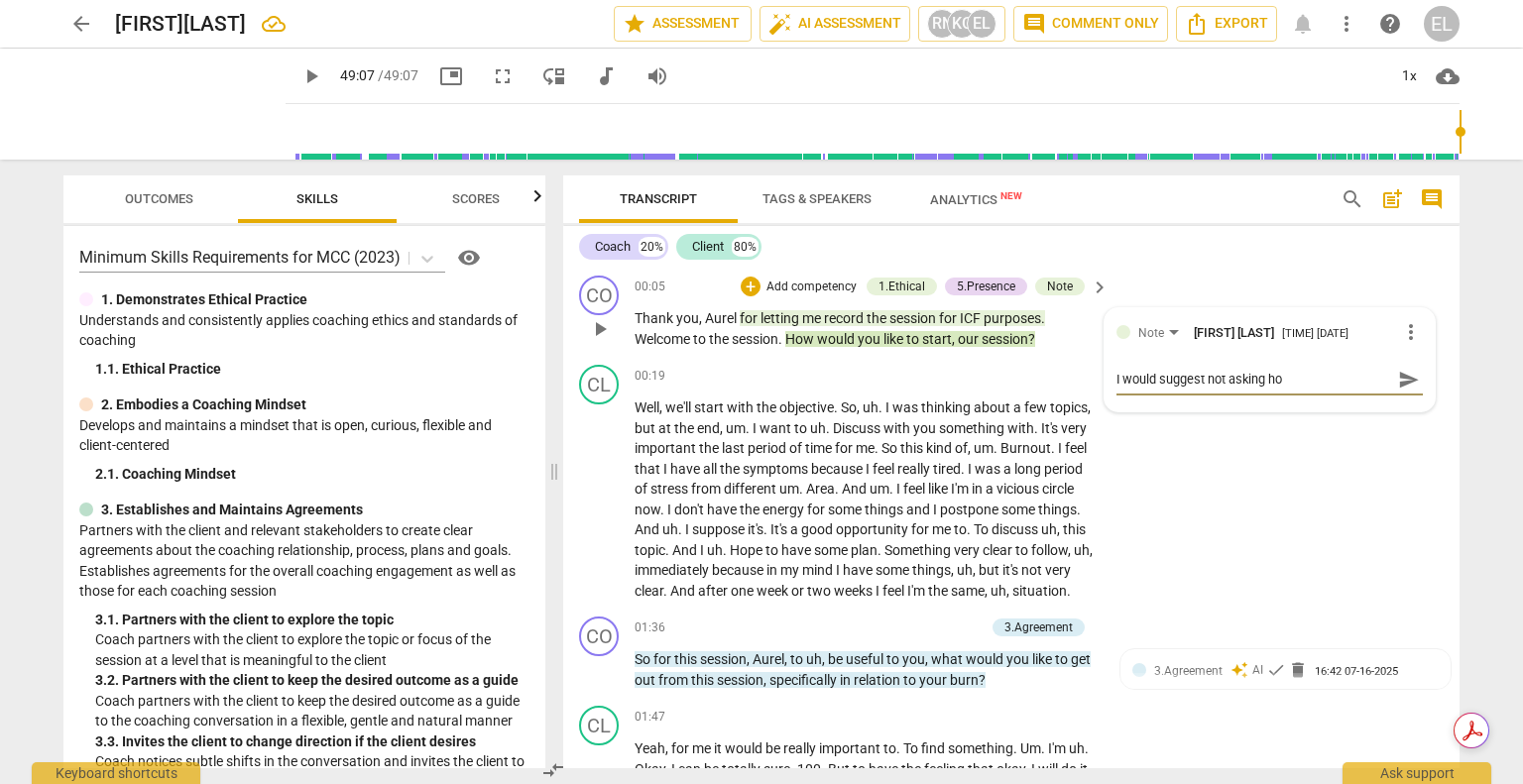 type on "I would suggest not asking how they would like to "start" the session." 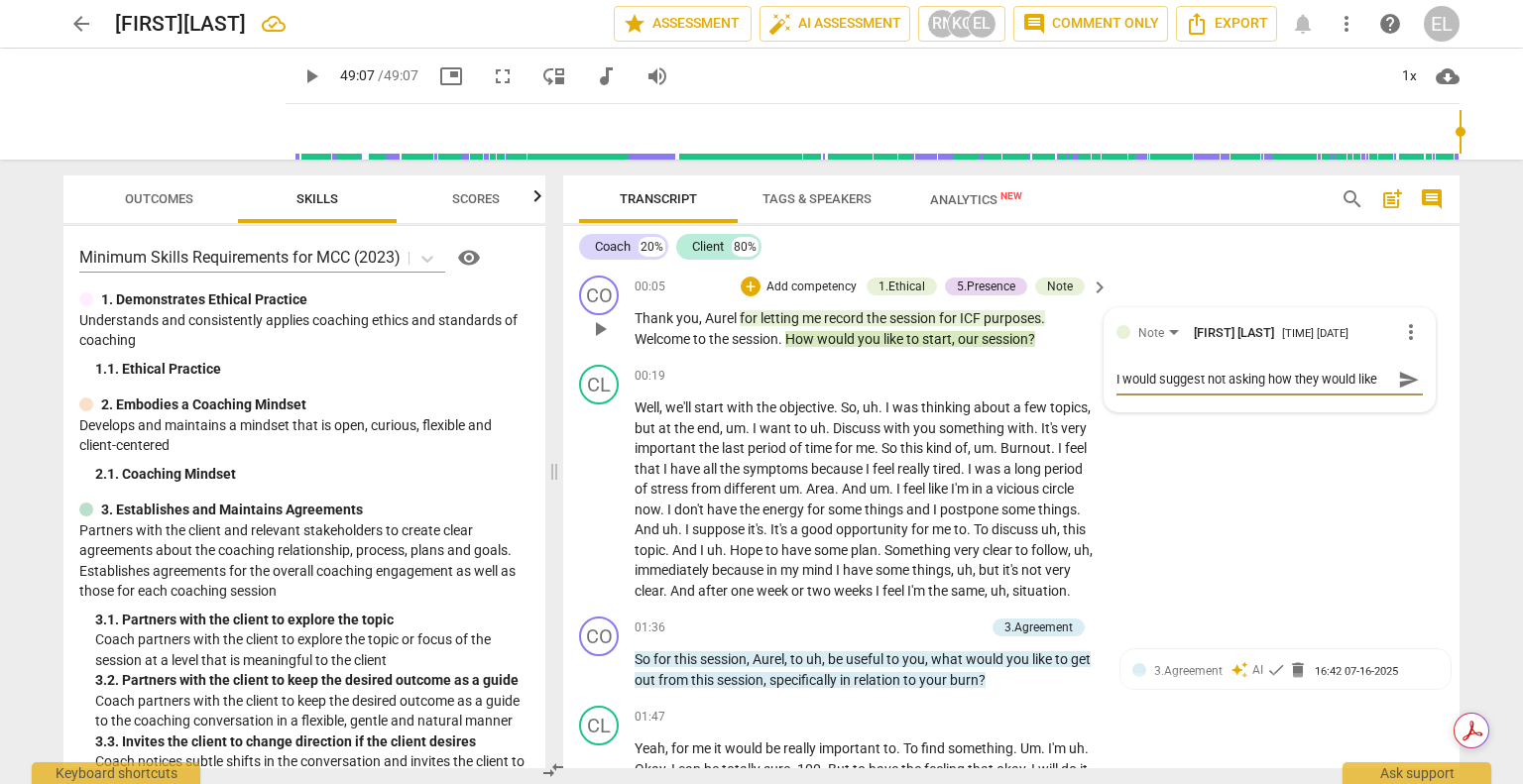 type on "I would suggest not asking how they would like to "start" the session." 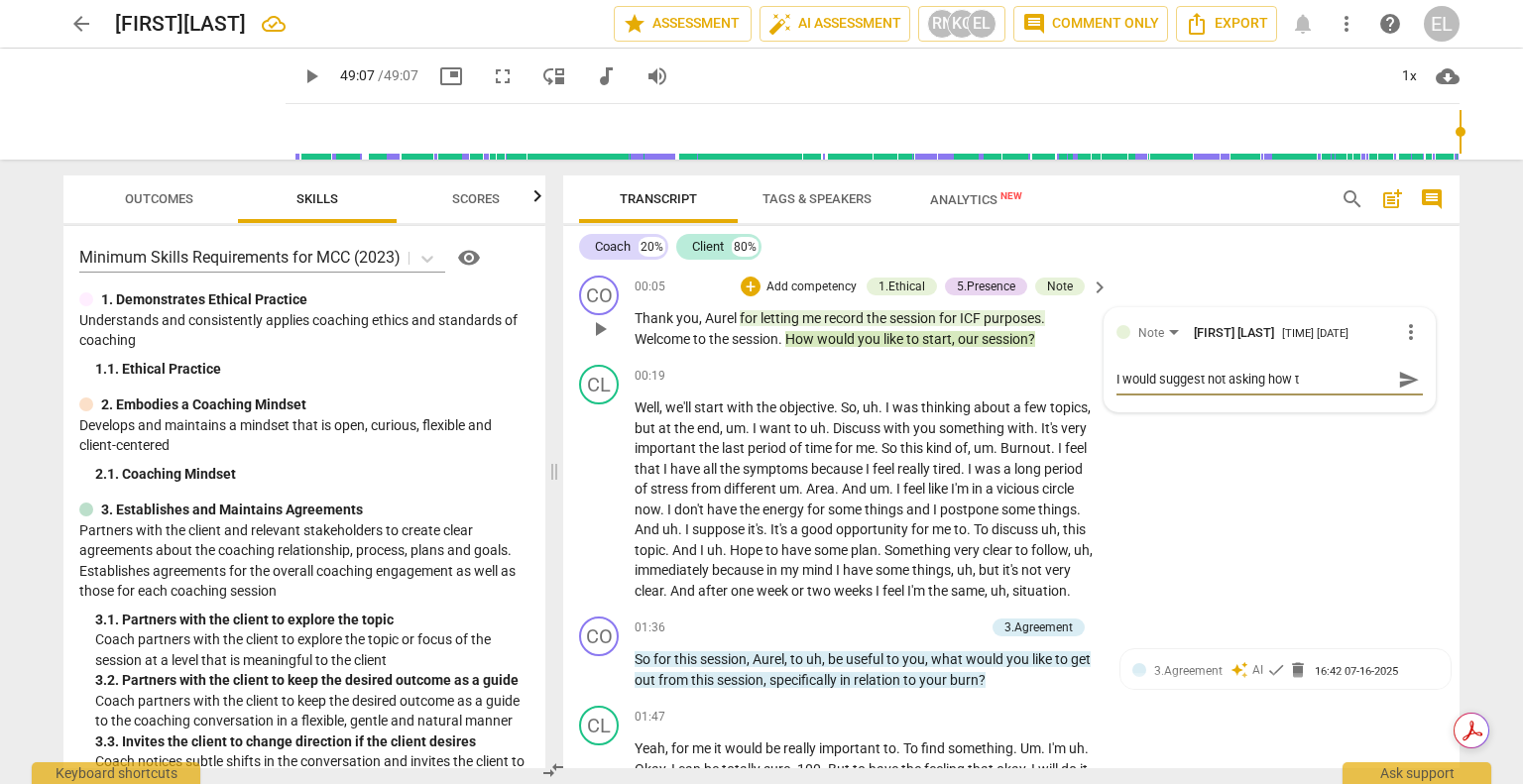 type on "I would suggest not asking how th" 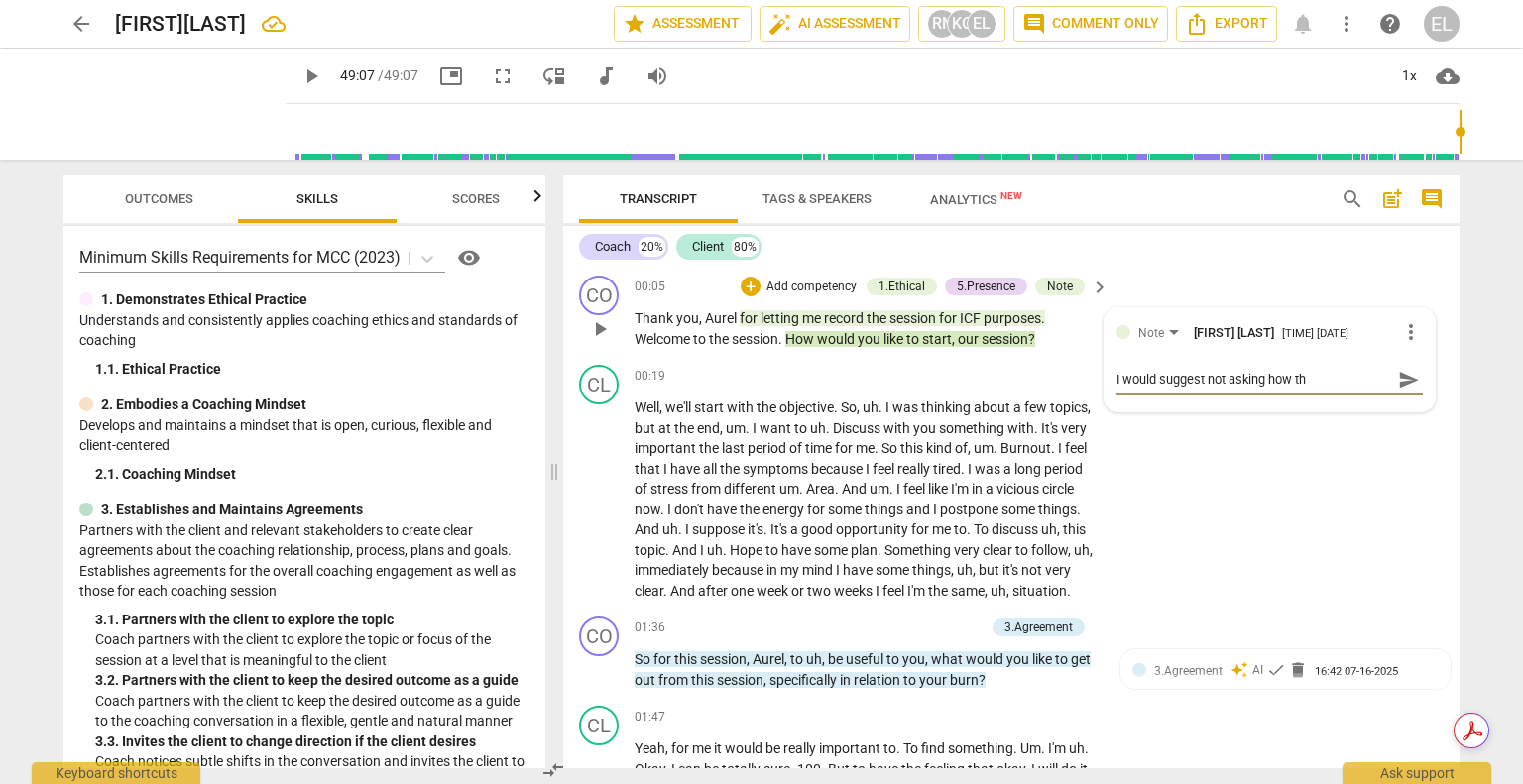 type on "I would suggest not asking how the" 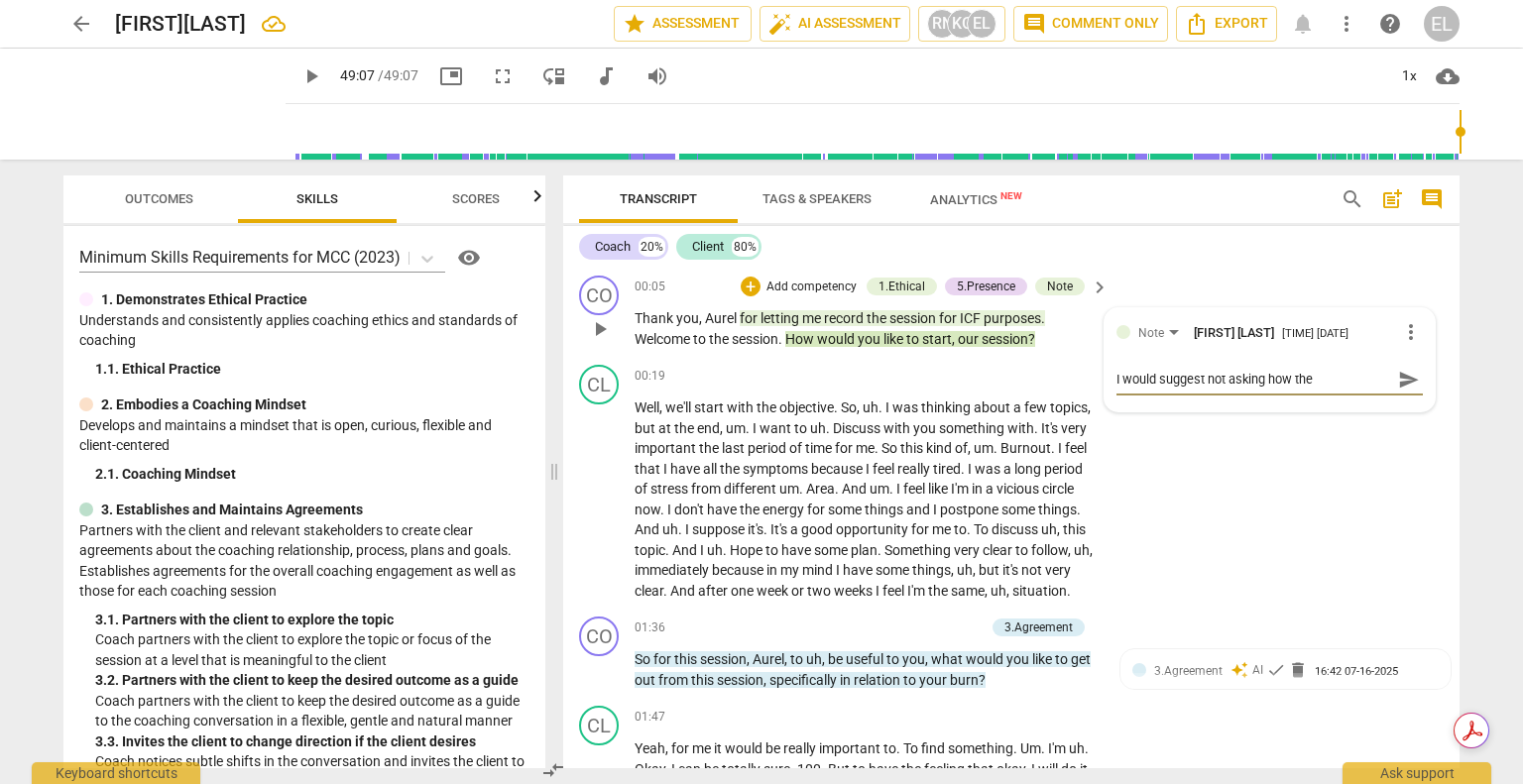 type on "I would suggest not asking how they would like to "start" the session." 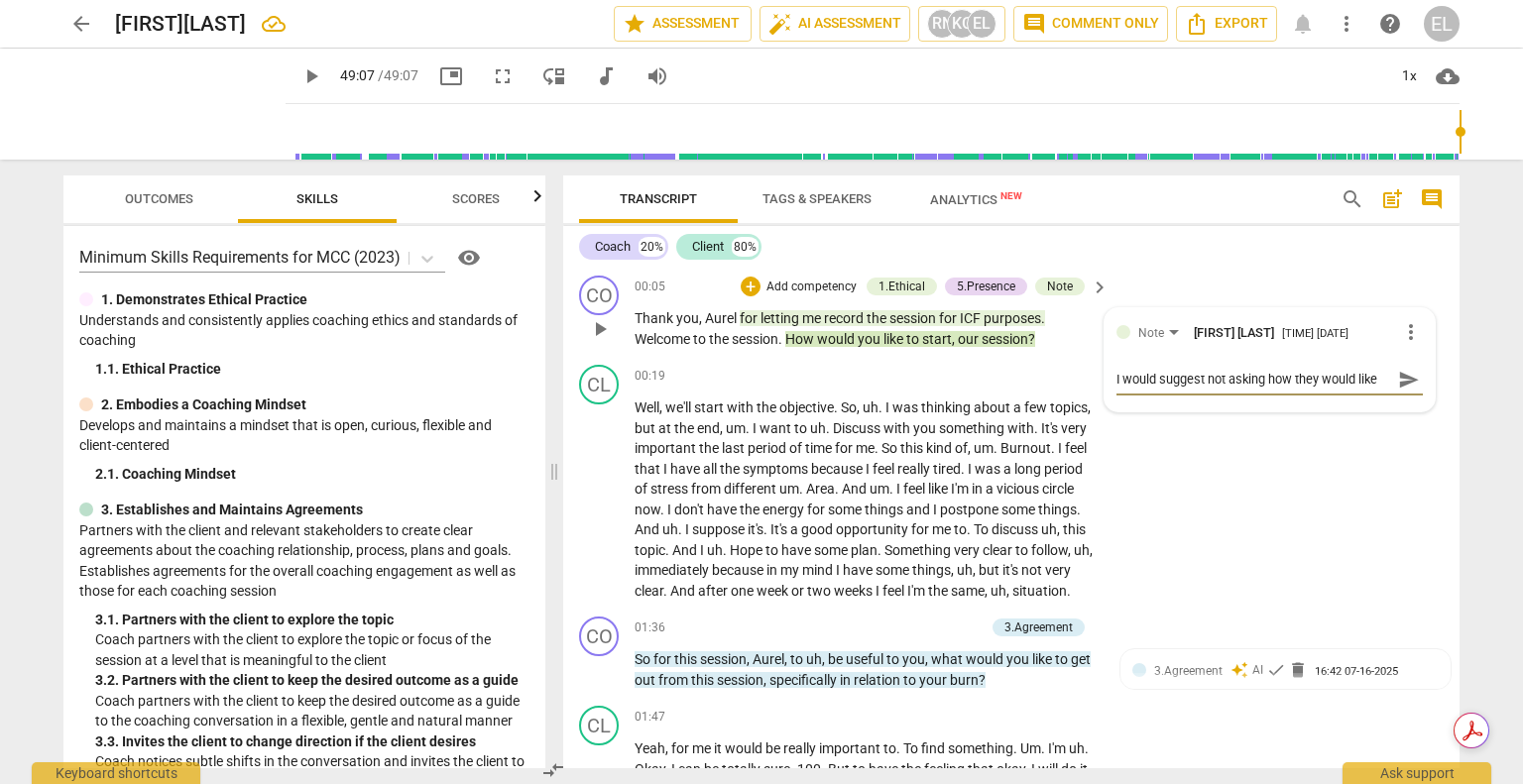 type on "I would suggest not asking how they would like to "start" the session." 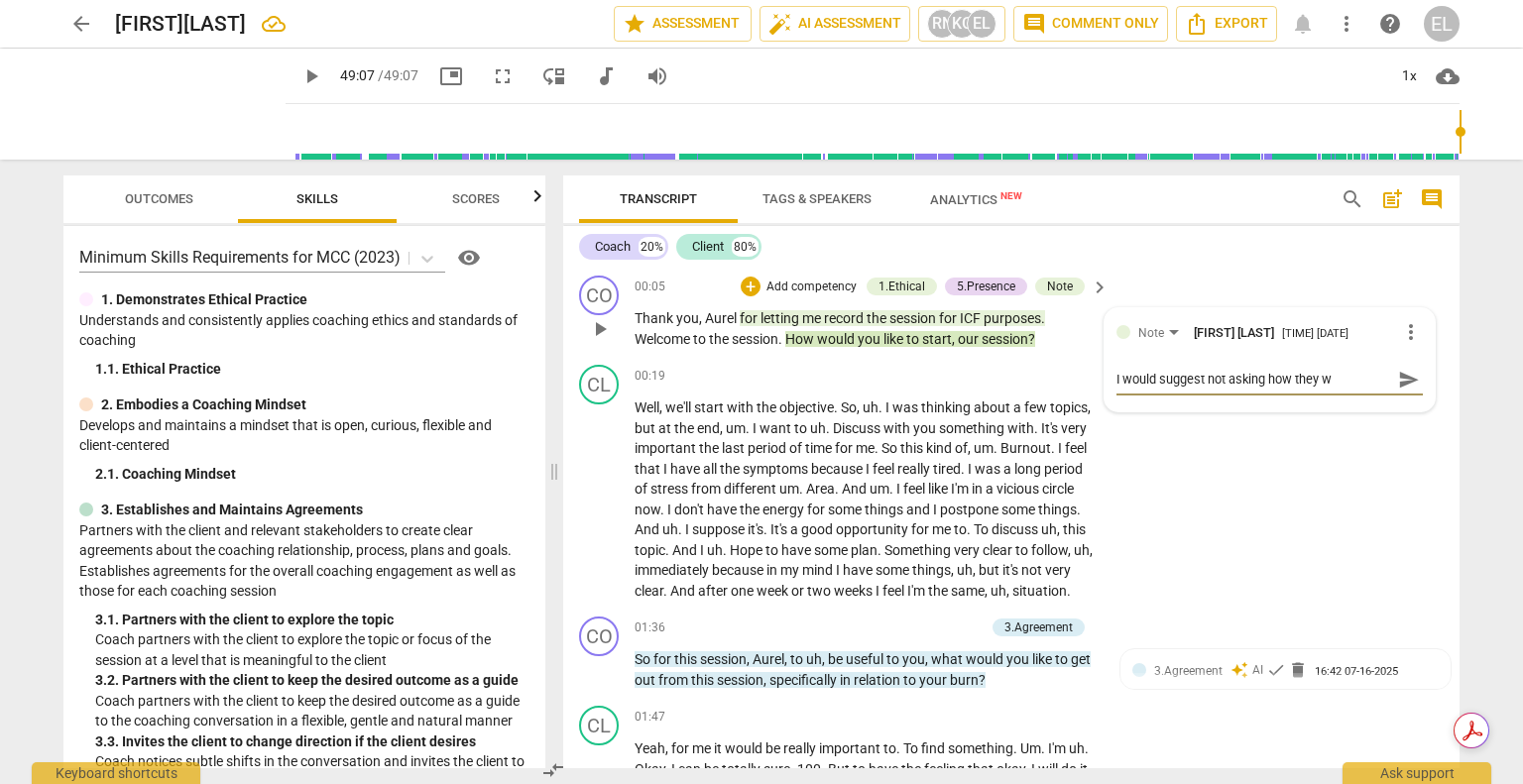 type on "I would suggest not asking how they wo" 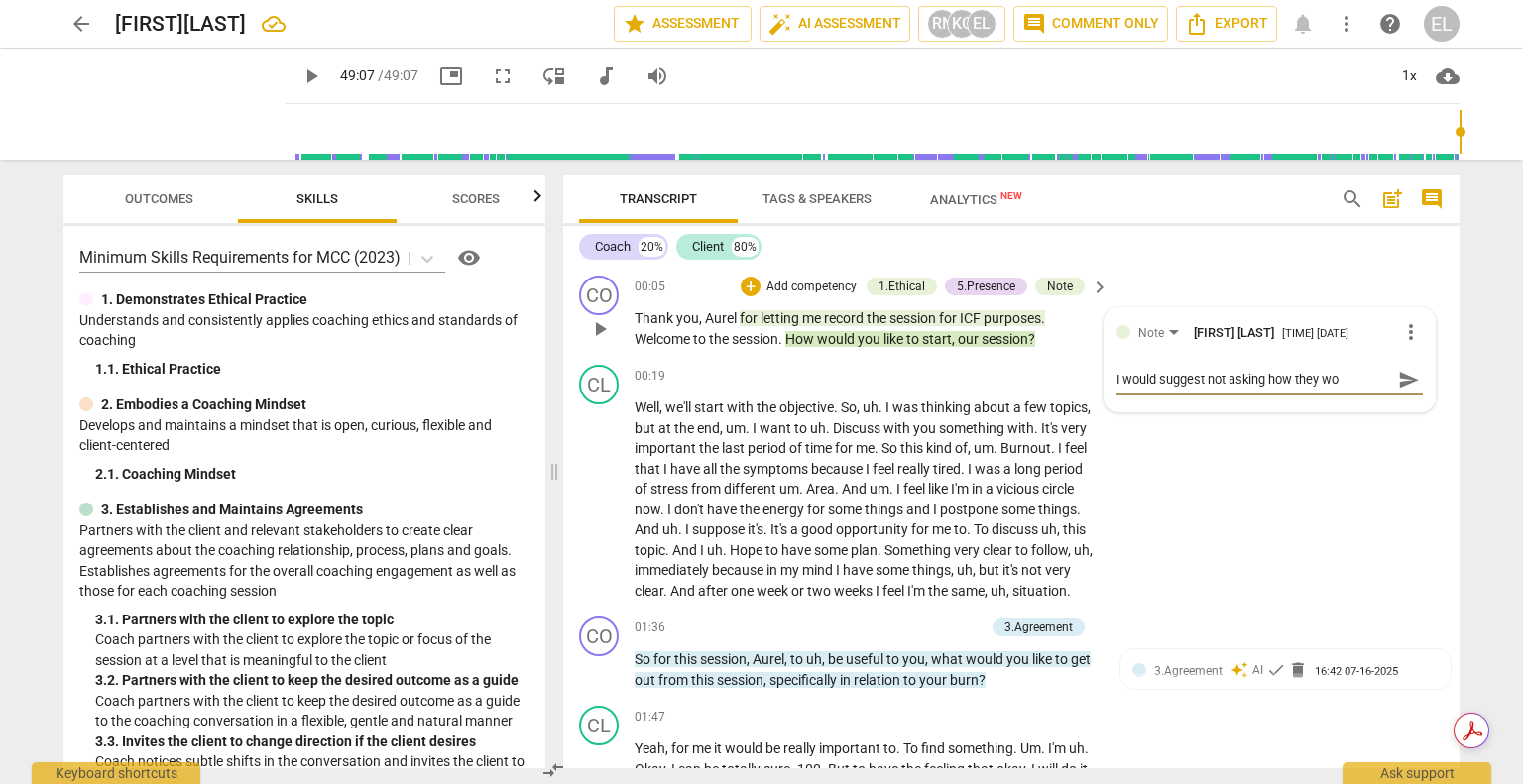 type on "I would suggest not asking how they wou" 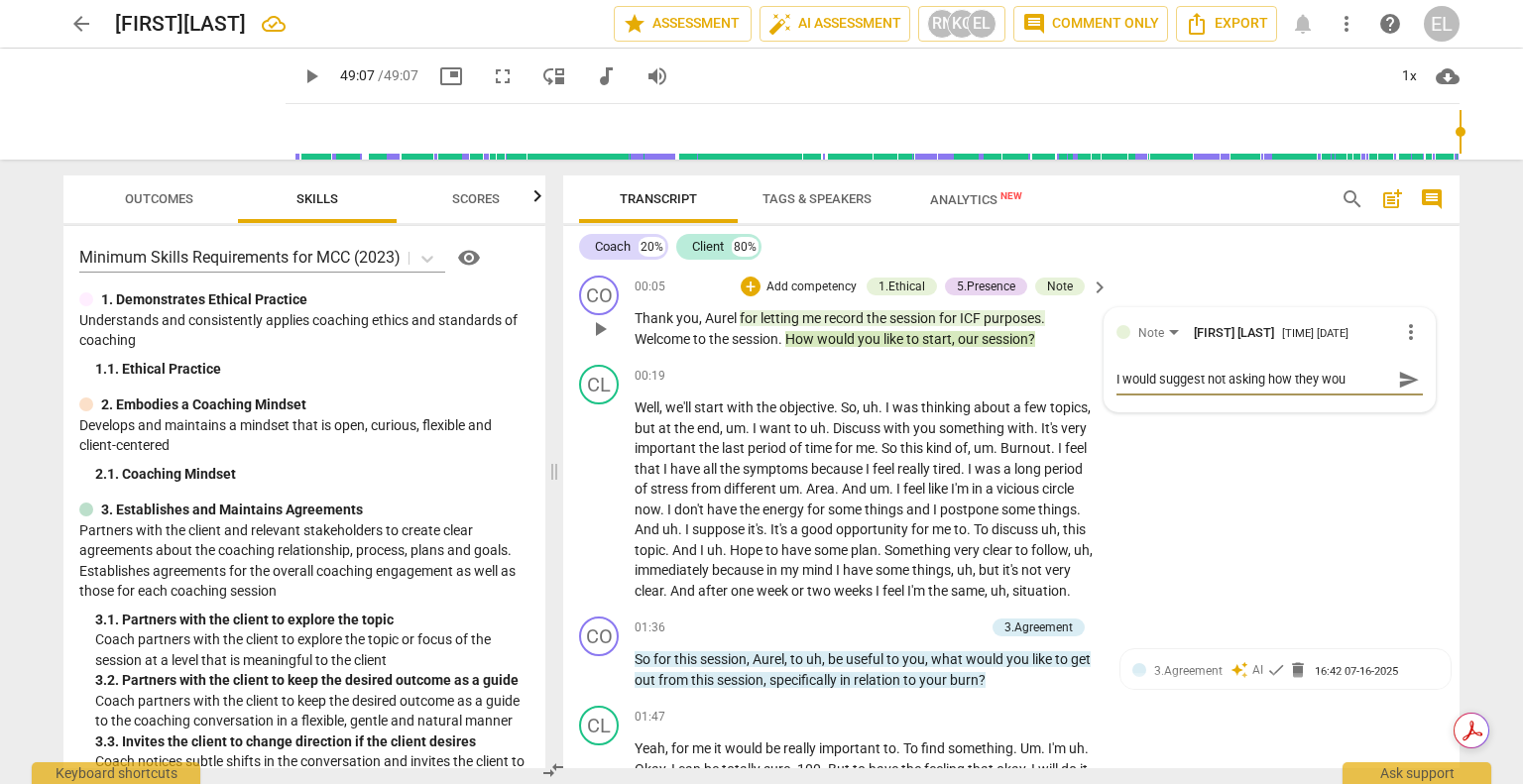 type on "I would suggest not asking how they woul" 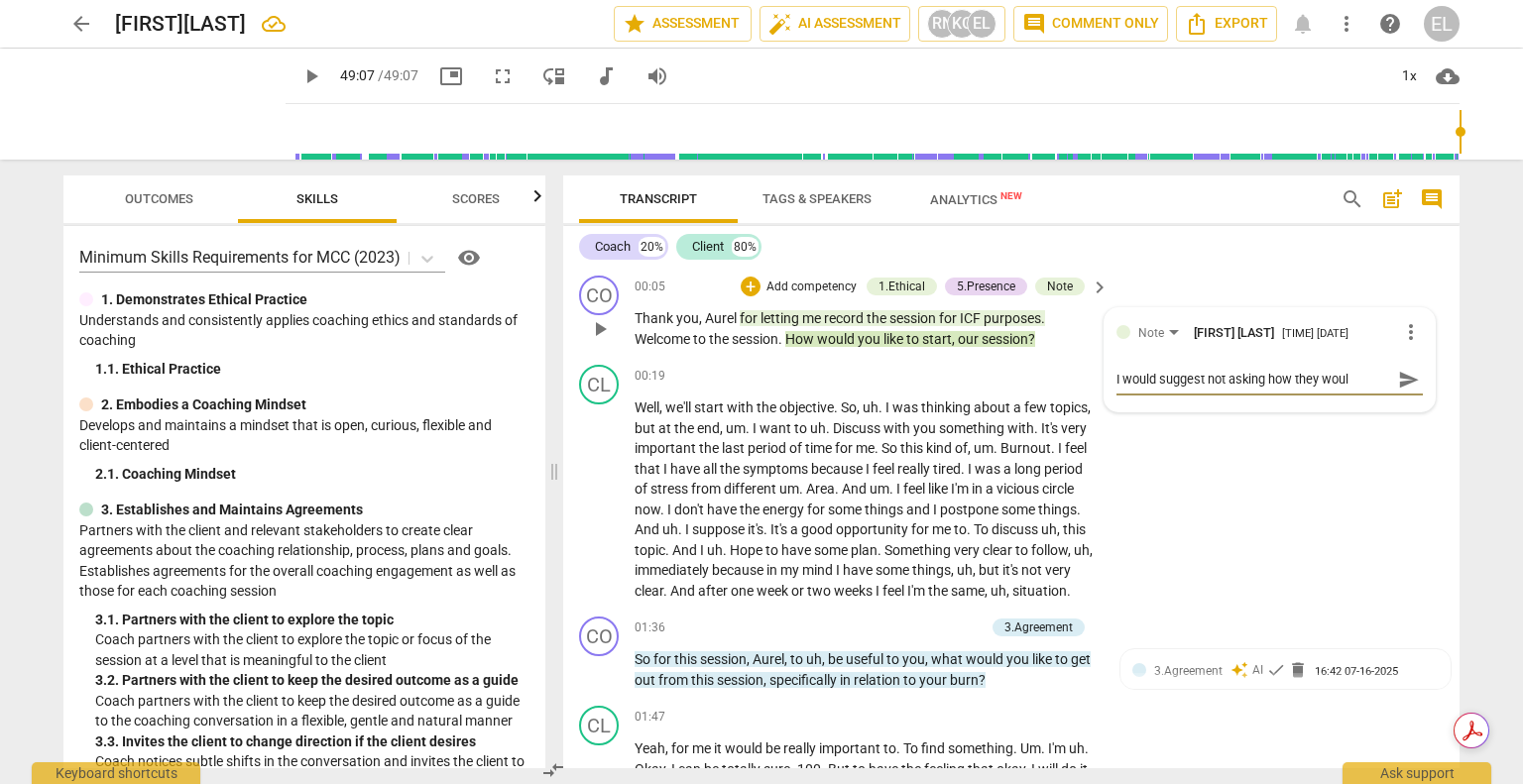 type on "I would suggest not asking how they would" 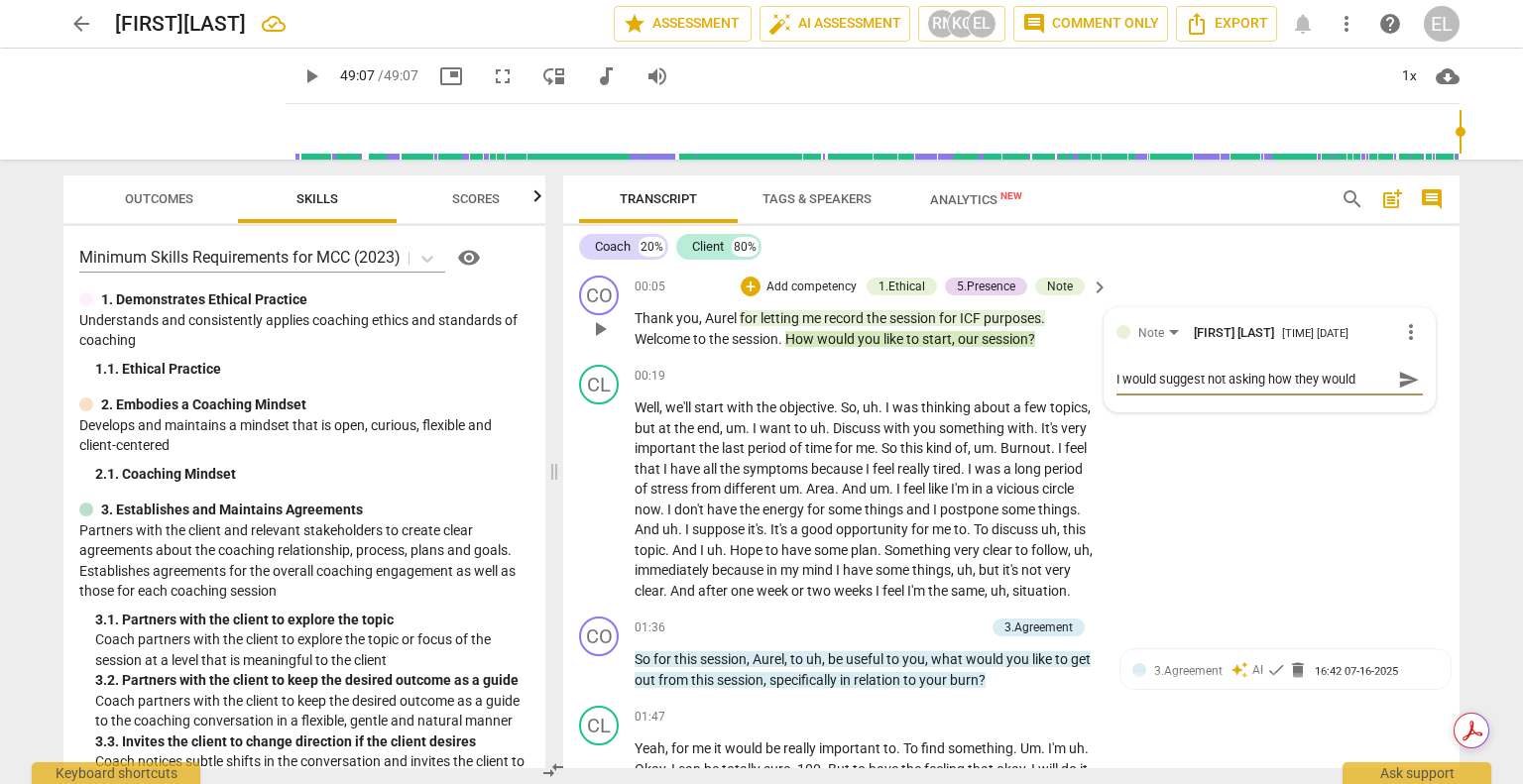 type on "I would suggest not asking how they would" 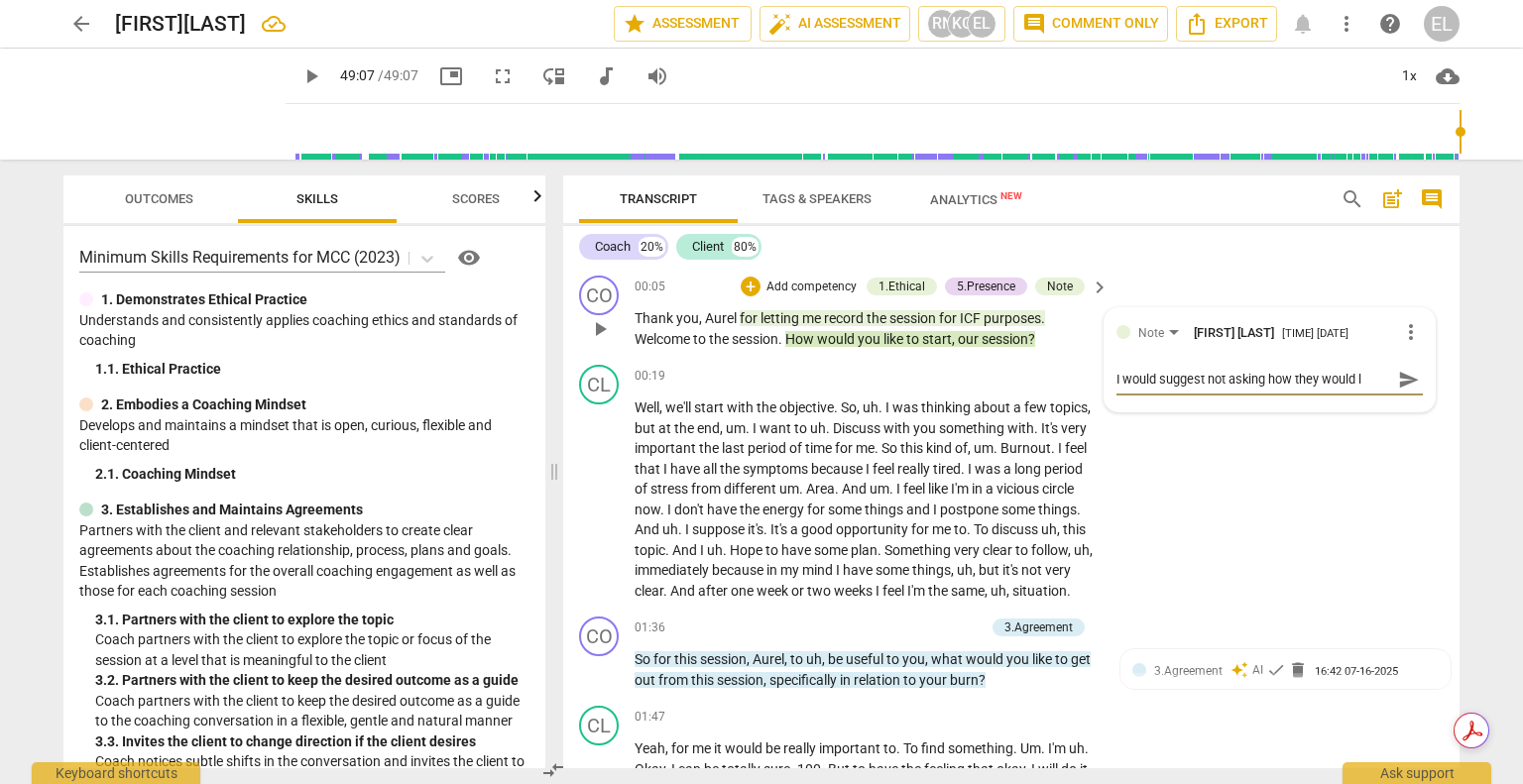 type on "I would suggest not asking how they would li" 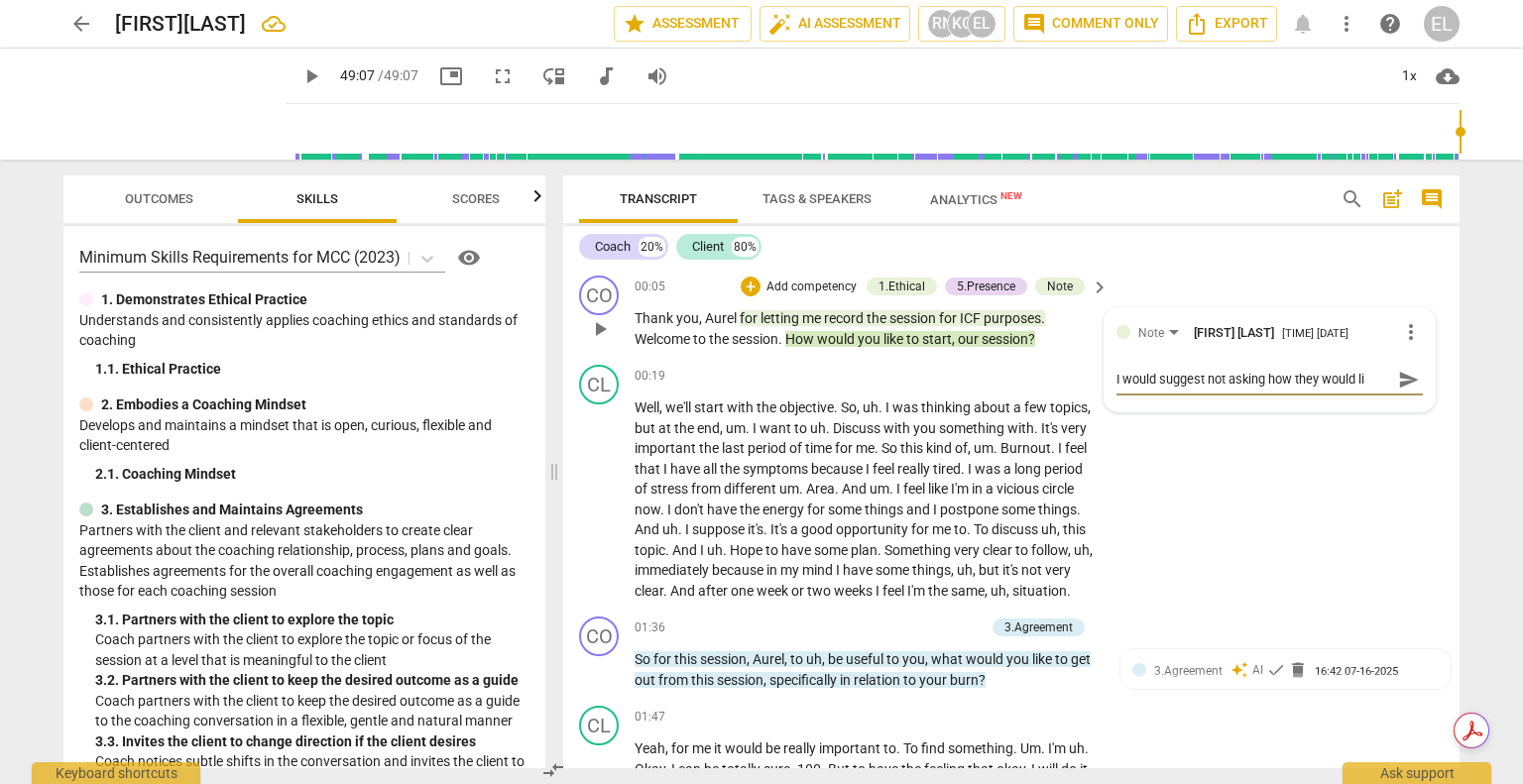 type on "I would suggest not asking how they would lie" 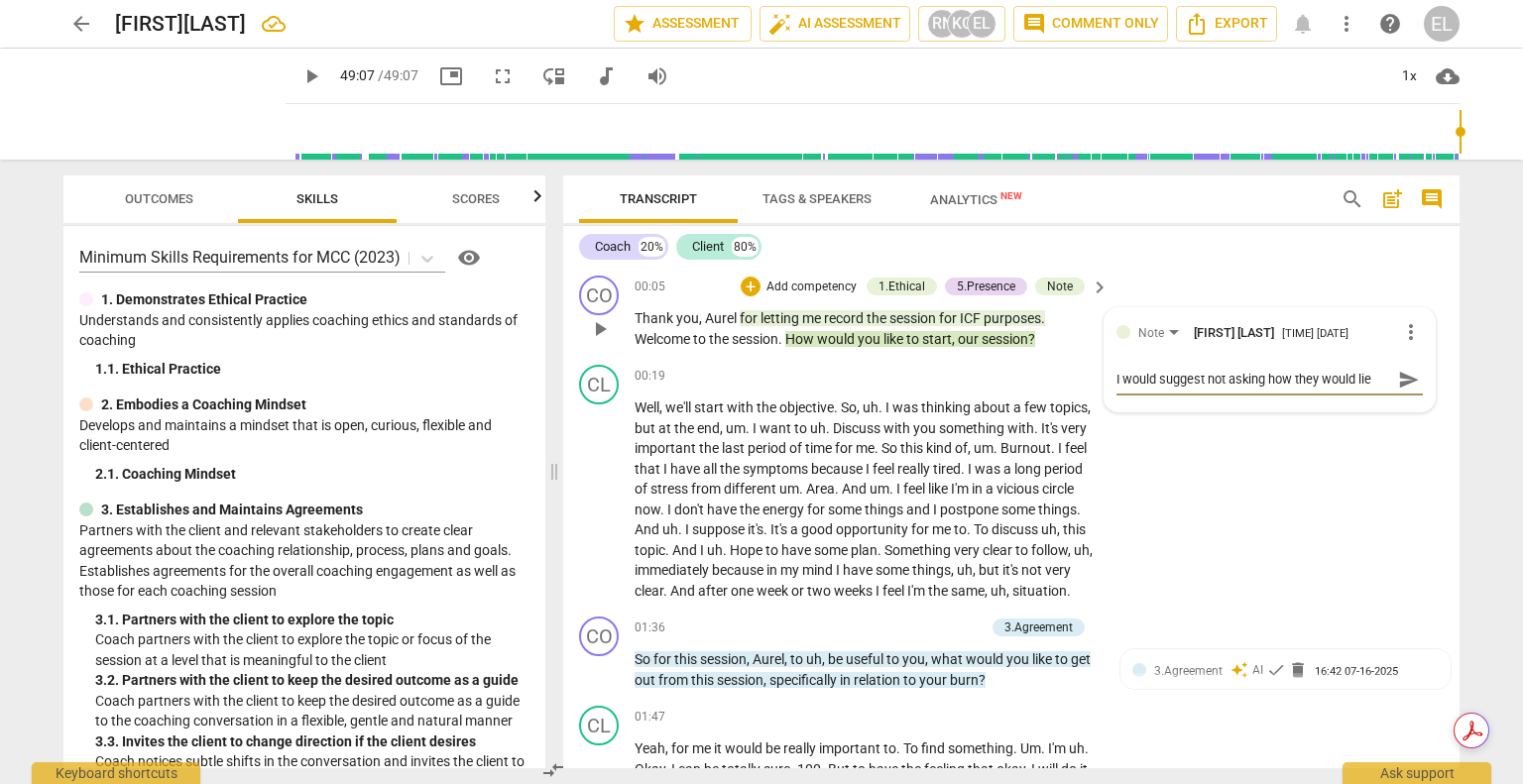type on "I would suggest not asking how they would lie" 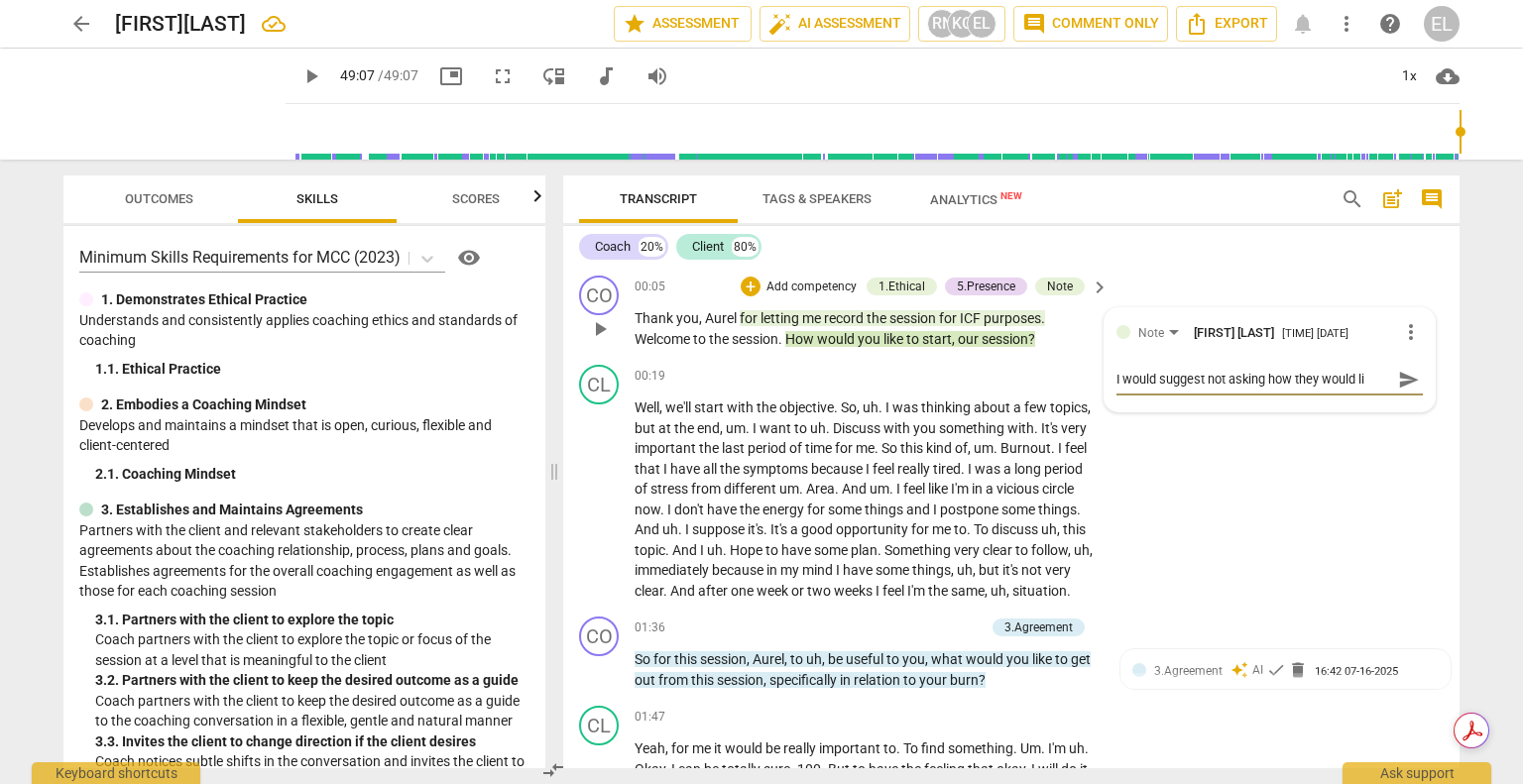 type on "I would suggest not asking how they would lik" 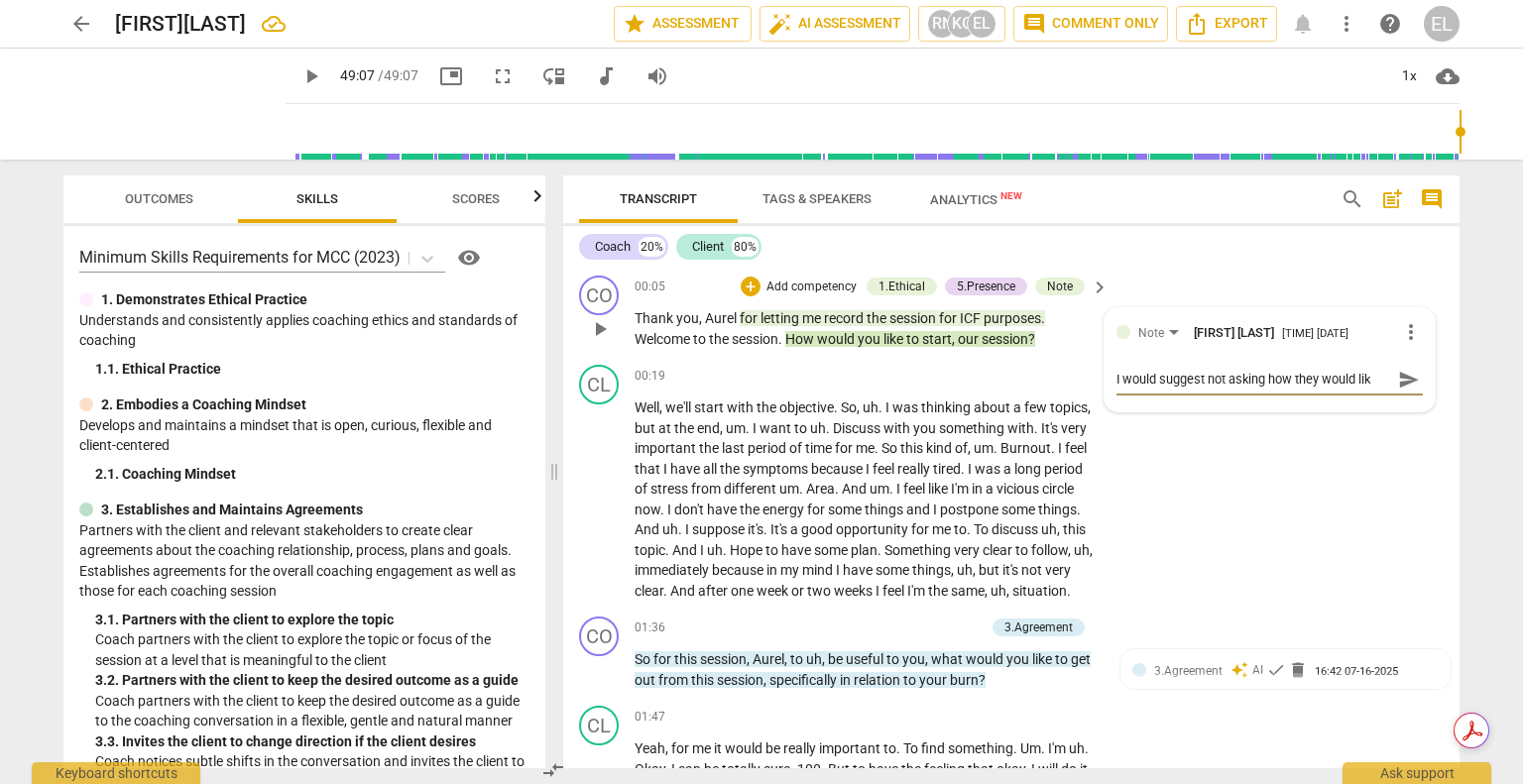 type on "I would suggest not asking how they would like" 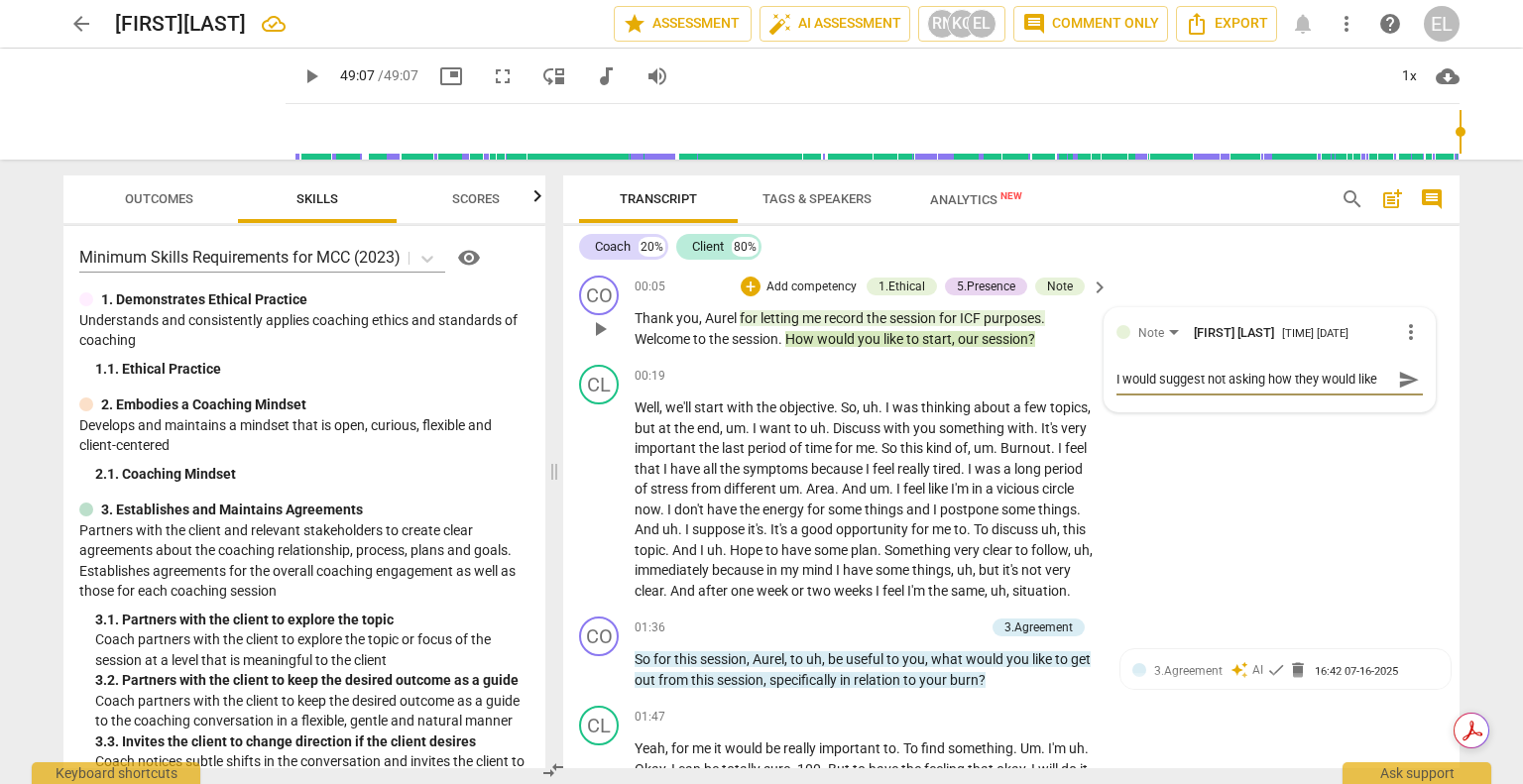 type on "I would suggest not asking how they would like" 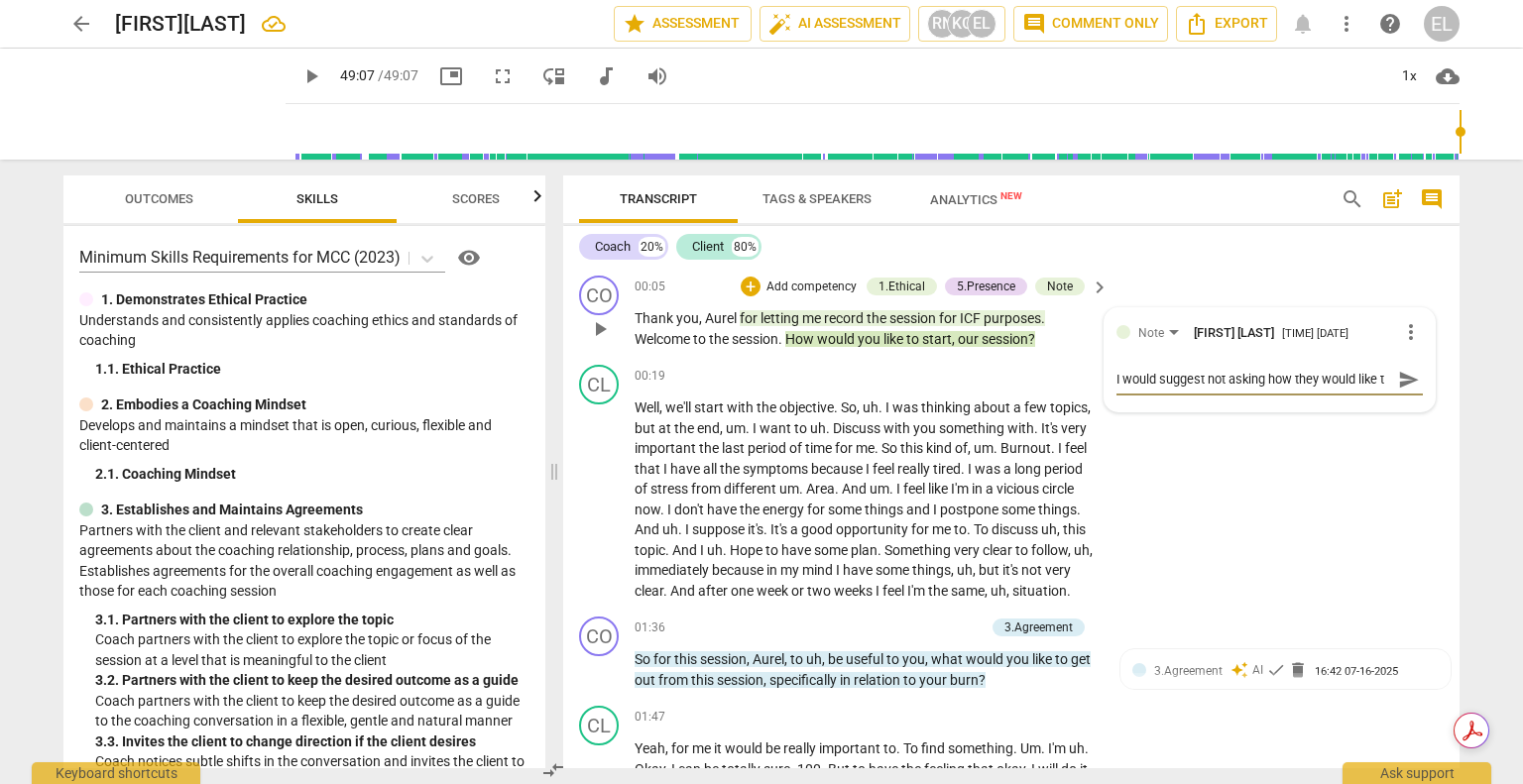 type on "I would suggest not asking how they would like to" 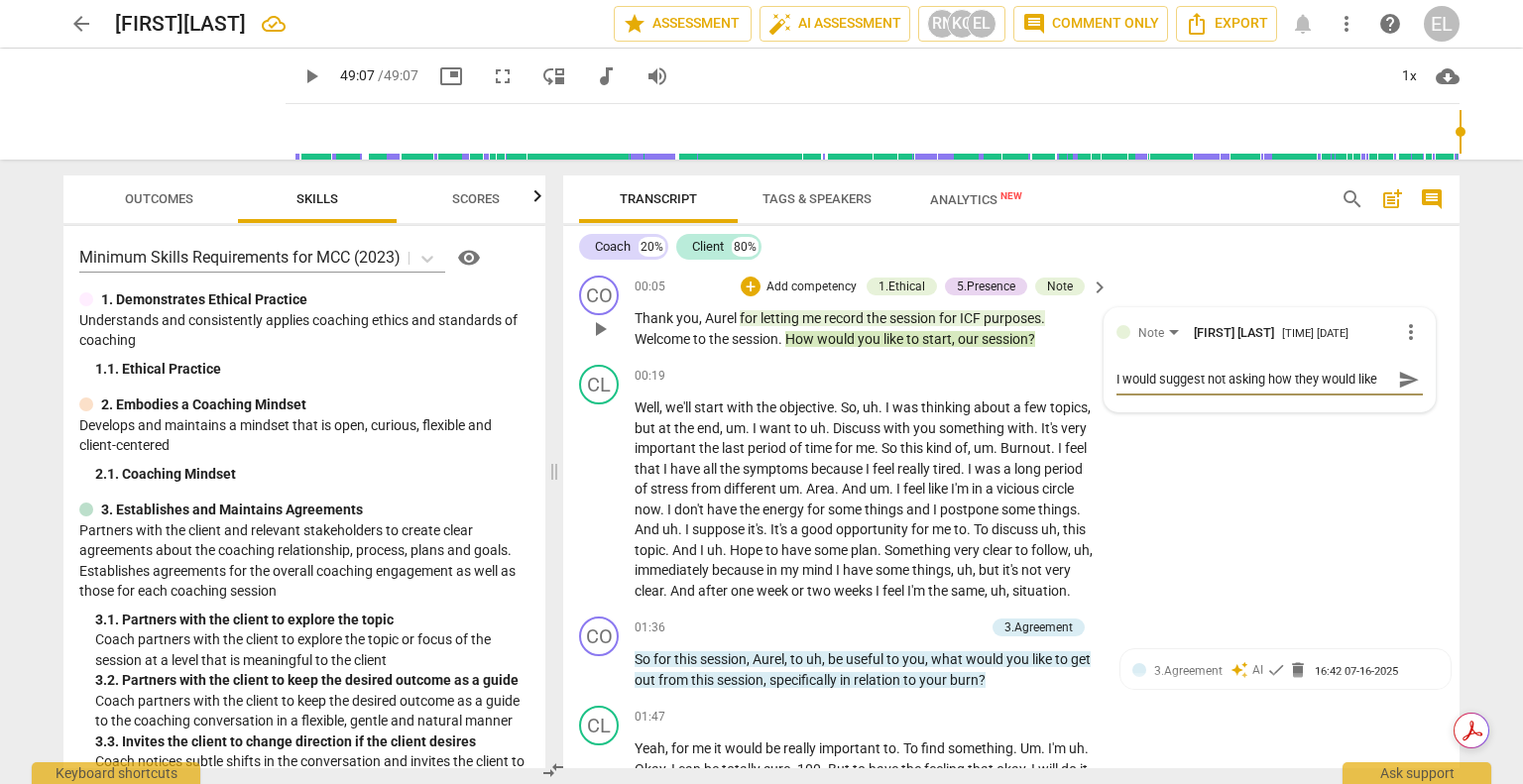 scroll, scrollTop: 17, scrollLeft: 0, axis: vertical 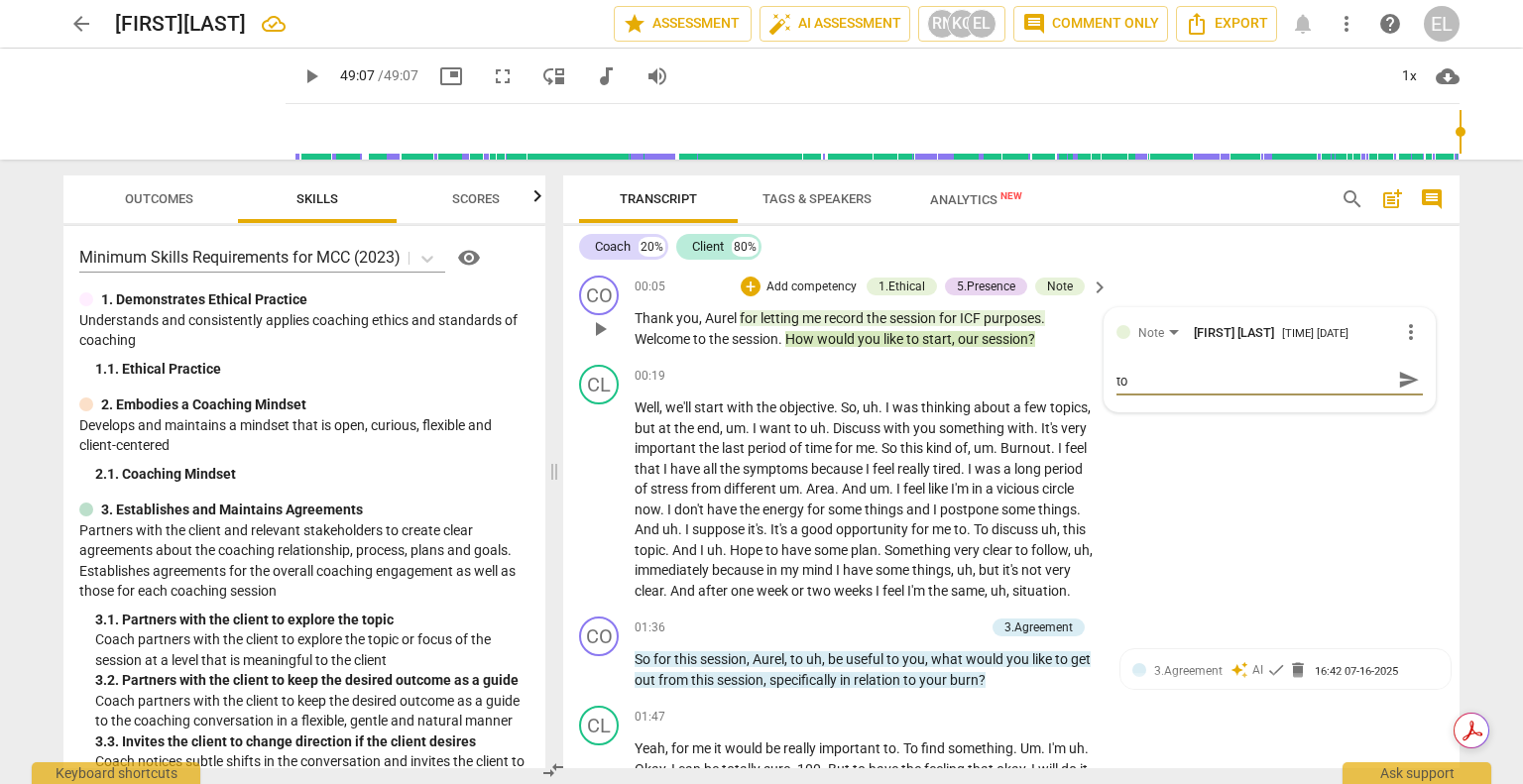 type on "I would suggest not asking how they would like to" 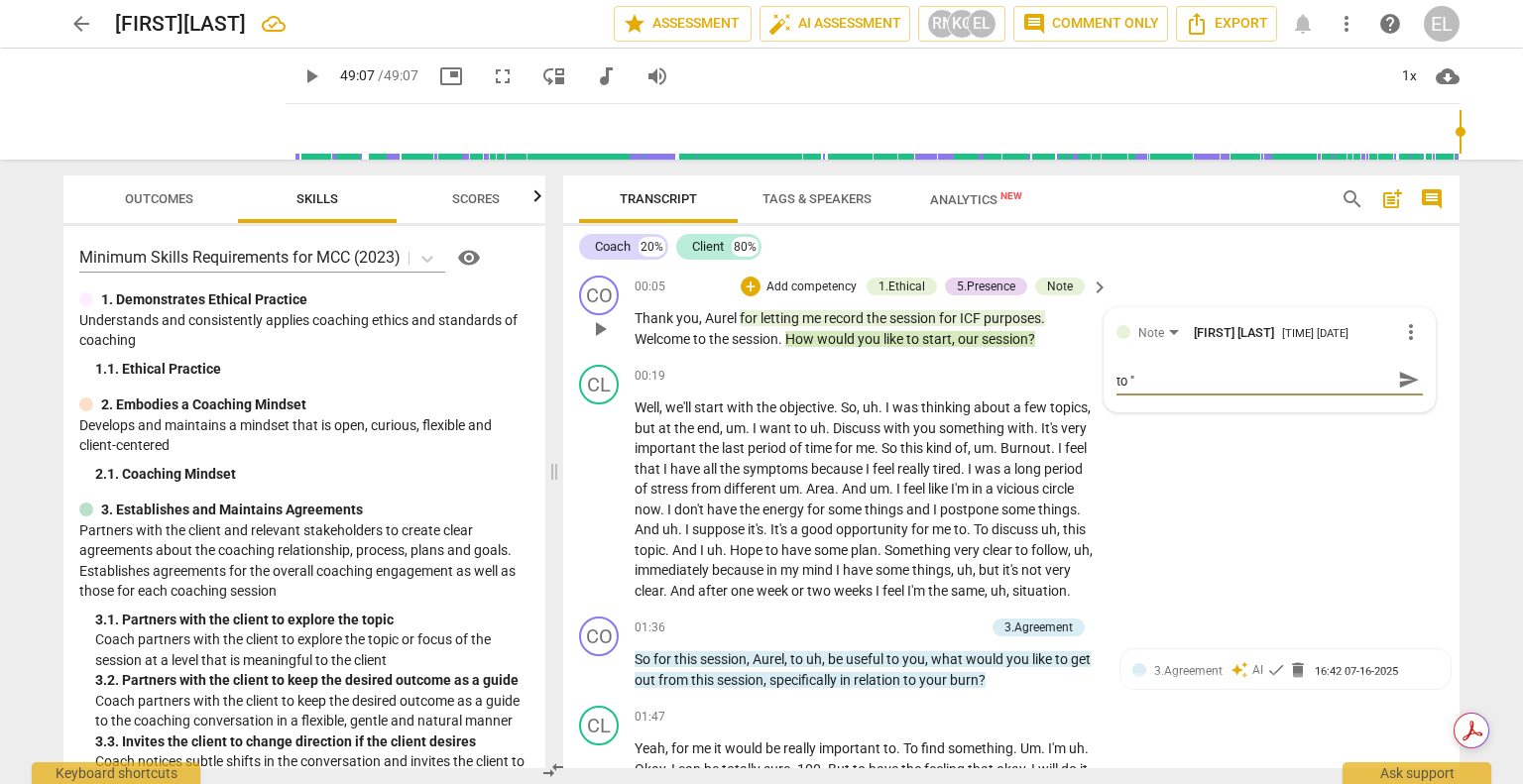 type on "I would suggest not asking how they would like to "s" 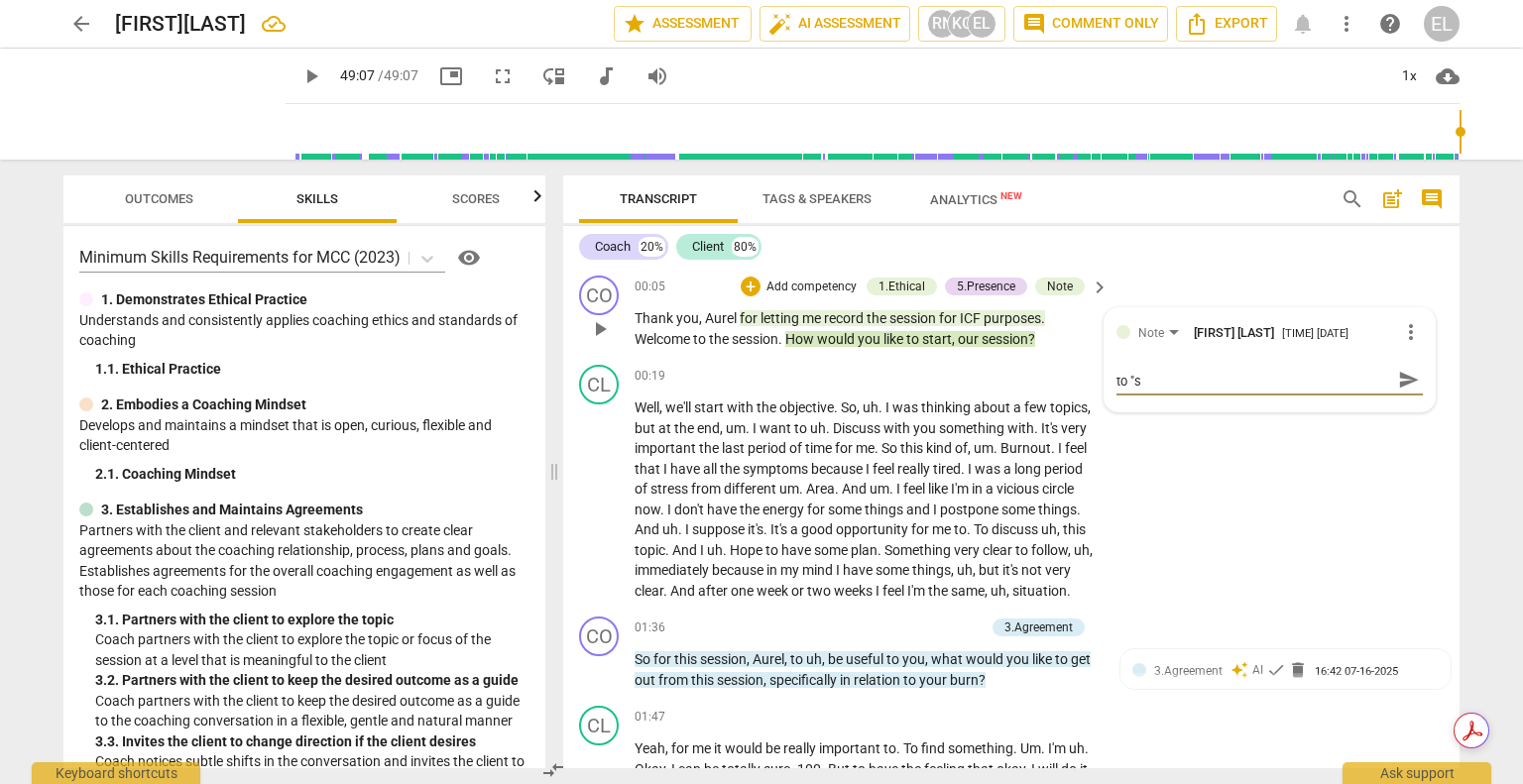 type on "I would suggest not asking how they would like to "st" 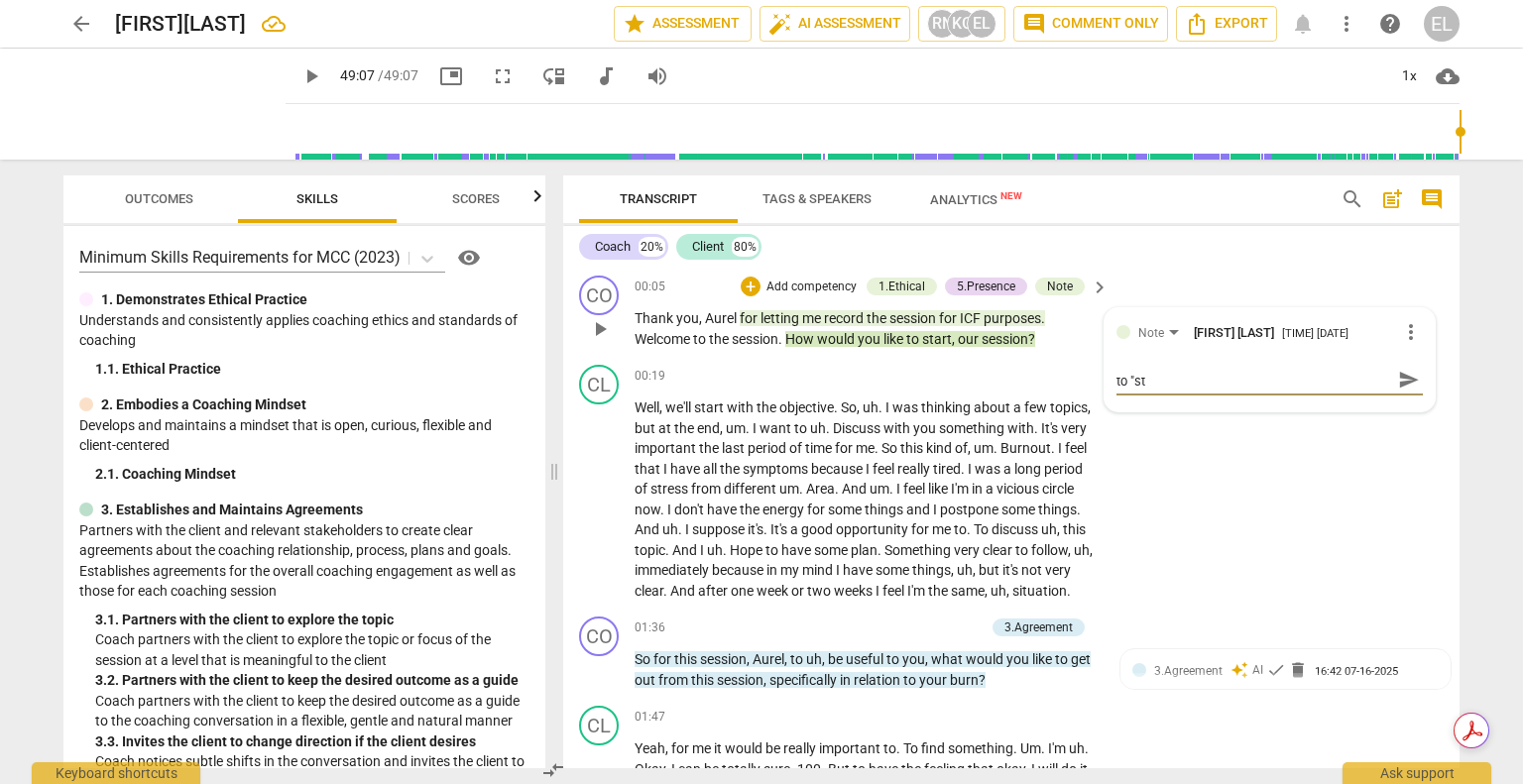 type on "I would suggest not asking how they would like to "sta" 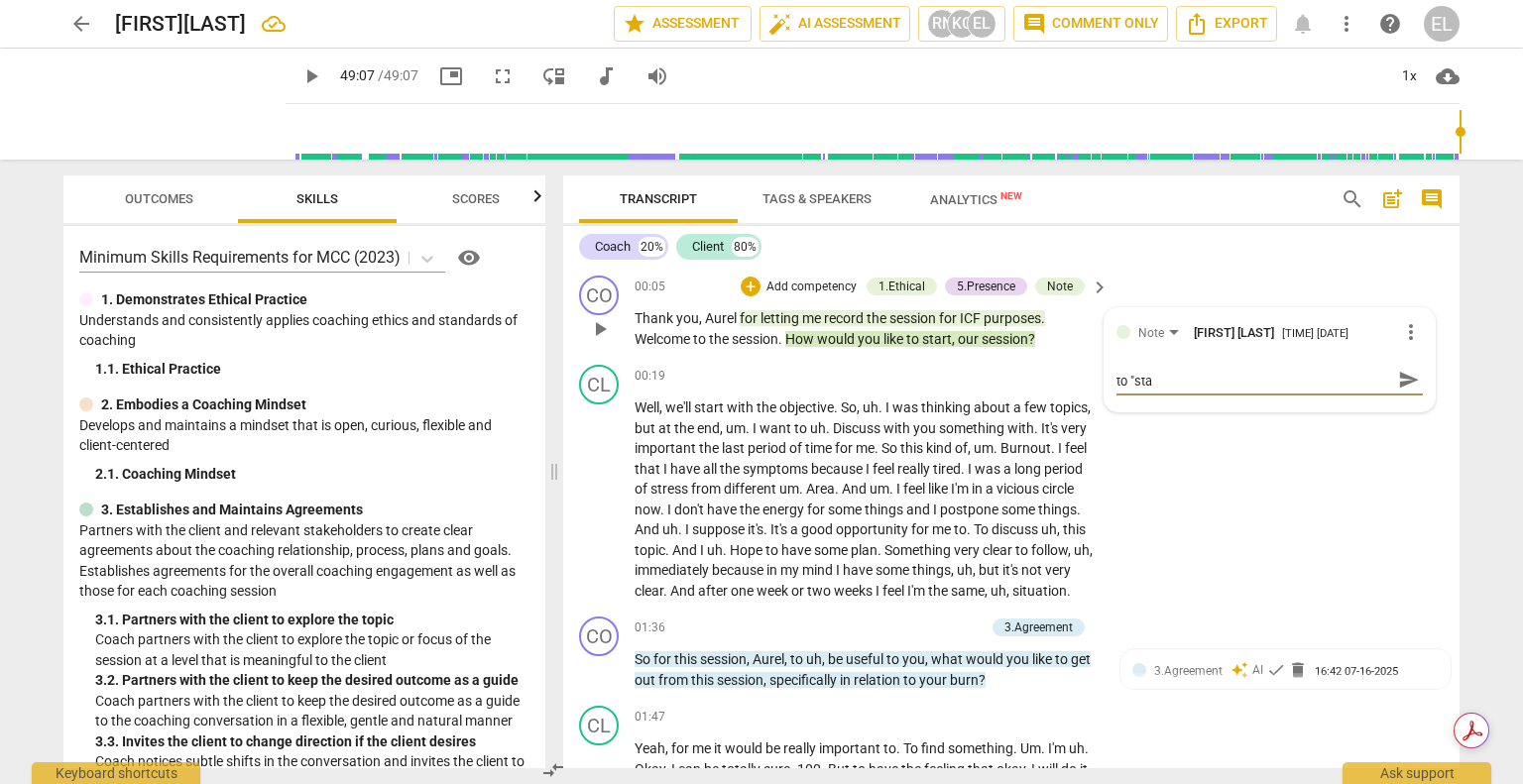 type on "I would suggest not asking how they would like to "star" 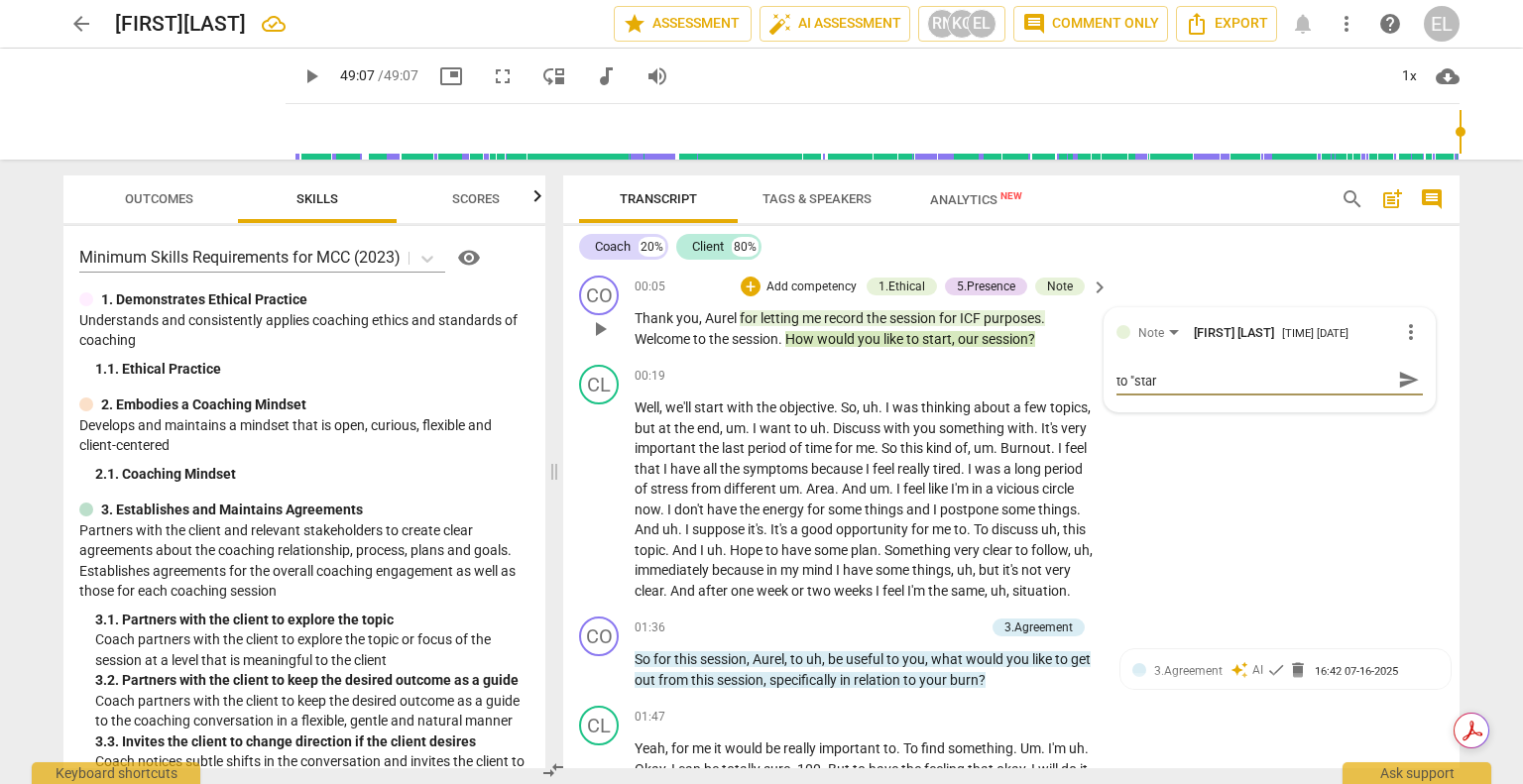 type on "I would suggest not asking how they would like to "start" 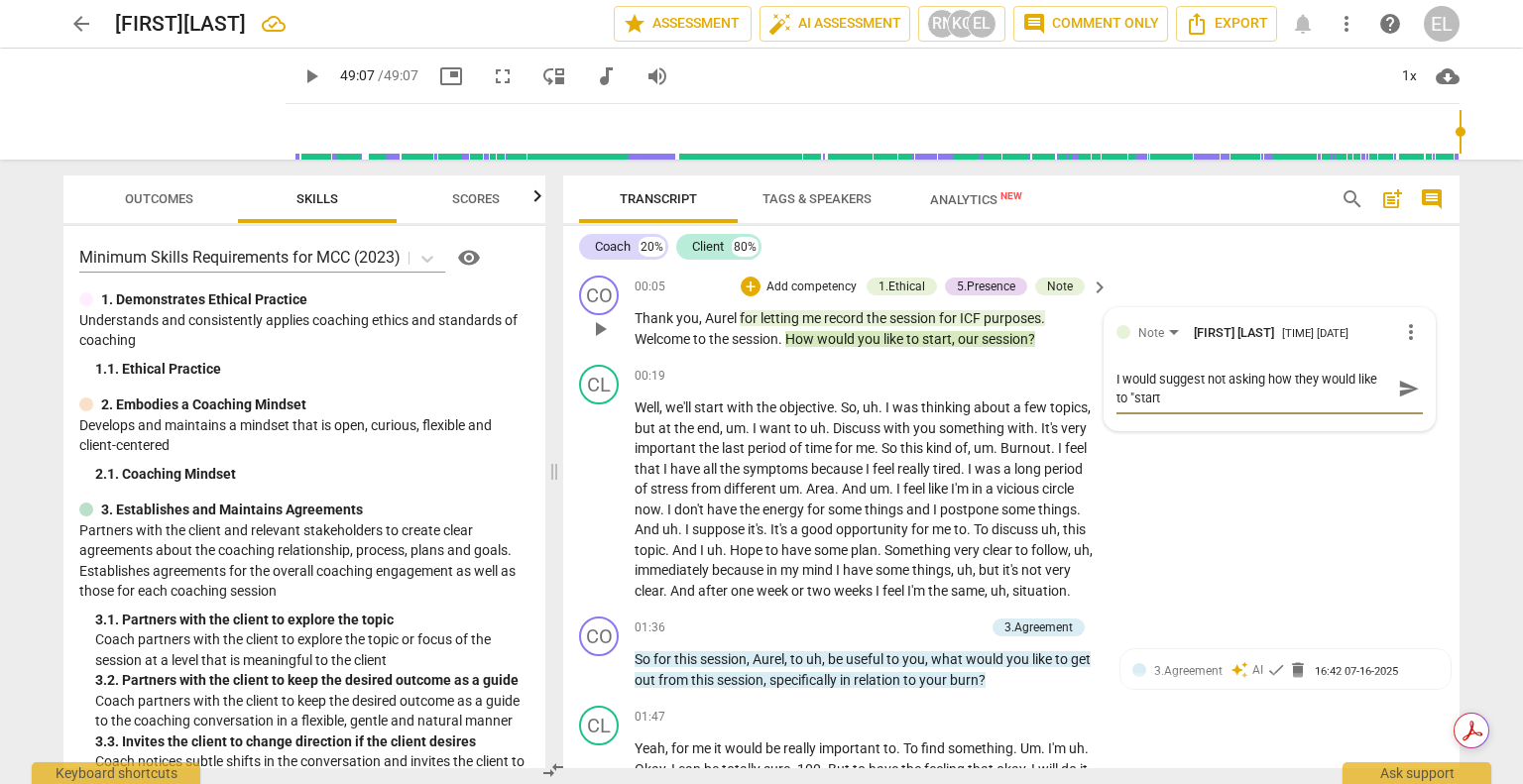 type on "I would suggest not asking how they would like to "start"" 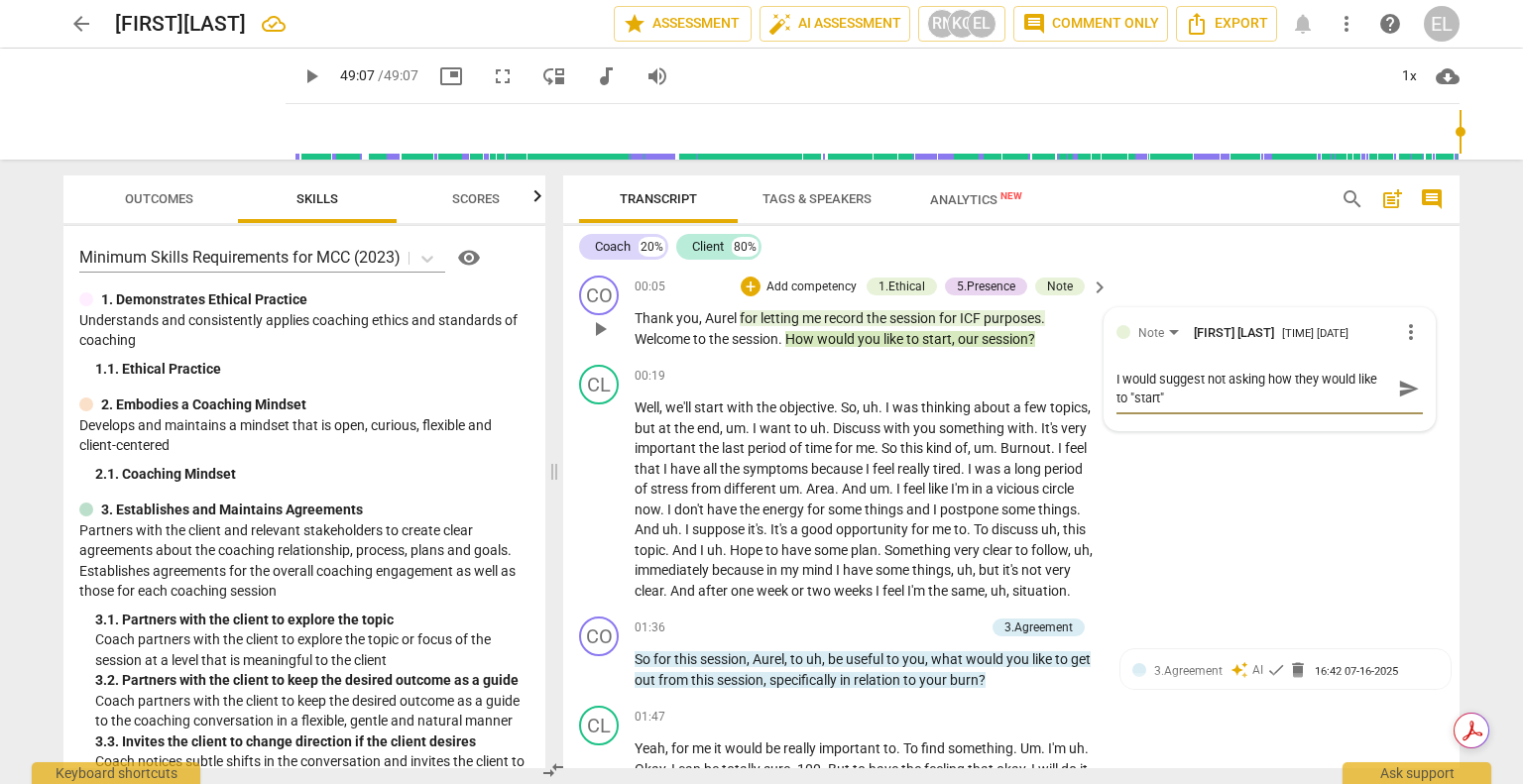 type on "I would suggest not asking how they would like to "start"" 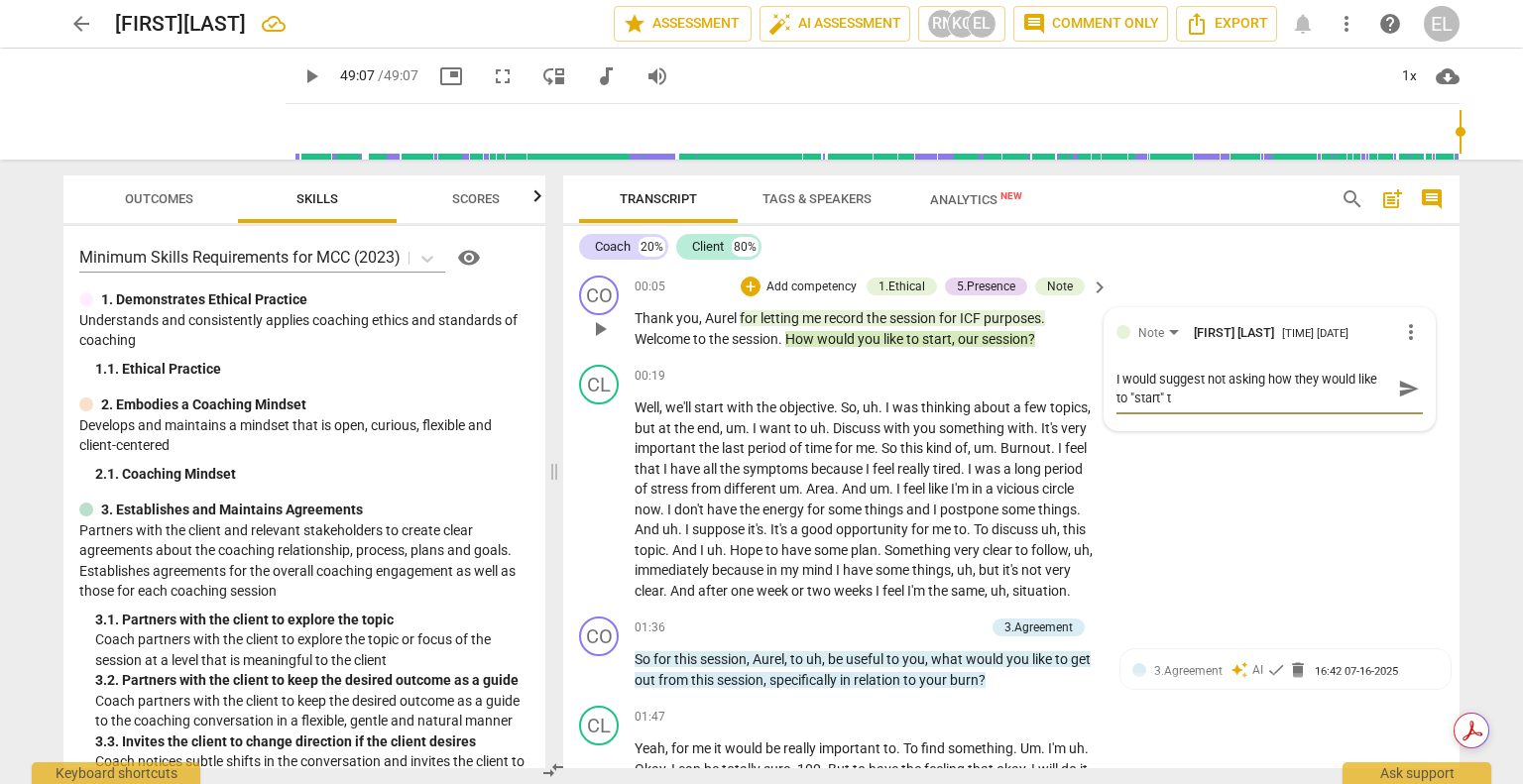 type on "I would suggest not asking how they would like to "start" th" 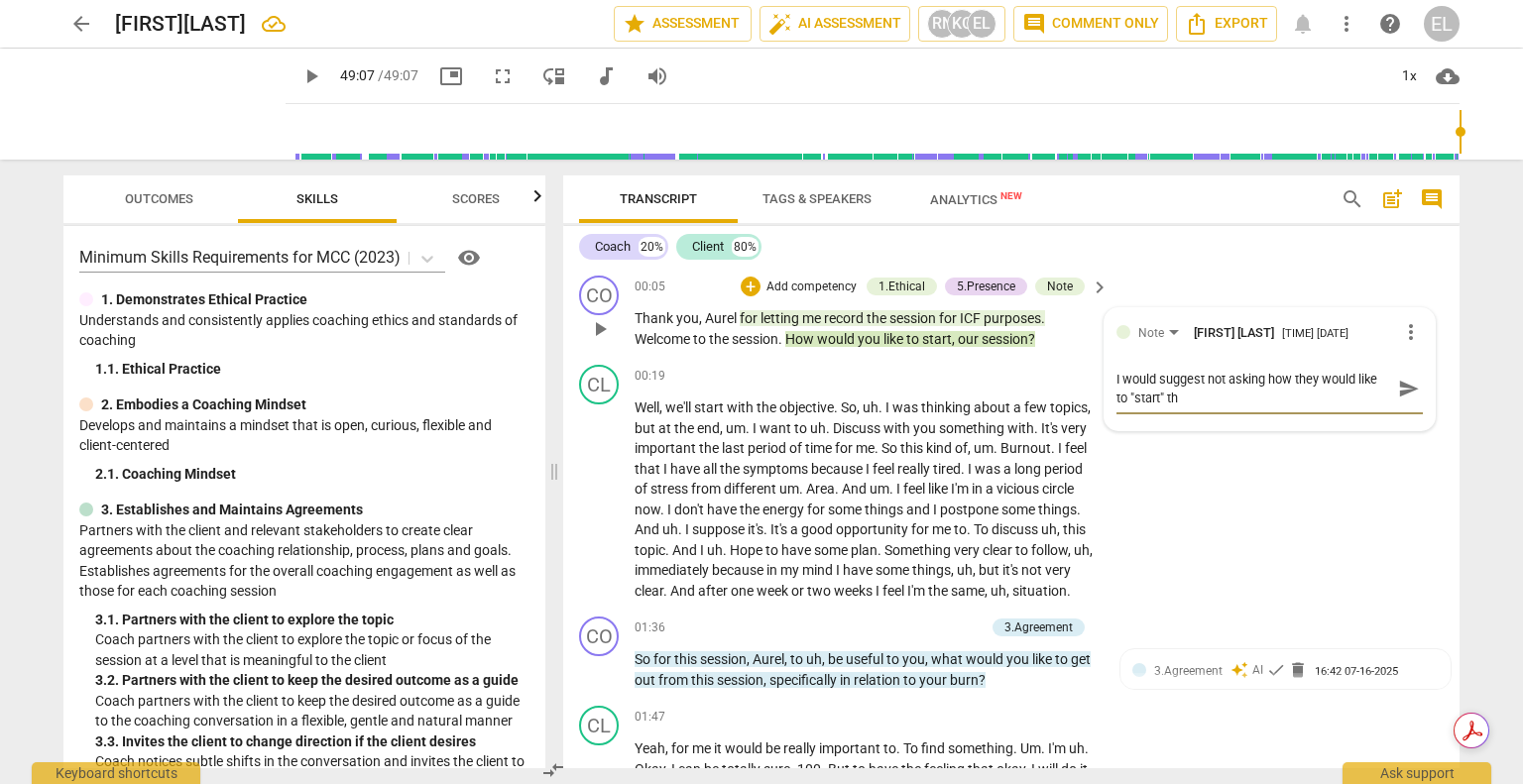 type on "I would suggest not asking how they would like to "start" the" 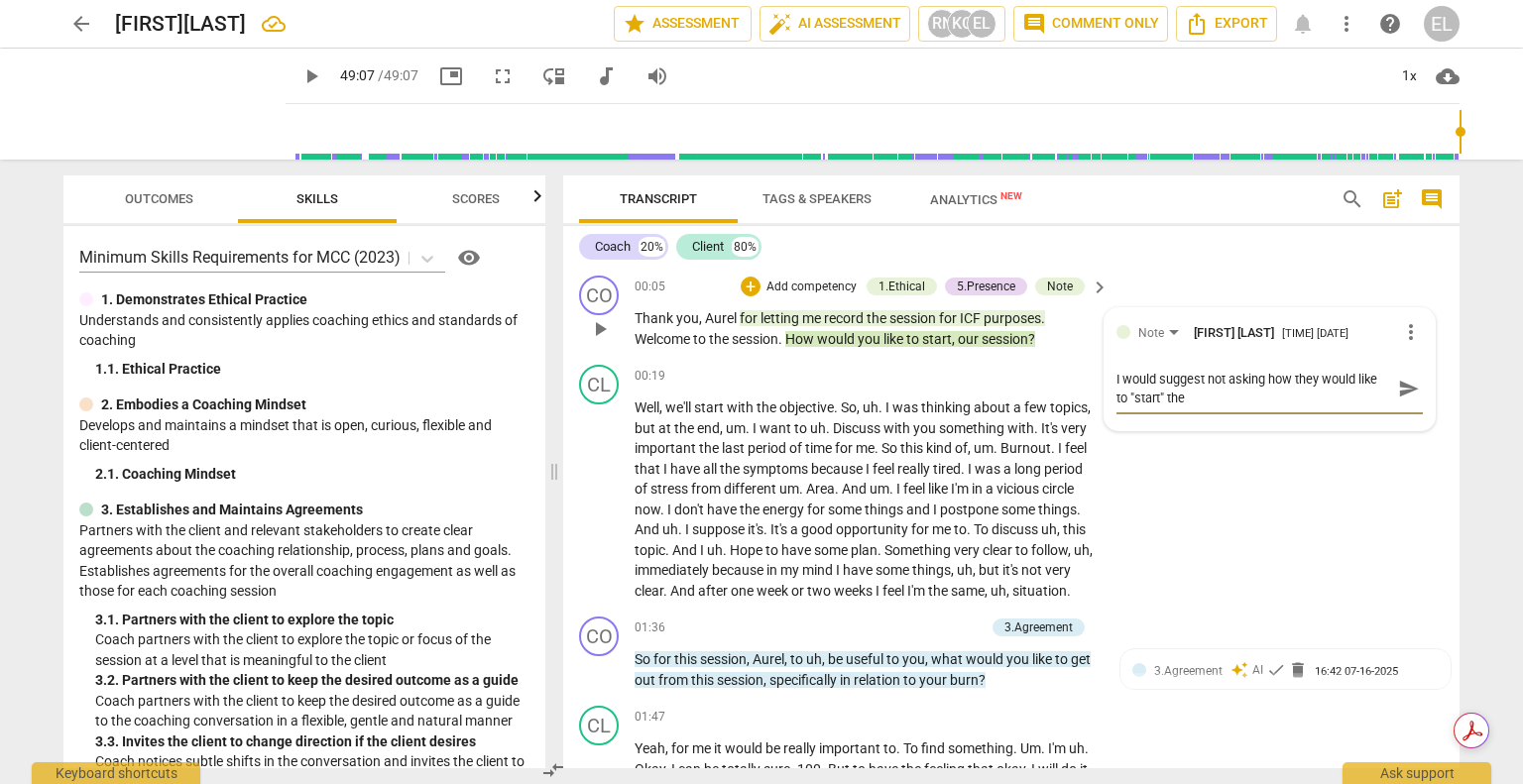 type on "I would suggest not asking how they would like to "start" the" 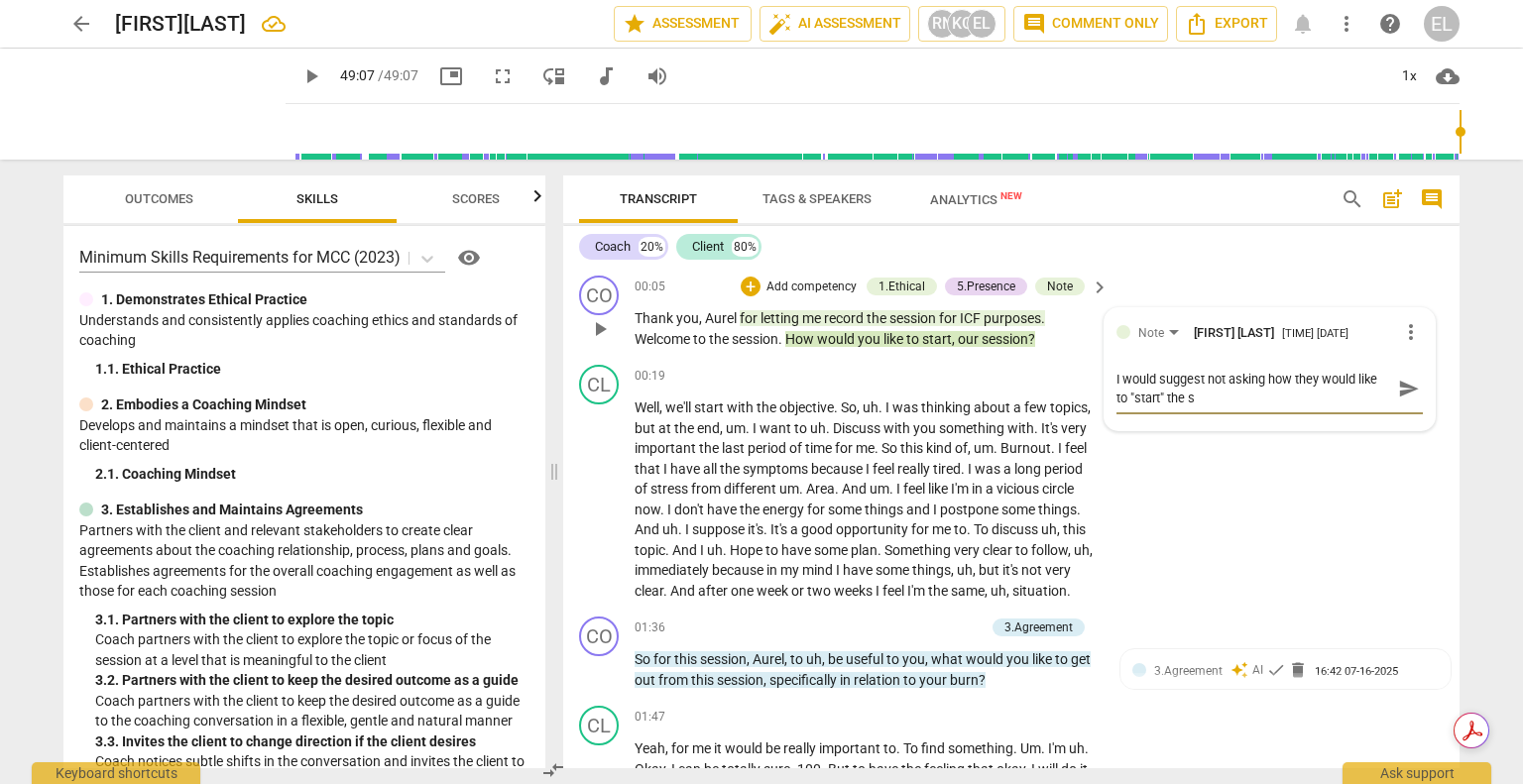 type on "I would suggest not asking how they would like to "start" the se" 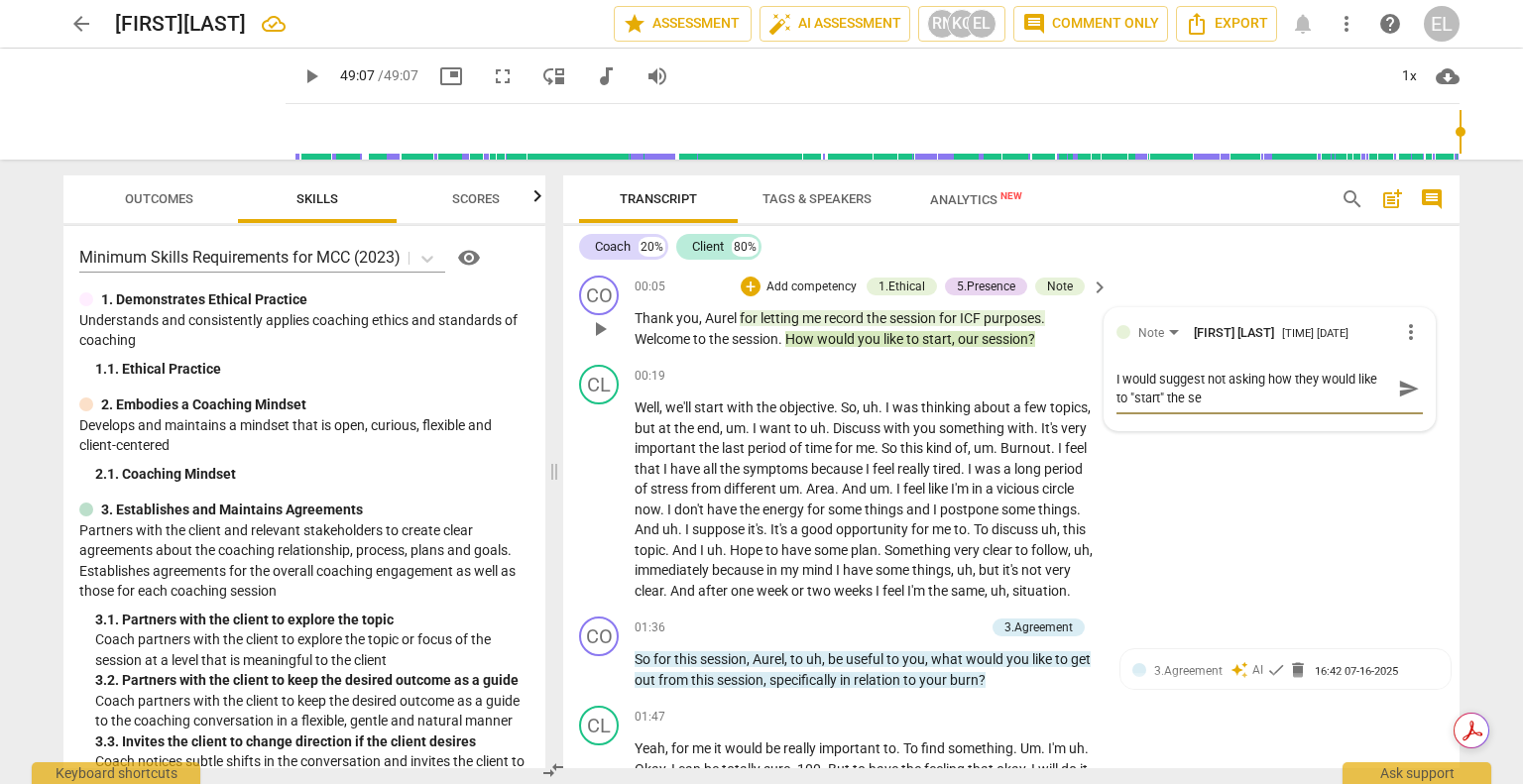 type on "I would suggest not asking how they would like to "start" the ses" 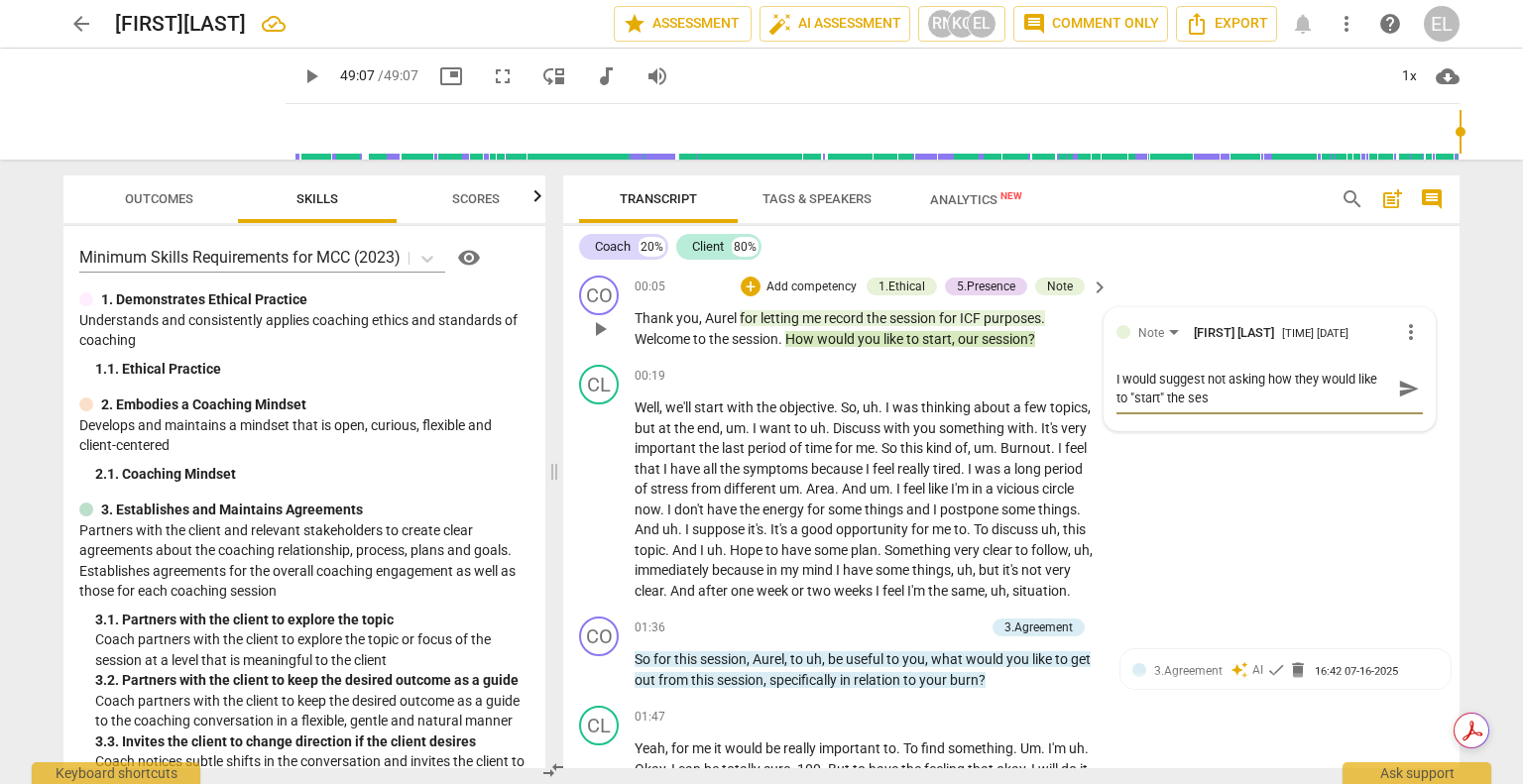 type on "I would suggest not asking how they would like to "start" the sess" 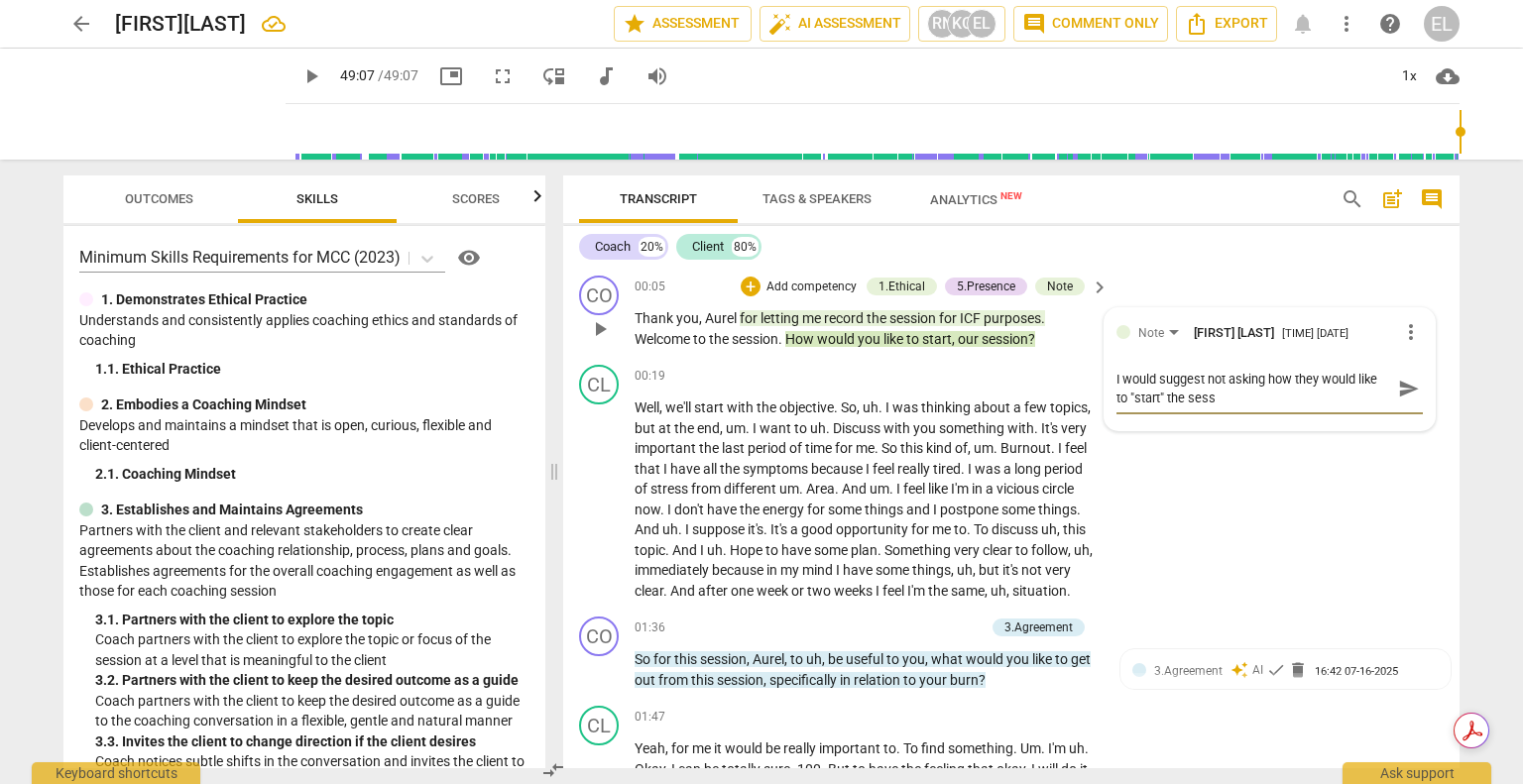 type on "I would suggest not asking how they would like to "start" the sessi" 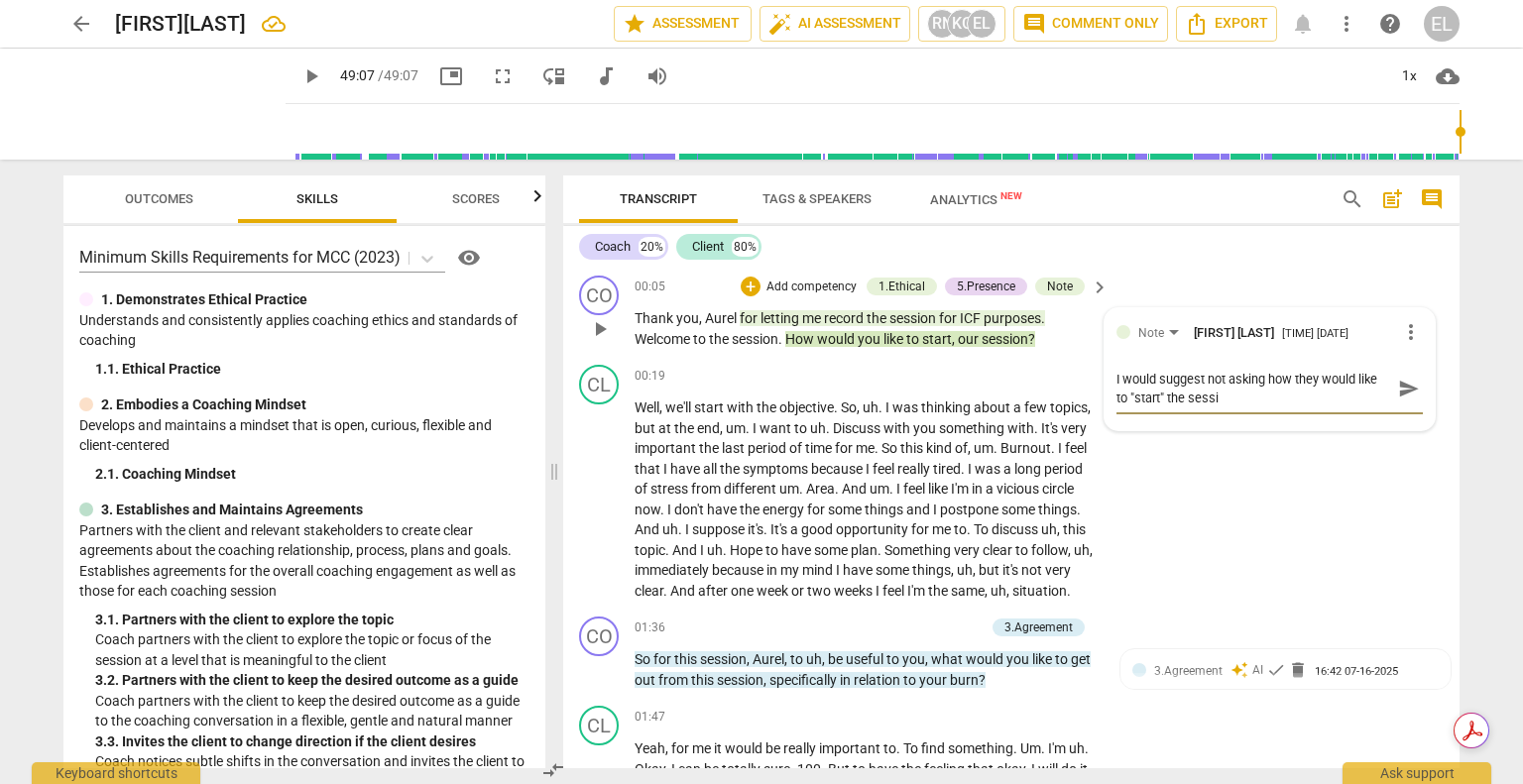 type 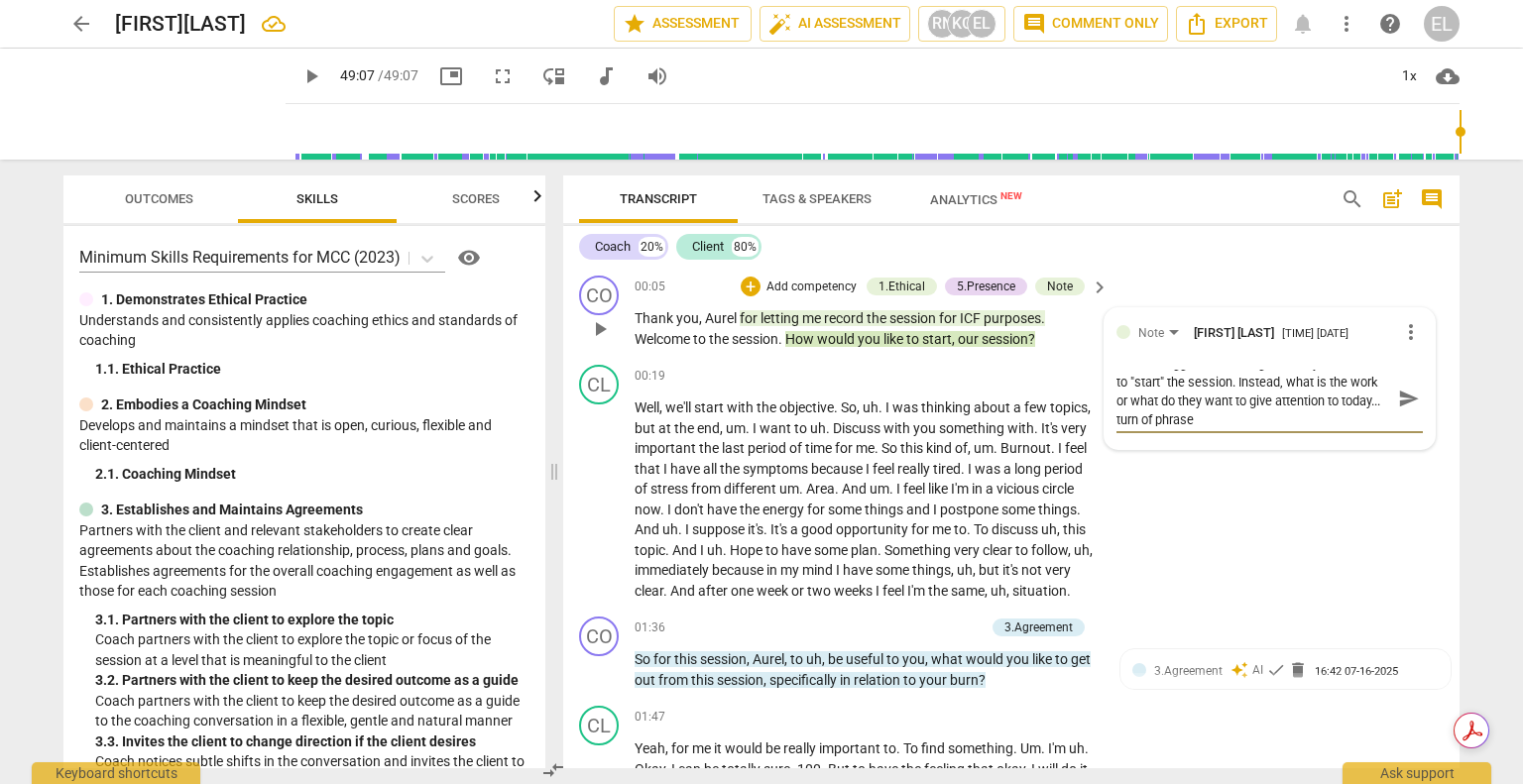 scroll, scrollTop: 0, scrollLeft: 0, axis: both 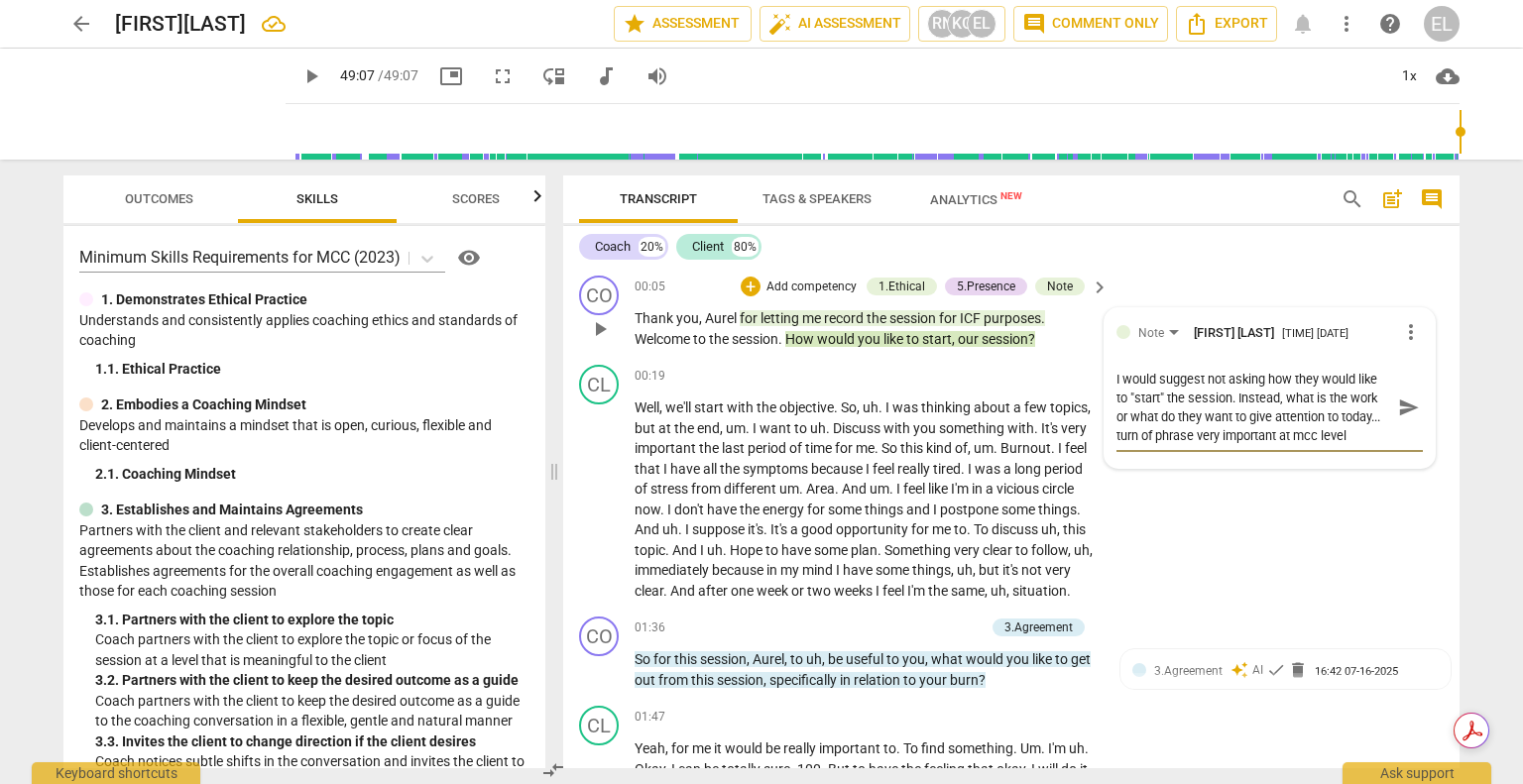 click on "send" at bounding box center (1409, 407) 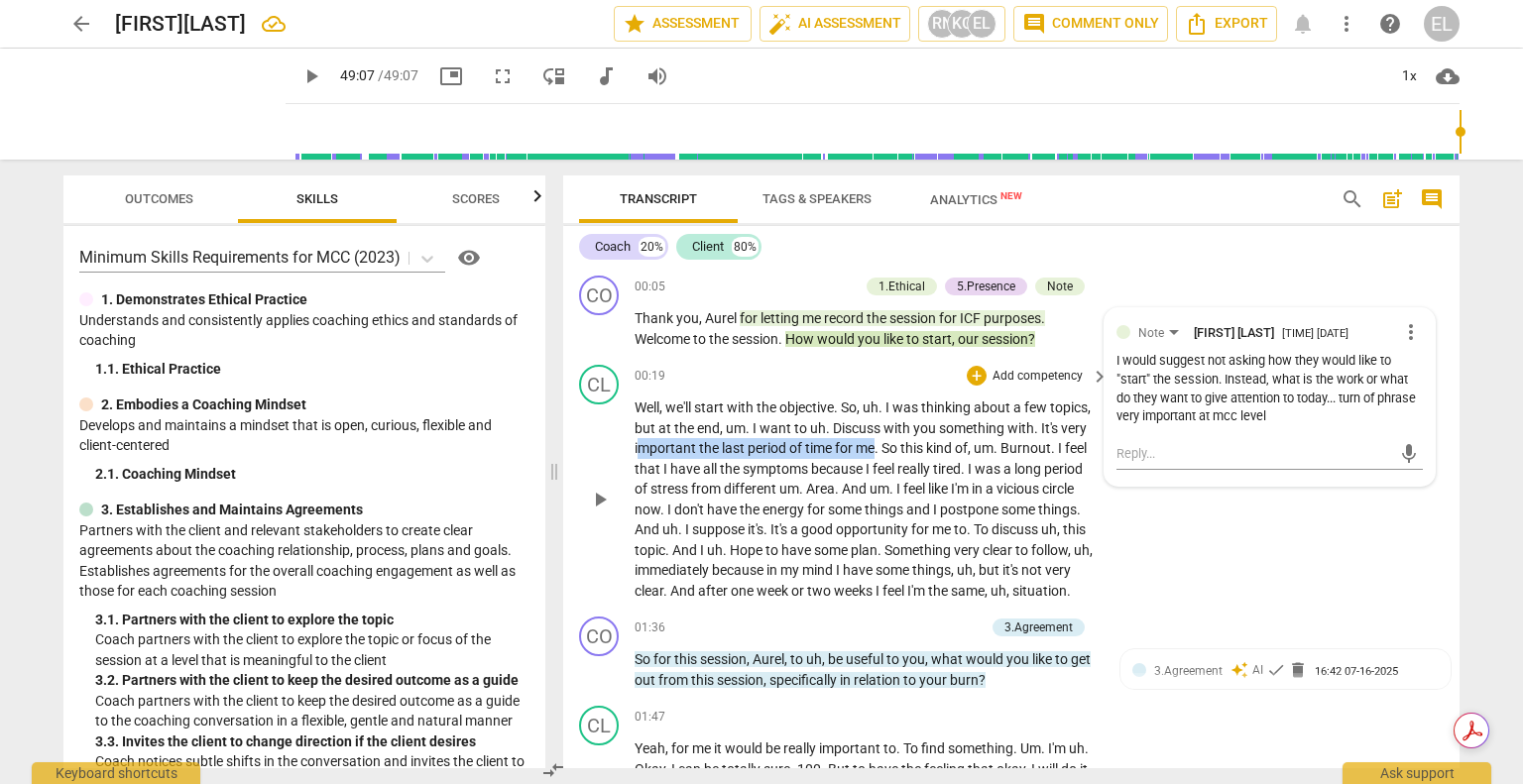 drag, startPoint x: 638, startPoint y: 446, endPoint x: 876, endPoint y: 440, distance: 238.07562 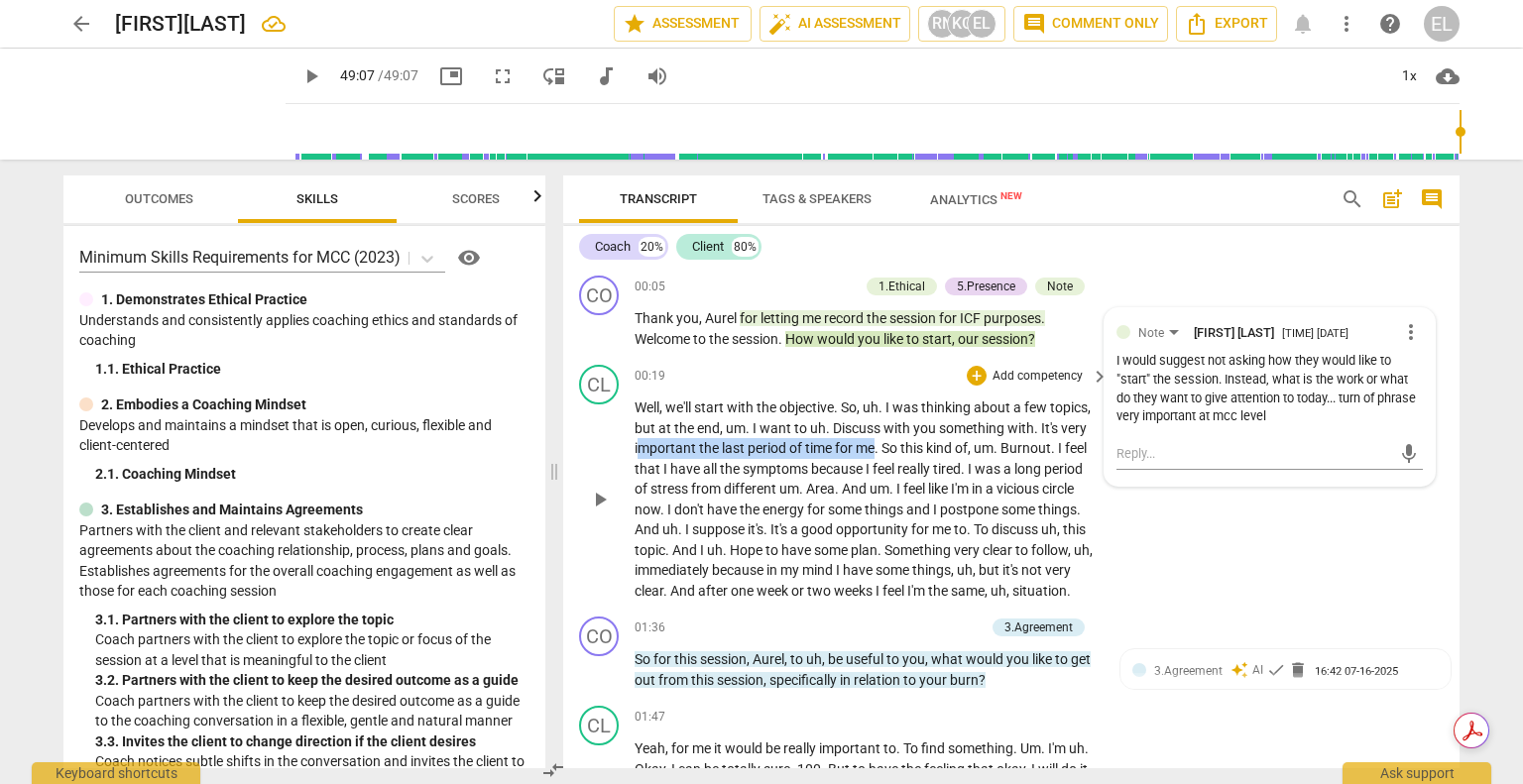click on "Well ,   we'll   start   with   the   objective .   So ,   uh .   I   was   thinking   about   a   few   topics ,   but   at   the   end ,   um .   I   want   to   uh .   Discuss   with   you   something   with .   It's   very   important   the   last   period   of   time   for   me .   So   this   kind   of ,   um .   Burnout .   I   feel   that   I   have   all   the   symptoms   because   I   feel   really   tired .   I   was   a   long   period   of   stress   from   different   um .   Area .   And   um .   I   feel   like   I'm   in   a   vicious   circle   now .   I   don't   have   the   energy   for   some   things   and   I   postpone   some   things .   And   uh .   I   suppose   it's .   It's   a   good   opportunity   for   me   to .   To   discuss   uh ,   this   topic .   And   I   uh .   Hope   to   have   some   plan .   Something   very   clear   to   follow ,   uh ,   immediately   because   in   my   mind   I   have   some   things ,   uh ,   but   it's   not   very   clear .   And   after" at bounding box center [867, 499] 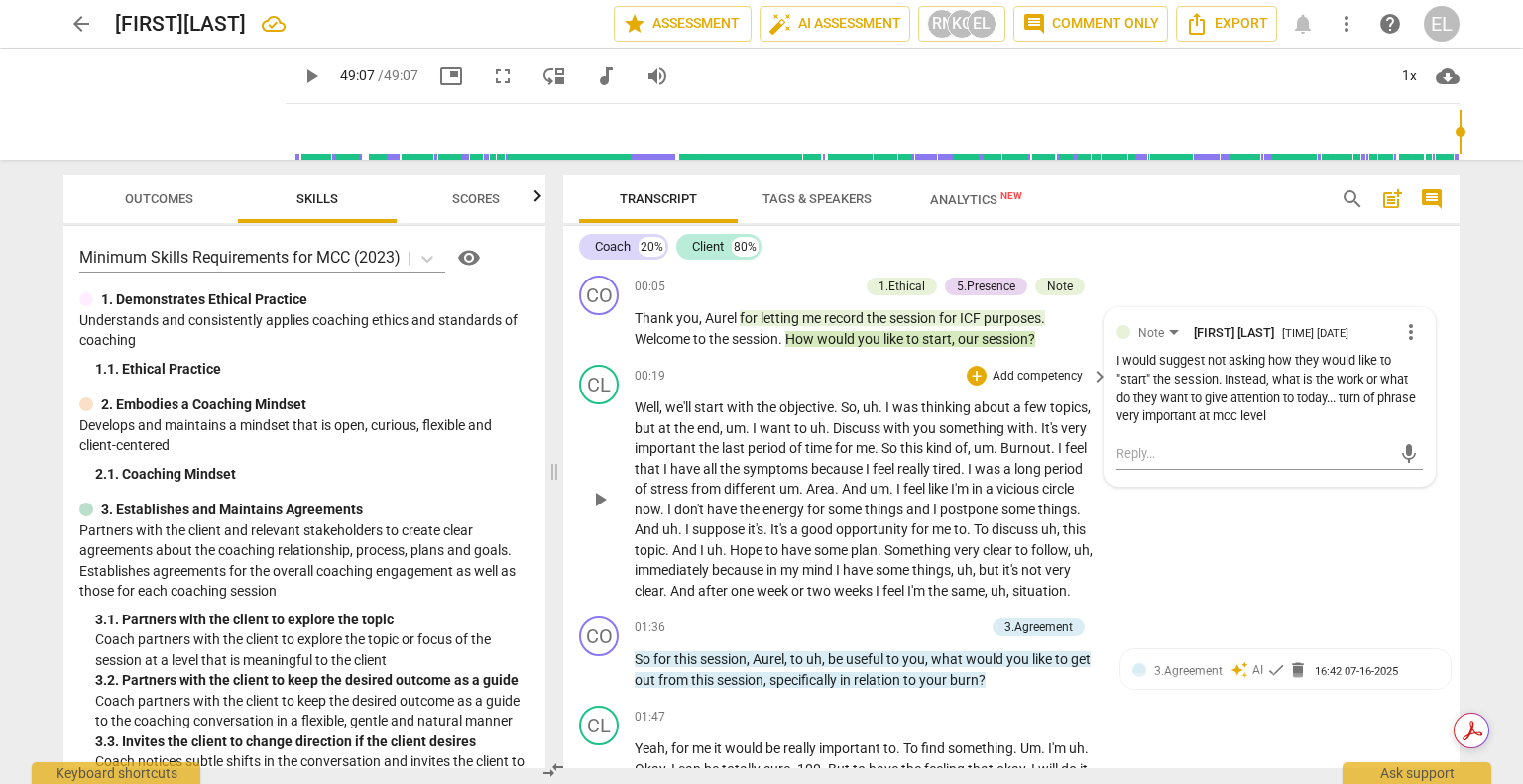 click on "CL play_arrow pause 00:19 + Add competency keyboard_arrow_right Well ,   we'll   start   with   the   objective .   So ,   uh .   I   was   thinking   about   a   few   topics ,   but   at   the   end ,   um .   I   want   to   uh .   Discuss   with   you   something   with .   It's   very   important   the   last   period   of   time   for   me .   So   this   kind   of ,   um .   Burnout .   I   feel   that   I   have   all   the   symptoms   because   I   feel   really   tired .   I   was   a   long   period   of   stress   from   different   um .   Area .   And   um .   I   feel   like   I'm   in   a   vicious   circle   now .   I   don't   have   the   energy   for   some   things   and   I   postpone   some   things .   And   uh .   I   suppose   it's .   It's   a   good   opportunity   for   me   to .   To   discuss   uh ,   this   topic .   And   I   uh .   Hope   to   have   some   plan .   Something   very   clear   to   follow ,   uh ,   immediately   because   in   my   mind   I   have   some   ," at bounding box center (1011, 483) 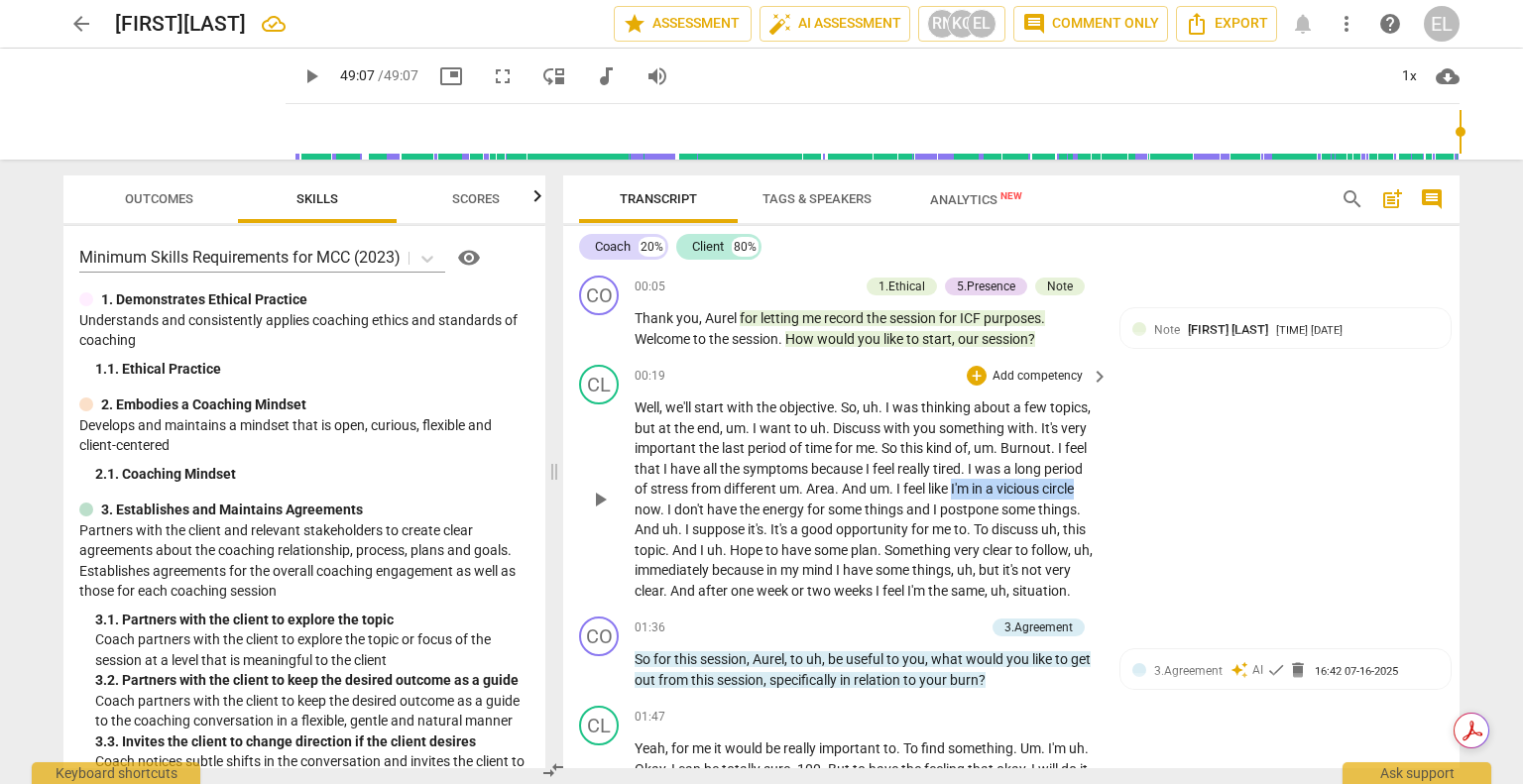 drag, startPoint x: 956, startPoint y: 490, endPoint x: 1089, endPoint y: 493, distance: 133.03383 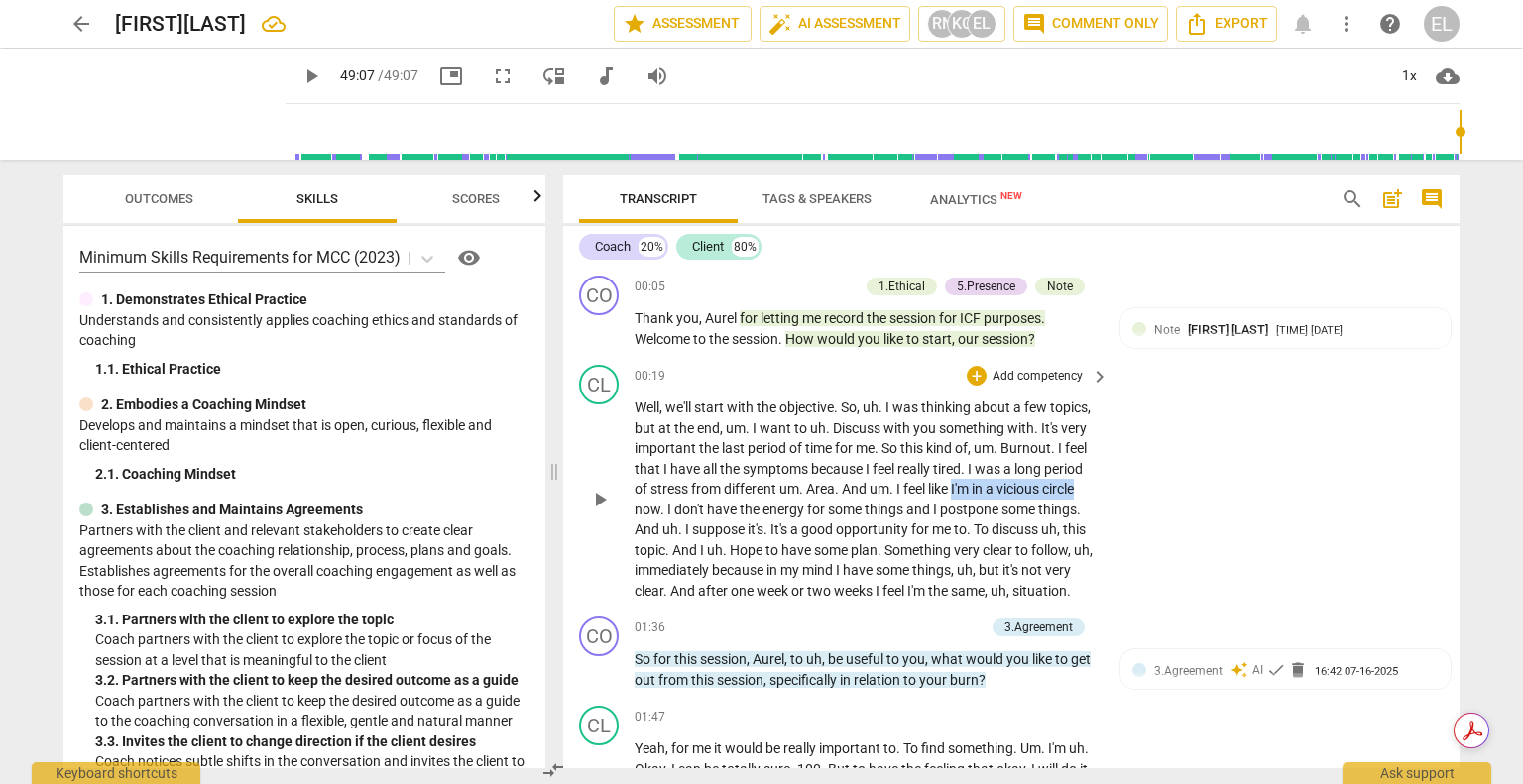 click on "Well ,   we'll   start   with   the   objective .   So ,   uh .   I   was   thinking   about   a   few   topics ,   but   at   the   end ,   um .   I   want   to   uh .   Discuss   with   you   something   with .   It's   very   important   the   last   period   of   time   for   me .   So   this   kind   of ,   um .   Burnout .   I   feel   that   I   have   all   the   symptoms   because   I   feel   really   tired .   I   was   a   long   period   of   stress   from   different   um .   Area .   And   um .   I   feel   like   I'm   in   a   vicious   circle   now .   I   don't   have   the   energy   for   some   things   and   I   postpone   some   things .   And   uh .   I   suppose   it's .   It's   a   good   opportunity   for   me   to .   To   discuss   uh ,   this   topic .   And   I   uh .   Hope   to   have   some   plan .   Something   very   clear   to   follow ,   uh ,   immediately   because   in   my   mind   I   have   some   things ,   uh ,   but   it's   not   very   clear .   And   after" at bounding box center [867, 499] 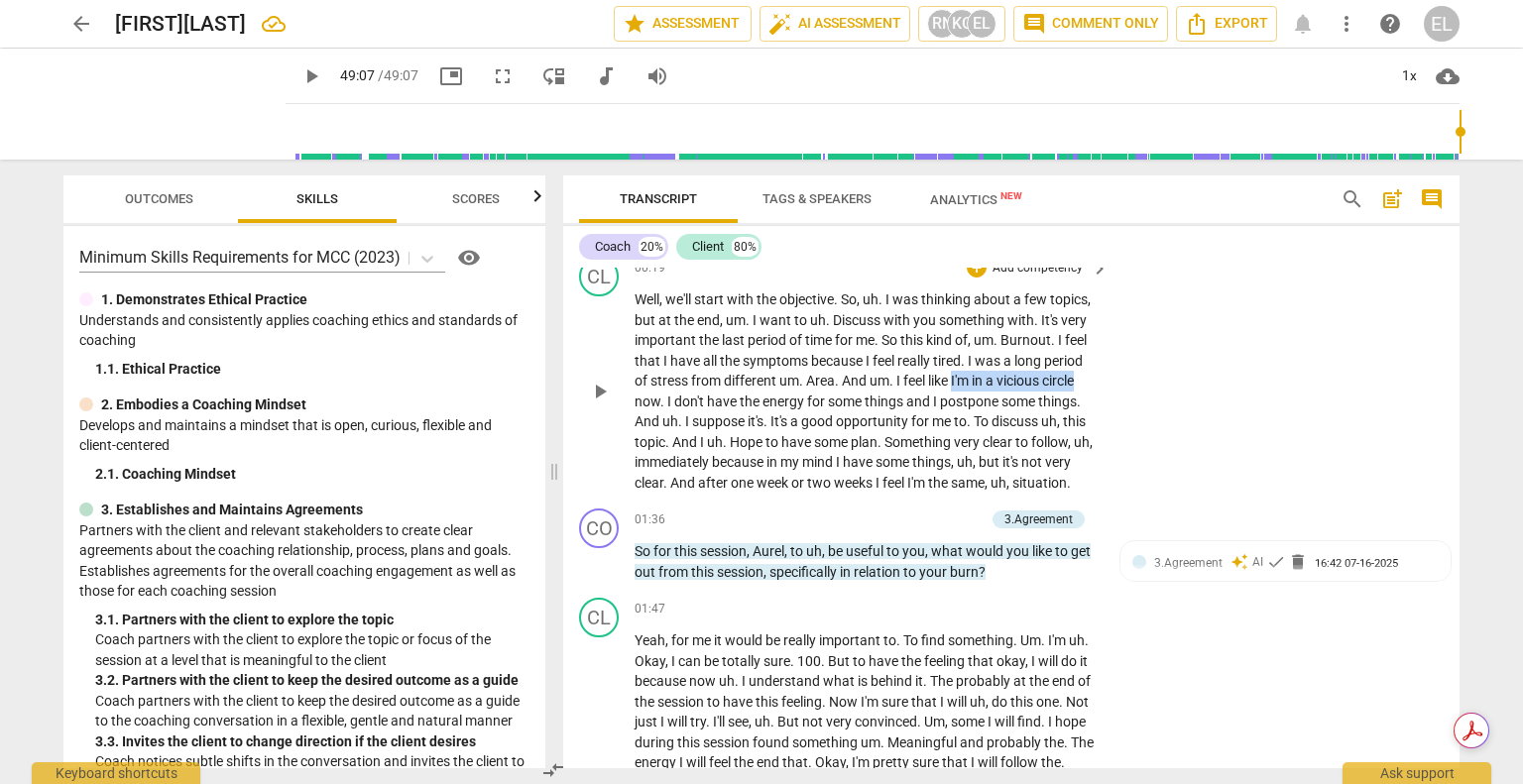 scroll, scrollTop: 198, scrollLeft: 0, axis: vertical 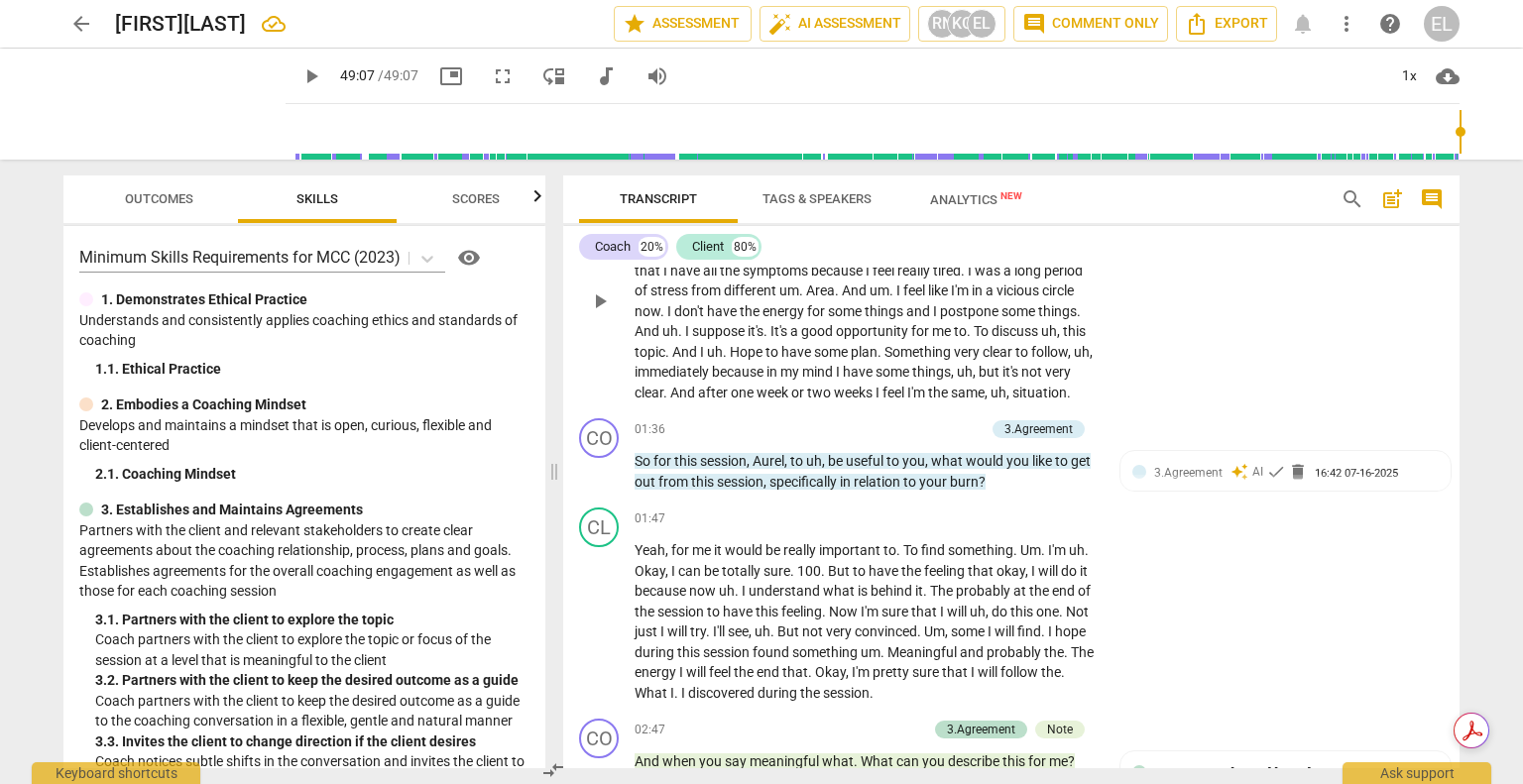click on "because" at bounding box center [739, 372] 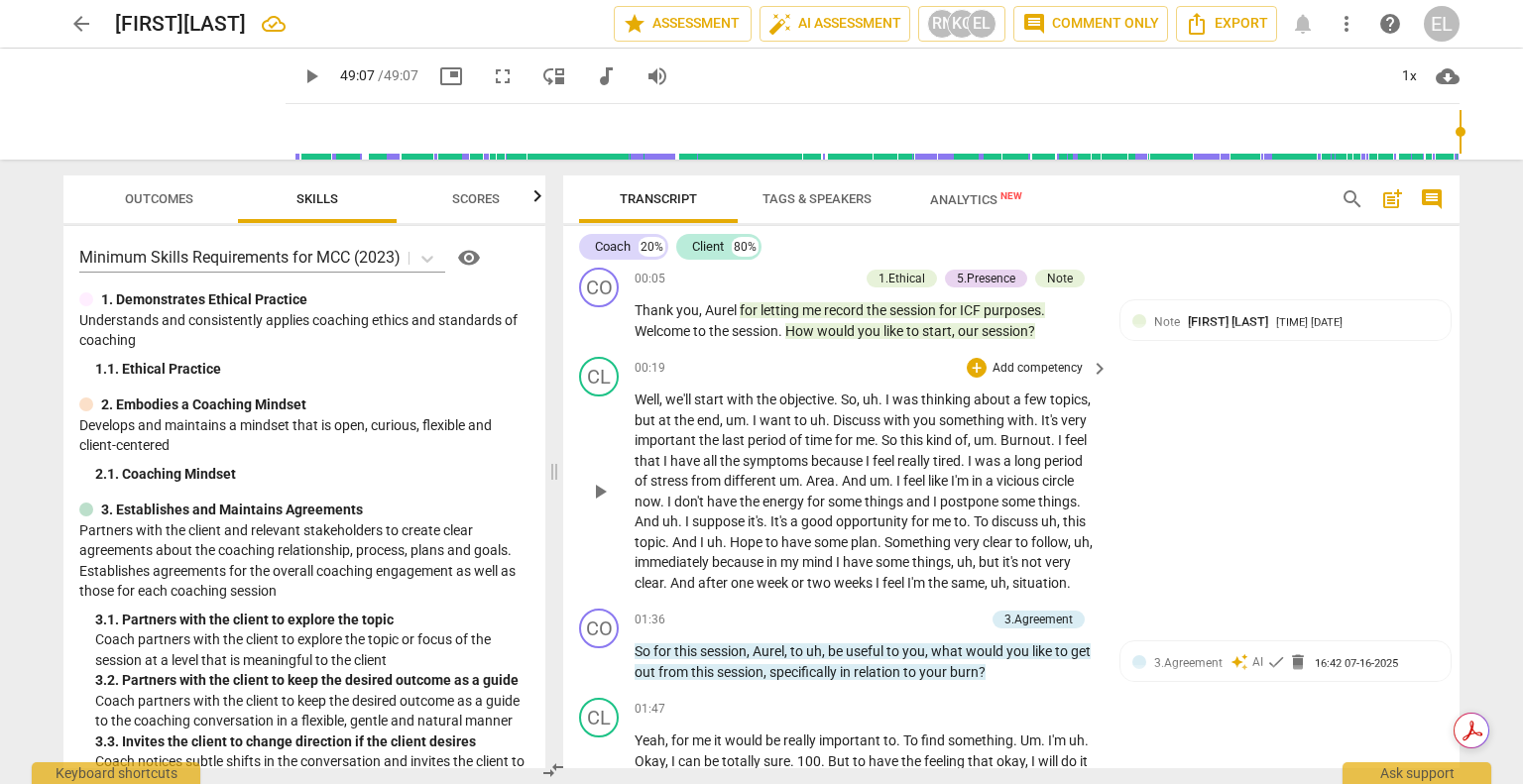 scroll, scrollTop: 0, scrollLeft: 0, axis: both 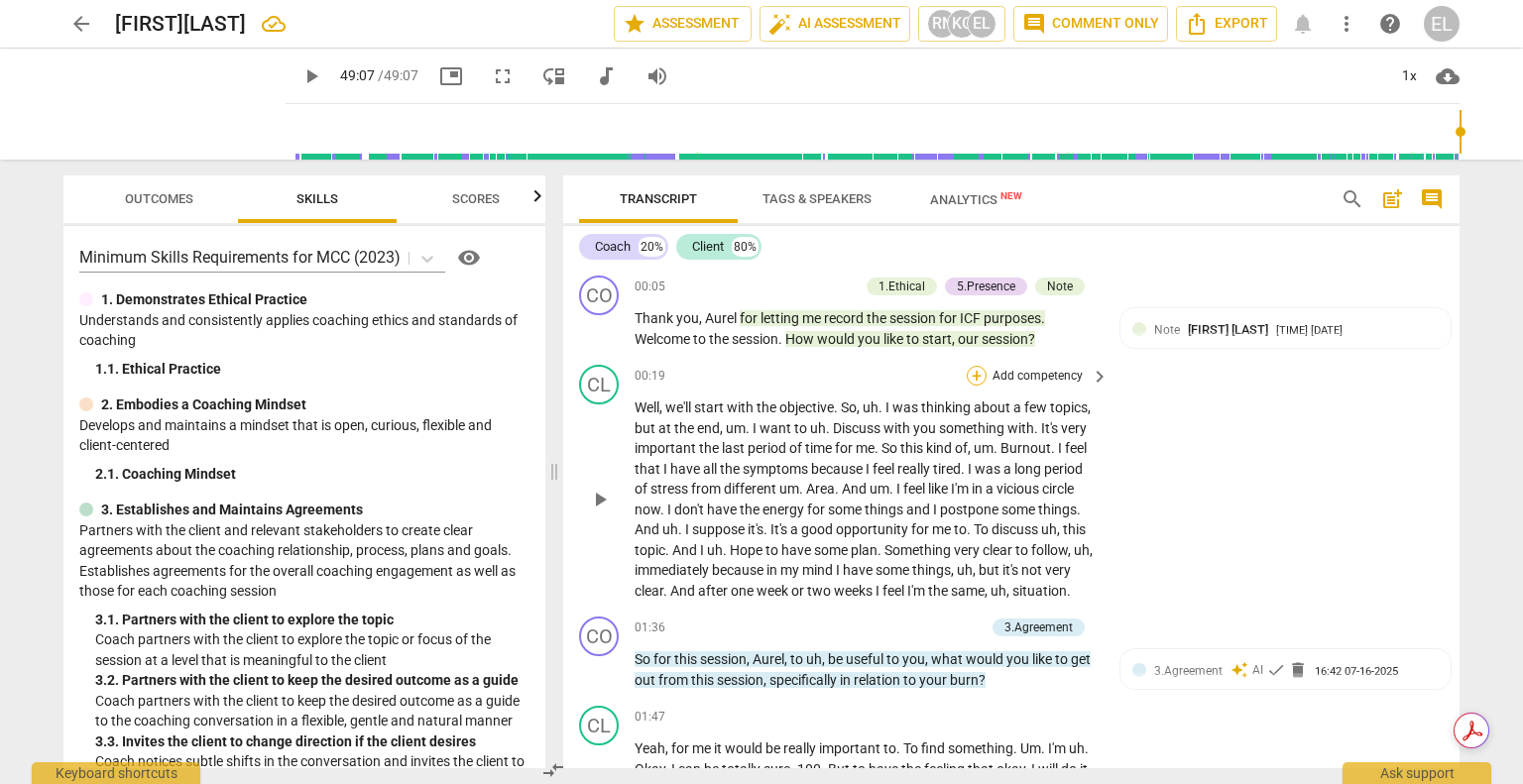 click on "+" at bounding box center [977, 376] 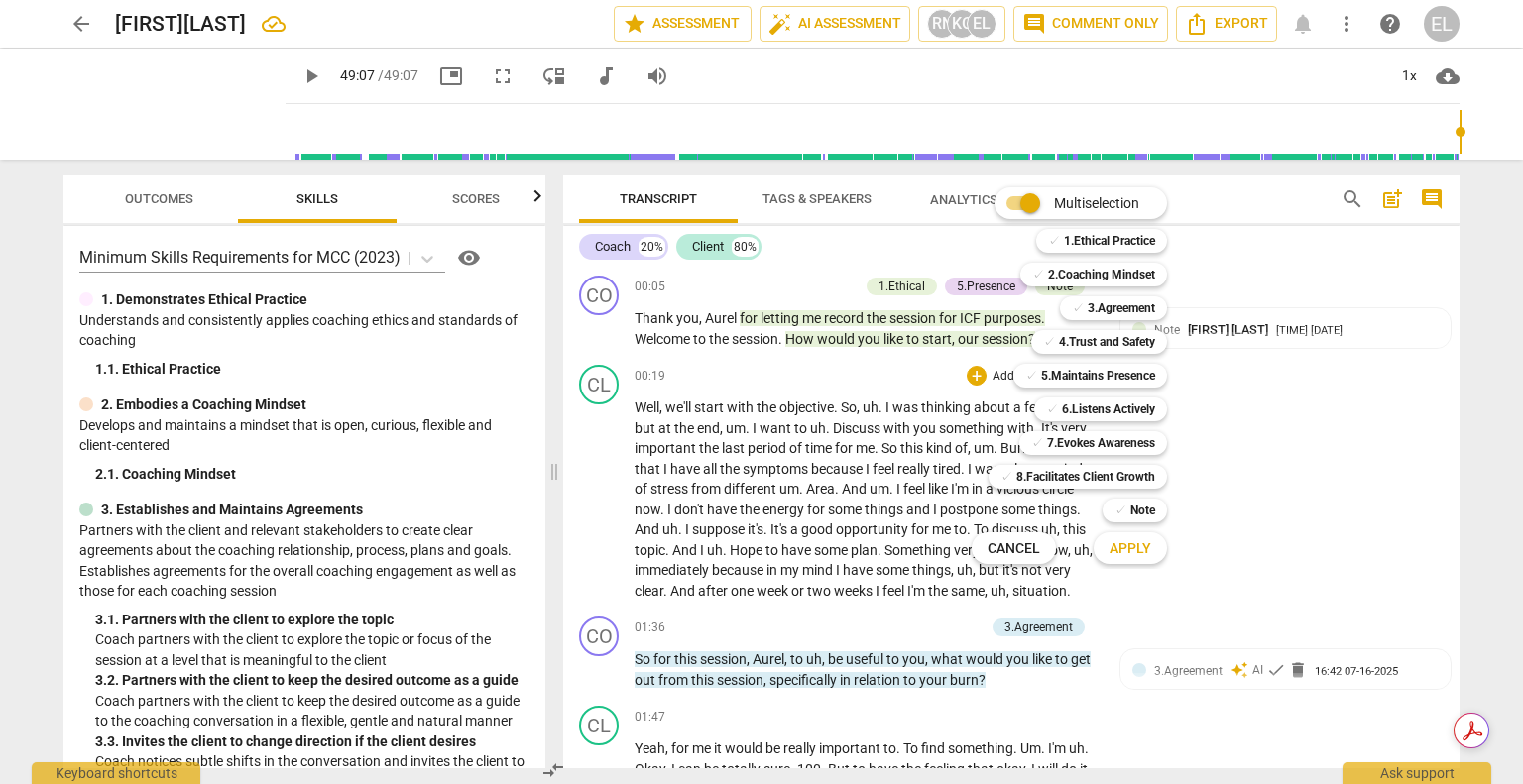click at bounding box center (762, 392) 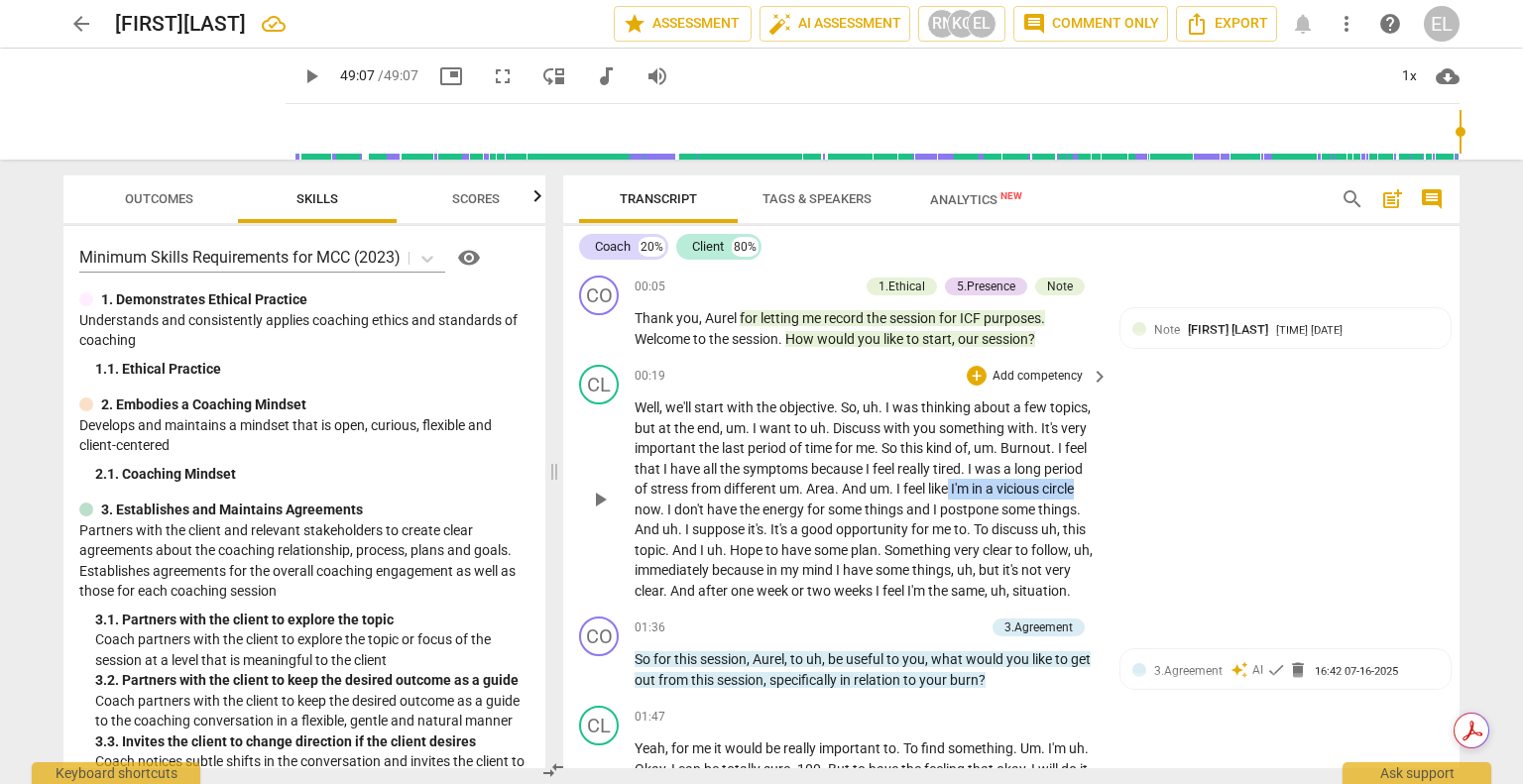 drag, startPoint x: 951, startPoint y: 488, endPoint x: 1090, endPoint y: 491, distance: 139.03237 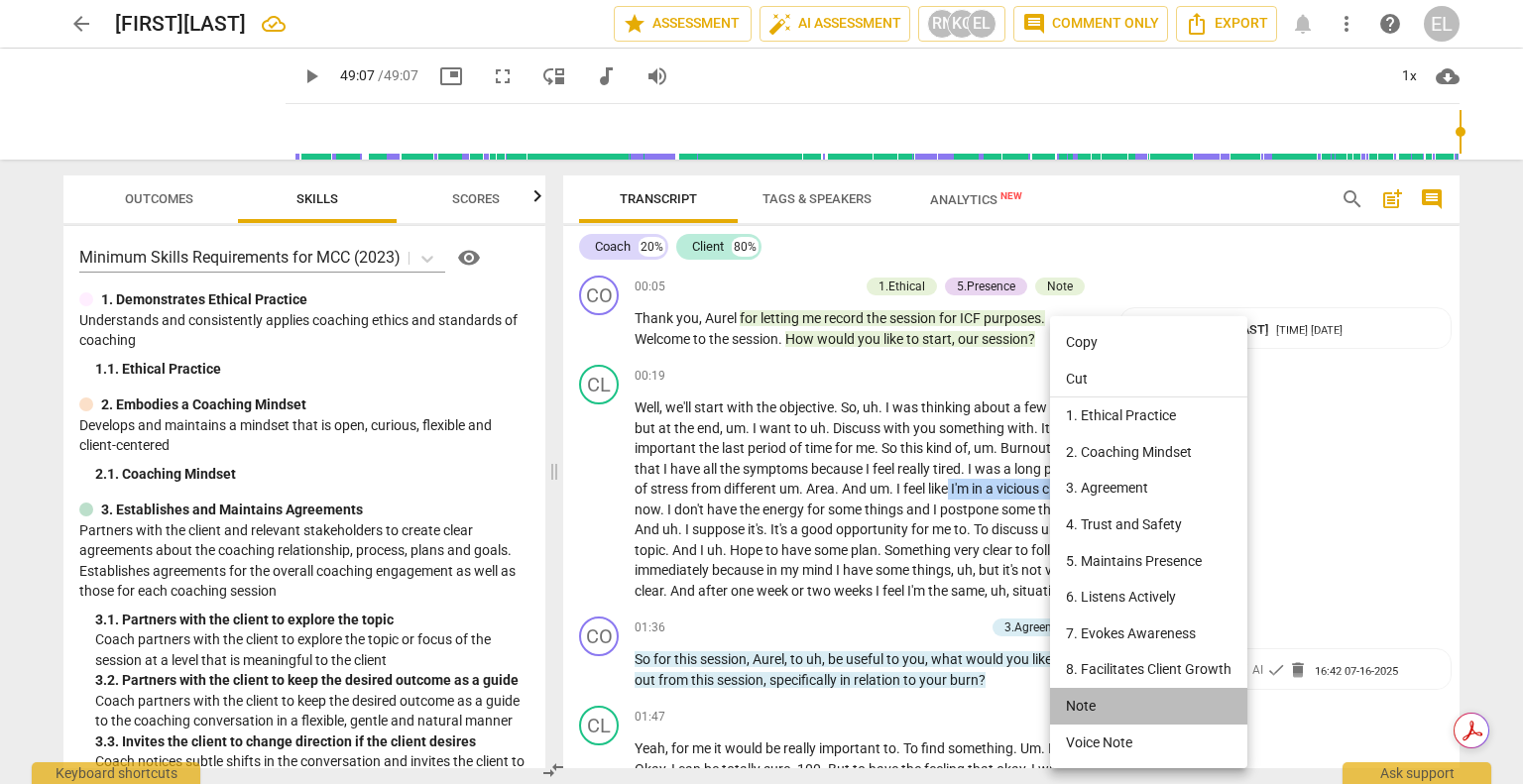 click on "Note" at bounding box center (1148, 706) 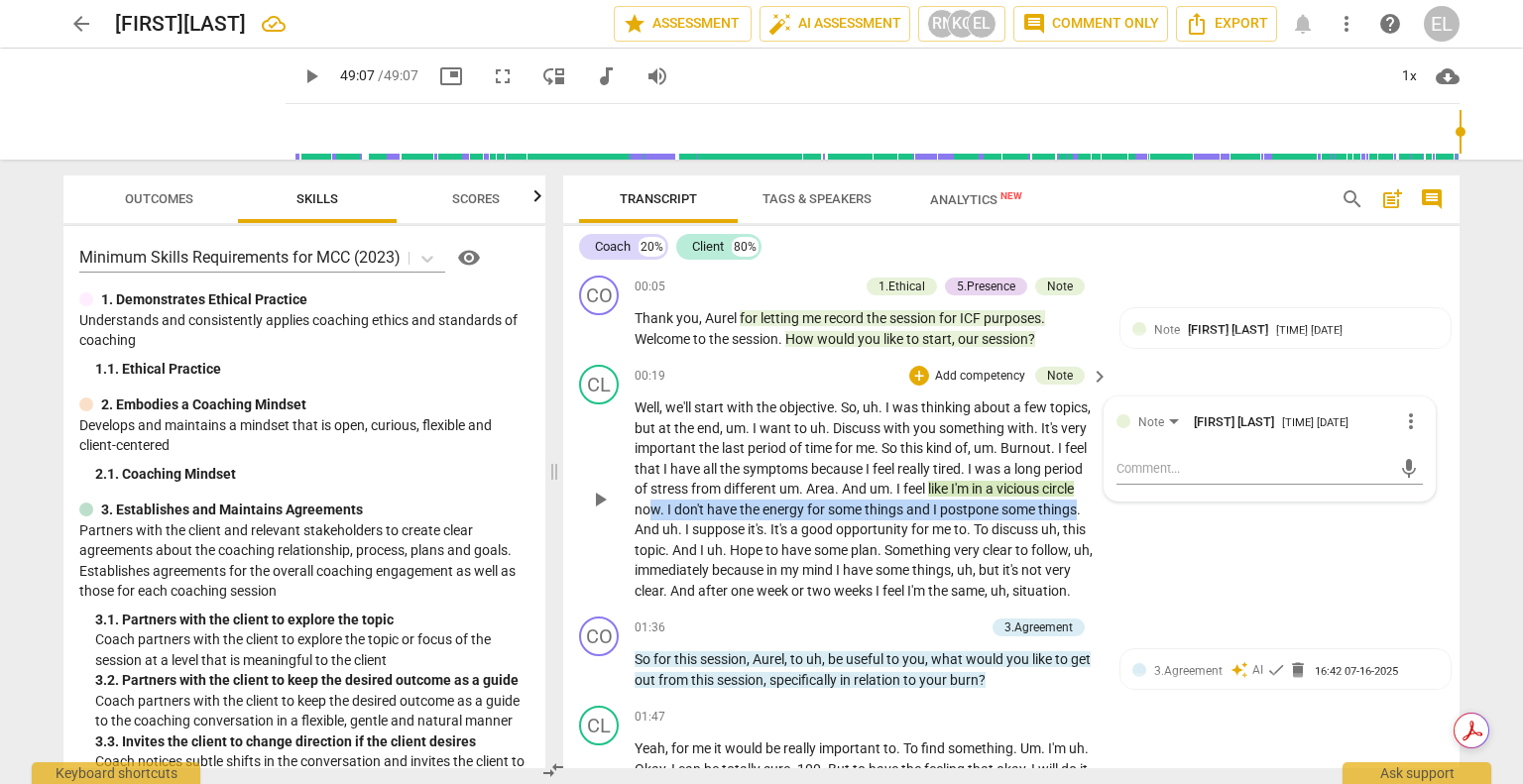drag, startPoint x: 646, startPoint y: 507, endPoint x: 1079, endPoint y: 505, distance: 433.00462 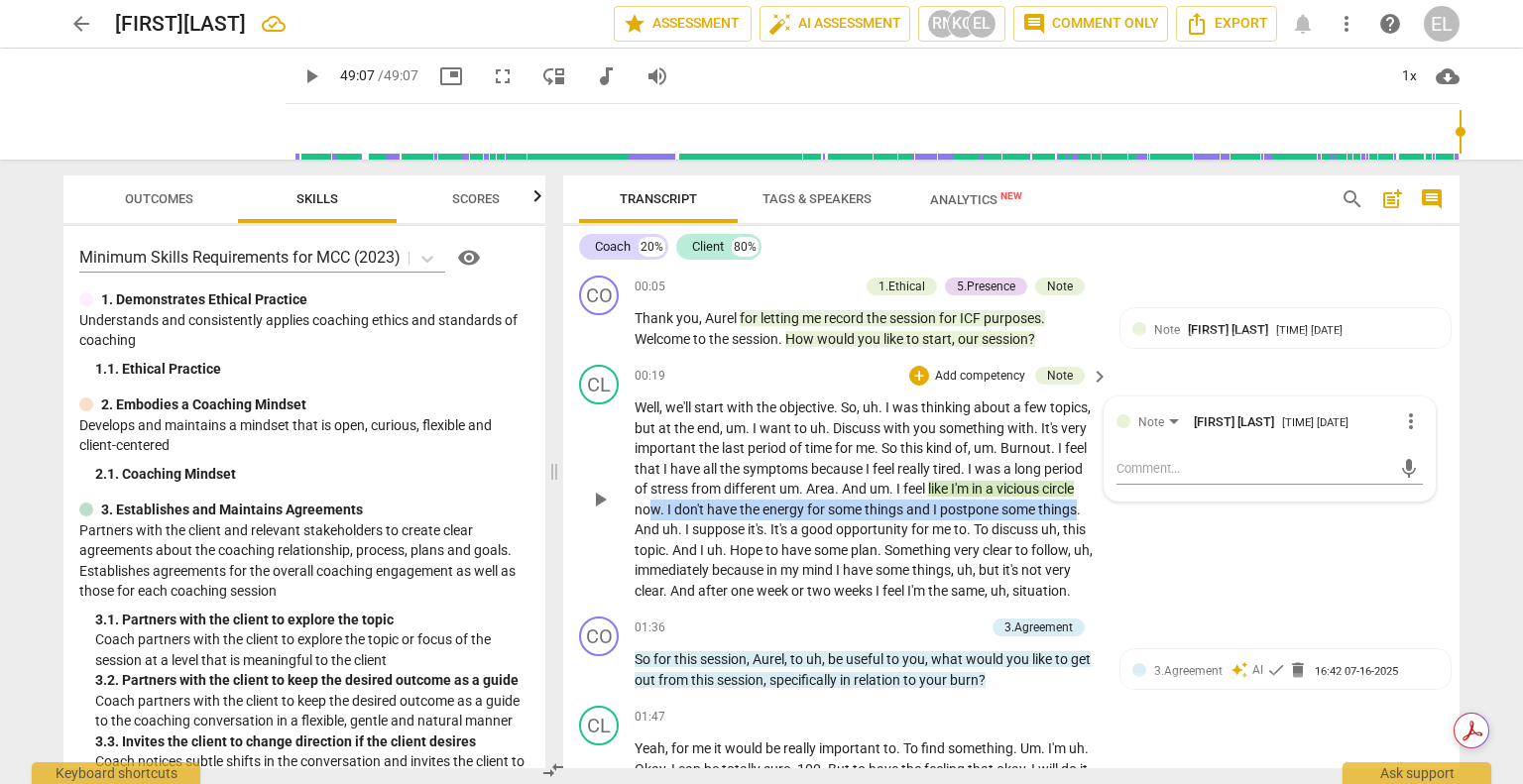 click on "Well ,   we'll   start   with   the   objective .   So ,   uh .   I   was   thinking   about   a   few   topics ,   but   at   the   end ,   um .   I   want   to   uh .   Discuss   with   you   something   with .   It's   very   important   the   last   period   of   time   for   me .   So   this   kind   of ,   um .   Burnout .   I   feel   that   I   have   all   the   symptoms   because   I   feel   really   tired .   I   was   a   long   period   of   stress   from   different   um .   Area .   And   um .   I   feel   like   I'm   in   a   vicious   circle   now .   I   don't   have   the   energy   for   some   things   and   I   postpone   some   things .   And   uh .   I   suppose   it's .   It's   a   good   opportunity   for   me   to .   To   discuss   uh ,   this   topic .   And   I   uh .   Hope   to   have   some   plan .   Something   very   clear   to   follow ,   uh ,   immediately   because   in   my   mind   I   have   some   things ,   uh ,   but   it's   not   very   clear .   And   after" at bounding box center [867, 499] 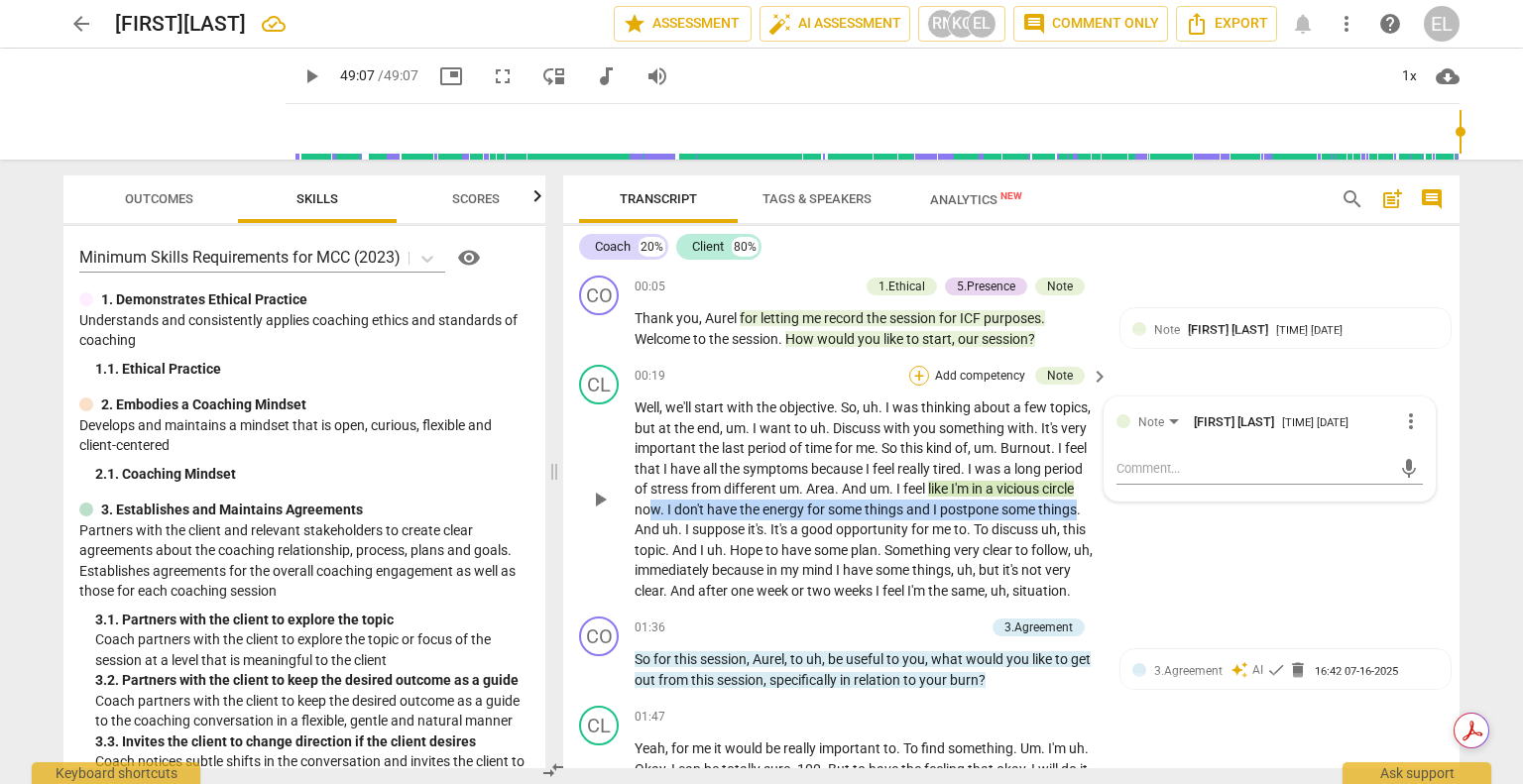 click on "+" at bounding box center [919, 376] 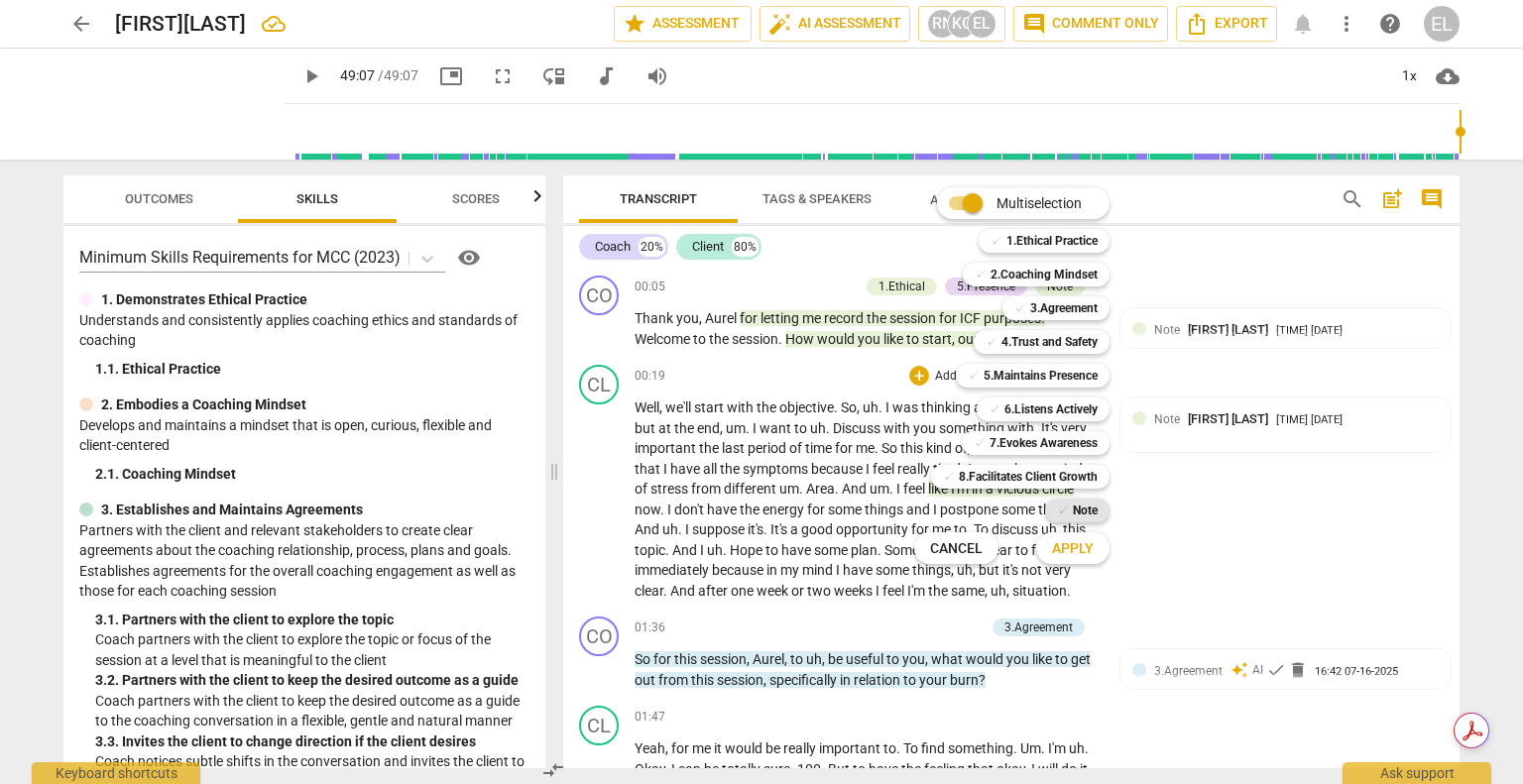 click on "Note" at bounding box center [1085, 510] 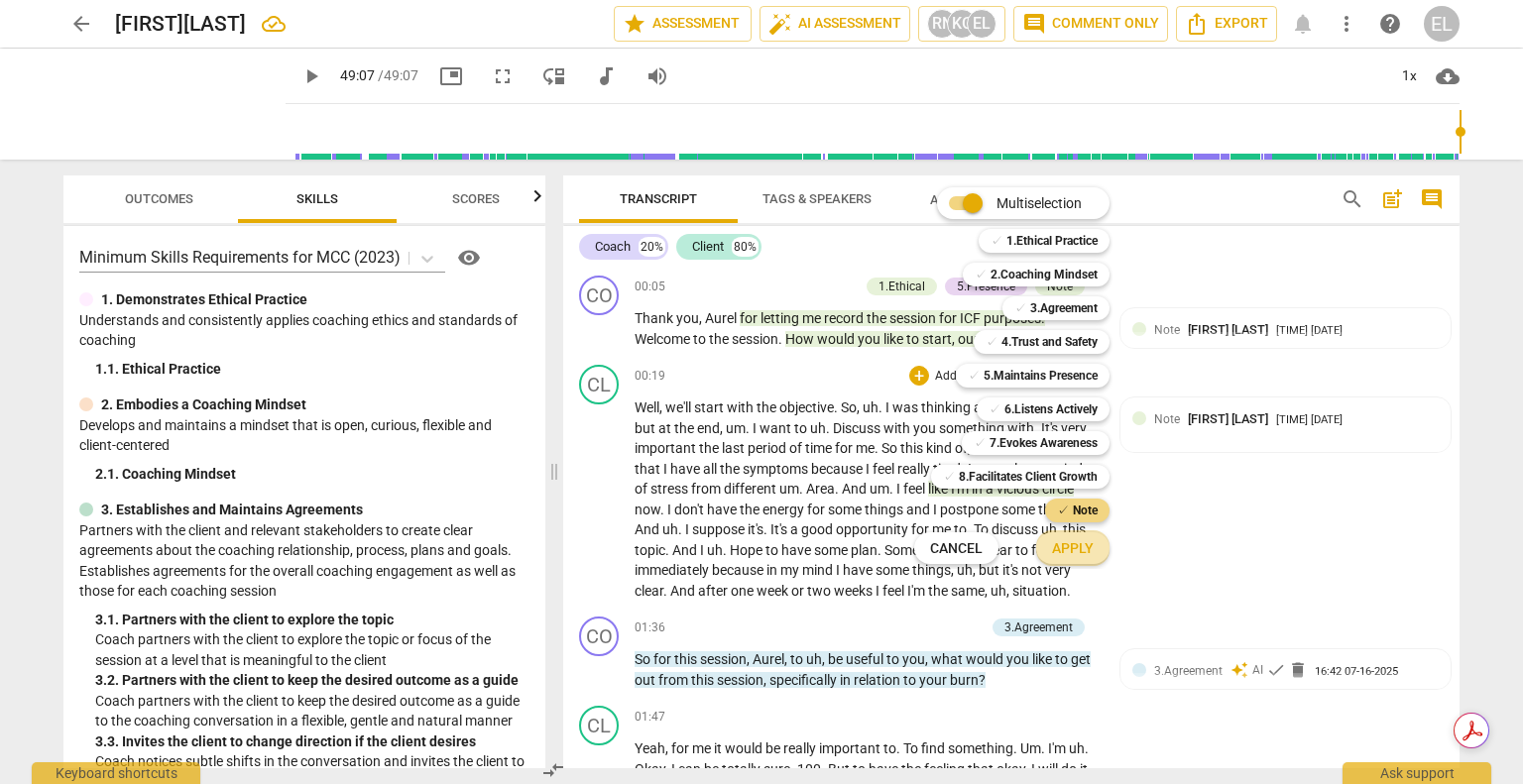 click on "Apply" at bounding box center [1073, 549] 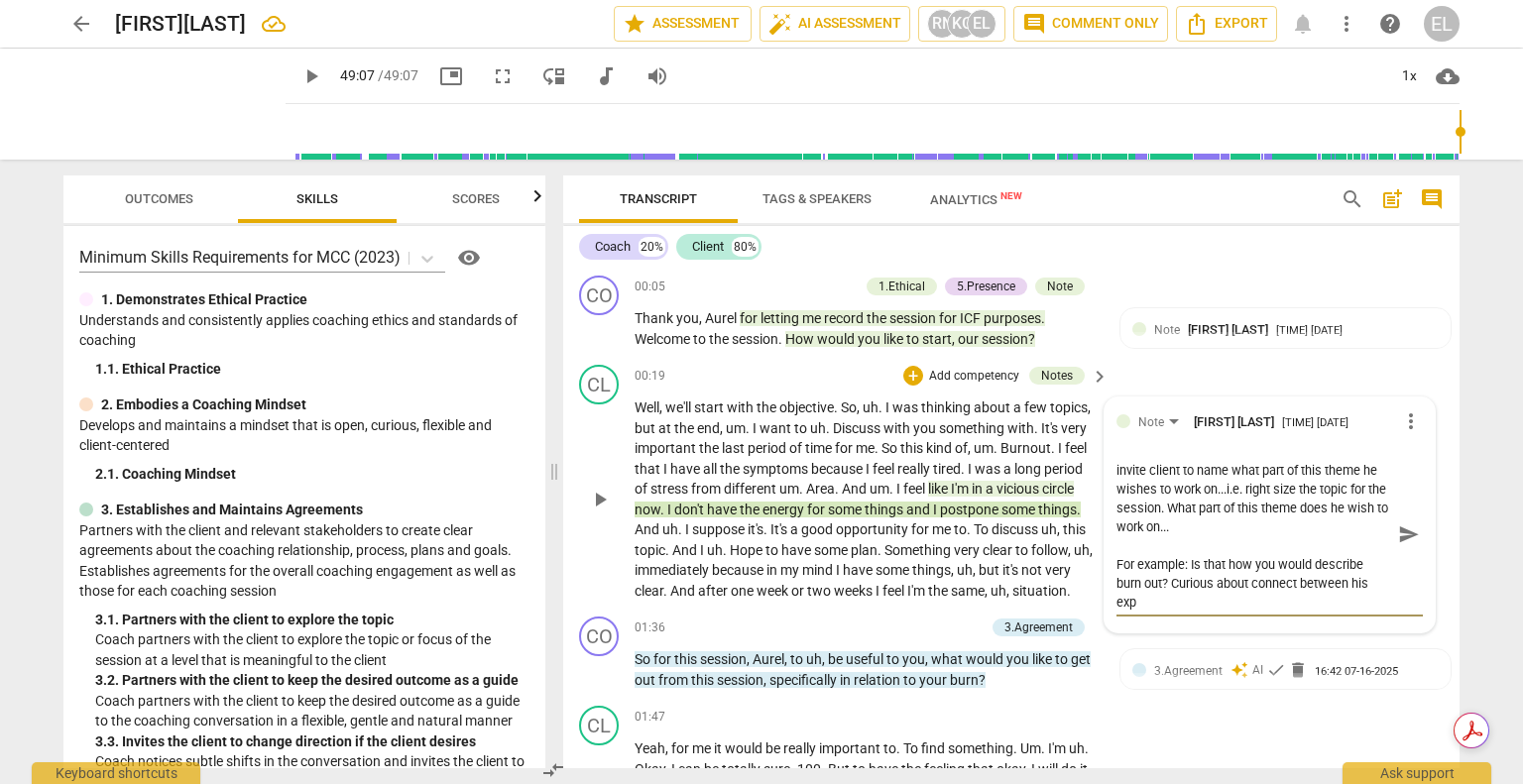 scroll, scrollTop: 73, scrollLeft: 0, axis: vertical 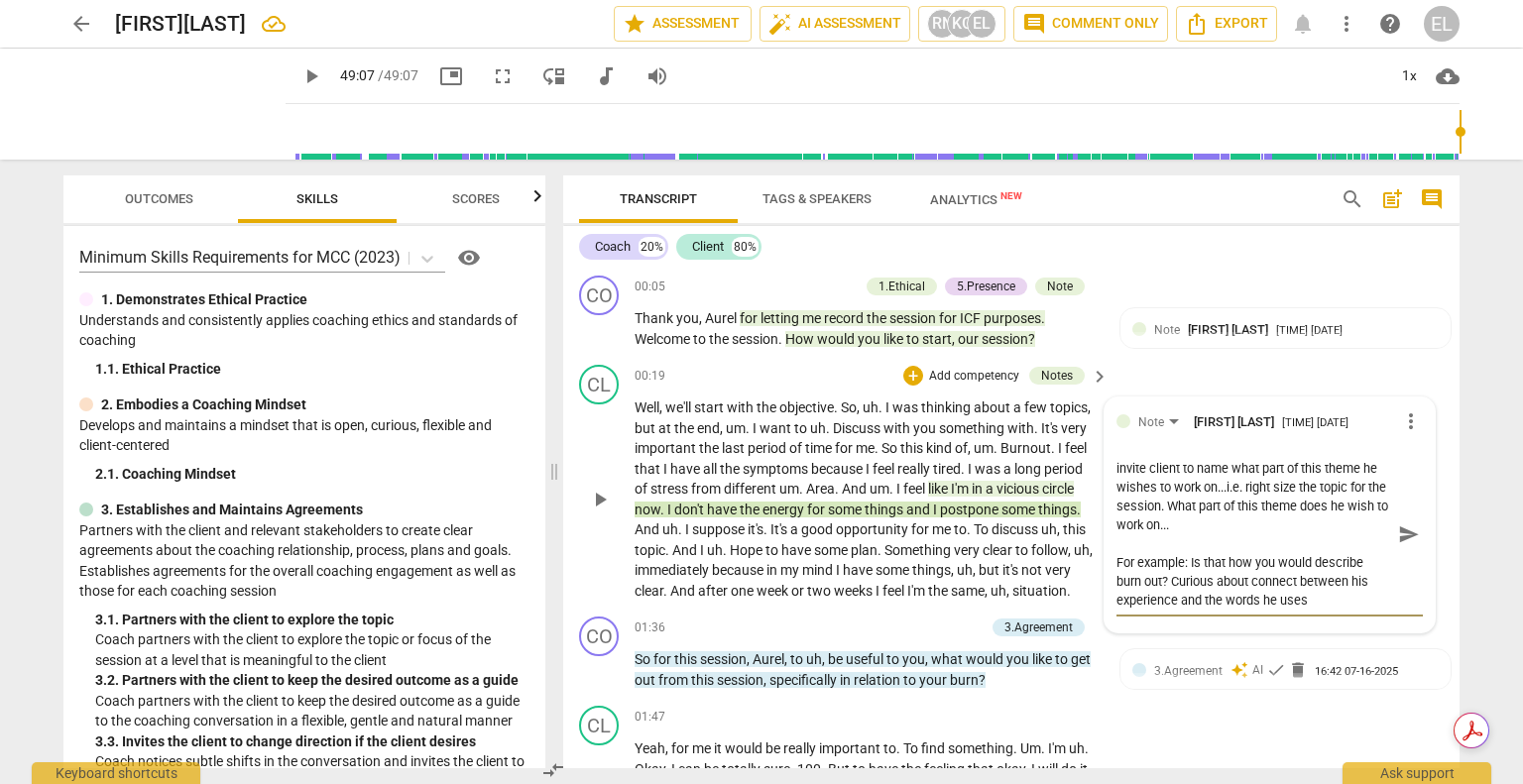 click on "send" at bounding box center (1409, 534) 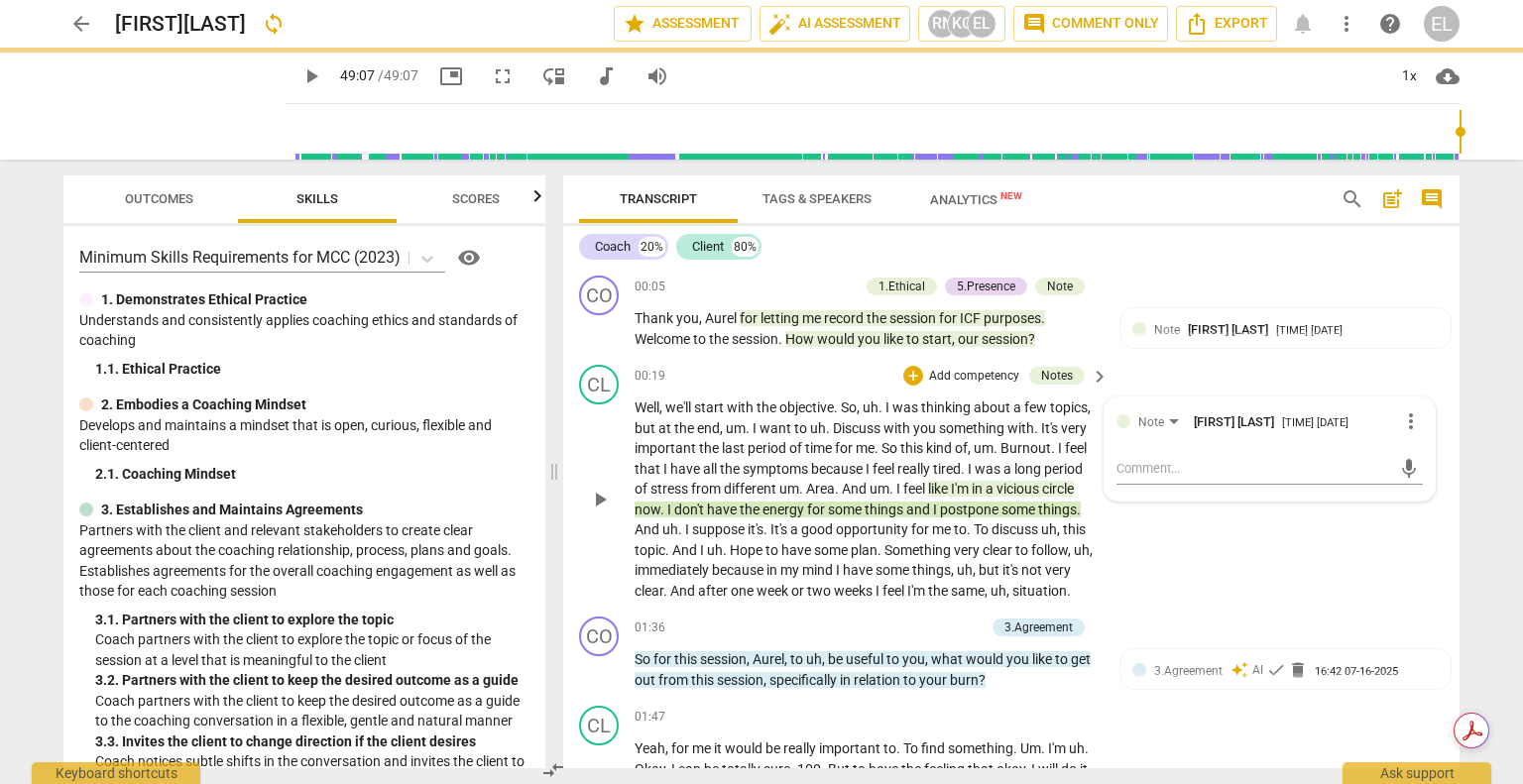 scroll, scrollTop: 0, scrollLeft: 0, axis: both 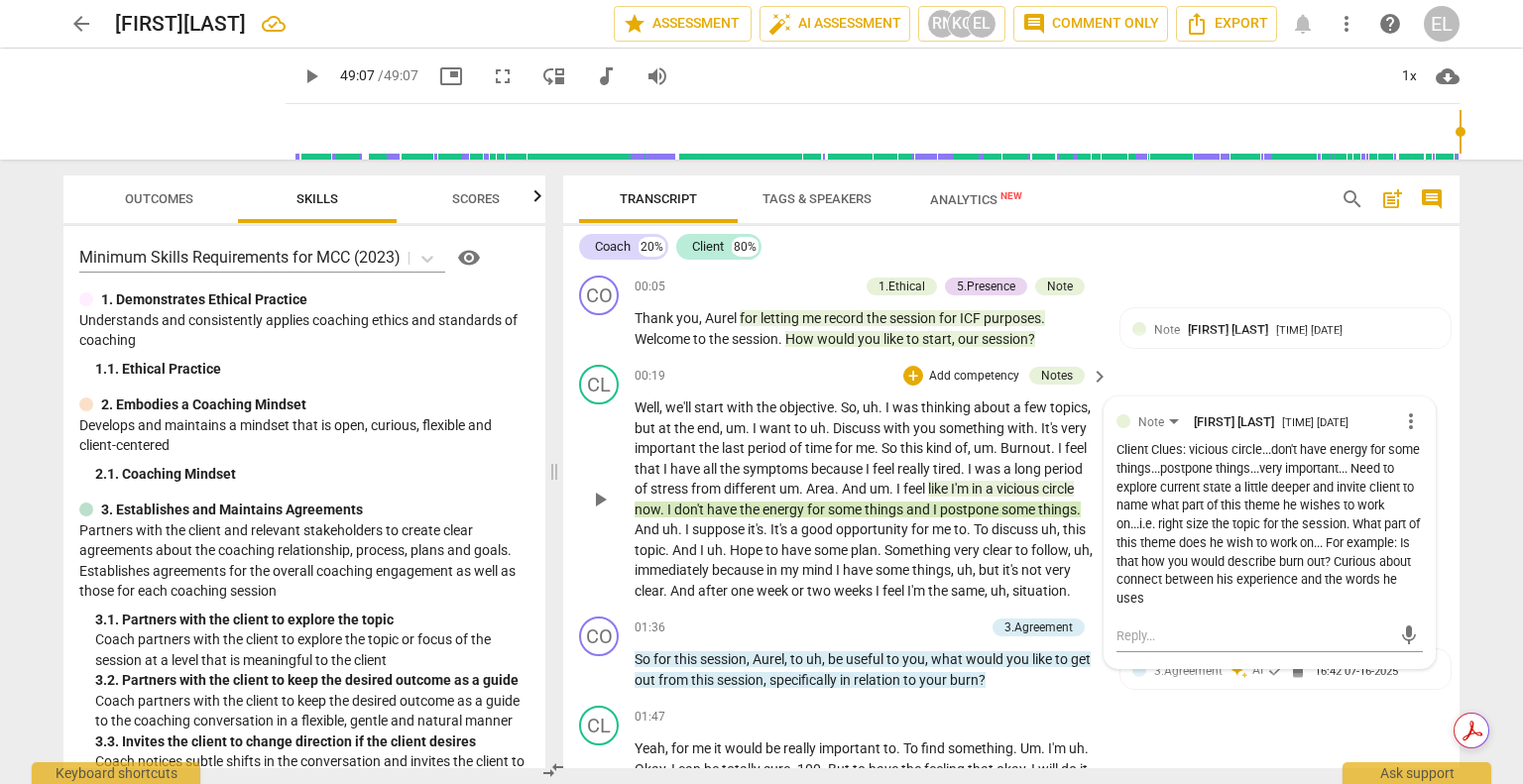 click on "Client Clues: vicious circle...don't have energy for some things...postpone things...very important...
Need to explore current state a little deeper and invite client to name what part of this theme he wishes to work on...i.e. right size the topic for the session. What part of this theme does he wish to work on...
For example: Is that how you would describe burn out? Curious about connect between his experience and the words he uses" at bounding box center [1269, 524] 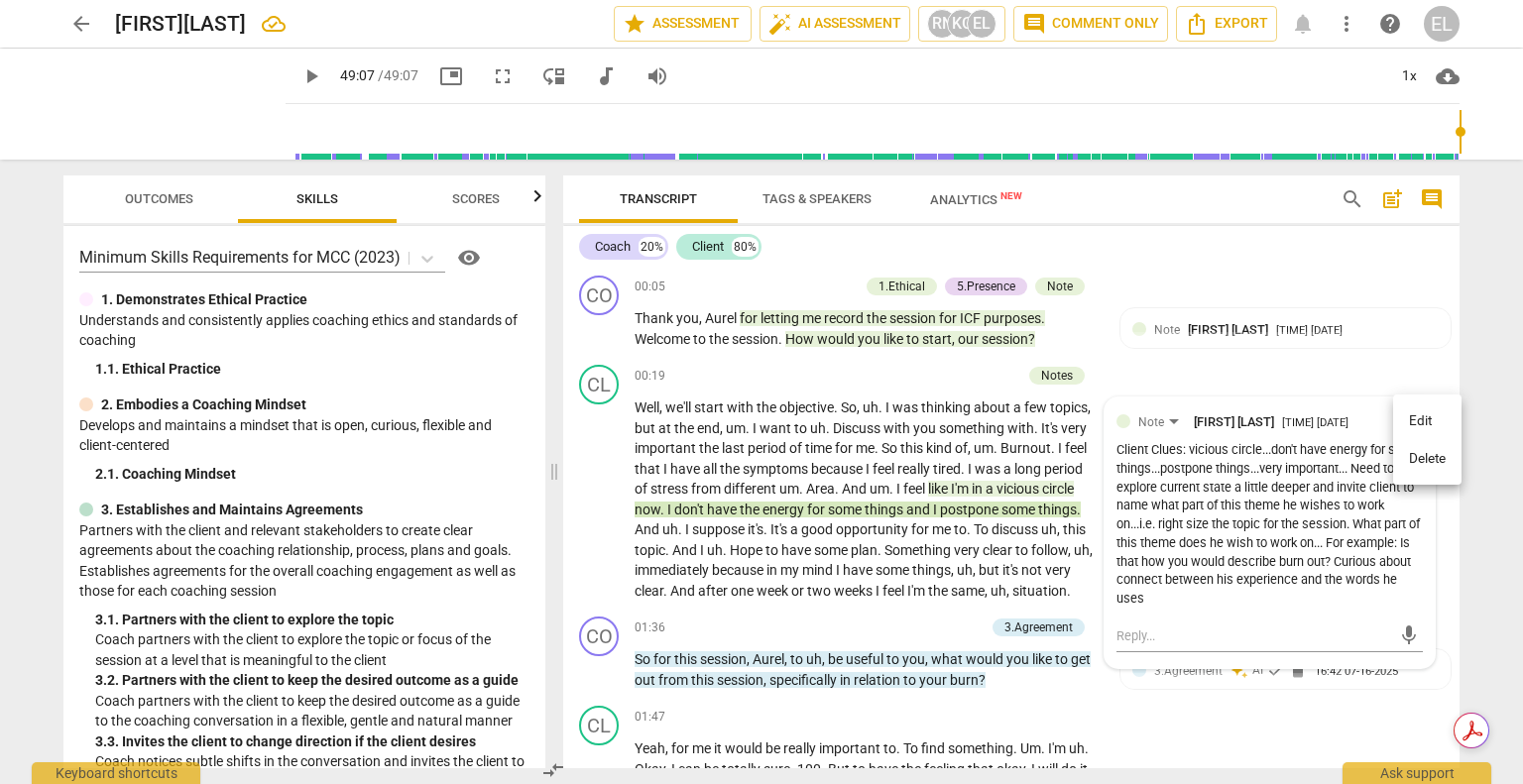click on "Edit" at bounding box center [1427, 421] 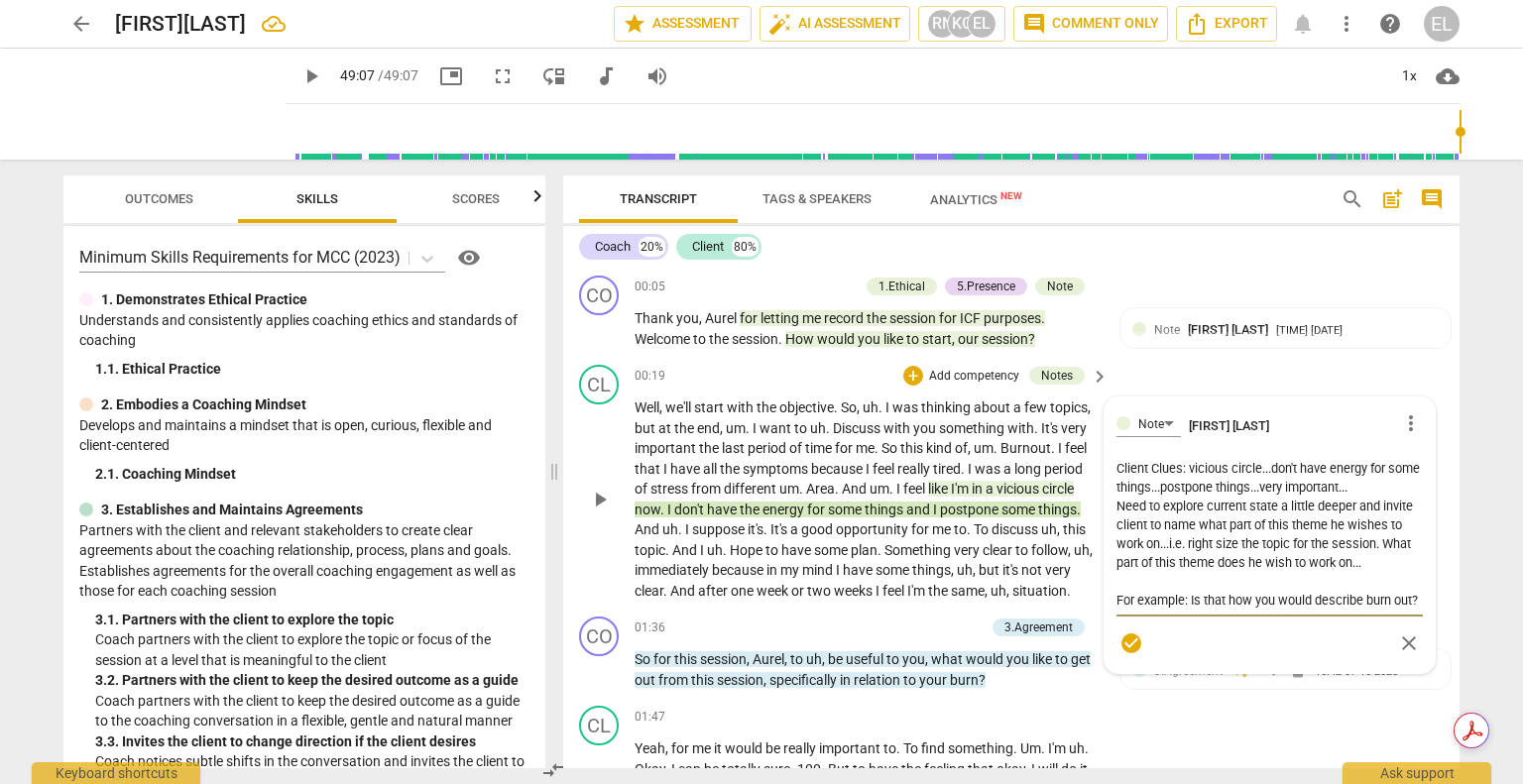 click on "Client Clues: vicious circle...don't have energy for some things...postpone things...very important...
Need to explore current state a little deeper and invite client to name what part of this theme he wishes to work on...i.e. right size the topic for the session. What part of this theme does he wish to work on...
For example: Is that how you would describe burn out? Curious about connect between his experience and the words he uses" at bounding box center [1269, 534] 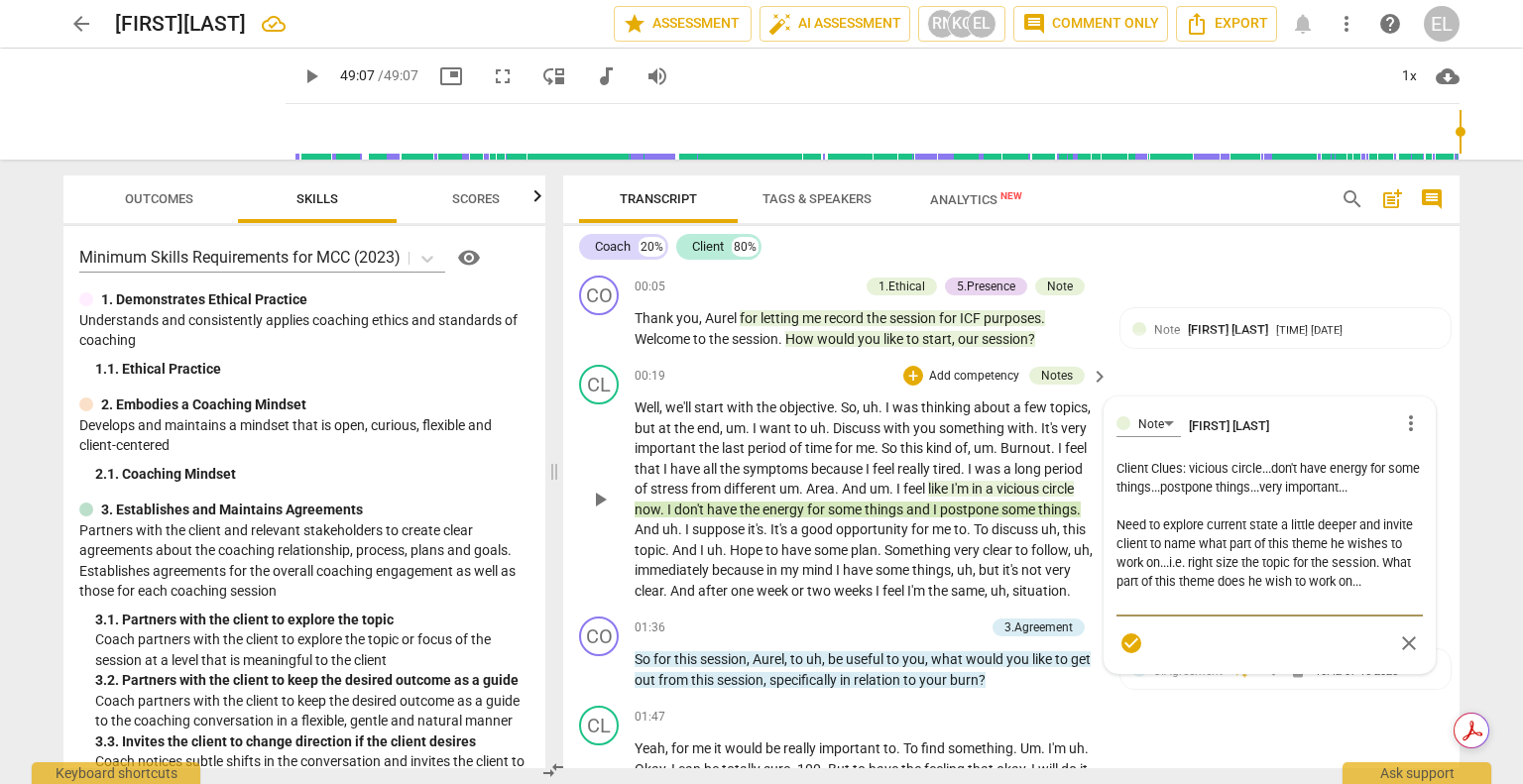 click on "check_circle" at bounding box center [1131, 643] 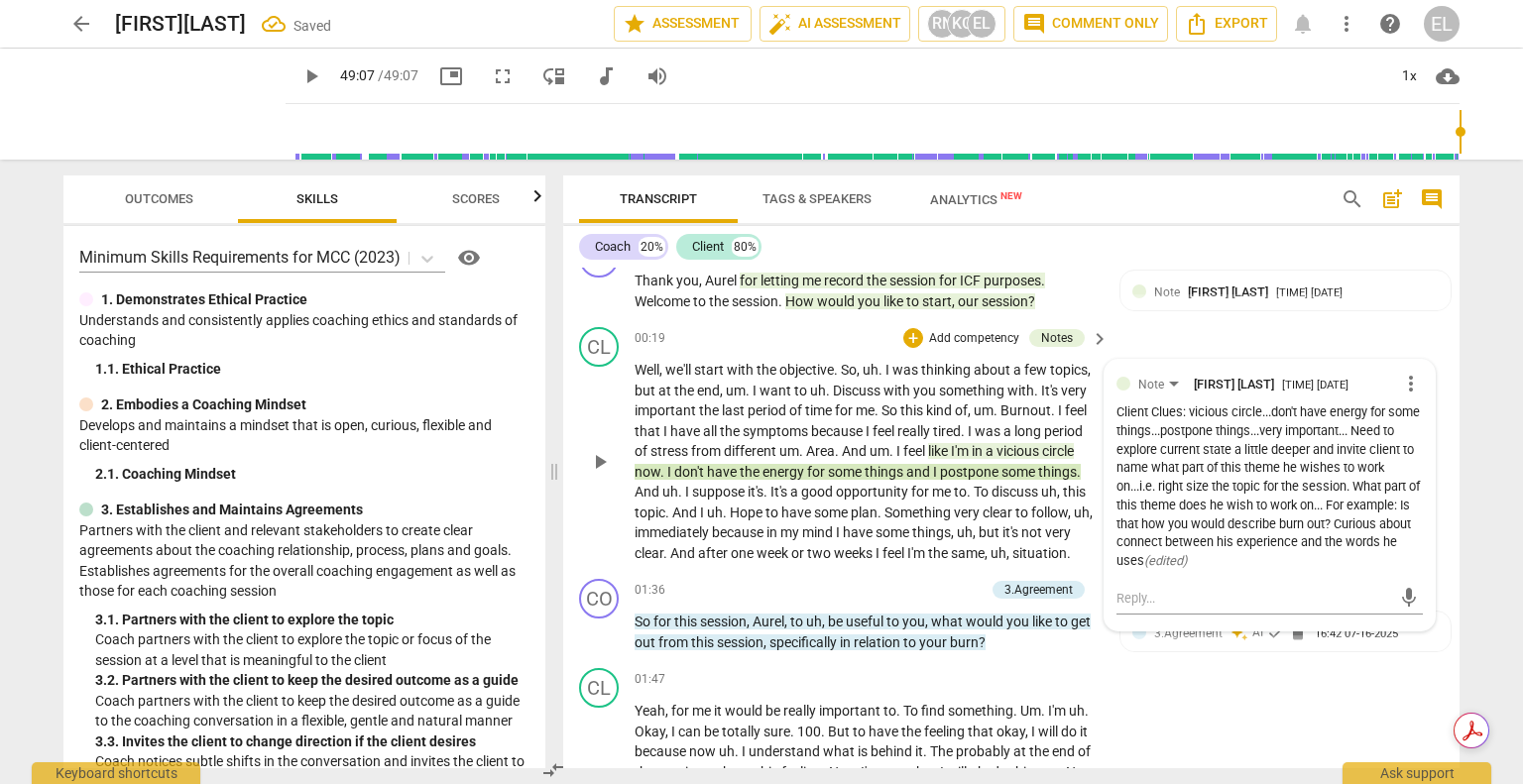 scroll, scrollTop: 198, scrollLeft: 0, axis: vertical 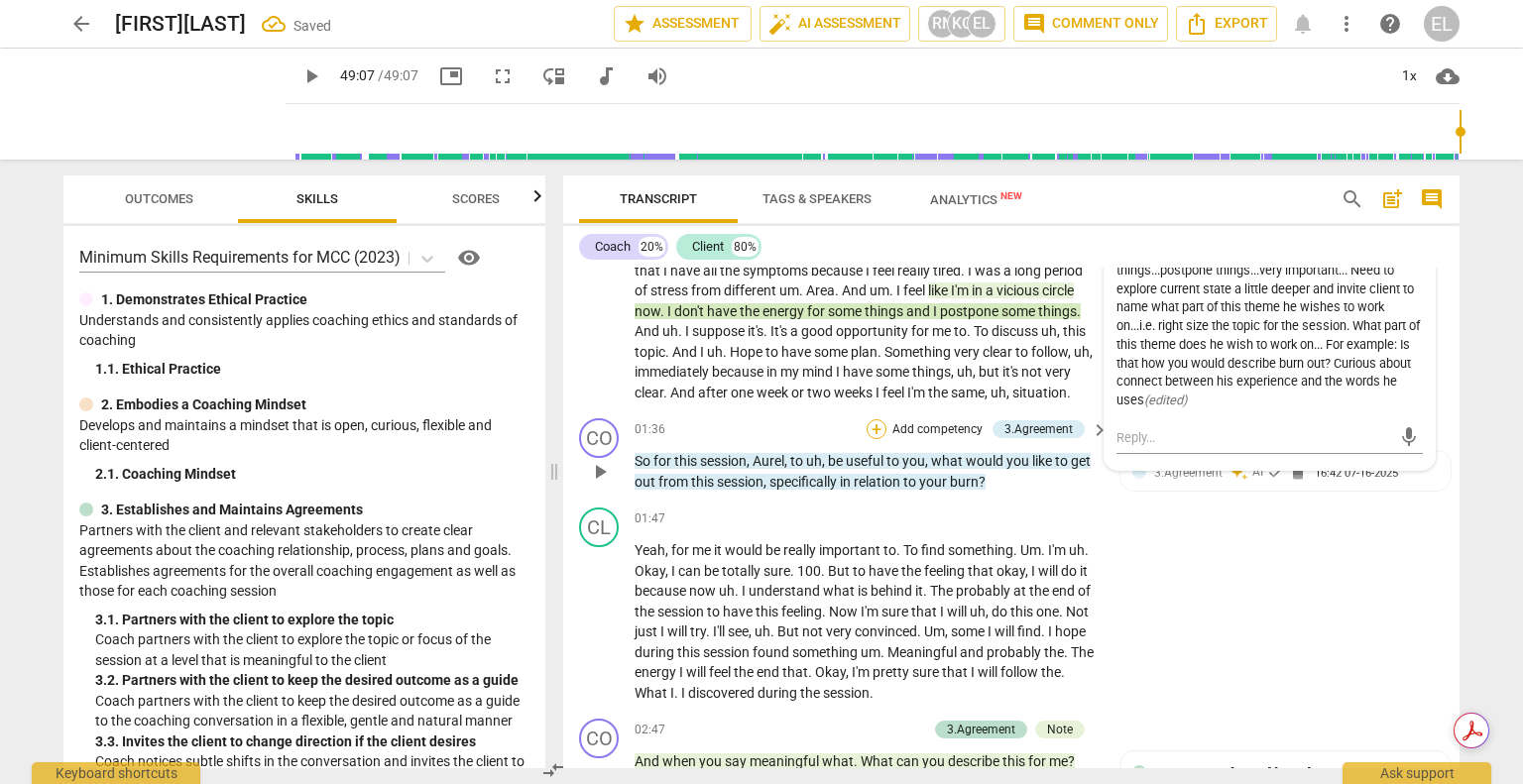 click on "+" at bounding box center (877, 429) 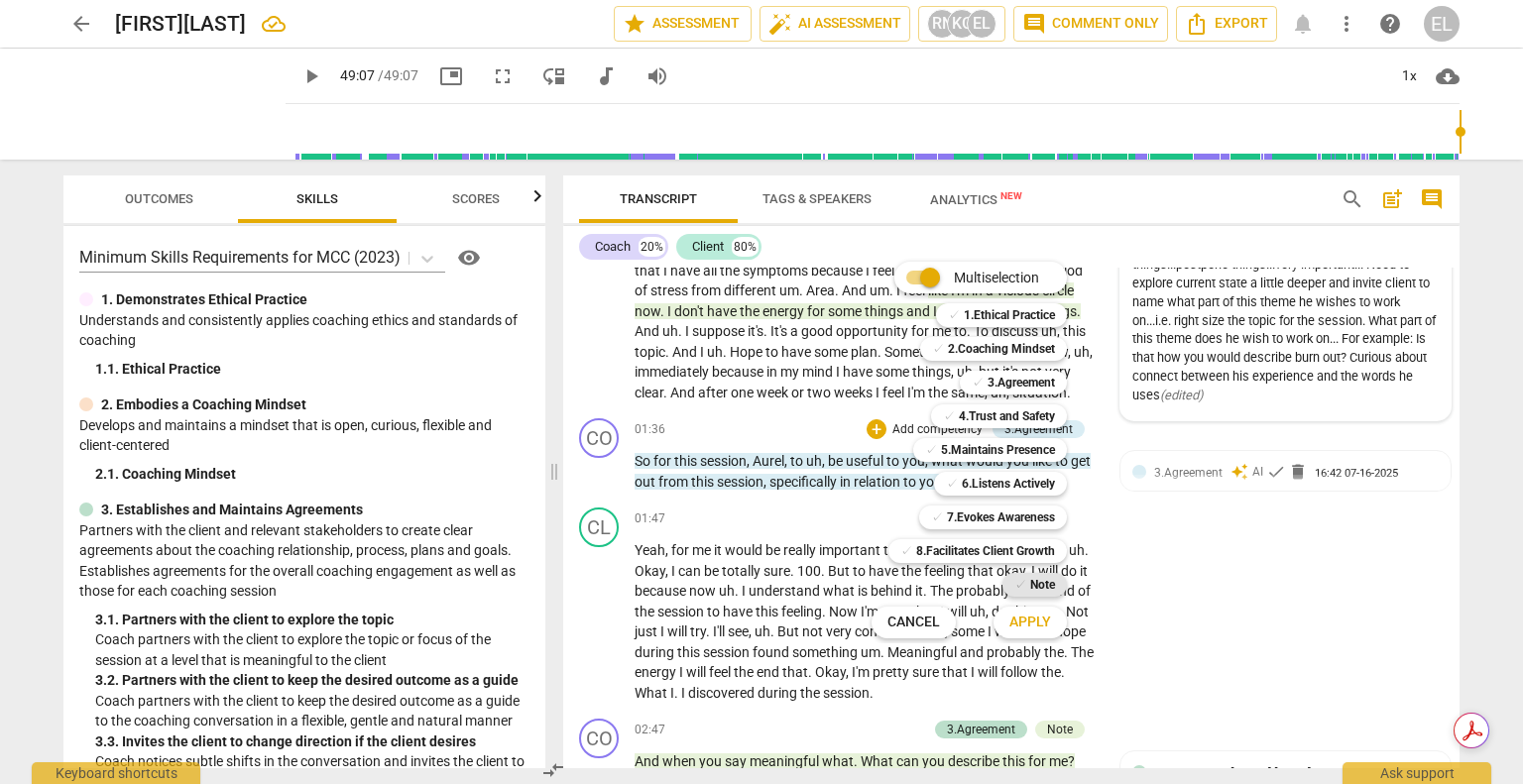 click on "Note" at bounding box center (1042, 585) 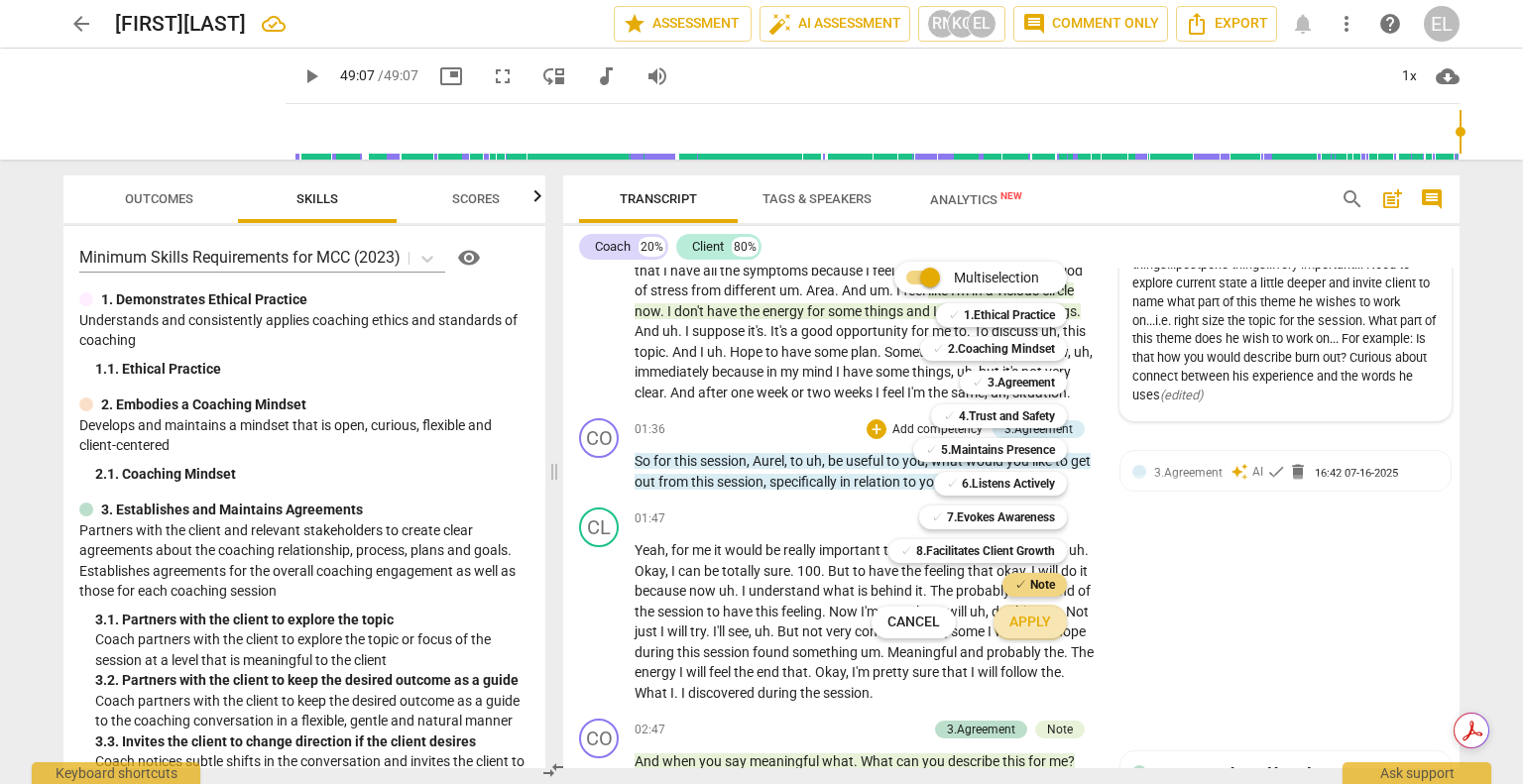 click on "Apply" at bounding box center (1030, 622) 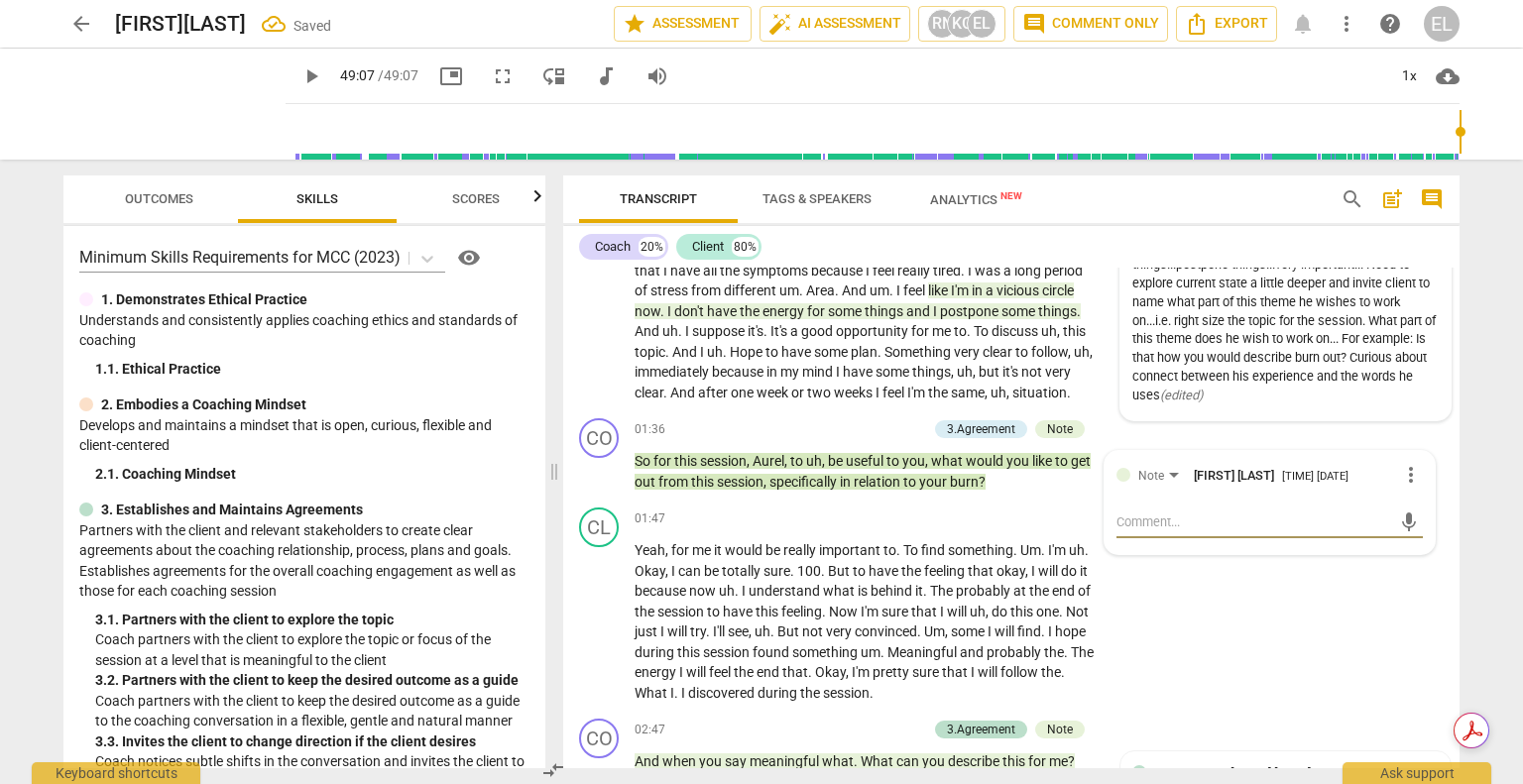 click on "Client Clues: vicious circle...don't have energy for some things...postpone things...very important...
Need to explore current state a little deeper and invite client to name what part of this theme he wishes to work on...i.e. right size the topic for the session. What part of this theme does he wish to work on...
For example: Is that how you would describe burn out? Curious about connect between his experience and the words he uses  ( edited )" at bounding box center [1285, 321] 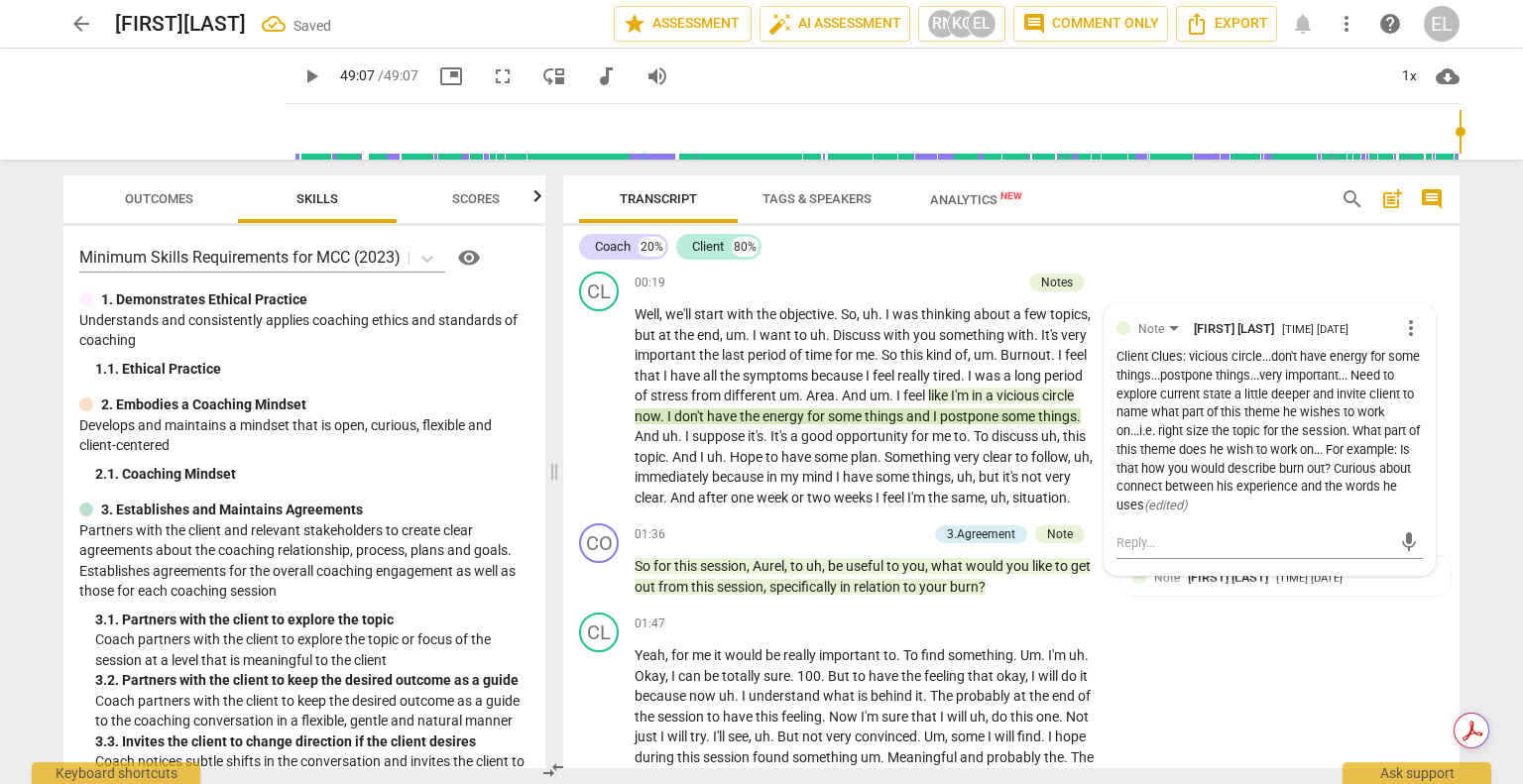 scroll, scrollTop: 0, scrollLeft: 0, axis: both 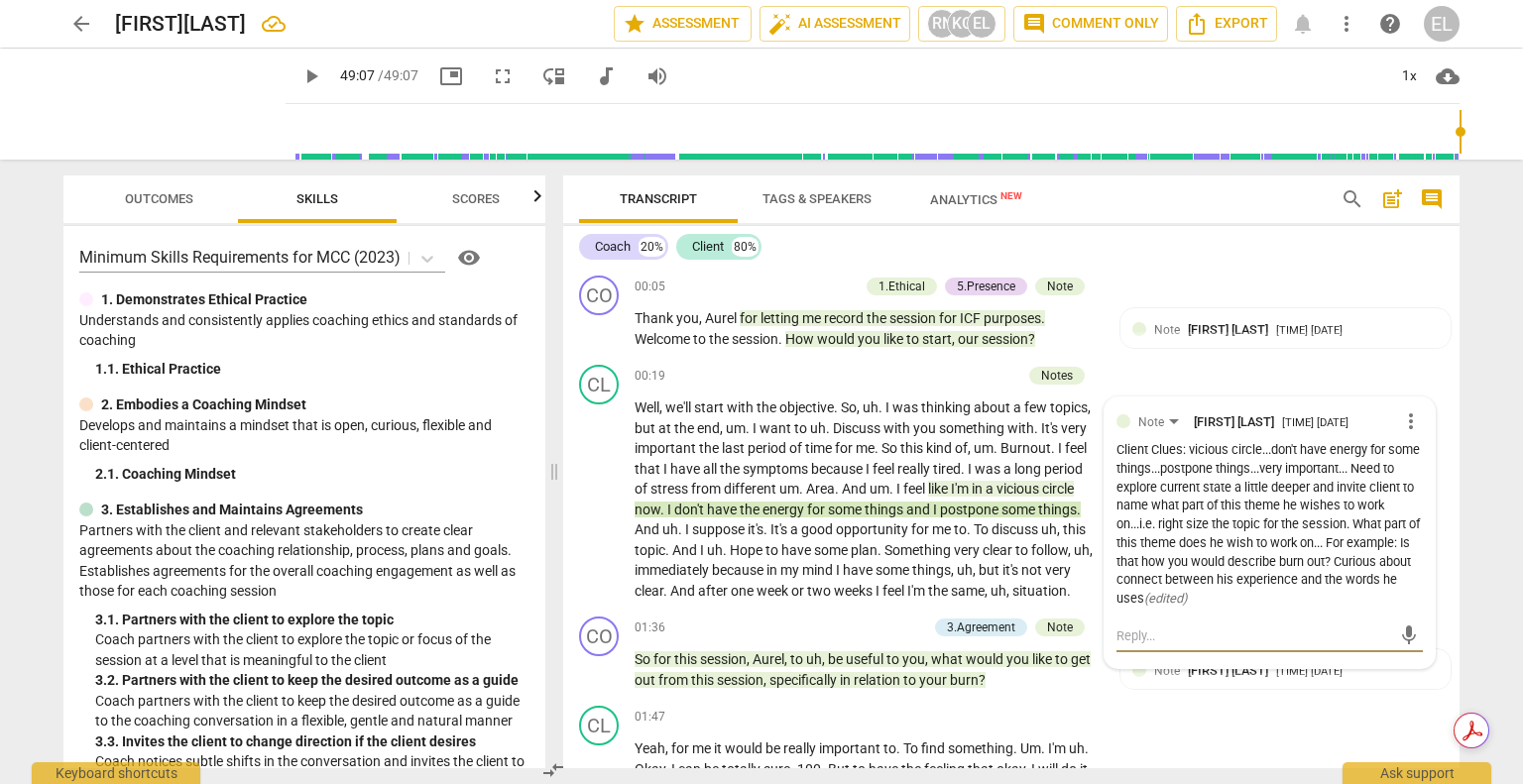 click at bounding box center [1253, 635] 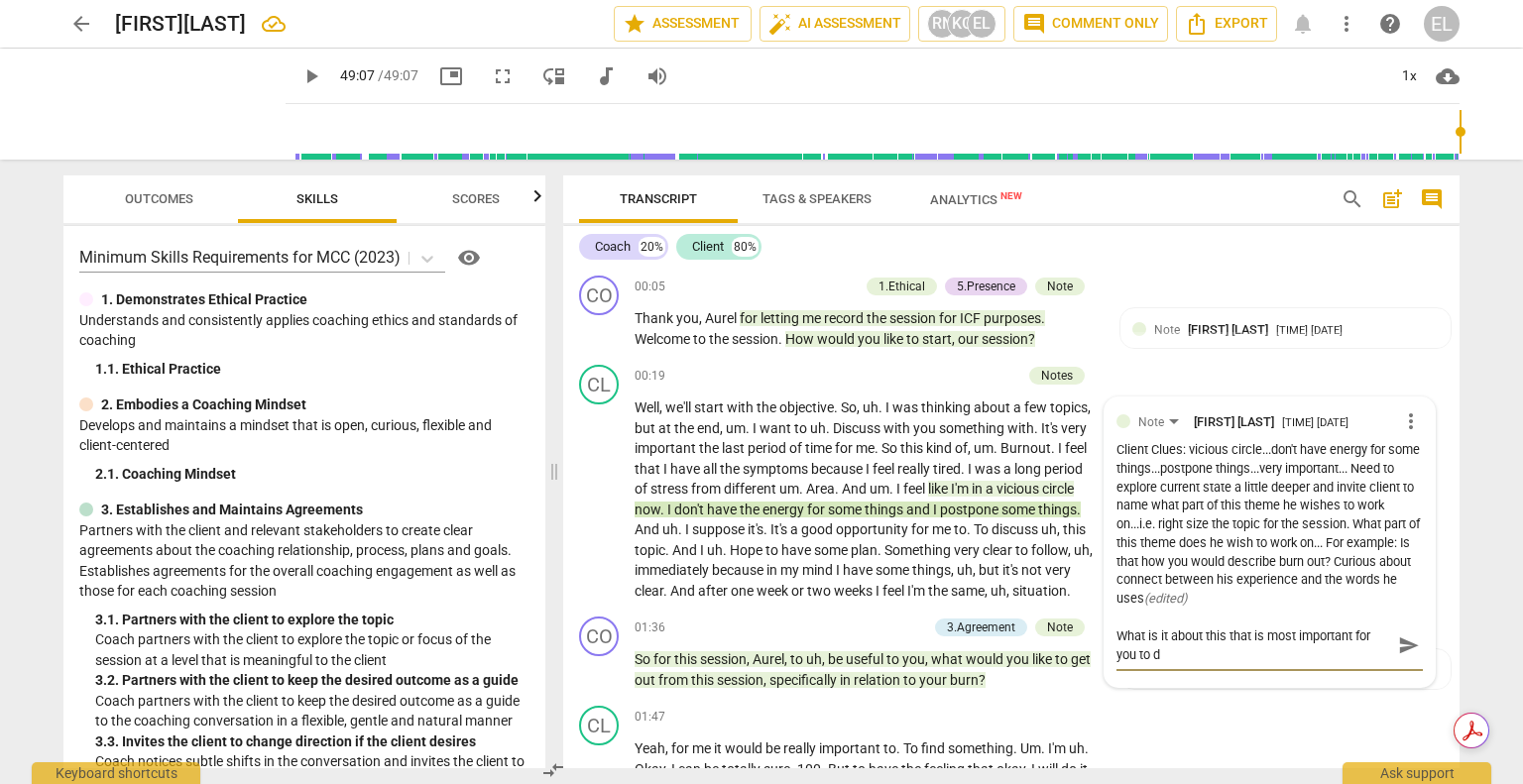 scroll, scrollTop: 0, scrollLeft: 0, axis: both 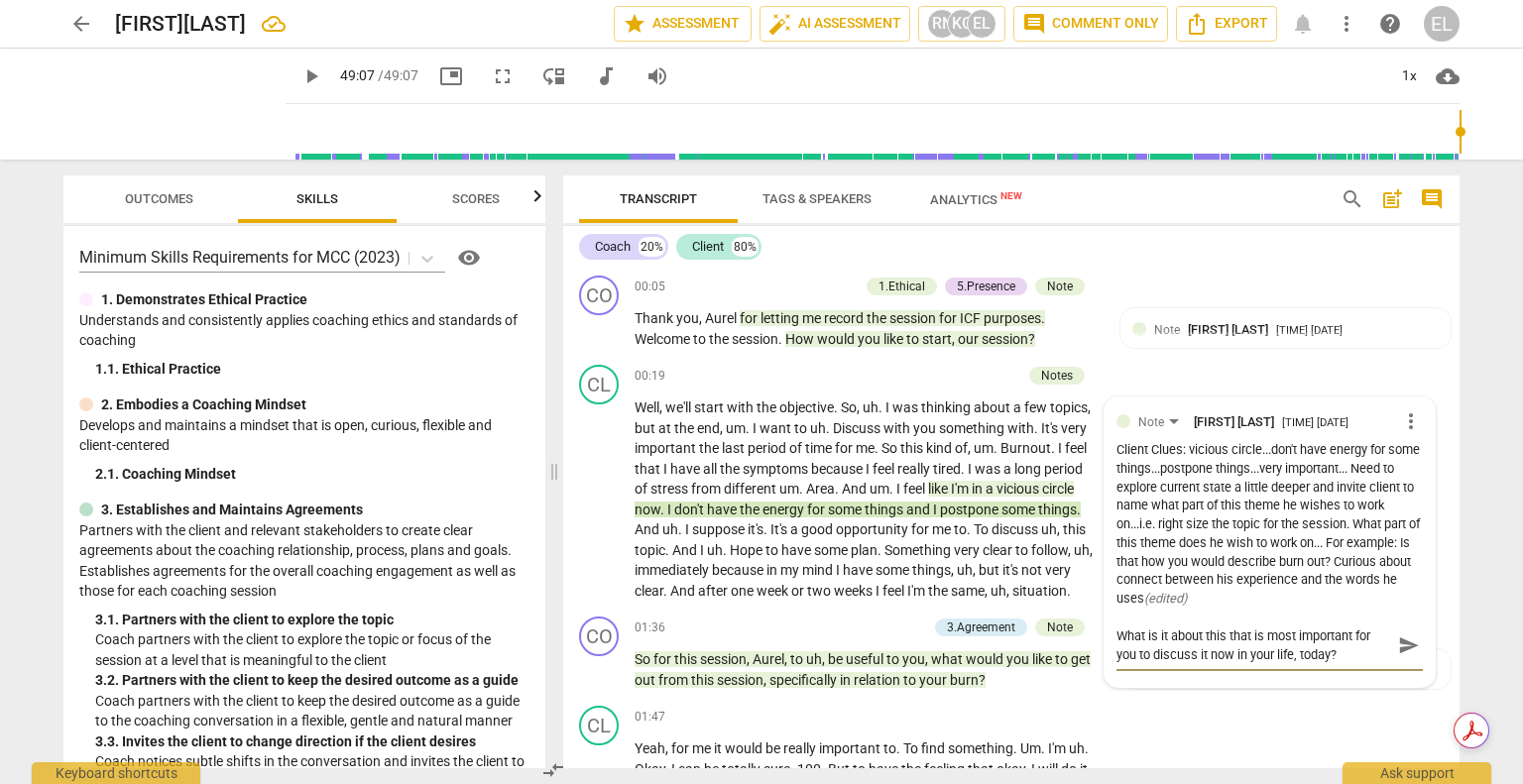 click on "send" at bounding box center [1409, 645] 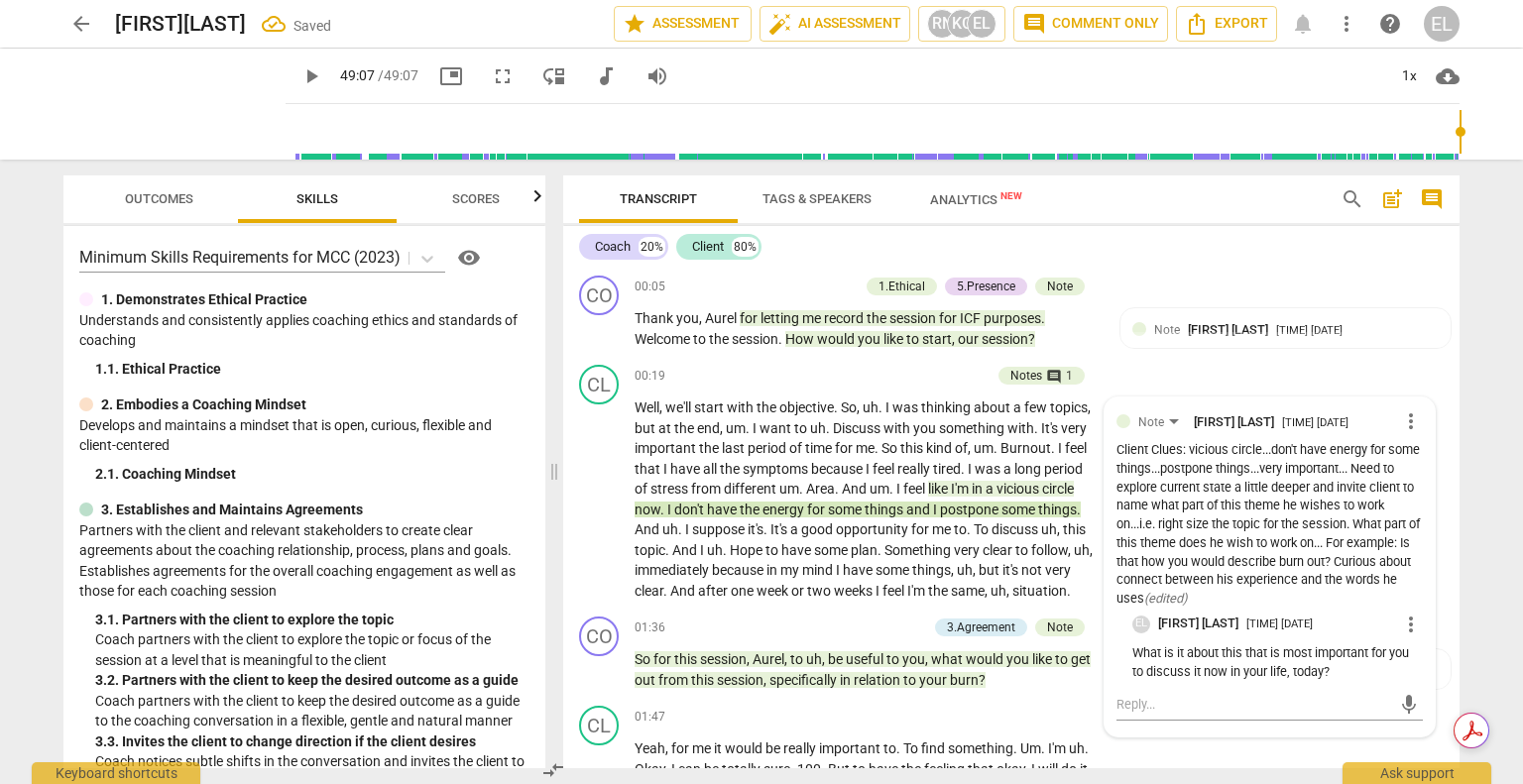 scroll, scrollTop: 99, scrollLeft: 0, axis: vertical 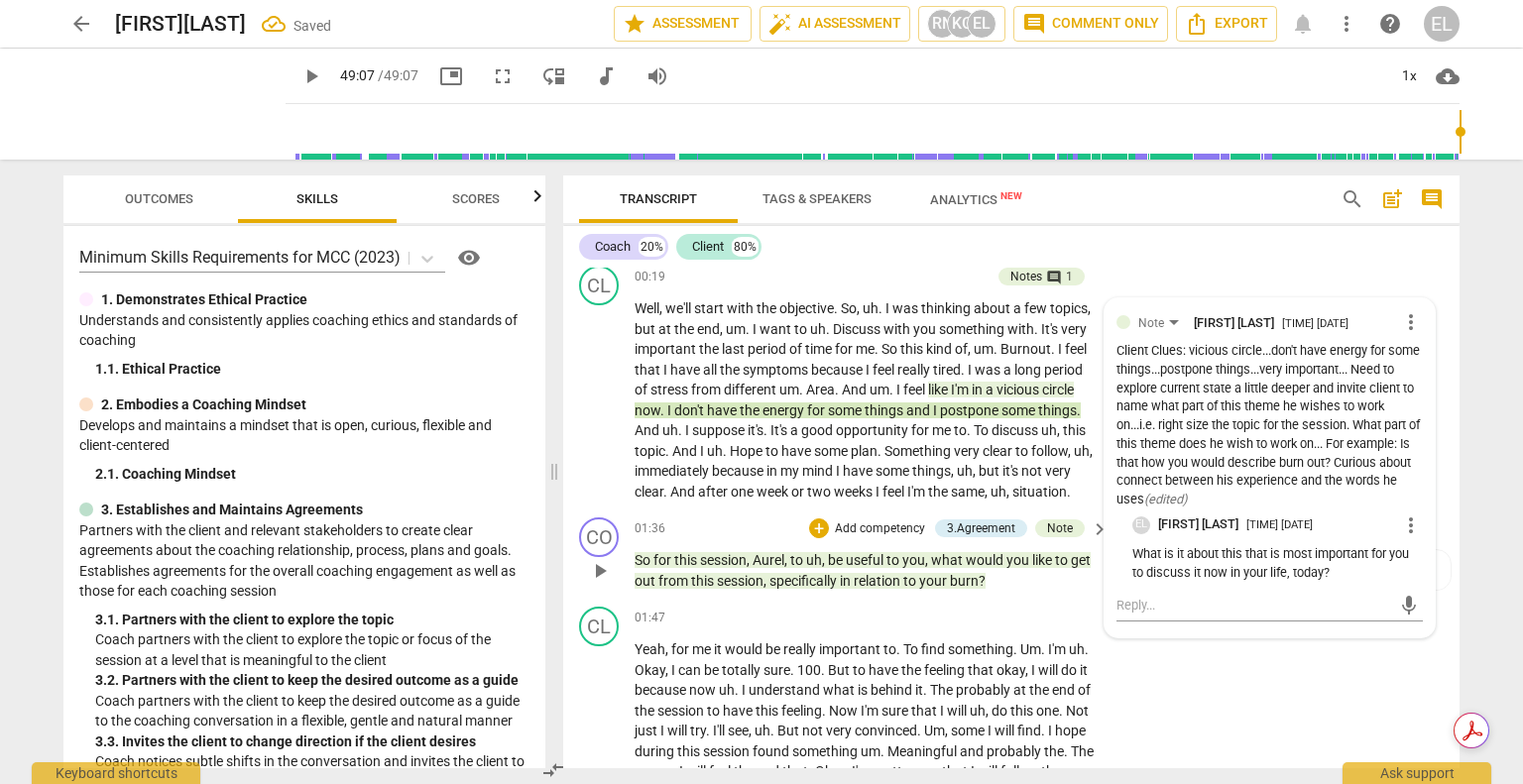 click on "you" at bounding box center [913, 560] 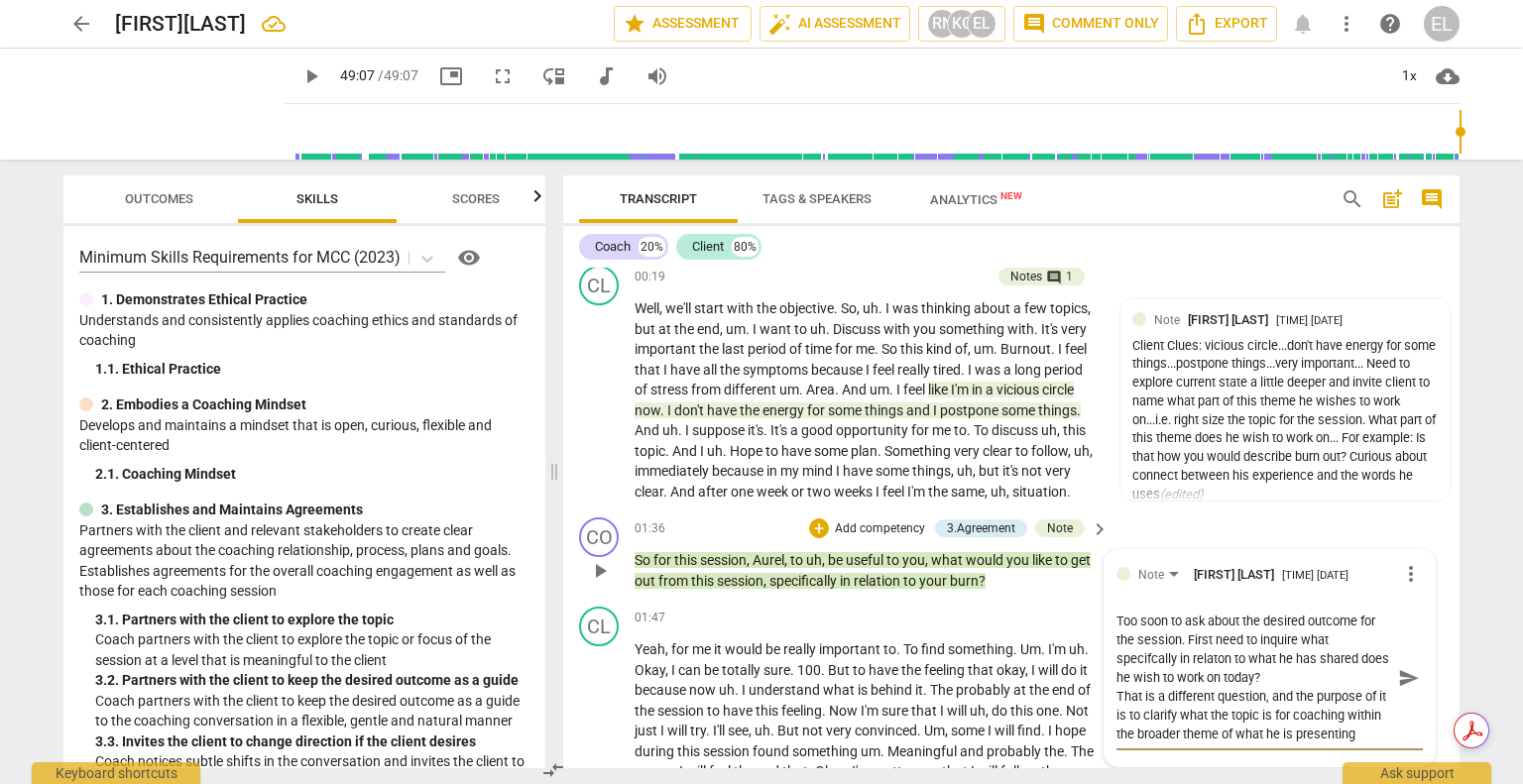 scroll, scrollTop: 17, scrollLeft: 0, axis: vertical 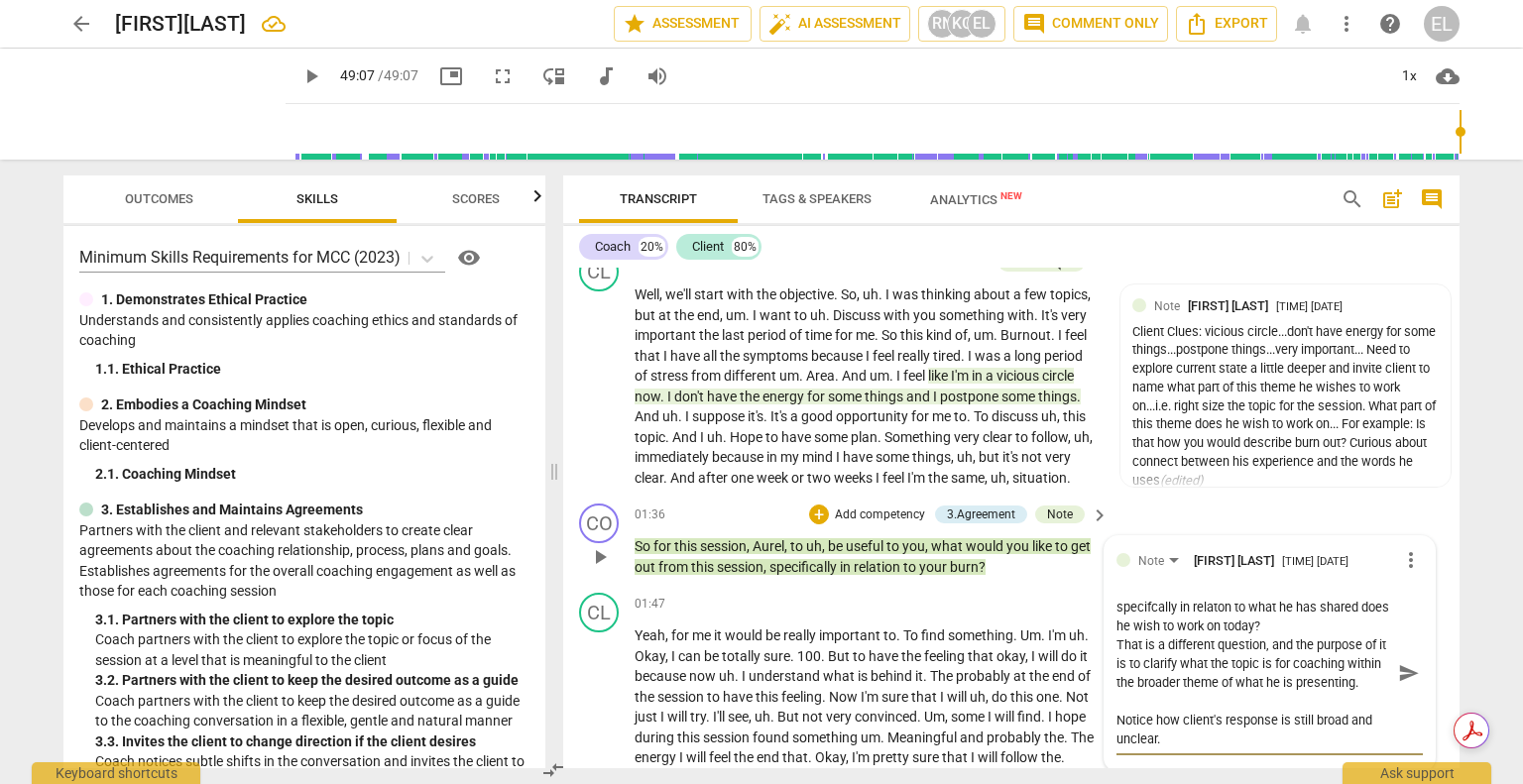 click on "send" at bounding box center [1409, 673] 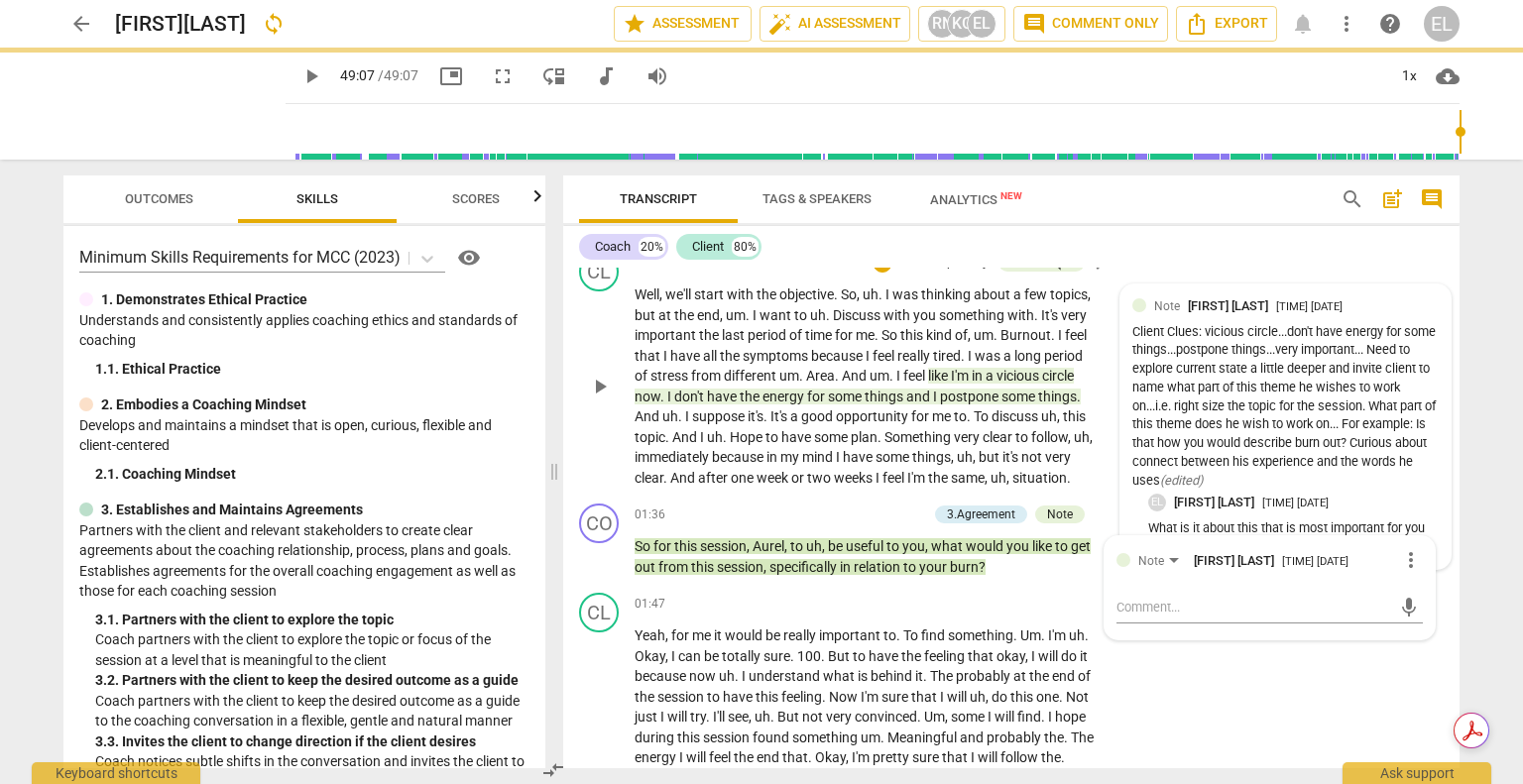scroll, scrollTop: 0, scrollLeft: 0, axis: both 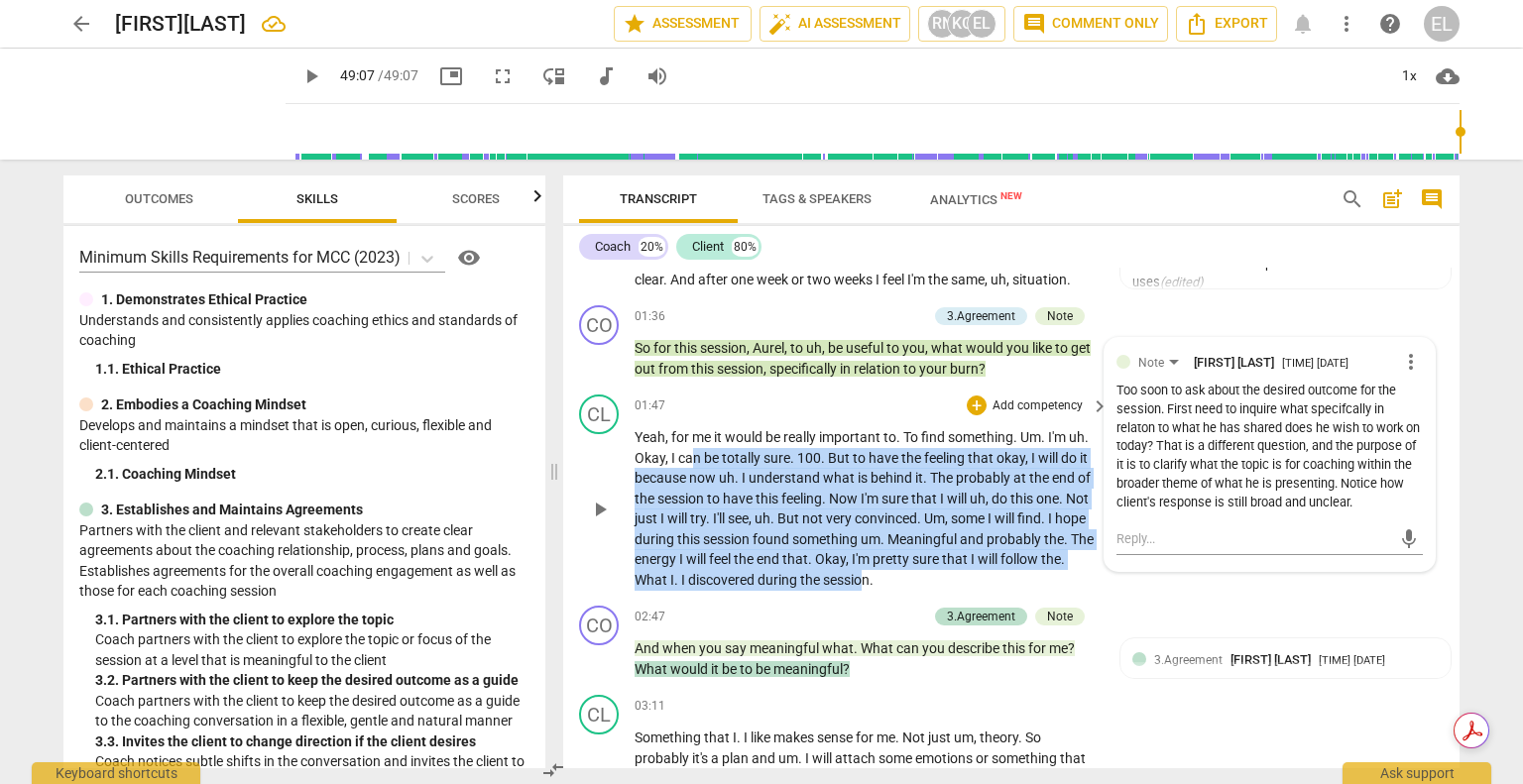 drag, startPoint x: 689, startPoint y: 477, endPoint x: 866, endPoint y: 599, distance: 214.97209 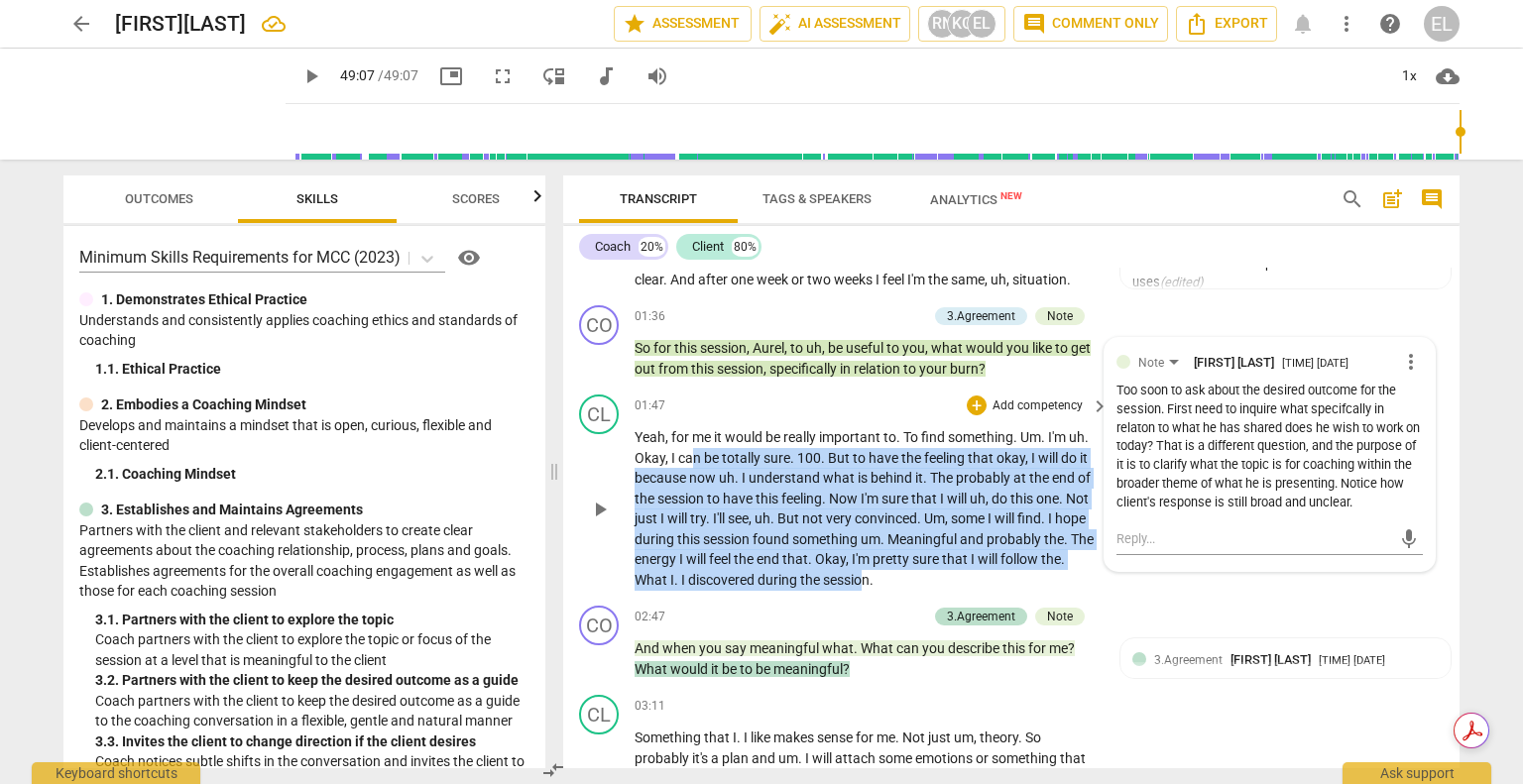 click on "Yeah ,   for   me   it   would   be   really   important   to .   To   find   something .   Um .   I'm   uh .   Okay ,   I   can   be   totally   sure .   100 .   But   to   have   the   feeling   that   okay ,   I   will   do   it   because   now   uh .   I   understand   what   is   behind   it .   The   probably   at   the   end   of   the   session   to   have   this   feeling .   Now   I'm   sure   that   I   will   uh ,   do   this   one .   Not   just   I   will   try .   I'll   see ,   uh .   But   not   very   convinced .   Um ,   some   I   will   find .   I   hope   during   this   session   found   something   um .   Meaningful   and   probably   the .   The   energy   I   will   feel   the   end   that .   Okay ,   I'm   pretty   sure   that   I   will   follow   the .   What   I .   I   discovered   during   the   session ." at bounding box center (867, 508) 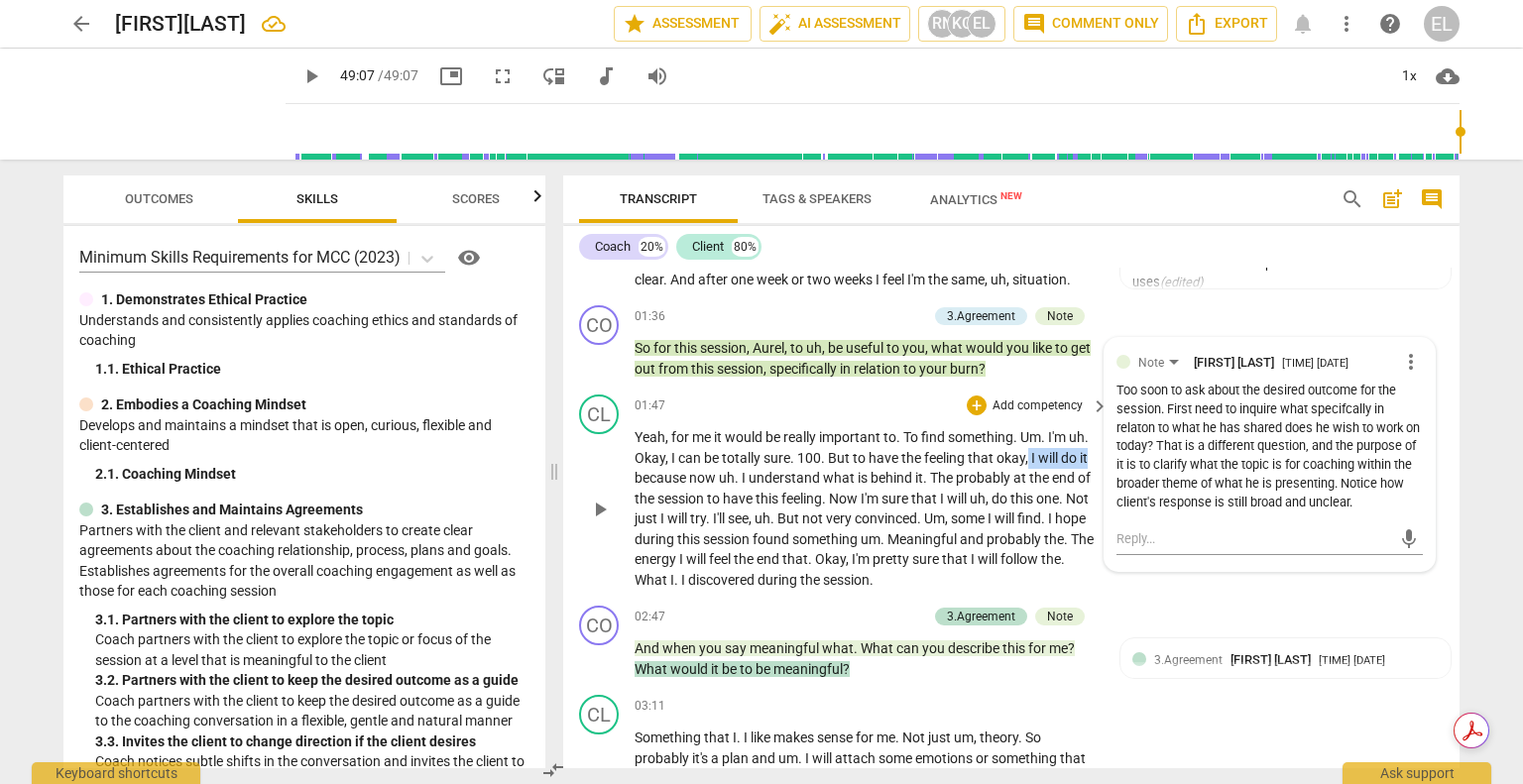 drag, startPoint x: 1027, startPoint y: 479, endPoint x: 1097, endPoint y: 483, distance: 70.11419 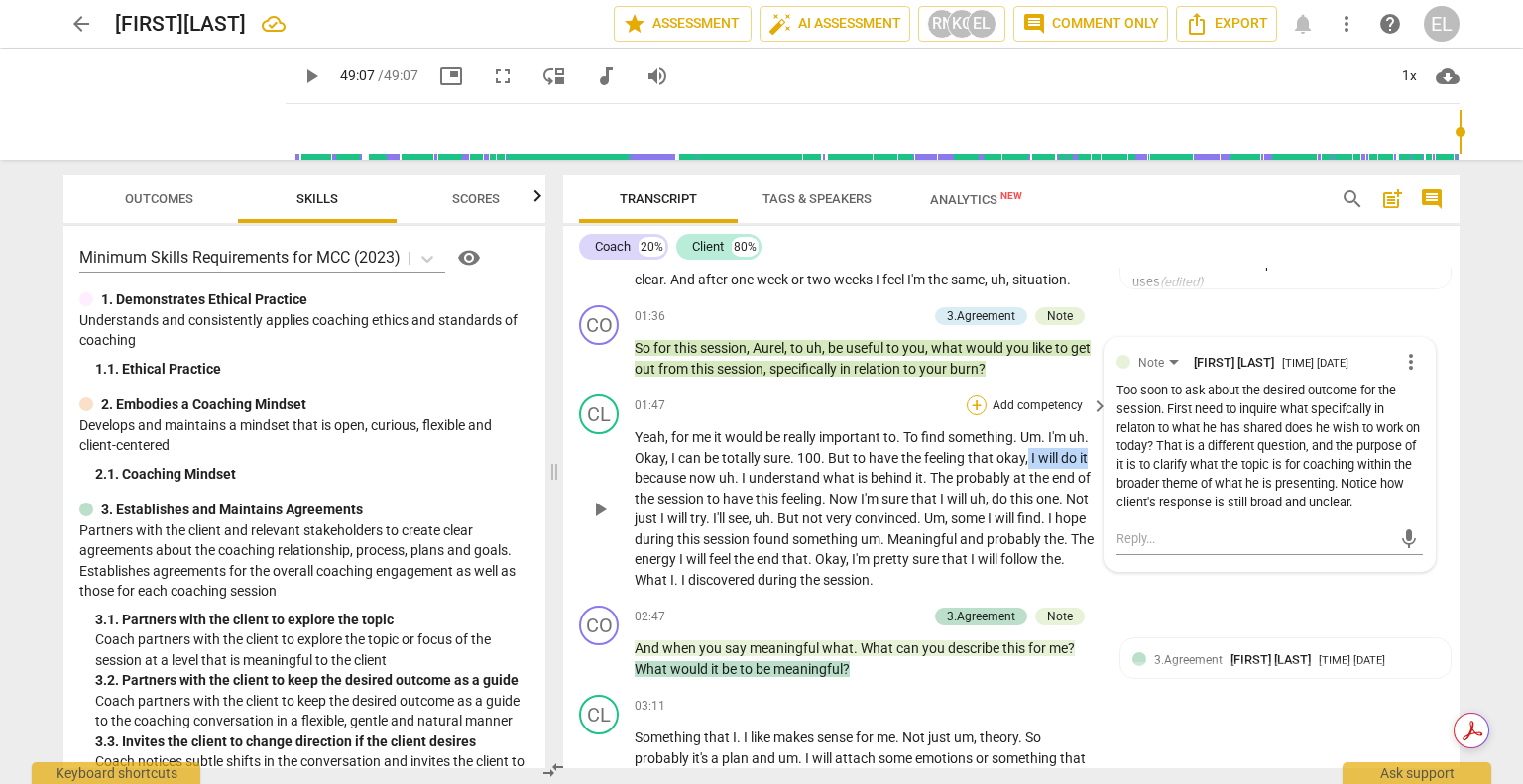 click on "+" at bounding box center [977, 405] 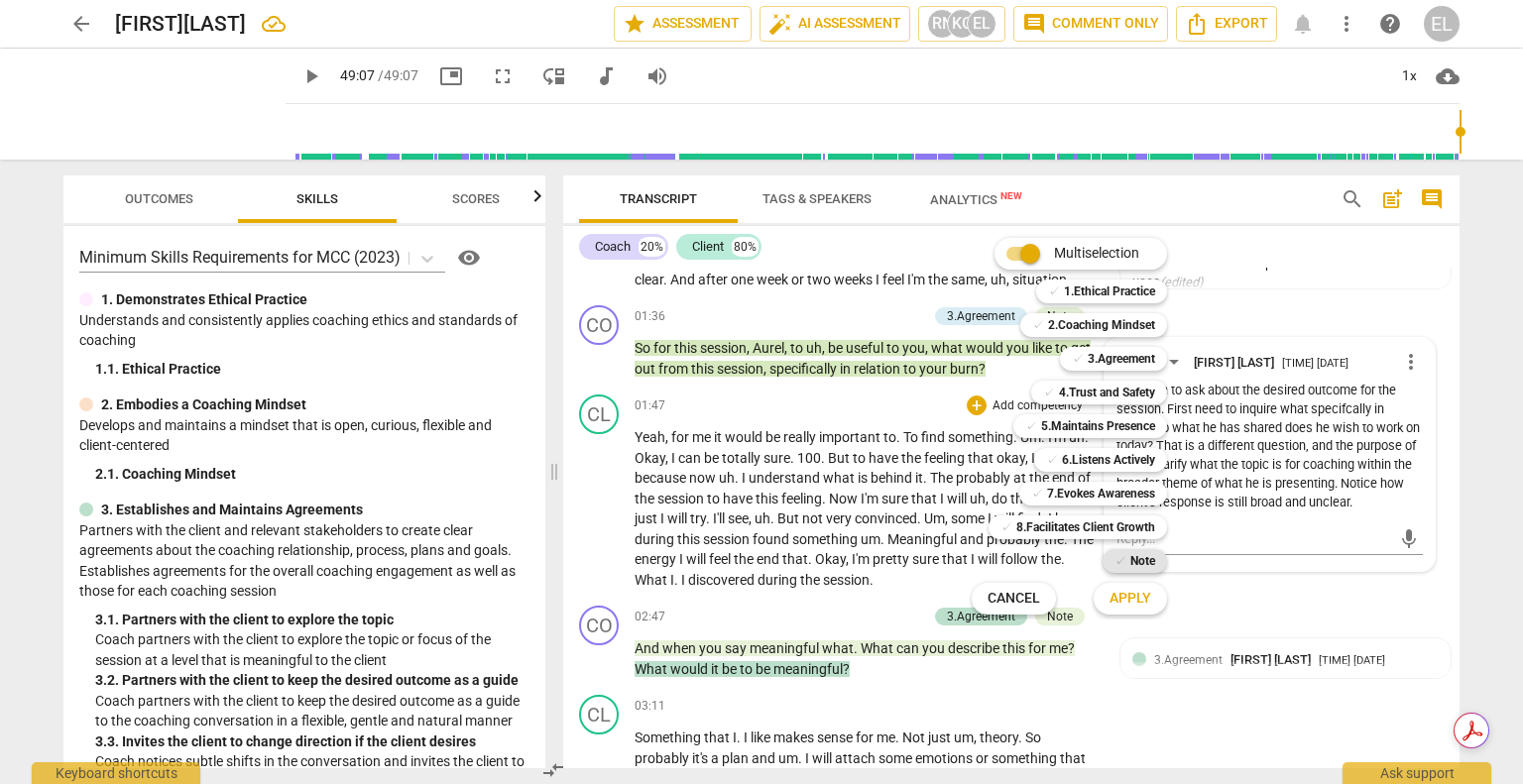 click on "Note" at bounding box center [1142, 561] 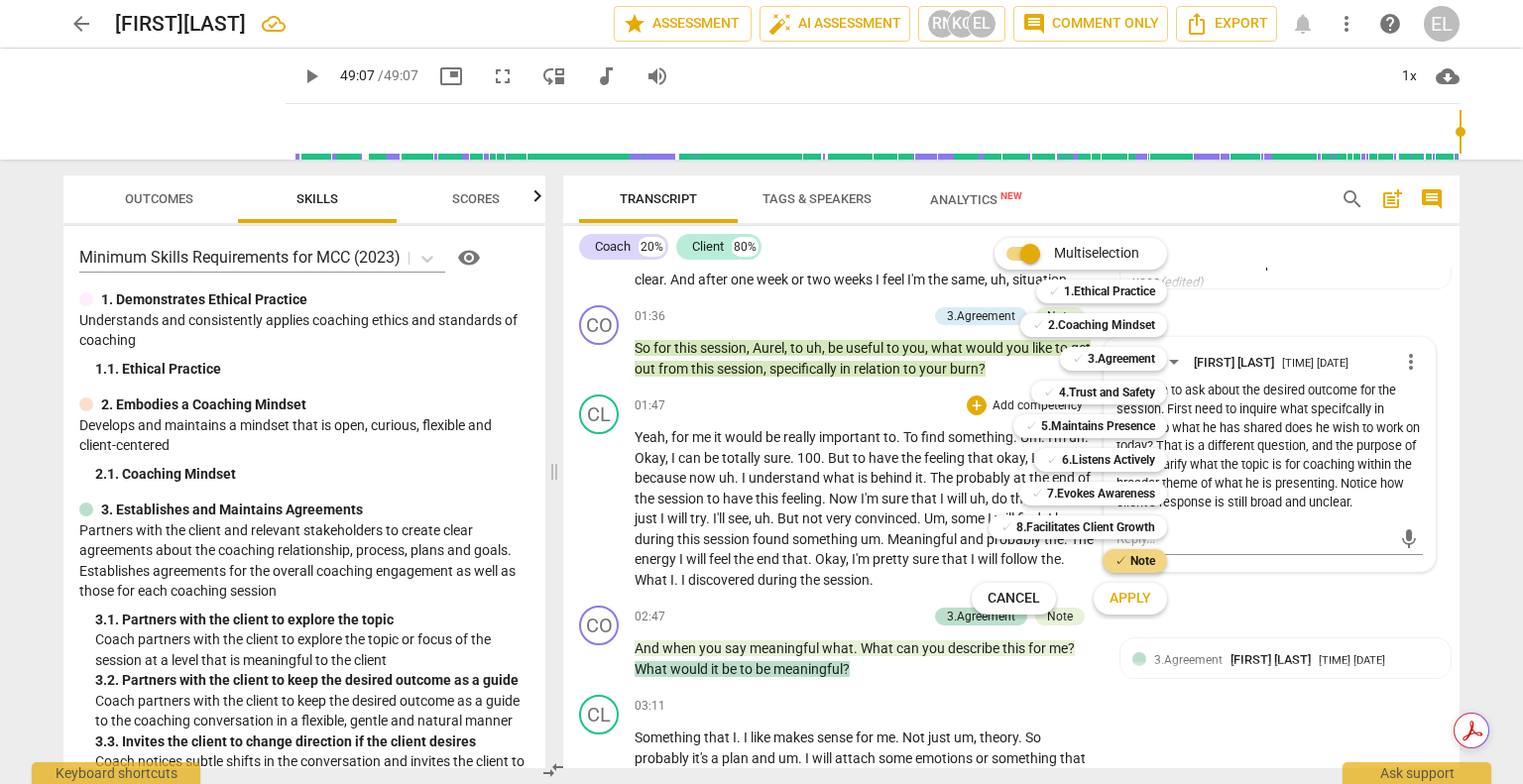 click on "Apply" at bounding box center [1130, 599] 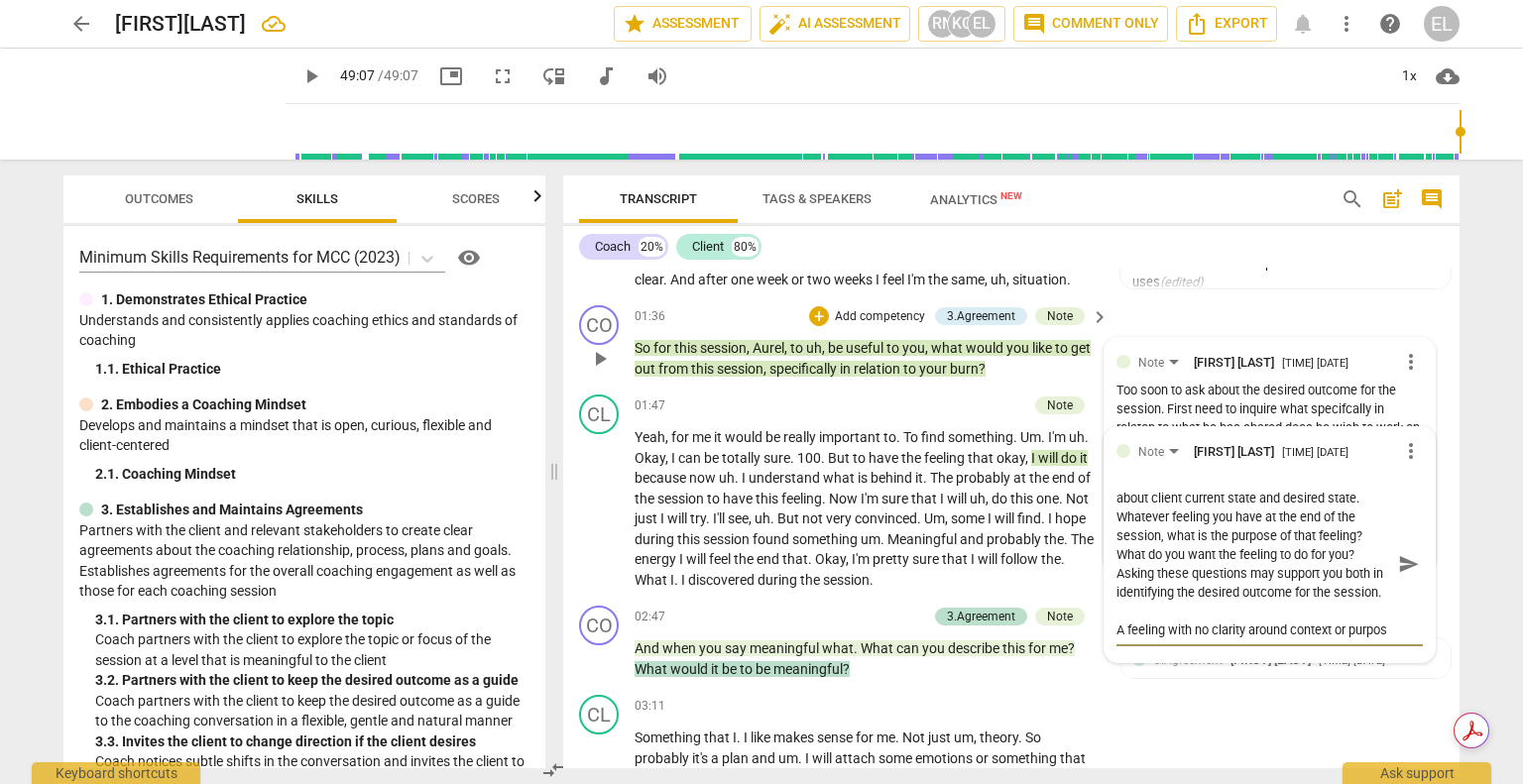 scroll, scrollTop: 262, scrollLeft: 0, axis: vertical 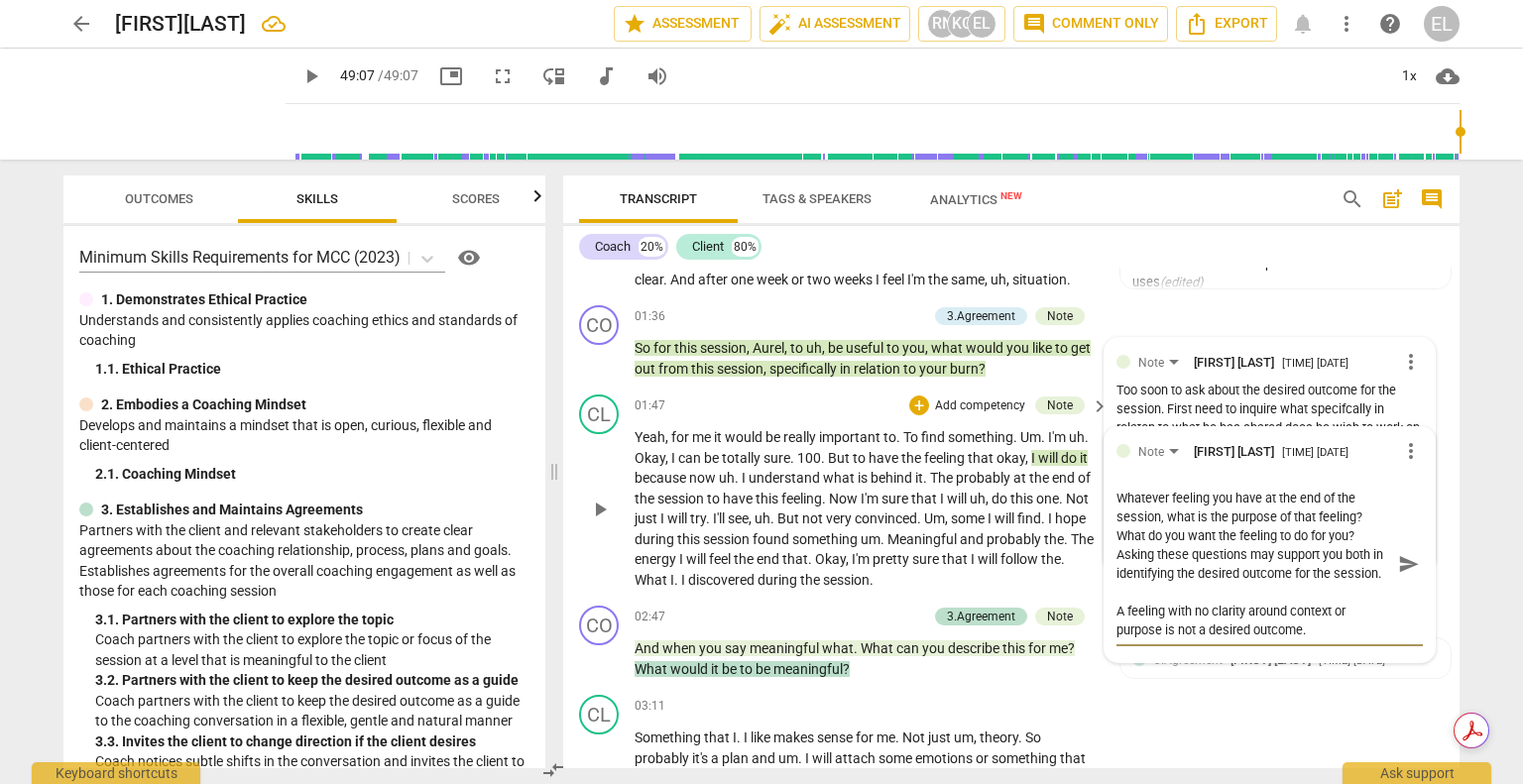 click on "send" at bounding box center [1409, 564] 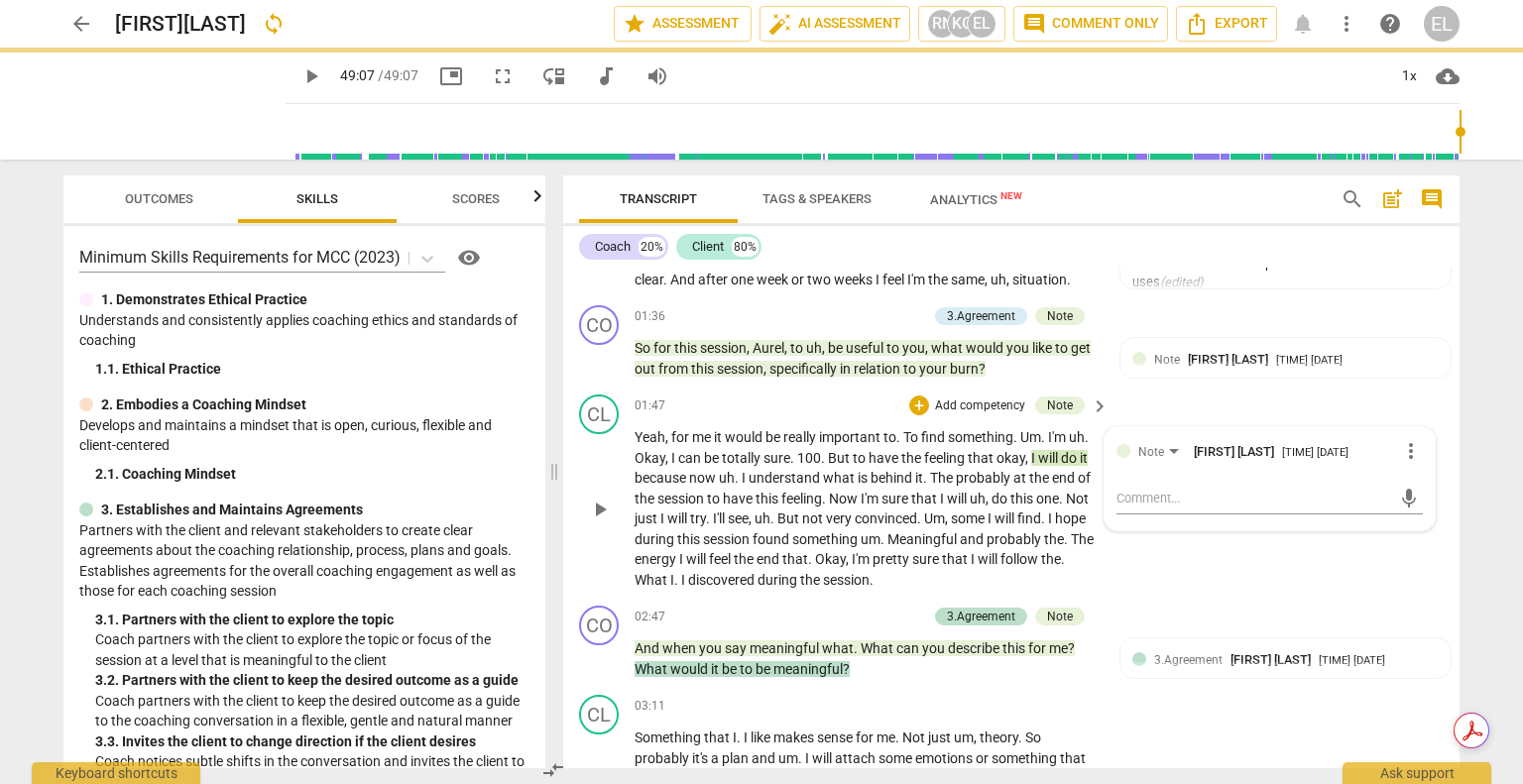 scroll, scrollTop: 0, scrollLeft: 0, axis: both 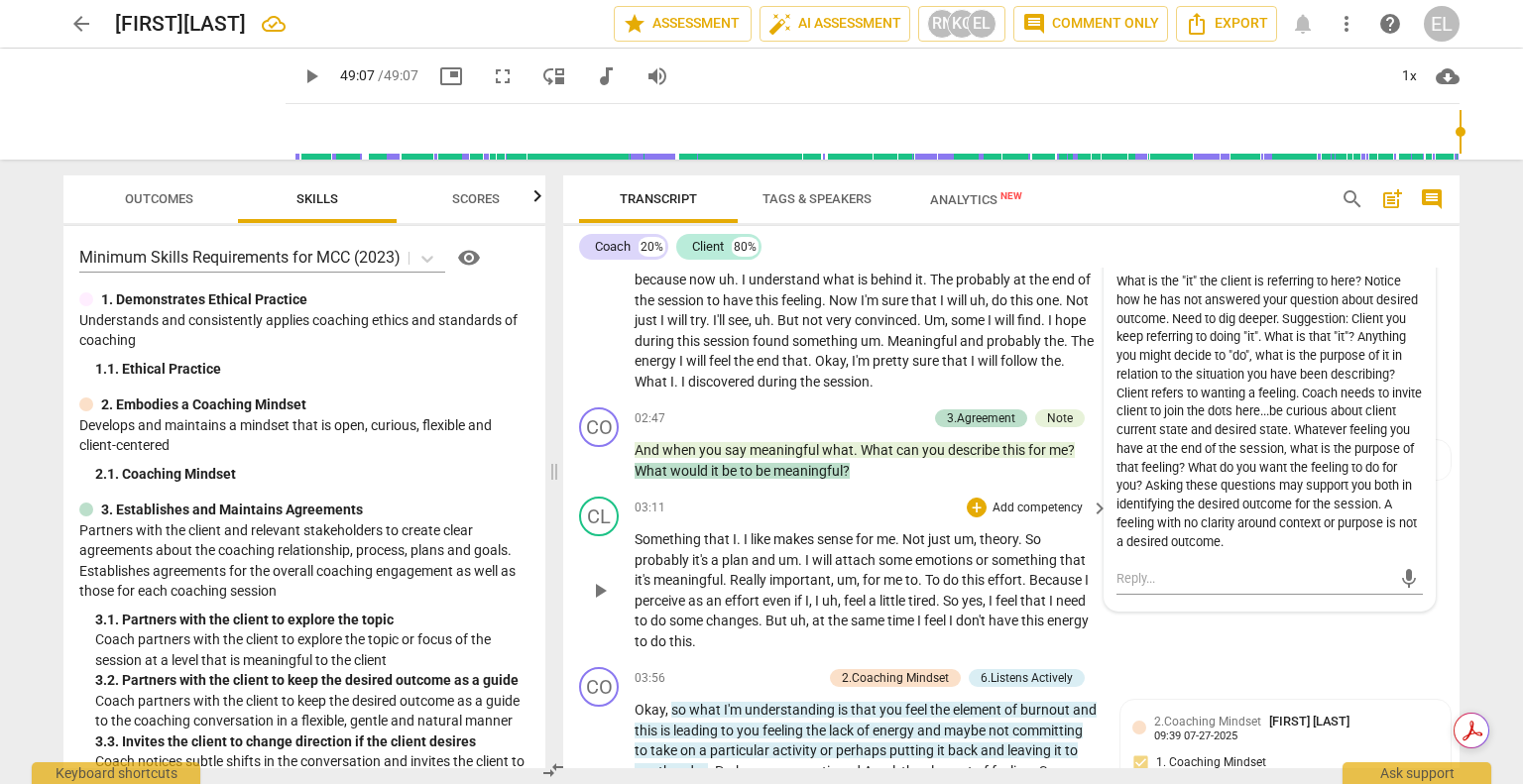 click on "CL play_arrow pause 03:11 + Add competency keyboard_arrow_right Something   that   I .   I   like   makes   sense   for   me .   Not   just   um ,   theory .   So   probably   it's   a   plan   and   um .   I   will   attach   some   emotions   or   something   that   it's   meaningful .   Really   important ,   um ,   for   me   to .   To   do   this   effort .   Because   I   perceive   as   an   effort   even   if   I ,   I   uh ,   feel   a   little   tired .   So   yes ,   I   feel   that   I   need   to   do   some   changes .   But   uh ,   at   the   same   time   I   feel   I   don't   have   this   energy   to   do   this ." at bounding box center [1011, 574] 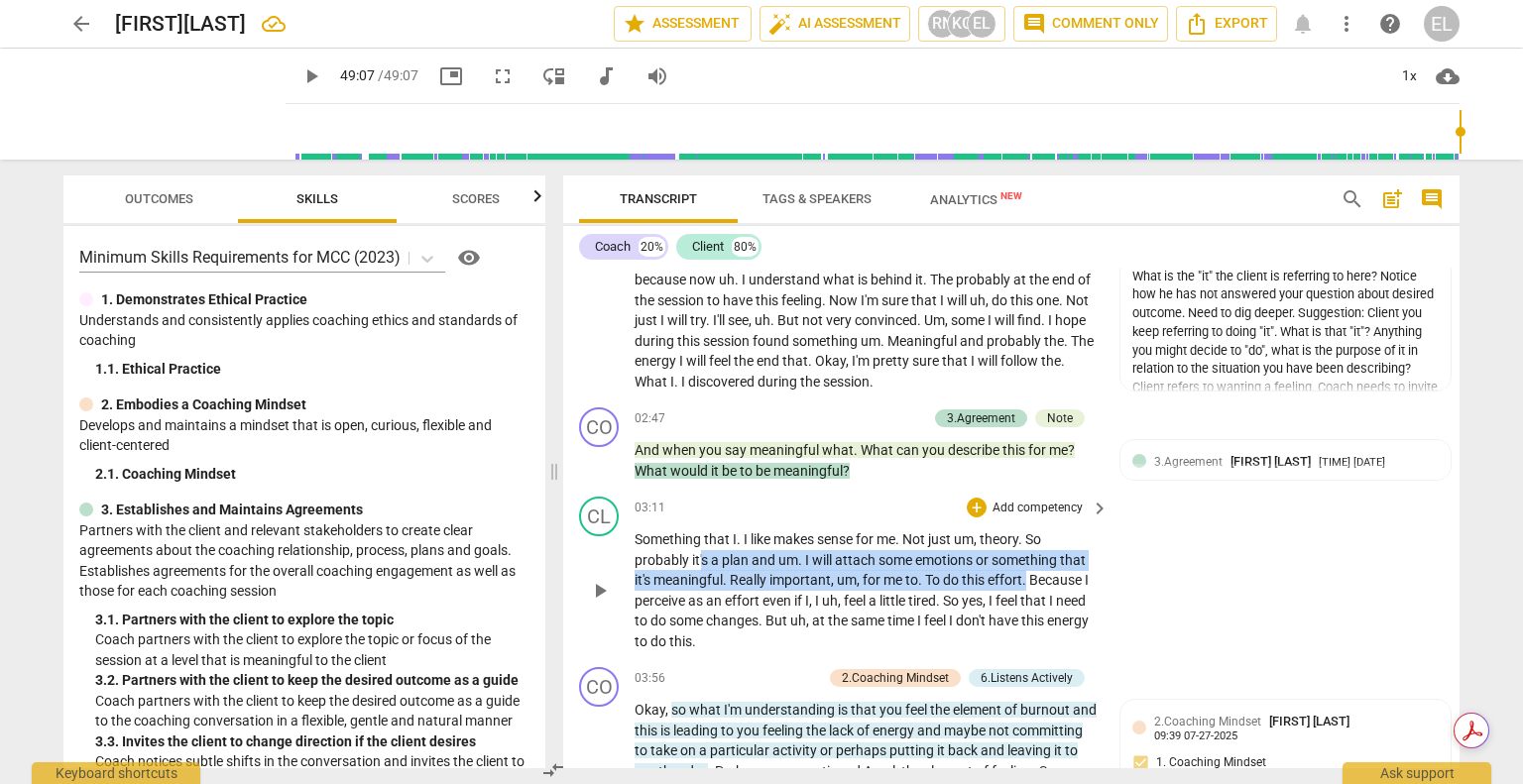 drag, startPoint x: 700, startPoint y: 586, endPoint x: 1027, endPoint y: 594, distance: 327.09784 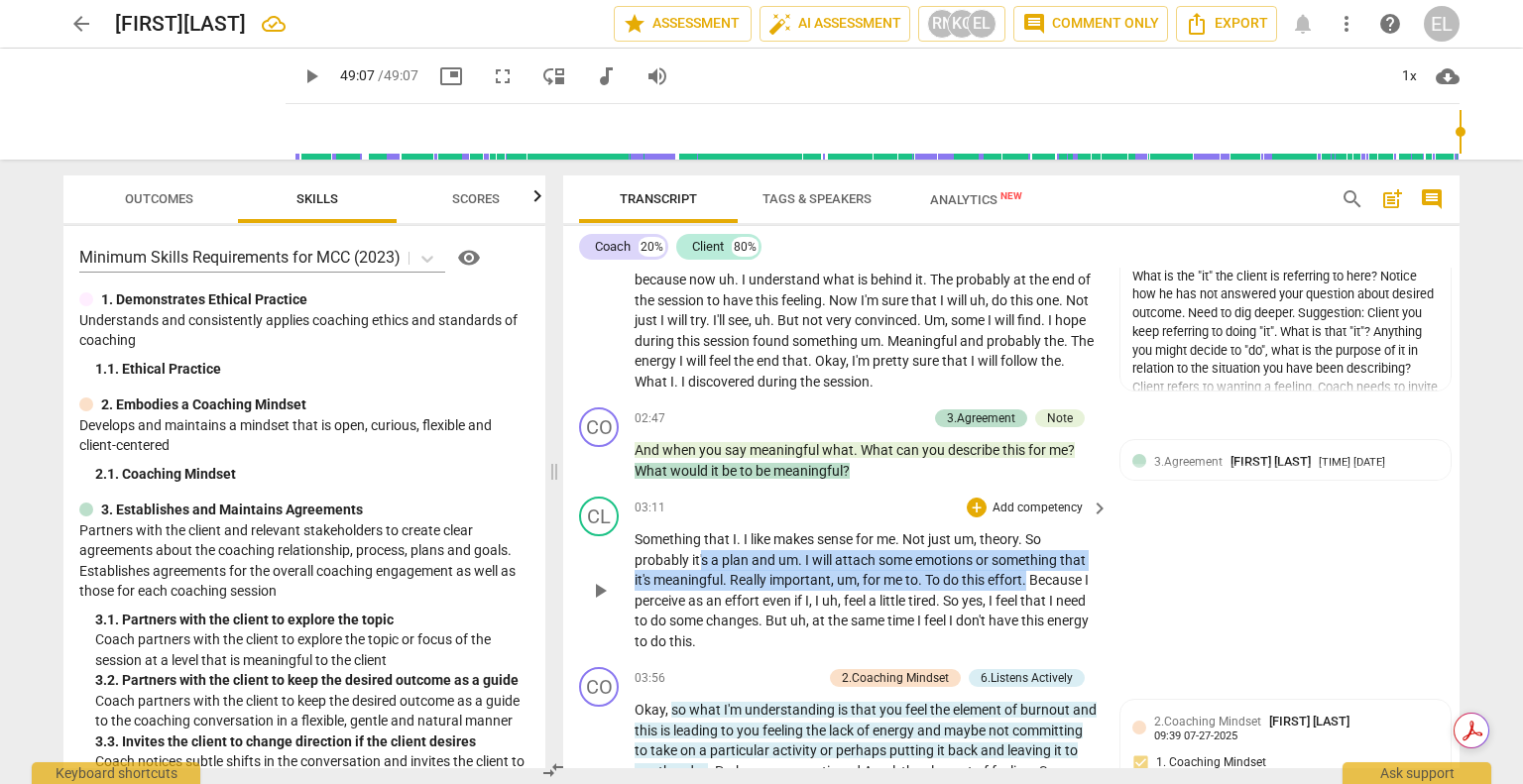 click on "Something   that   I .   I   like   makes   sense   for   me .   Not   just   um ,   theory .   So   probably   it's   a   plan   and   um .   I   will   attach   some   emotions   or   something   that   it's   meaningful .   Really   important ,   um ,   for   me   to .   To   do   this   effort .   Because   I   perceive   as   an   effort   even   if   I ,   I   uh ,   feel   a   little   tired .   So   yes ,   I   feel   that   I   need   to   do   some   changes .   But   uh ,   at   the   same   time   I   feel   I   don't   have   this   energy   to   do   this ." at bounding box center (867, 590) 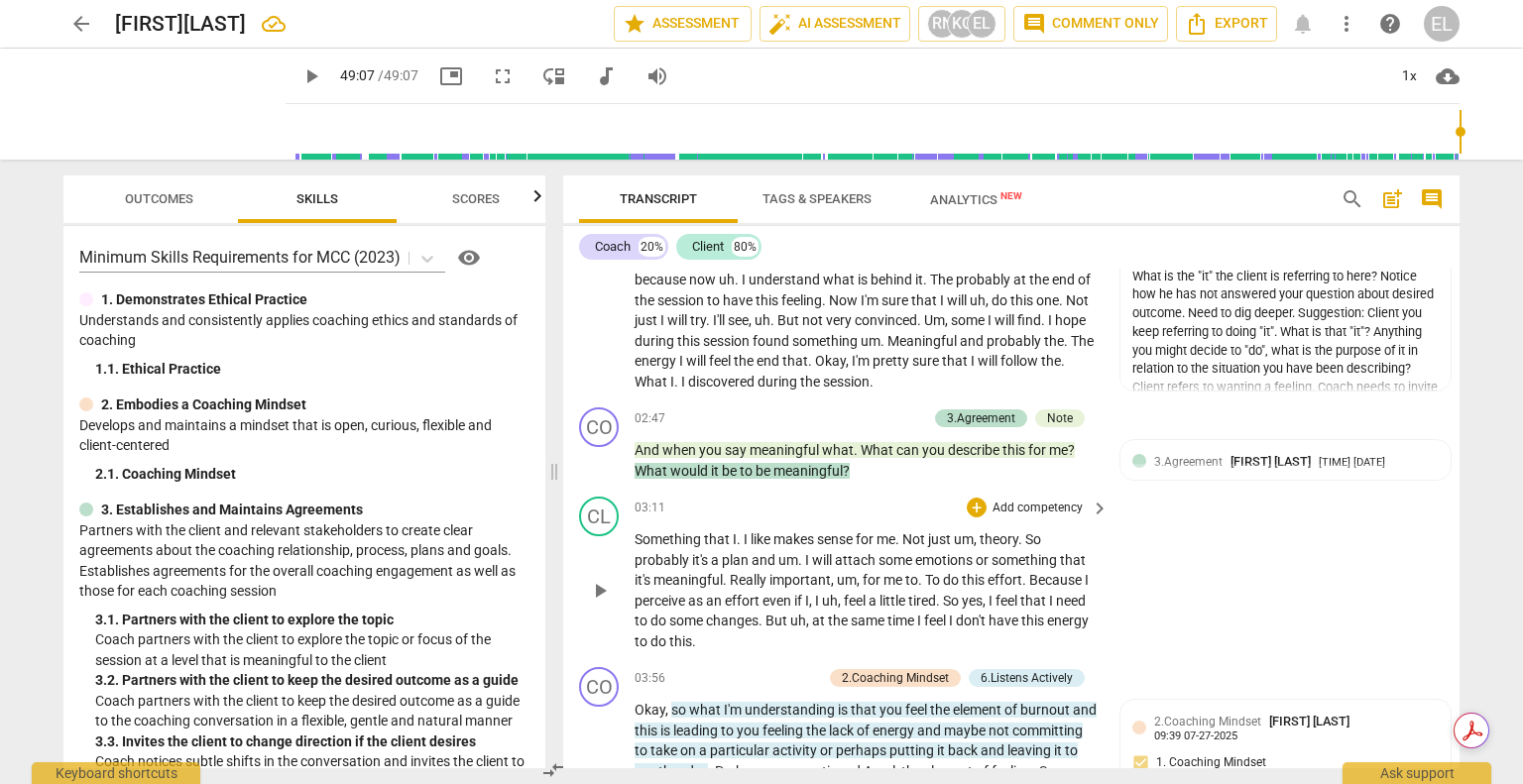 click on "CL play_arrow pause 03:11 + Add competency keyboard_arrow_right Something   that   I .   I   like   makes   sense   for   me .   Not   just   um ,   theory .   So   probably   it's   a   plan   and   um .   I   will   attach   some   emotions   or   something   that   it's   meaningful .   Really   important ,   um ,   for   me   to .   To   do   this   effort .   Because   I   perceive   as   an   effort   even   if   I ,   I   uh ,   feel   a   little   tired .   So   yes ,   I   feel   that   I   need   to   do   some   changes .   But   uh ,   at   the   same   time   I   feel   I   don't   have   this   energy   to   do   this ." at bounding box center (1011, 574) 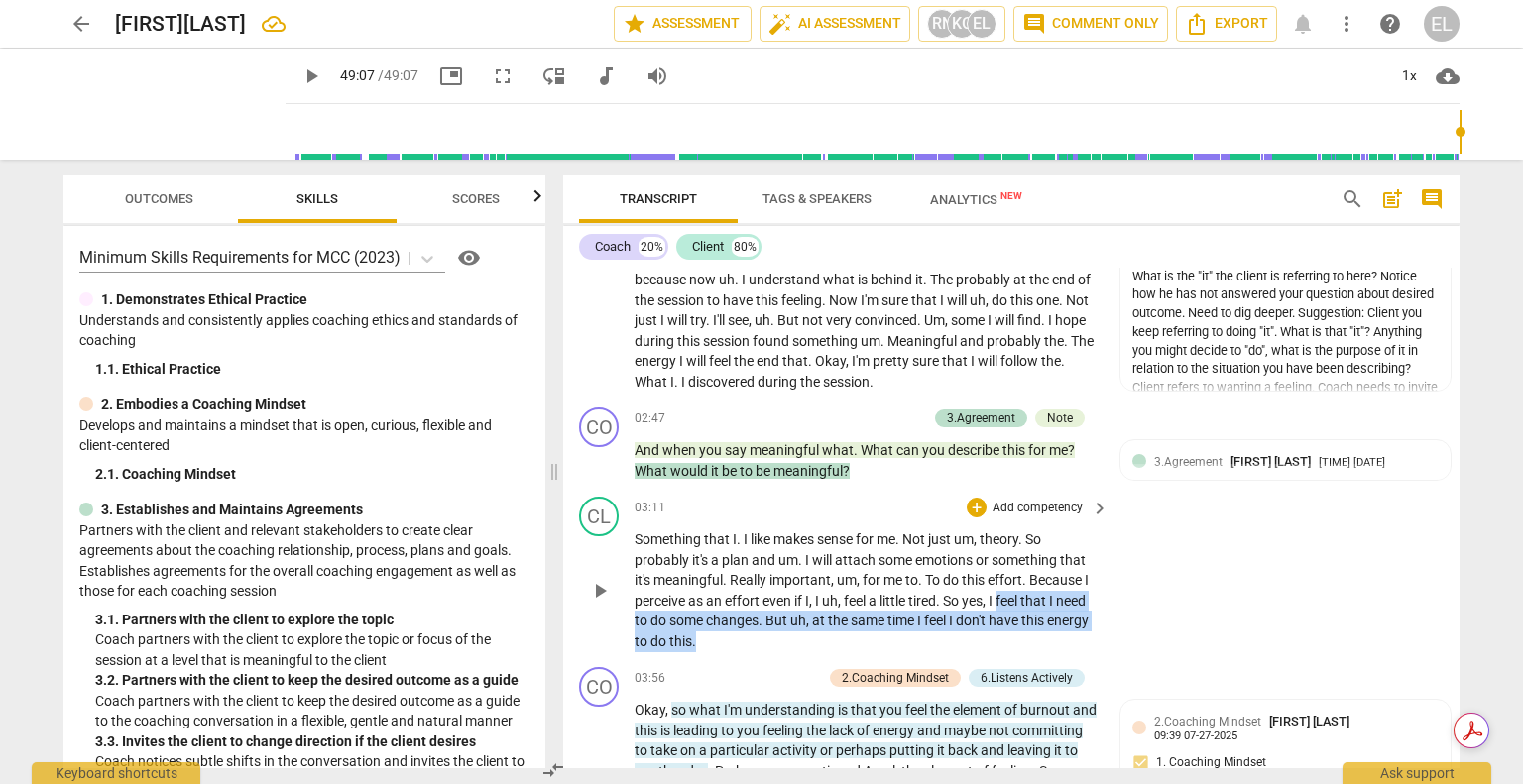 drag, startPoint x: 1003, startPoint y: 621, endPoint x: 1091, endPoint y: 657, distance: 95.07891 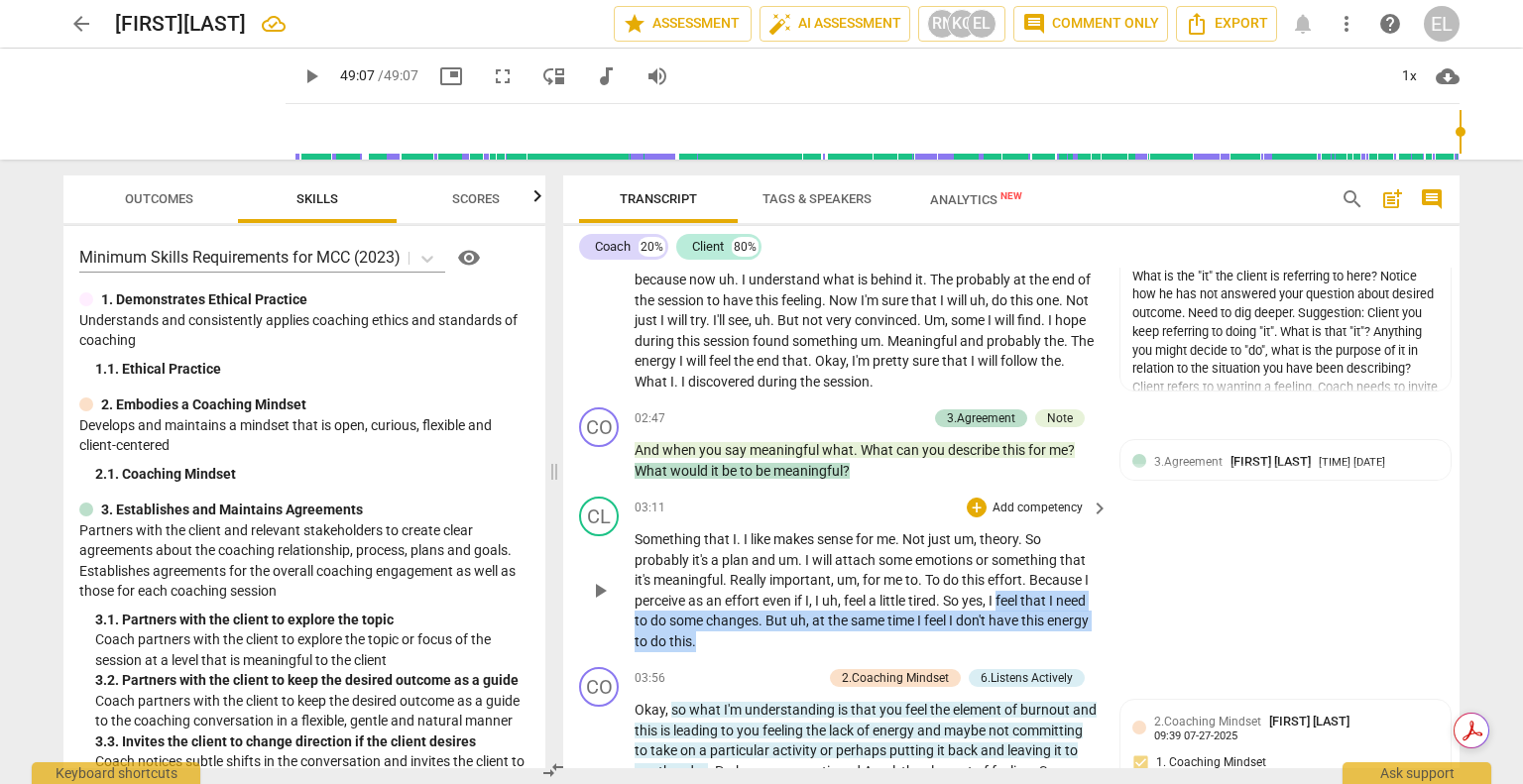 click on "Something   that   I .   I   like   makes   sense   for   me .   Not   just   um ,   theory .   So   probably   it's   a   plan   and   um .   I   will   attach   some   emotions   or   something   that   it's   meaningful .   Really   important ,   um ,   for   me   to .   To   do   this   effort .   Because   I   perceive   as   an   effort   even   if   I ,   I   uh ,   feel   a   little   tired .   So   yes ,   I   feel   that   I   need   to   do   some   changes .   But   uh ,   at   the   same   time   I   feel   I   don't   have   this   energy   to   do   this ." at bounding box center (867, 590) 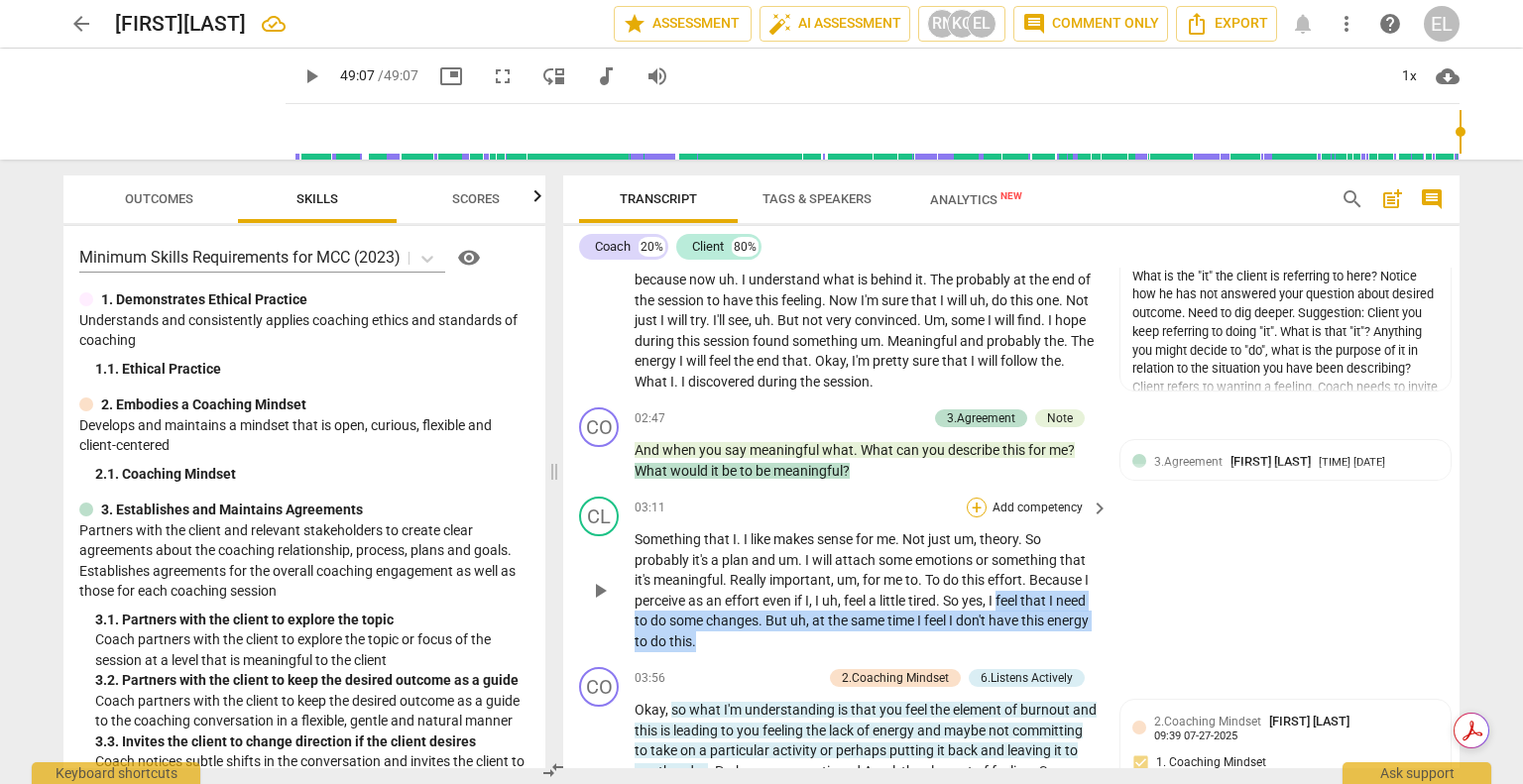 click on "+" at bounding box center (977, 507) 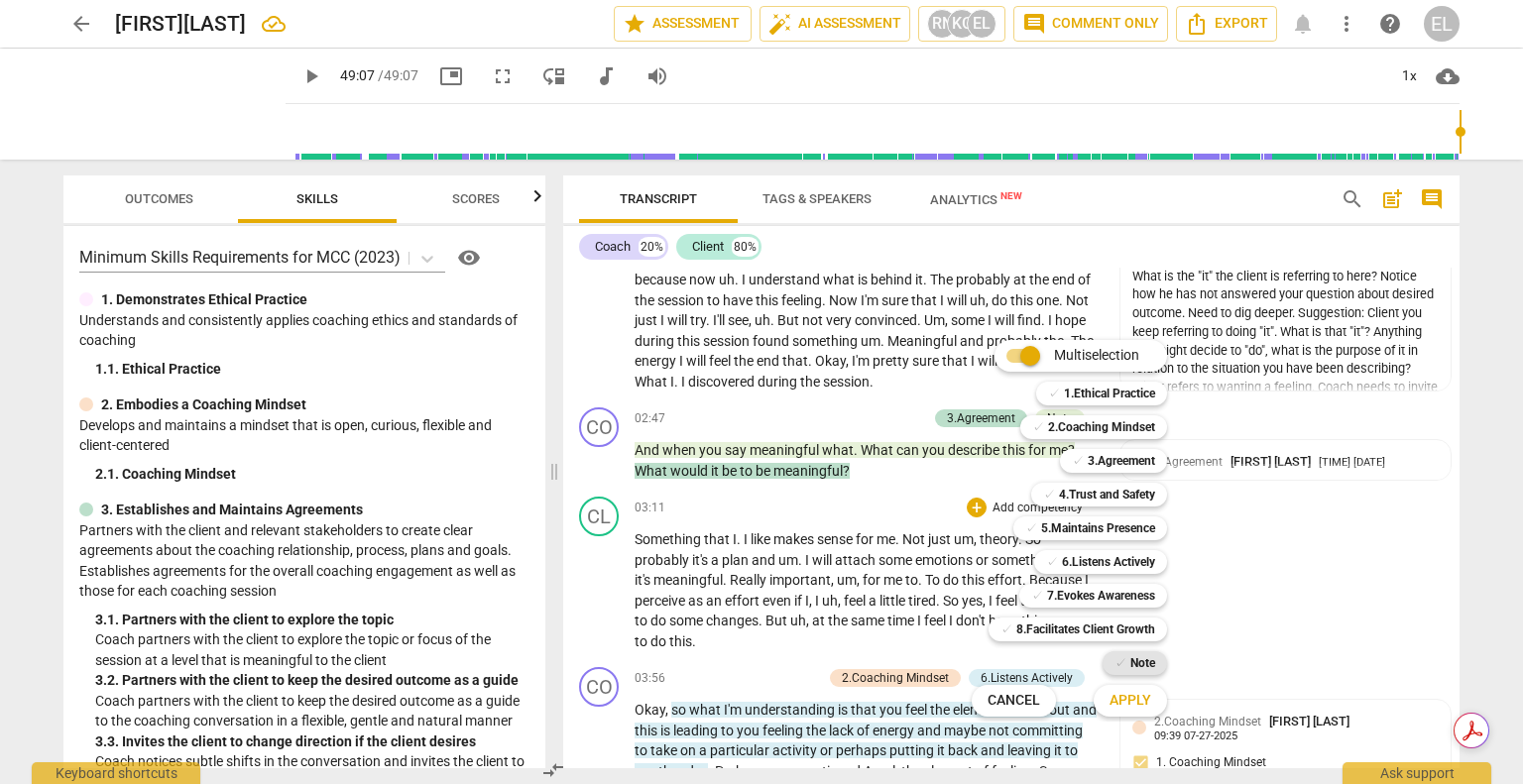 click on "Note" at bounding box center (1142, 663) 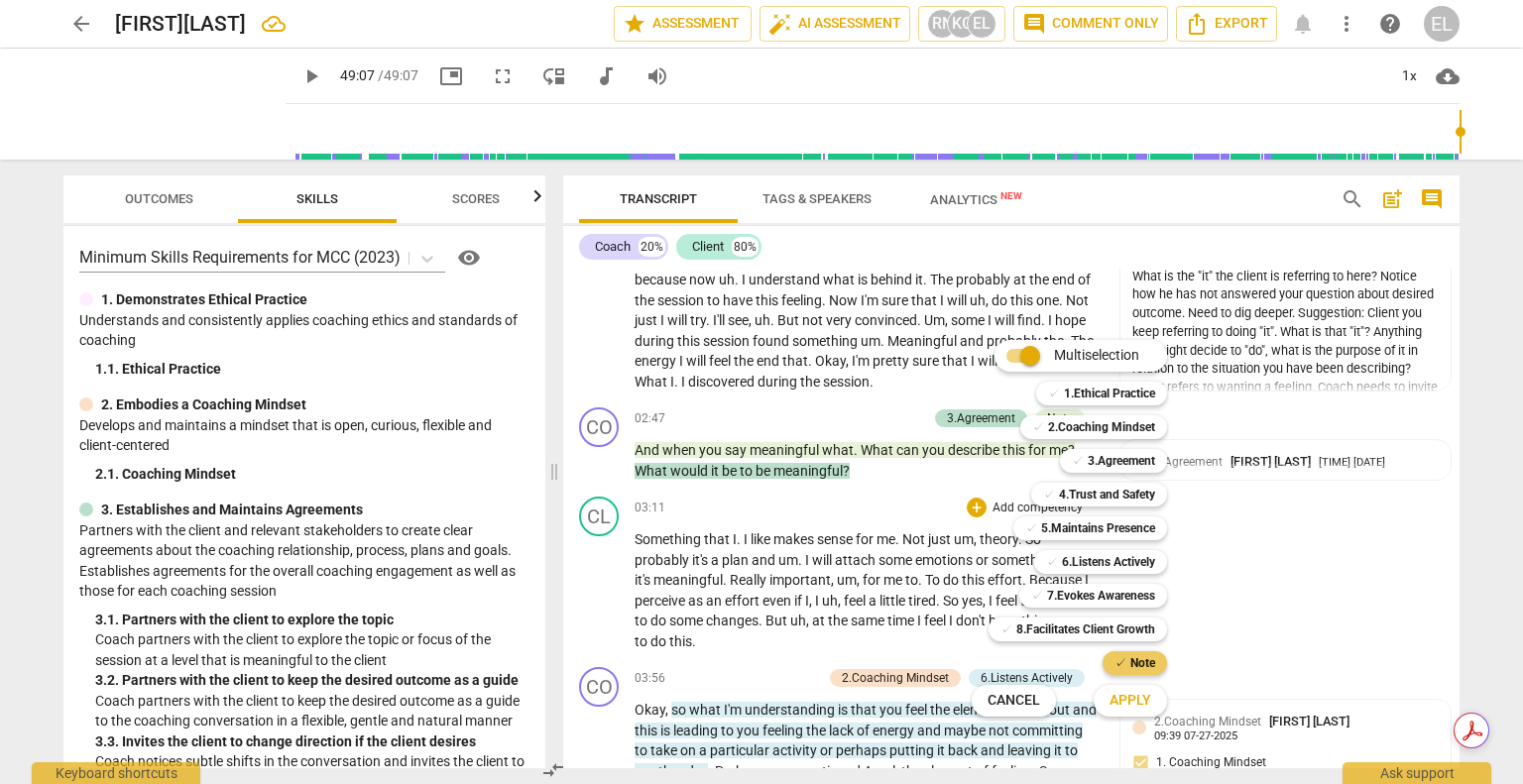 click on "Note" at bounding box center (1142, 663) 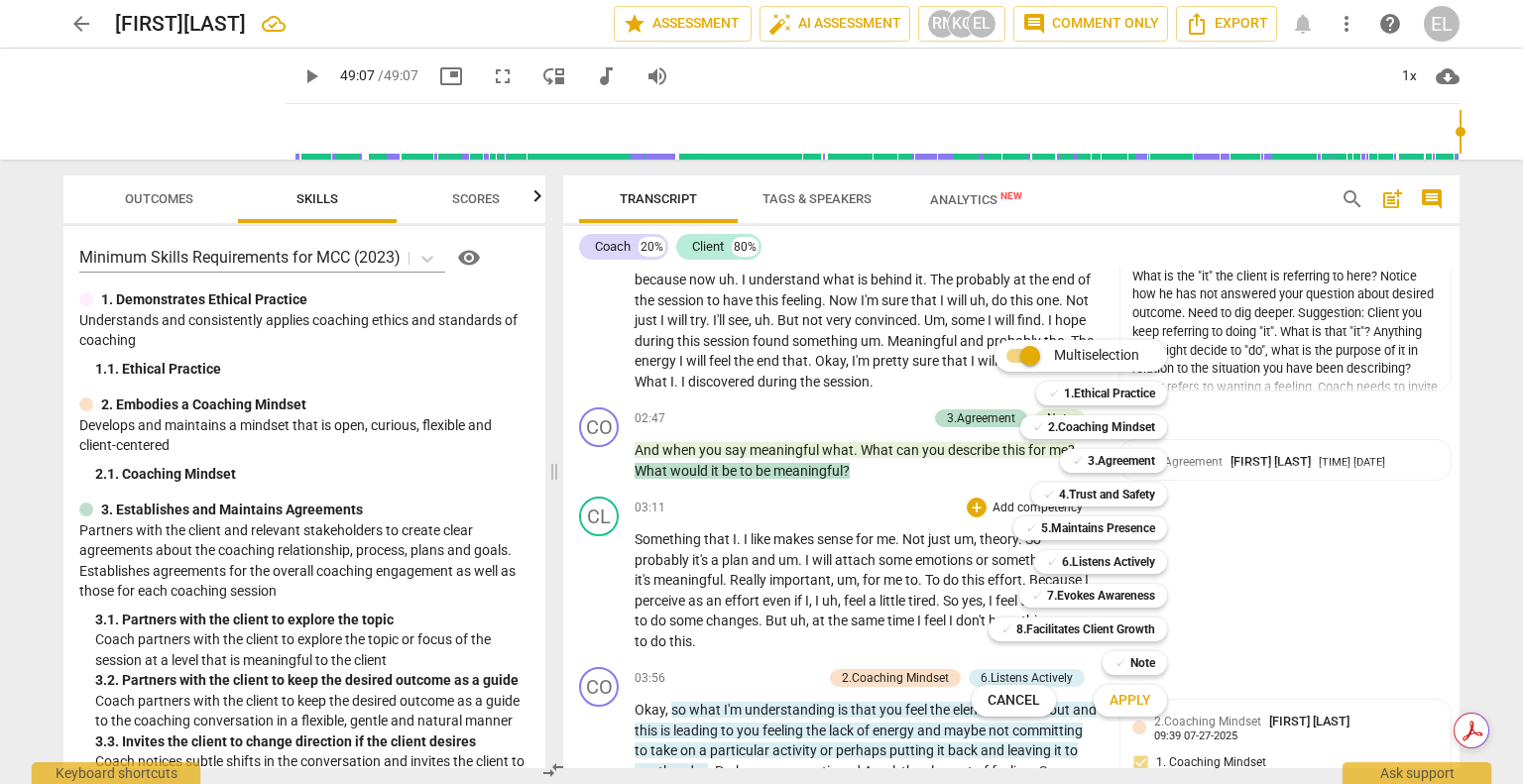 click at bounding box center (762, 392) 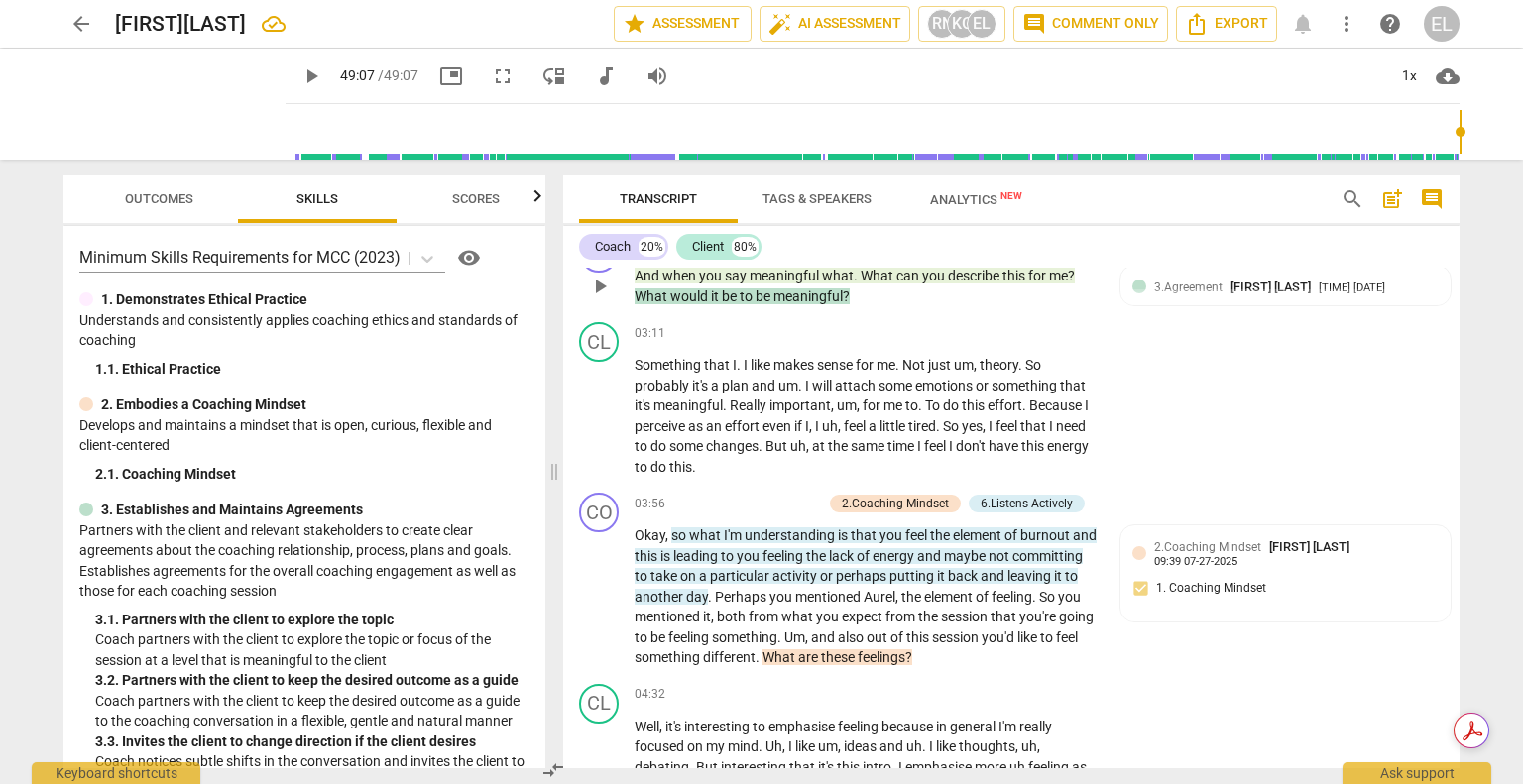 scroll, scrollTop: 694, scrollLeft: 0, axis: vertical 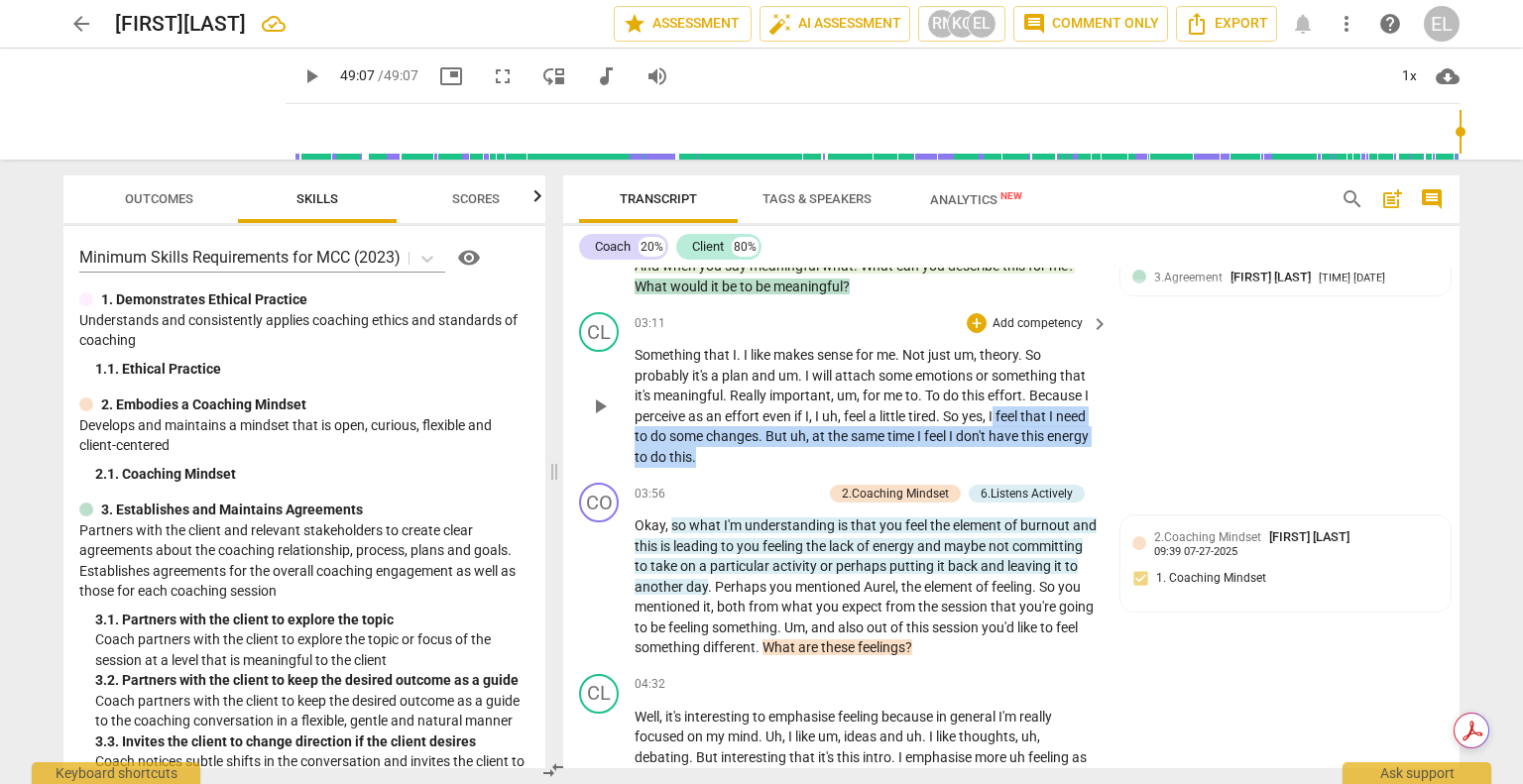 drag, startPoint x: 997, startPoint y: 439, endPoint x: 1078, endPoint y: 479, distance: 90.33825 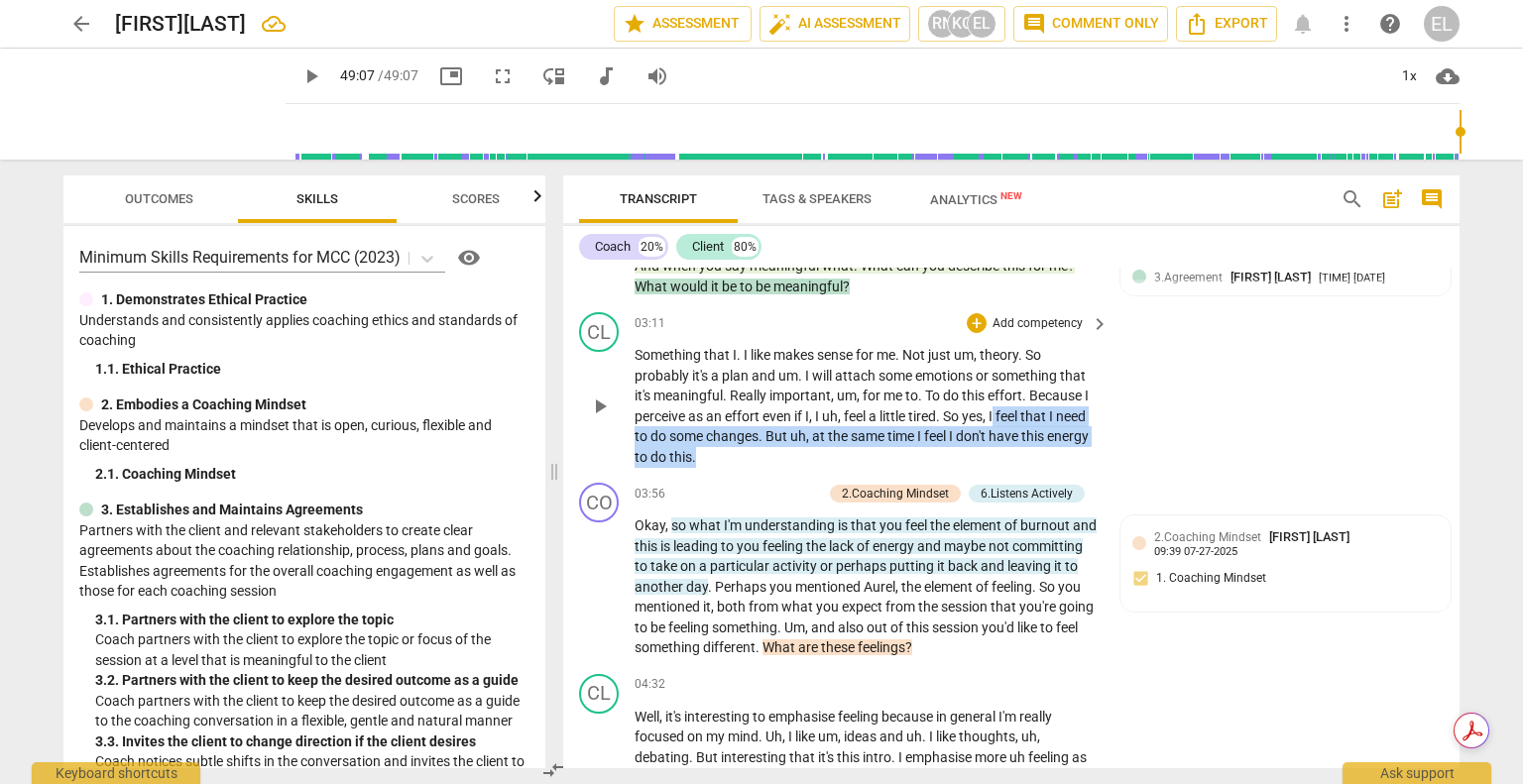click on "Something   that   I .   I   like   makes   sense   for   me .   Not   just   um ,   theory .   So   probably   it's   a   plan   and   um .   I   will   attach   some   emotions   or   something   that   it's   meaningful .   Really   important ,   um ,   for   me   to .   To   do   this   effort .   Because   I   perceive   as   an   effort   even   if   I ,   I   uh ,   feel   a   little   tired .   So   yes ,   I   feel   that   I   need   to   do   some   changes .   But   uh ,   at   the   same   time   I   feel   I   don't   have   this   energy   to   do   this ." at bounding box center (867, 405) 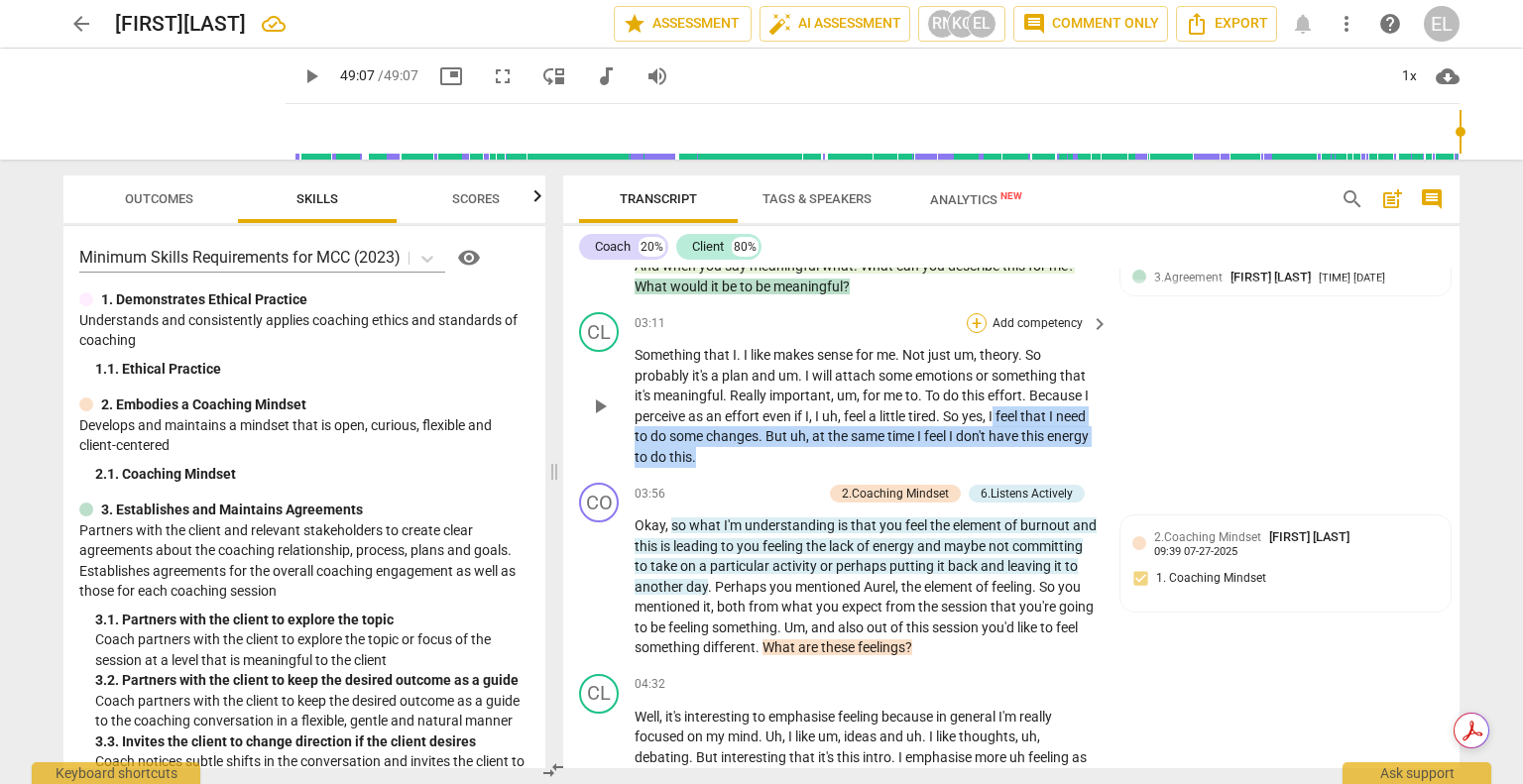click on "+" at bounding box center (977, 323) 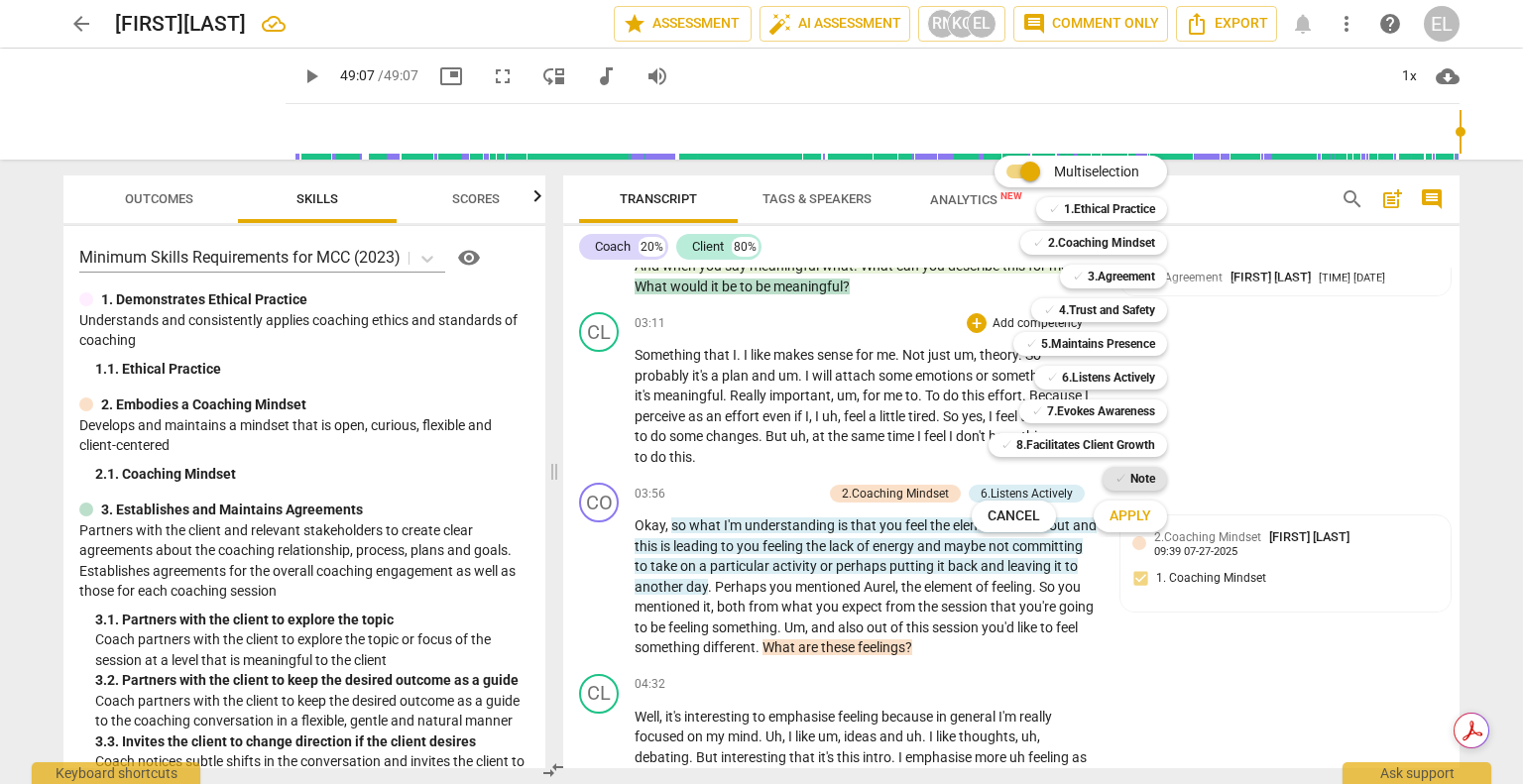 click on "Note" at bounding box center (1142, 479) 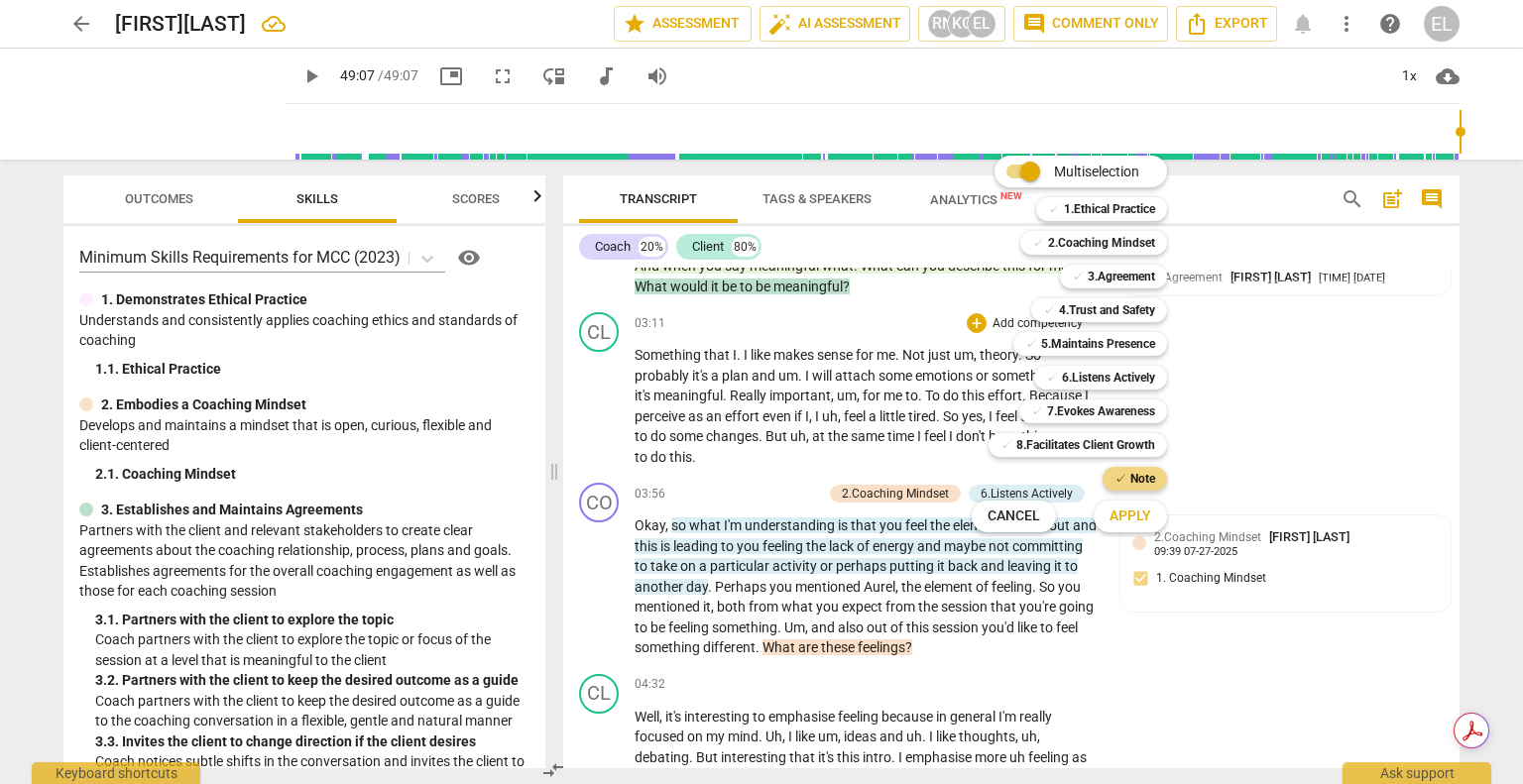 click on "Apply" at bounding box center (1130, 516) 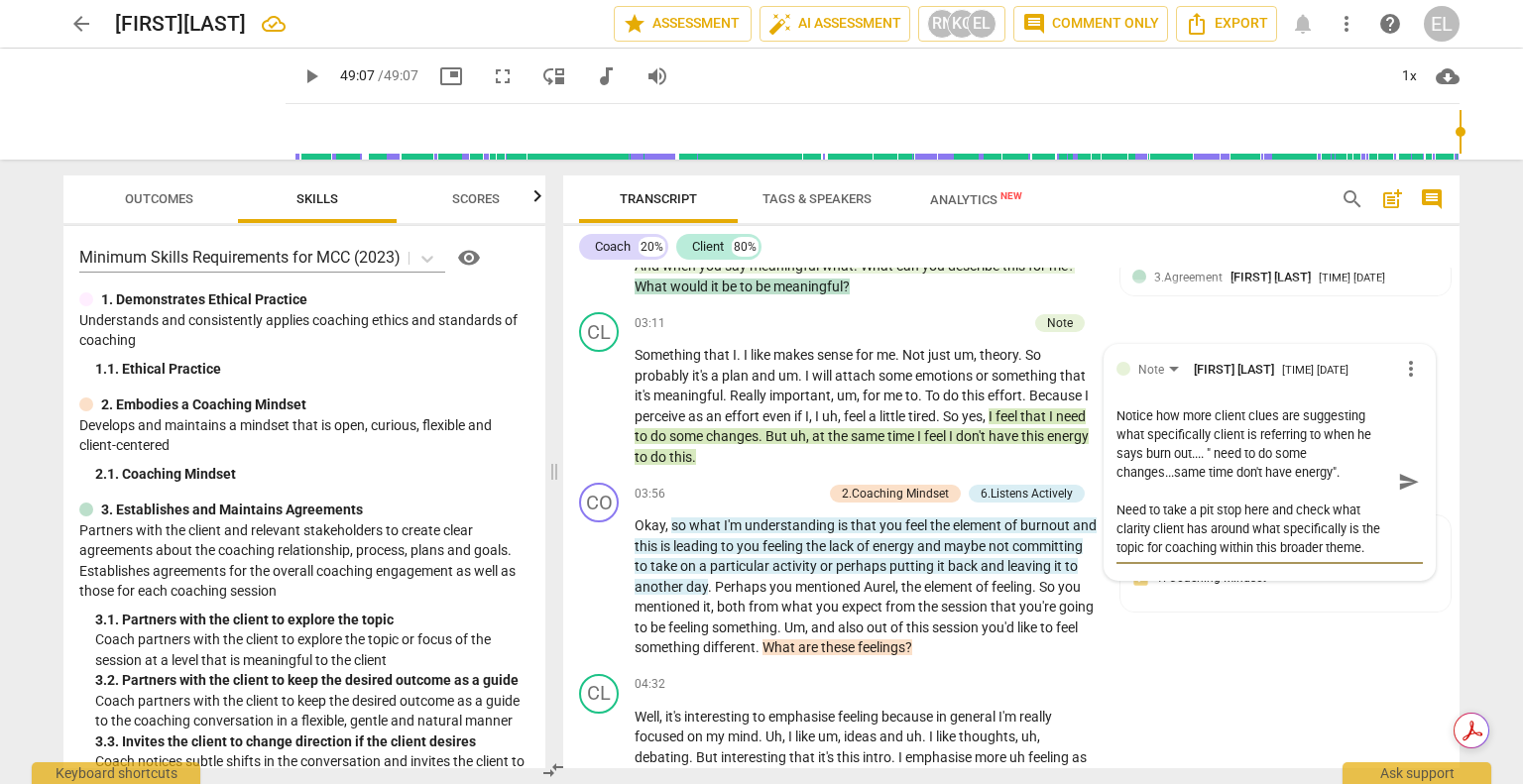 scroll, scrollTop: 17, scrollLeft: 0, axis: vertical 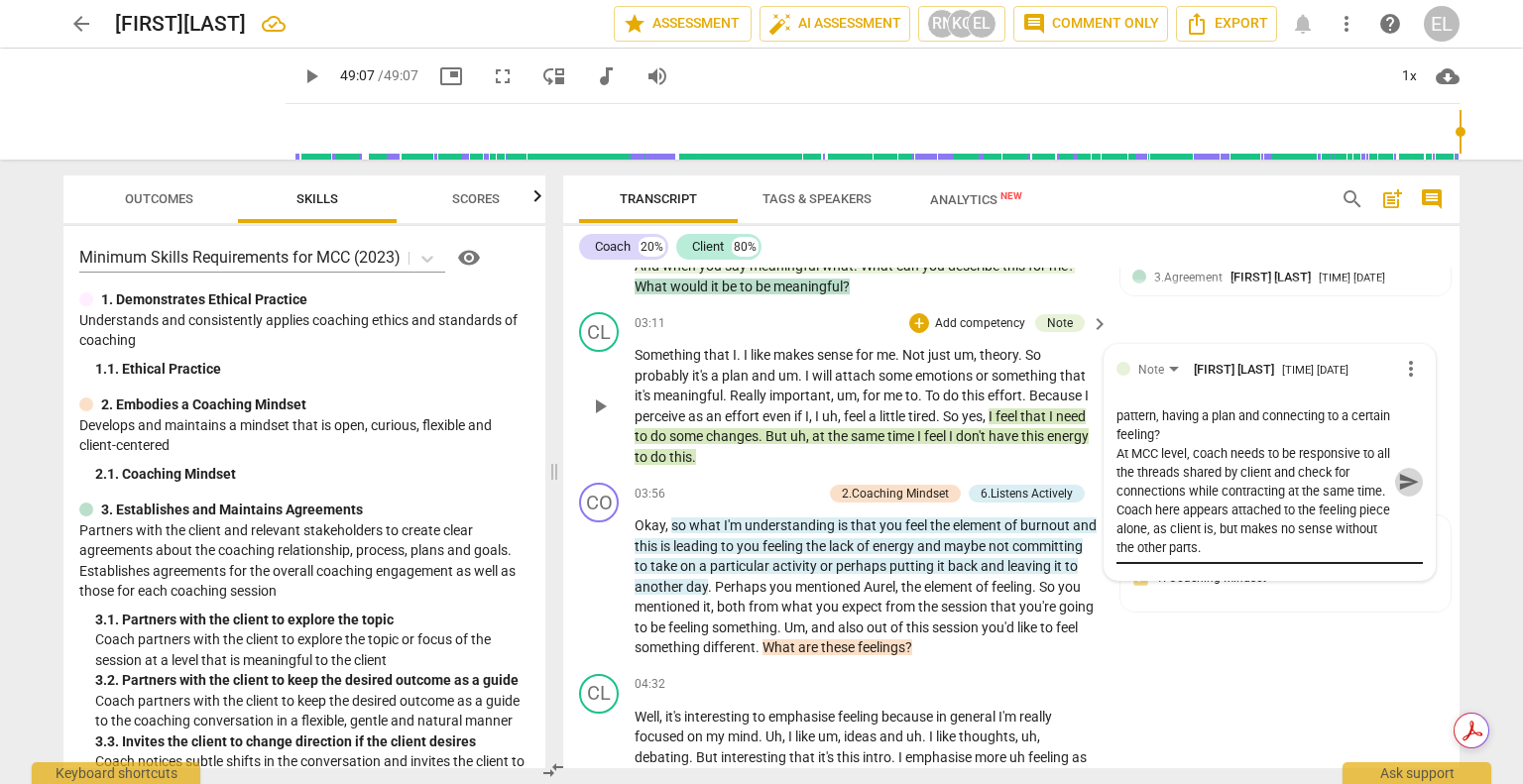 click on "send" at bounding box center (1409, 482) 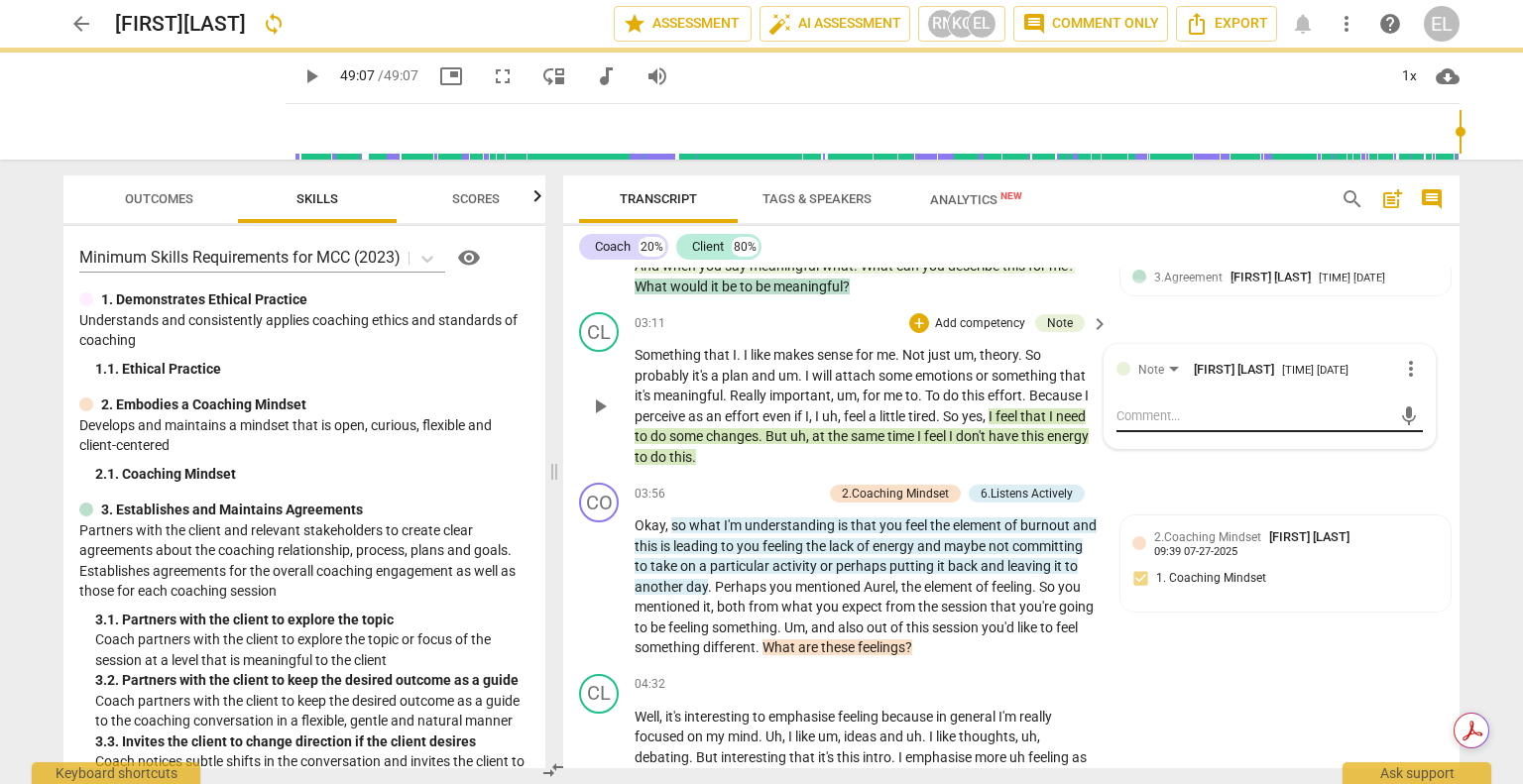 scroll, scrollTop: 0, scrollLeft: 0, axis: both 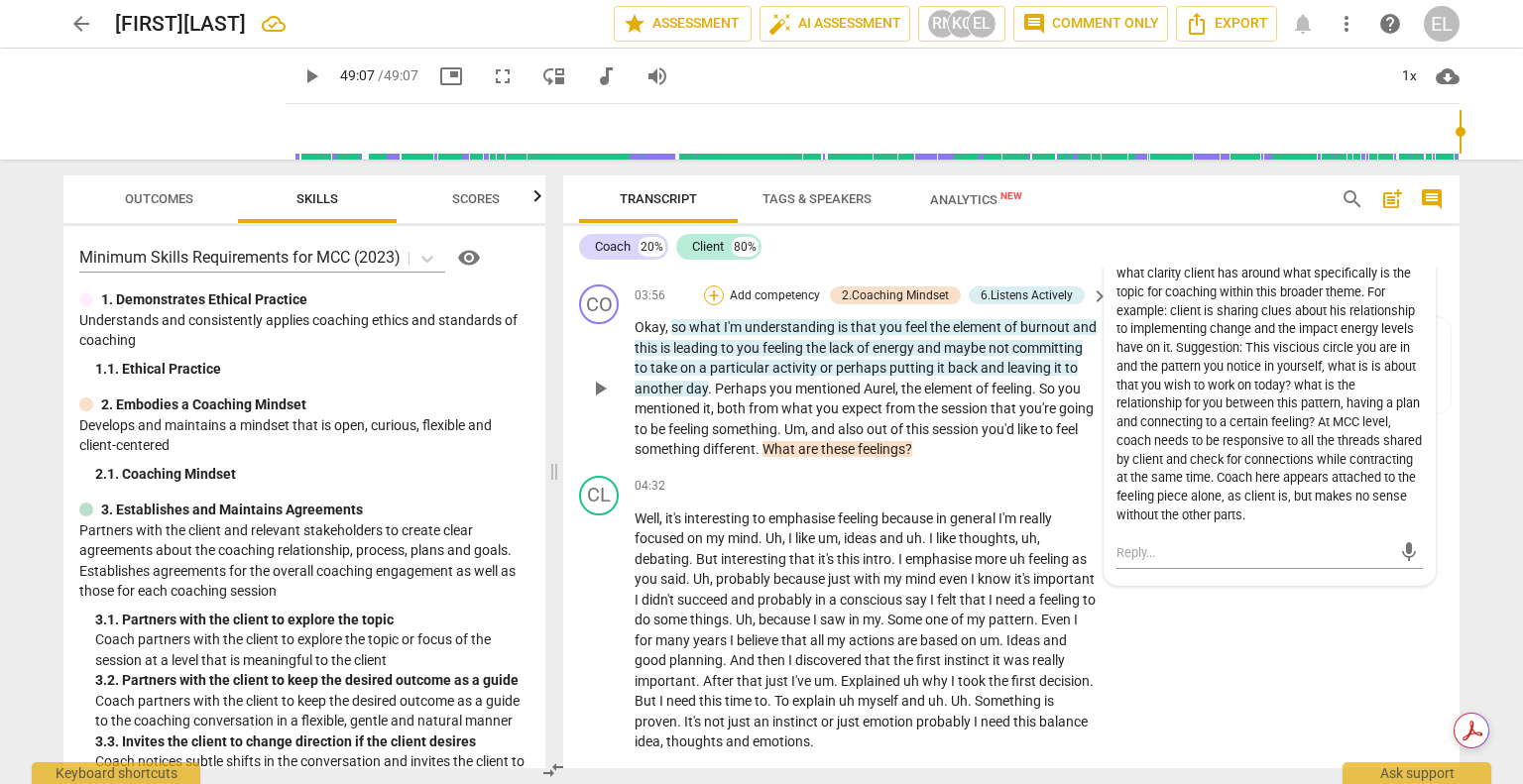 click on "+" at bounding box center (714, 295) 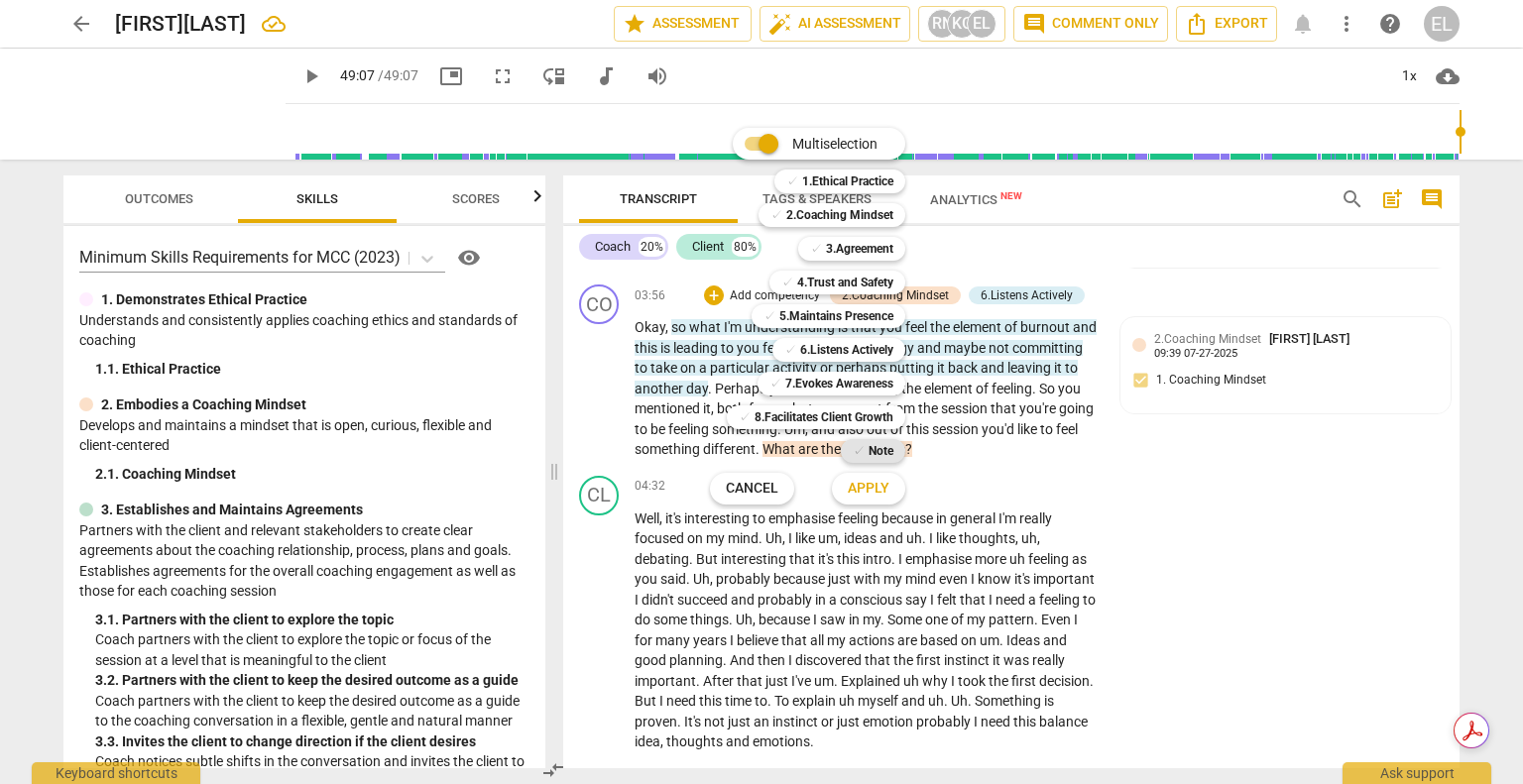 click on "Note" at bounding box center (880, 451) 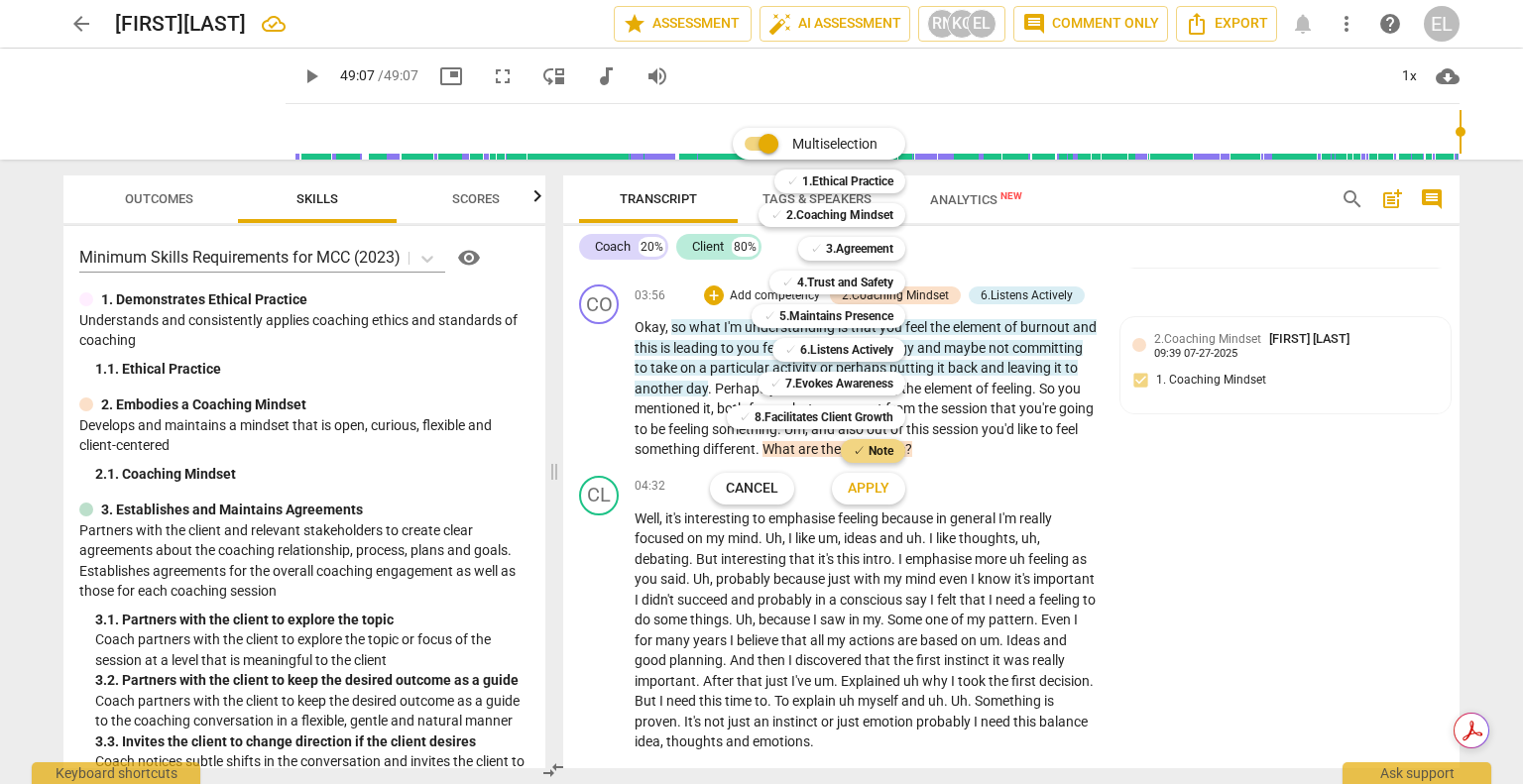 click on "Apply" at bounding box center [869, 489] 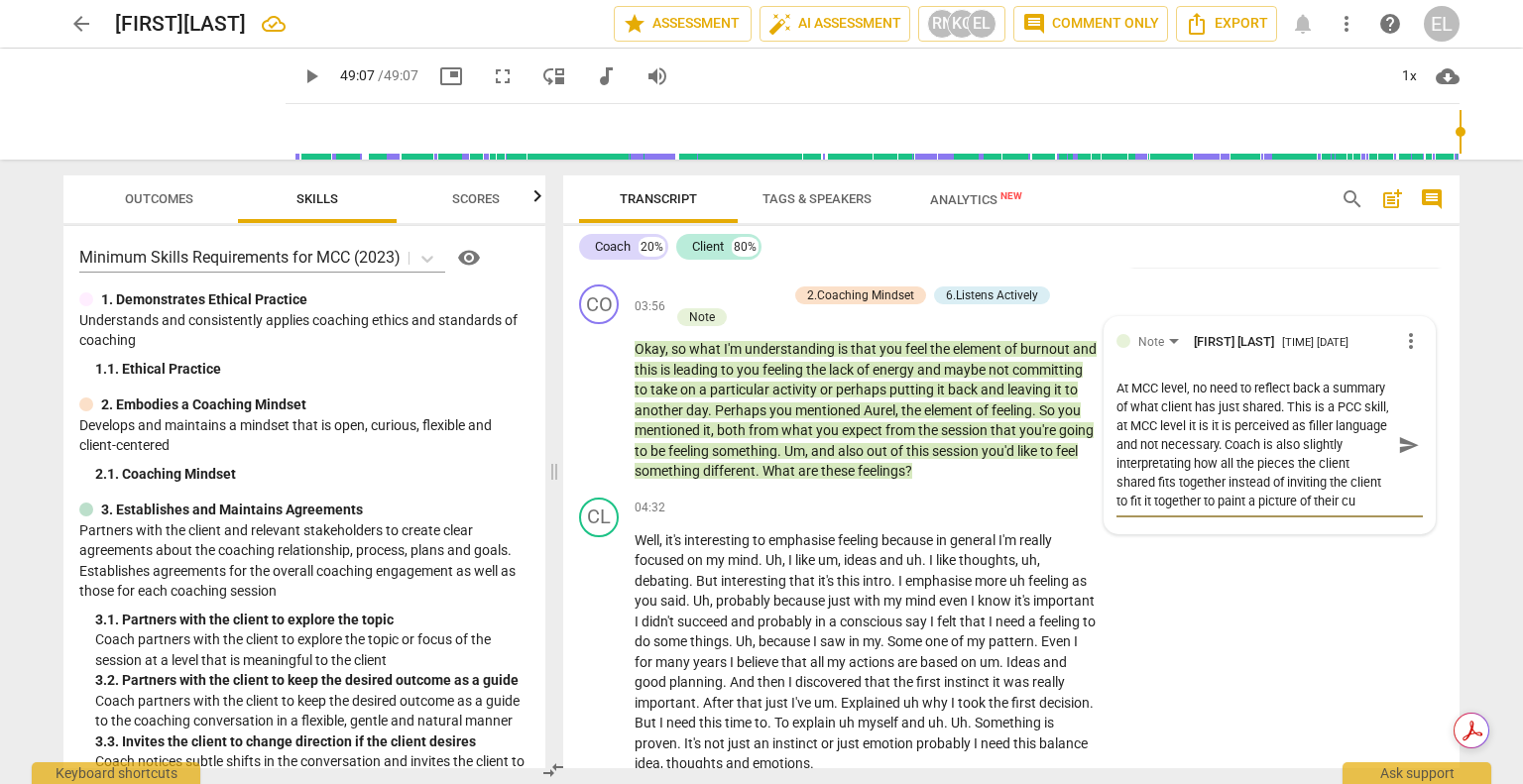 scroll, scrollTop: 16, scrollLeft: 0, axis: vertical 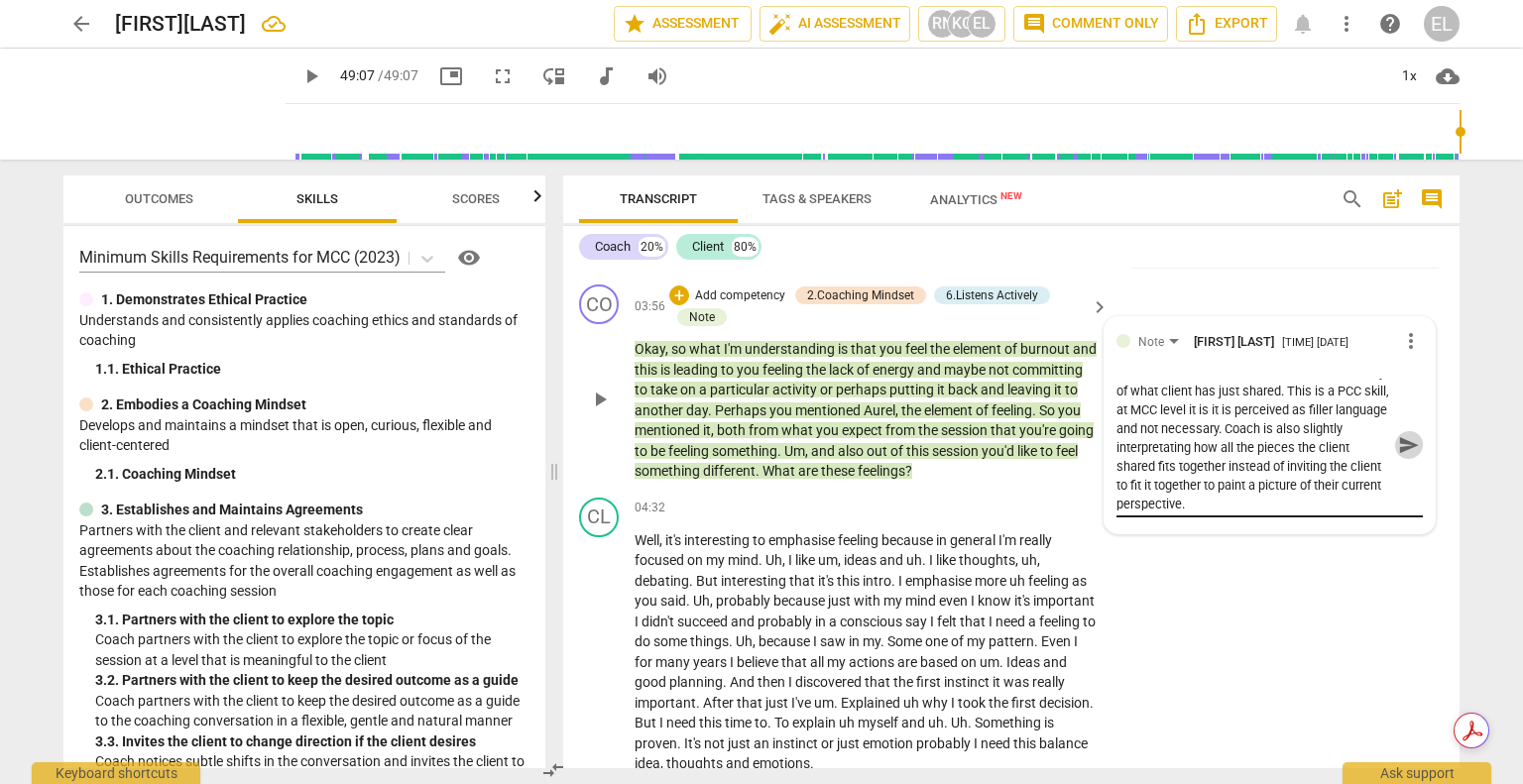 click on "send" at bounding box center [1409, 445] 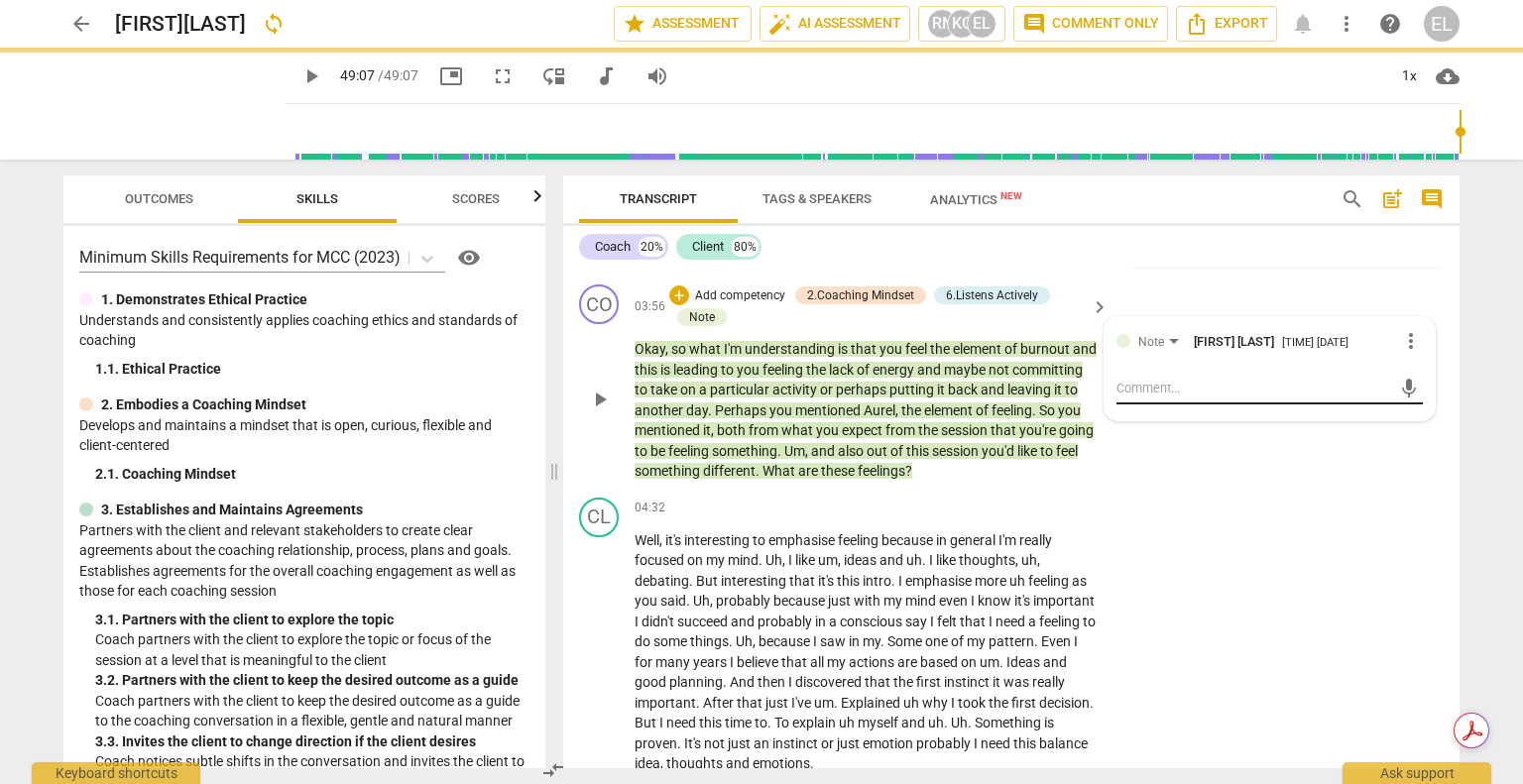 scroll, scrollTop: 0, scrollLeft: 0, axis: both 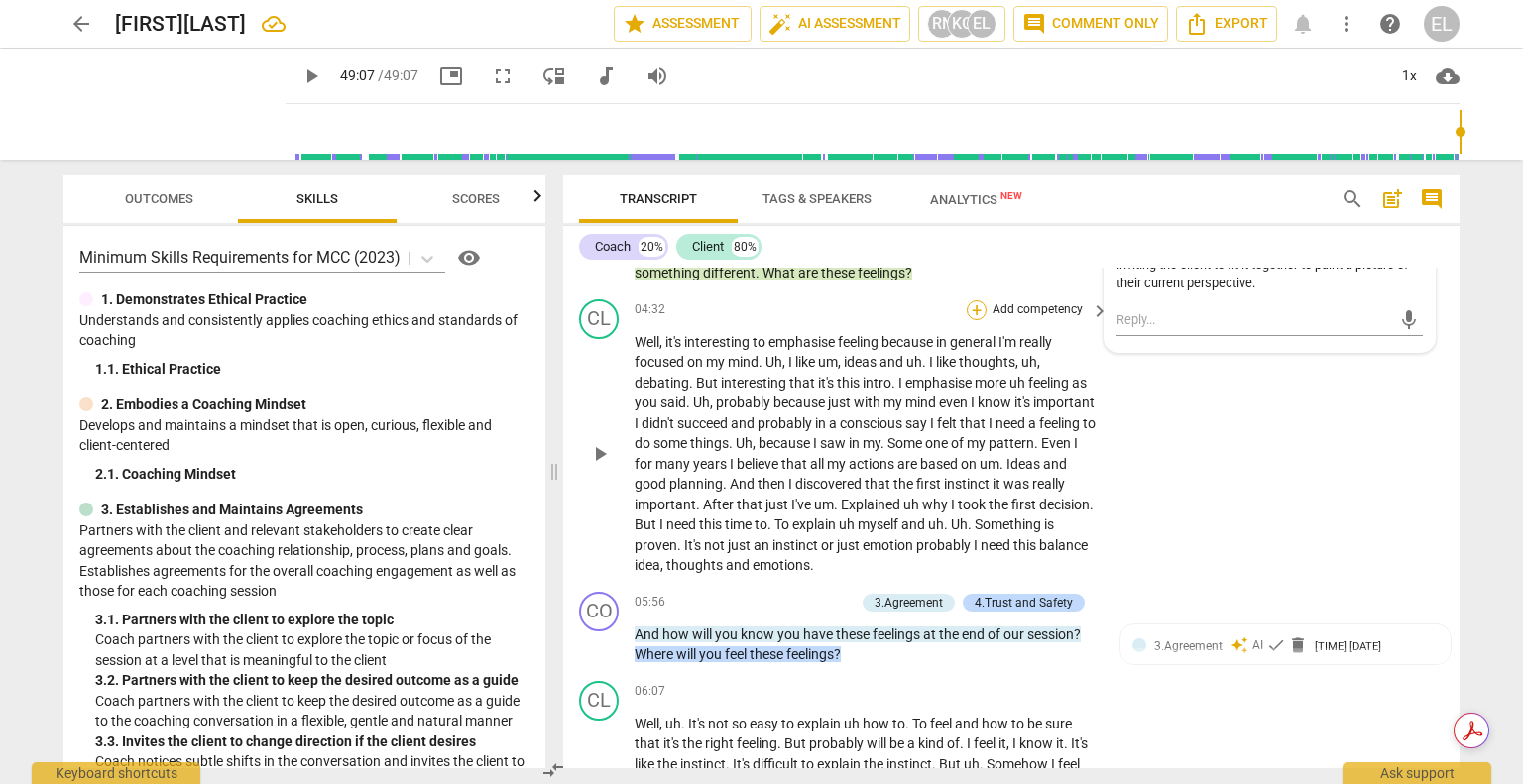 click on "+" at bounding box center (977, 310) 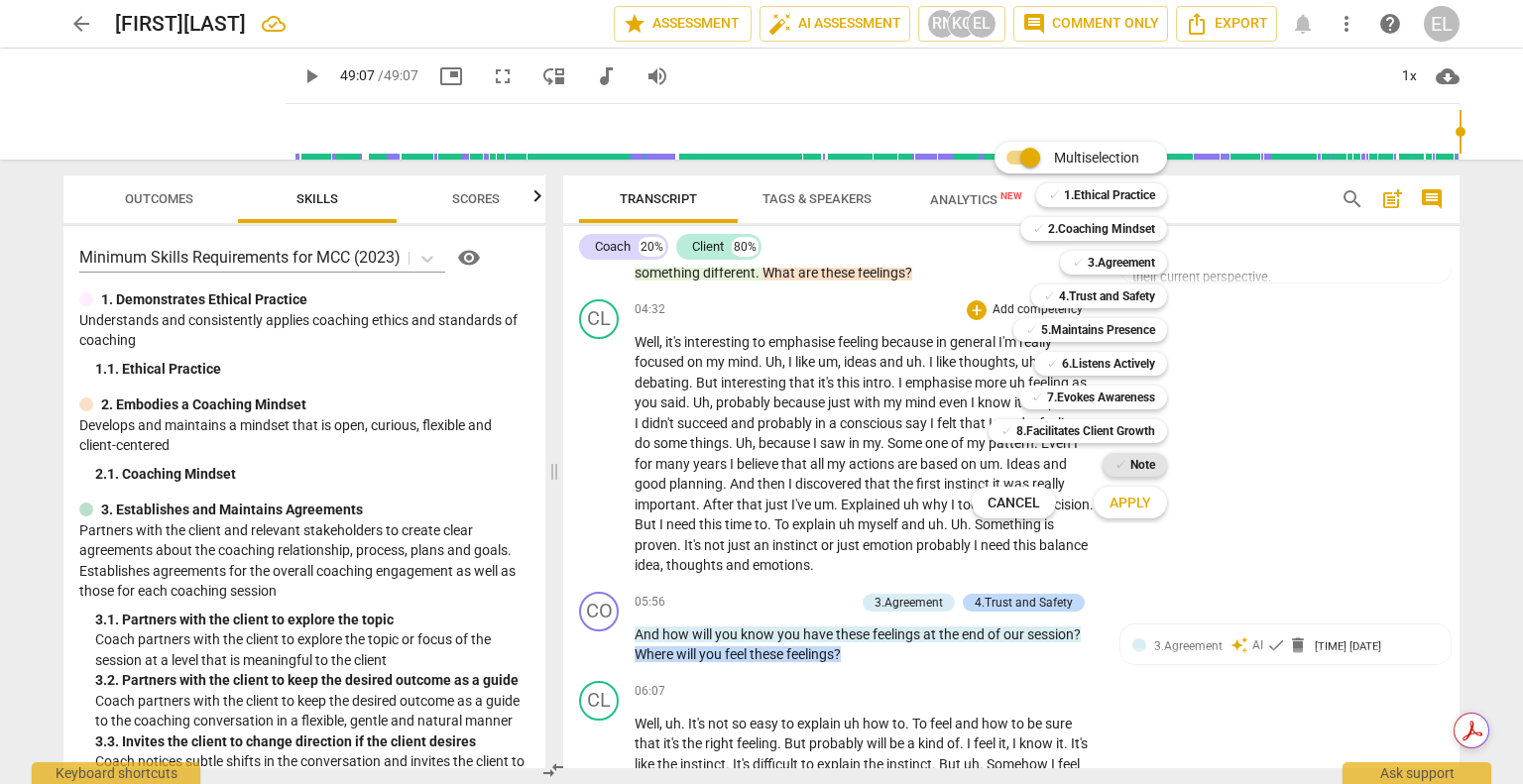 click on "Note" at bounding box center [1142, 465] 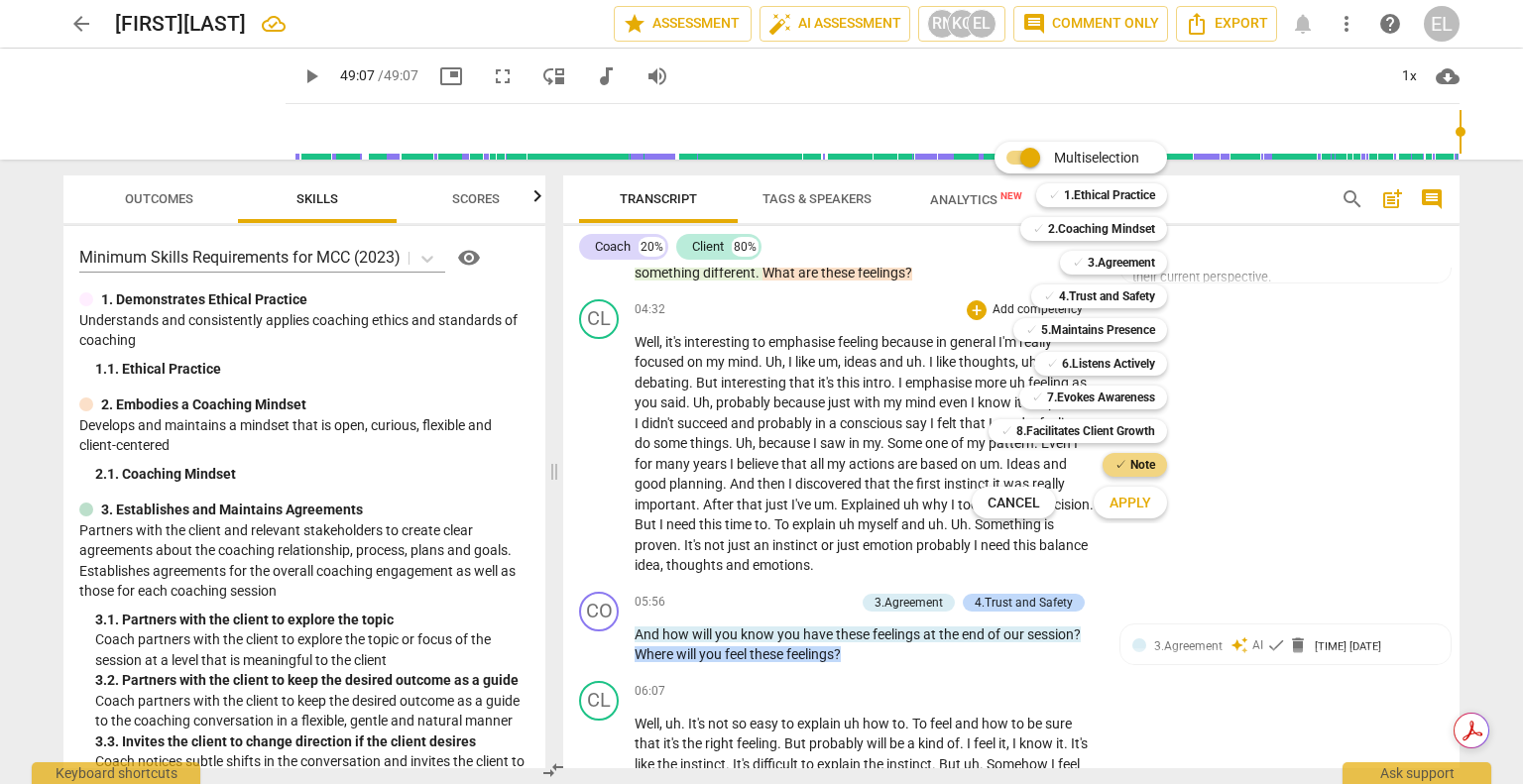 click on "Apply" at bounding box center (1130, 503) 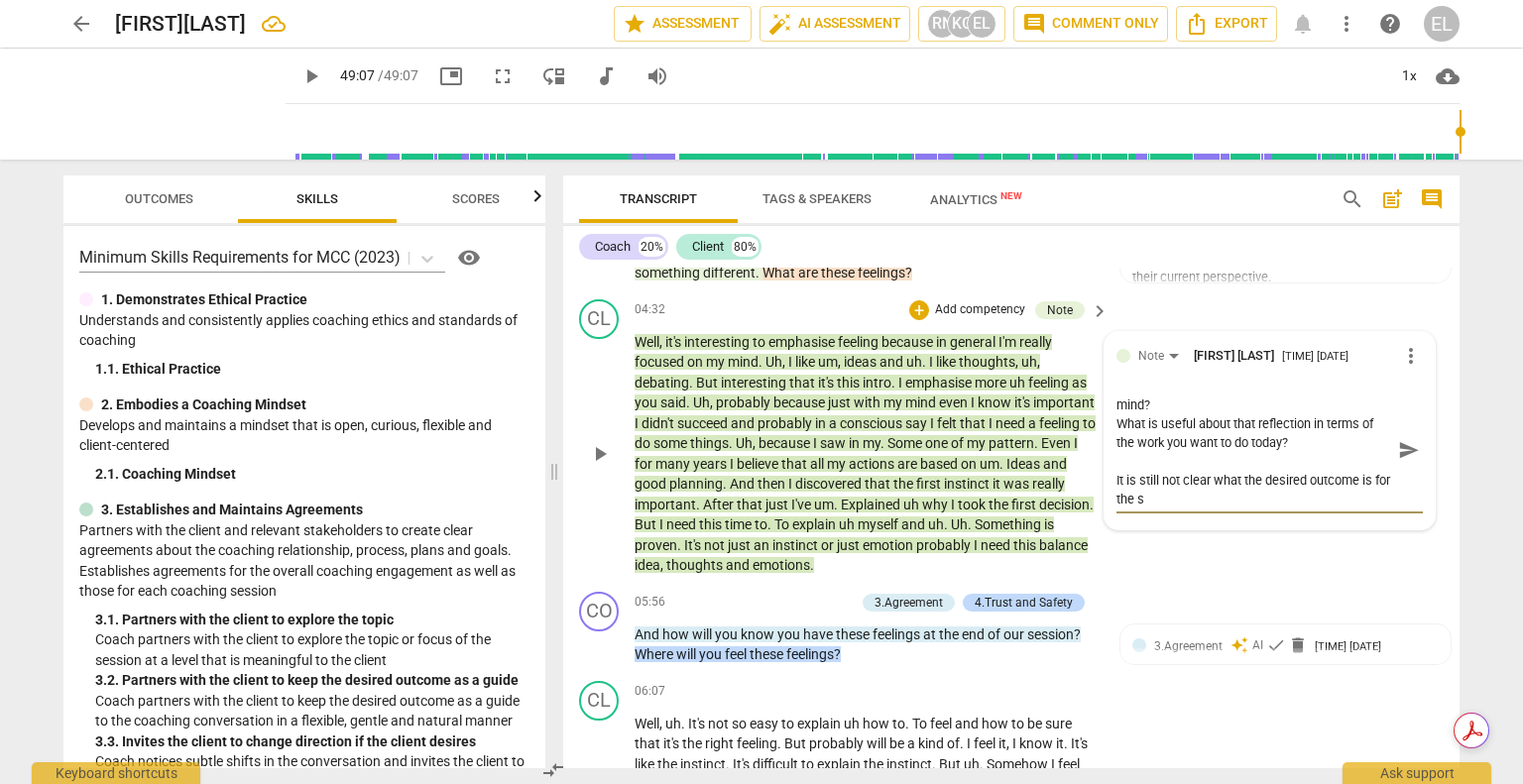 scroll, scrollTop: 19, scrollLeft: 0, axis: vertical 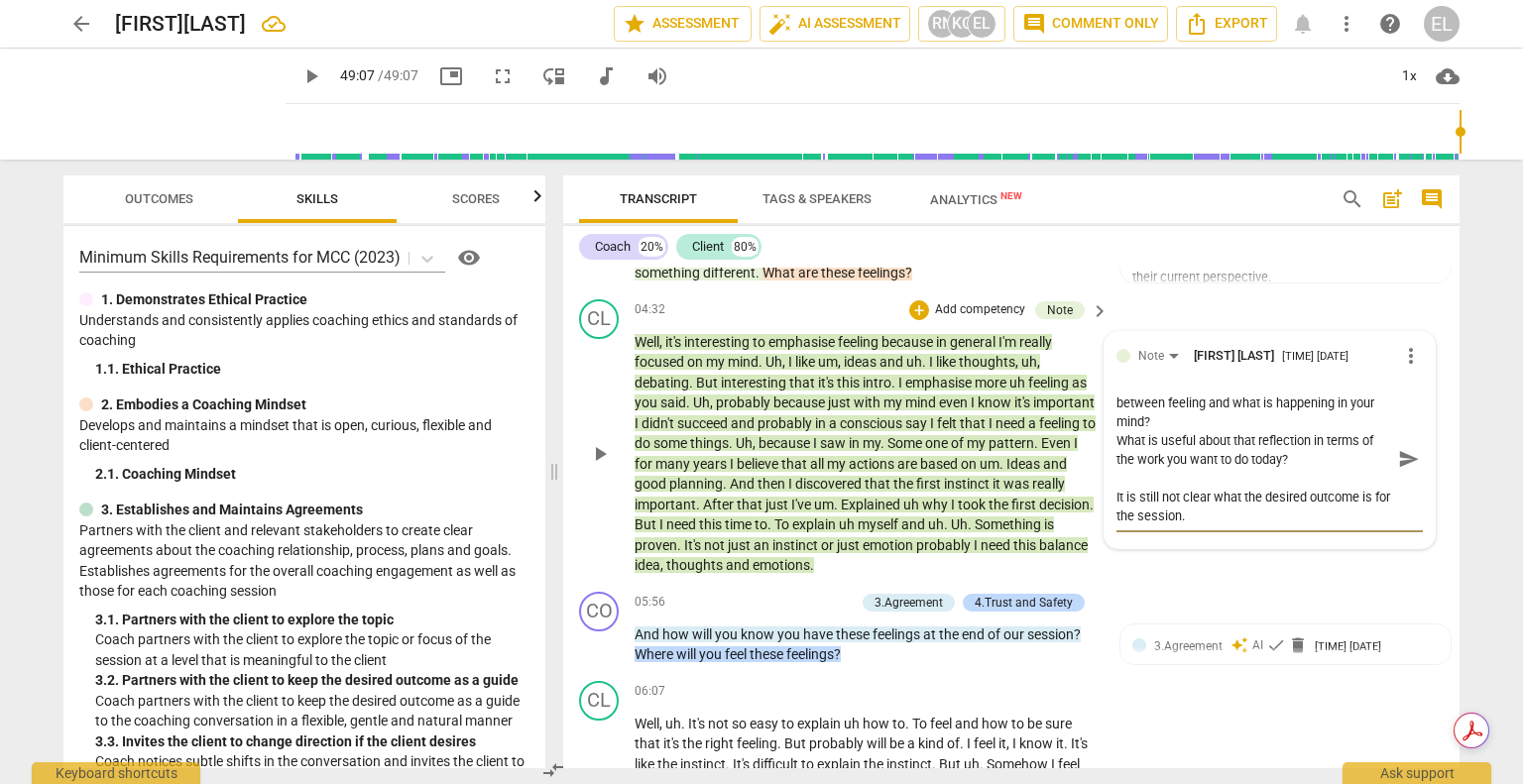 click on "send" at bounding box center (1408, 459) 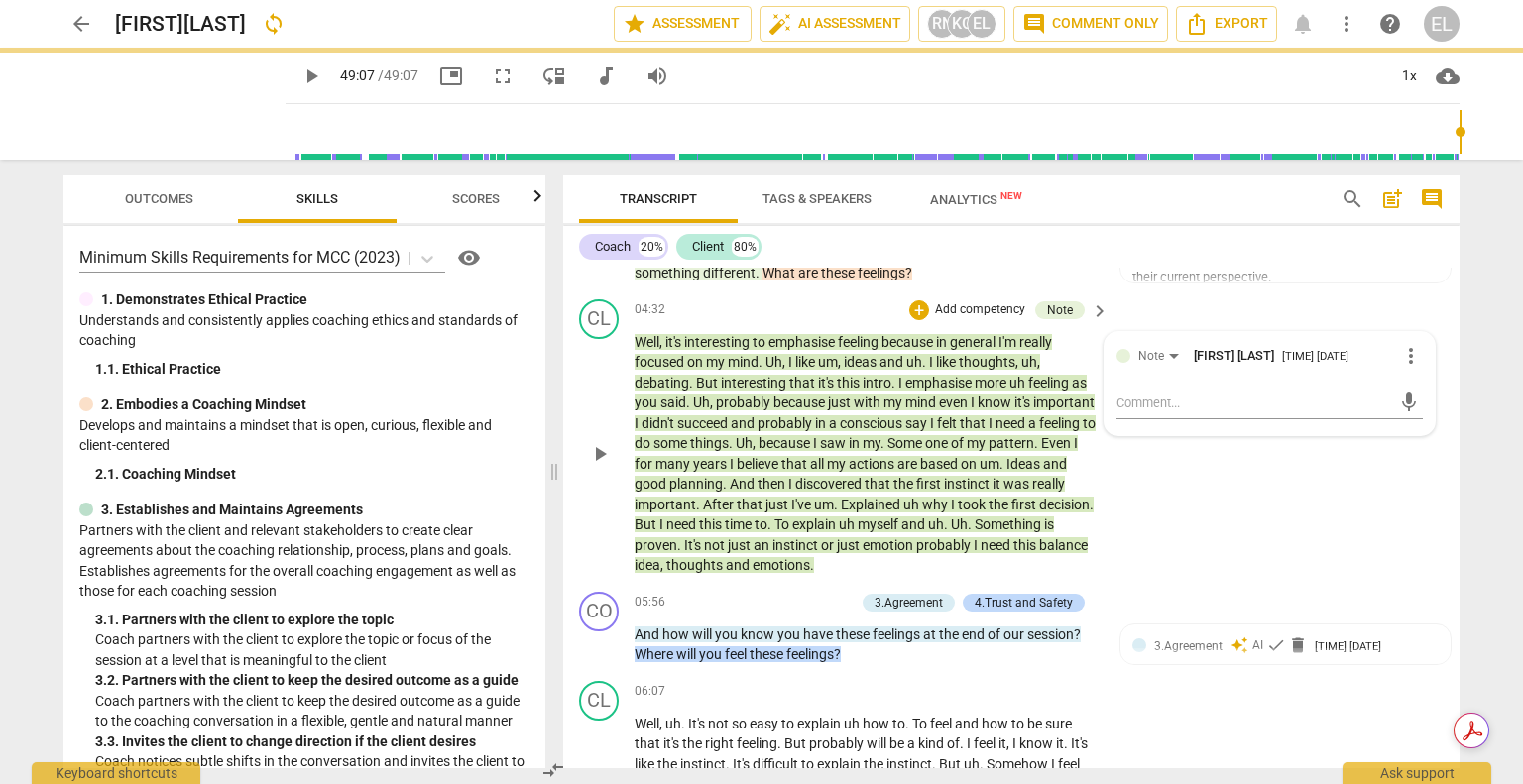 scroll, scrollTop: 0, scrollLeft: 0, axis: both 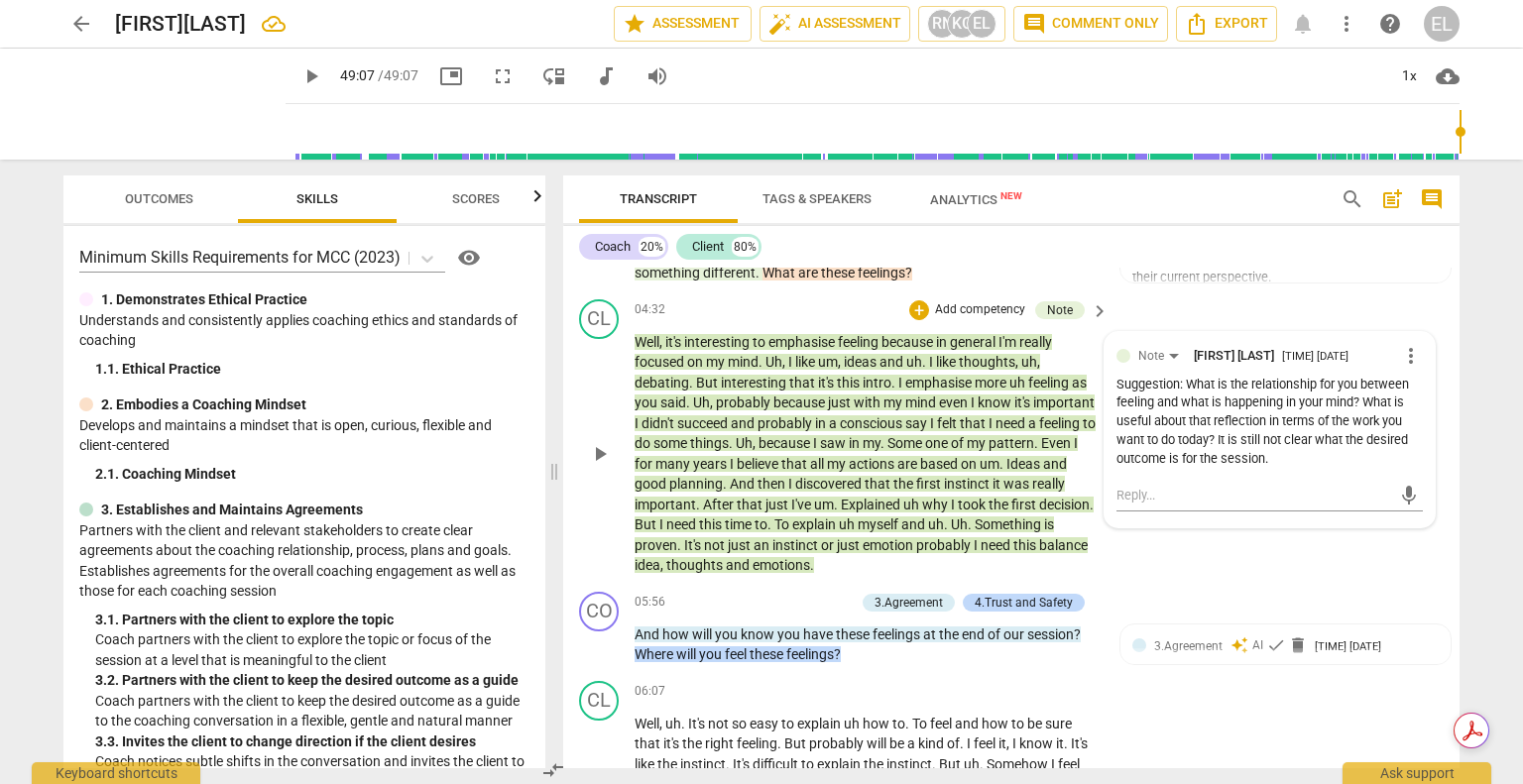 click on "more_vert" at bounding box center (1411, 356) 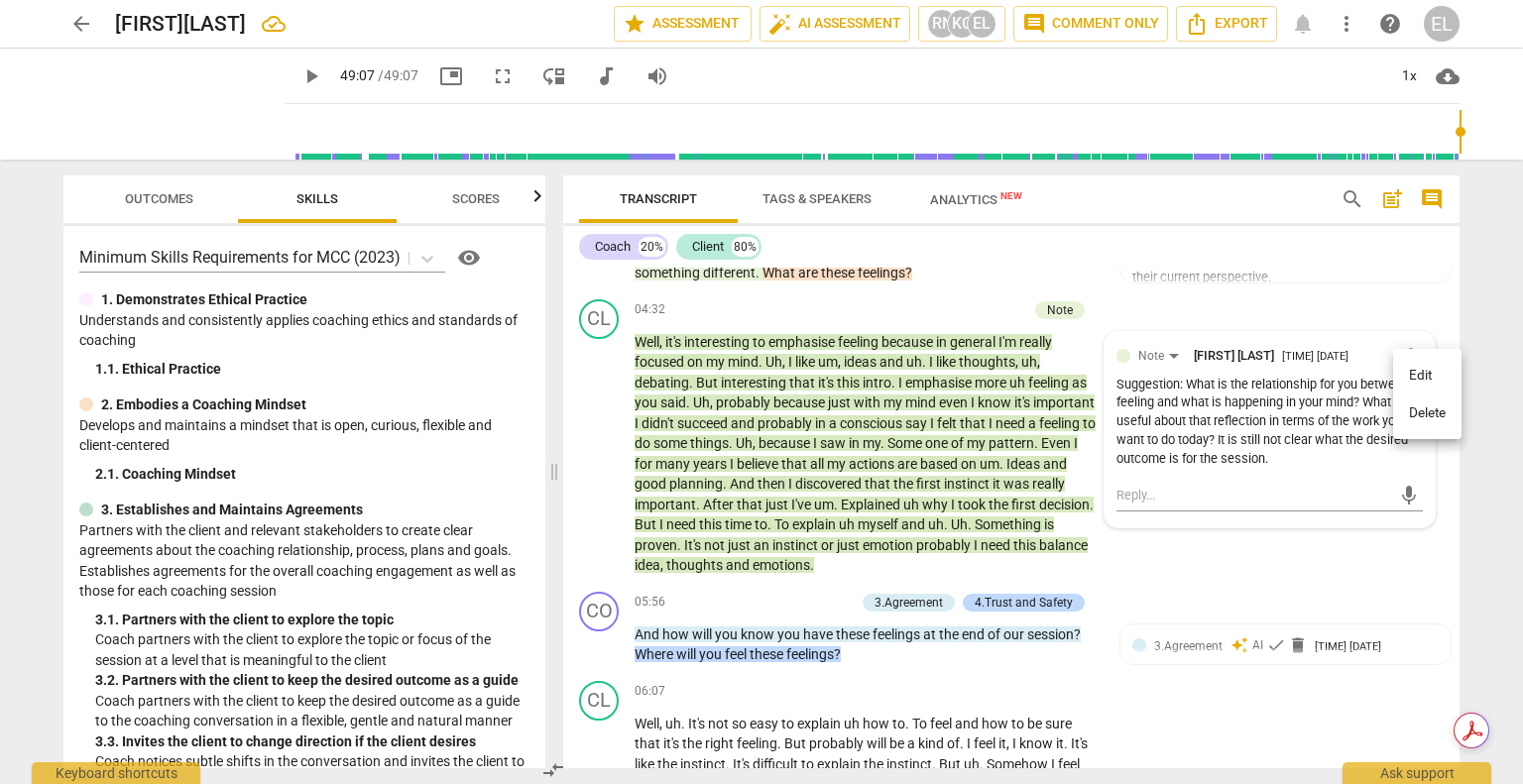click on "Edit" at bounding box center (1427, 376) 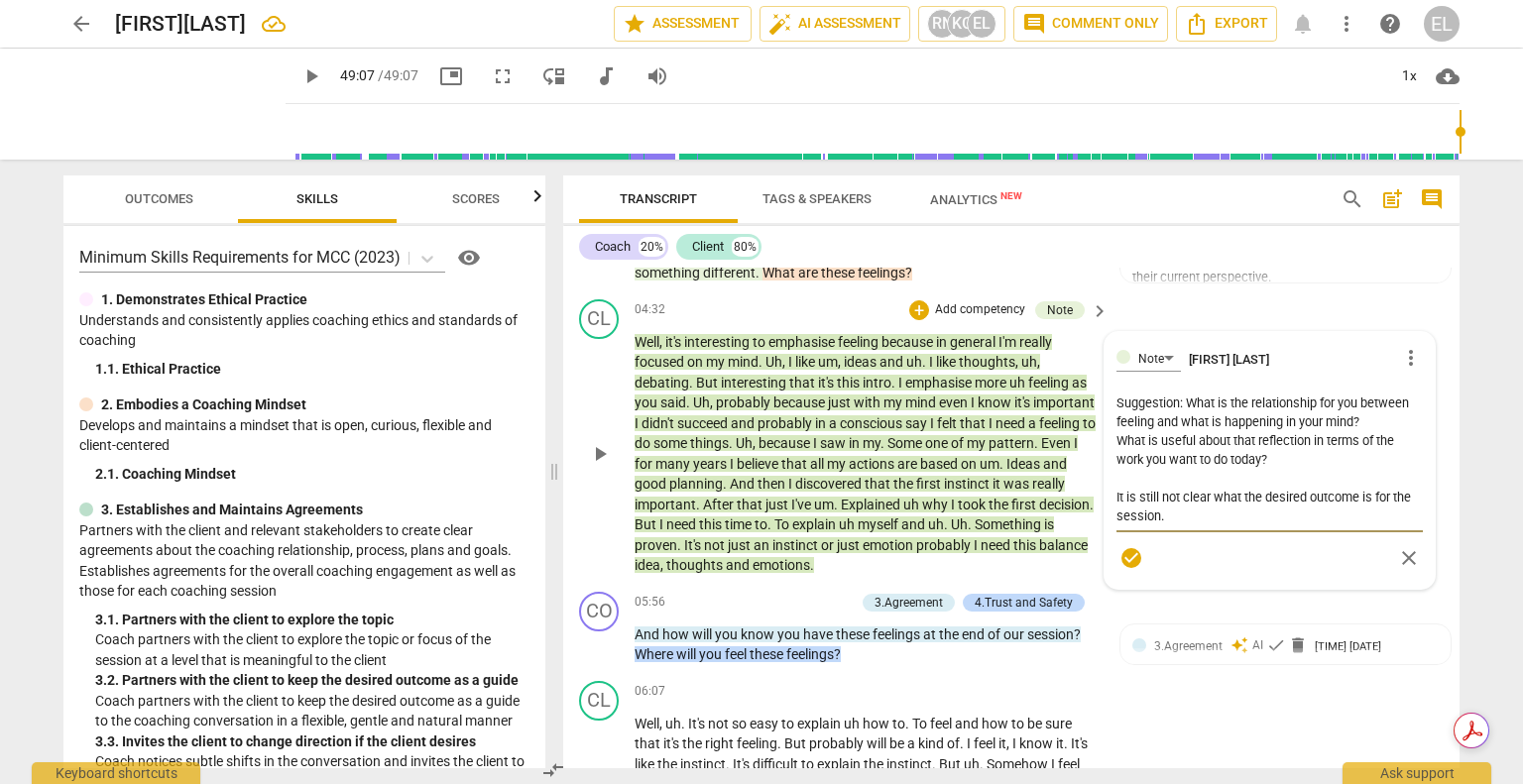 click on "Suggestion: What is the relationship for you between feeling and what is happening in your mind?
What is useful about that reflection in terms of the work you want to do today?
It is still not clear what the desired outcome is for the session." at bounding box center [1269, 459] 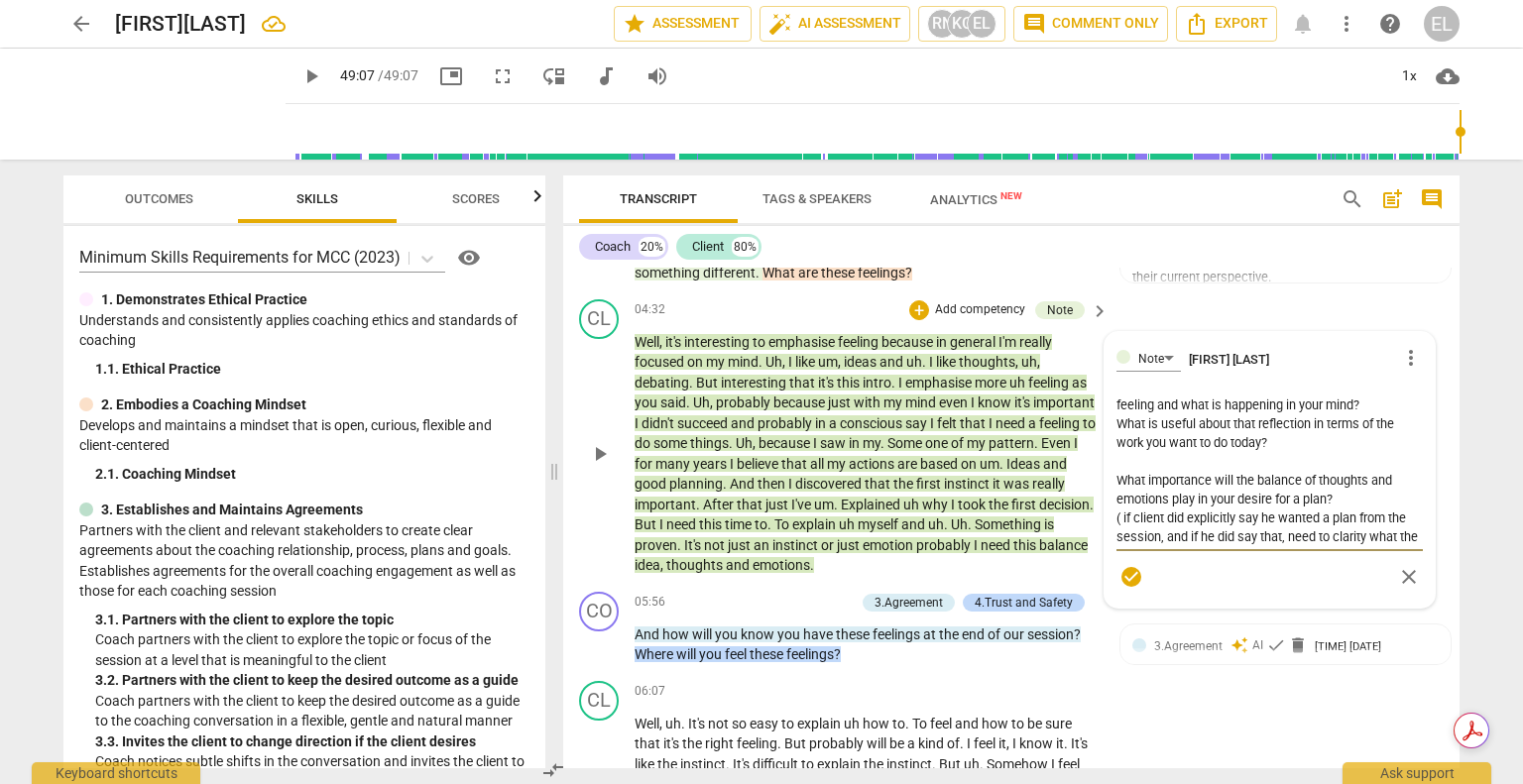 scroll, scrollTop: 36, scrollLeft: 0, axis: vertical 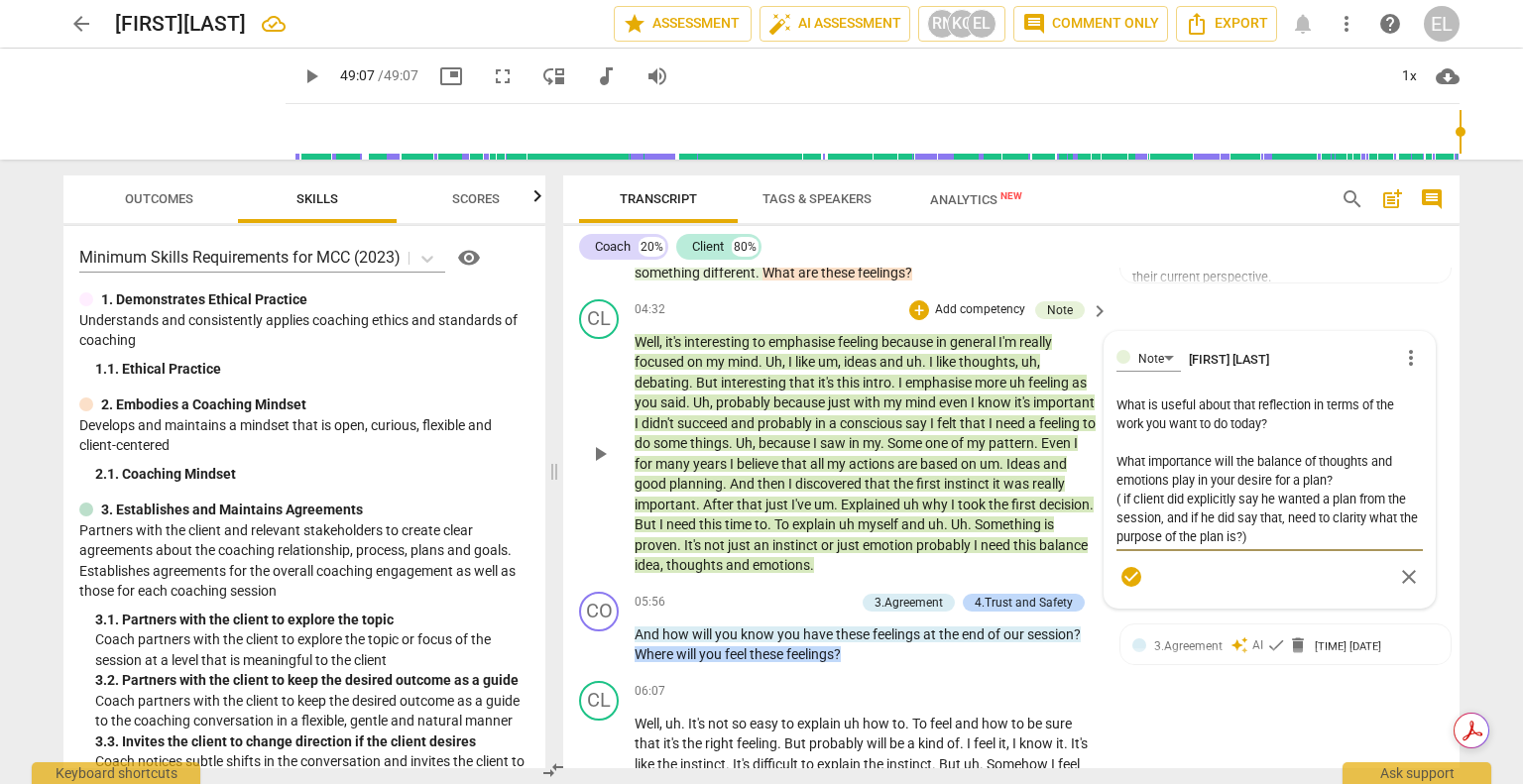 click on "check_circle" at bounding box center [1131, 577] 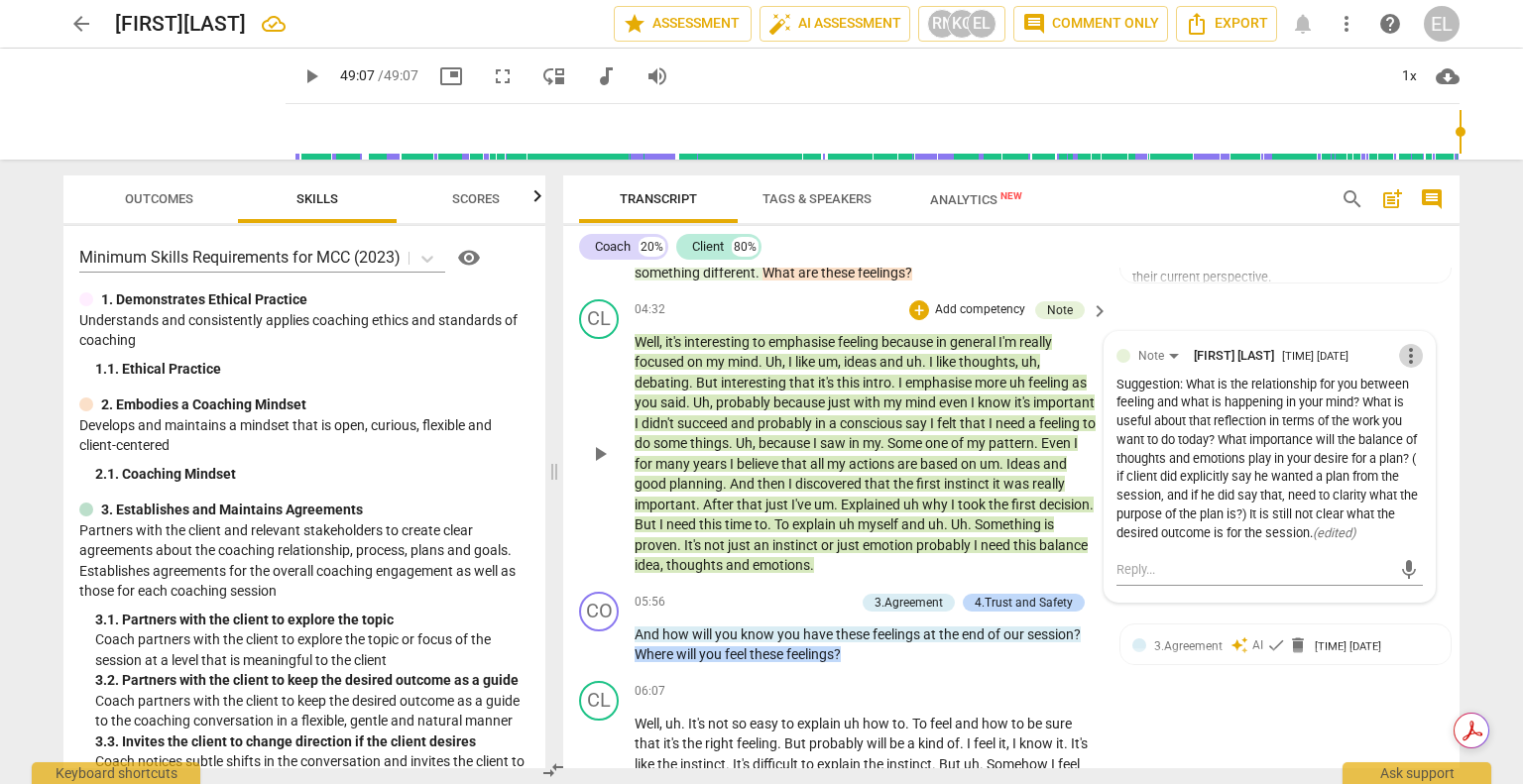 click on "more_vert" at bounding box center [1411, 356] 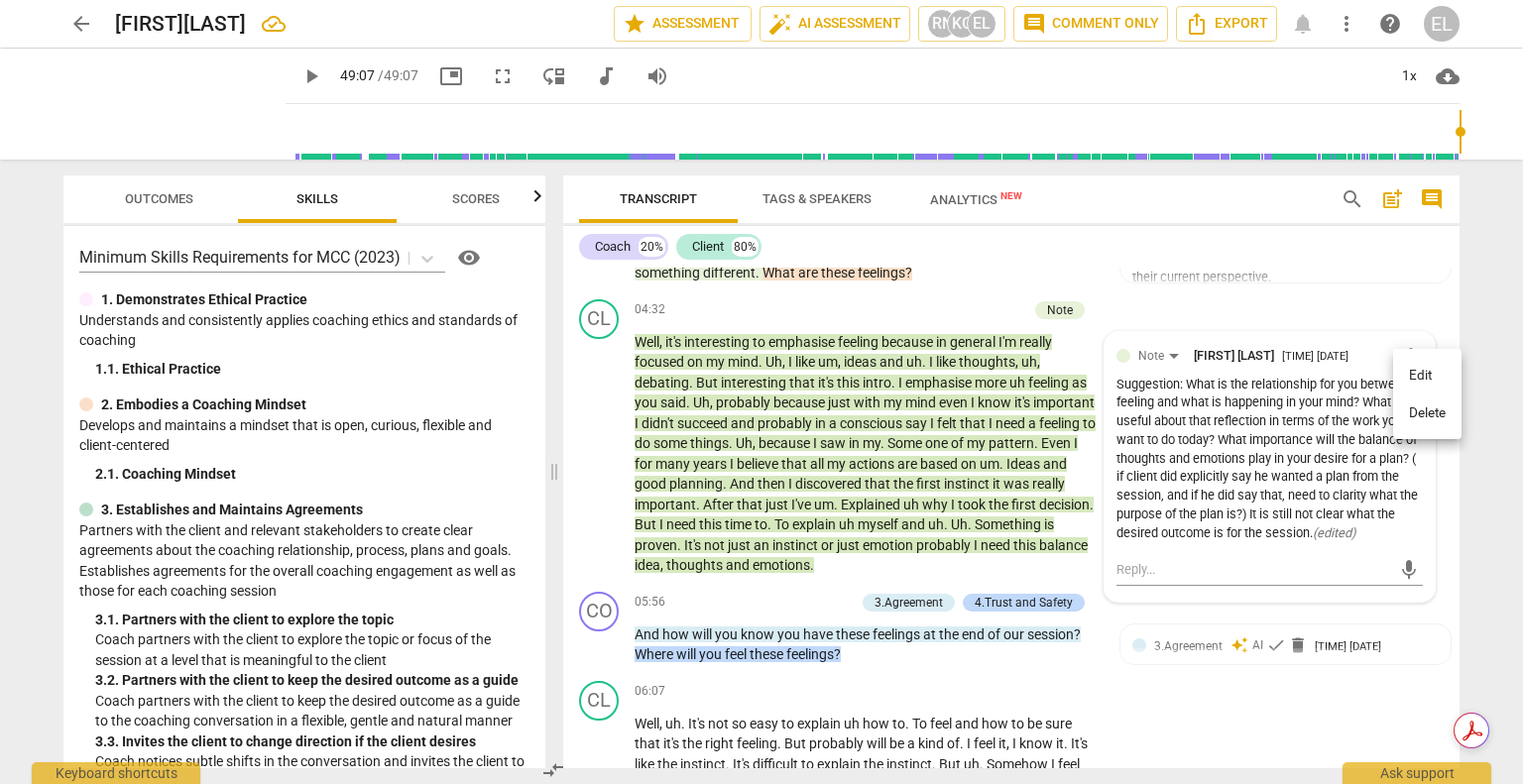 click on "Edit" at bounding box center (1427, 376) 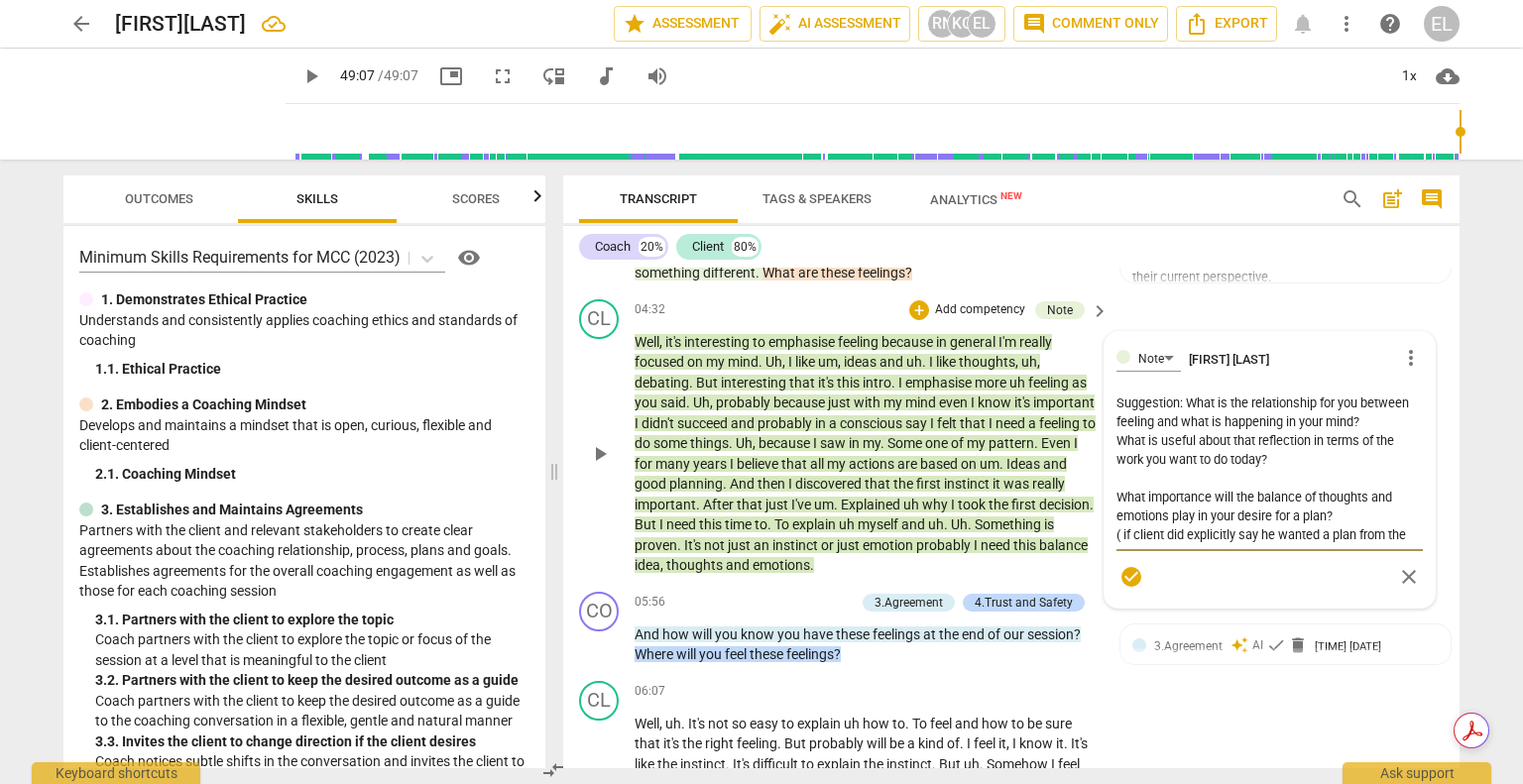 click on "Suggestion: What is the relationship for you between feeling and what is happening in your mind?
What is useful about that reflection in terms of the work you want to do today?
What importance will the balance of thoughts and emotions play in your desire for a plan?
( if client did explicitly say he wanted a plan from the session, and if he did say that, need to clarity what the purpose of the plan is?)
It is still not clear what the desired outcome is for the session." at bounding box center [1269, 469] 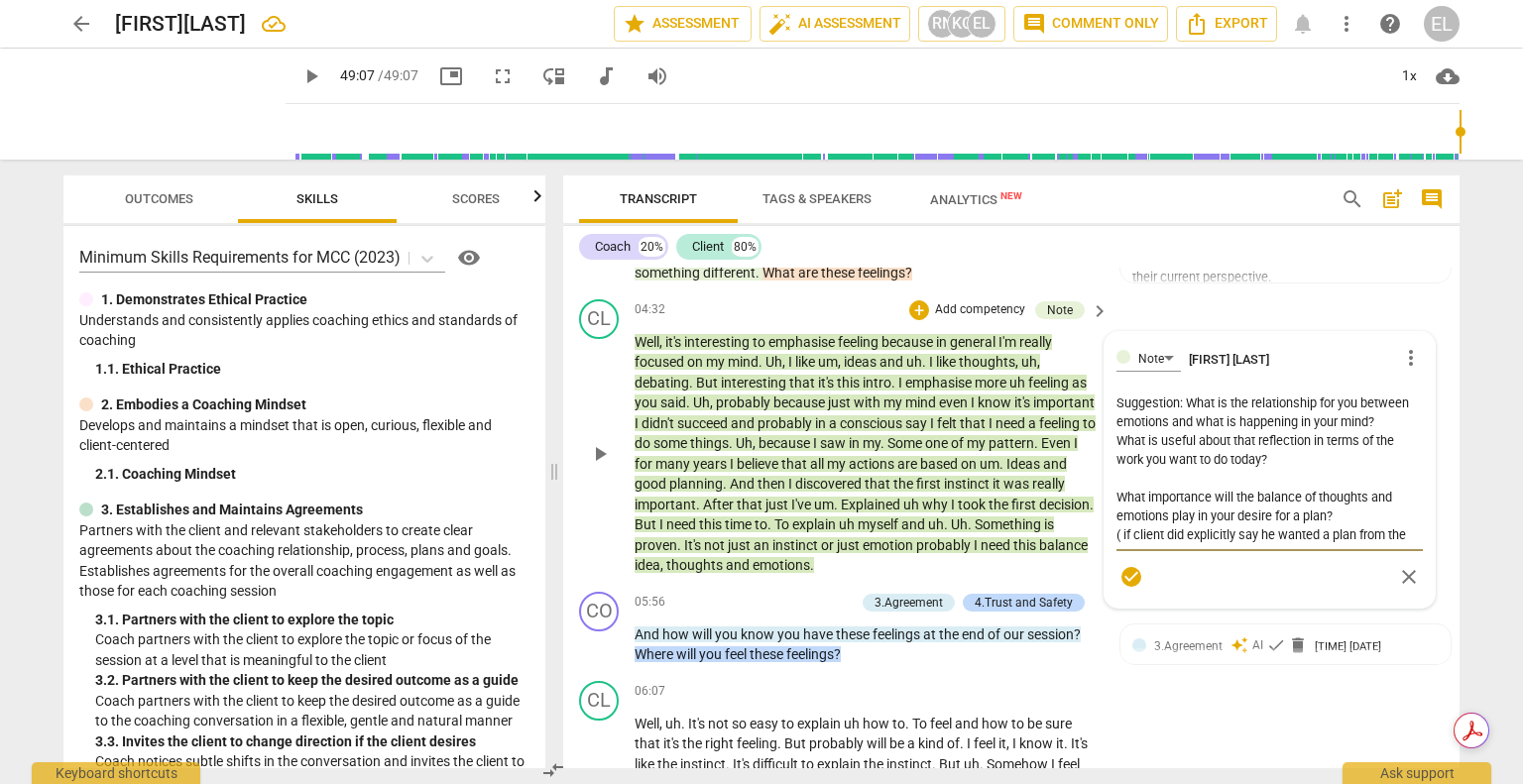 click on "Suggestion: What is the relationship for you between emotions and what is happening in your mind?
What is useful about that reflection in terms of the work you want to do today?
What importance will the balance of thoughts and emotions play in your desire for a plan?
( if client did explicitly say he wanted a plan from the session, and if he did say that, need to clarity what the purpose of the plan is?)
It is still not clear what the desired outcome is for the session." at bounding box center [1269, 469] 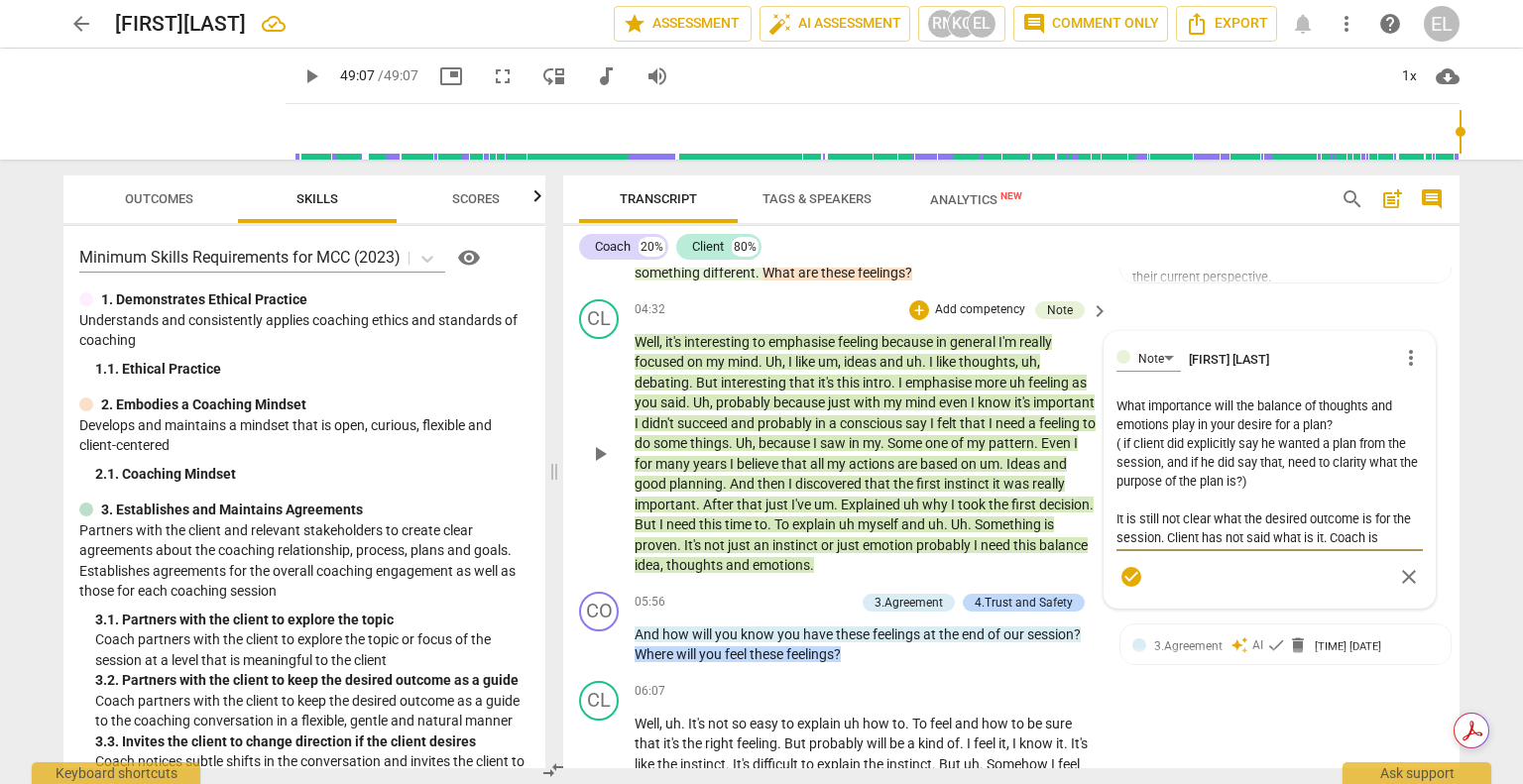 scroll, scrollTop: 112, scrollLeft: 0, axis: vertical 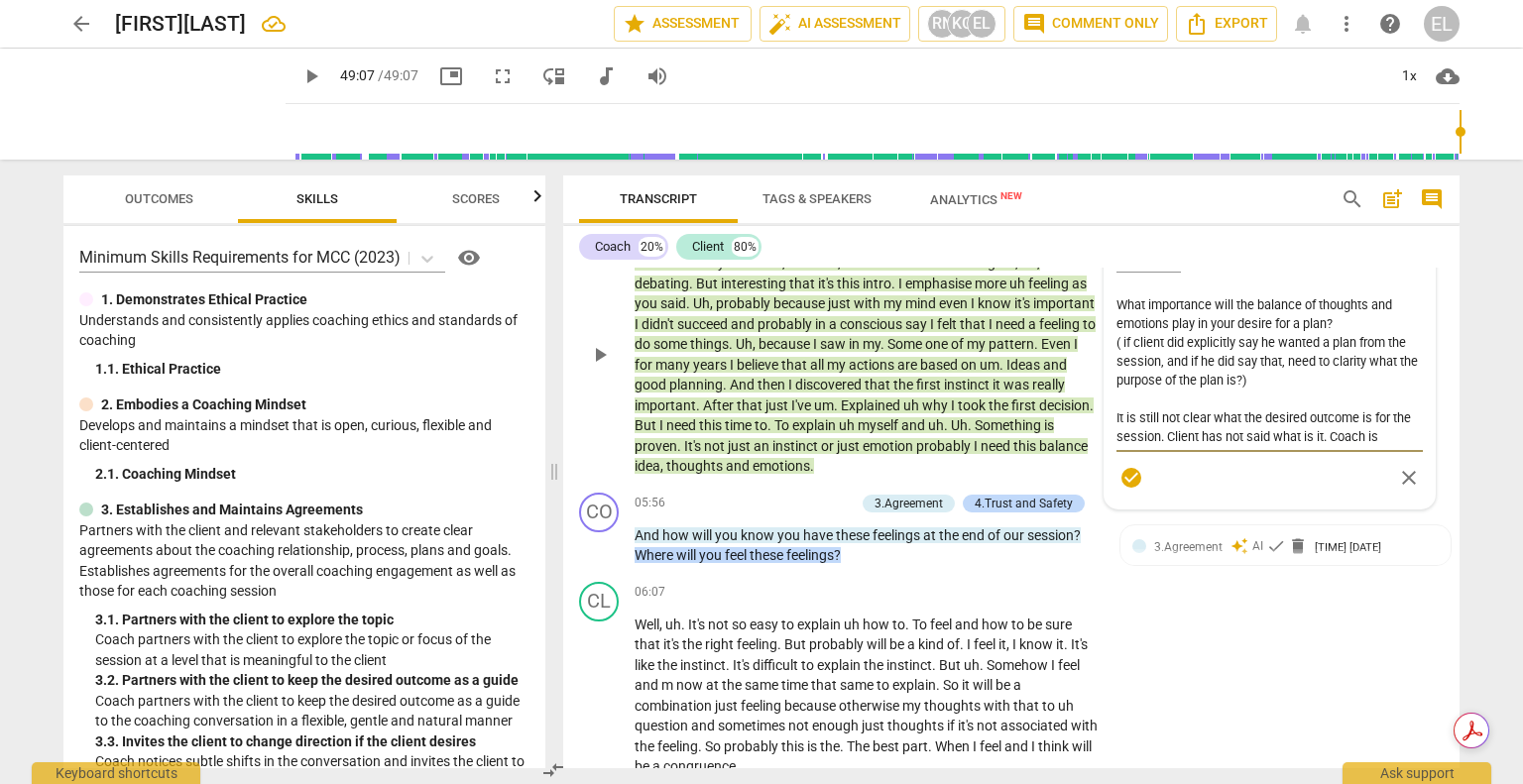 click on "Suggestion: What is the relationship for you between emotions and what is happening in your mind when it comes to following through on doing something?
What is useful about that reflection in terms of the work you want to do today?
What importance will the balance of thoughts and emotions play in your desire for a plan?
( if client did explicitly say he wanted a plan from the session, and if he did say that, need to clarity what the purpose of the plan is?)
It is still not clear what the desired outcome is for the session. Client has not said what is it. Coach is assuming is has been addressed and has mov" at bounding box center (1269, 370) 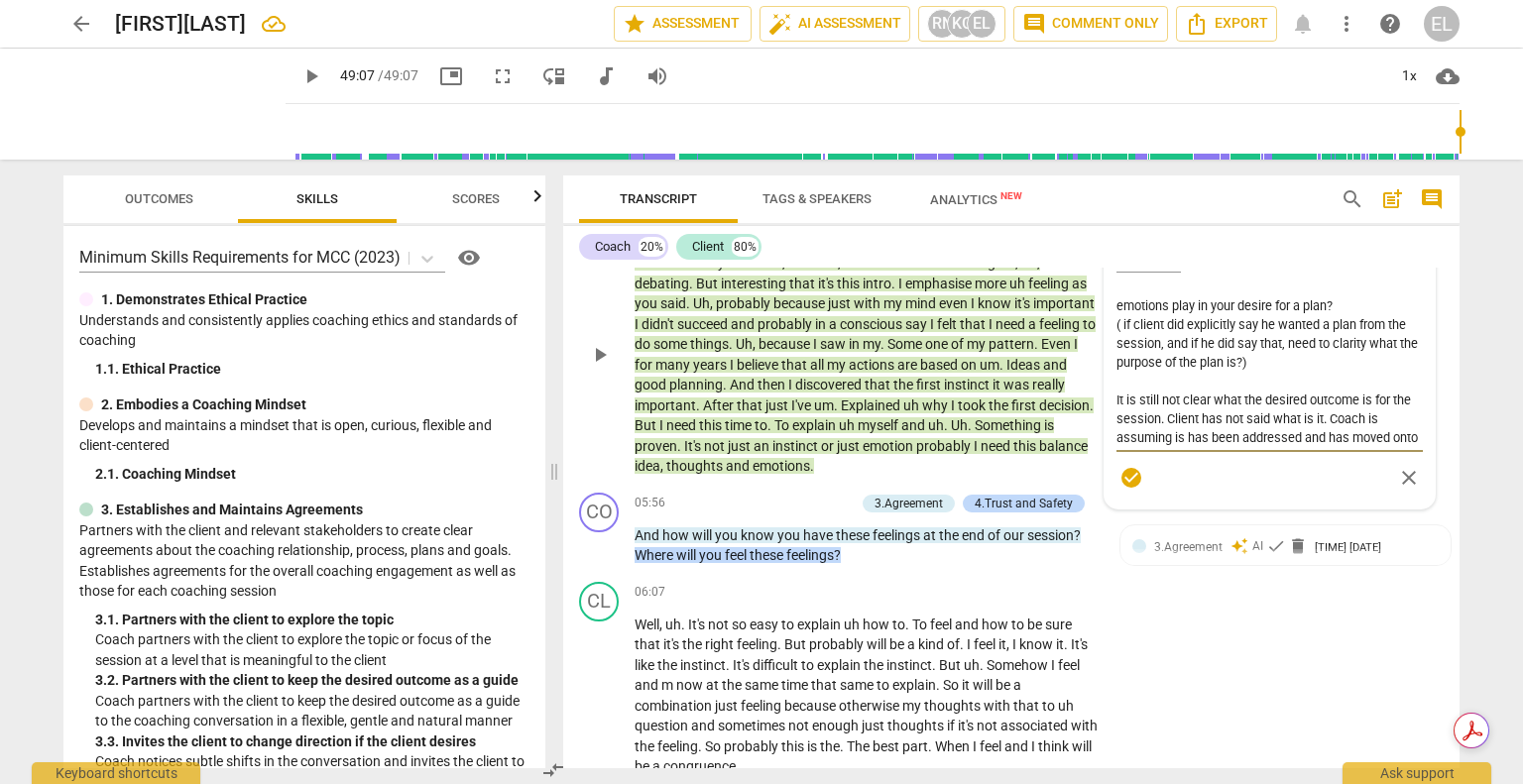 scroll, scrollTop: 149, scrollLeft: 0, axis: vertical 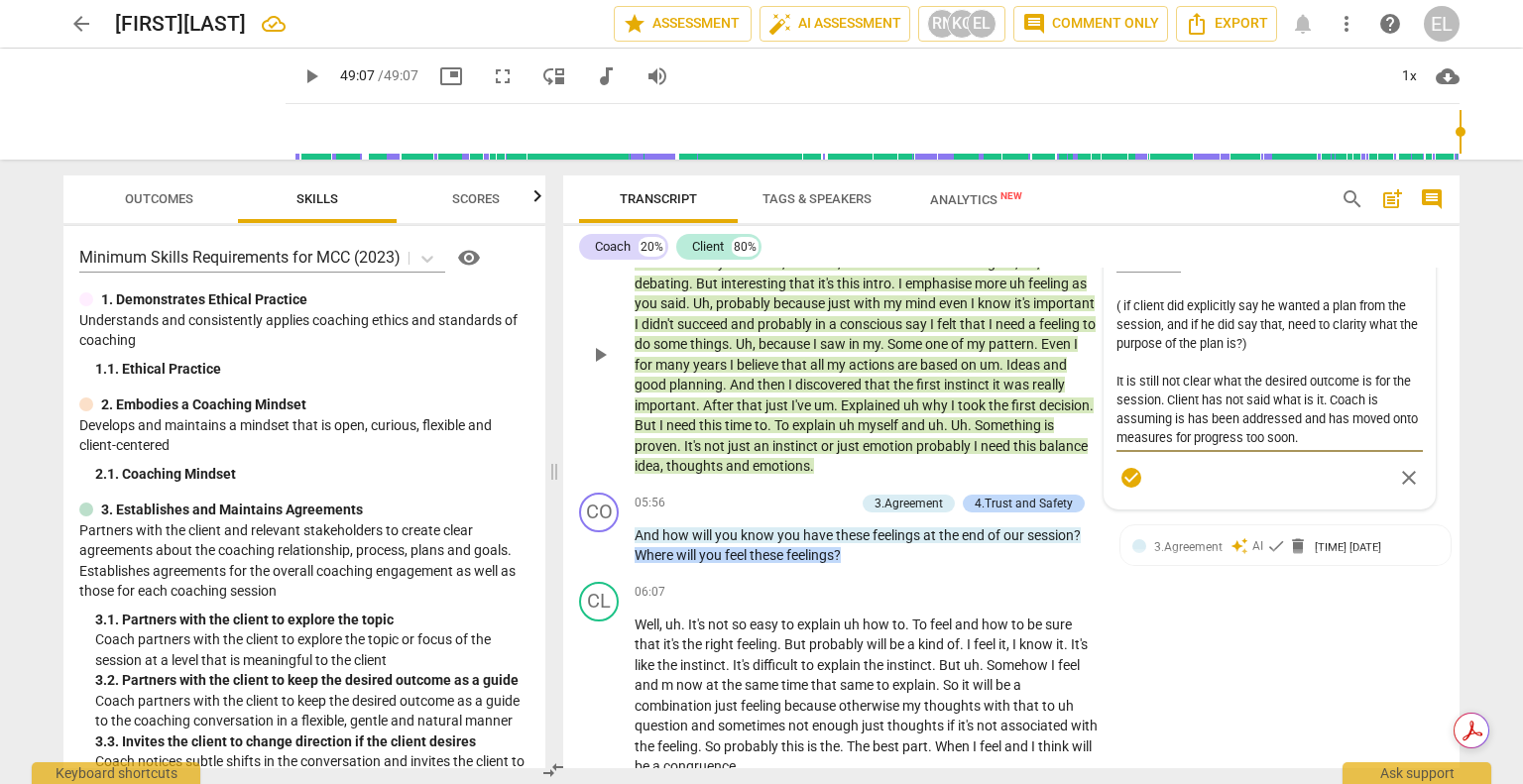 click on "check_circle" at bounding box center (1131, 478) 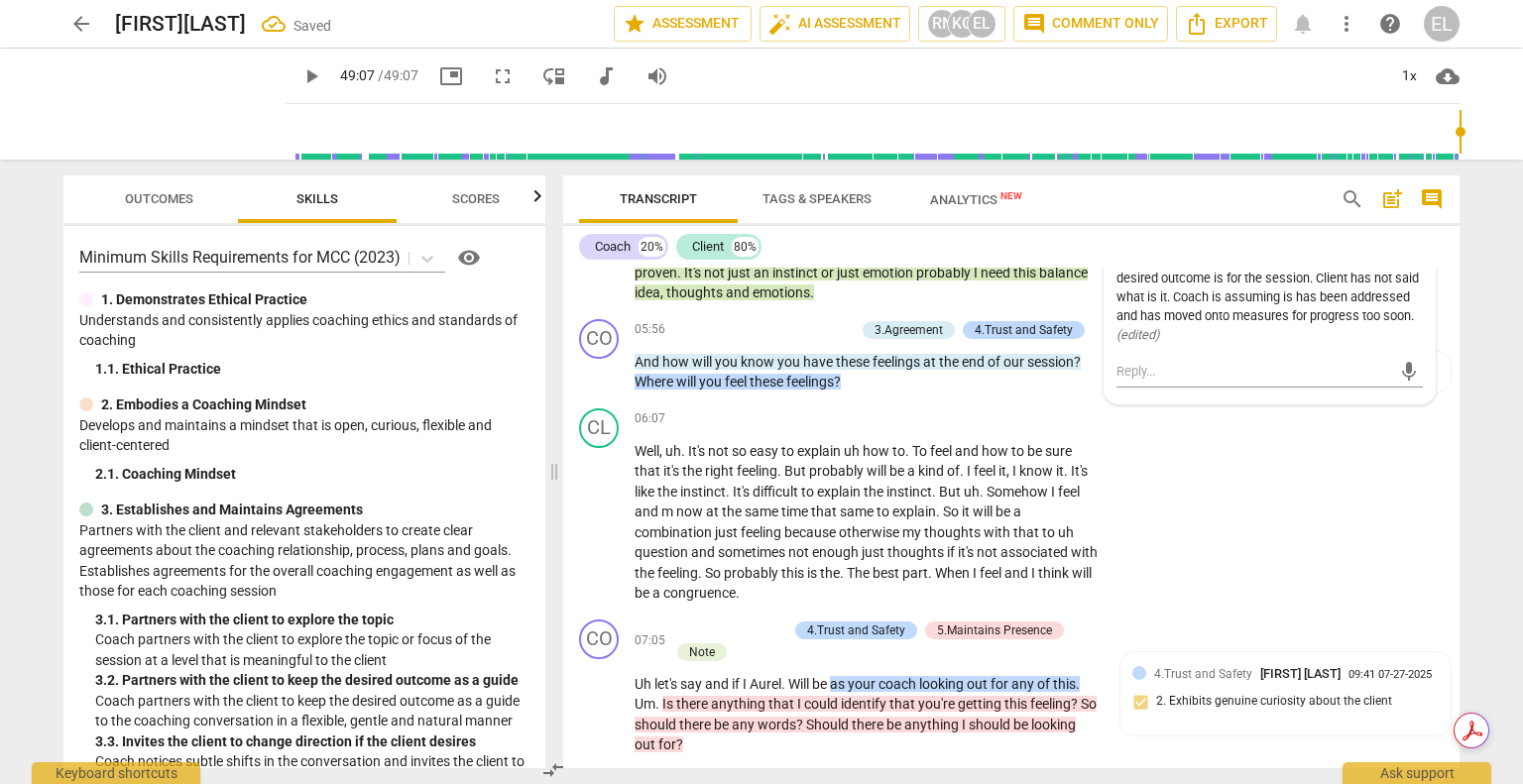 scroll, scrollTop: 1388, scrollLeft: 0, axis: vertical 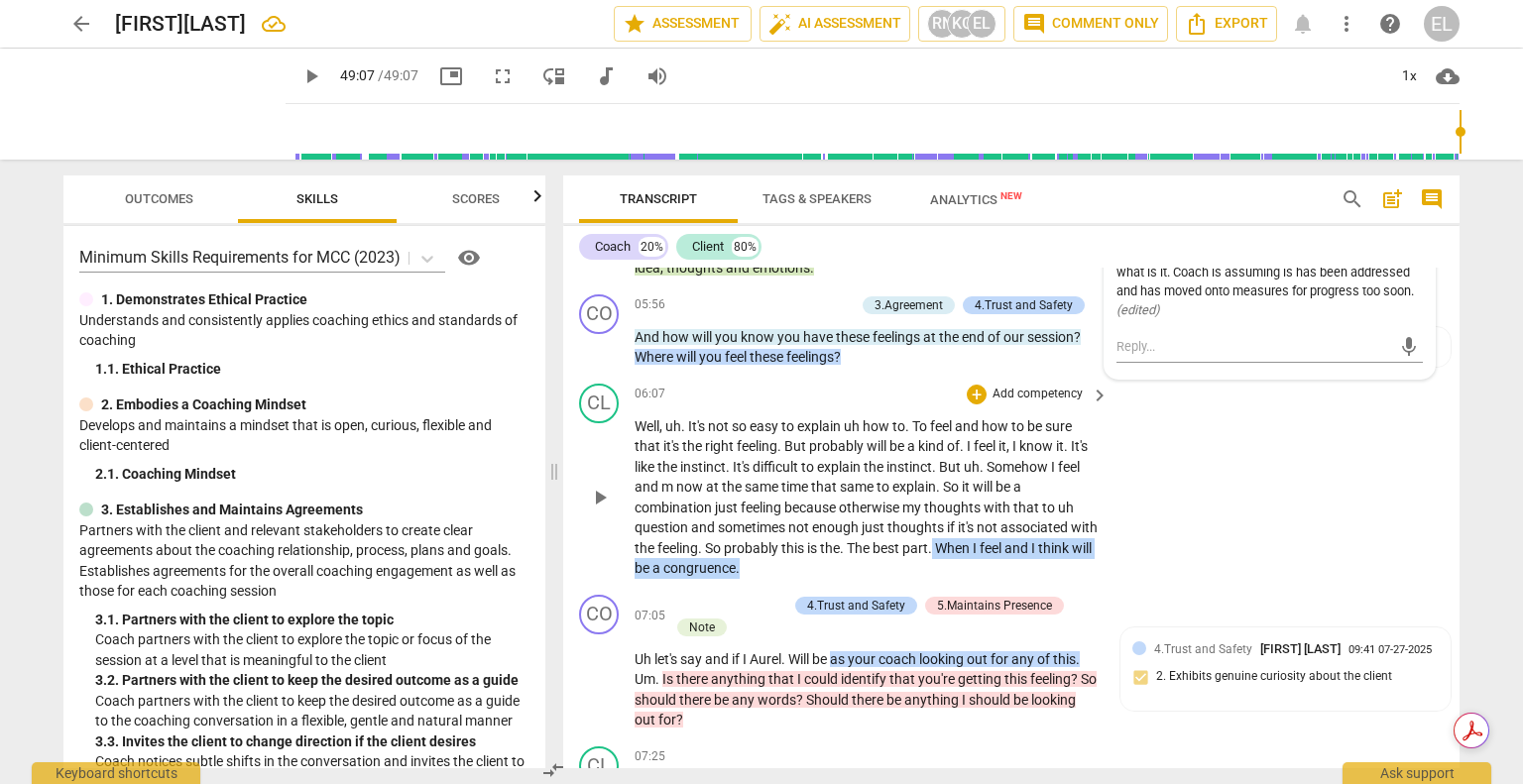 drag, startPoint x: 964, startPoint y: 566, endPoint x: 1081, endPoint y: 589, distance: 119.23926 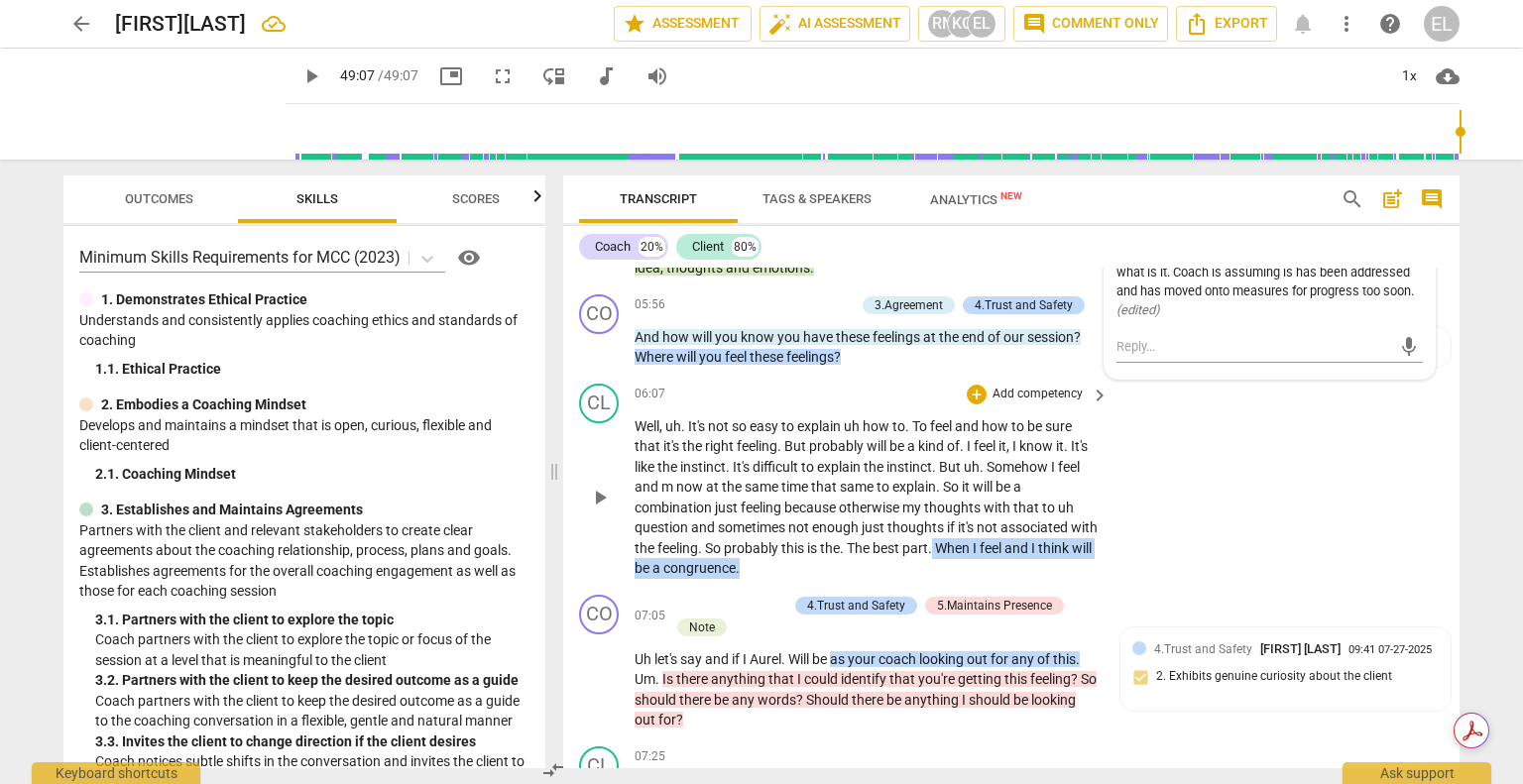 click on "Well ,   uh .   It's   not   so   easy   to   explain   uh   how   to .   To   feel   and   how   to   be   sure   that   it's   the   right   feeling .   But   probably   will   be   a   kind   of .   I   feel   it ,   I   know   it .   It's   like   the   instinct .   It's   difficult   to   explain   the   instinct .   But   uh .   Somehow   I   feel   and   m   now   at   the   same   time   that   same   to   explain .   So   it   will   be   a   combination   just   feeling   because   otherwise   my   thoughts   with   that   to   uh   question   and   sometimes   not   enough   just   thoughts   if   it's   not   associated   with   the   feeling .   So   probably   this   is   the .   The   best   part .   When   I   feel   and   I   think   will   be   a   congruence ." at bounding box center [867, 498] 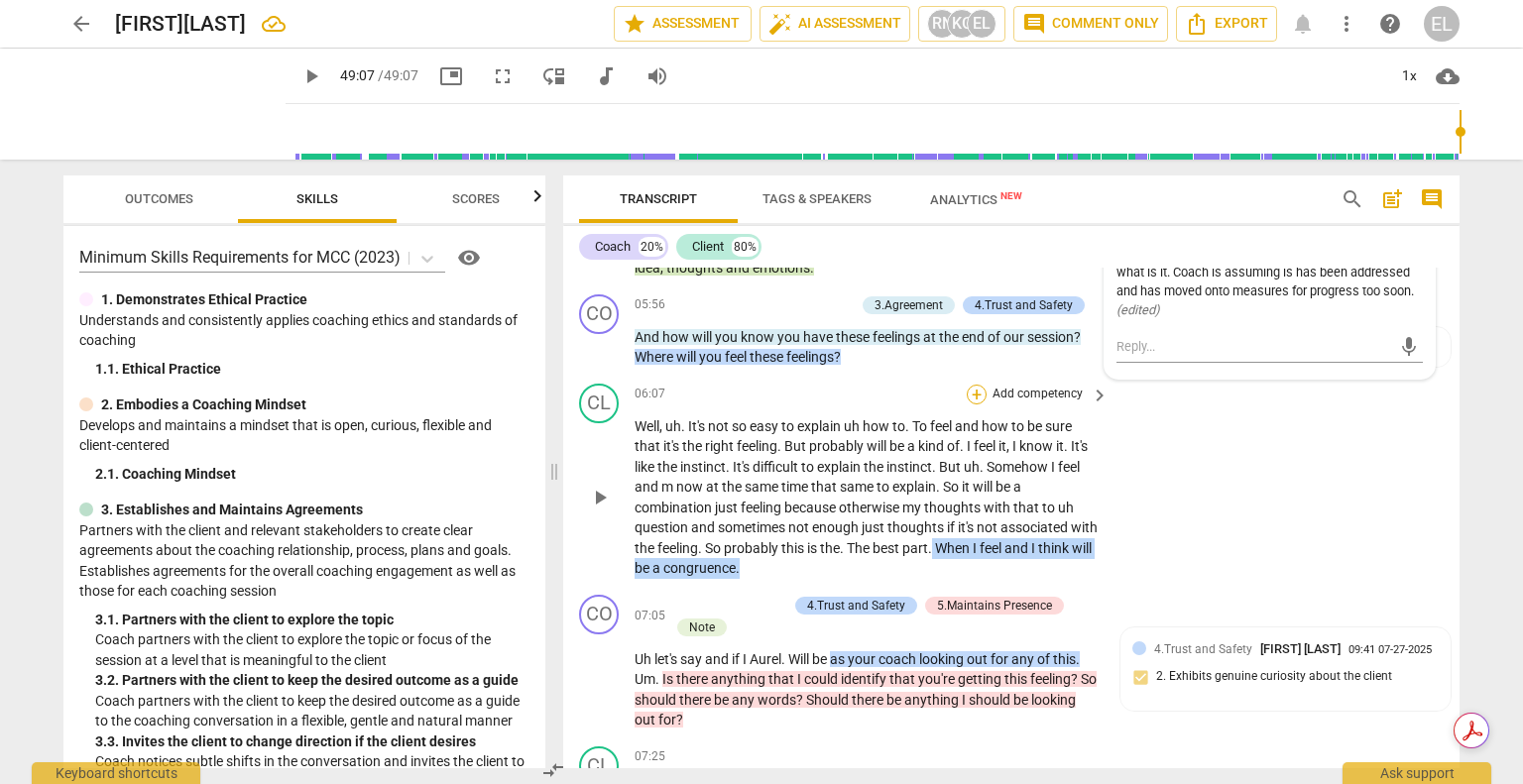 click on "+" at bounding box center (977, 394) 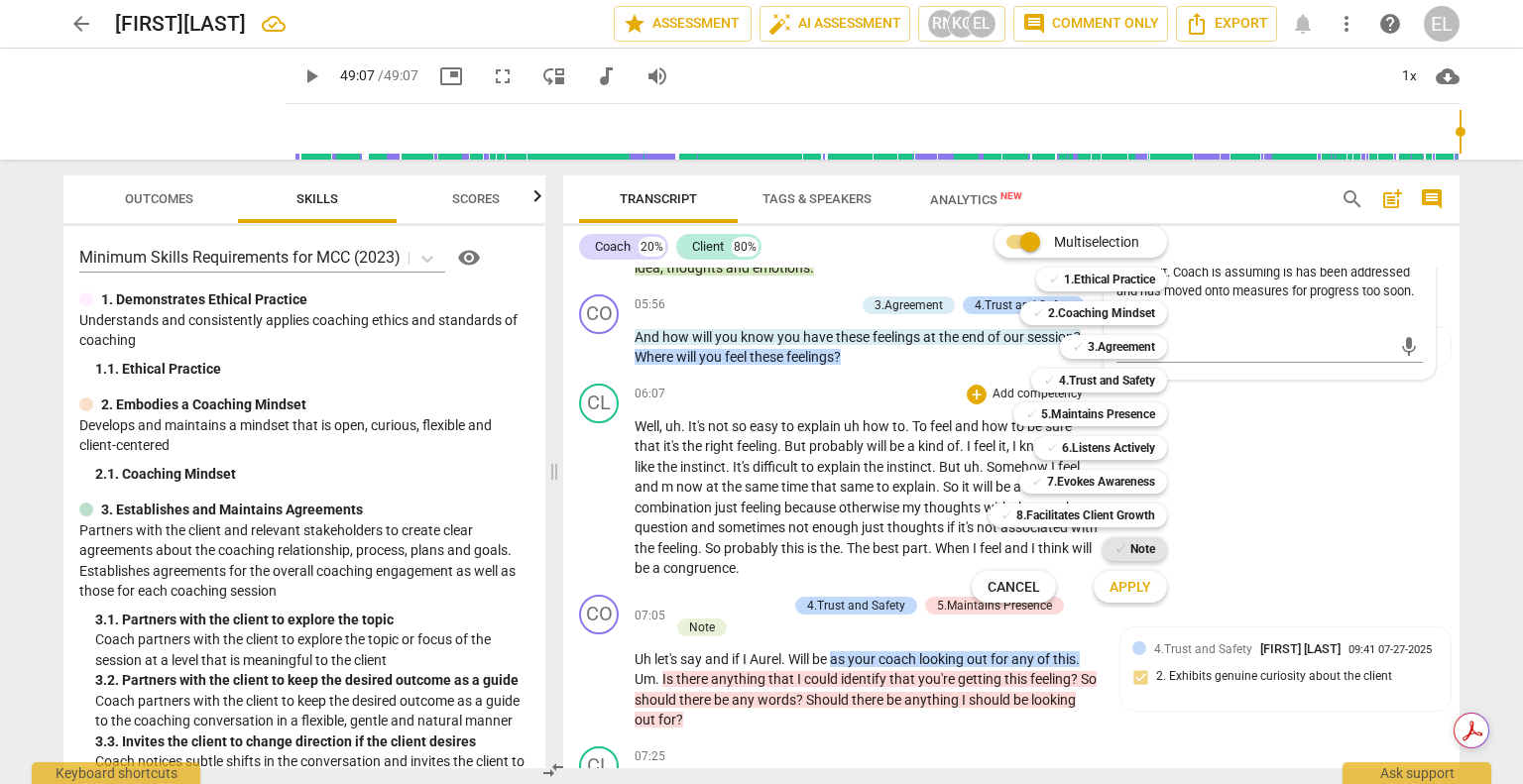click on "Note" at bounding box center [1142, 549] 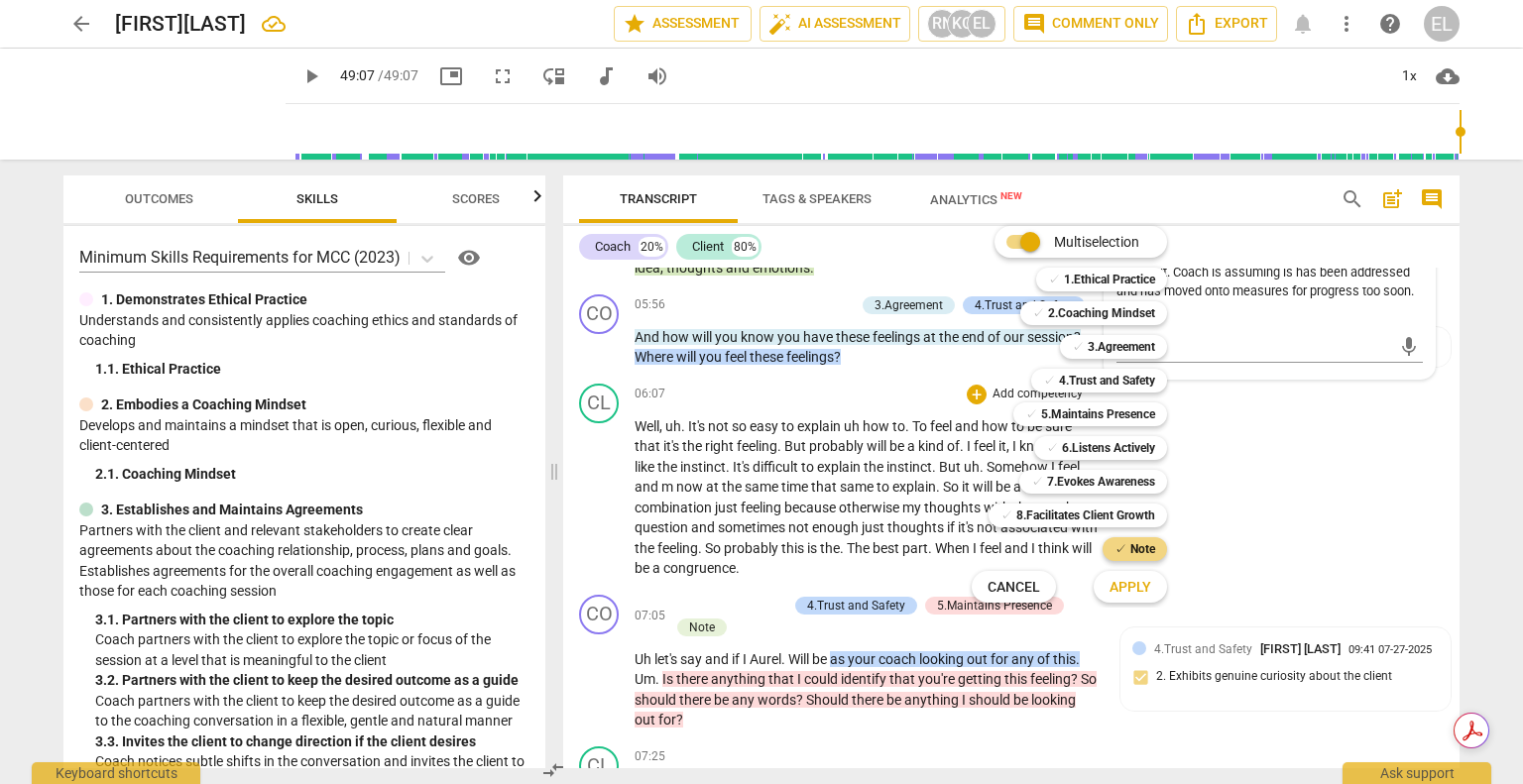 click on "Apply" at bounding box center (1130, 588) 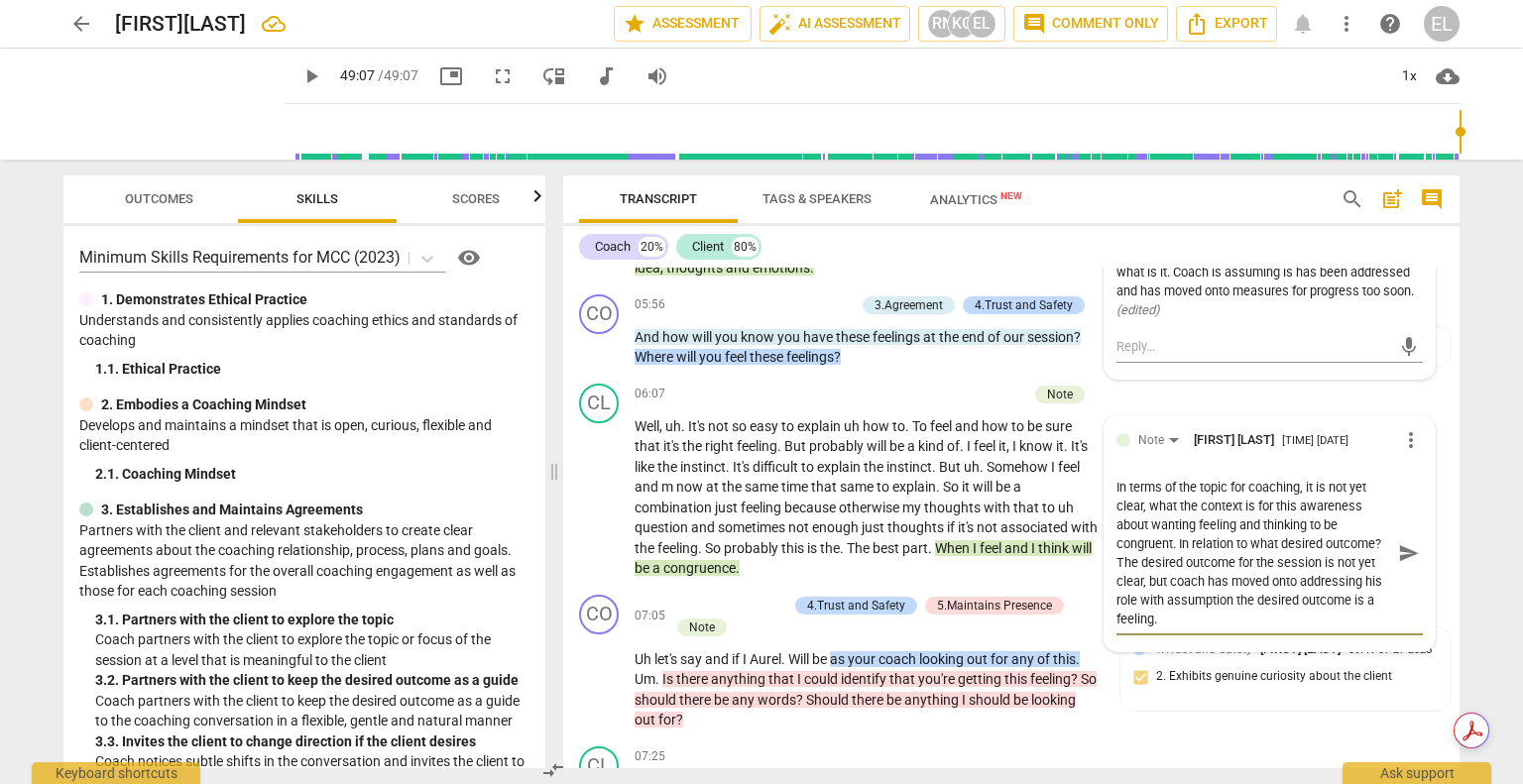 scroll, scrollTop: 55, scrollLeft: 0, axis: vertical 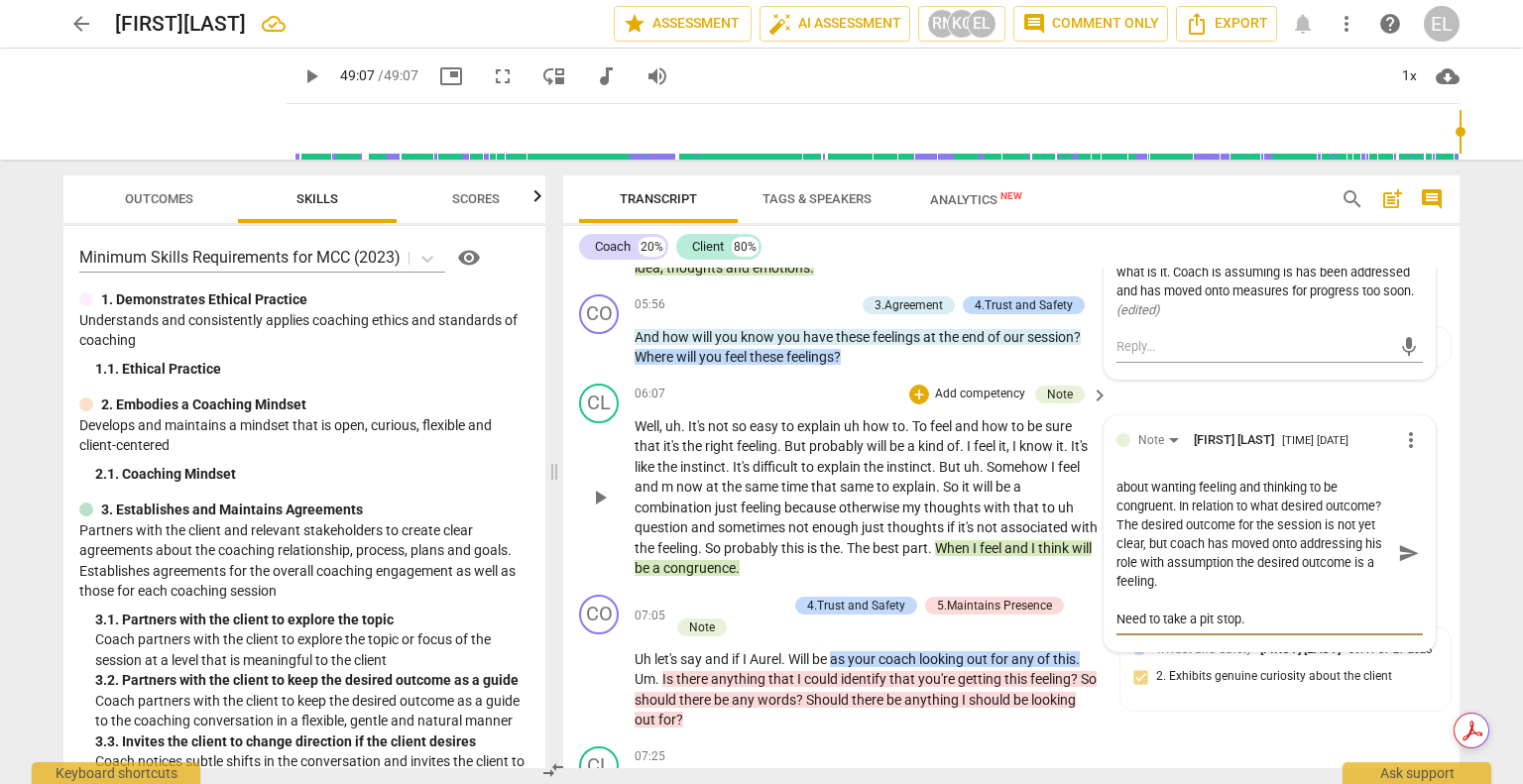 click on "send" at bounding box center (1409, 553) 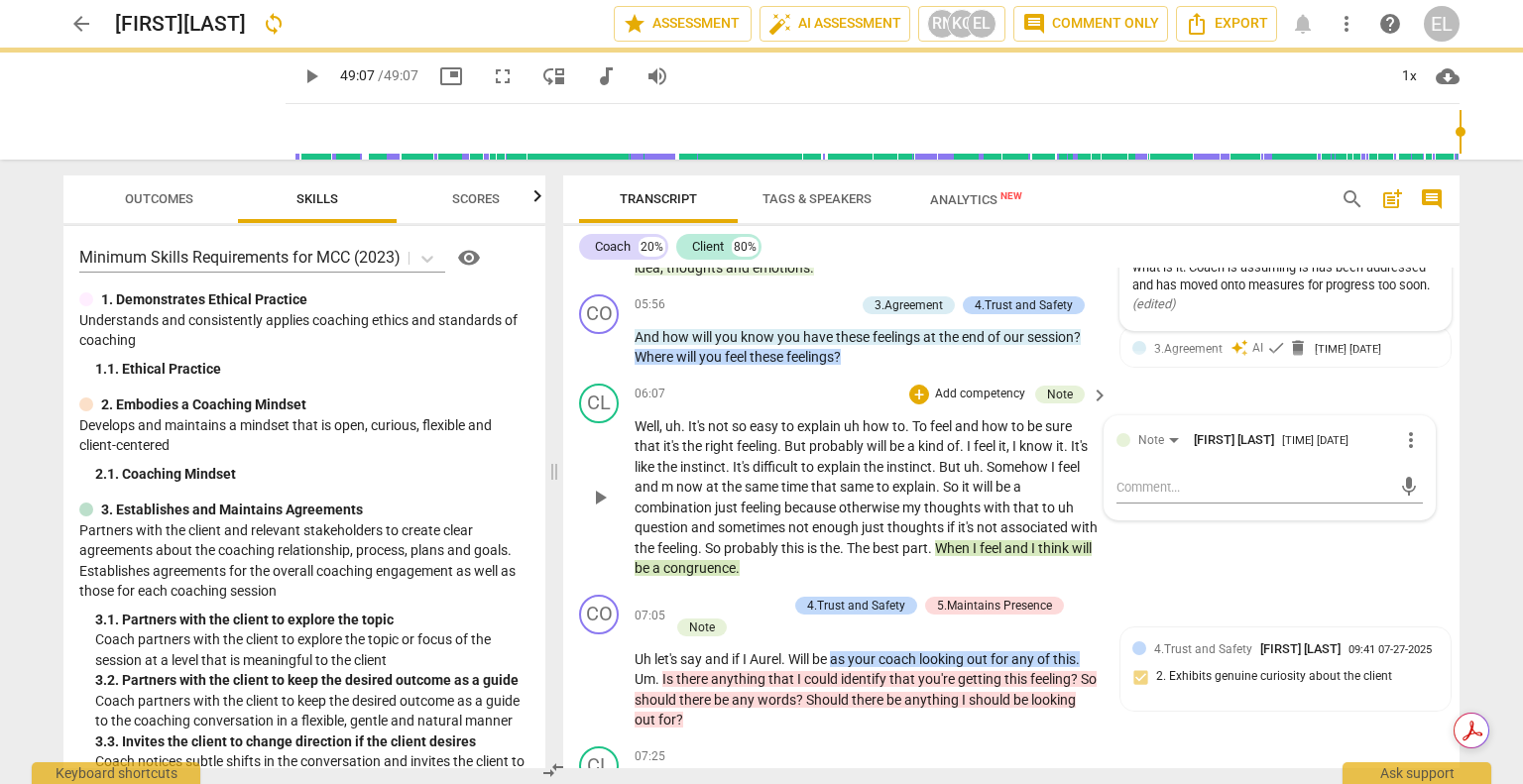 scroll, scrollTop: 0, scrollLeft: 0, axis: both 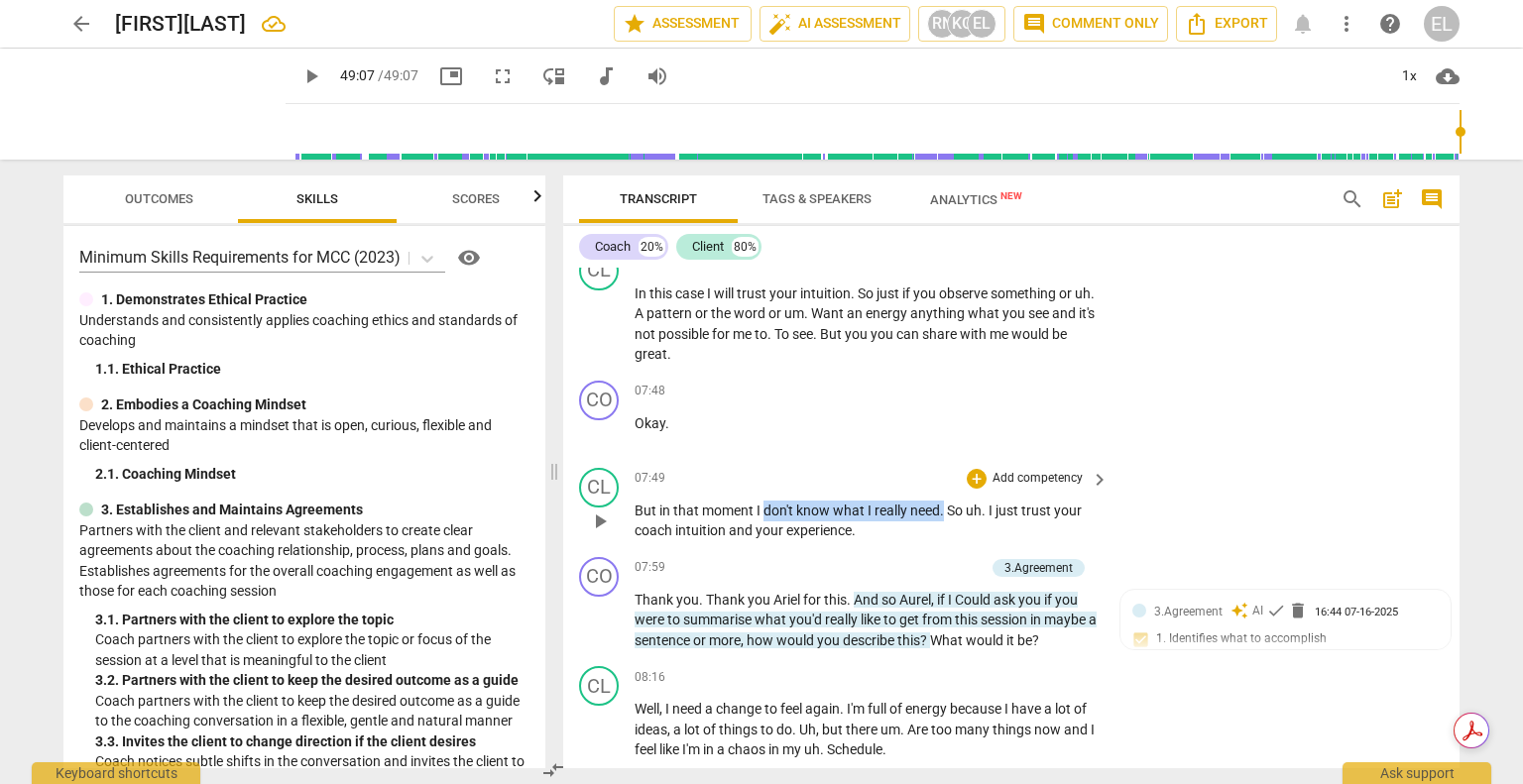 drag, startPoint x: 762, startPoint y: 528, endPoint x: 968, endPoint y: 507, distance: 207.0676 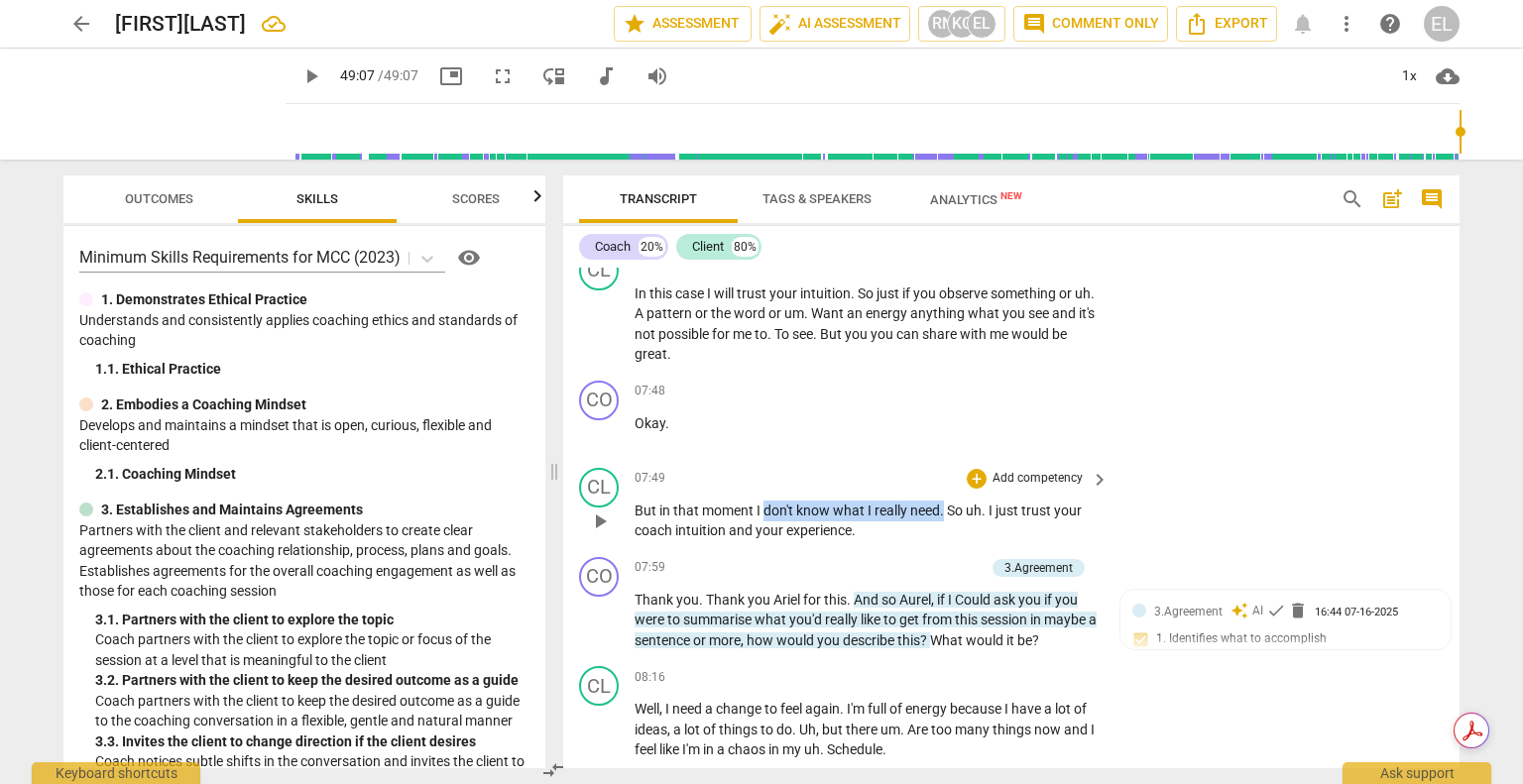 click on "But   in   that   moment   I   don't   know   what   I   really   need .   So   uh .   I   just   trust   your   coach   intuition   and   your   experience ." at bounding box center (867, 520) 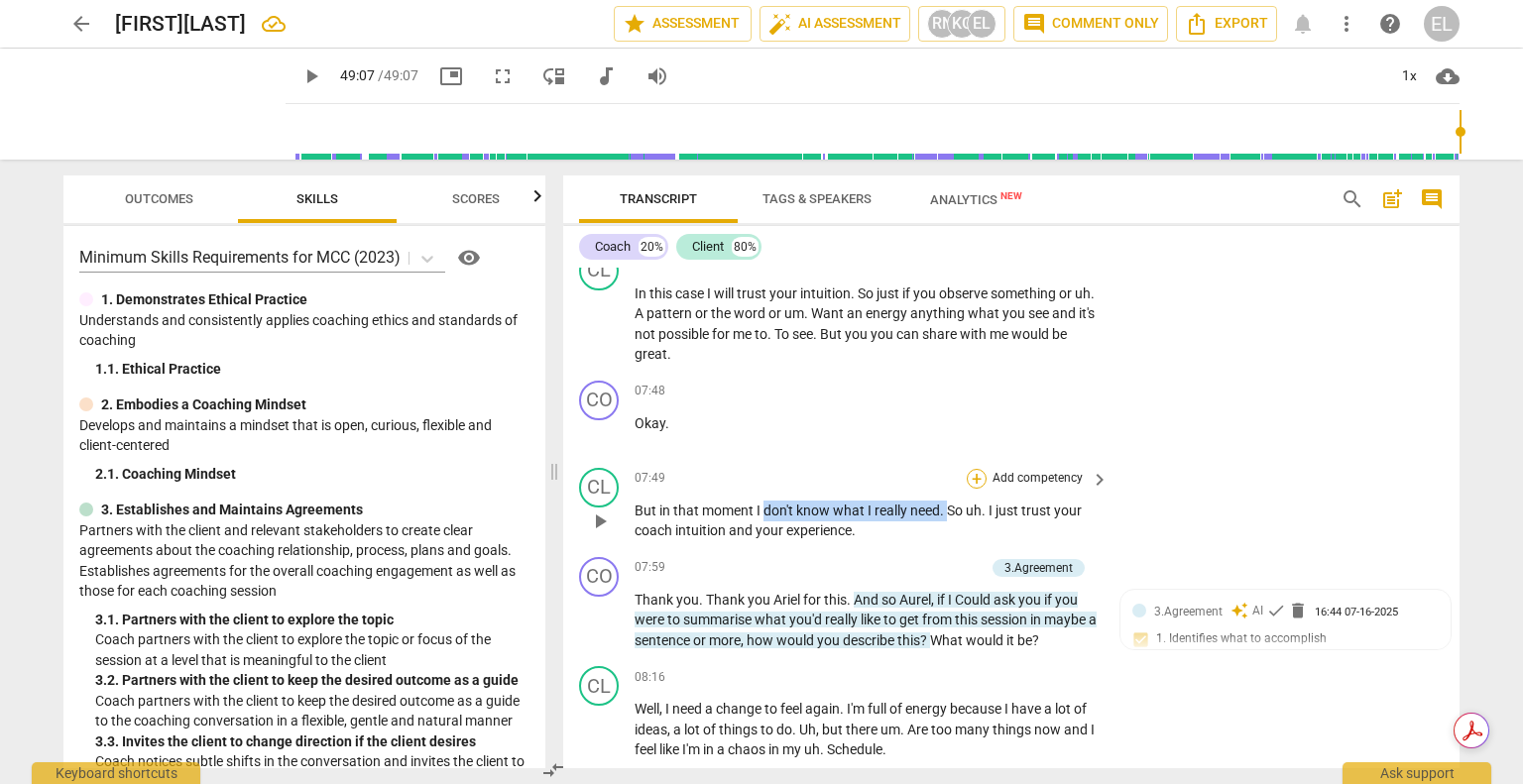 click on "+" at bounding box center (977, 479) 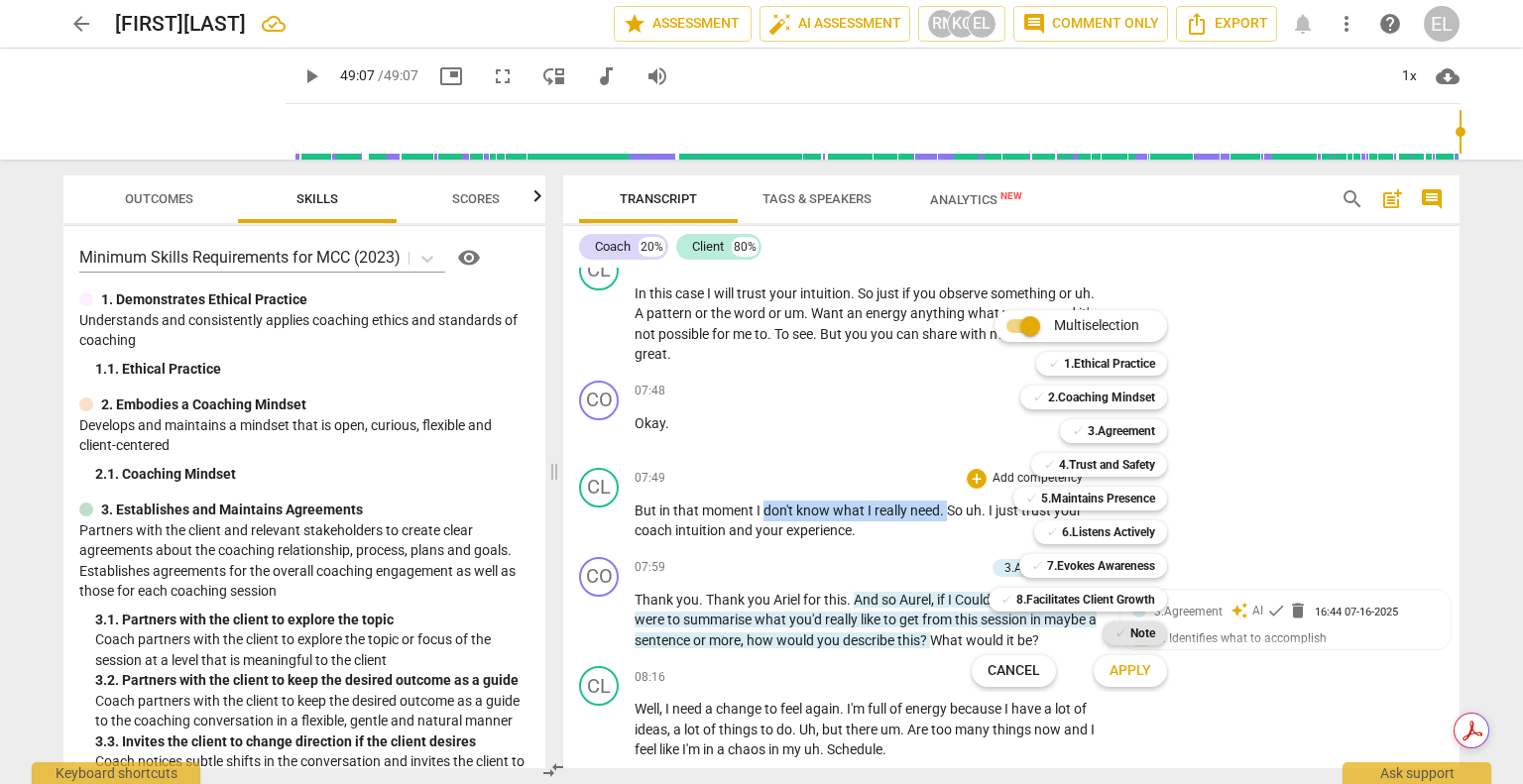 click on "Note" at bounding box center (1142, 633) 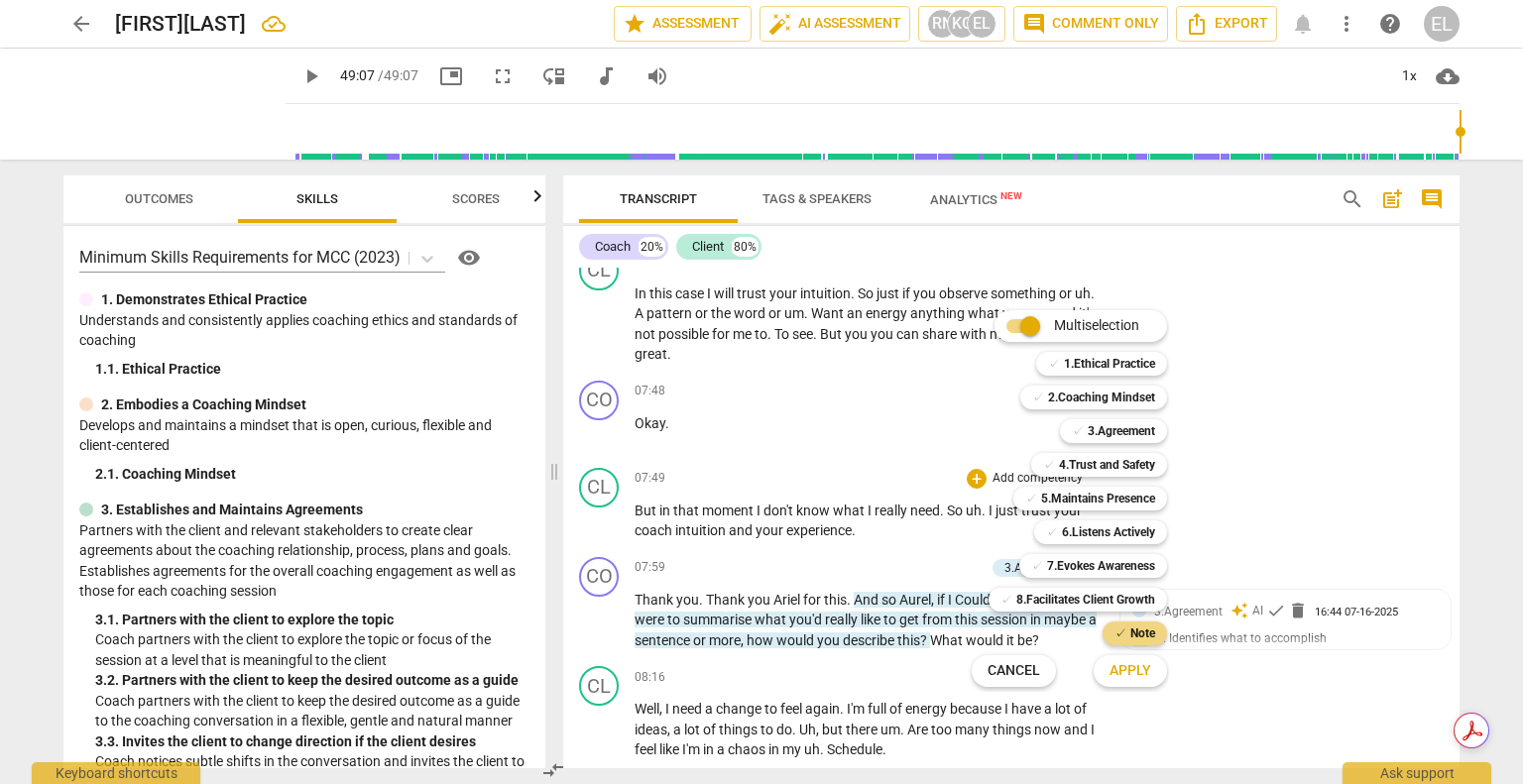 click on "Apply" at bounding box center [1130, 671] 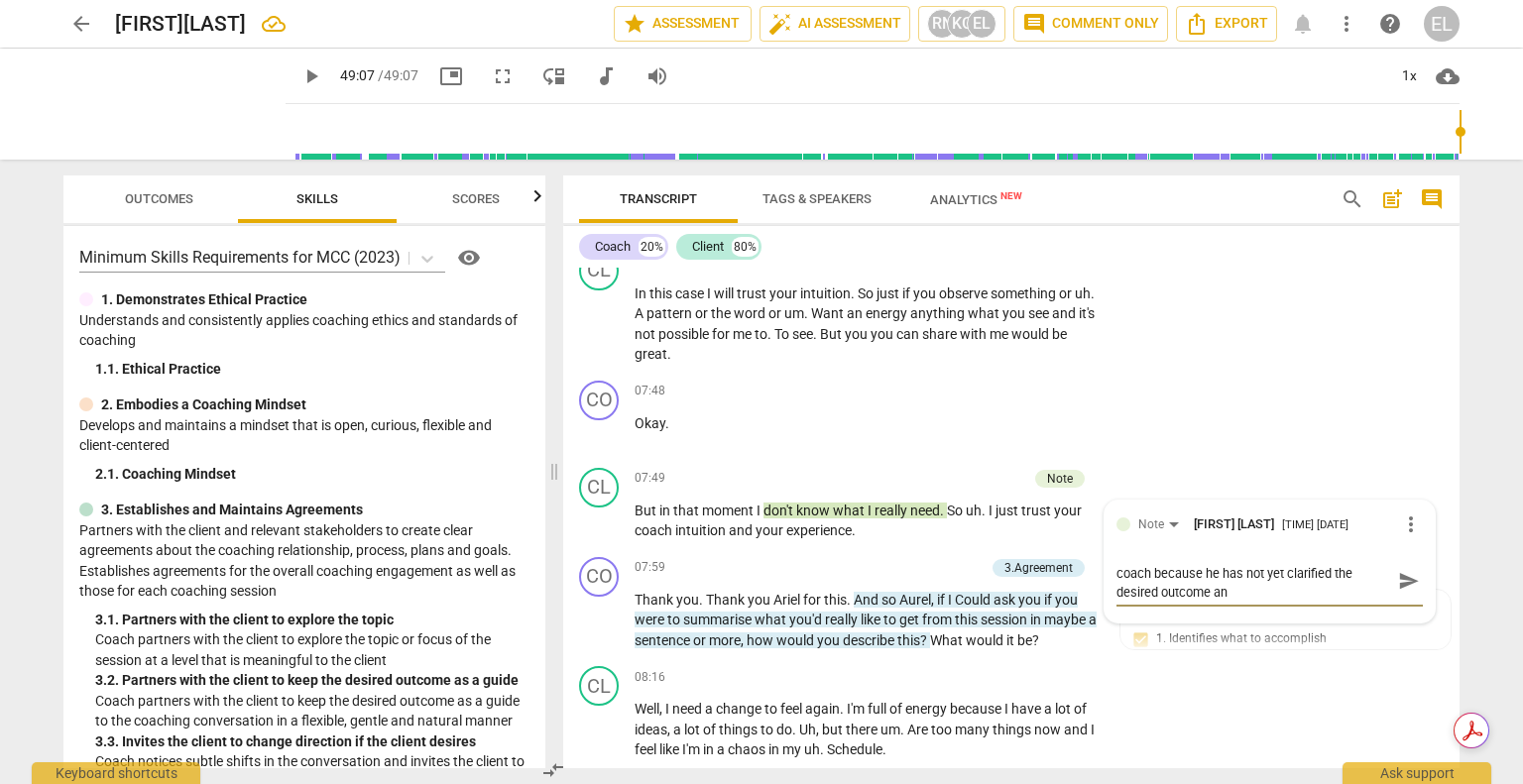 scroll, scrollTop: 0, scrollLeft: 0, axis: both 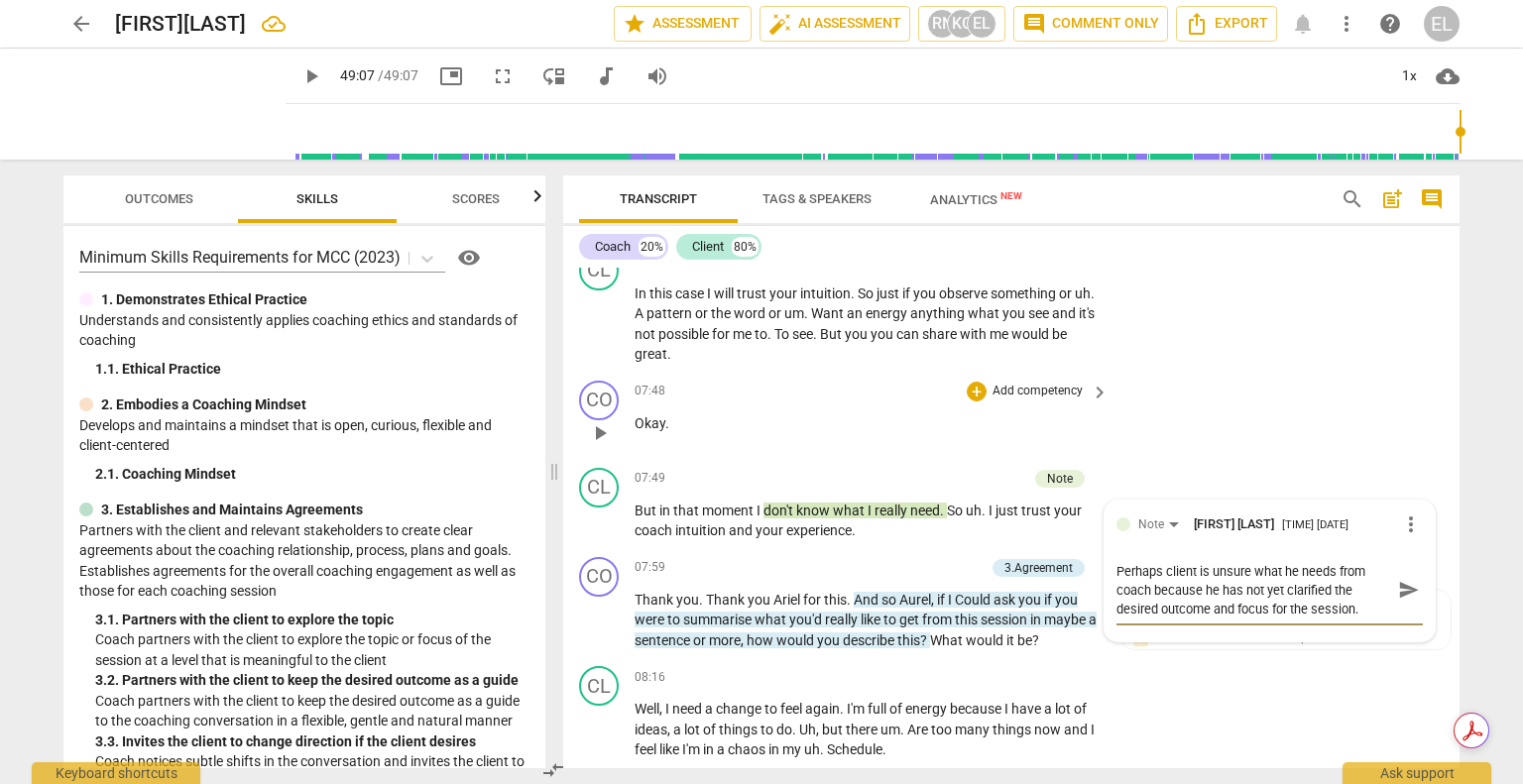 click on "send" at bounding box center (1409, 590) 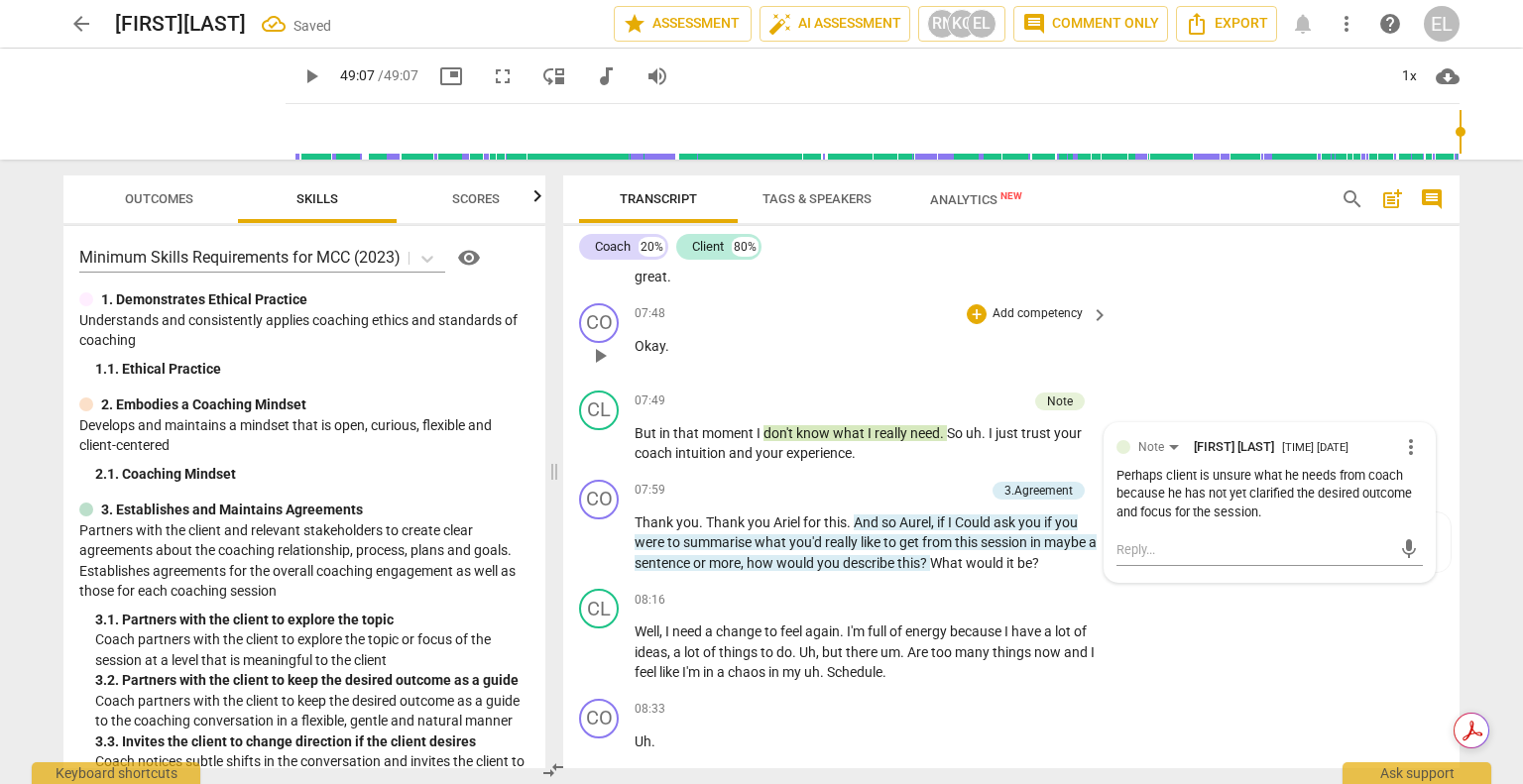 scroll, scrollTop: 1982, scrollLeft: 0, axis: vertical 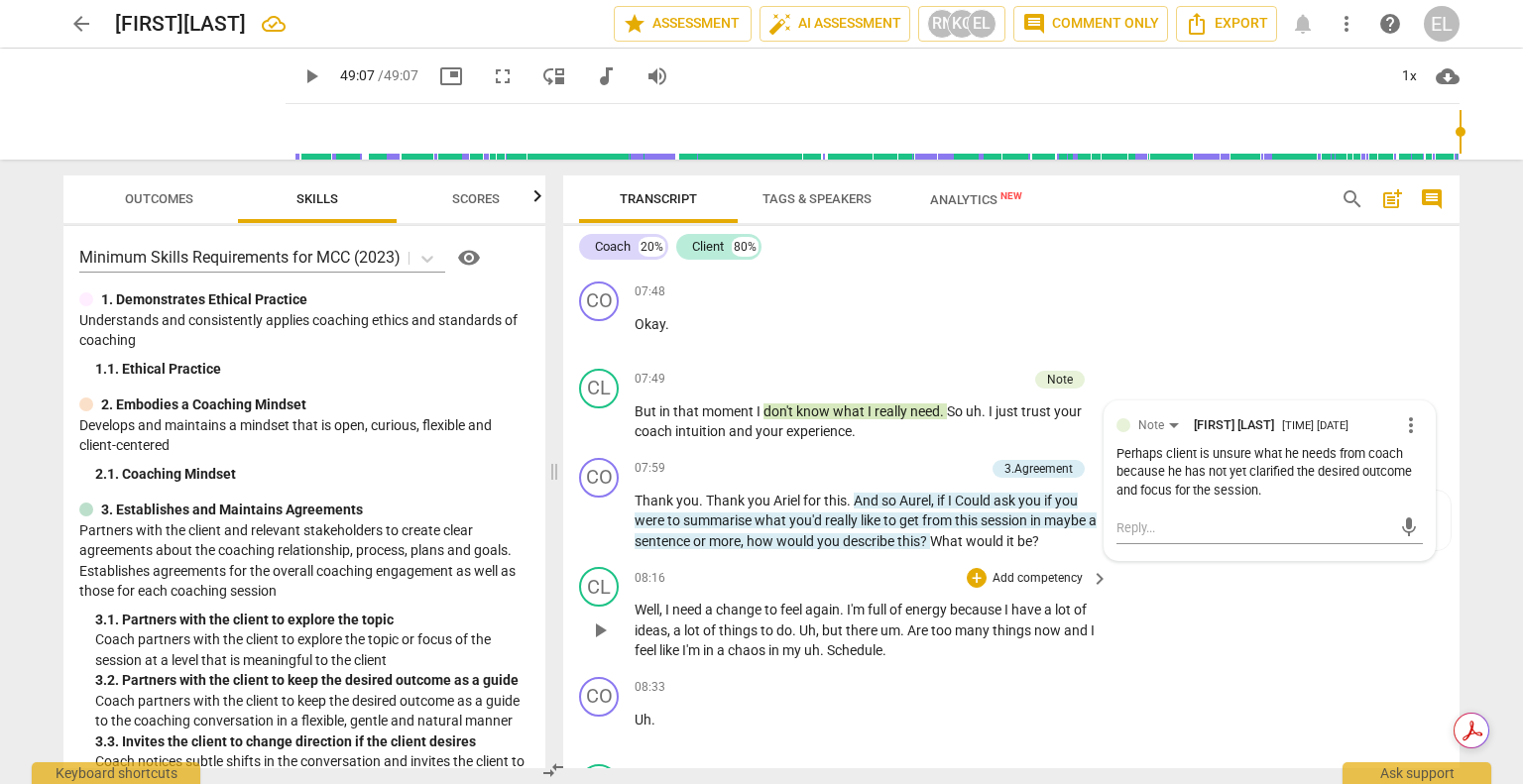 click on "08:16 + Add competency keyboard_arrow_right" at bounding box center (873, 578) 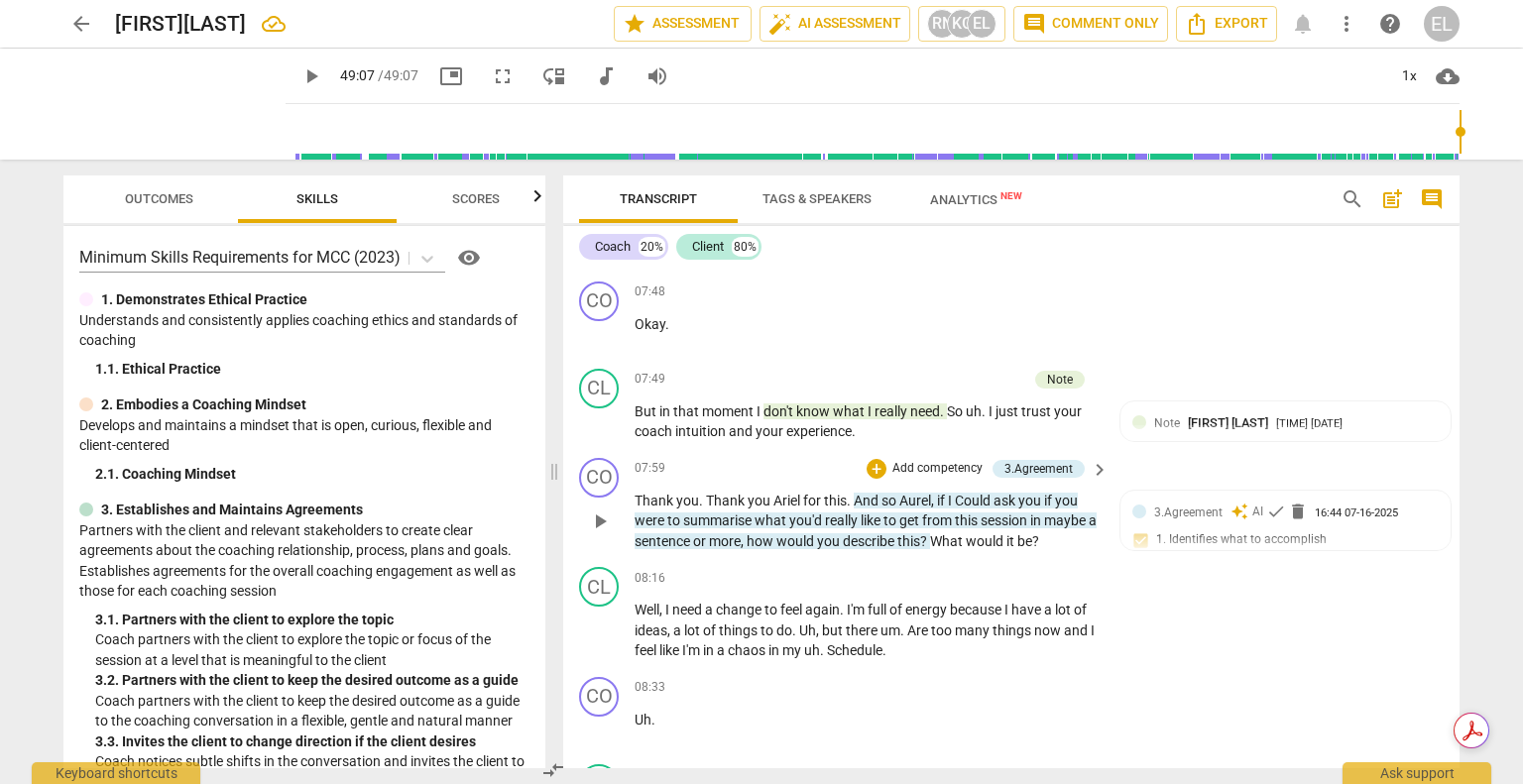 click on "like" at bounding box center [872, 520] 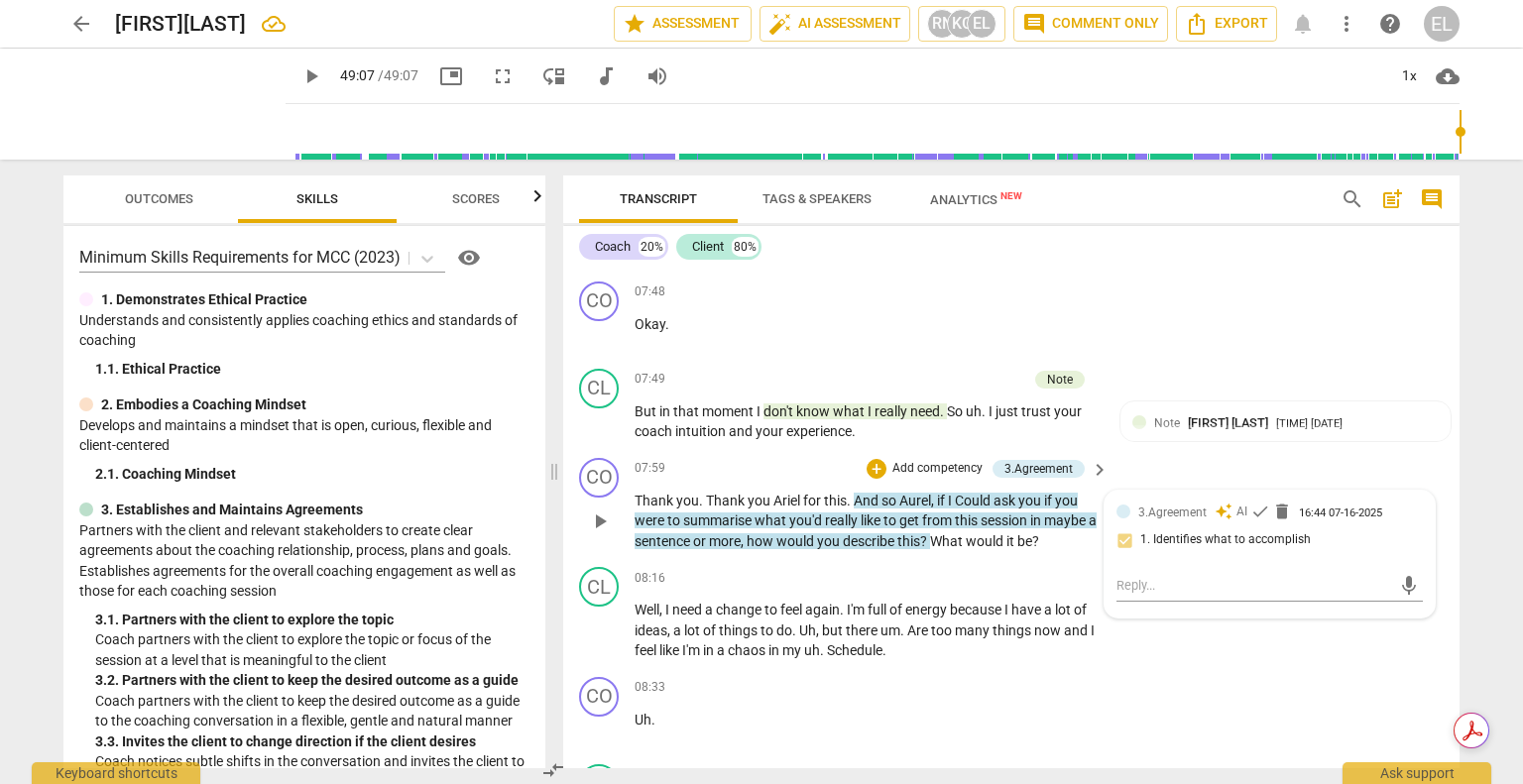 click on "what" at bounding box center [771, 520] 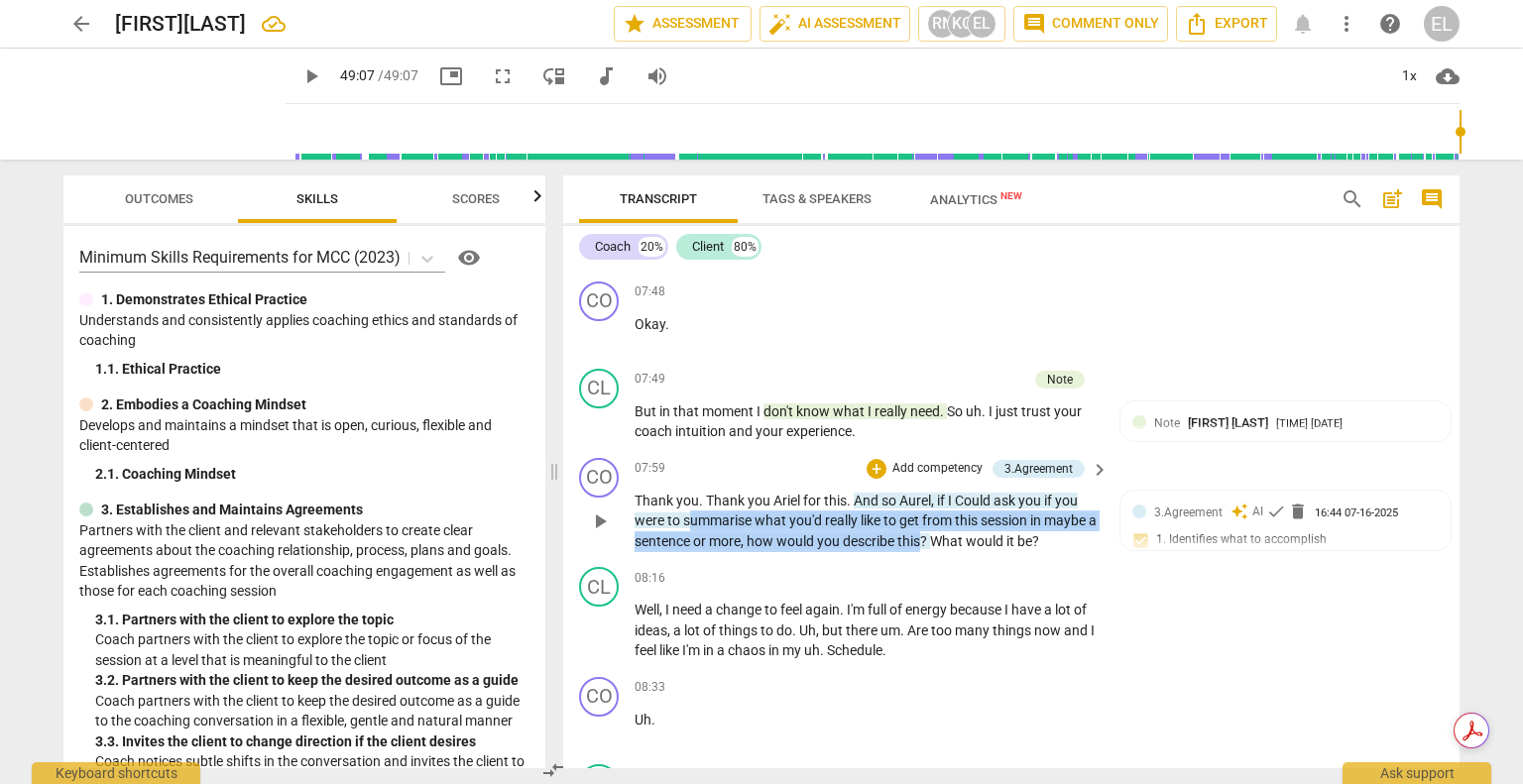 drag, startPoint x: 693, startPoint y: 538, endPoint x: 935, endPoint y: 555, distance: 242.59637 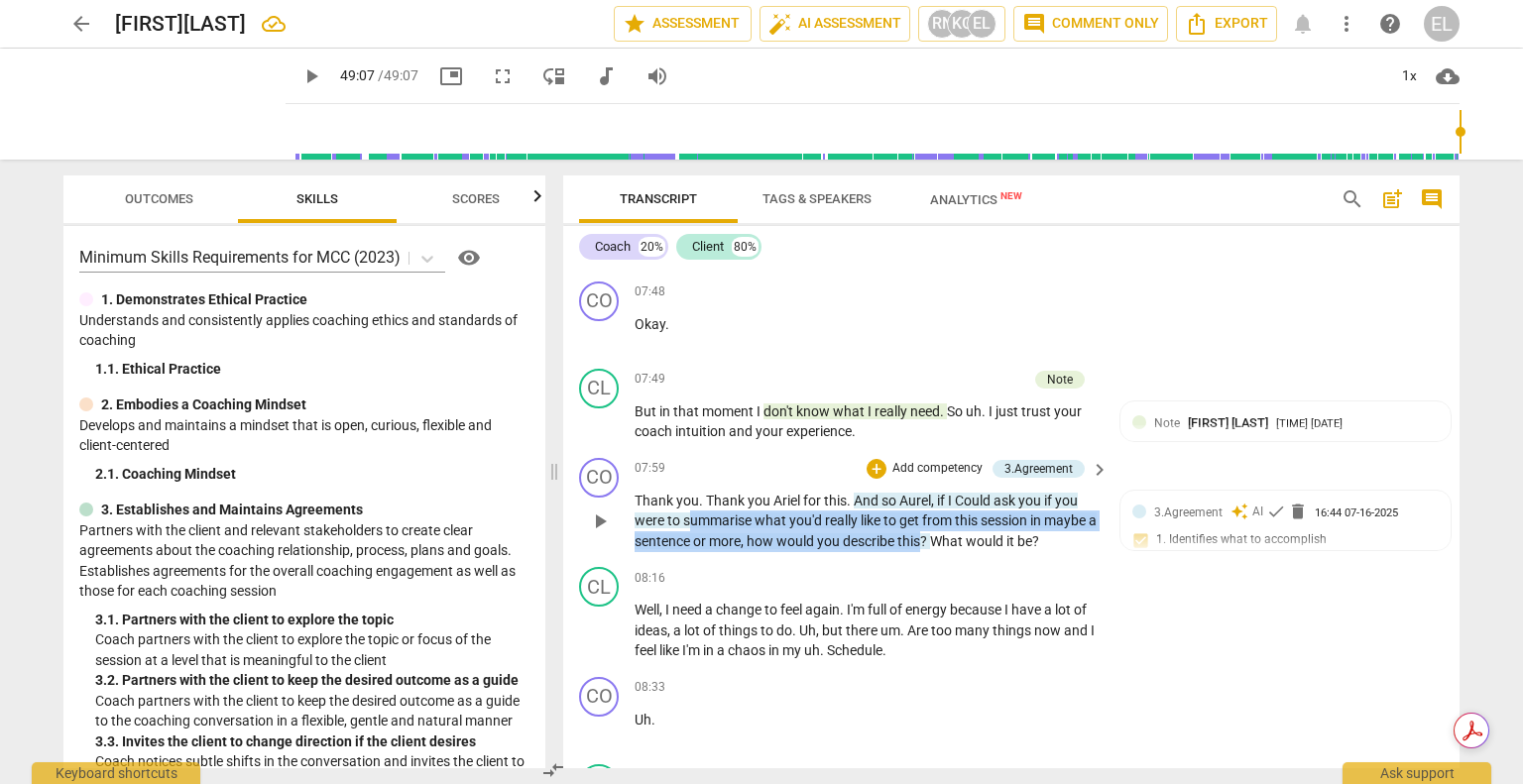 click on "Thank   you .   Thank   you   [NAME]   [LAST]   for   this .   And   so   [FIRST] ,   if   I   Could   ask   you   if   you   were   to   summarise   what   you'd   really   like   to   get   from   this   session   in   maybe   a   sentence   or   more ,   how   would   you   describe   this ?   What   would   it   be ?" at bounding box center [867, 521] 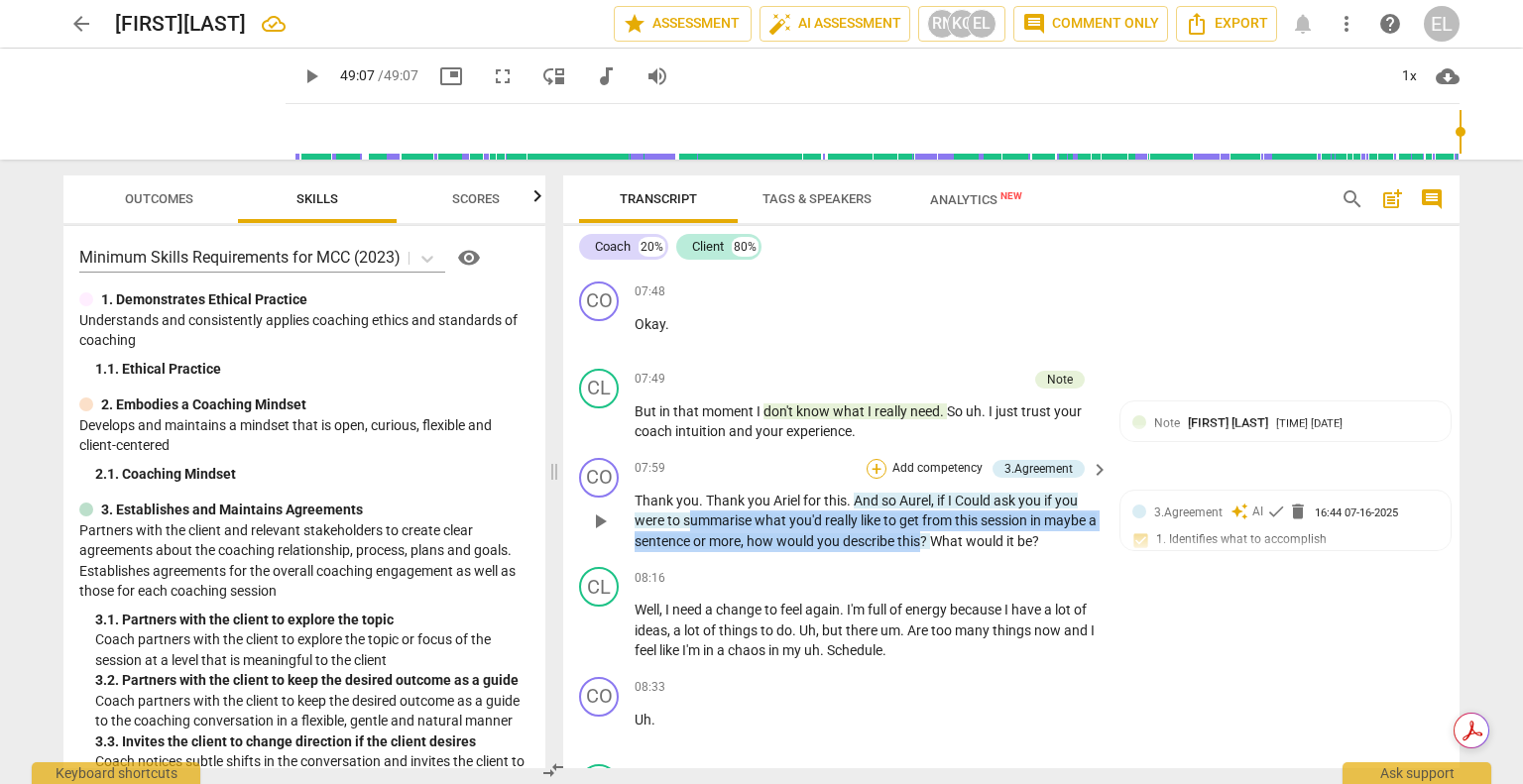 click on "+" at bounding box center [877, 469] 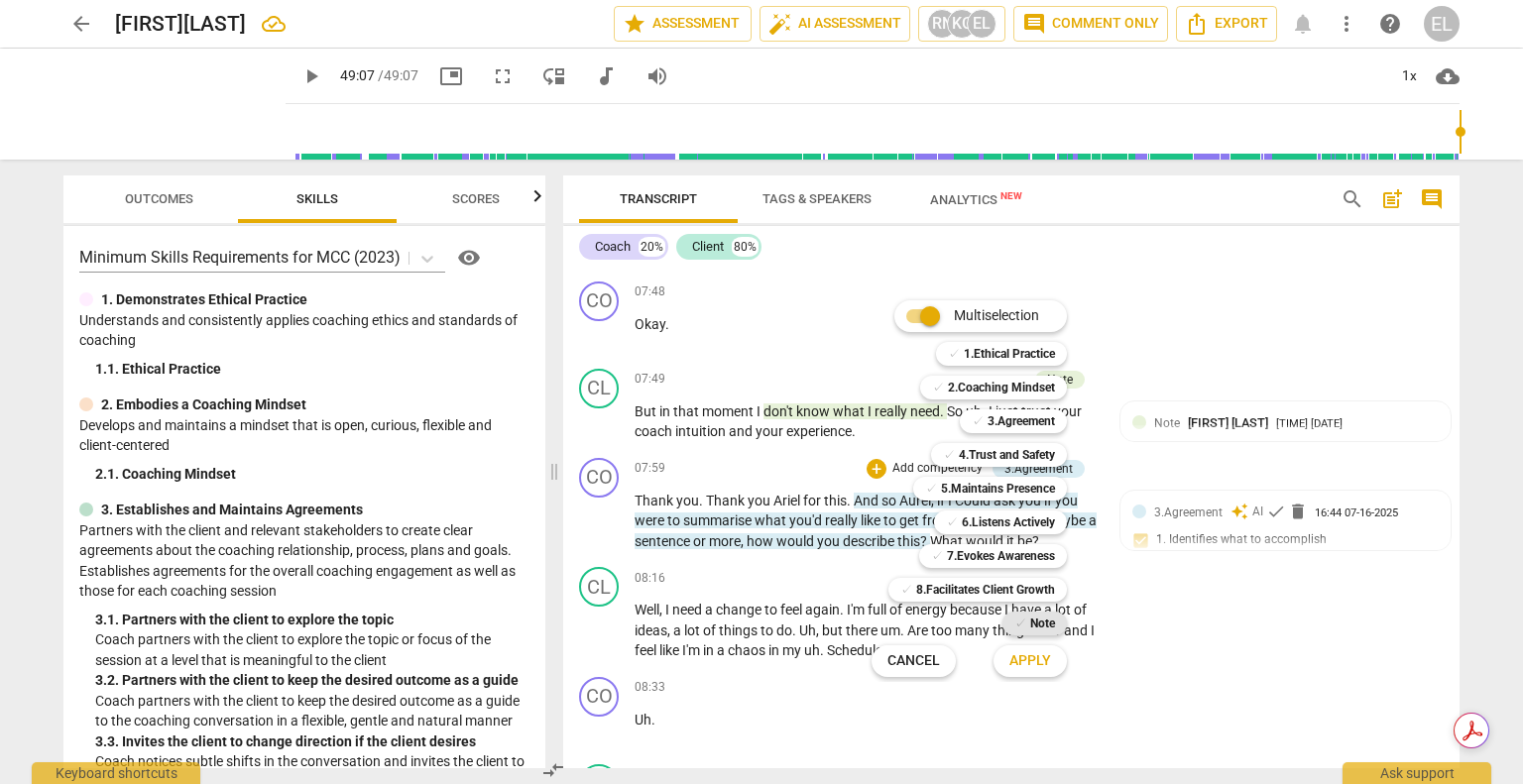click on "Note" at bounding box center (1042, 623) 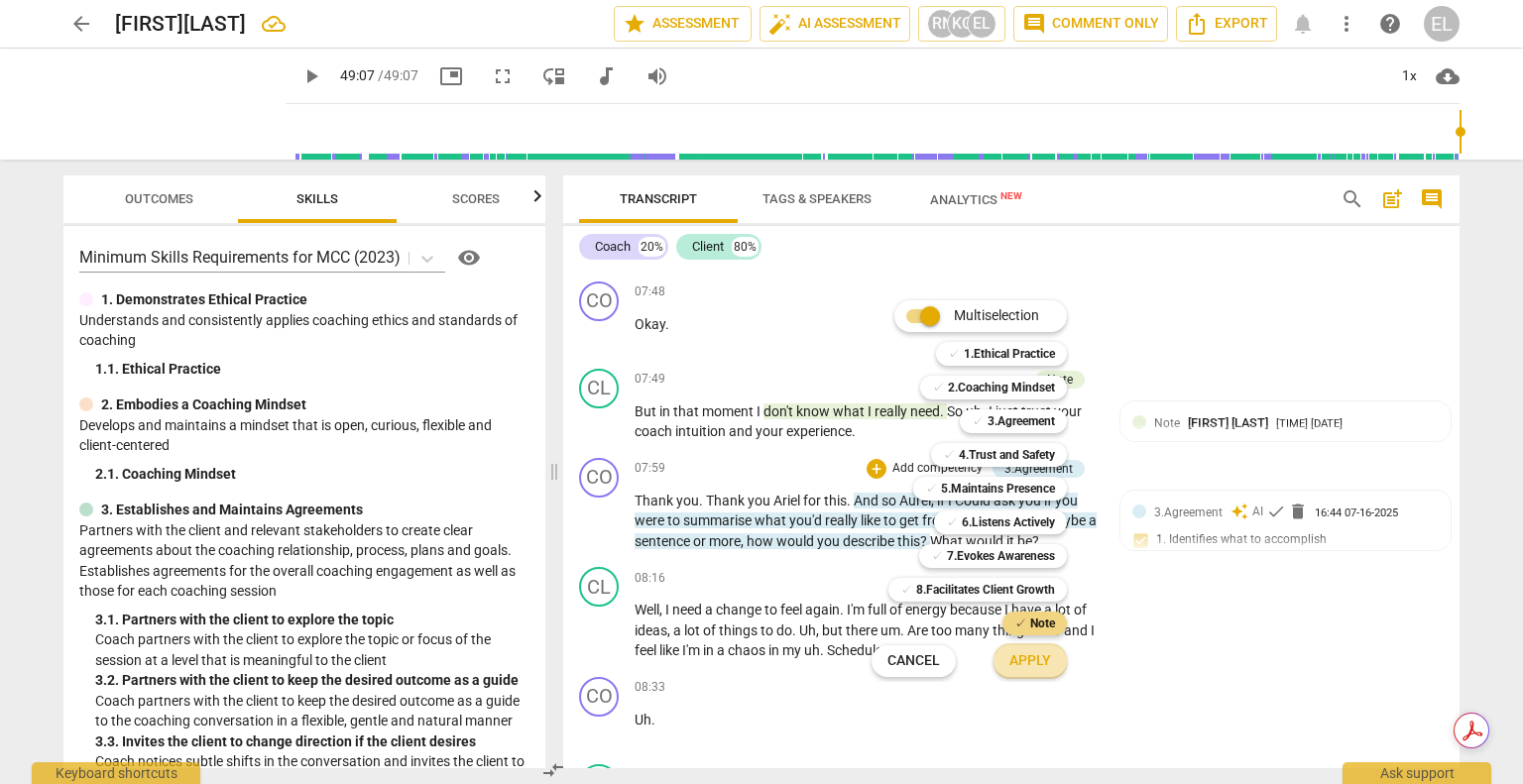 click on "Apply" at bounding box center [1030, 661] 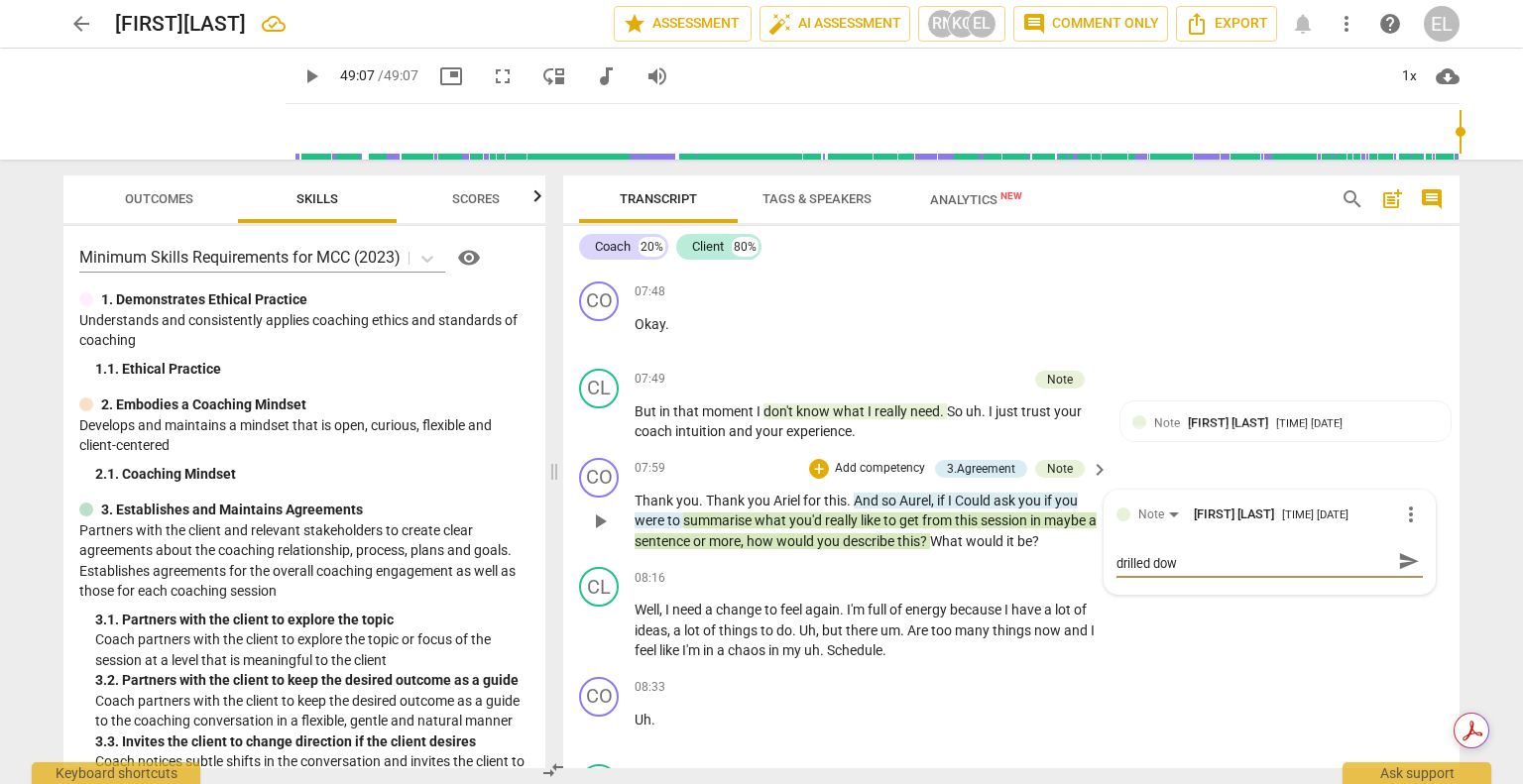 scroll, scrollTop: 0, scrollLeft: 0, axis: both 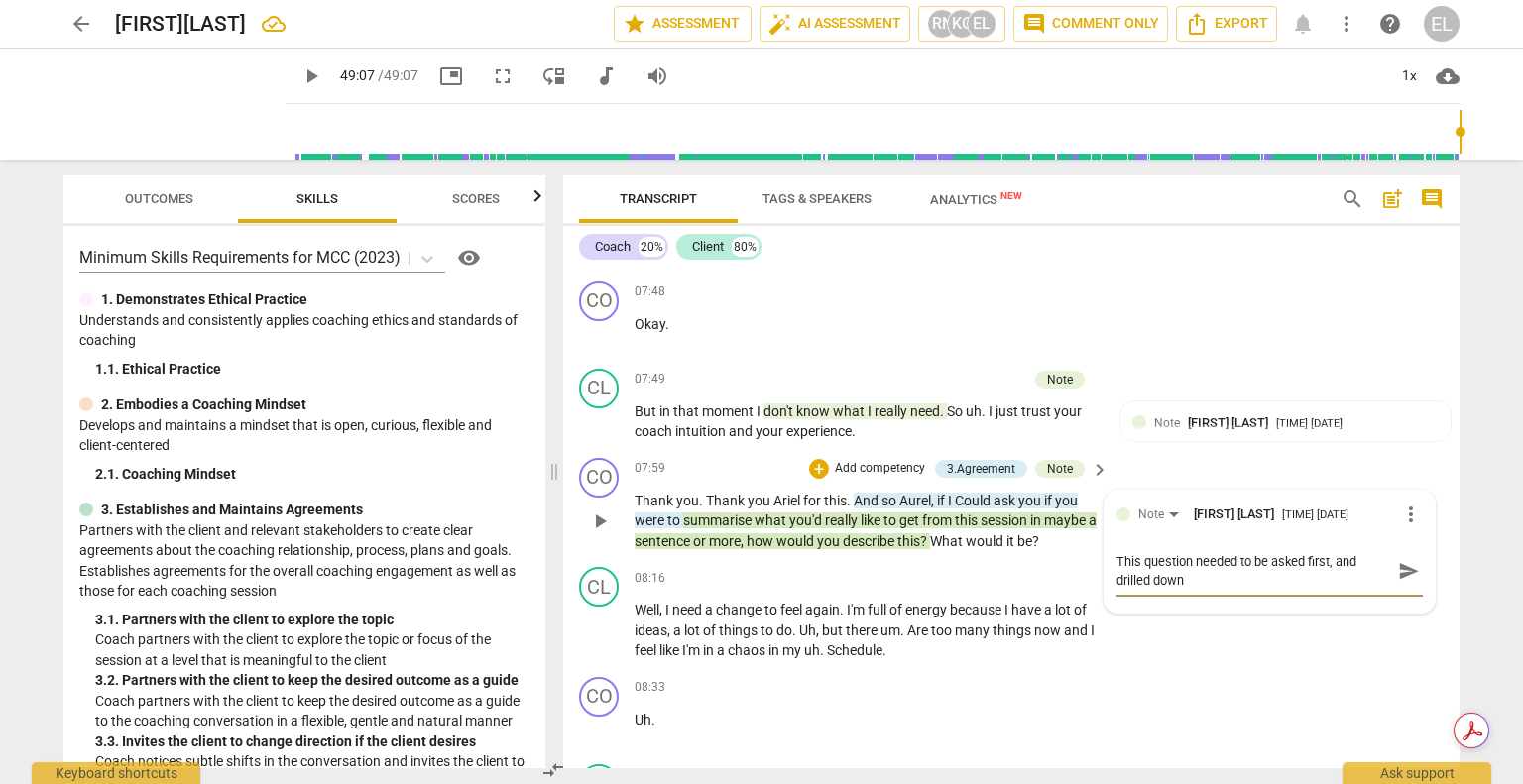 click on "send" at bounding box center [1409, 571] 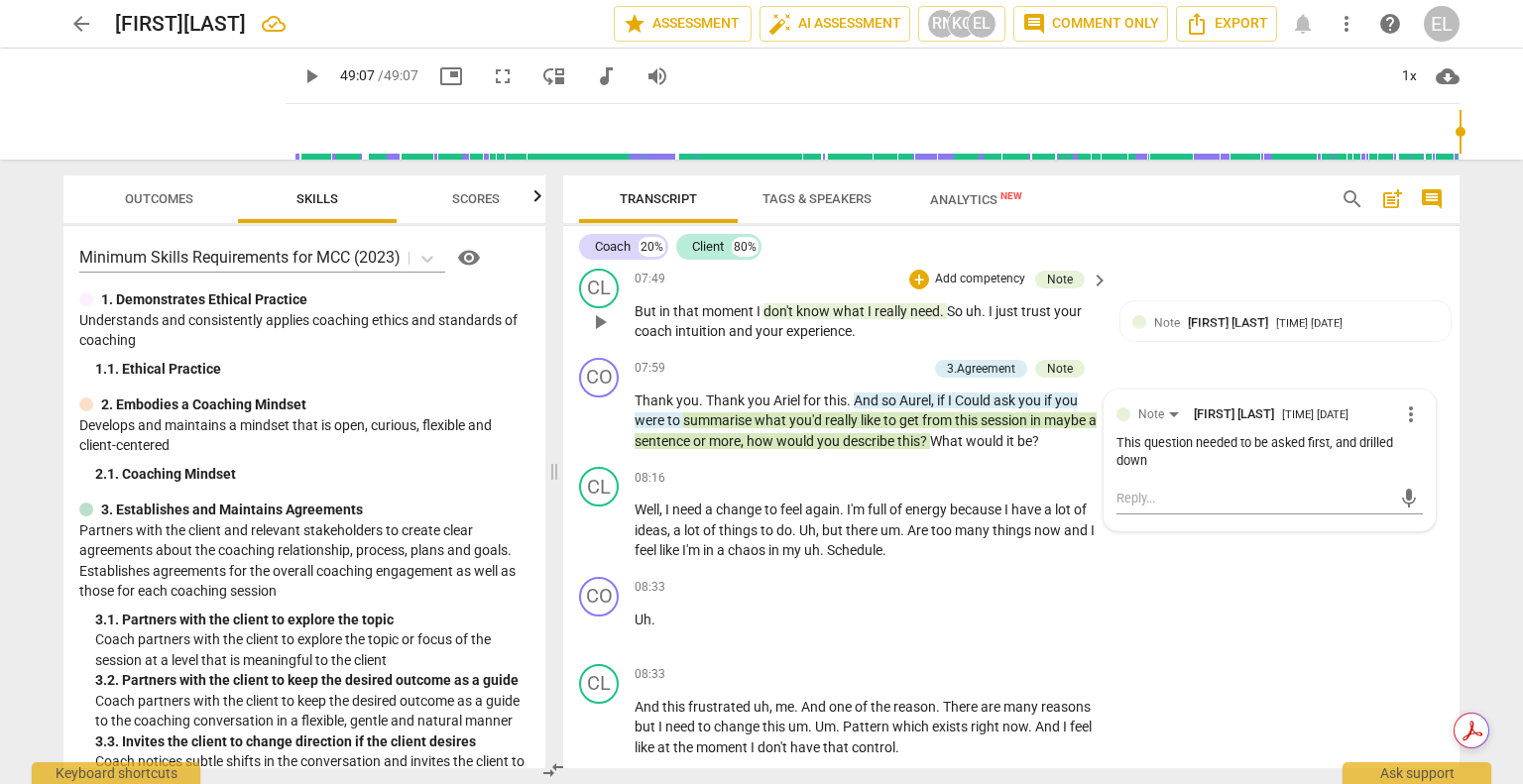 scroll, scrollTop: 2181, scrollLeft: 0, axis: vertical 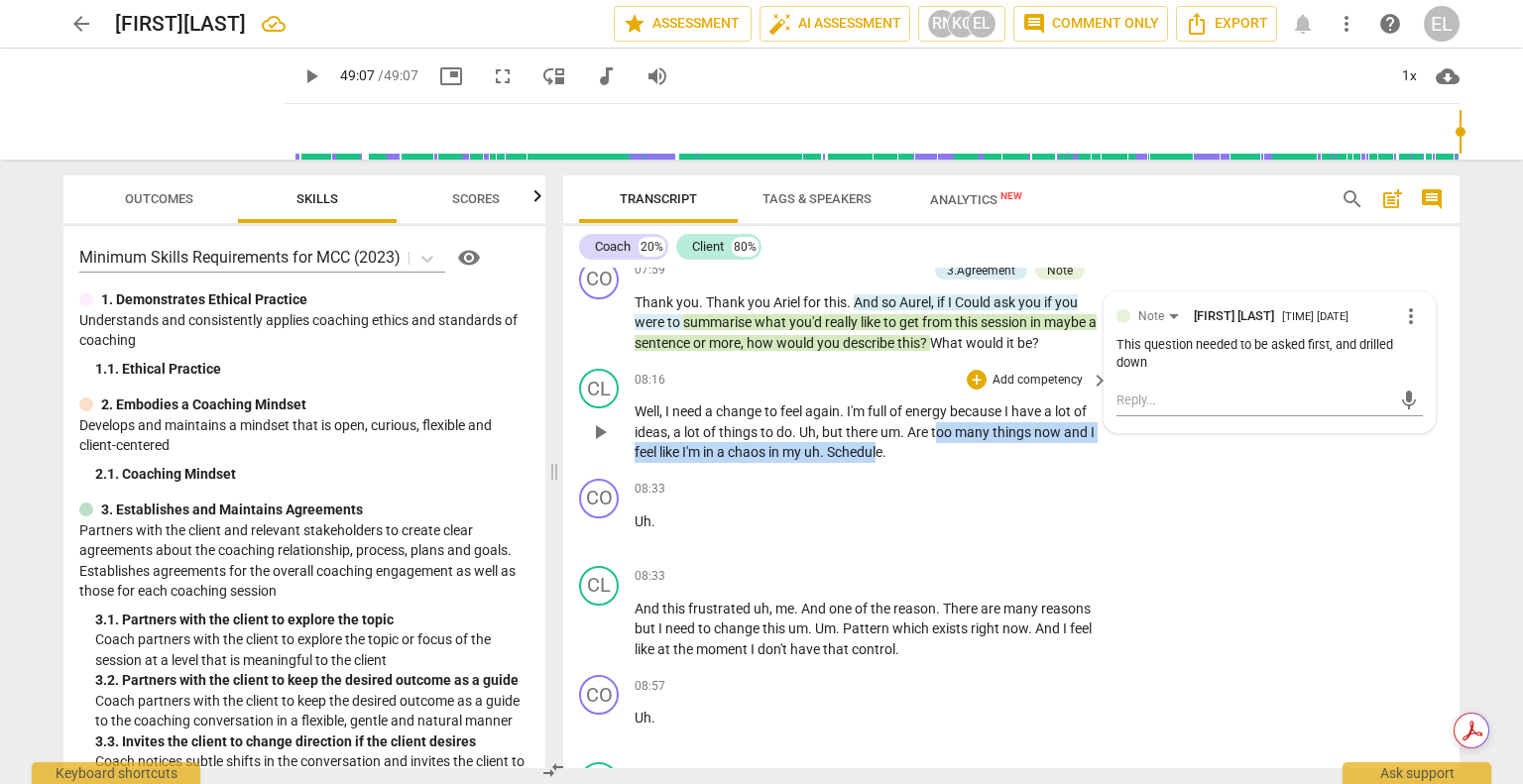 drag, startPoint x: 937, startPoint y: 452, endPoint x: 890, endPoint y: 467, distance: 49.335586 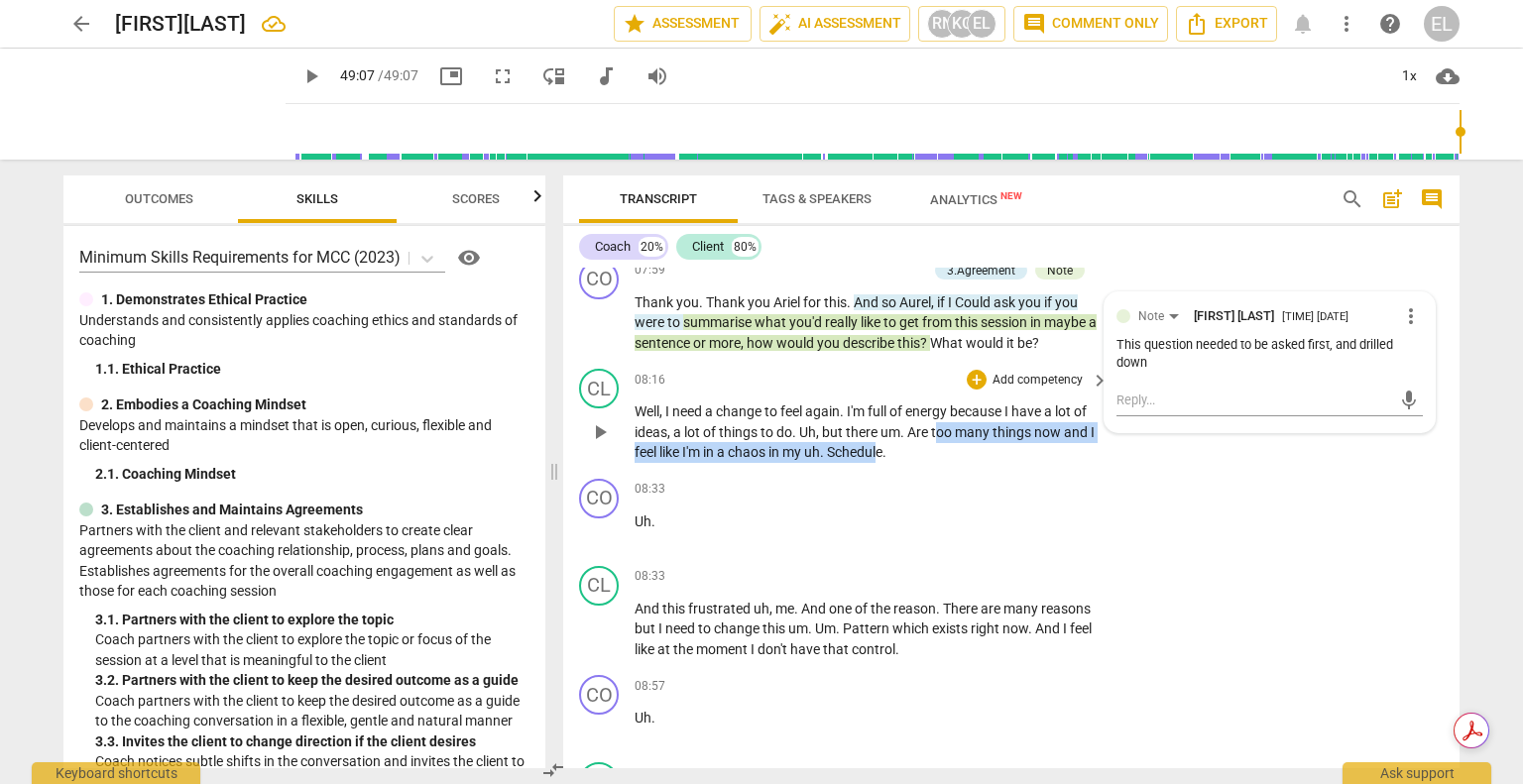 click on "Well ,   I   need   a   change   to   feel   again .   I'm   full   of   energy   because   I   have   a   lot   of   ideas ,   a   lot   of   things   to   do .   Uh ,   but   there   um .   Are   too   many   things   now   and   I   feel   like   I'm   in   a   chaos   in   my   uh .   Schedule ." at bounding box center [867, 432] 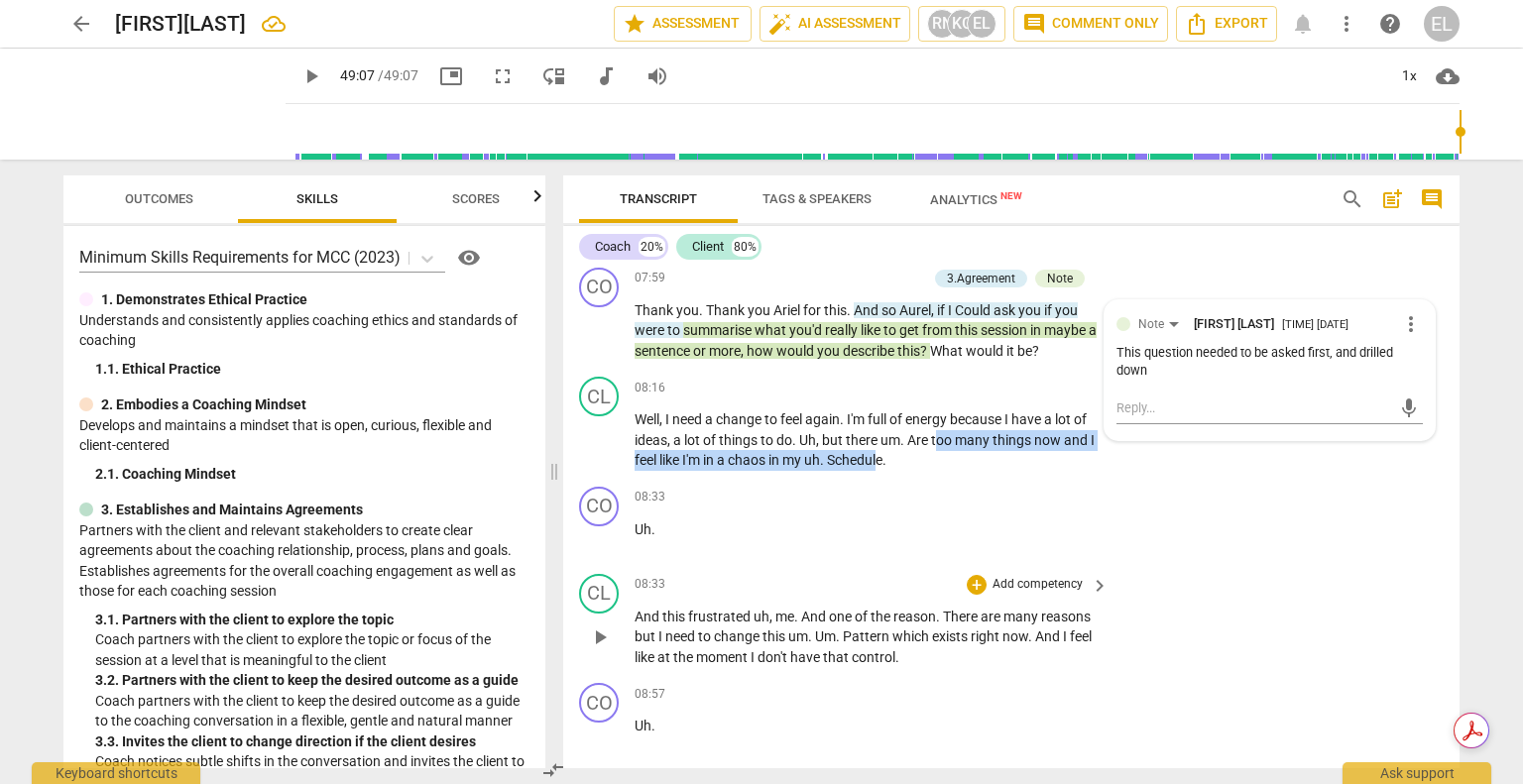 scroll, scrollTop: 2280, scrollLeft: 0, axis: vertical 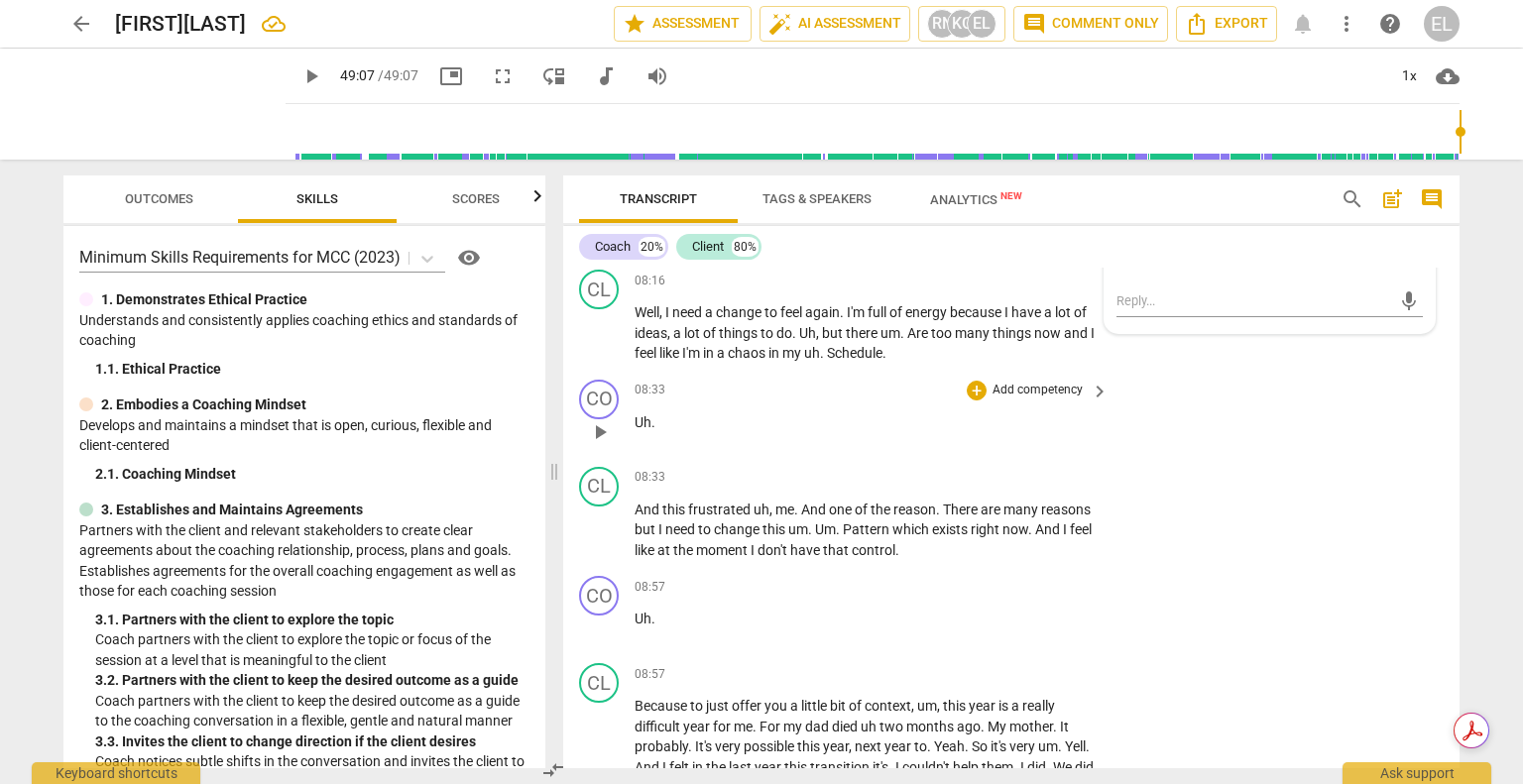 drag, startPoint x: 1055, startPoint y: 453, endPoint x: 1057, endPoint y: 424, distance: 29.068884 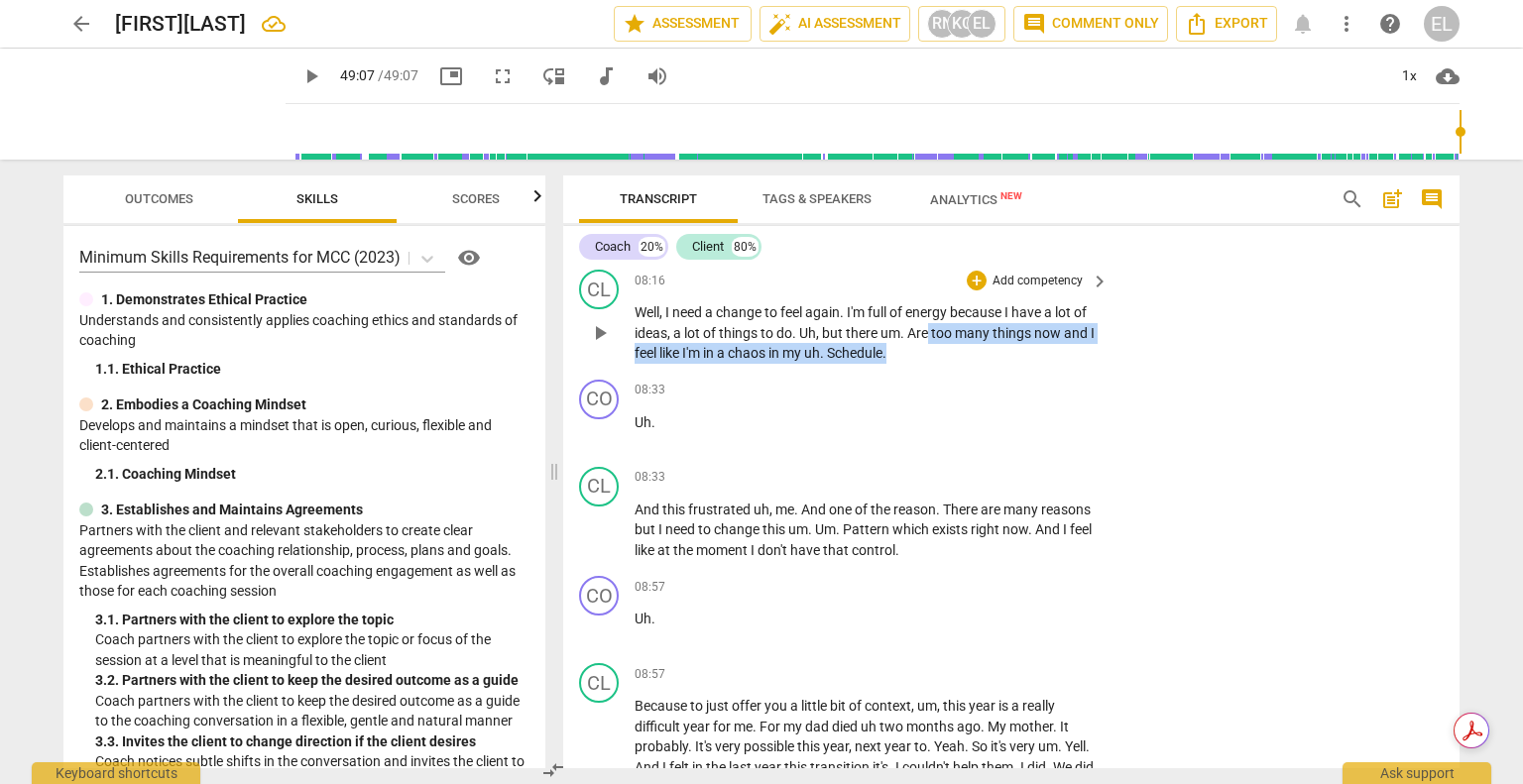 drag, startPoint x: 925, startPoint y: 356, endPoint x: 936, endPoint y: 376, distance: 22.825424 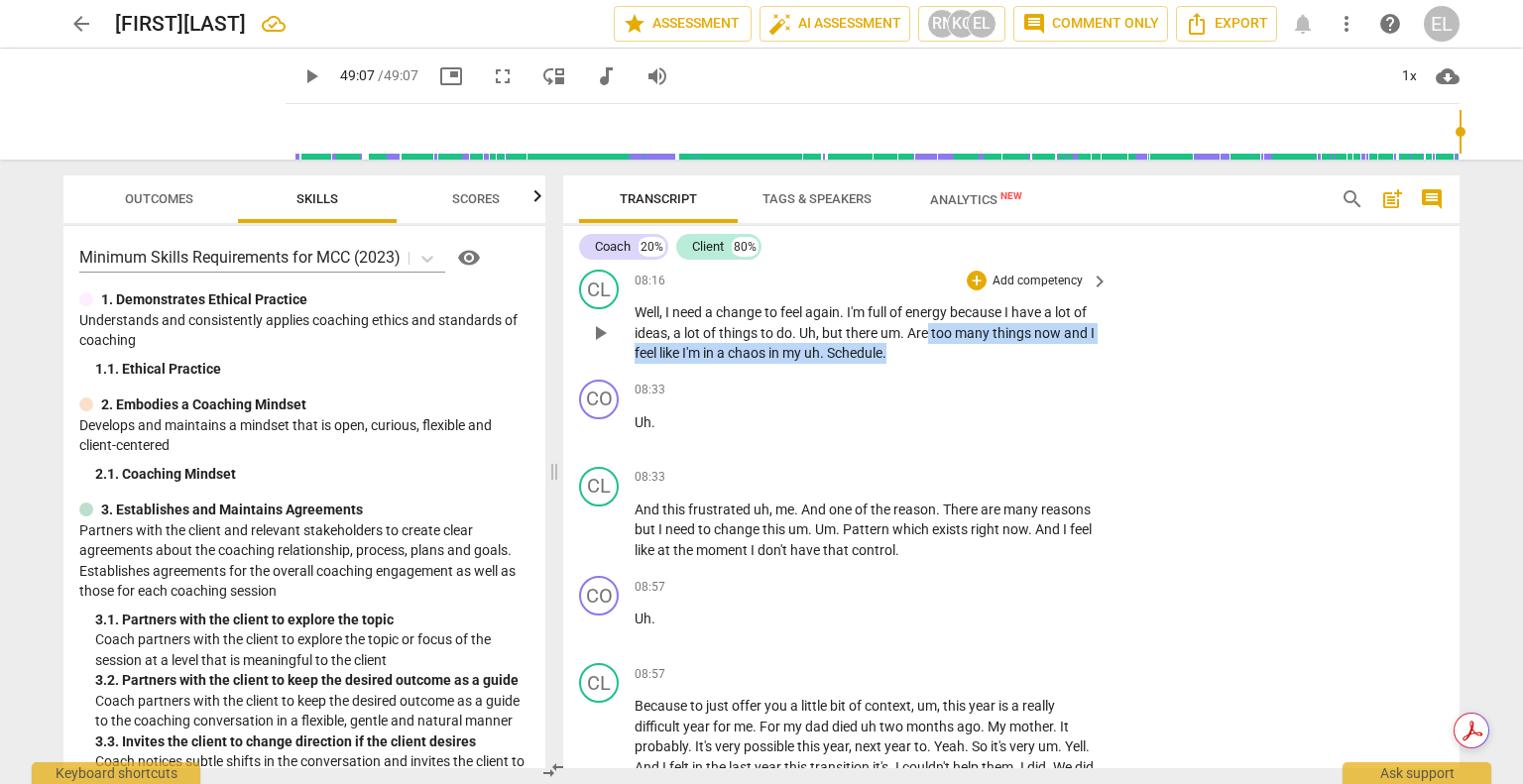 click on "Well ,   I   need   a   change   to   feel   again .   I'm   full   of   energy   because   I   have   a   lot   of   ideas ,   a   lot   of   things   to   do .   Uh ,   but   there   um .   Are   too   many   things   now   and   I   feel   like   I'm   in   a   chaos   in   my   uh .   Schedule ." at bounding box center (867, 333) 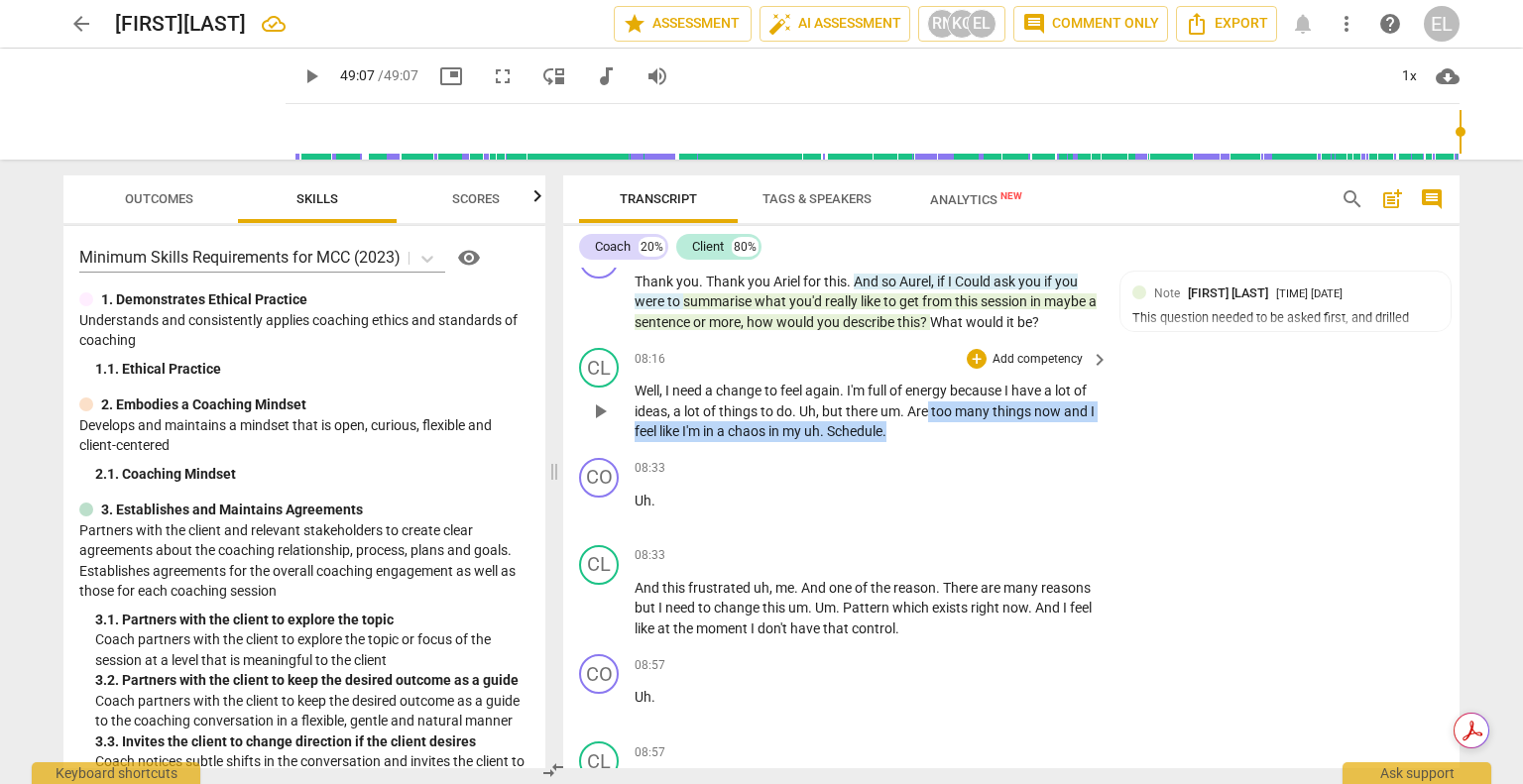 scroll, scrollTop: 2181, scrollLeft: 0, axis: vertical 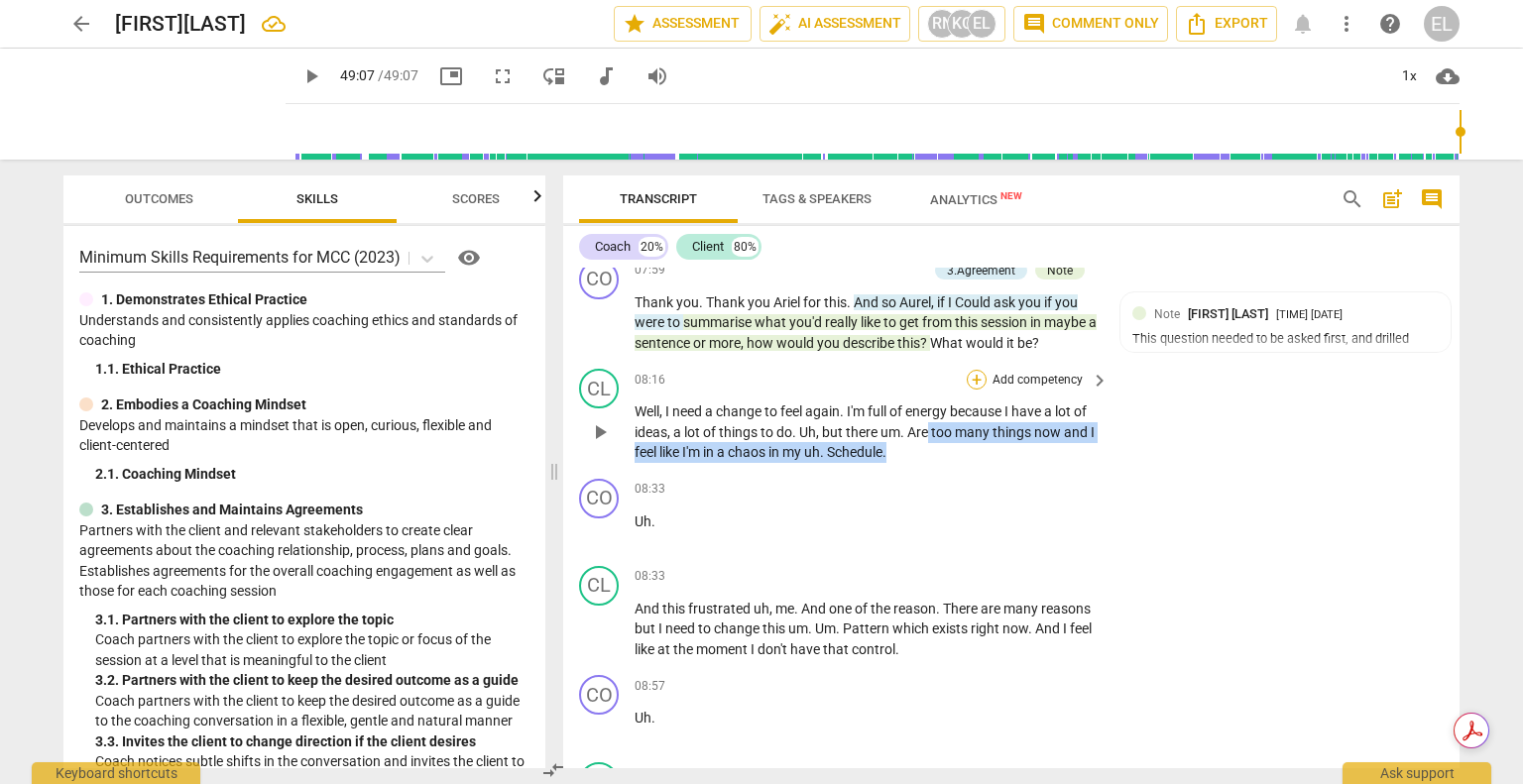 click on "+" at bounding box center (977, 380) 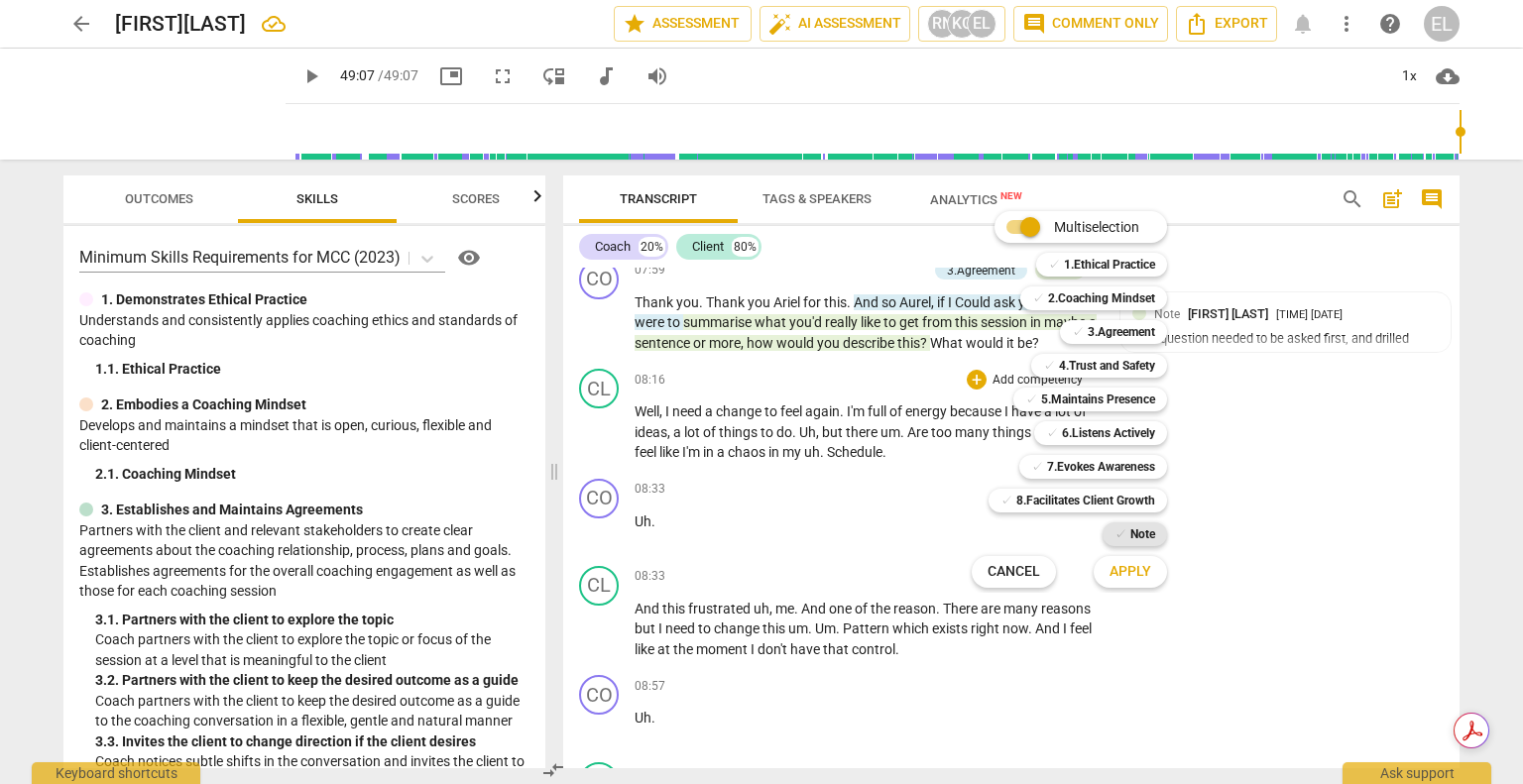 click on "Note" at bounding box center [1142, 534] 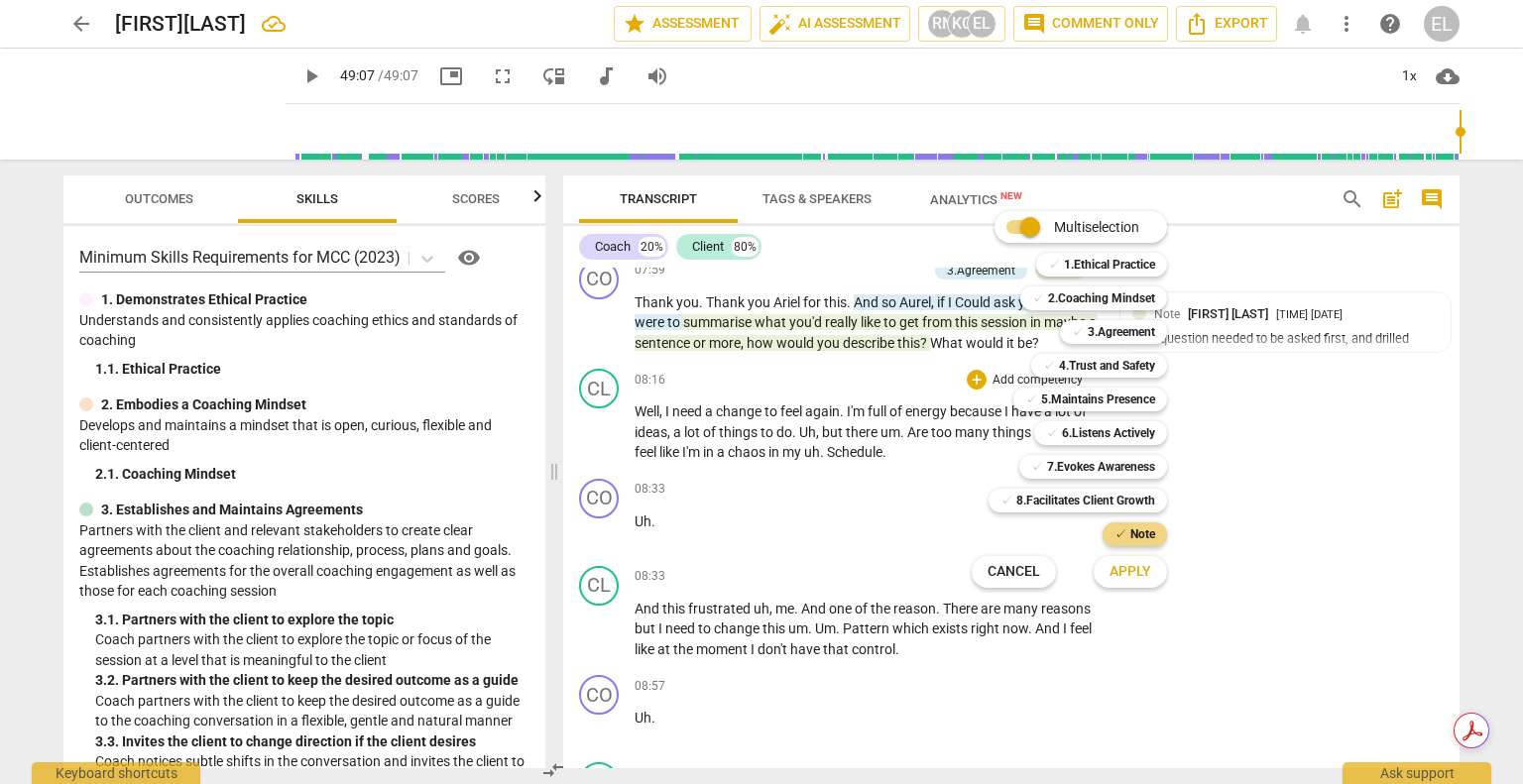 click on "Apply" at bounding box center (1130, 572) 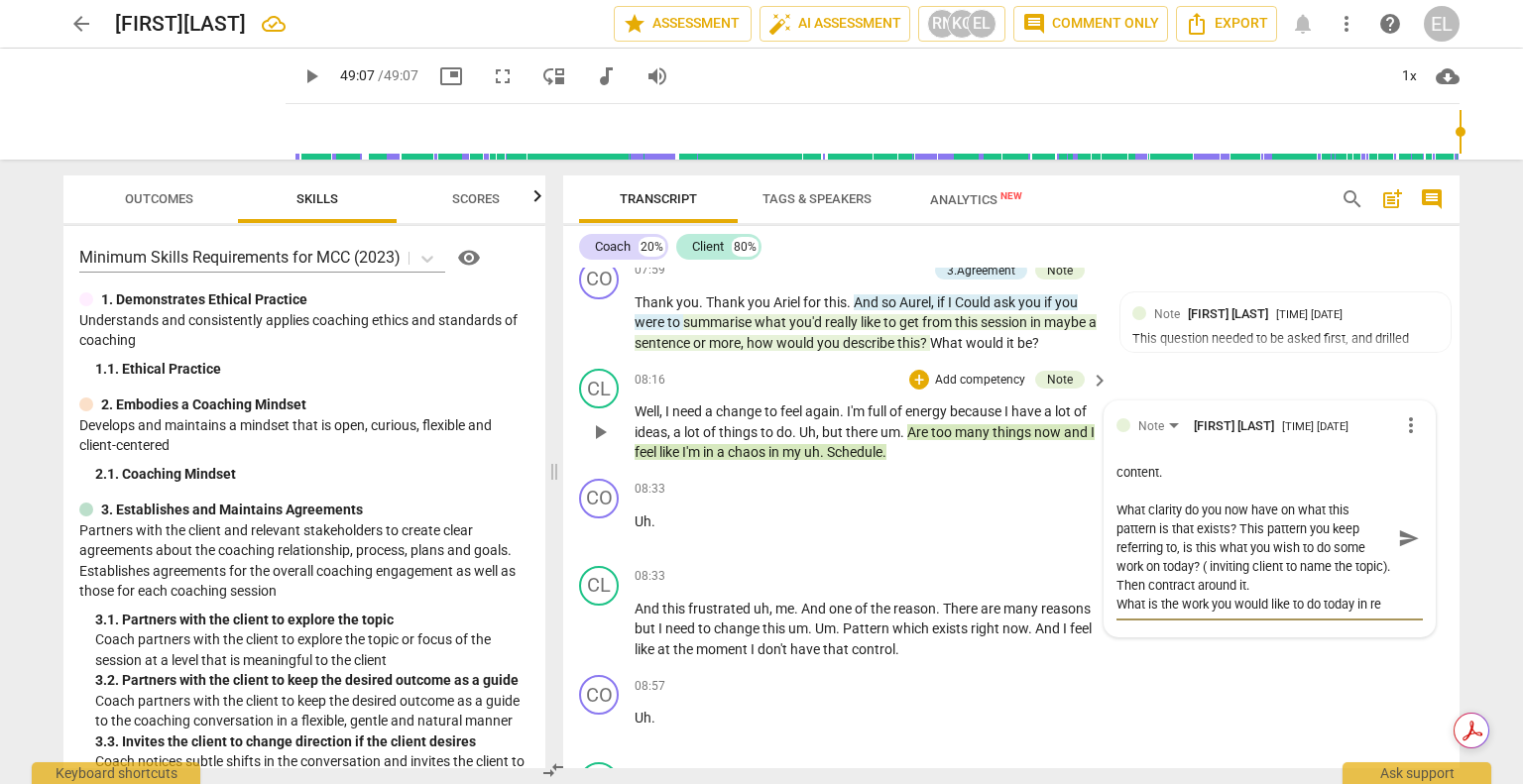 scroll, scrollTop: 223, scrollLeft: 0, axis: vertical 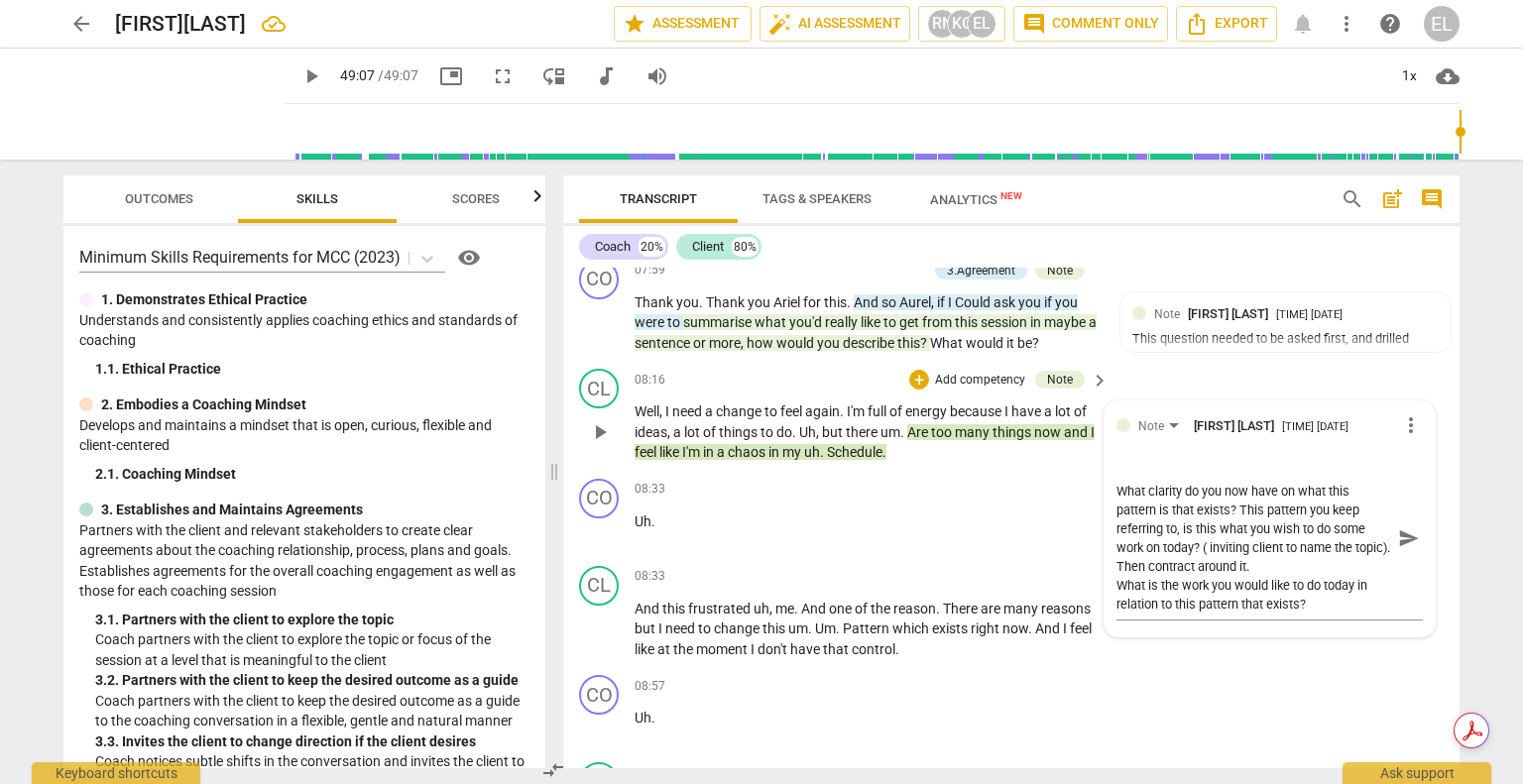 click on "[FIRST] [LAST]" at bounding box center [1233, 425] 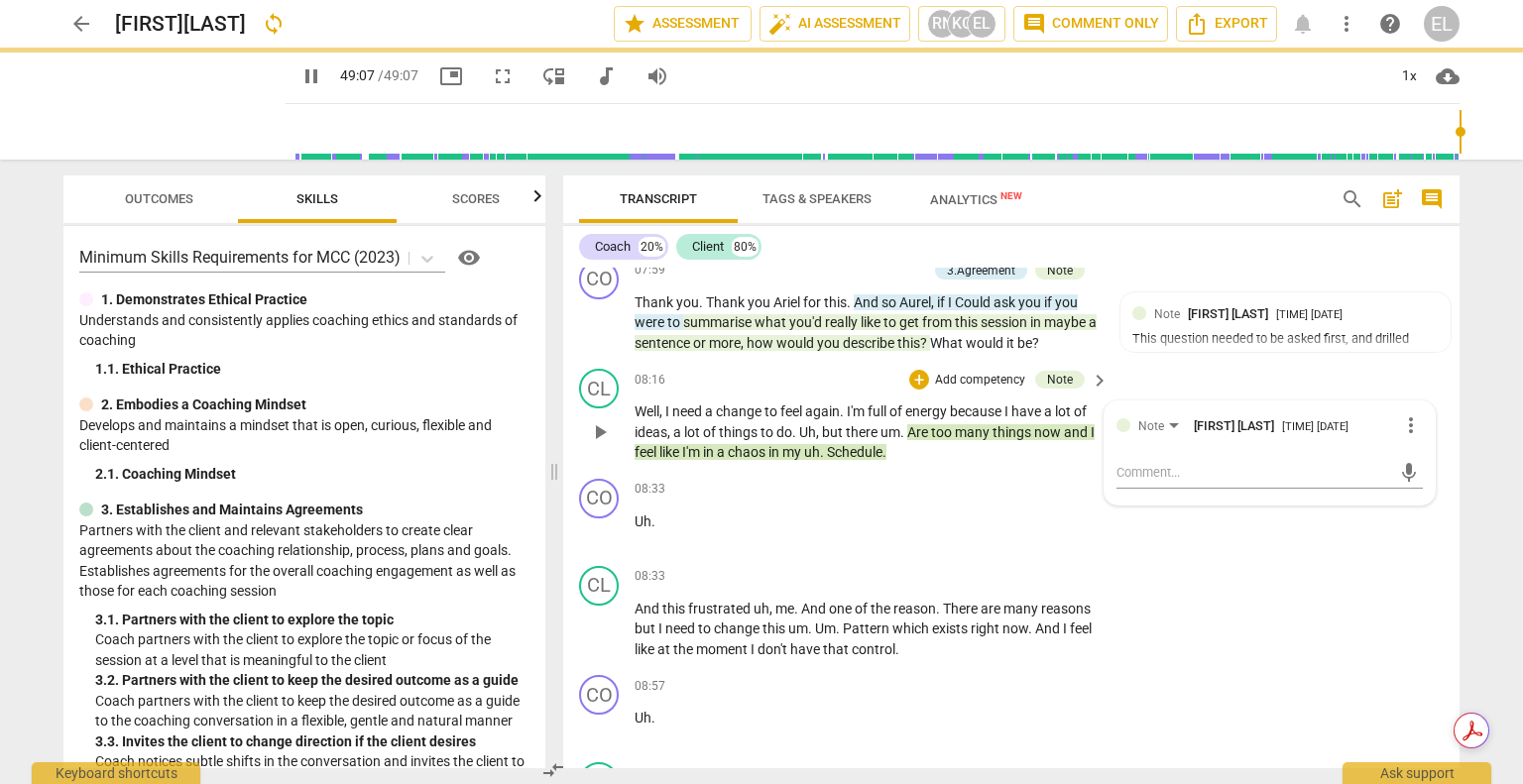 scroll, scrollTop: 0, scrollLeft: 0, axis: both 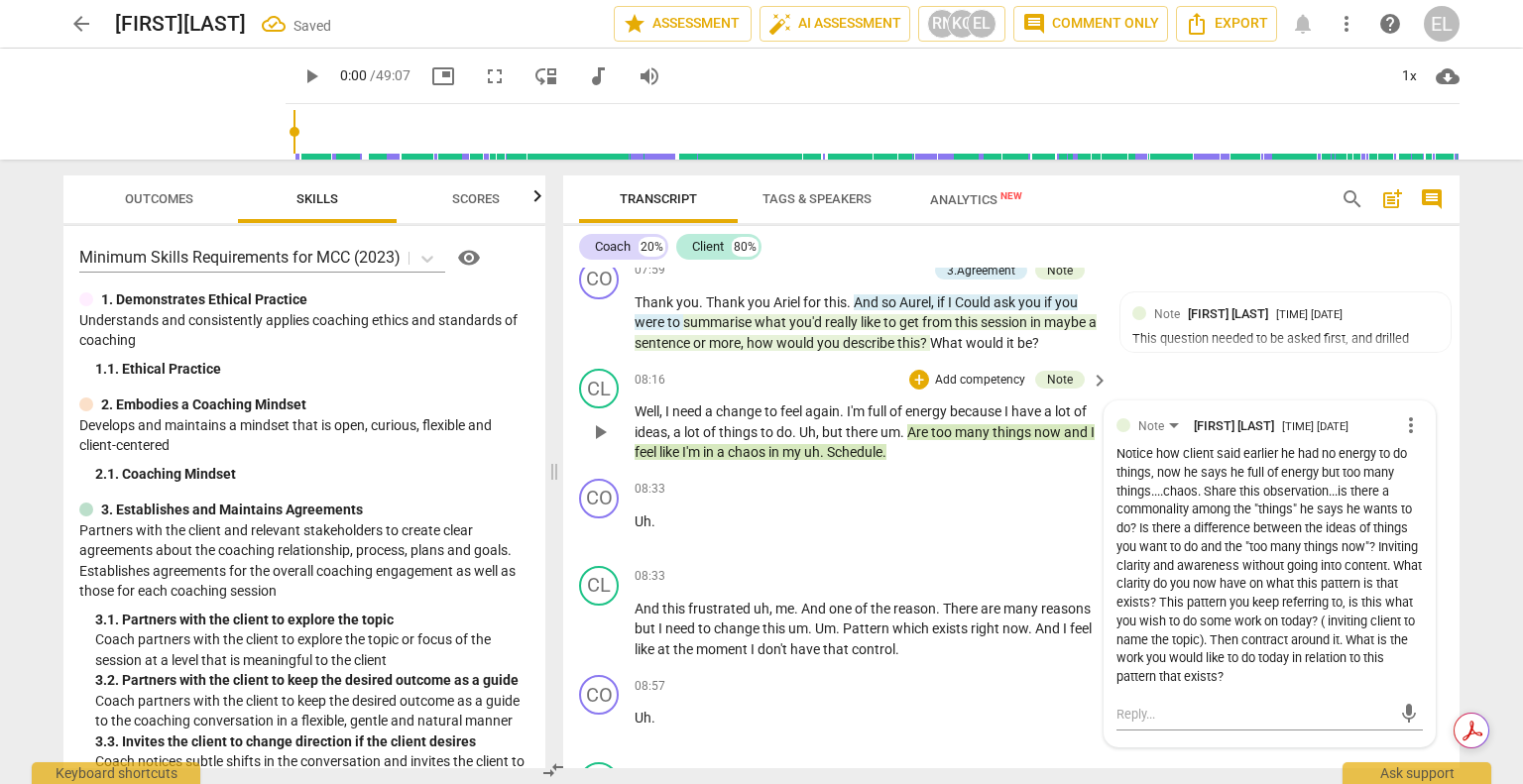 click on "more_vert" at bounding box center [1411, 425] 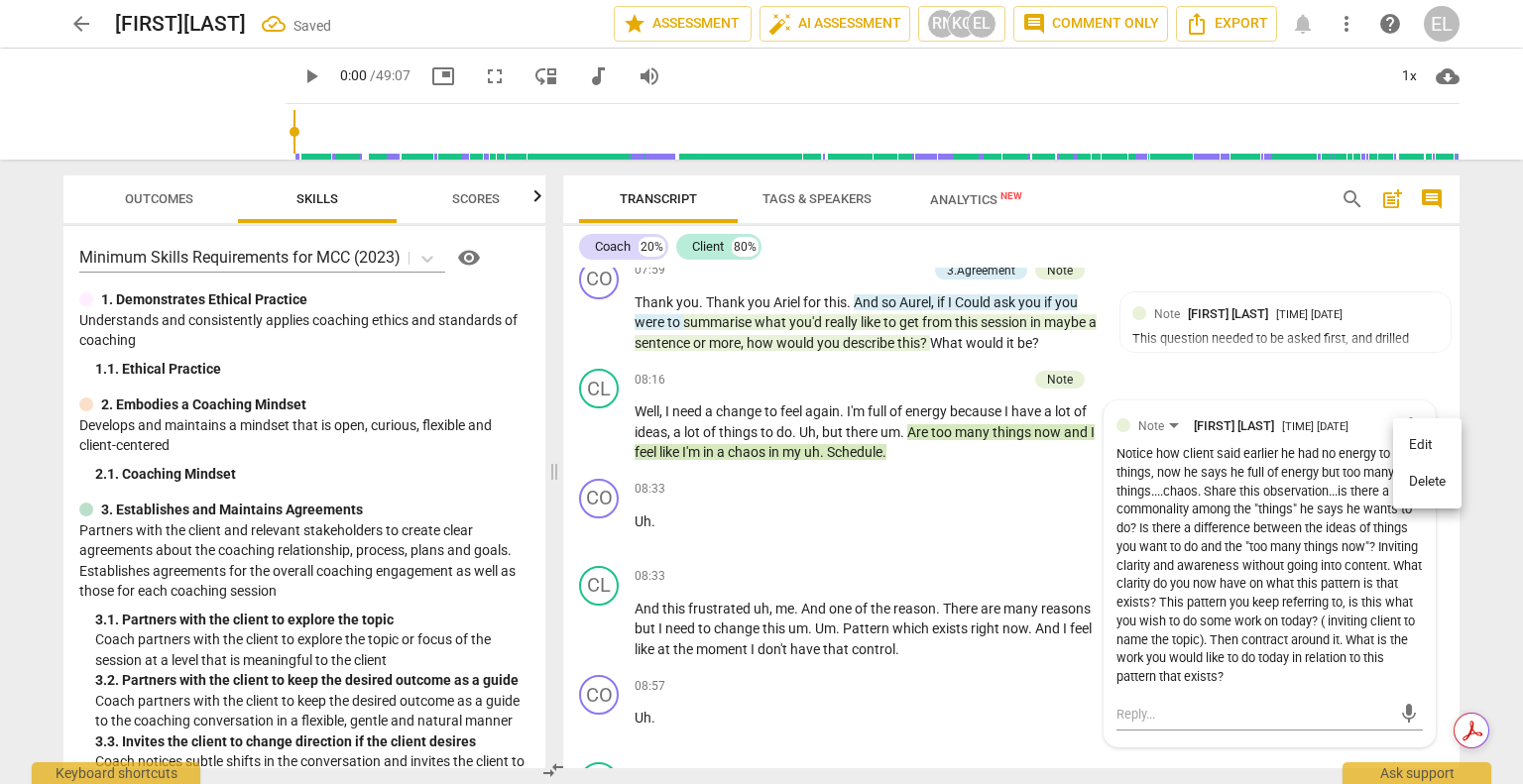 click on "Edit" at bounding box center [1427, 445] 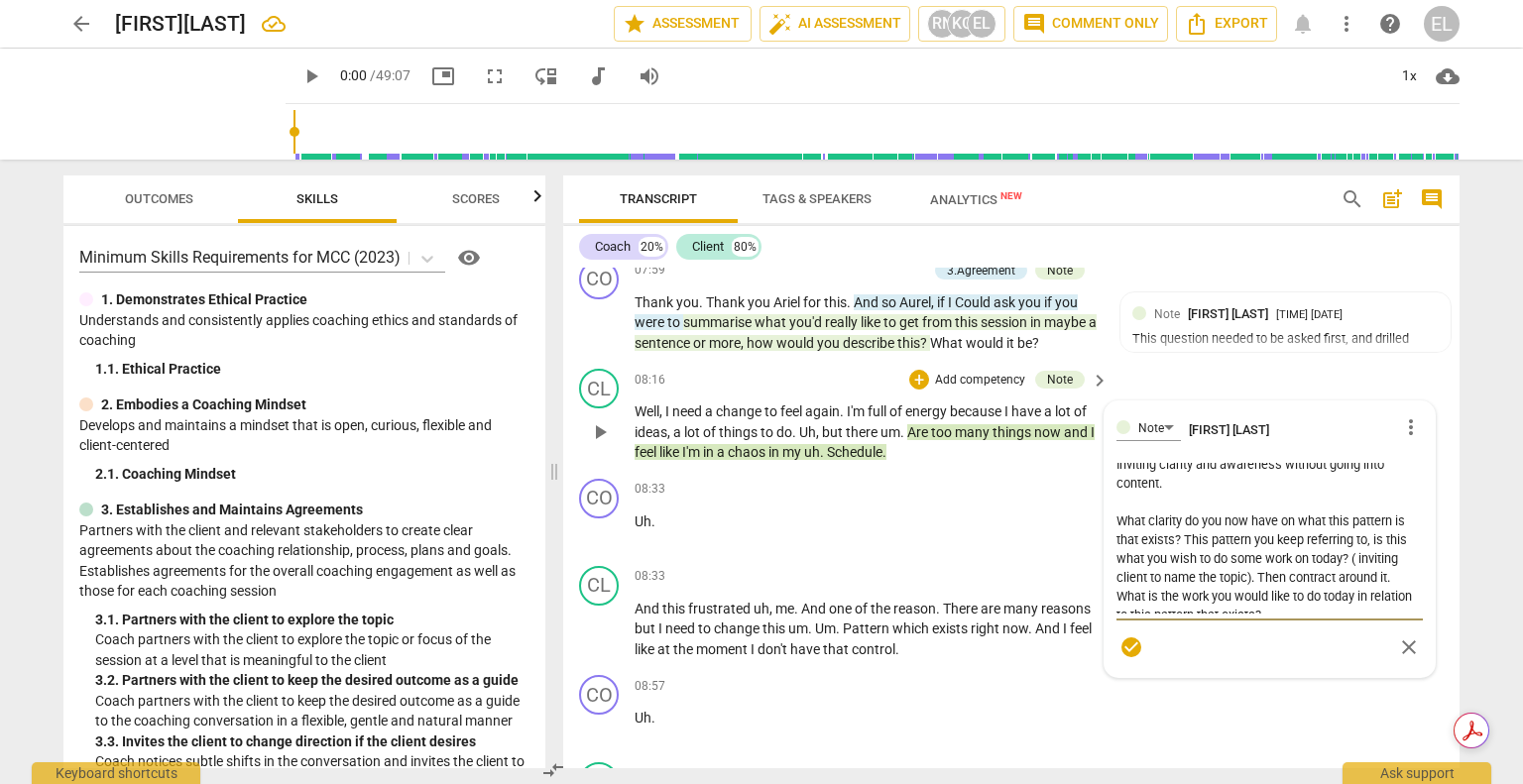 scroll, scrollTop: 187, scrollLeft: 0, axis: vertical 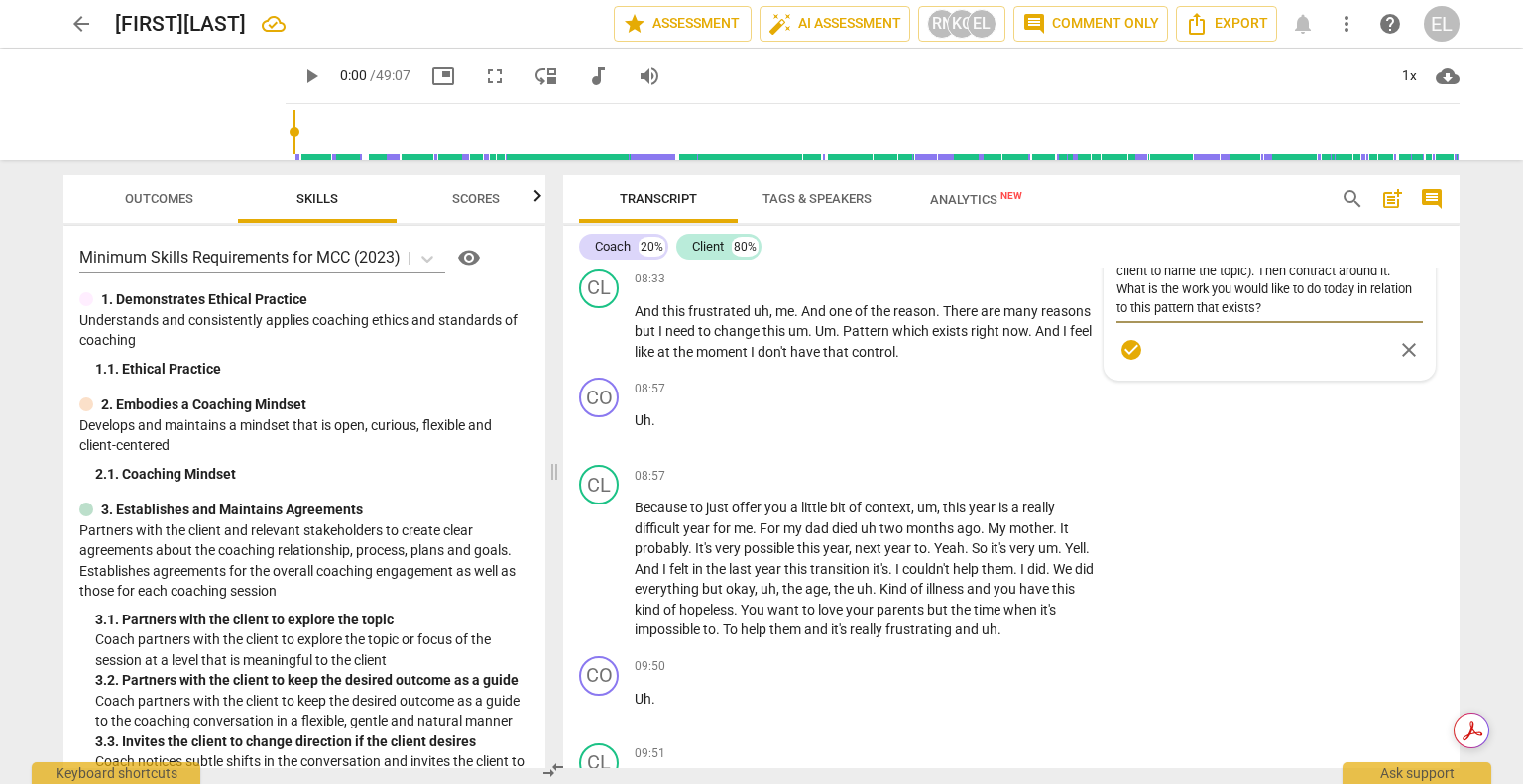 click on "Notice how client said earlier he had no energy to do things, now he says he full of energy but too many things....chaos.
Share this observation...is there a commonality among the "things" he says he wants to do?
Is there a difference between the ideas of things you want to do and the "too many things now"?
Inviting clarity and awareness without going into content.
What clarity do you now have on what this pattern is that exists? This pattern you keep referring to, is this what you wish to do some work on today? ( inviting client to name the topic). Then contract around it.
What is the work you would like to do today in relation to this pattern that exists?" at bounding box center [1269, 241] 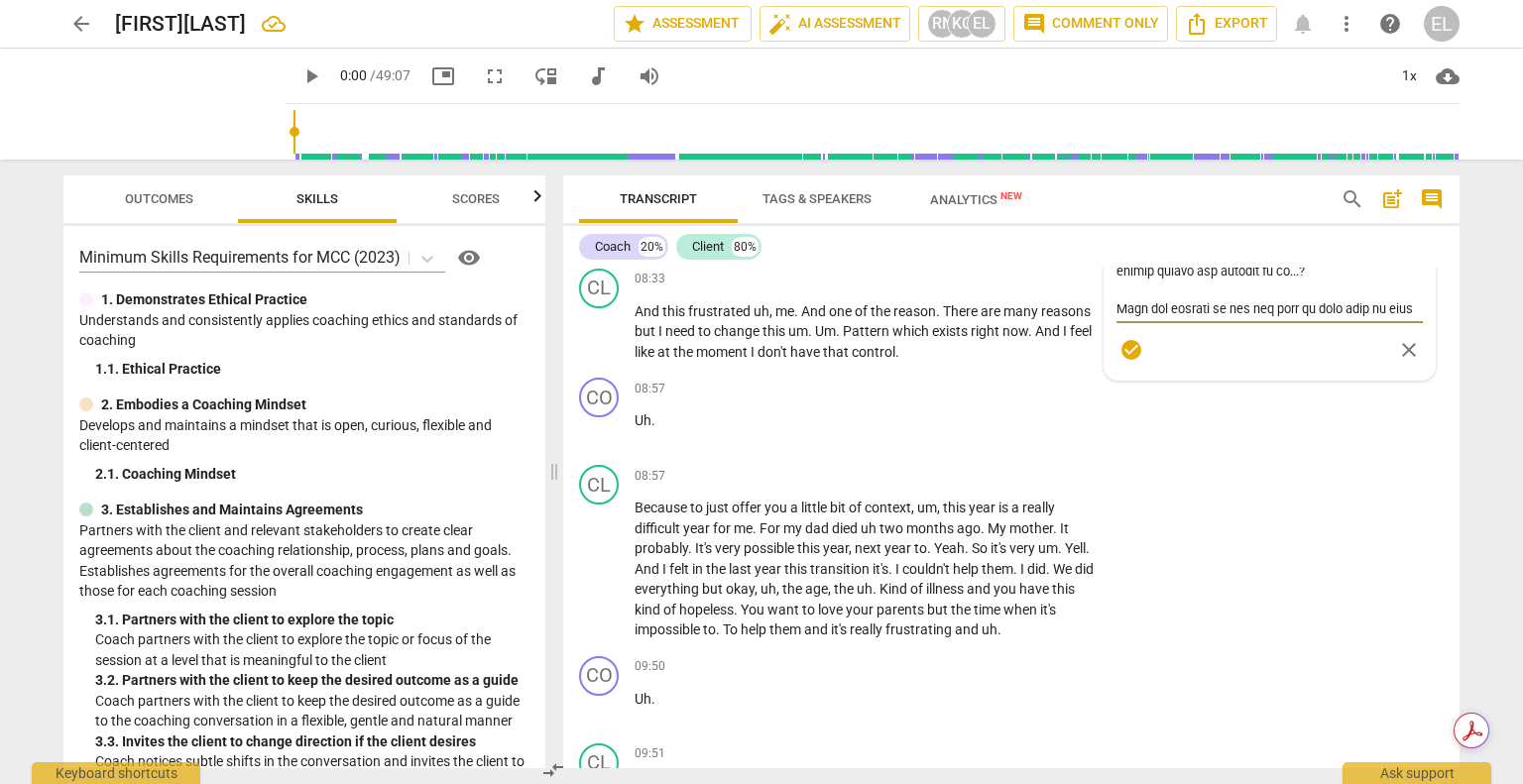 scroll, scrollTop: 600, scrollLeft: 0, axis: vertical 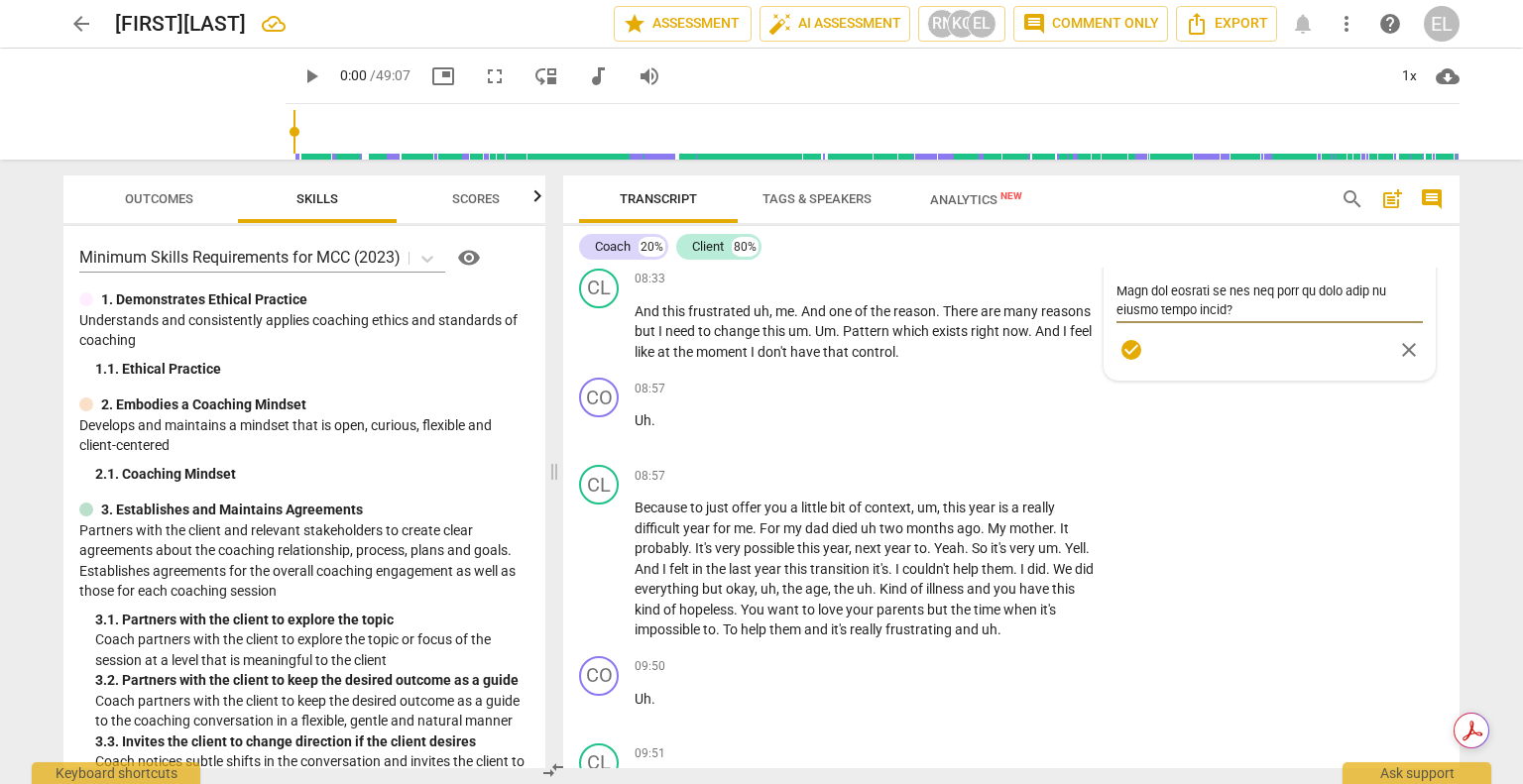 click on "check_circle" at bounding box center (1131, 350) 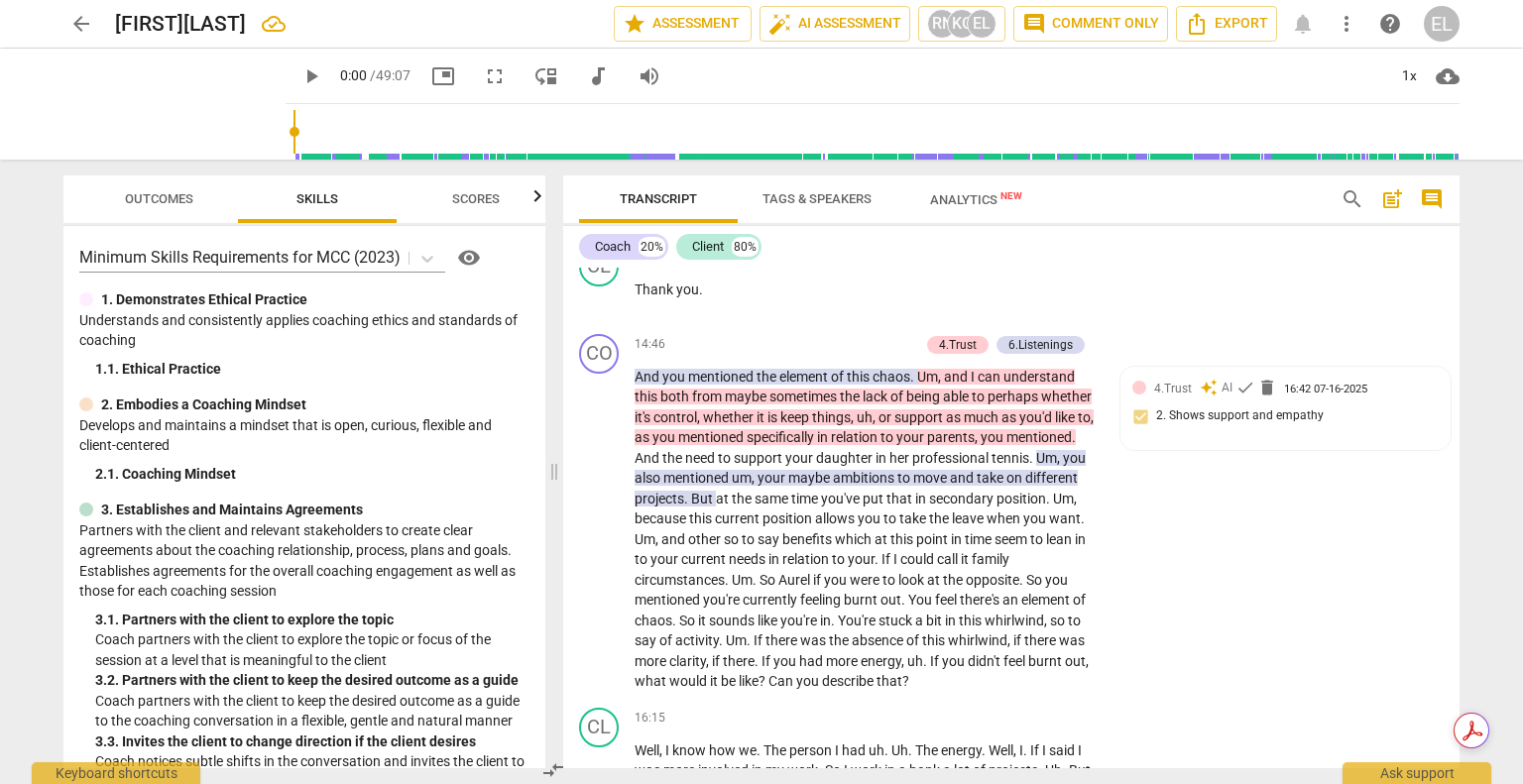 scroll, scrollTop: 4262, scrollLeft: 0, axis: vertical 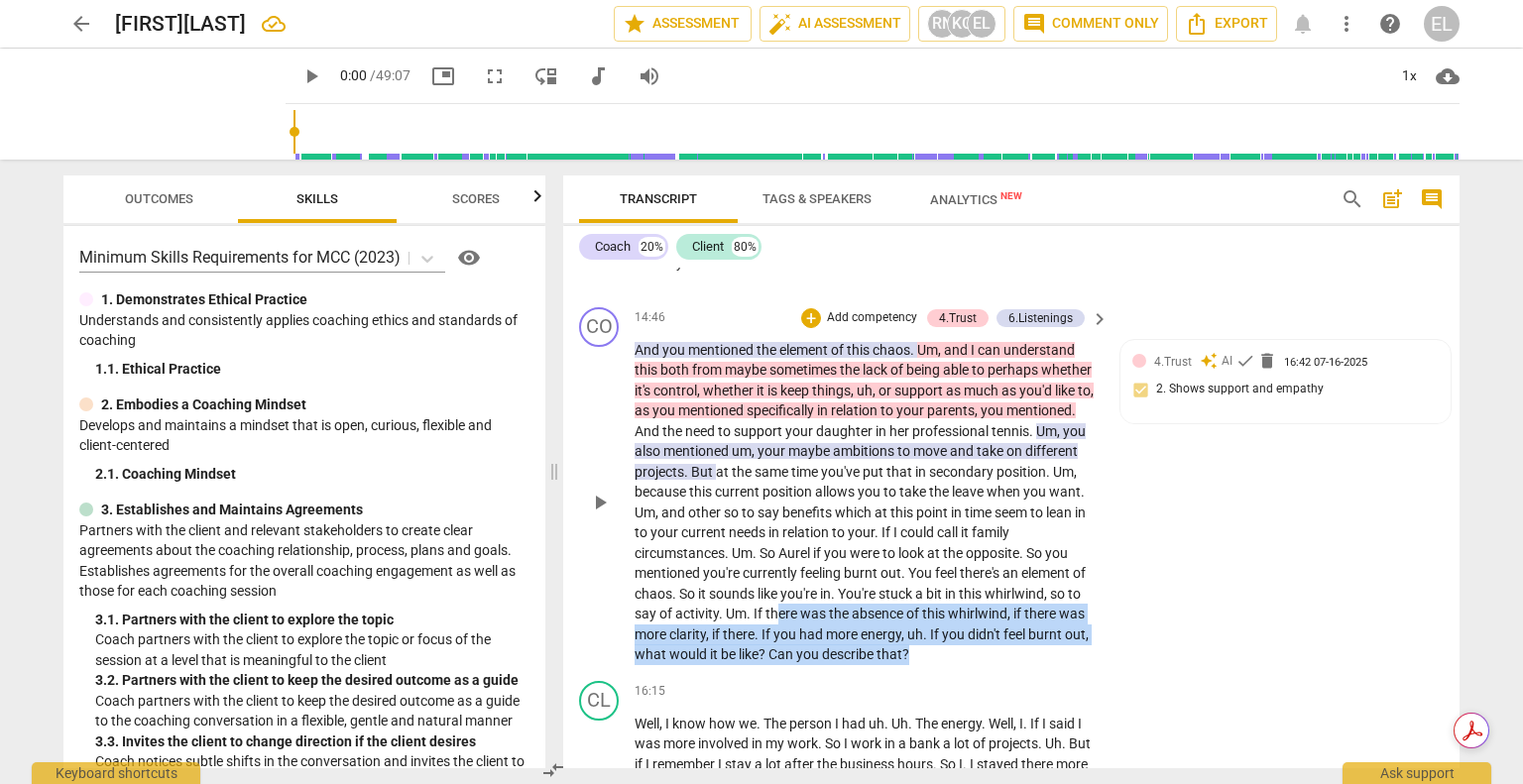 drag, startPoint x: 904, startPoint y: 649, endPoint x: 1060, endPoint y: 688, distance: 160.80112 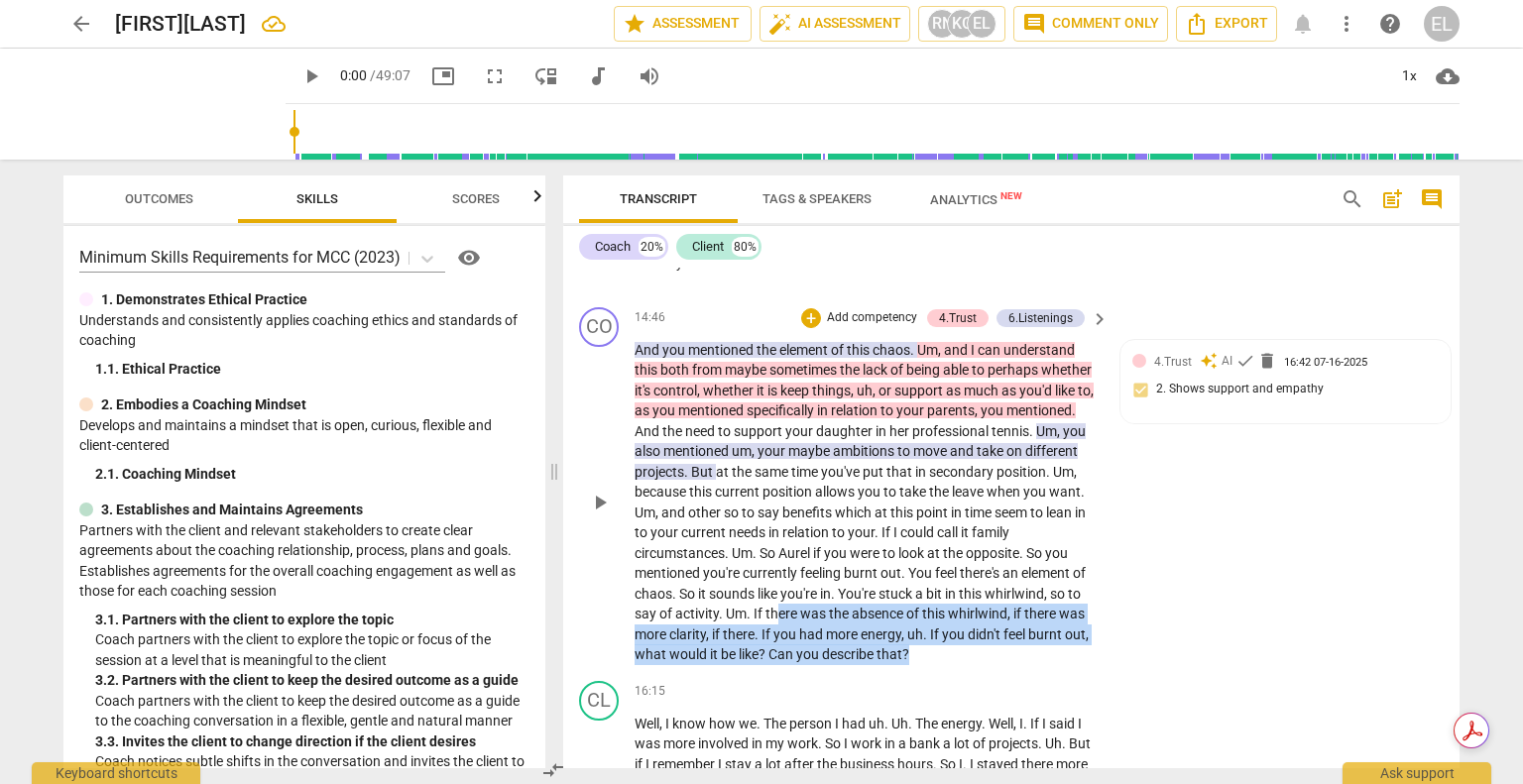 click on "And you mentioned the element of this chaos. Um, and I can understand this both from maybe sometimes the lack of being able to perhaps whether it's control, whether it is keep things, uh, or support as much as you'd like to, as you mentioned specifically in relation to your parents, you mentioned. And the need to support your daughter in her professional tennis. Um, you also mentioned um, your maybe ambitions to move and take on different projects. But at the same time you've put that in secondary position. Um, because this current position allows you to take the leave when you want. Um, and other so to say benefits which at this point in time seem to lean in to your current needs in relation to your. If I could call it family" at bounding box center [867, 503] 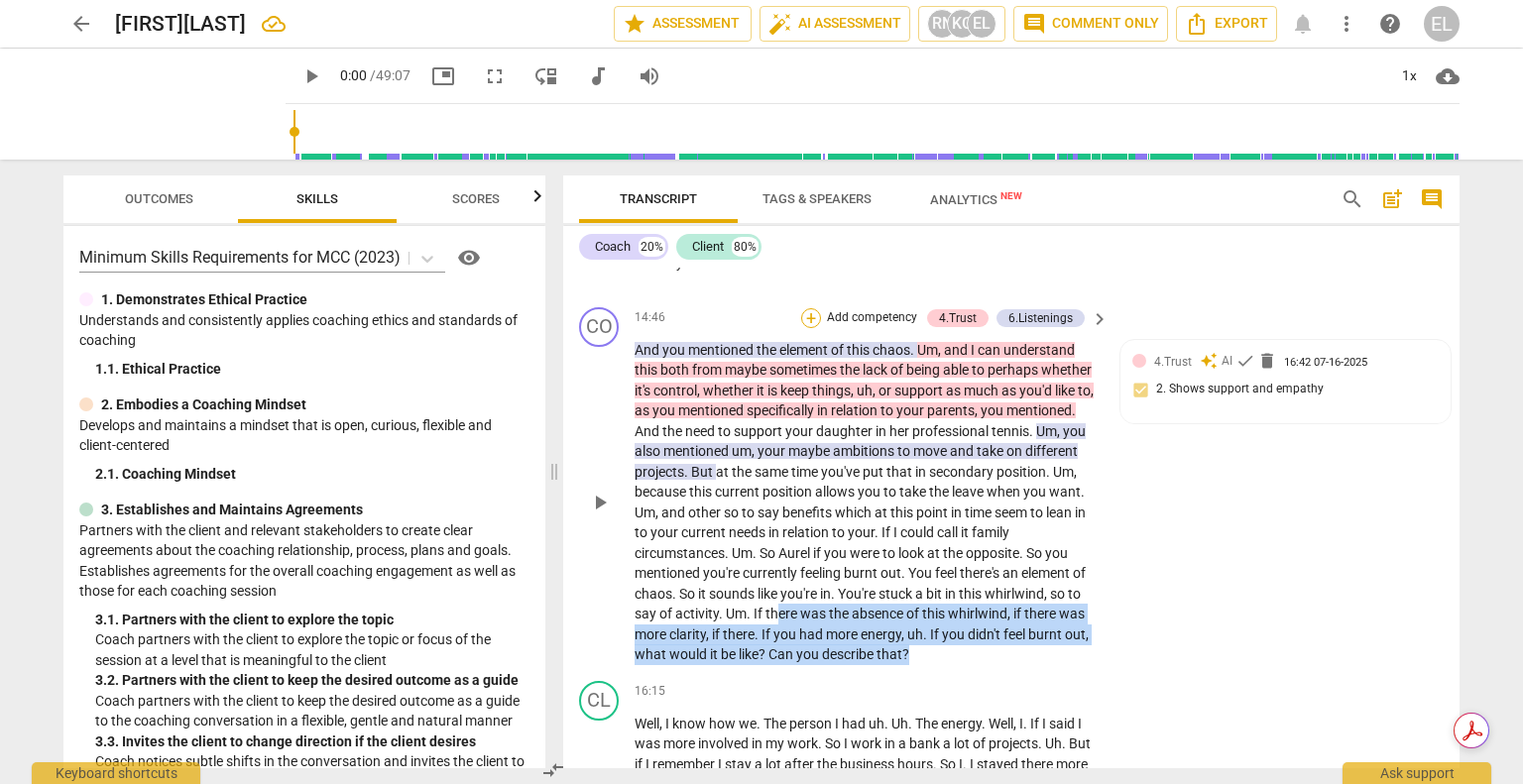 click on "+" at bounding box center [811, 318] 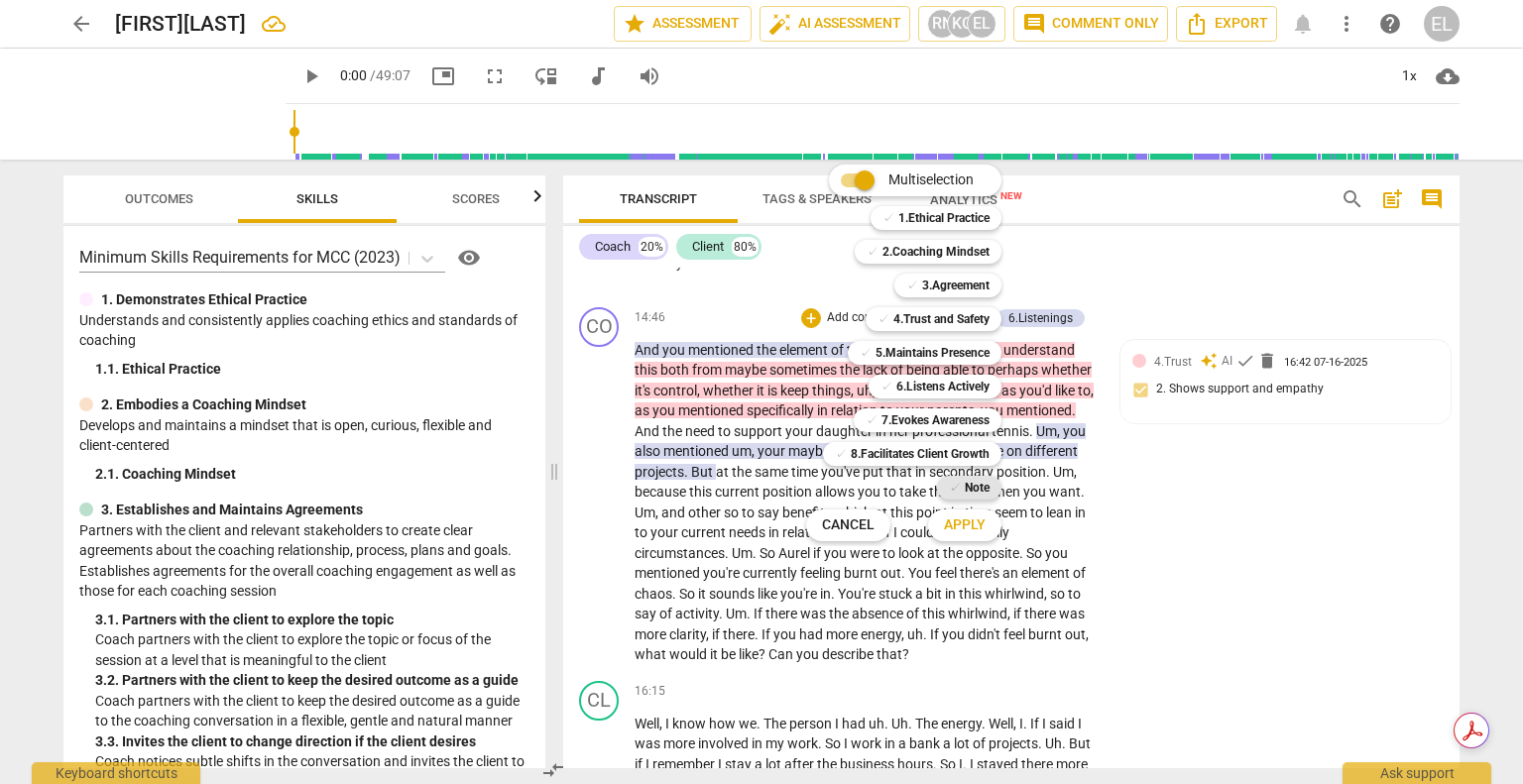 click on "Note" at bounding box center [977, 488] 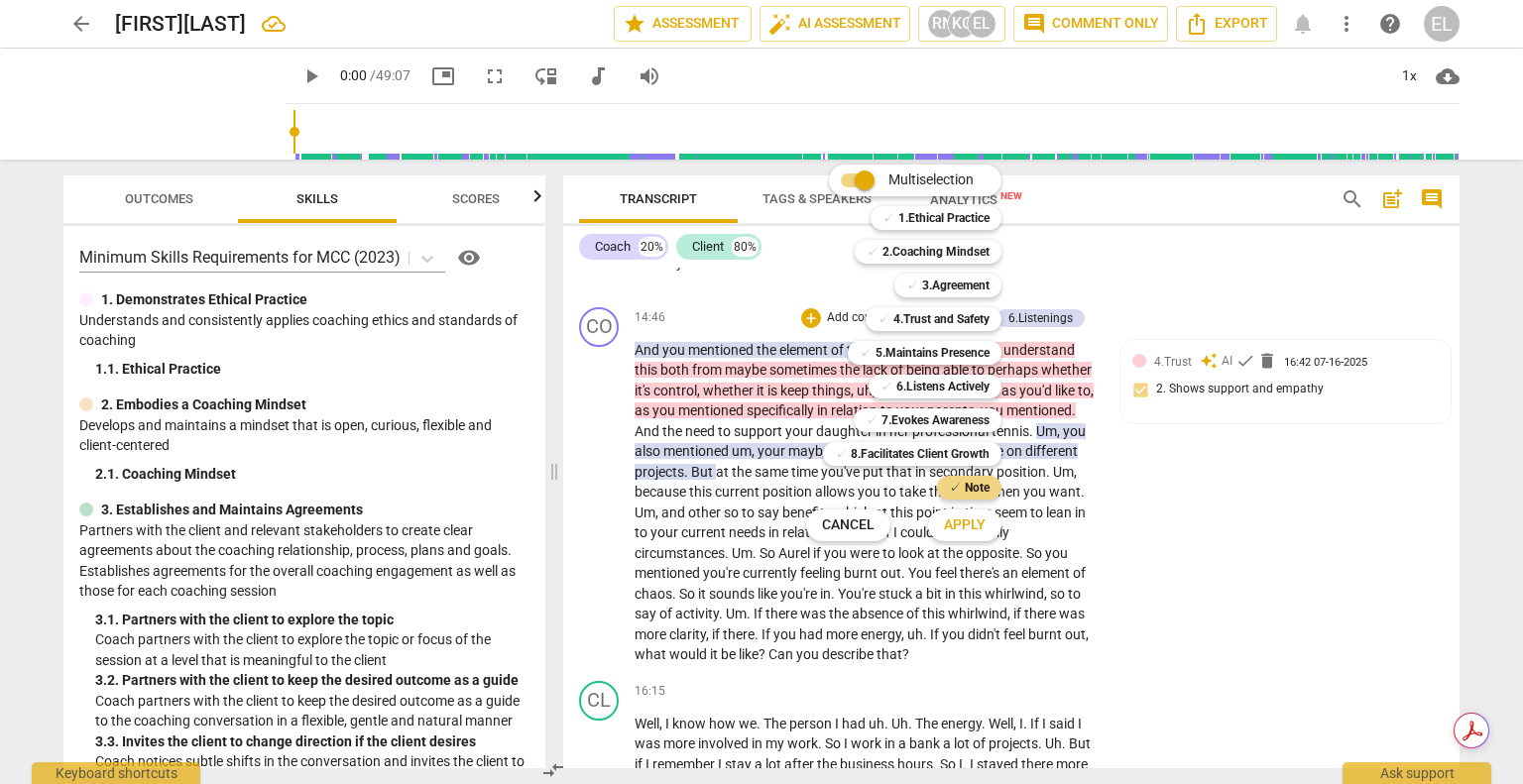 click on "Apply" at bounding box center [965, 525] 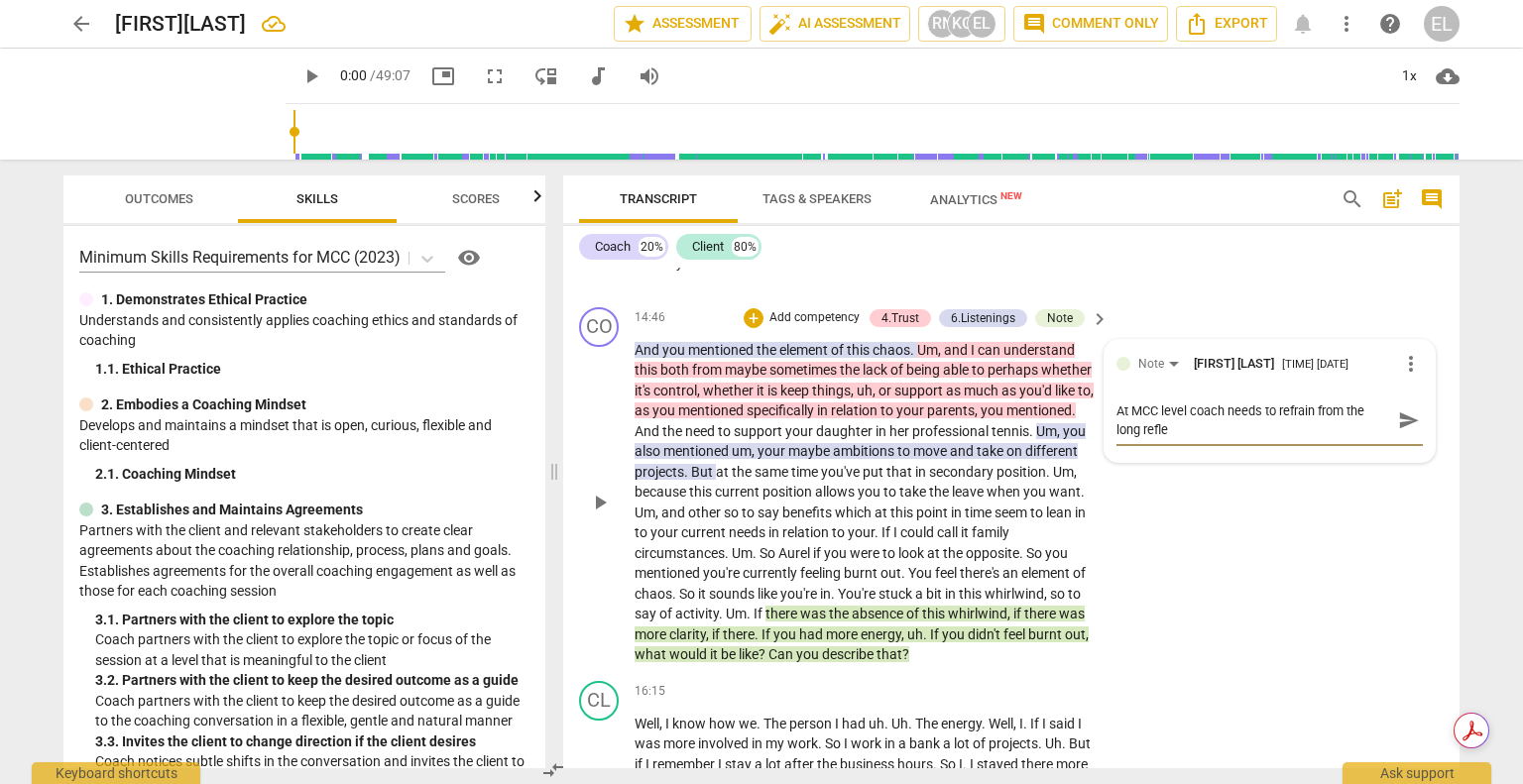 scroll, scrollTop: 0, scrollLeft: 0, axis: both 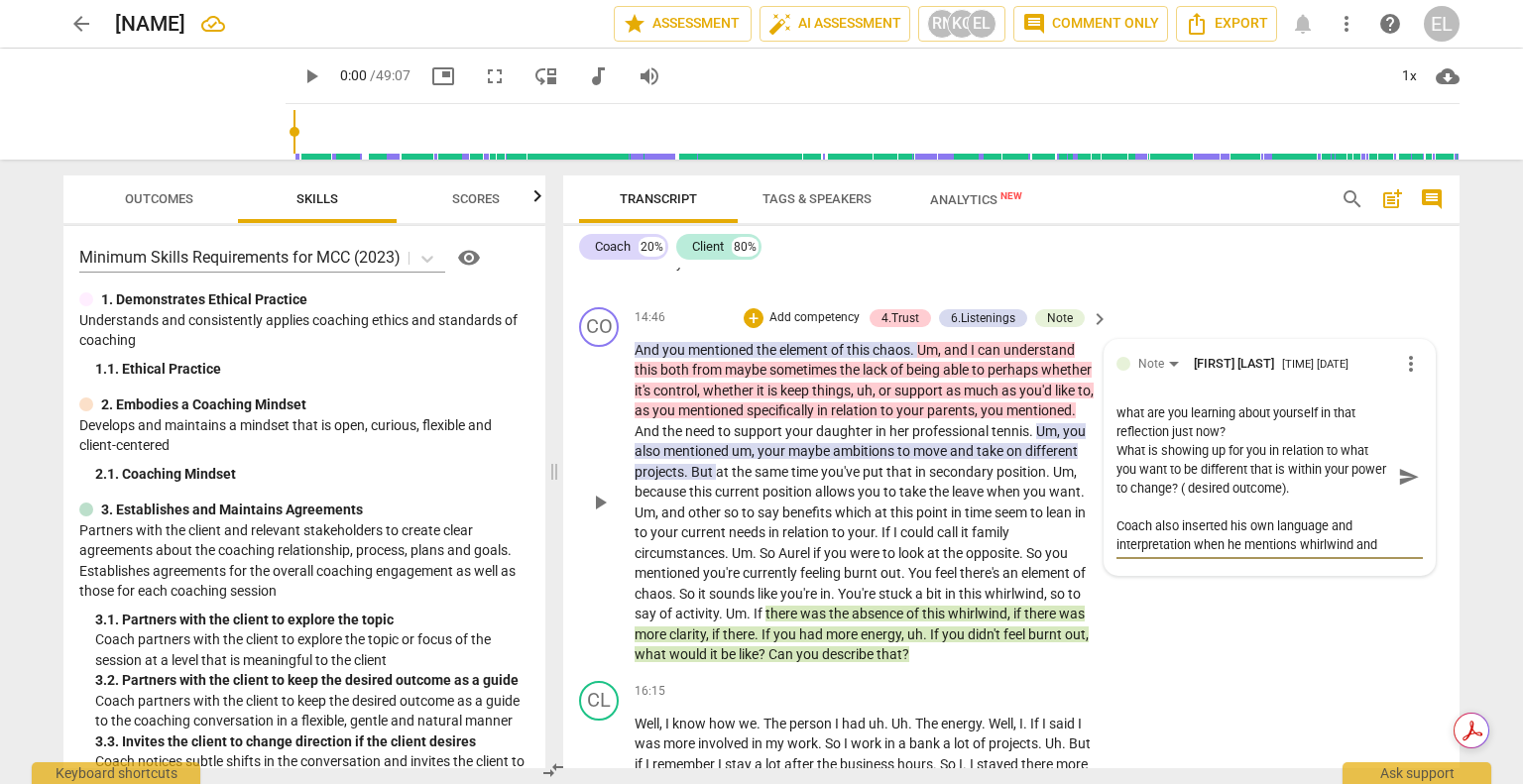 click on "At MCC level coach needs to refrain from the long reflections back to client, summarising what was said. Not necessary. Instead simply ask: what are you learning about yourself in that reflection just now?
What is showing up for you in relation to what you want to be different that is within your power to change? ( desired outcome).
Coach also inserted his own language and interpretation when he mentions whirlwind and" at bounding box center (1253, 477) 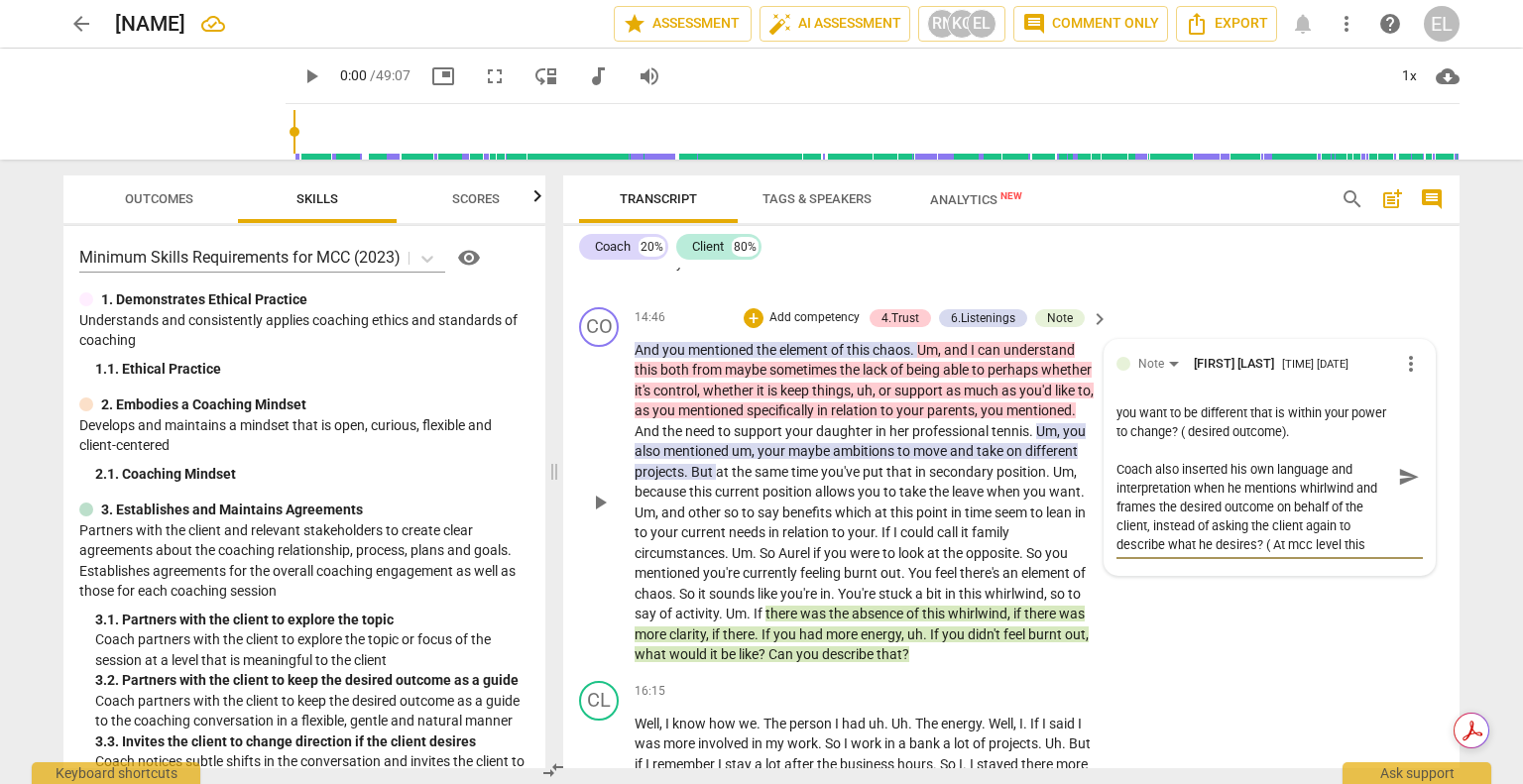 scroll, scrollTop: 130, scrollLeft: 0, axis: vertical 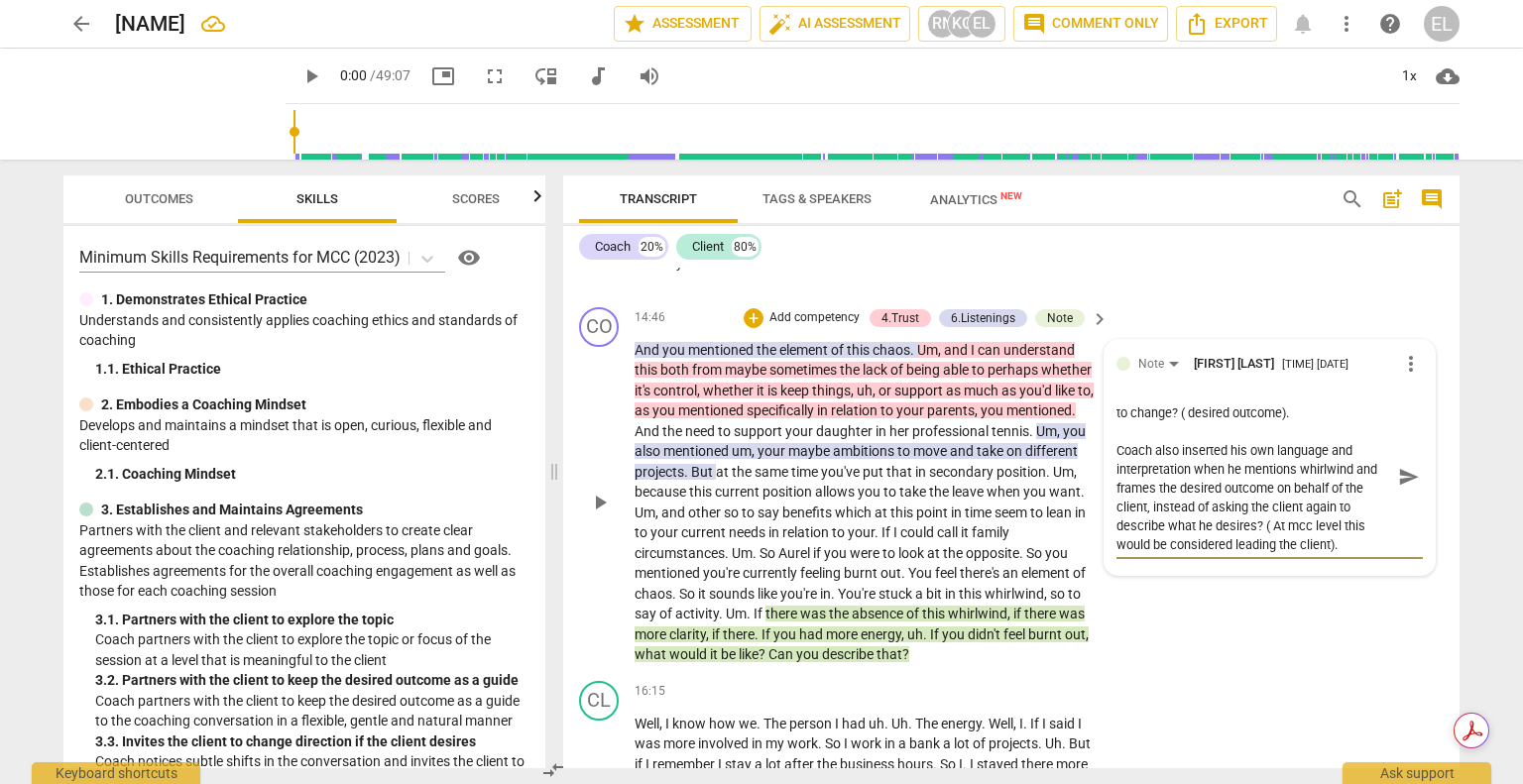 type on "At MCC level coach needs to refrain from the long reflections back to client, summarising what was said. Not necessary. Instead simply ask: what are you learning about yourself in that reflection just now?
What is showing up for you in relation to what you want to be different that is within your power to change? ( desired outcome).
Coach also inserted his own language and interpretation when he mentions whirlwind and frames the desired outcome on behalf of the client, instead of asking the client again to describe what he desires? ( At mcc level this would be considered leading the client)." 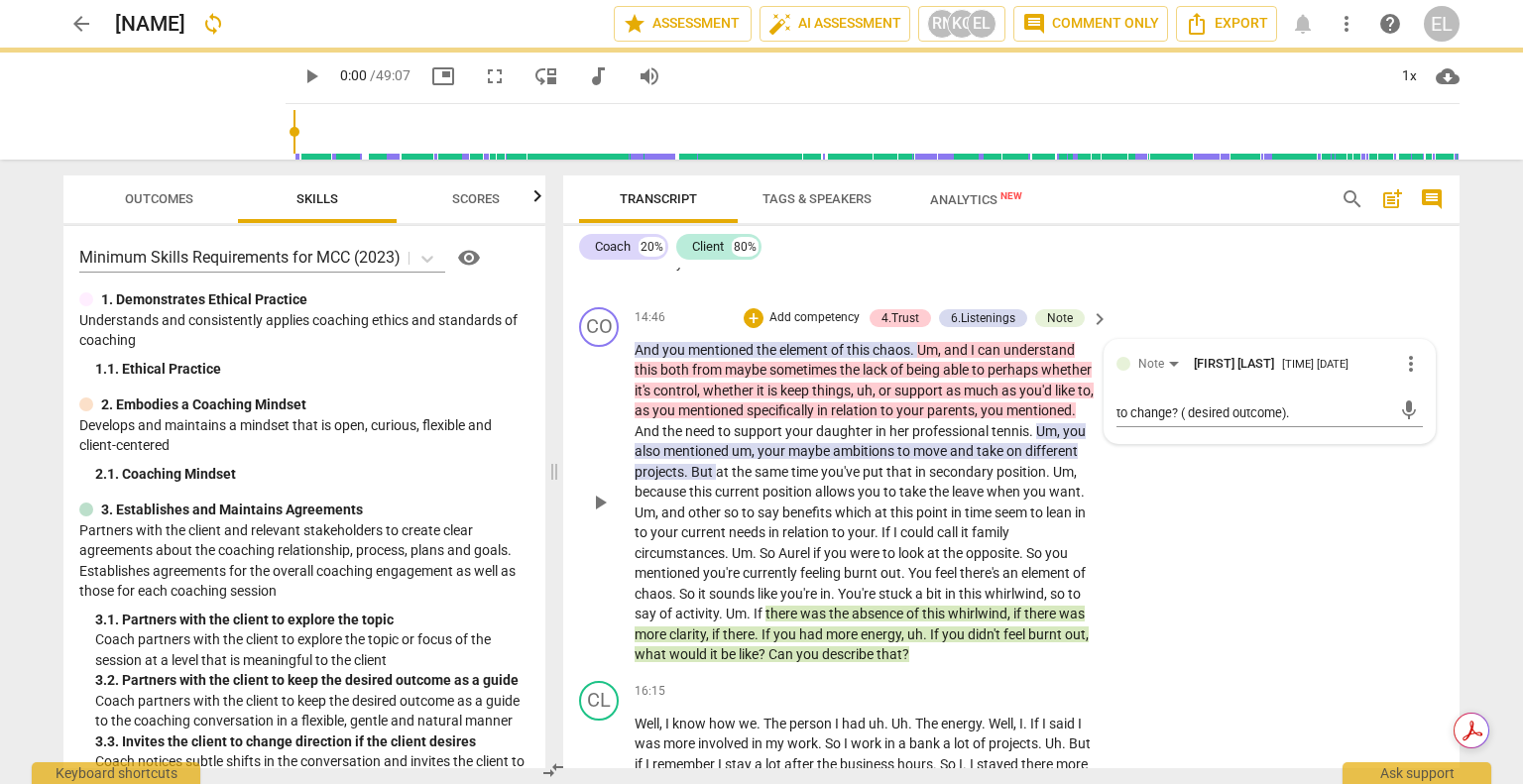 scroll, scrollTop: 0, scrollLeft: 0, axis: both 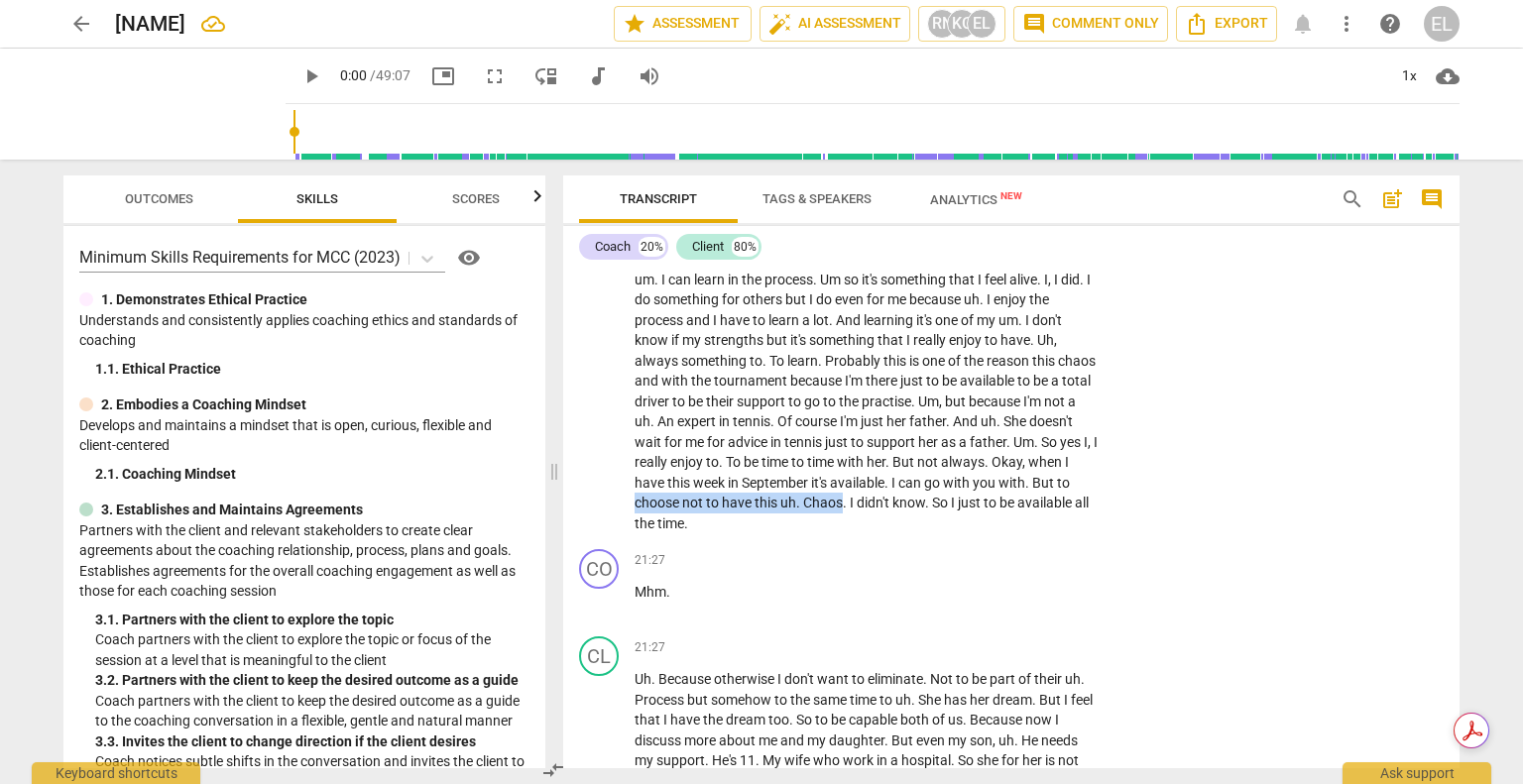 drag, startPoint x: 875, startPoint y: 535, endPoint x: 1086, endPoint y: 537, distance: 211.00948 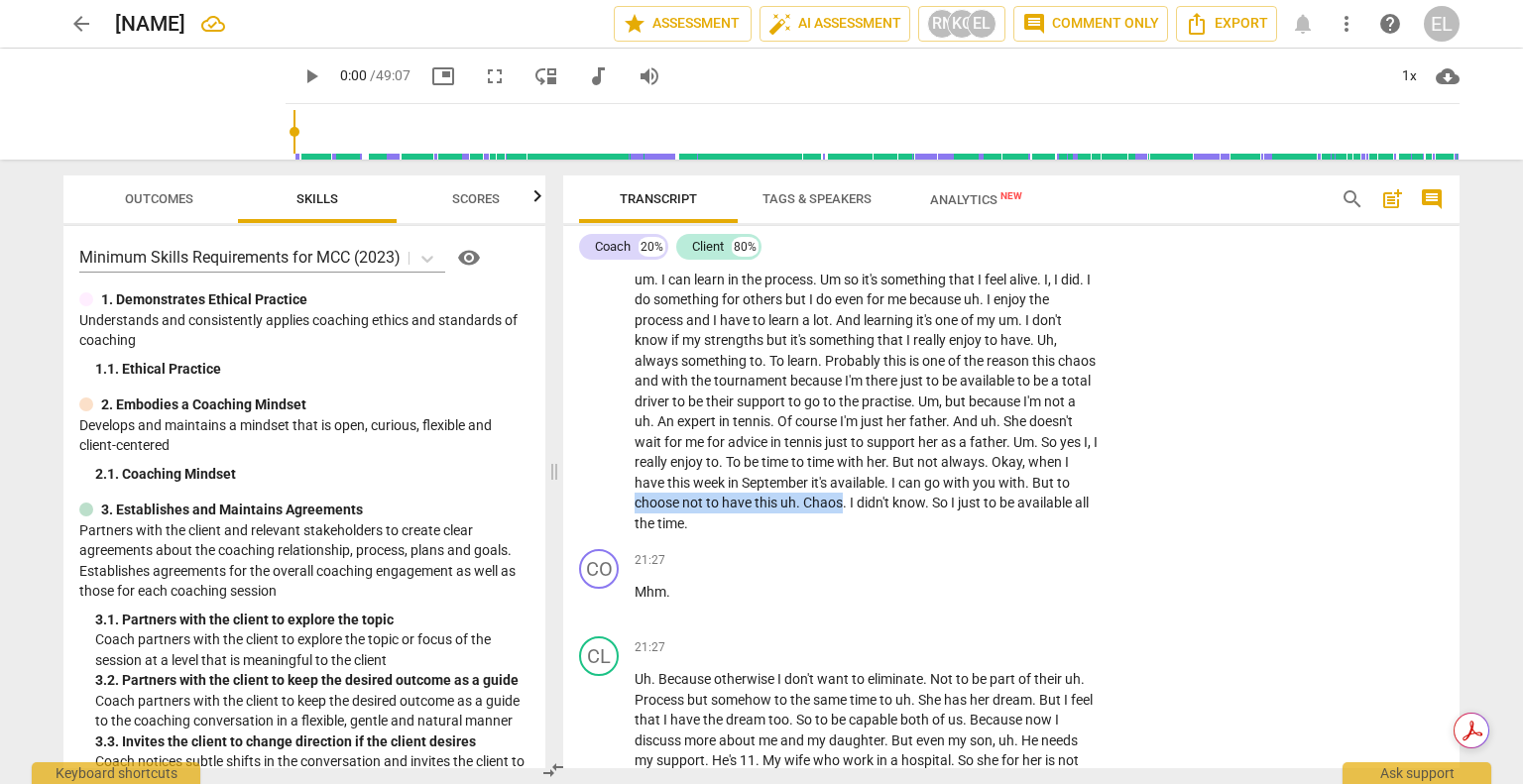 click on "Um .   Discovering   time   that   is   more   meaningful   for   me .   The   impact   you   have   on   the   people .   Because   the   project ,   okay ,   technical   project ,   uh ,   are   just   a   project   but   time   I   um .   Enjoy   m .   To   influence   in   the   good   way ,   other   people .   And   uh .   Now ,   uh .   For   example ,   I   feel   I   don't   have   this   energy   to   have   the   courage   to   have   change   uh .   Something .   Okay .   To   move   forward   to   the   other   position   or   to   start   a   business .   Um .   And   uh .   Of   course   I   don't   have   the   courage   right   now   to   start   the   business ,   but   I   can   start   to   in   the   parallel   to   do   more   in   that   uh .   Direction   for   them   to   schedule   some   training   outside .   Not   just   in   the   company   but   I   can   schedule   outside .   But   here   again   because .   Okay ,   uh ,   schedule   in   September   we   don't   know   if" at bounding box center [867, 158] 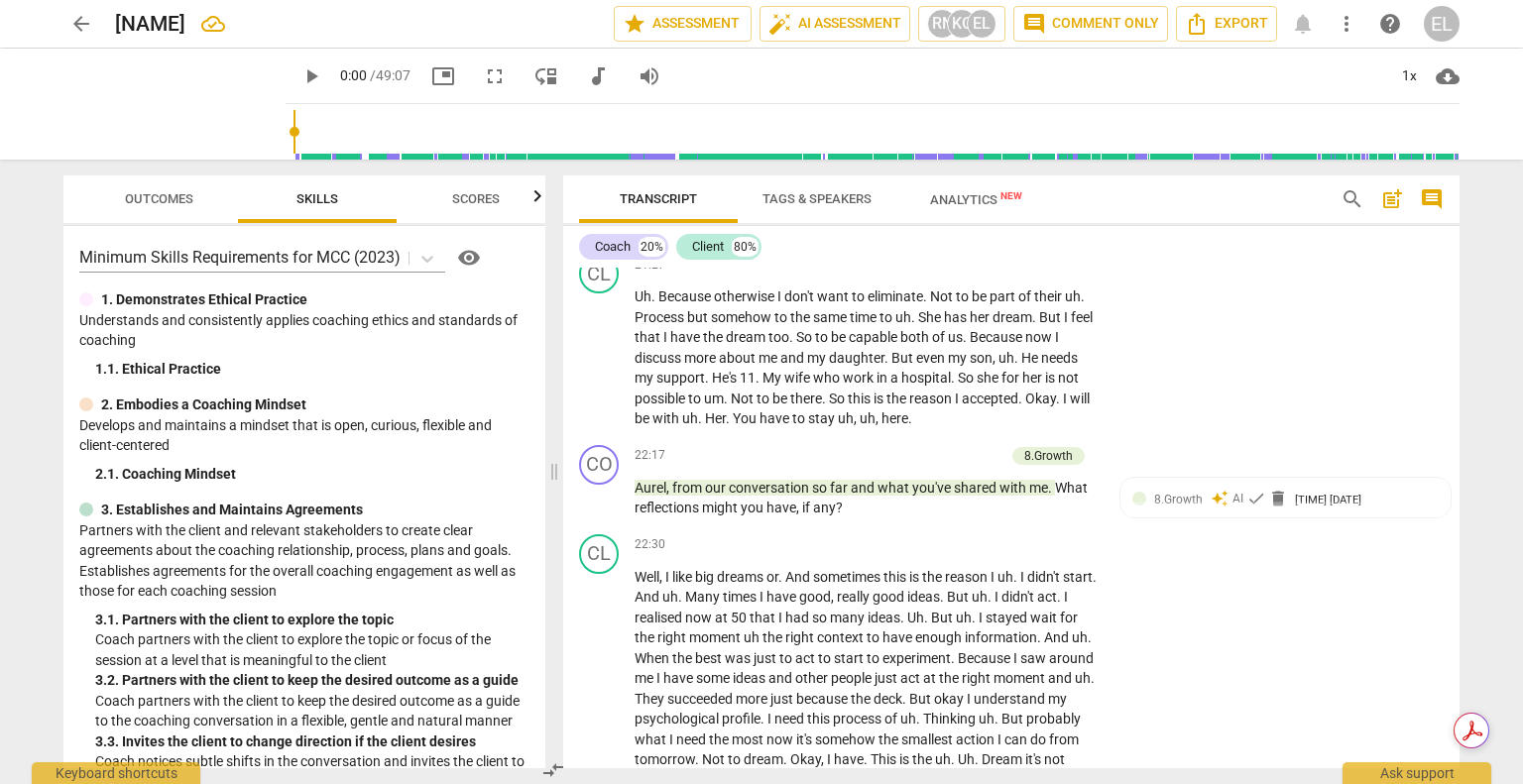 scroll, scrollTop: 5749, scrollLeft: 0, axis: vertical 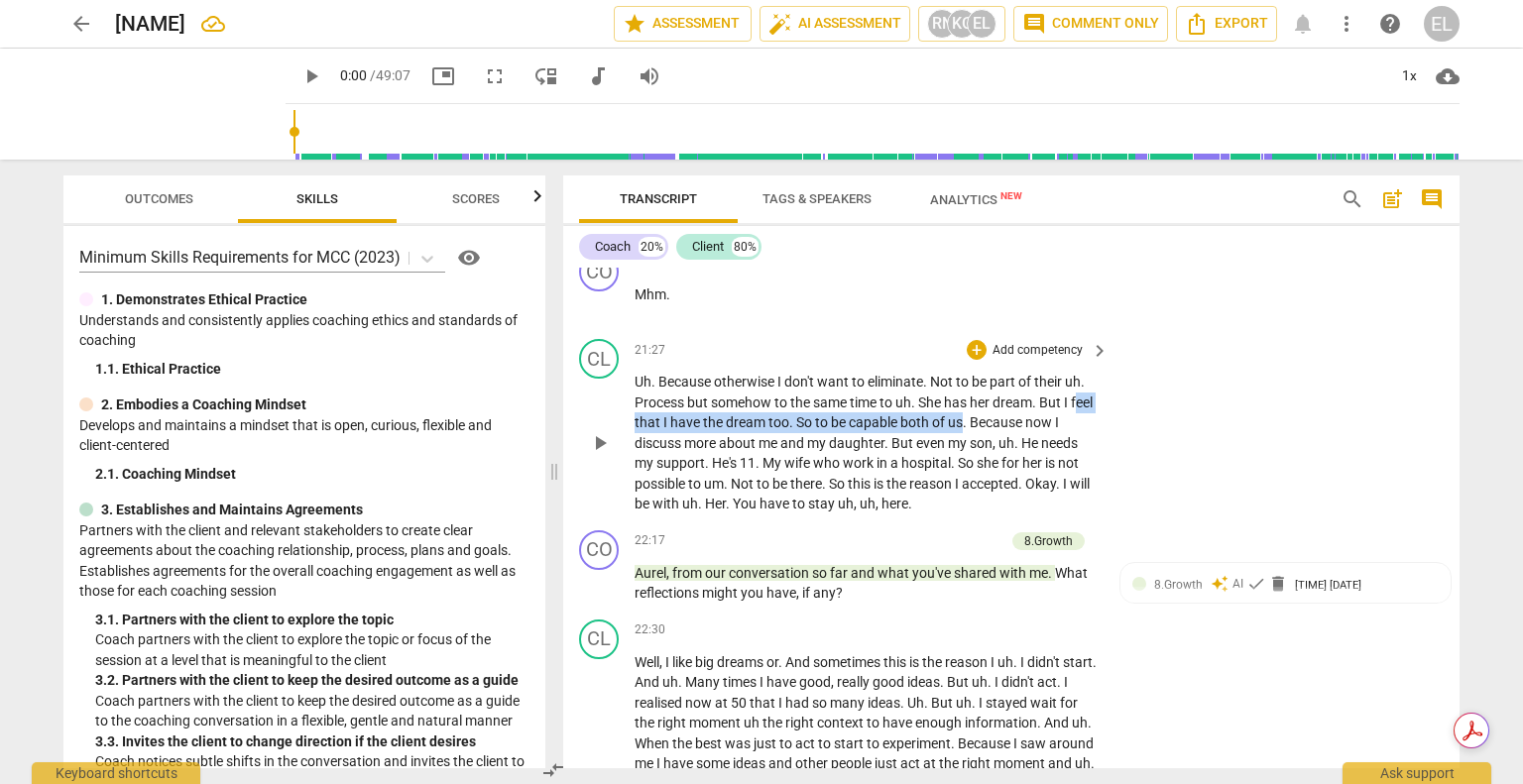 drag, startPoint x: 636, startPoint y: 453, endPoint x: 987, endPoint y: 451, distance: 351.0057 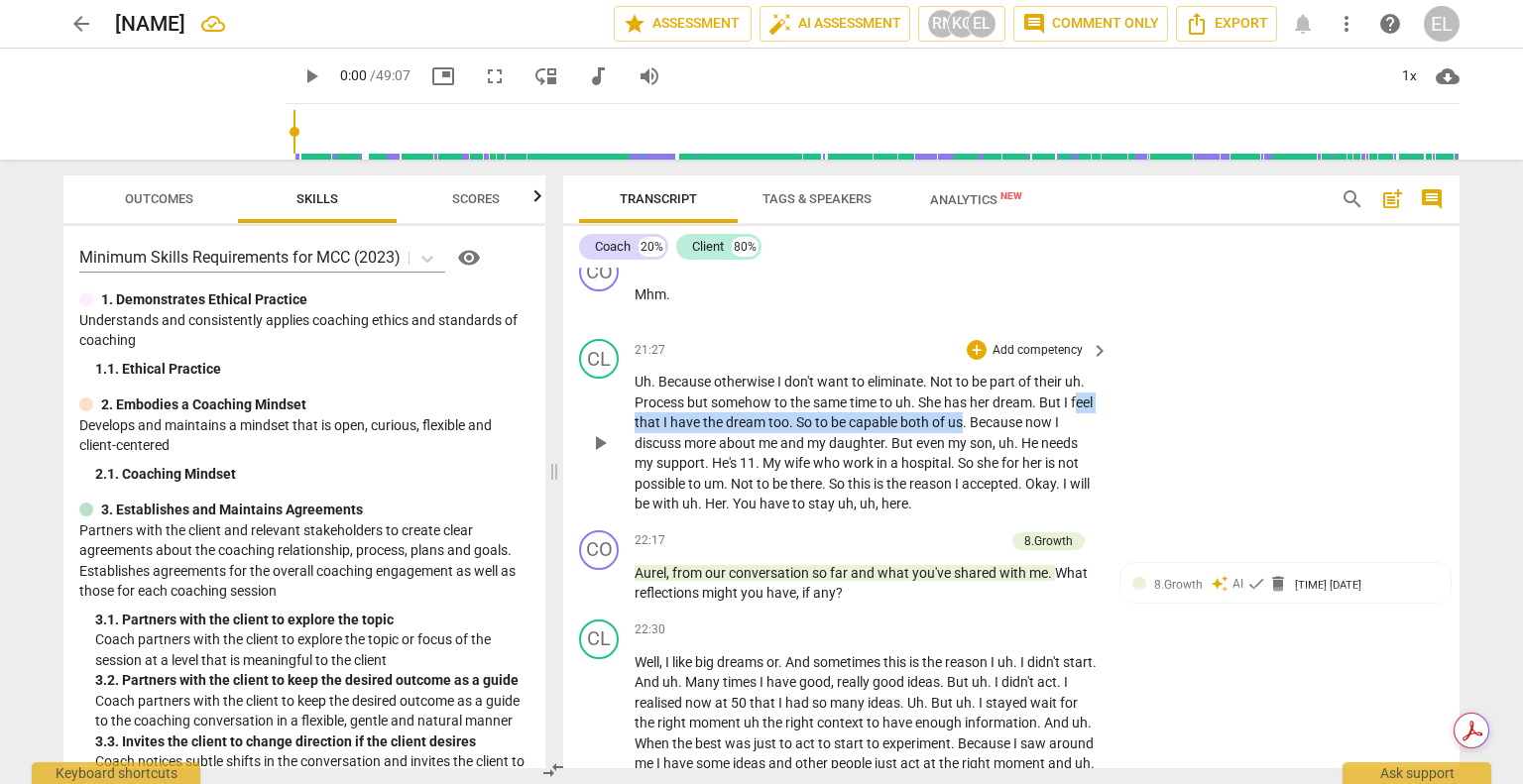 click on "Uh .   Because   otherwise   I   don't   want   to   eliminate .   Not   to   be   part   of   their   uh .   Process   but   somehow   to   the   same   time   to   uh .   She   has   her   dream .   But   I   feel   that   I   have   the   dream   too .   So   to   be   capable   both   of   us .   Because   now   I   discuss   more   about   me   and   my   daughter .   But   even   my   son ,   uh .   He   needs   my   support .   He's   11 .   My   wife   who   work   in   a   hospital .   So   she   for   her   is   not   possible   to   um .   Not   to   be   there .   So   this   is   the   reason   I   accepted .   Okay .   I   will   be   with   uh .   Her .   You   have   to   stay   uh ,   uh ,   here ." at bounding box center (867, 443) 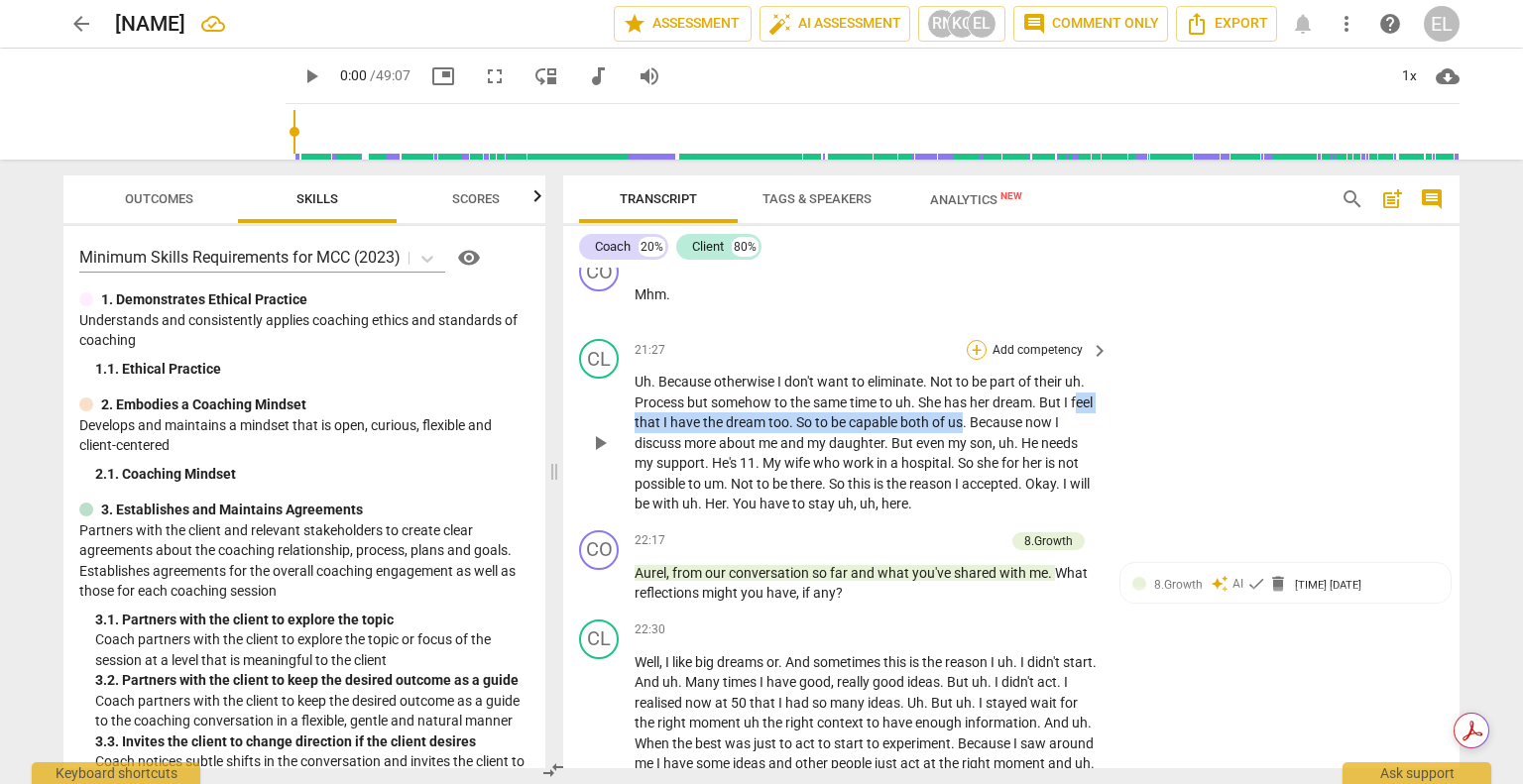 click on "+" at bounding box center [977, 350] 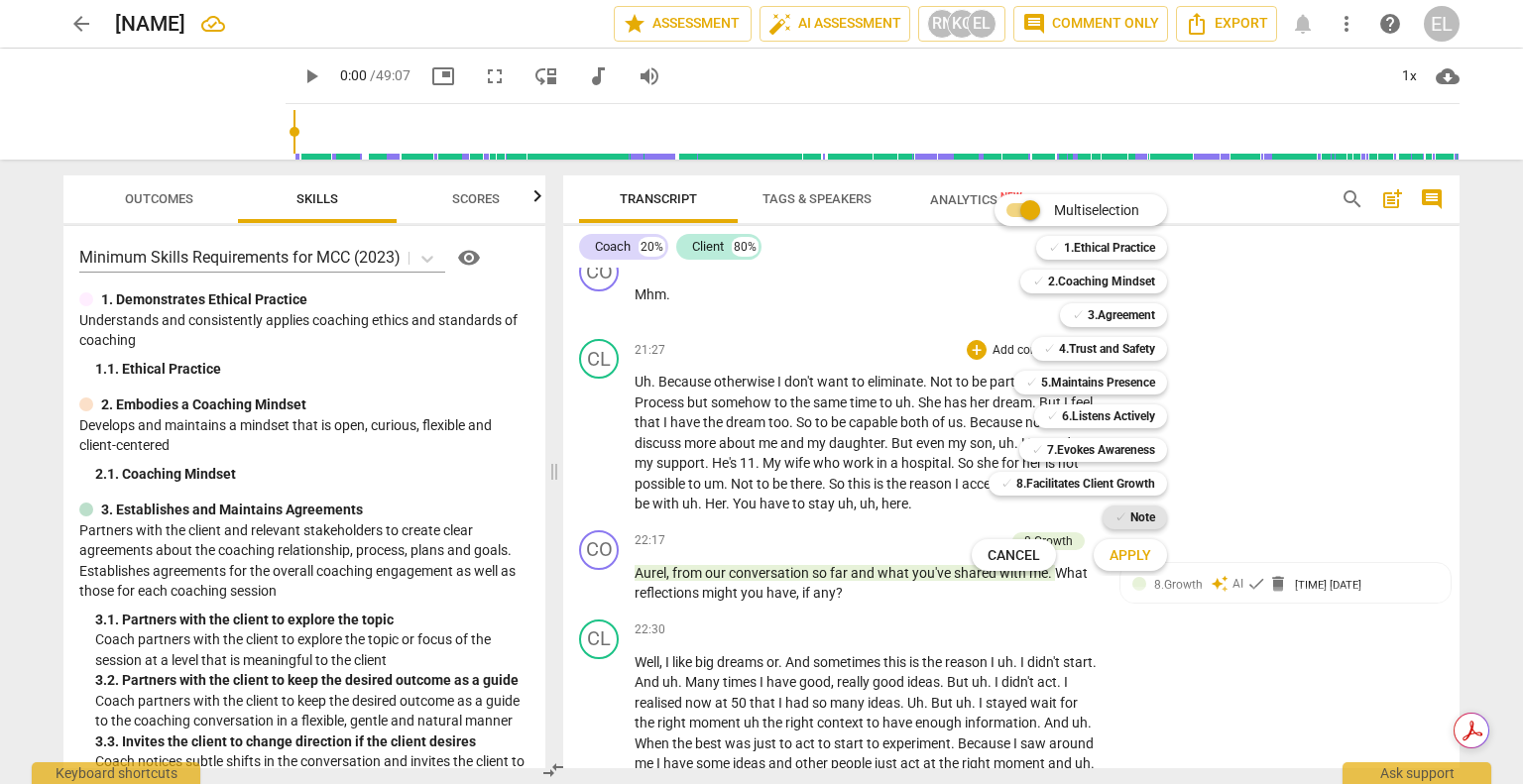 click on "Note" at bounding box center (1142, 517) 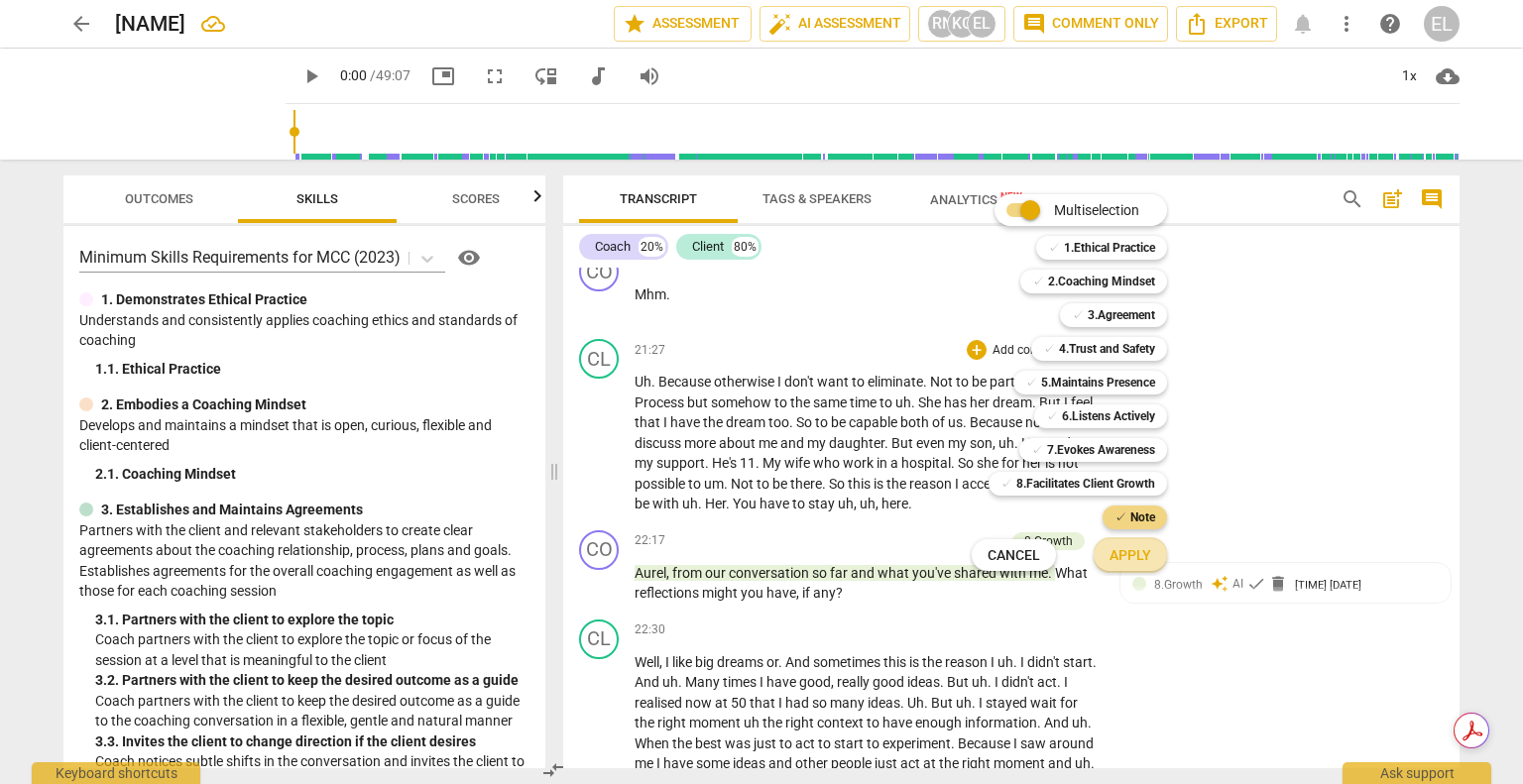 click on "Apply" at bounding box center (1130, 556) 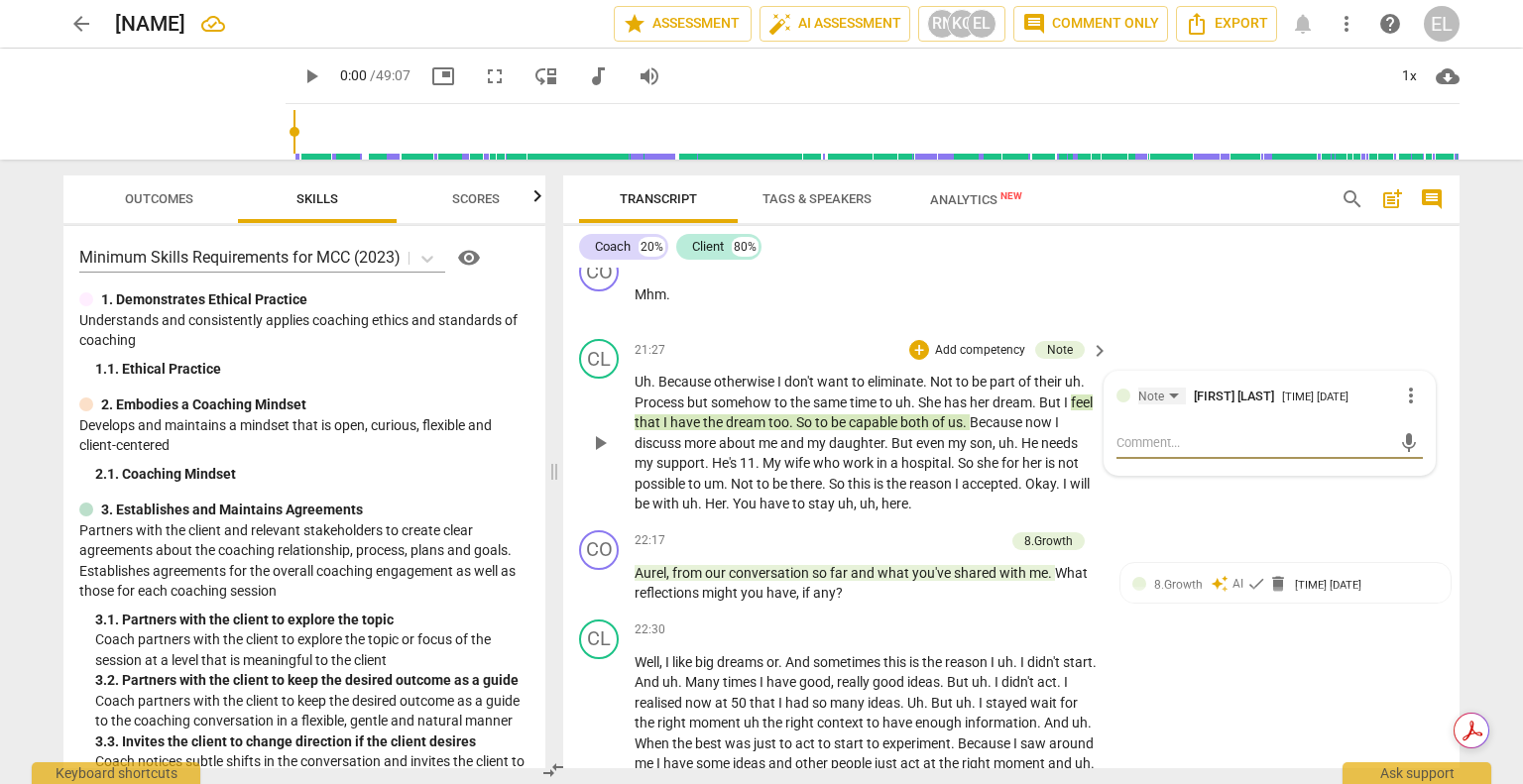 type on "W" 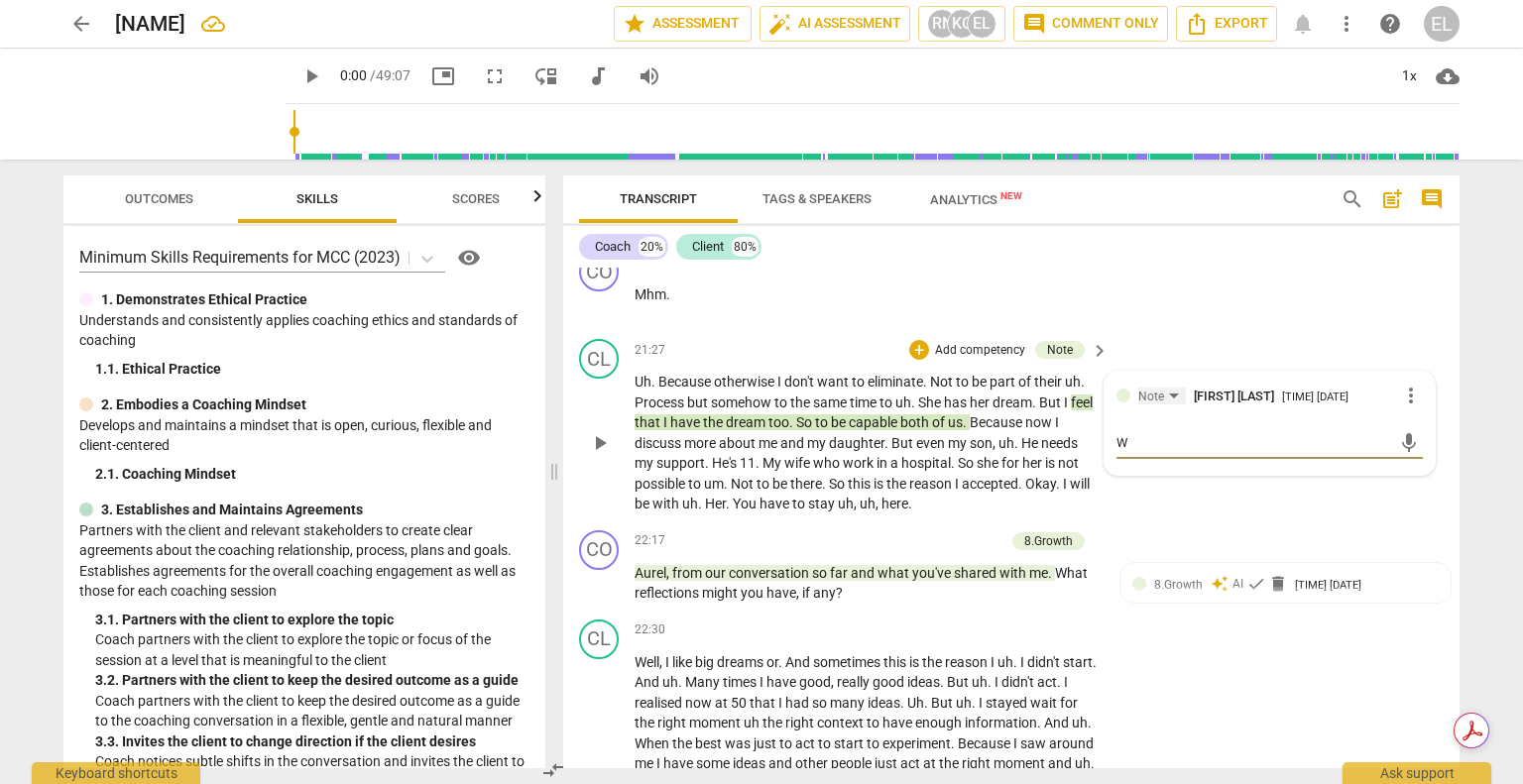 type on "WH" 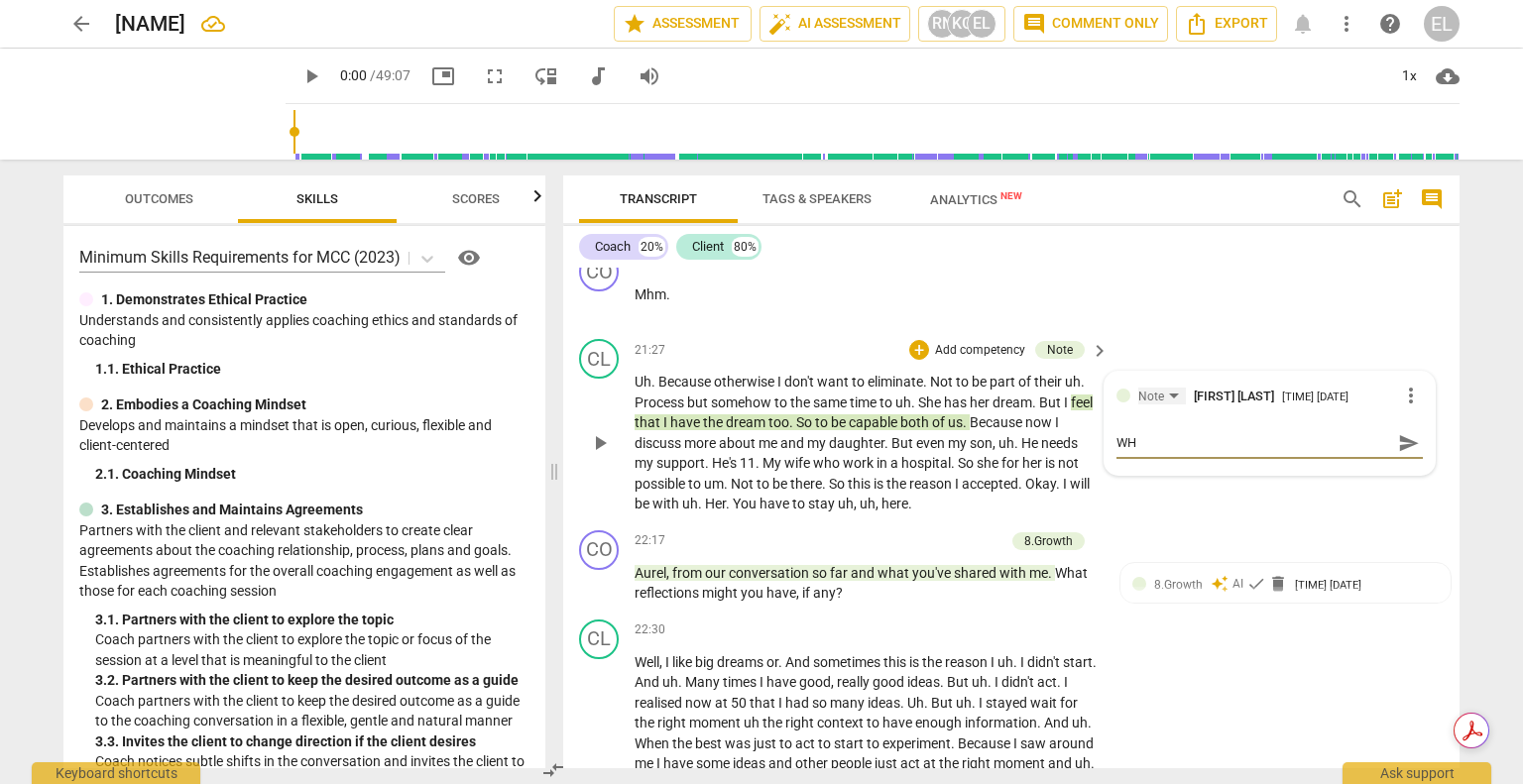 type on "WHa" 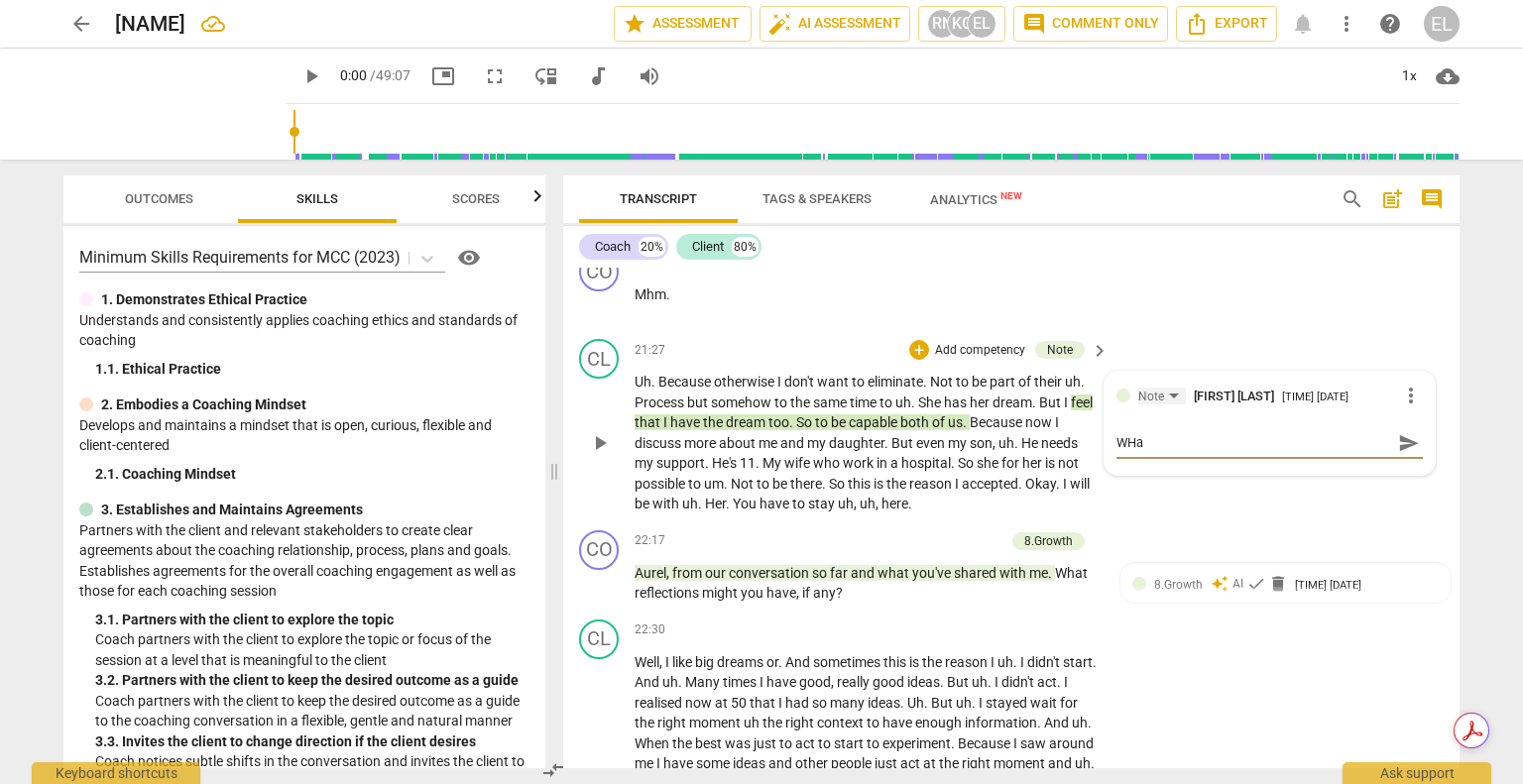 type on "WHat" 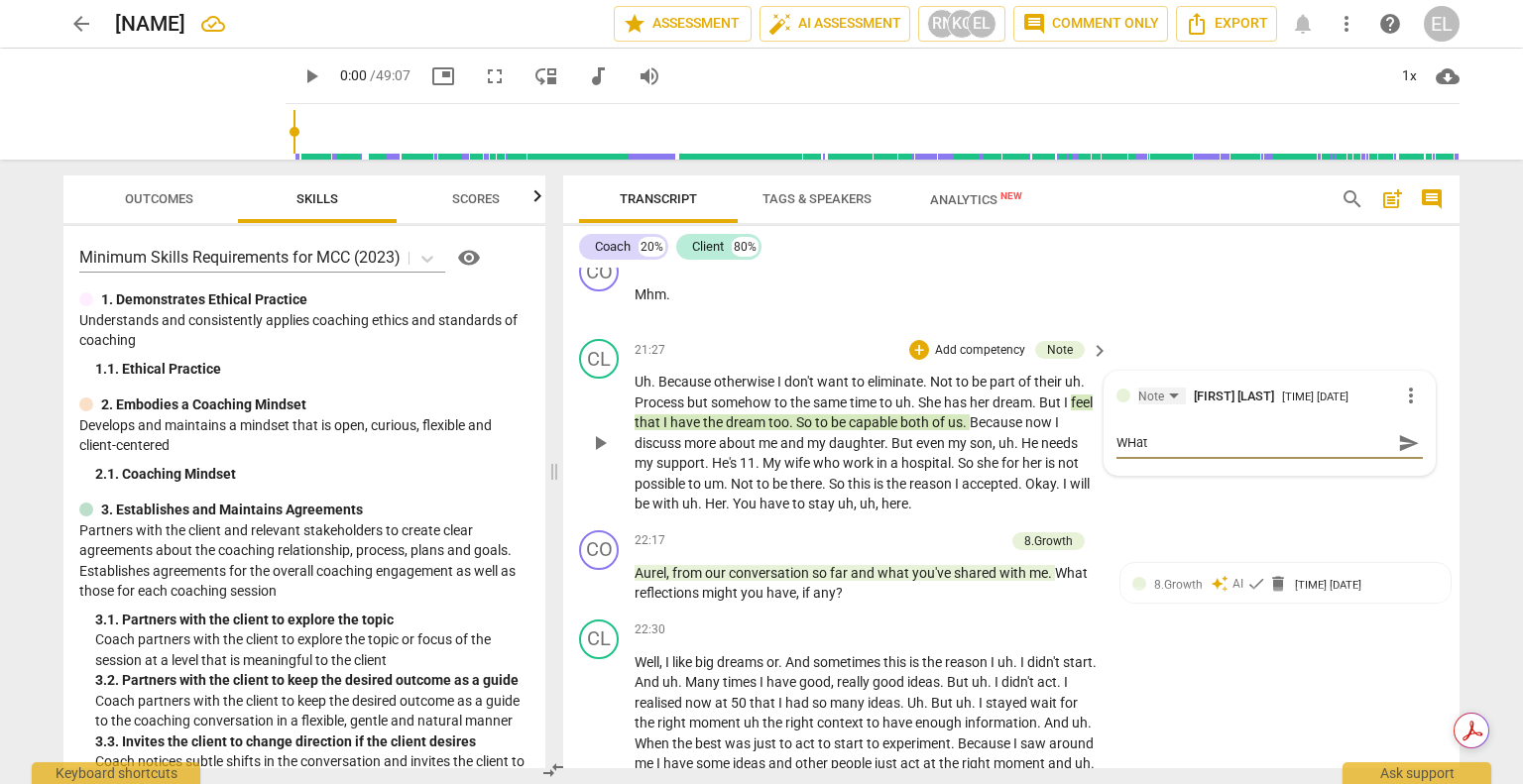 type on "WHat" 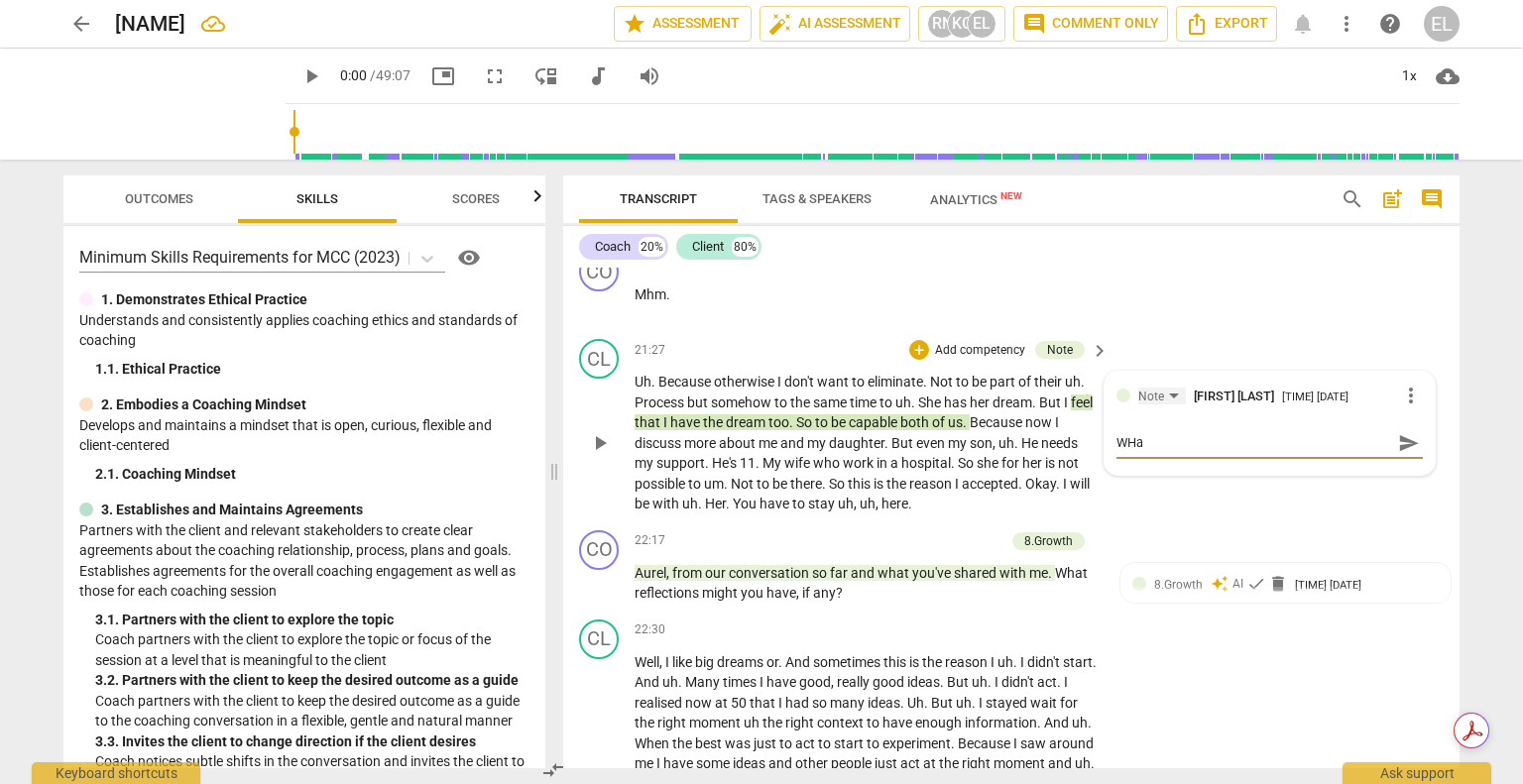 type on "WH" 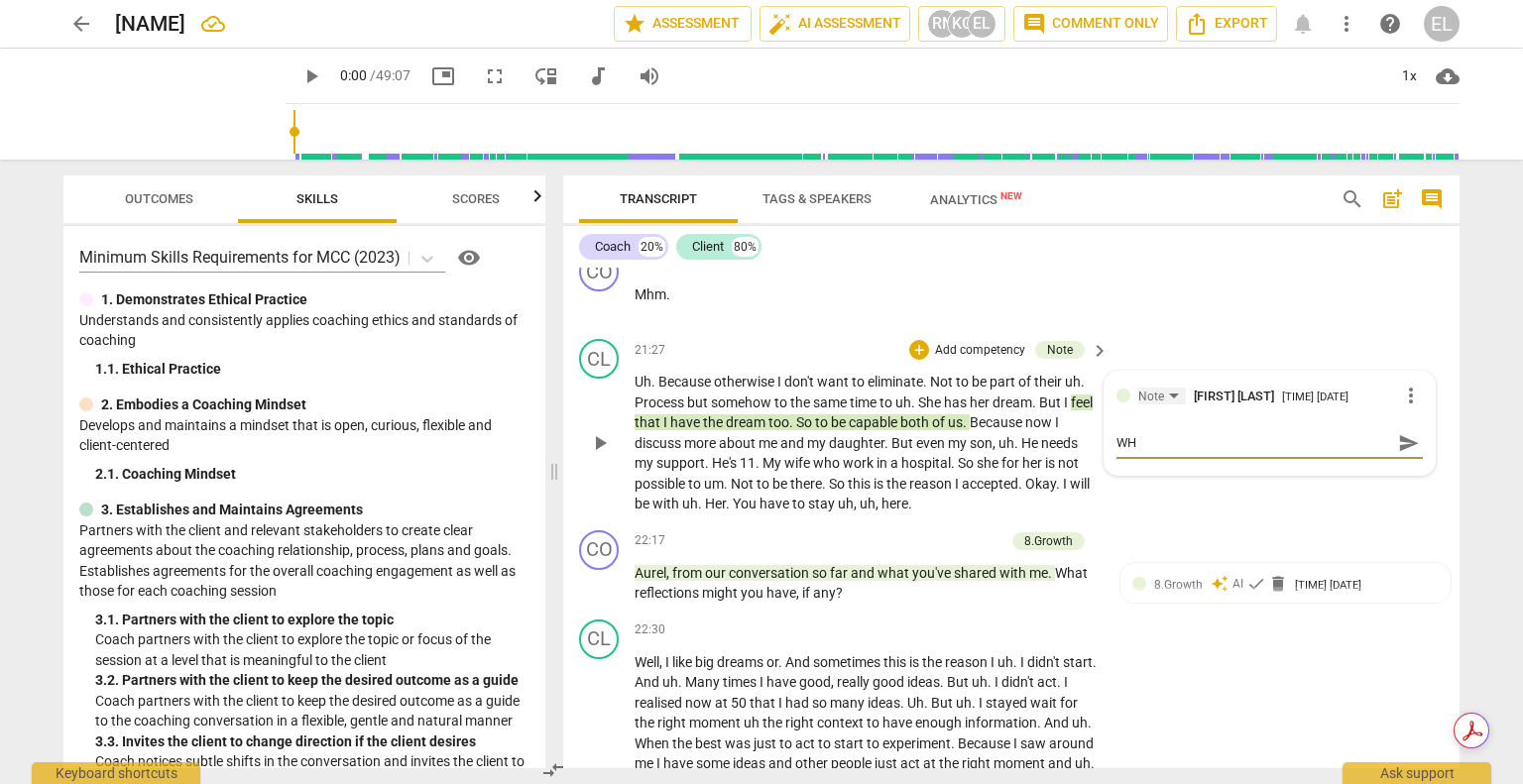 type on "W" 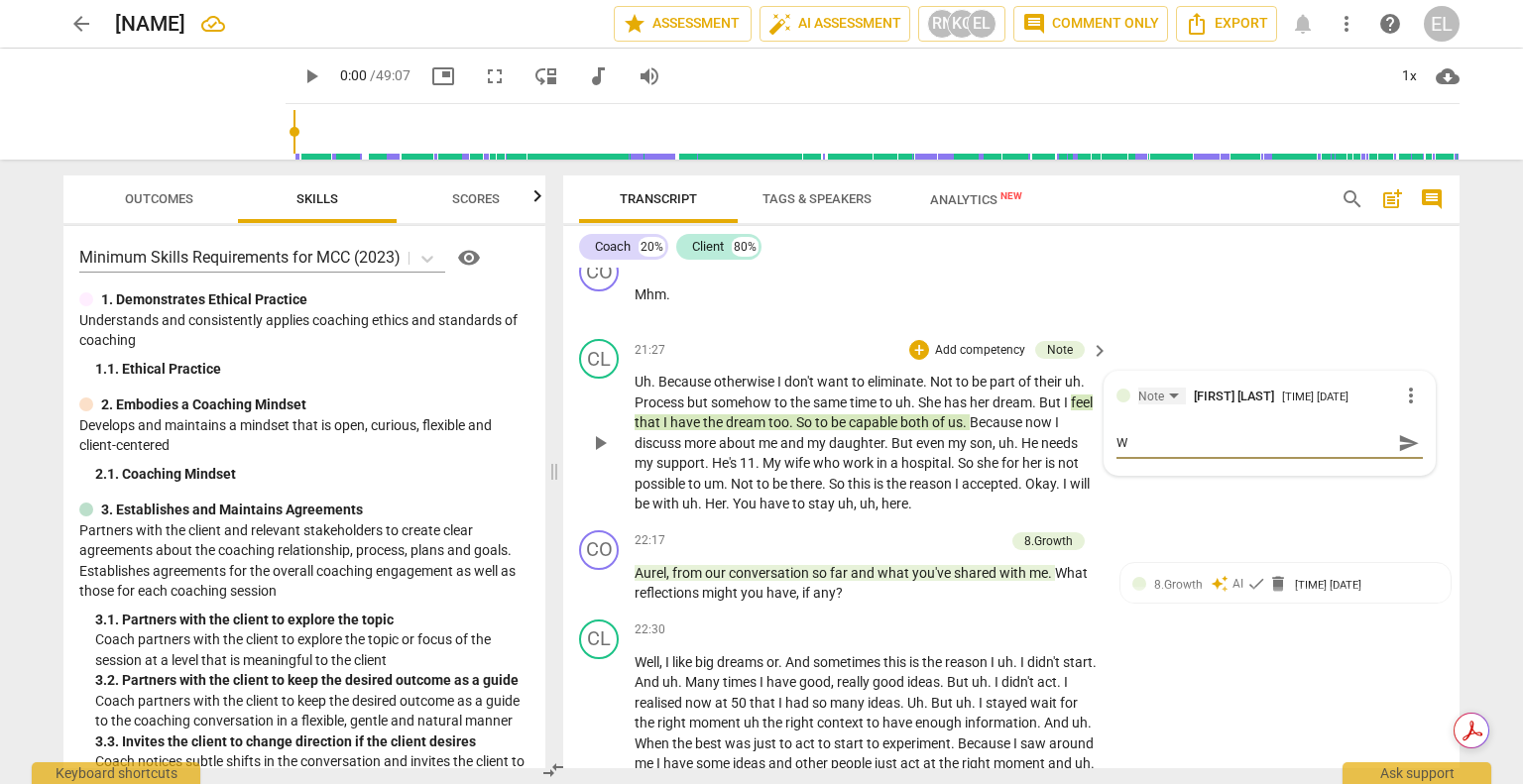 type on "Wh" 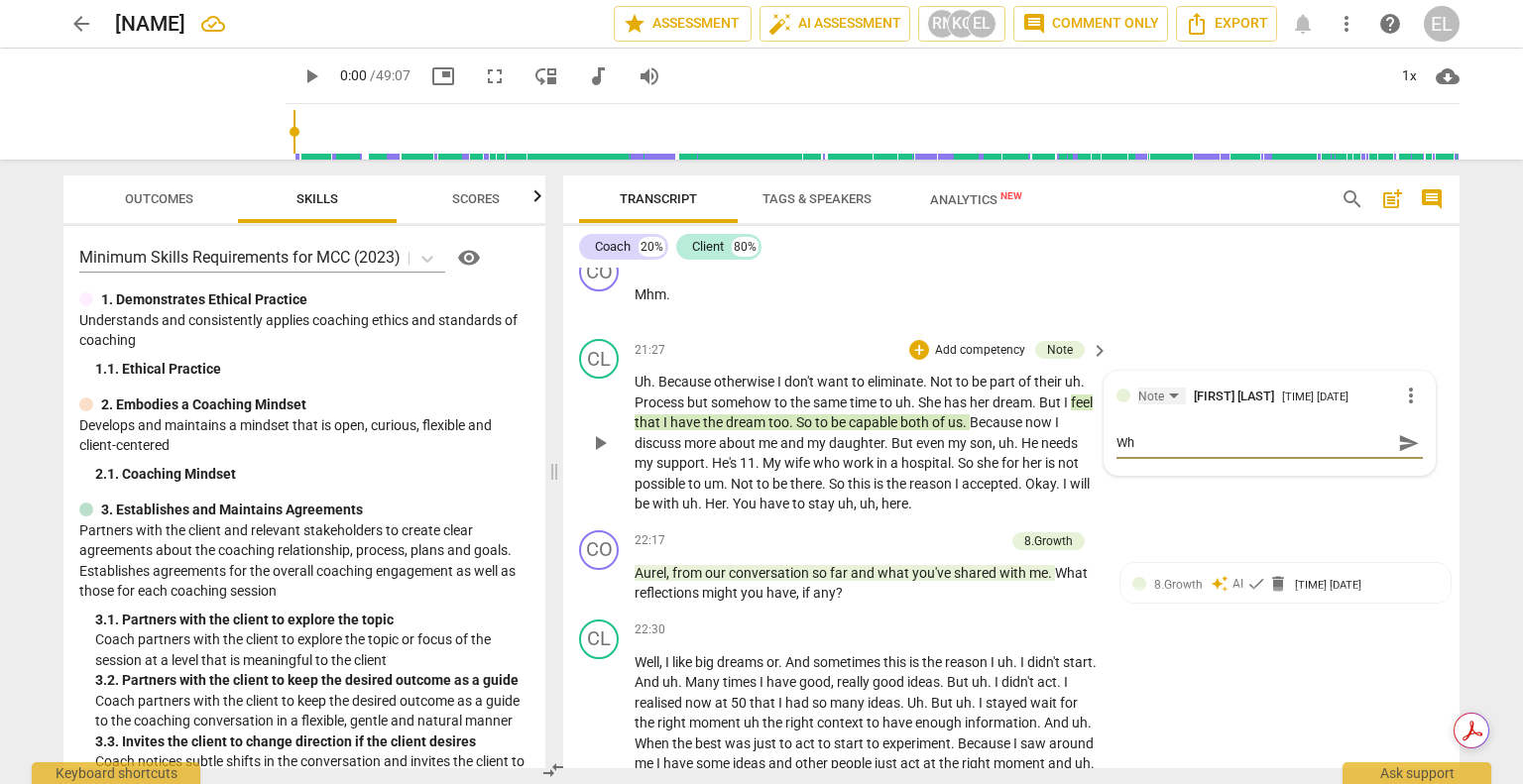 type on "Wha" 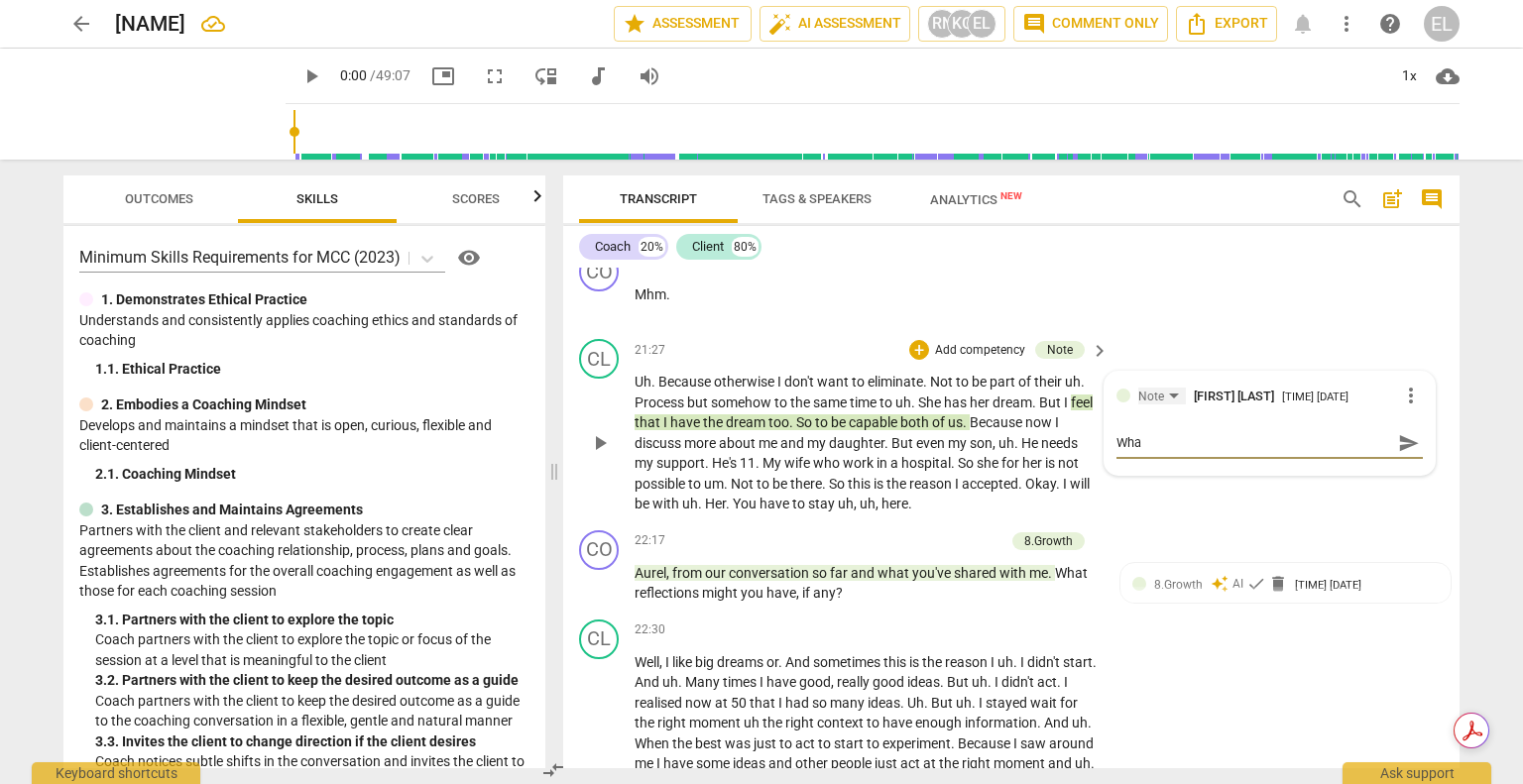 type on "What" 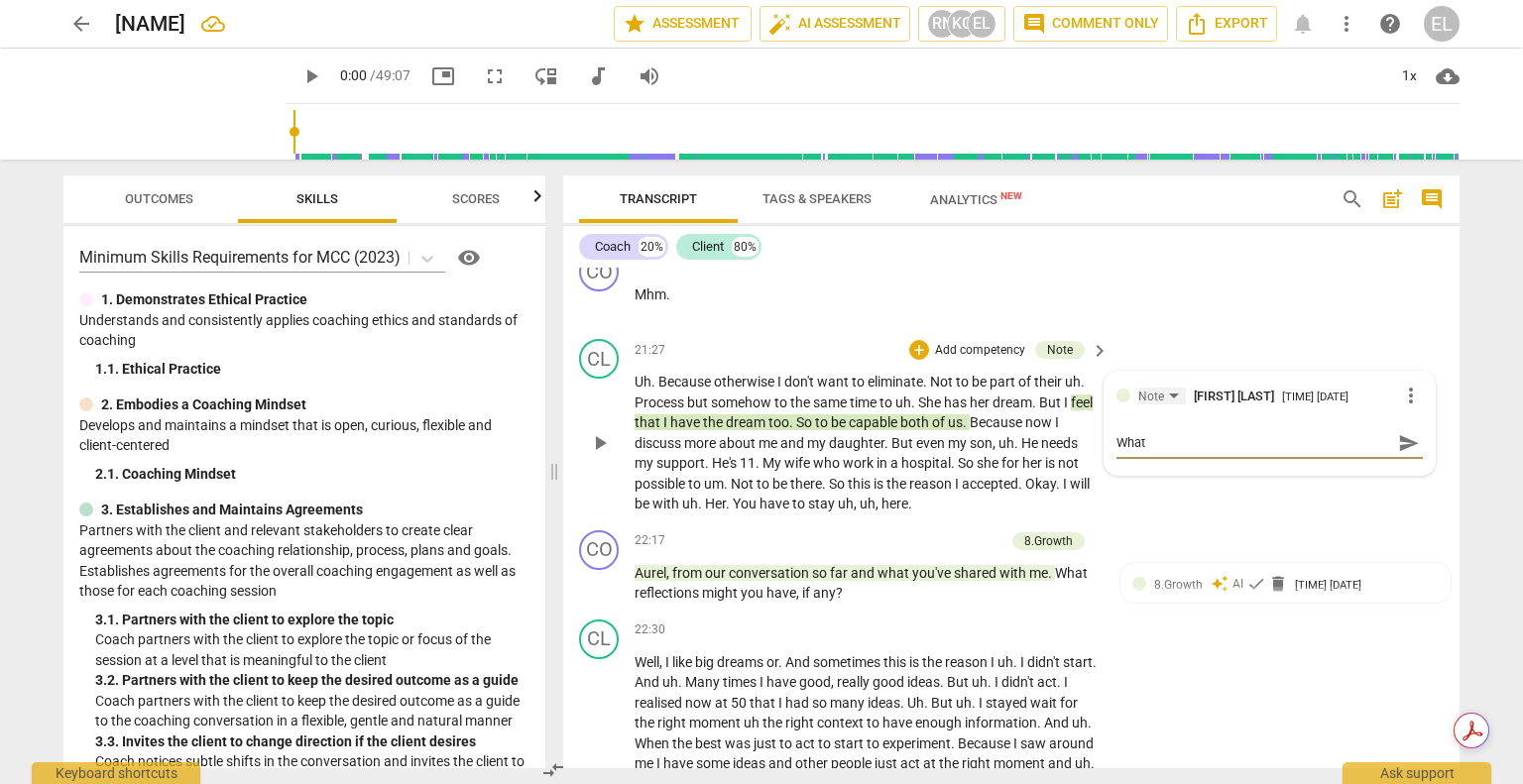 type on "What" 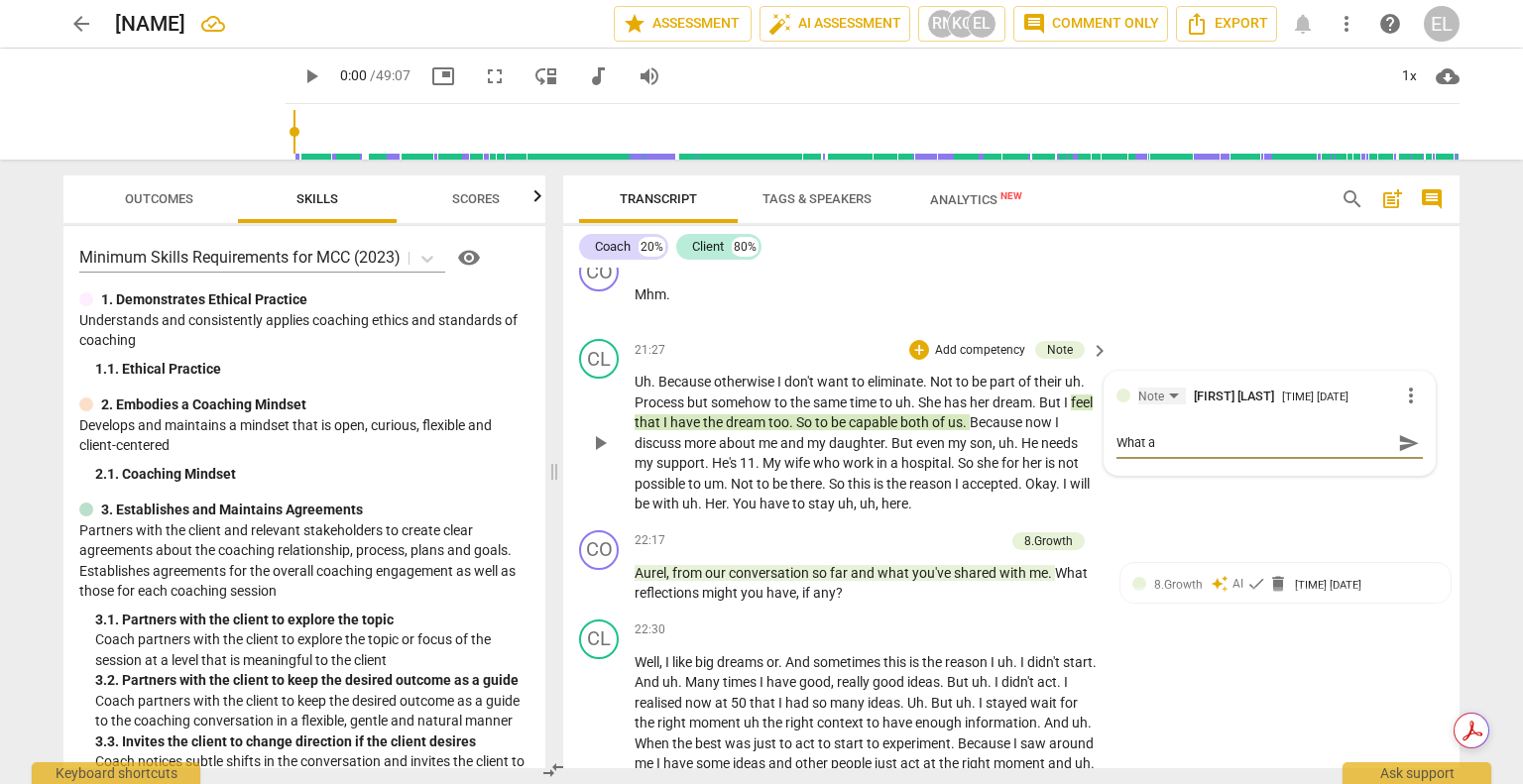 type on "What ar" 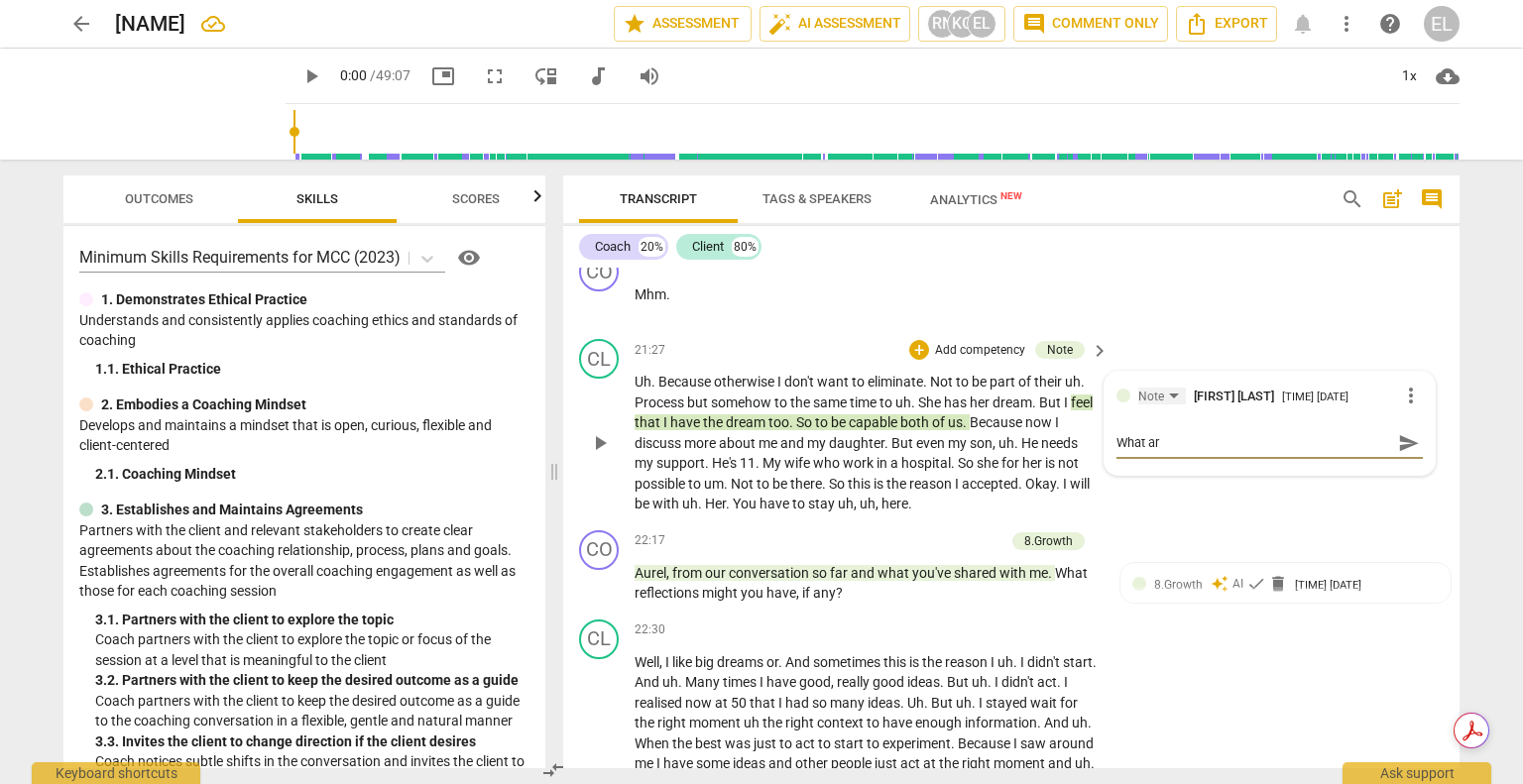 type on "What are" 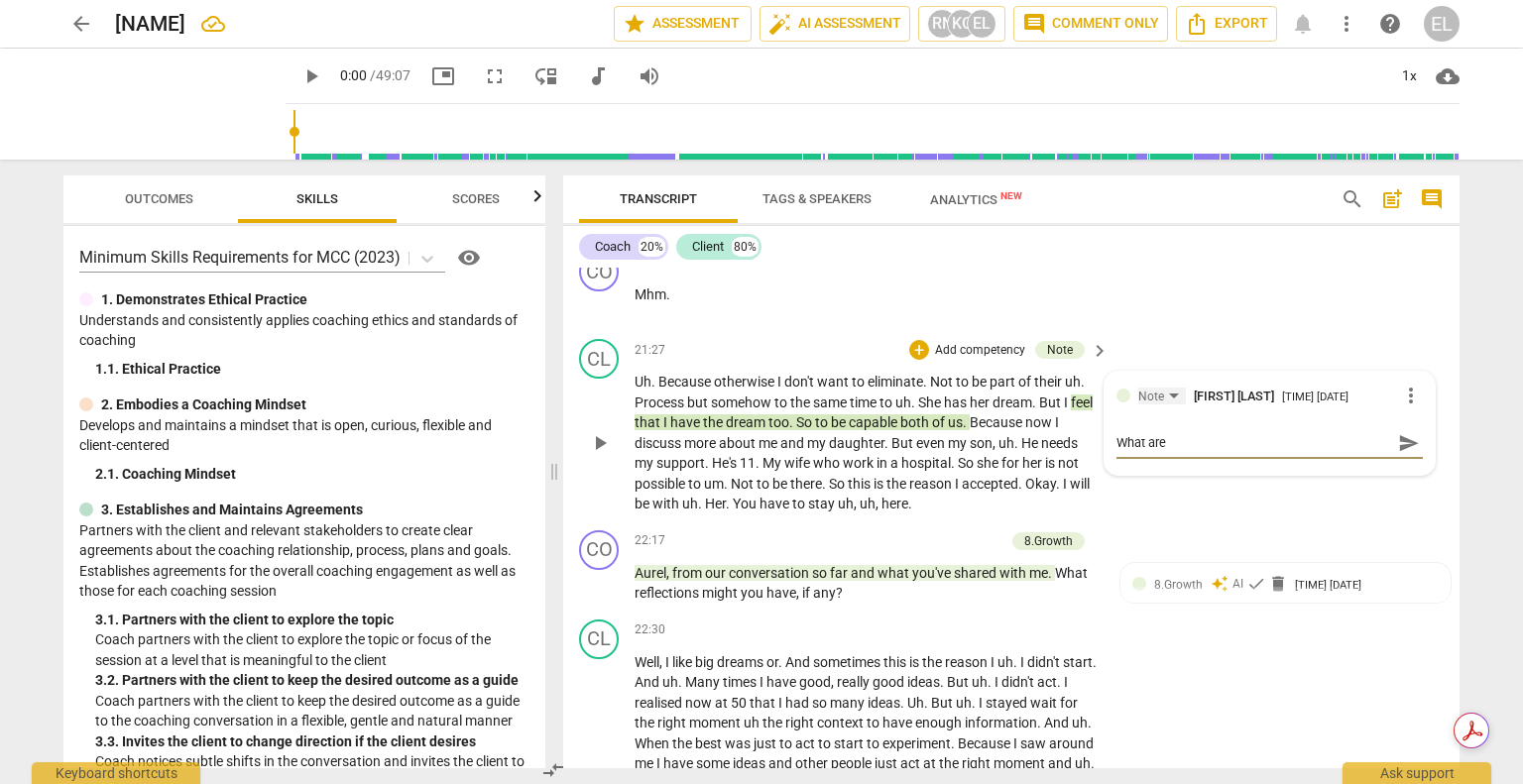 type on "What are" 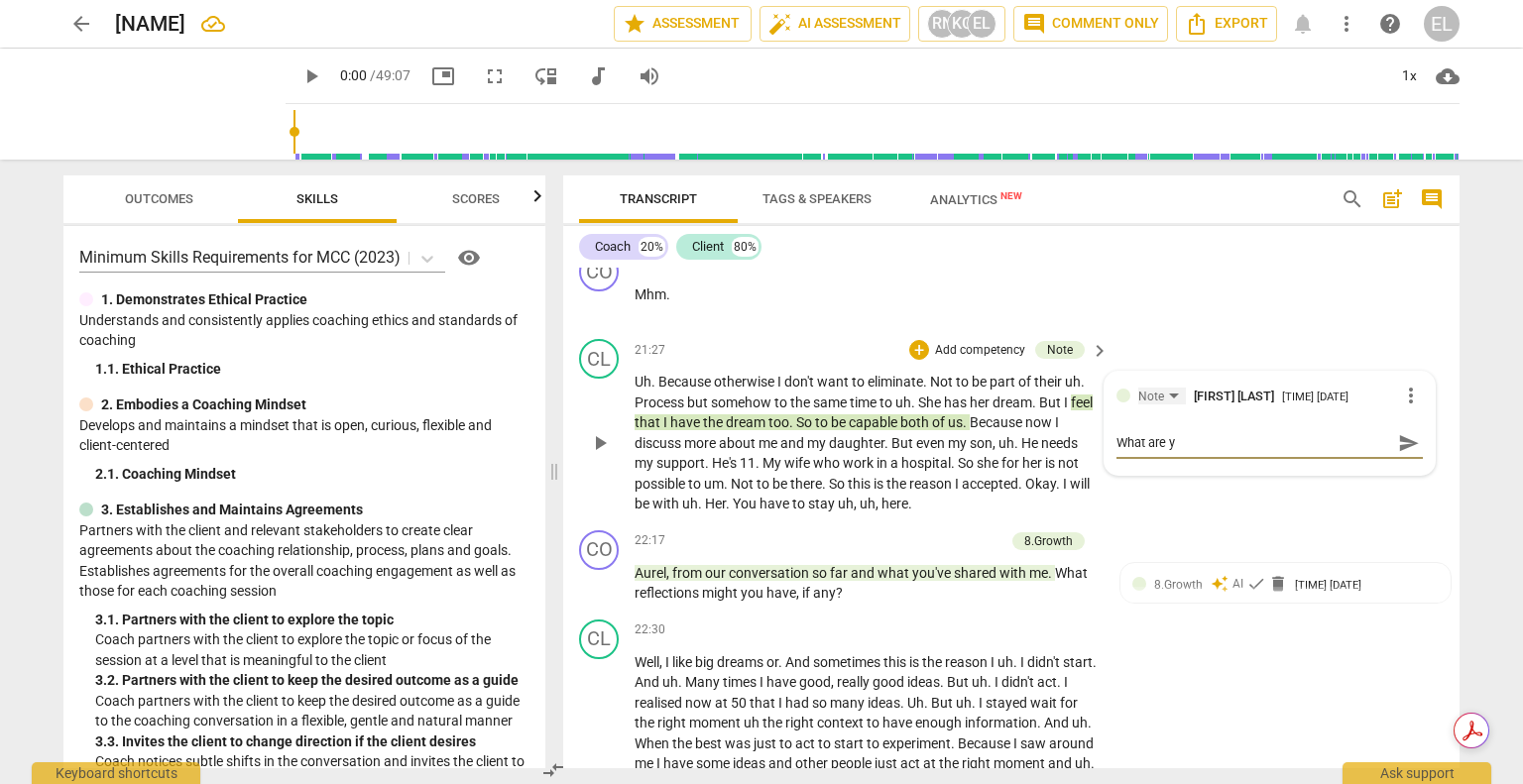 type on "What are yo" 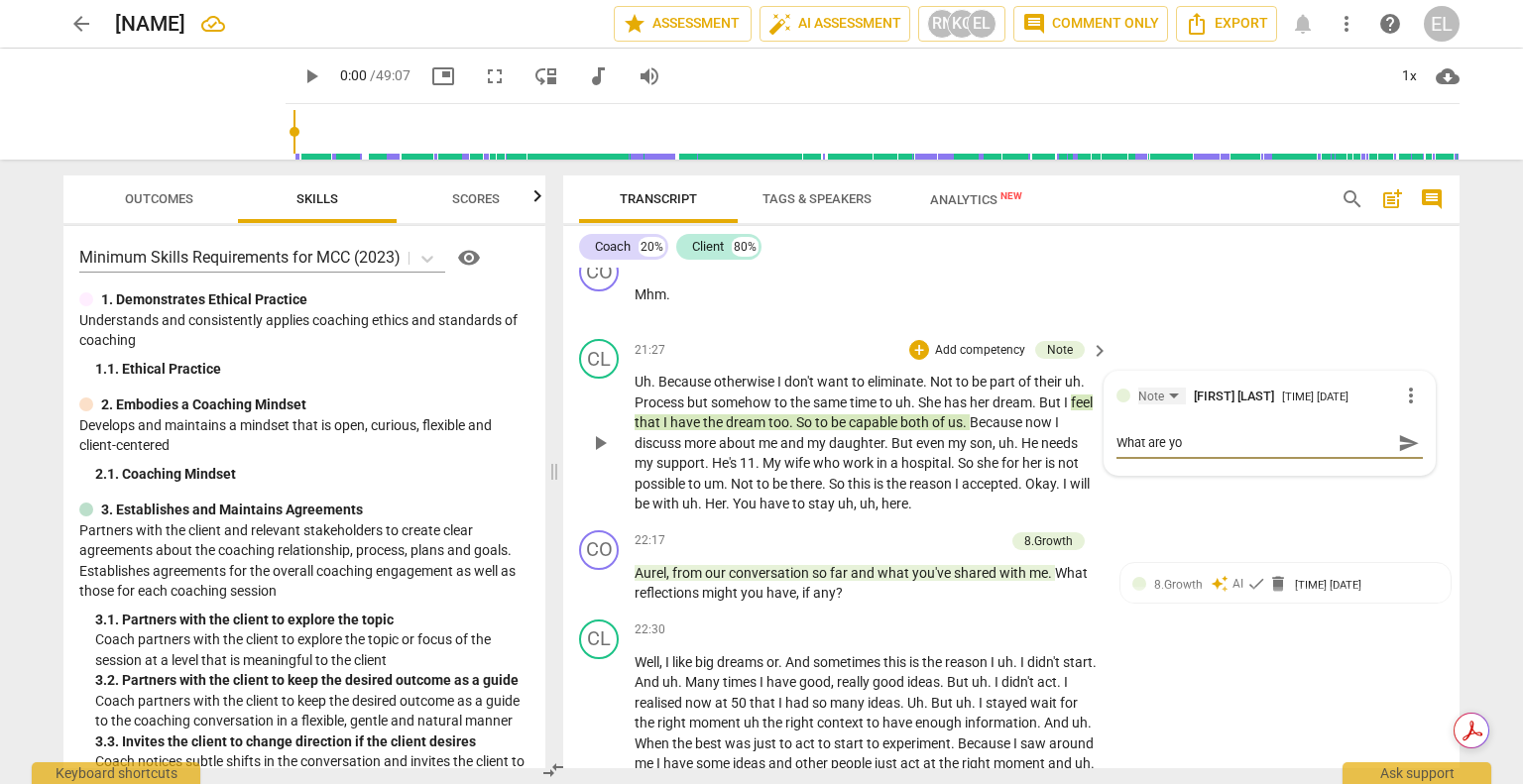 type on "What are you" 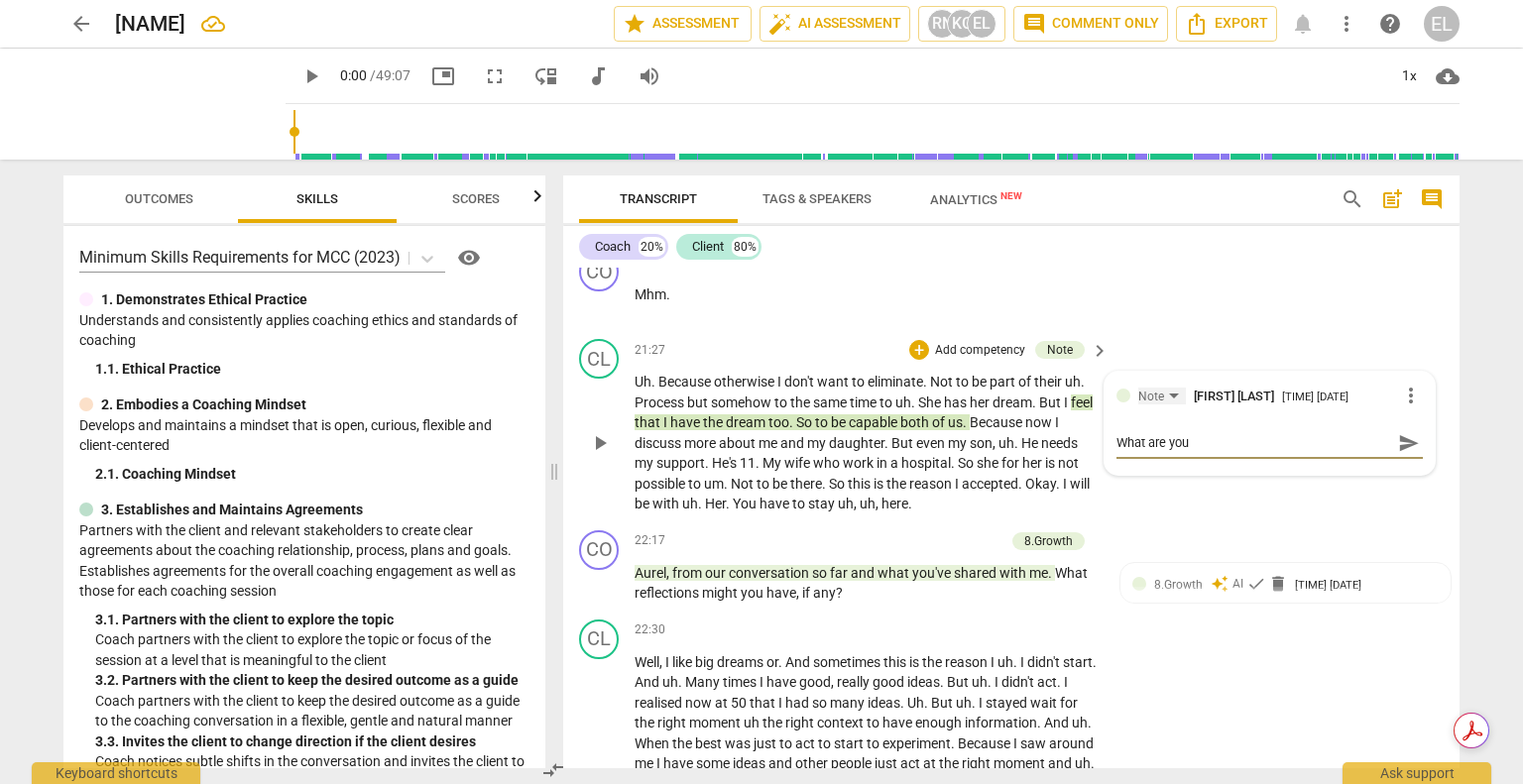 type on "What are you" 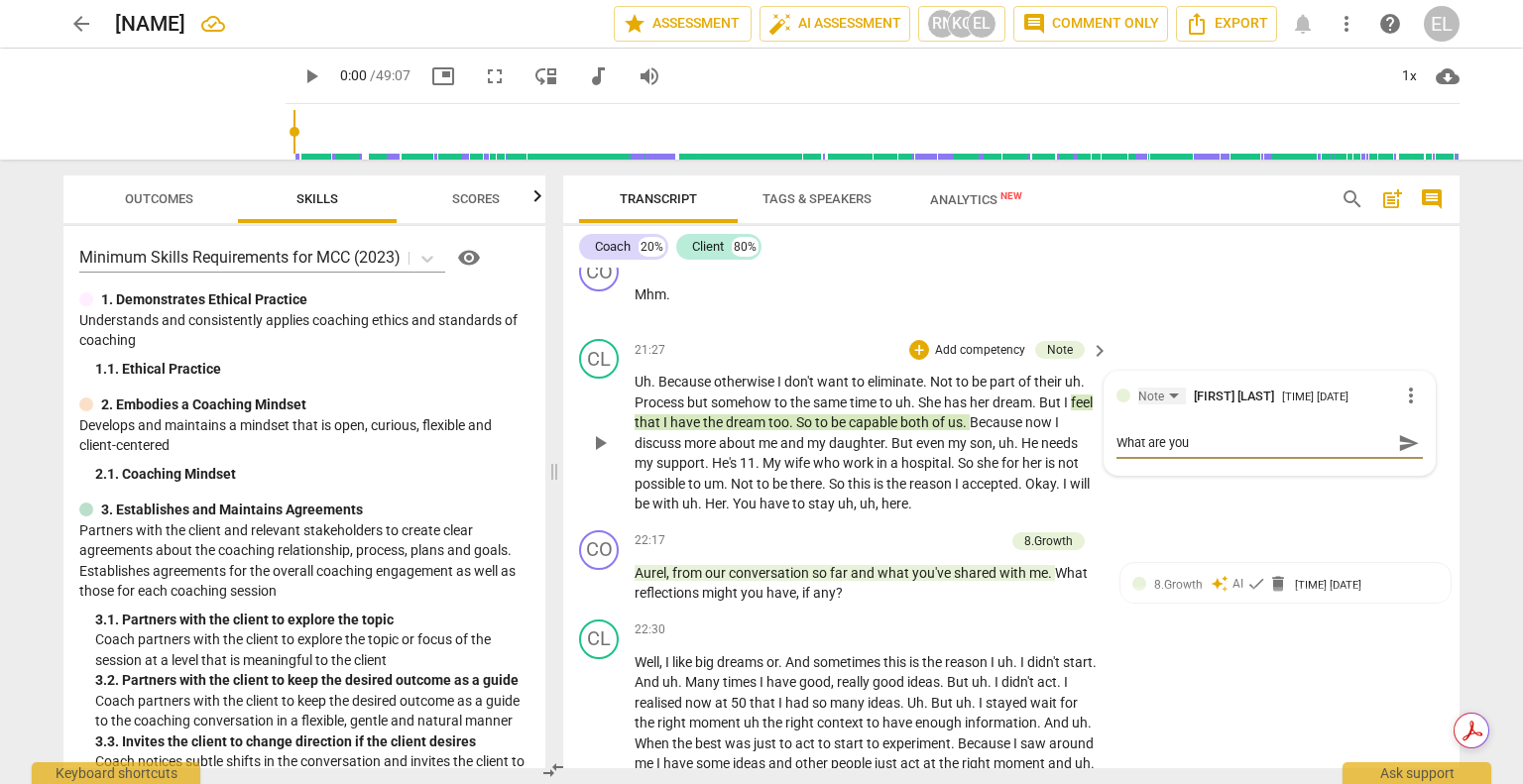 type on "What are you" 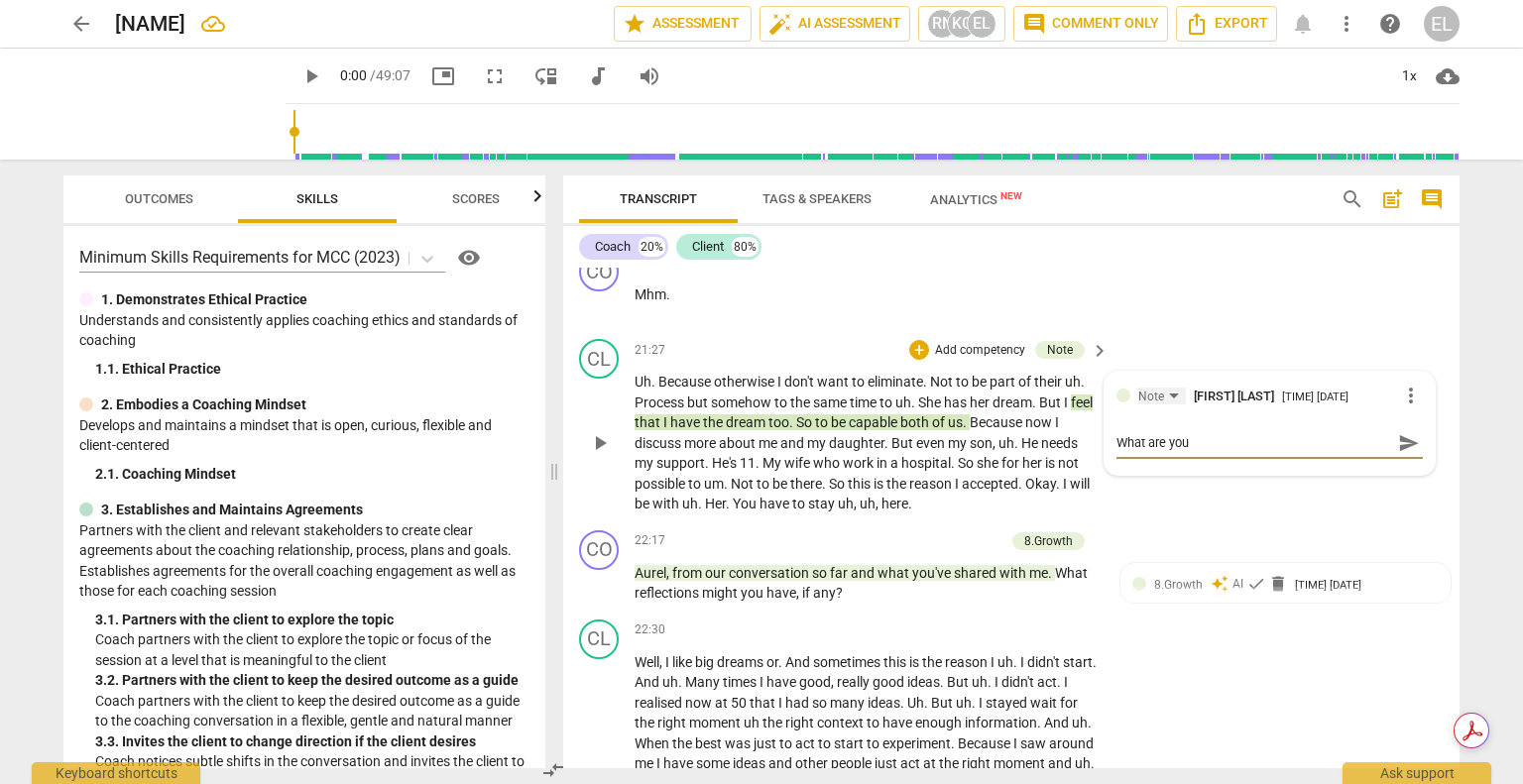 type on "What are you" 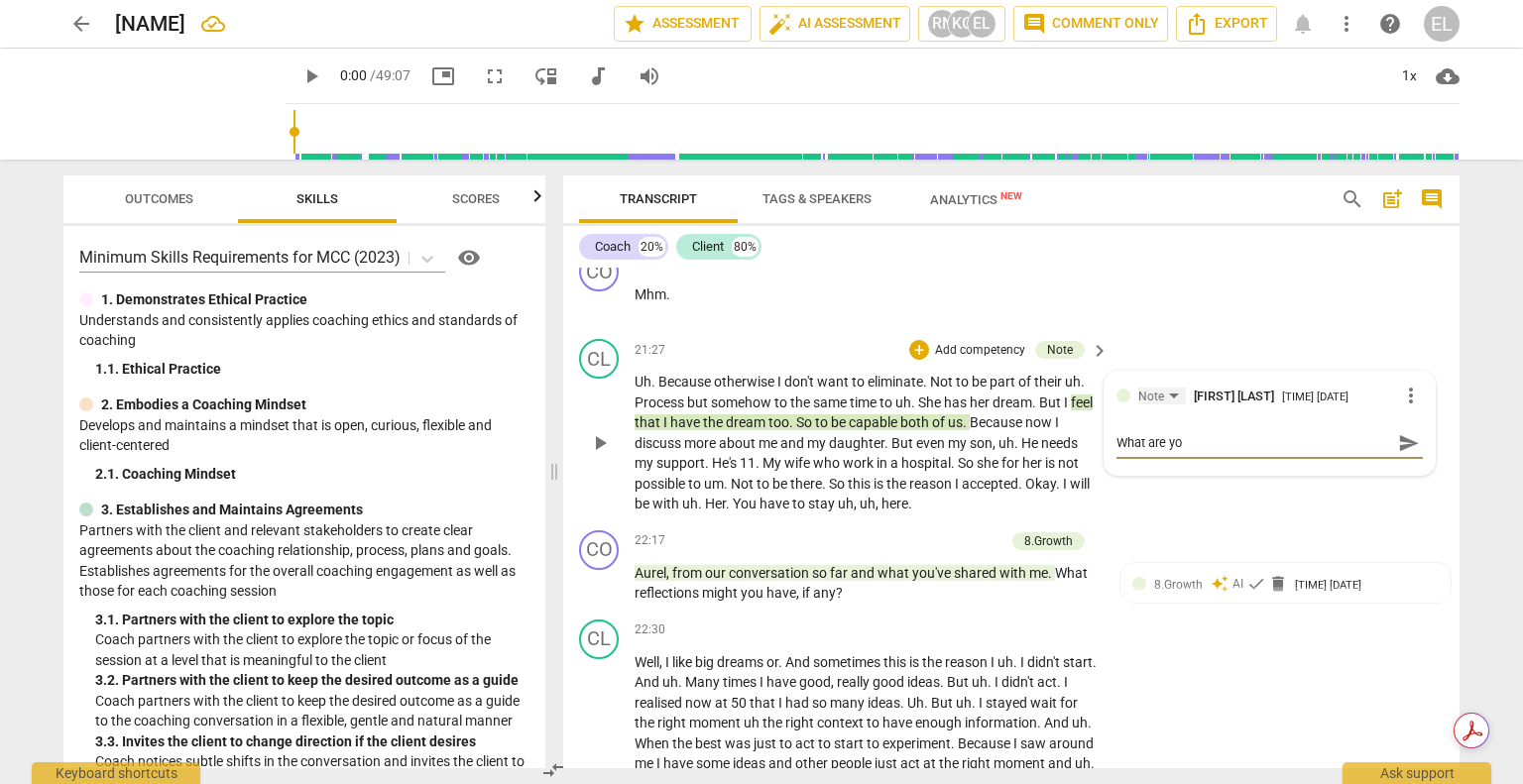 type on "What are y" 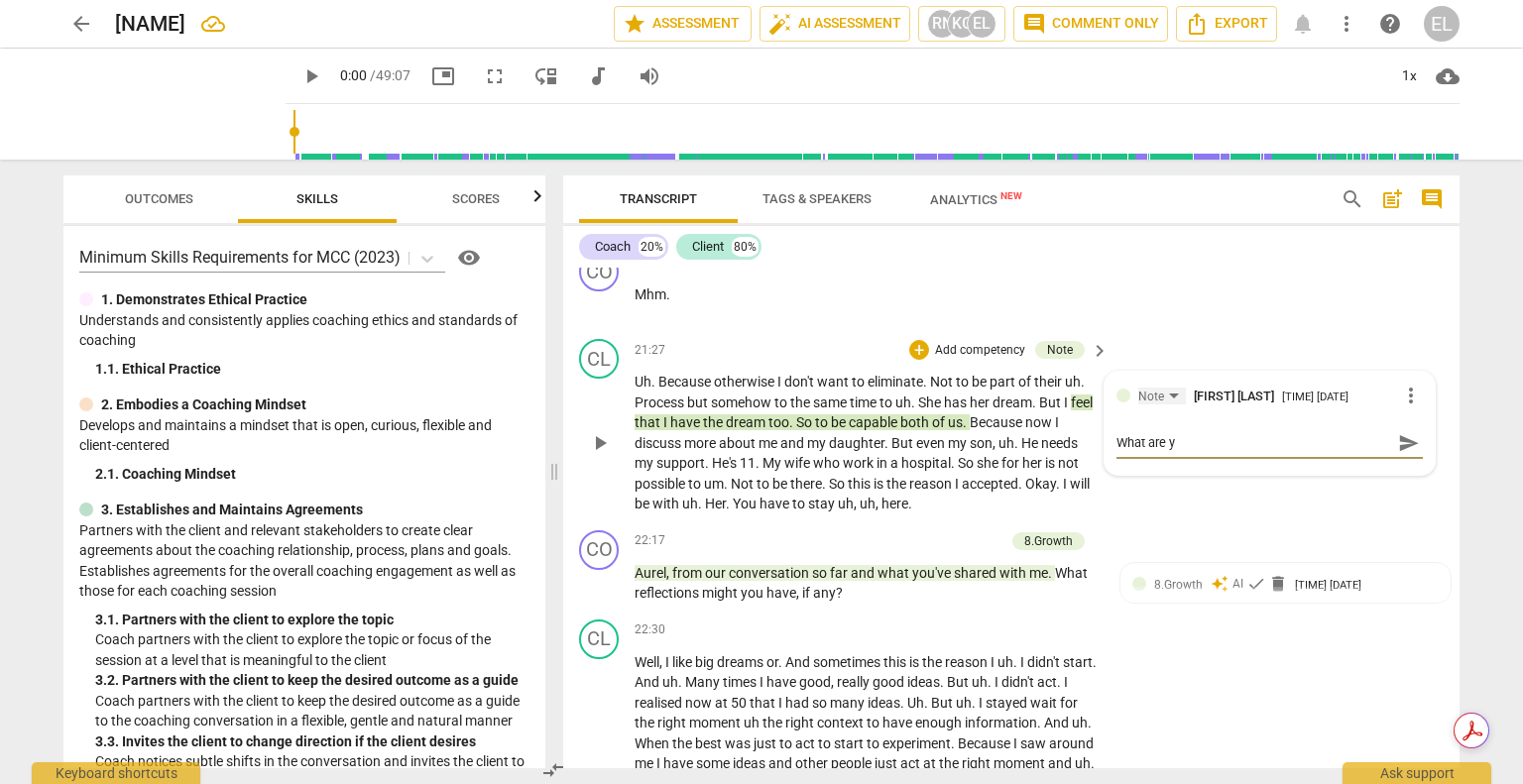 type on "What are" 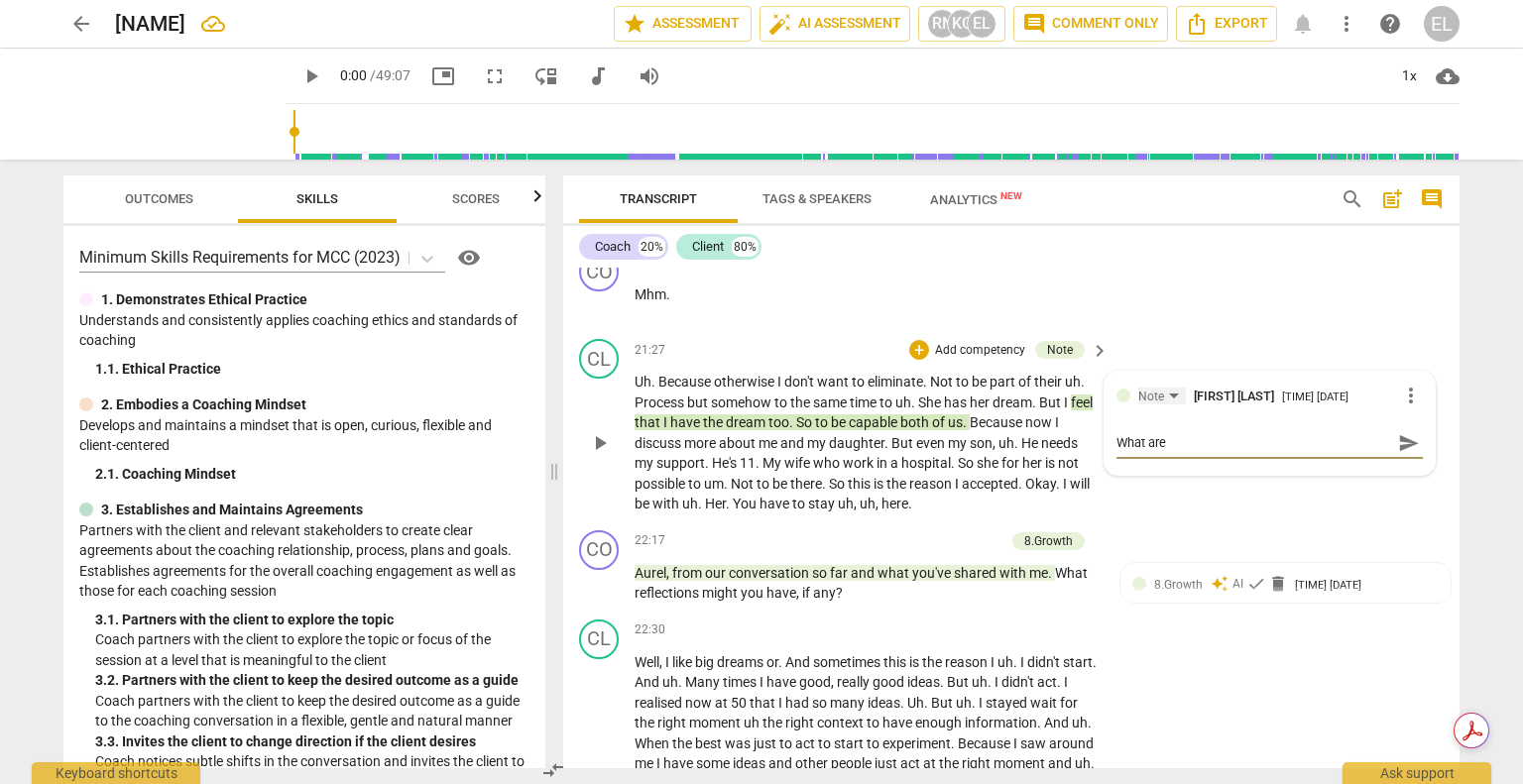 type on "What are" 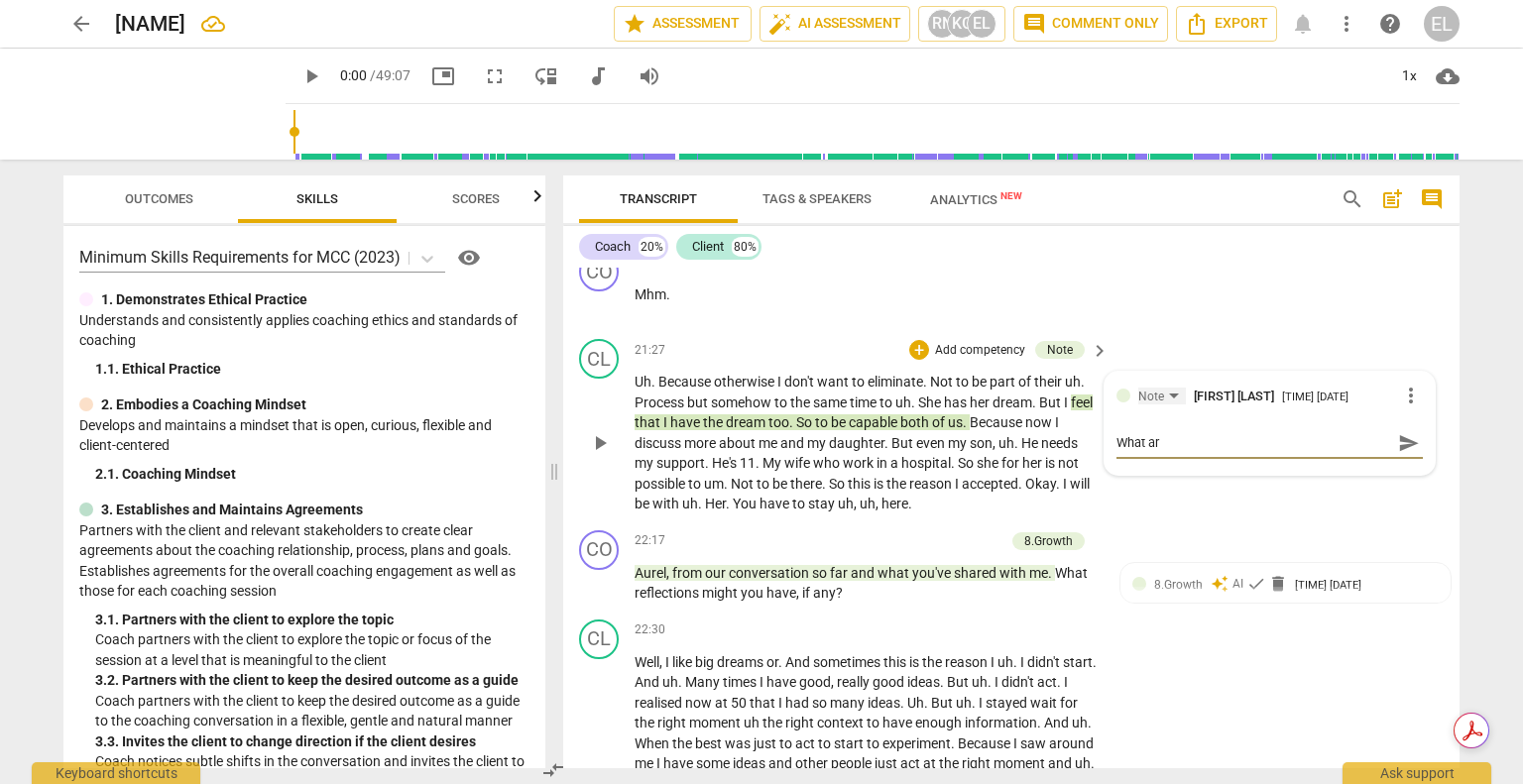 type on "What a" 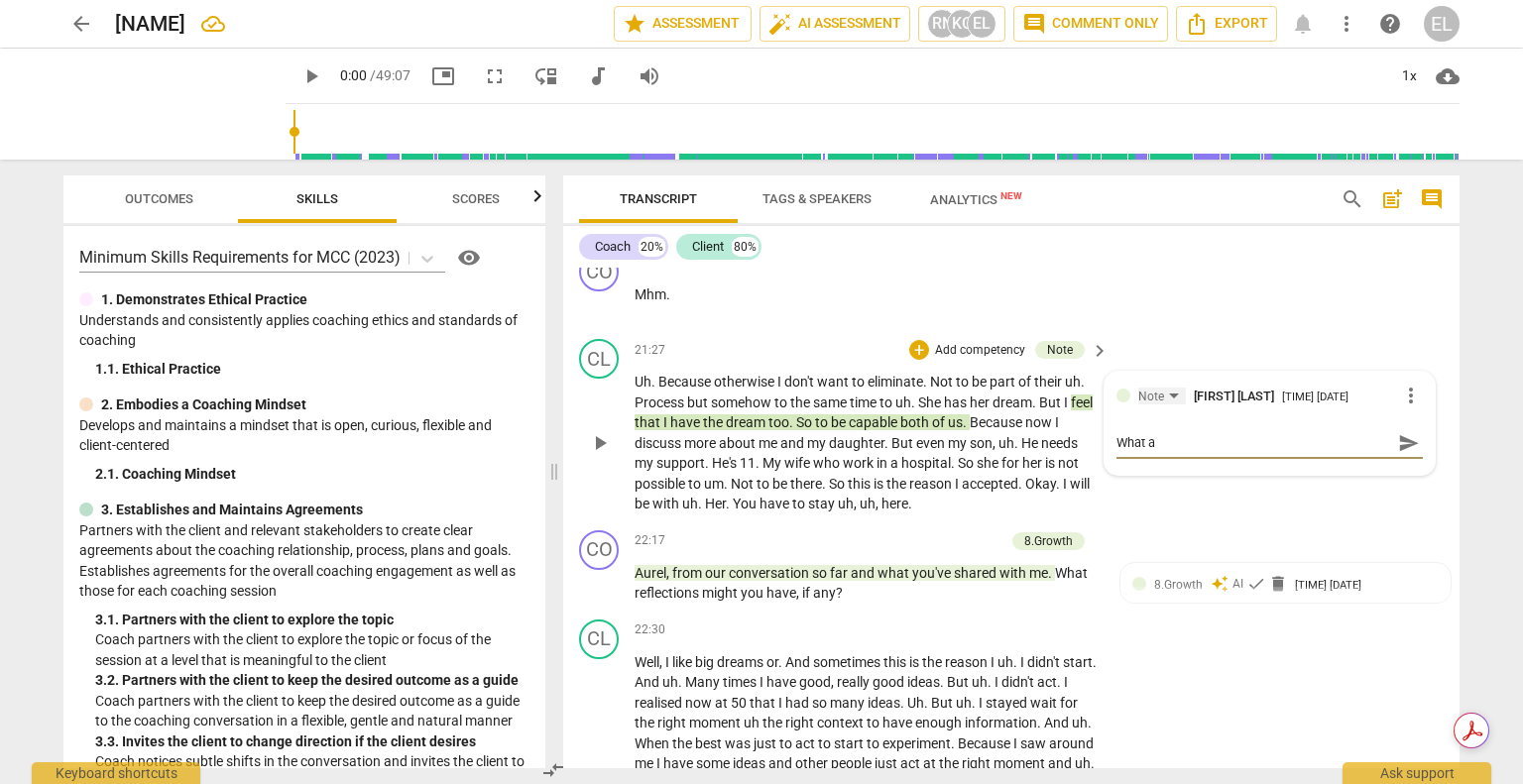 type on "What" 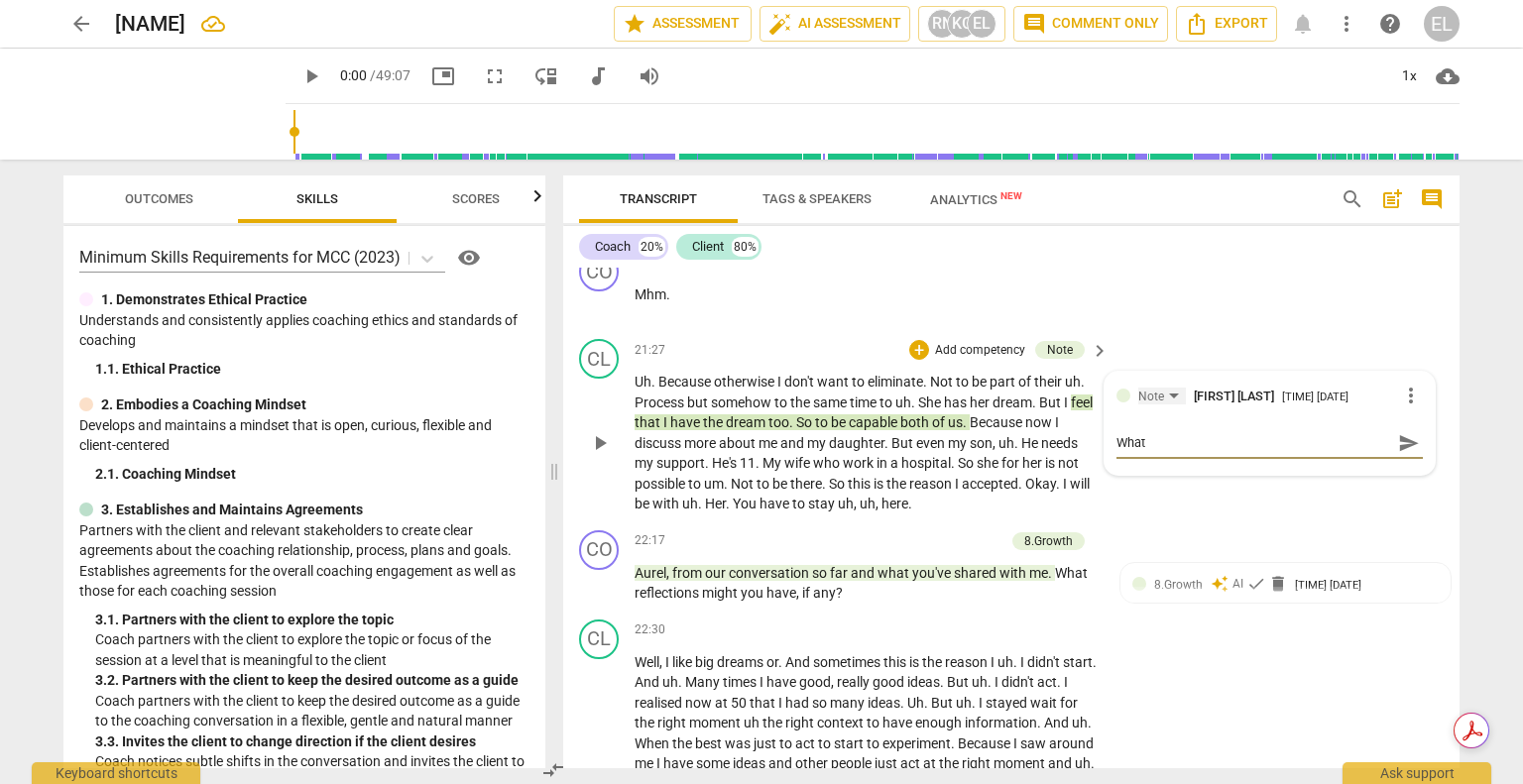 type on "What" 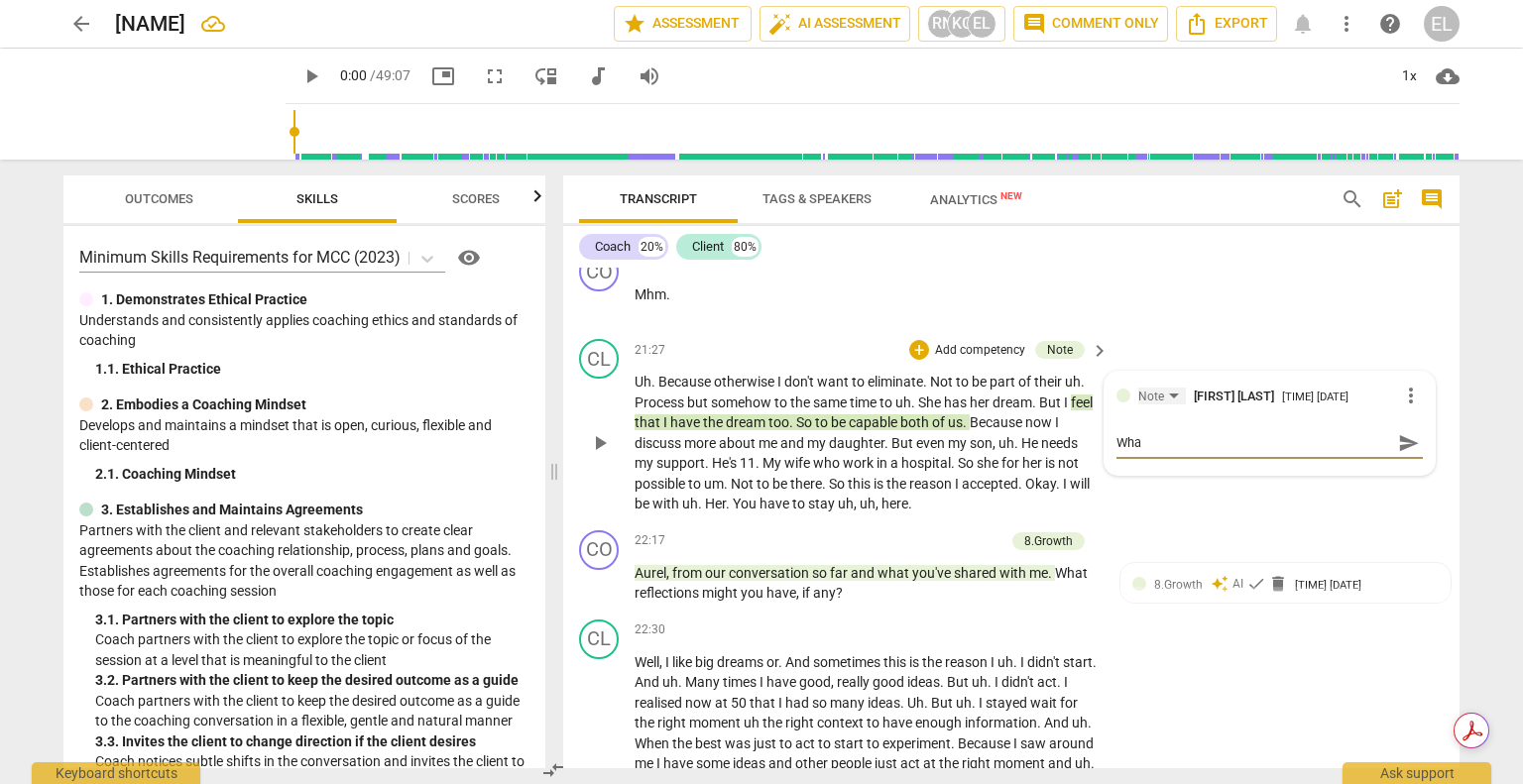 type on "What" 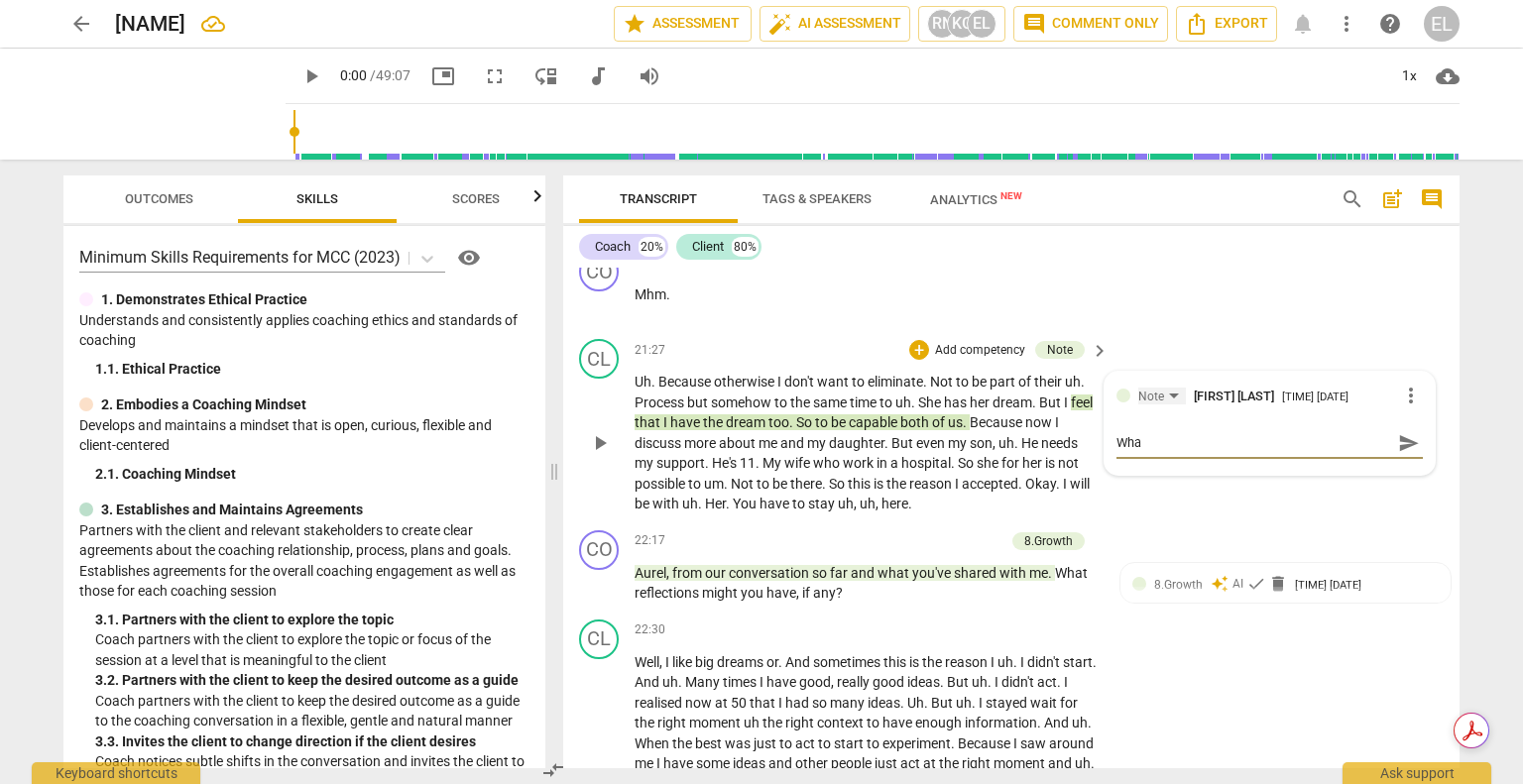 type on "What" 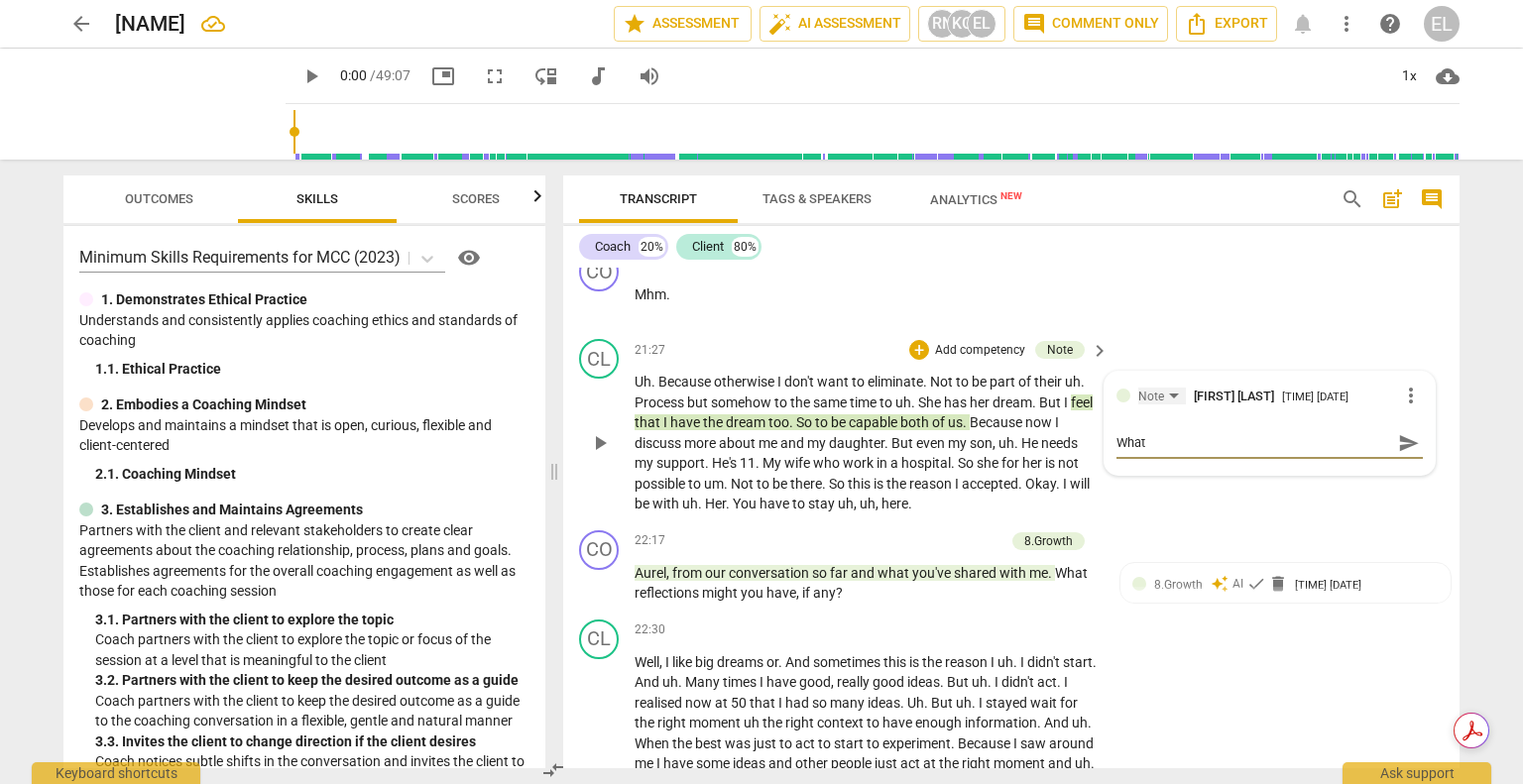type on "What" 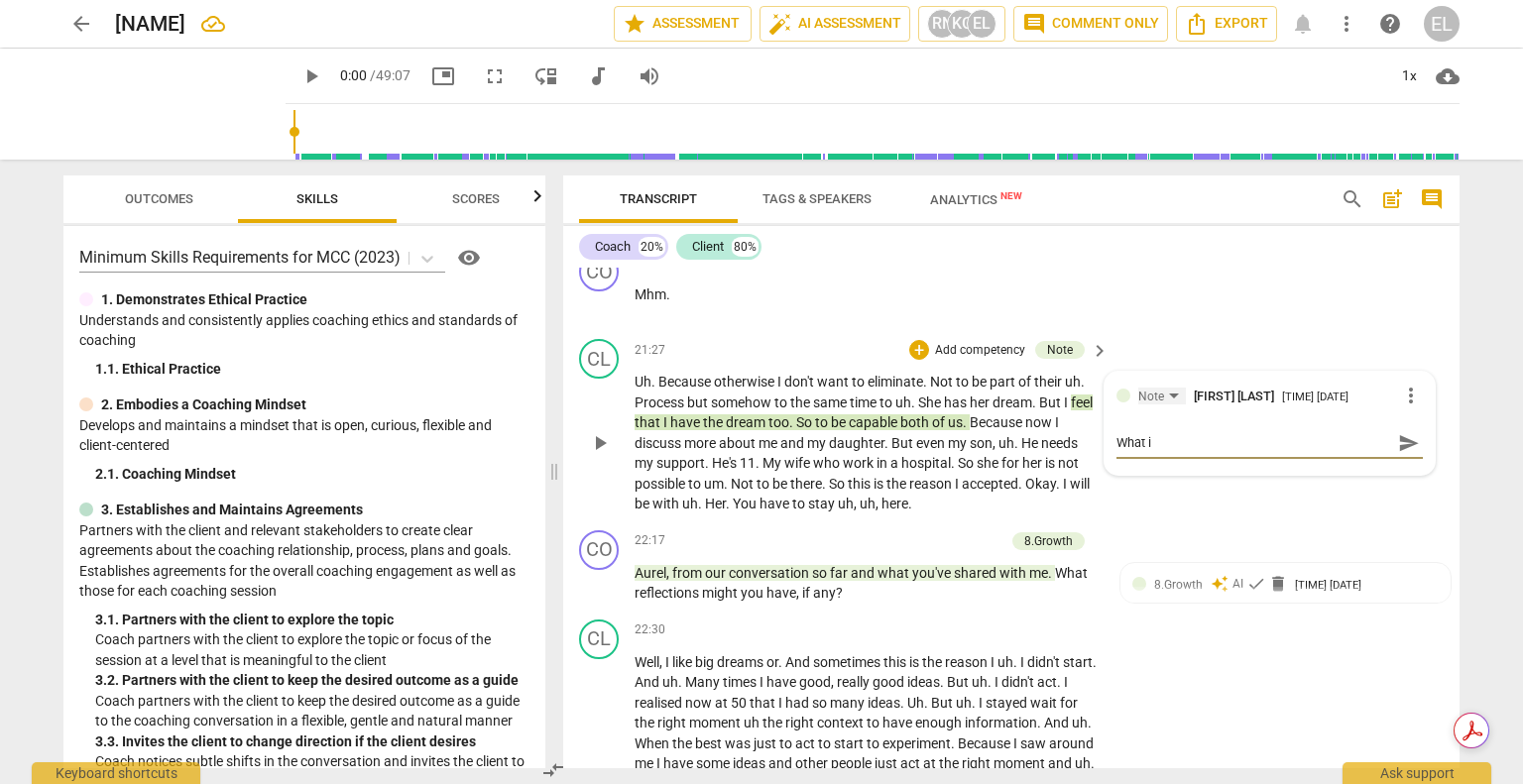 type on "What is" 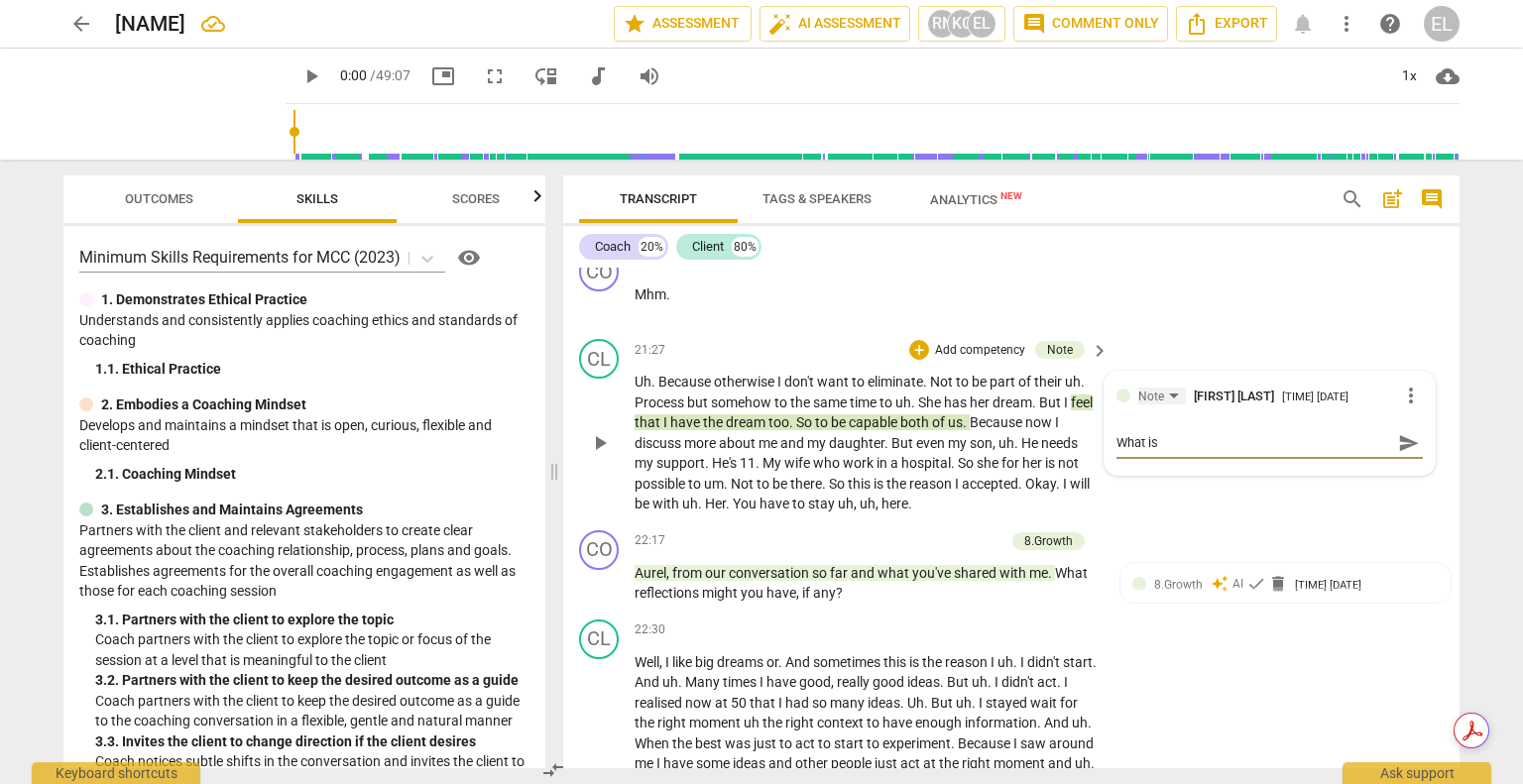 type on "What is" 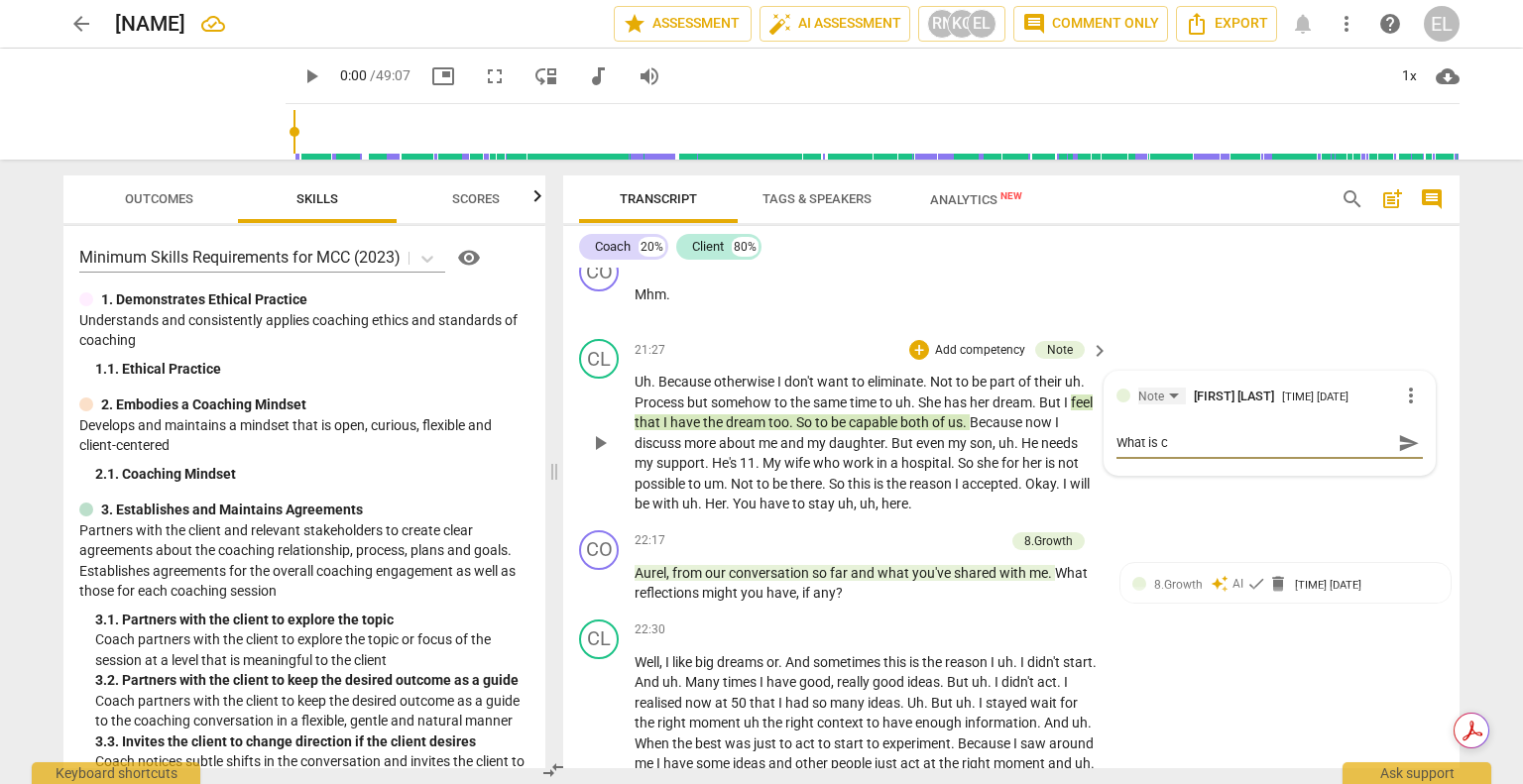 type on "What is ch" 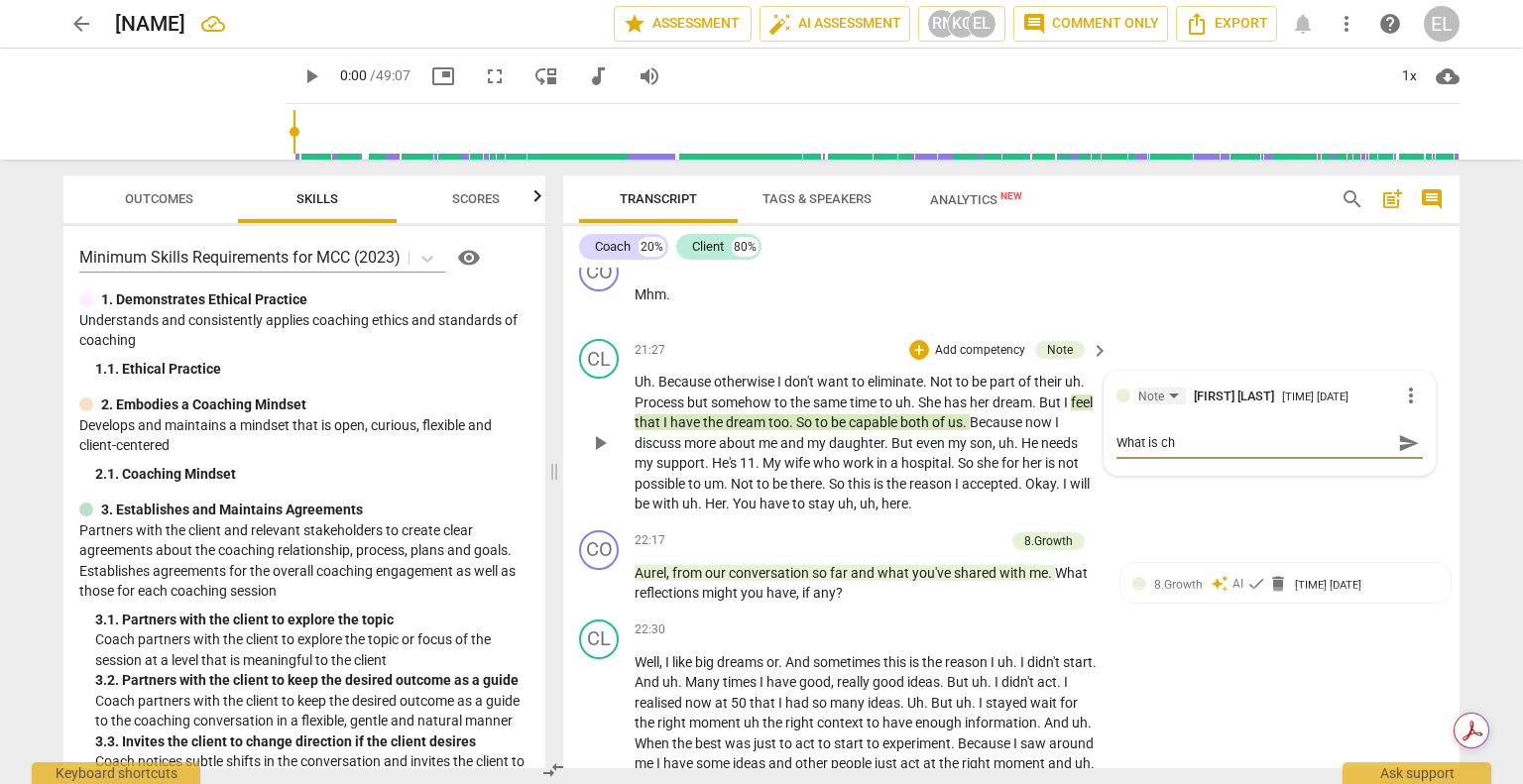 type on "What is cha" 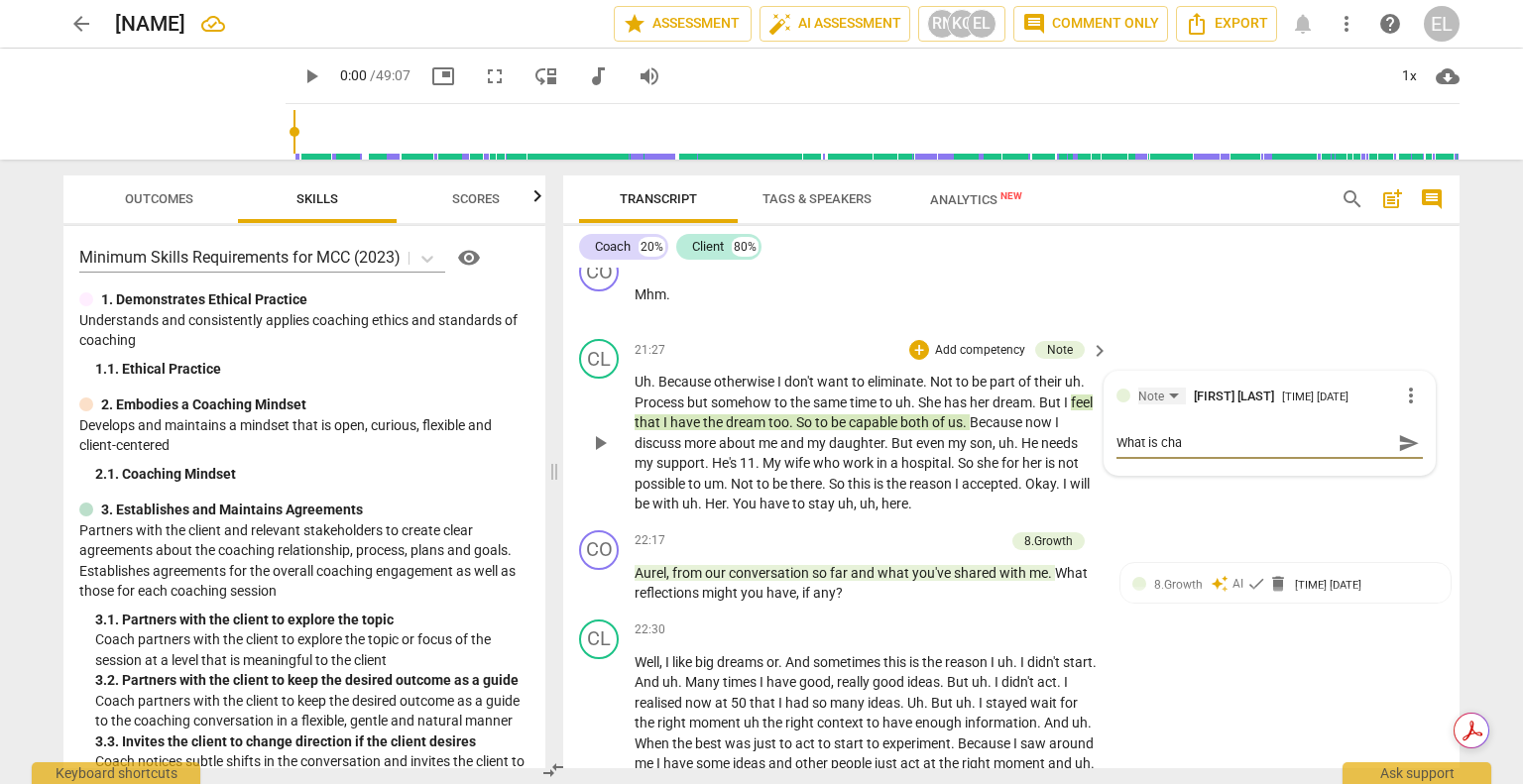 type on "What is chan" 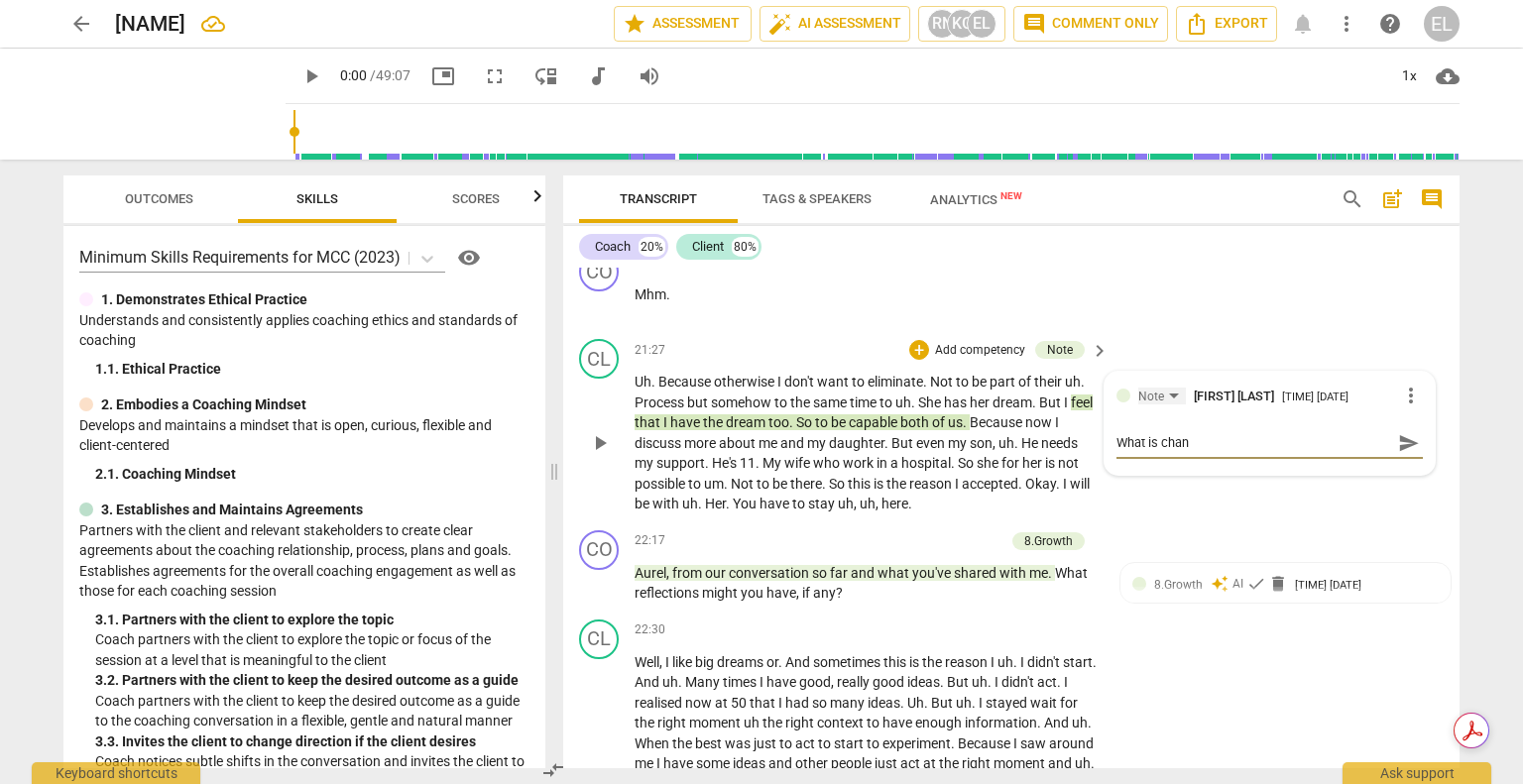 type on "What is chang" 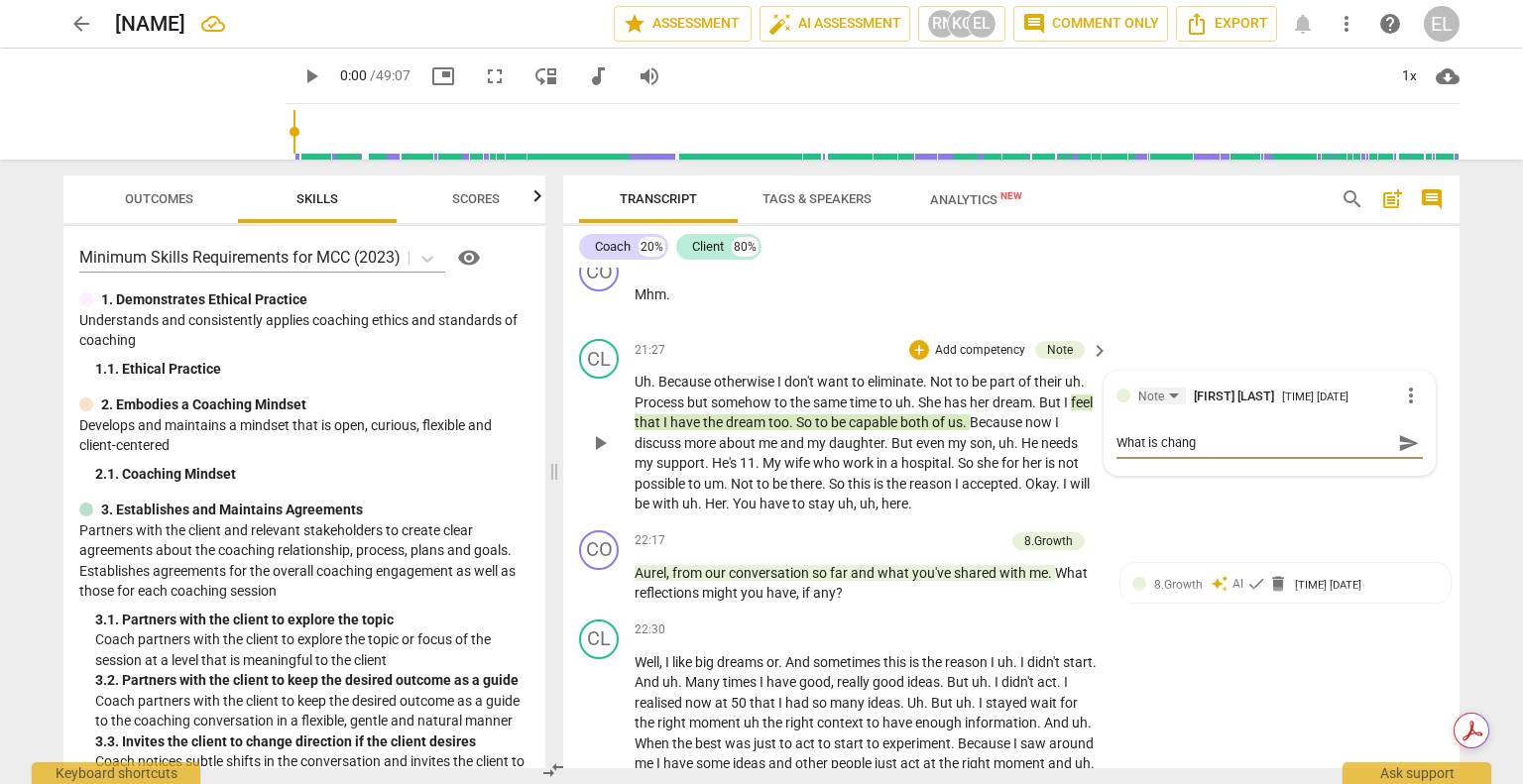 type on "What is changi" 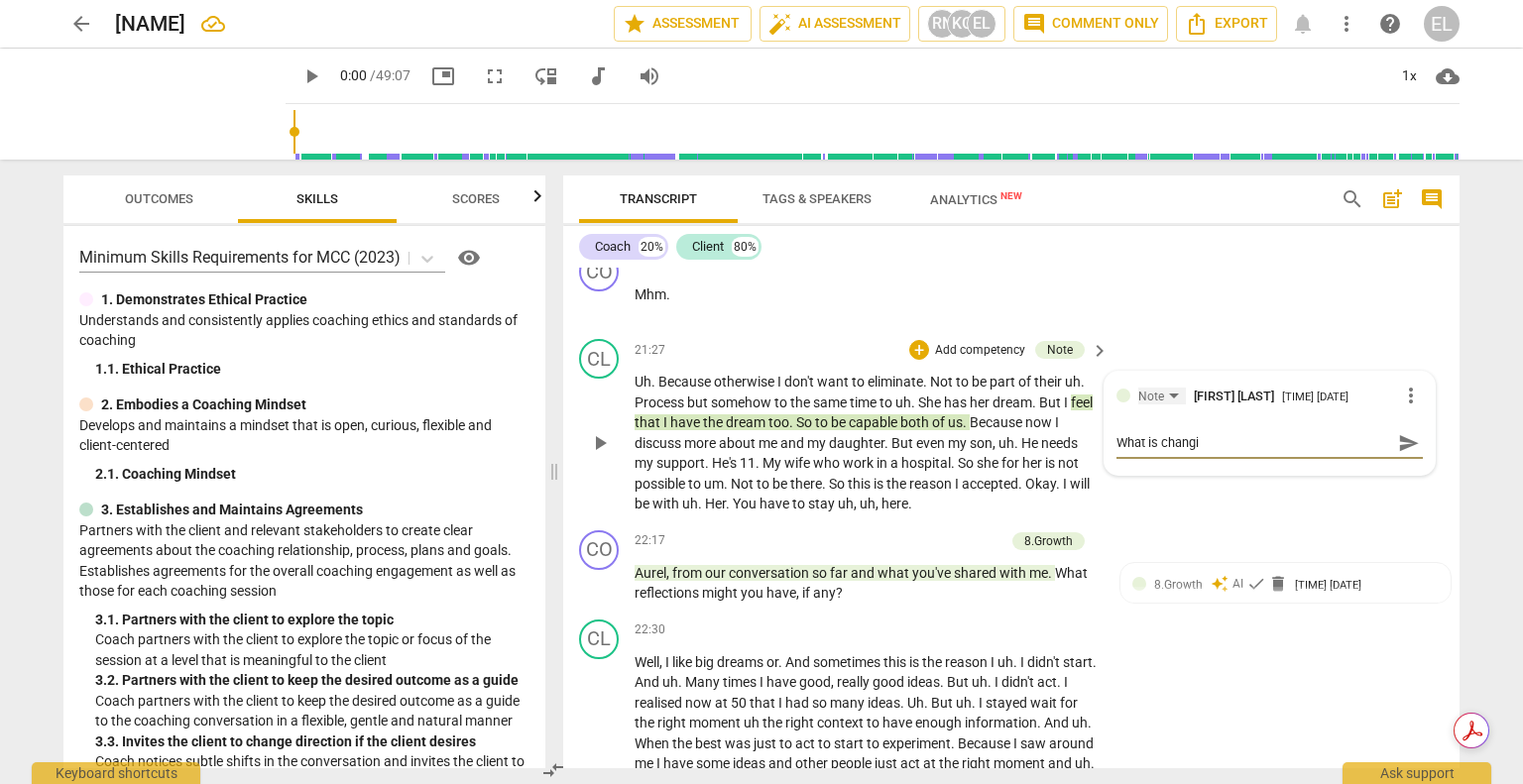 type on "What is changin" 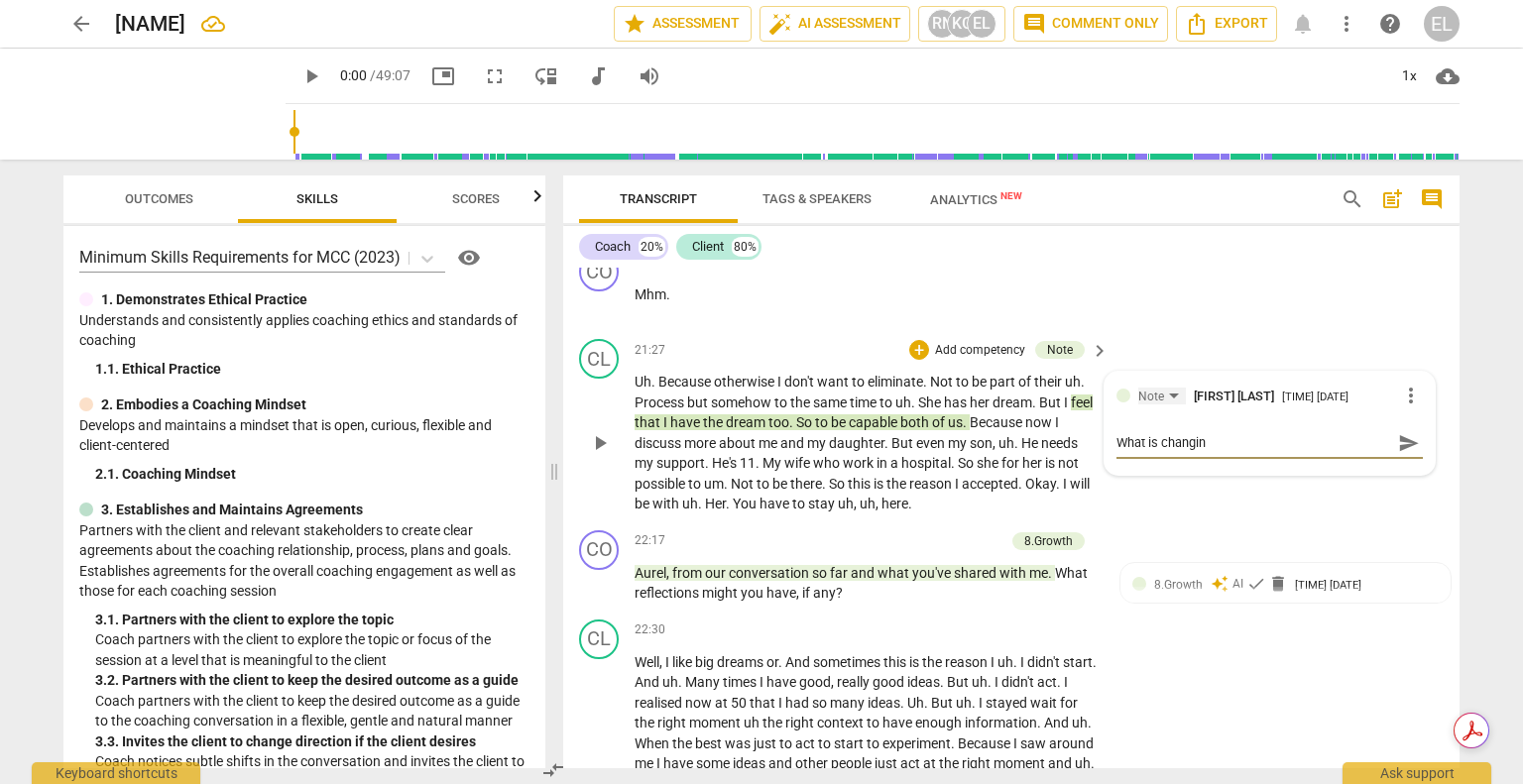 type on "What is changi" 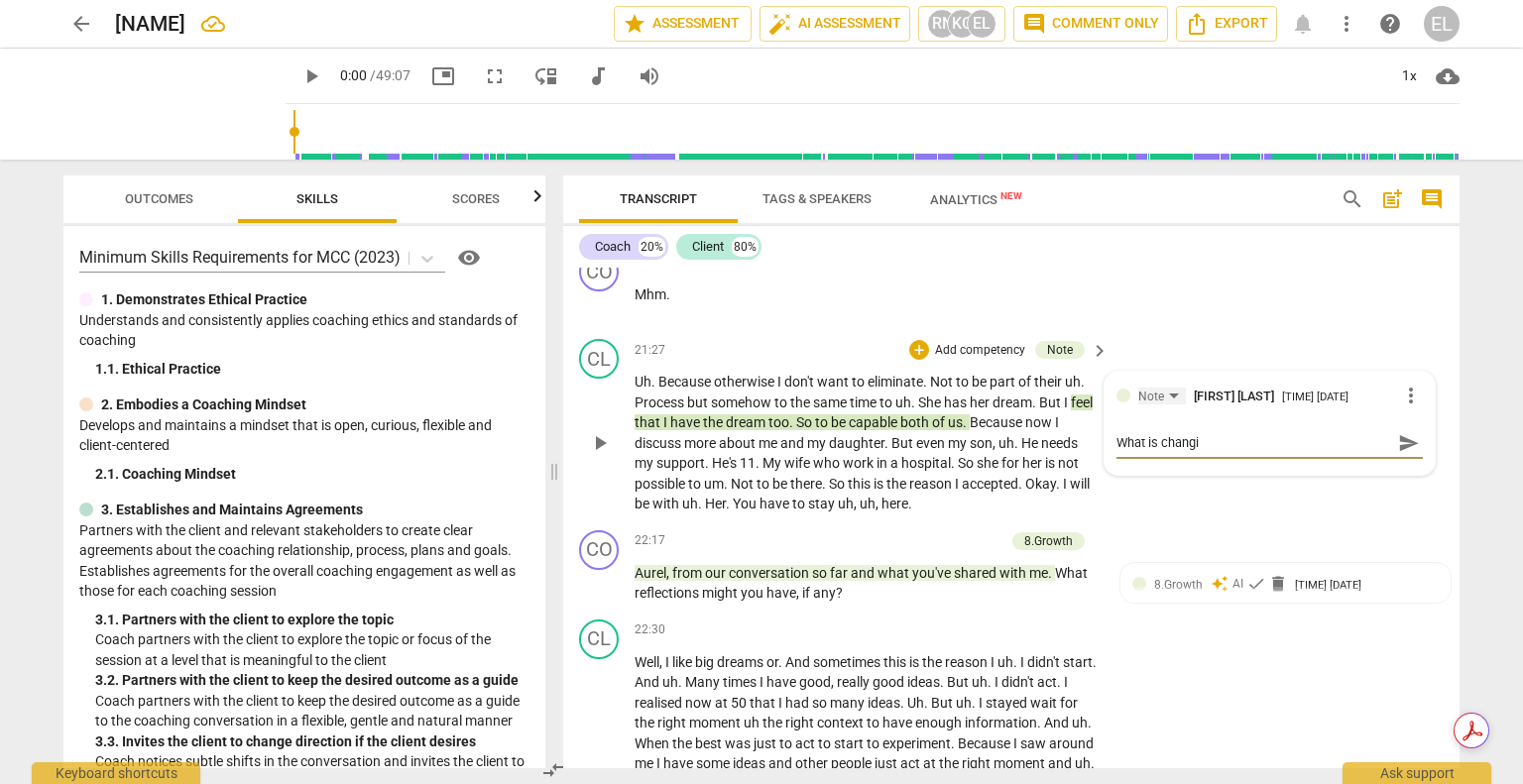 type on "What is chang" 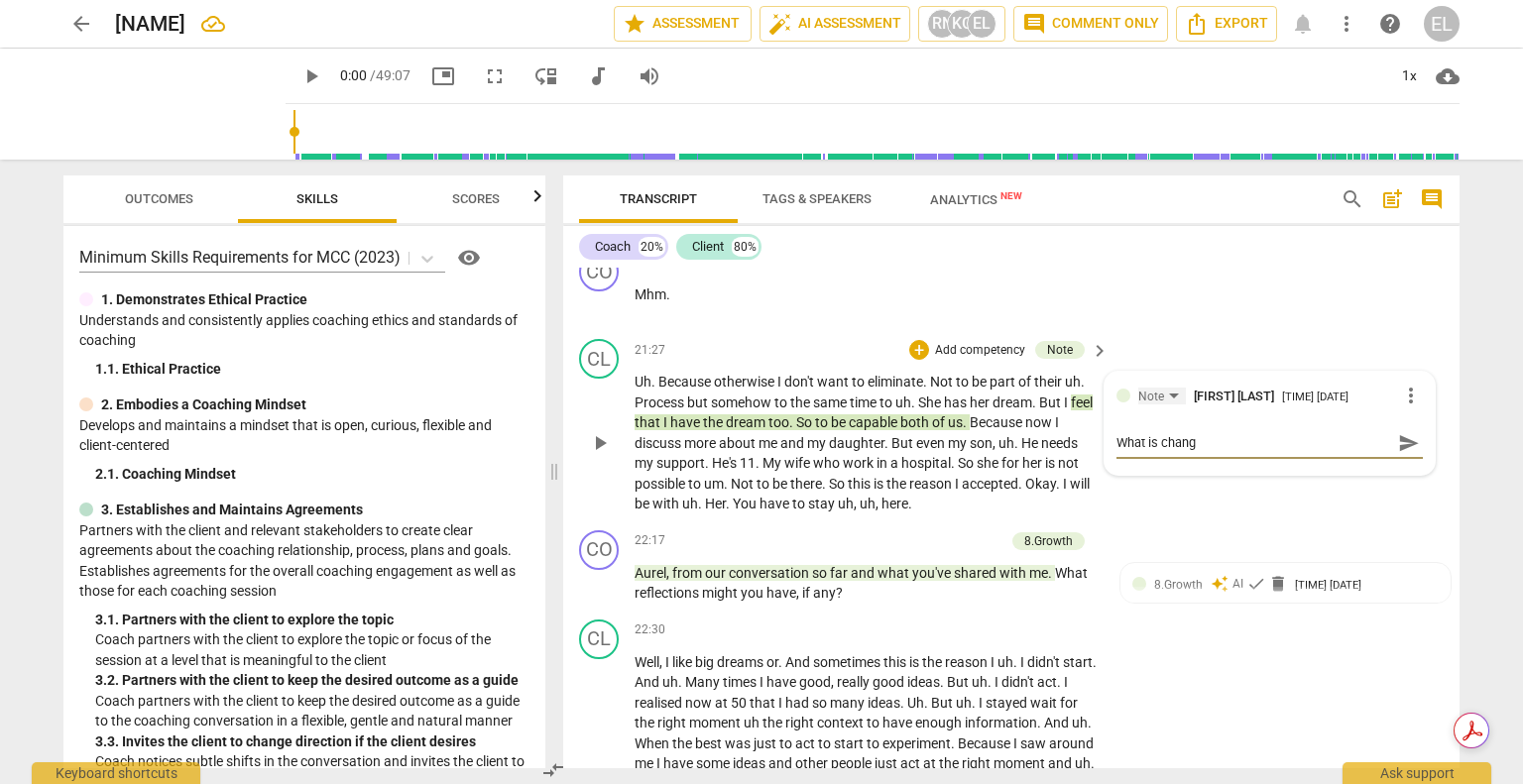 type on "What is chan" 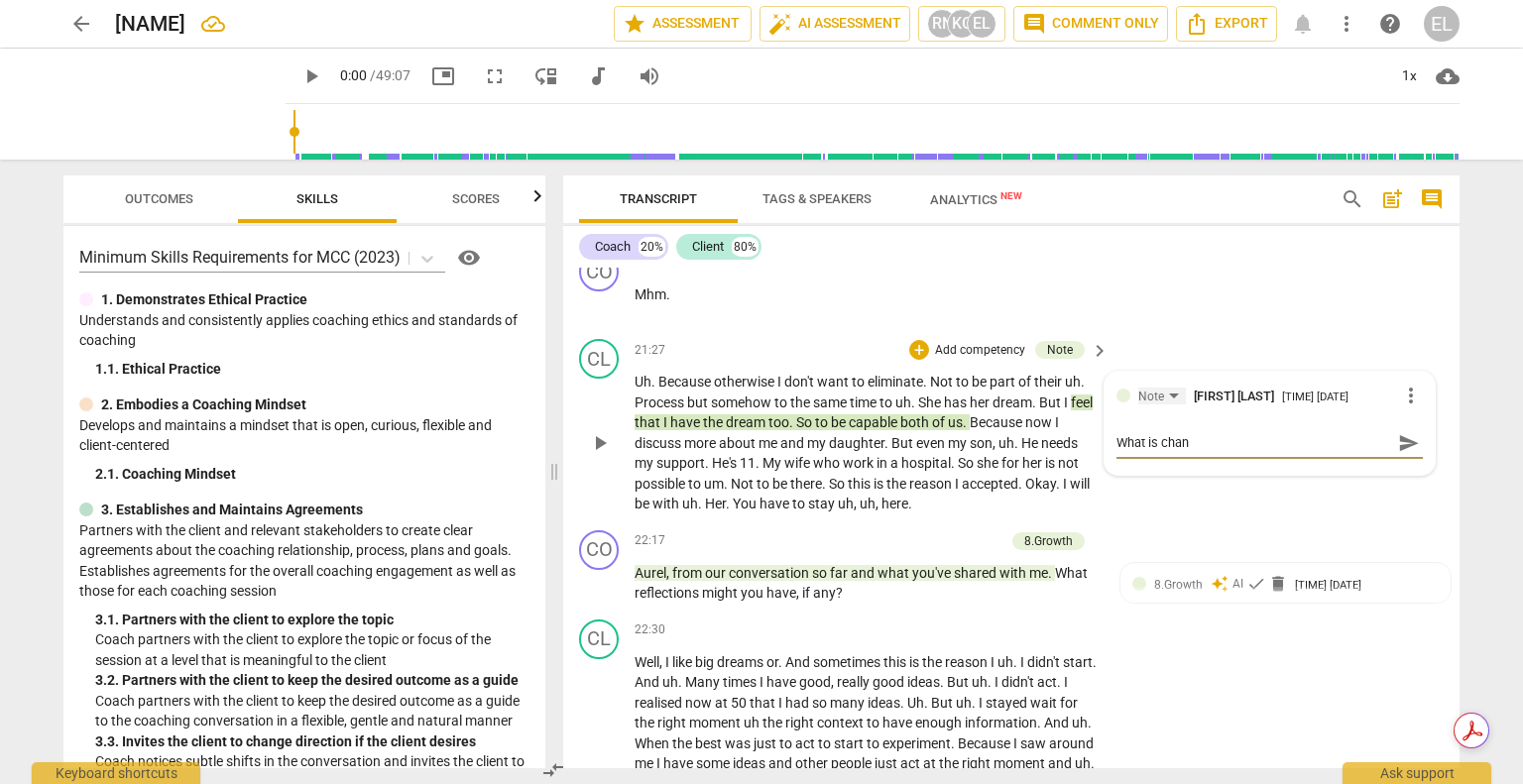 type on "What is cha" 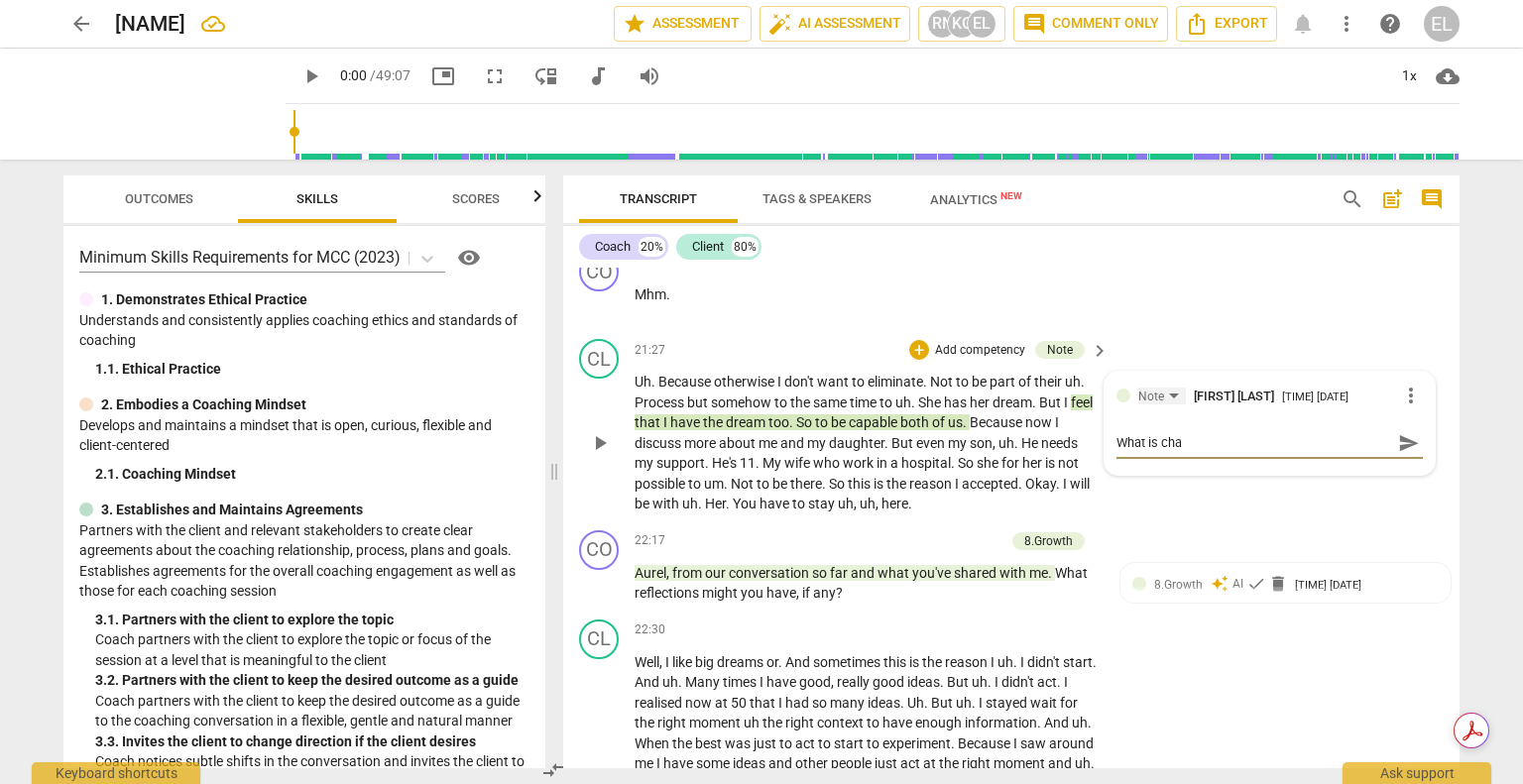 type on "What is ch" 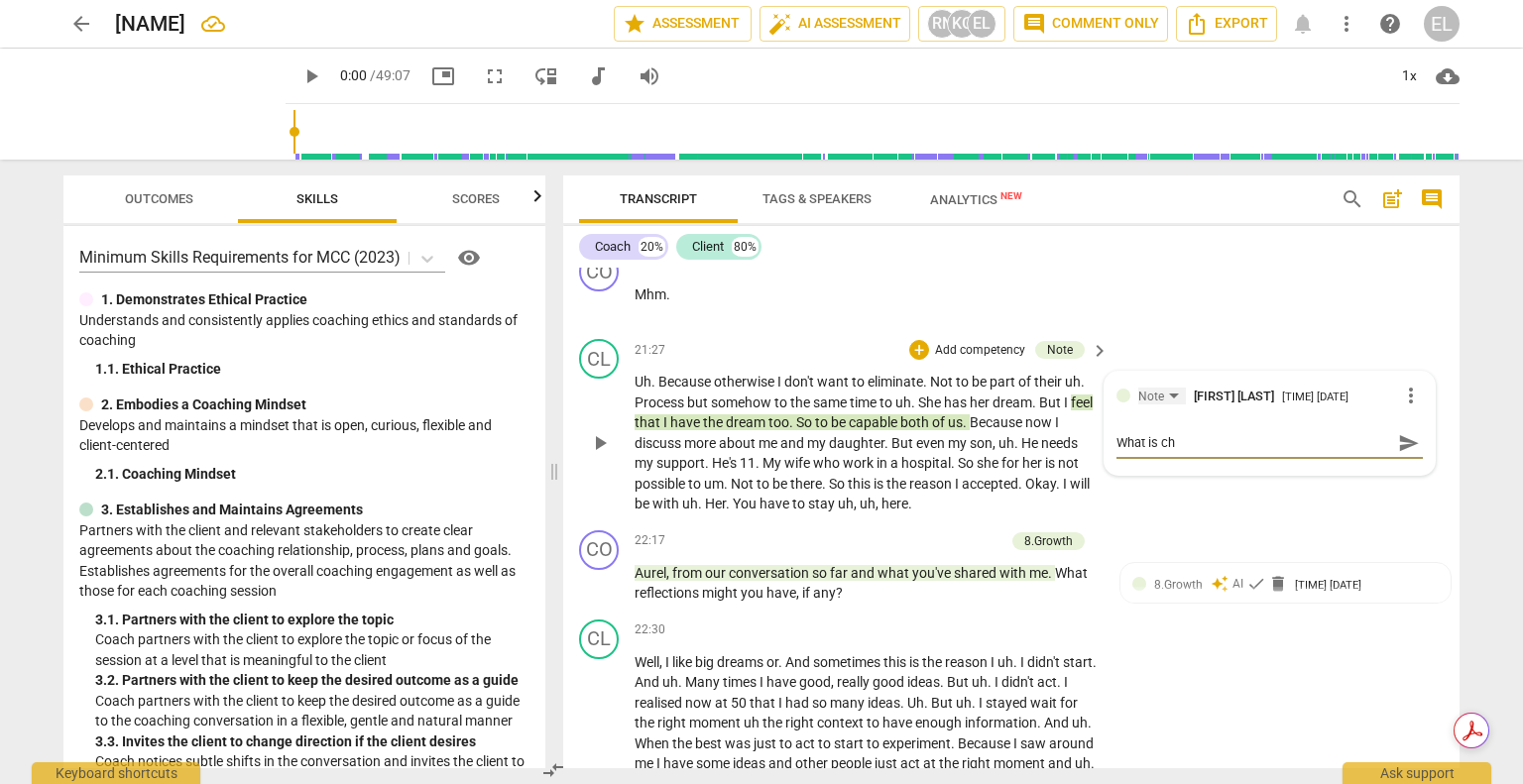 type on "What is c" 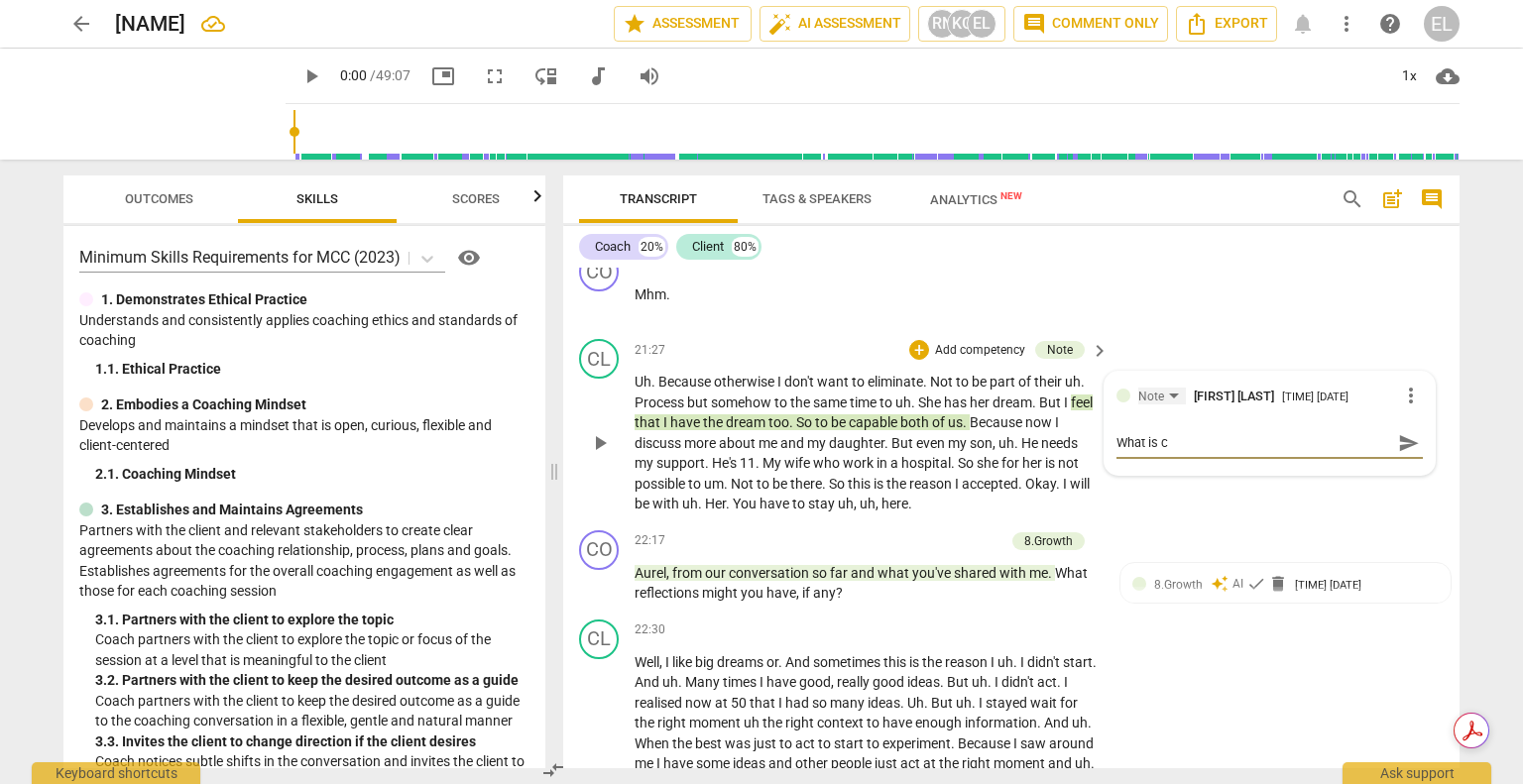type on "What is" 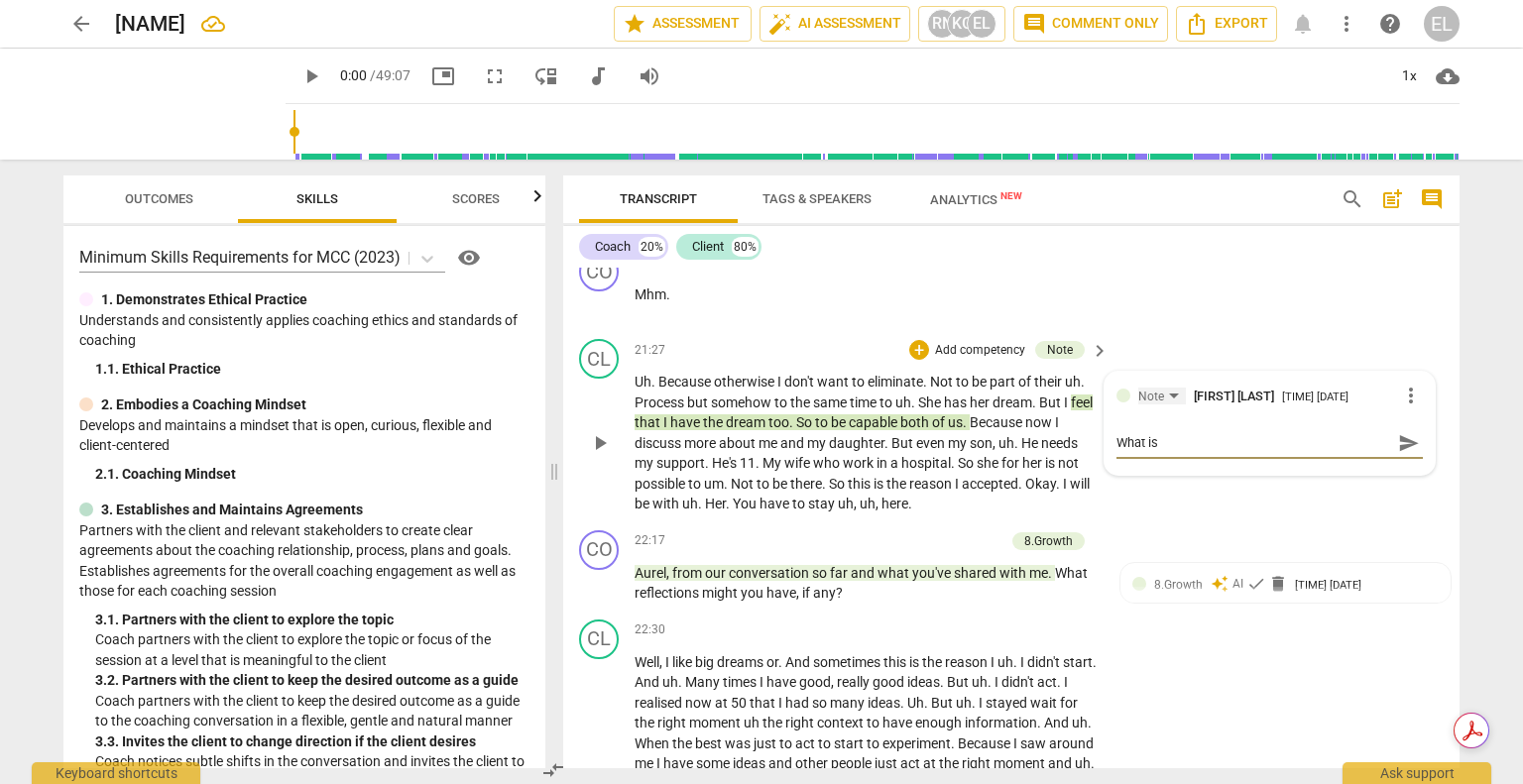 type on "What is" 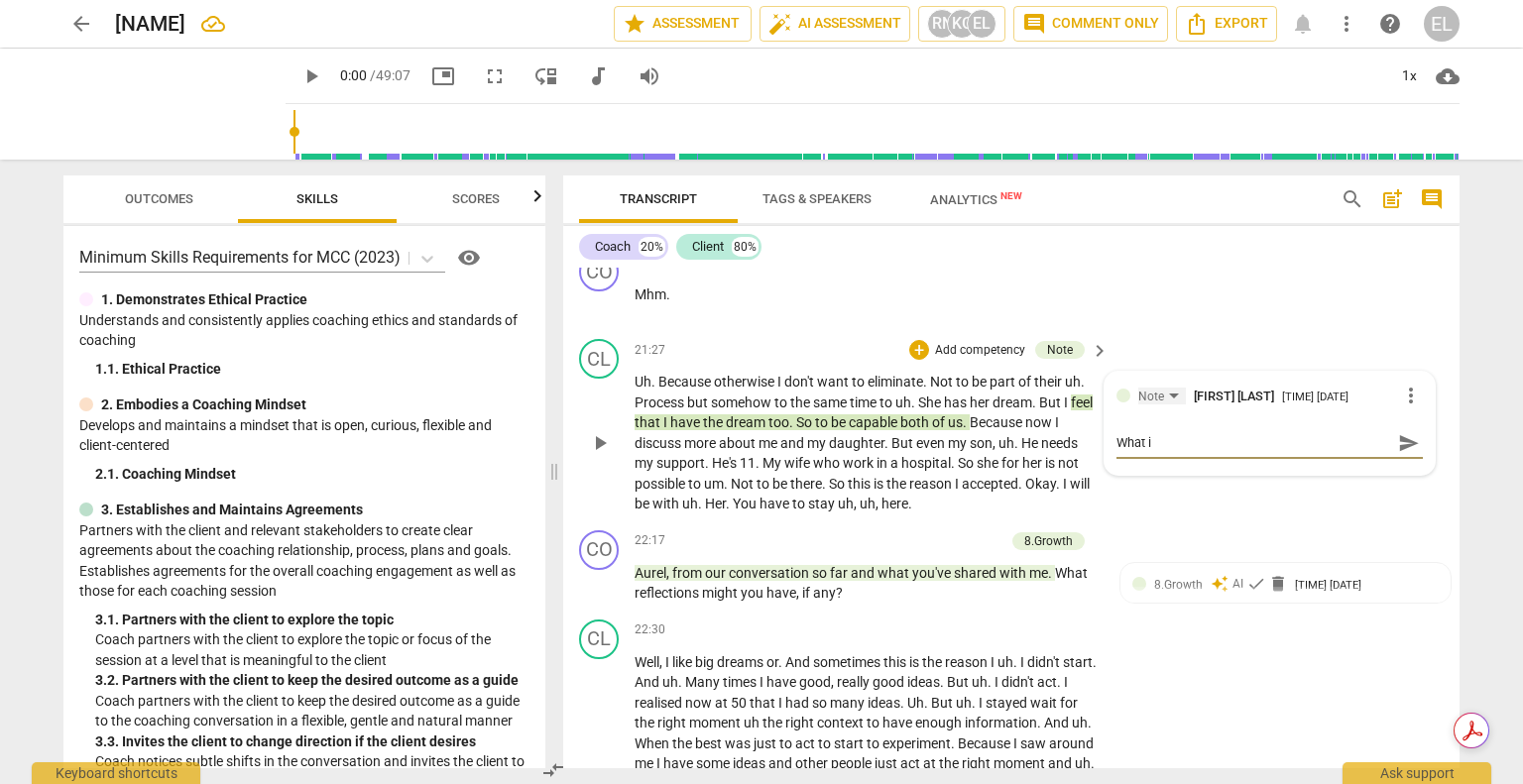 type on "What" 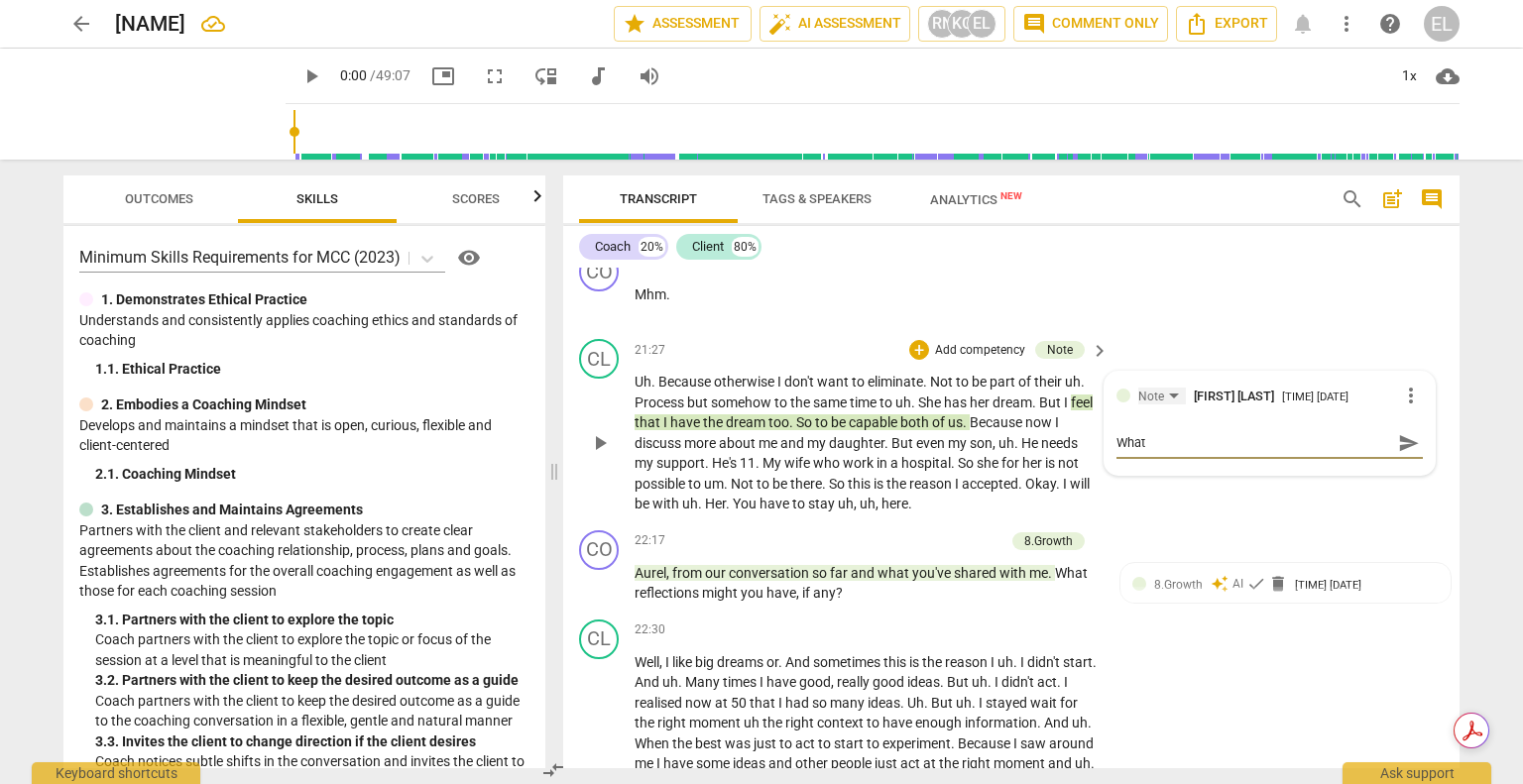 type on "What a" 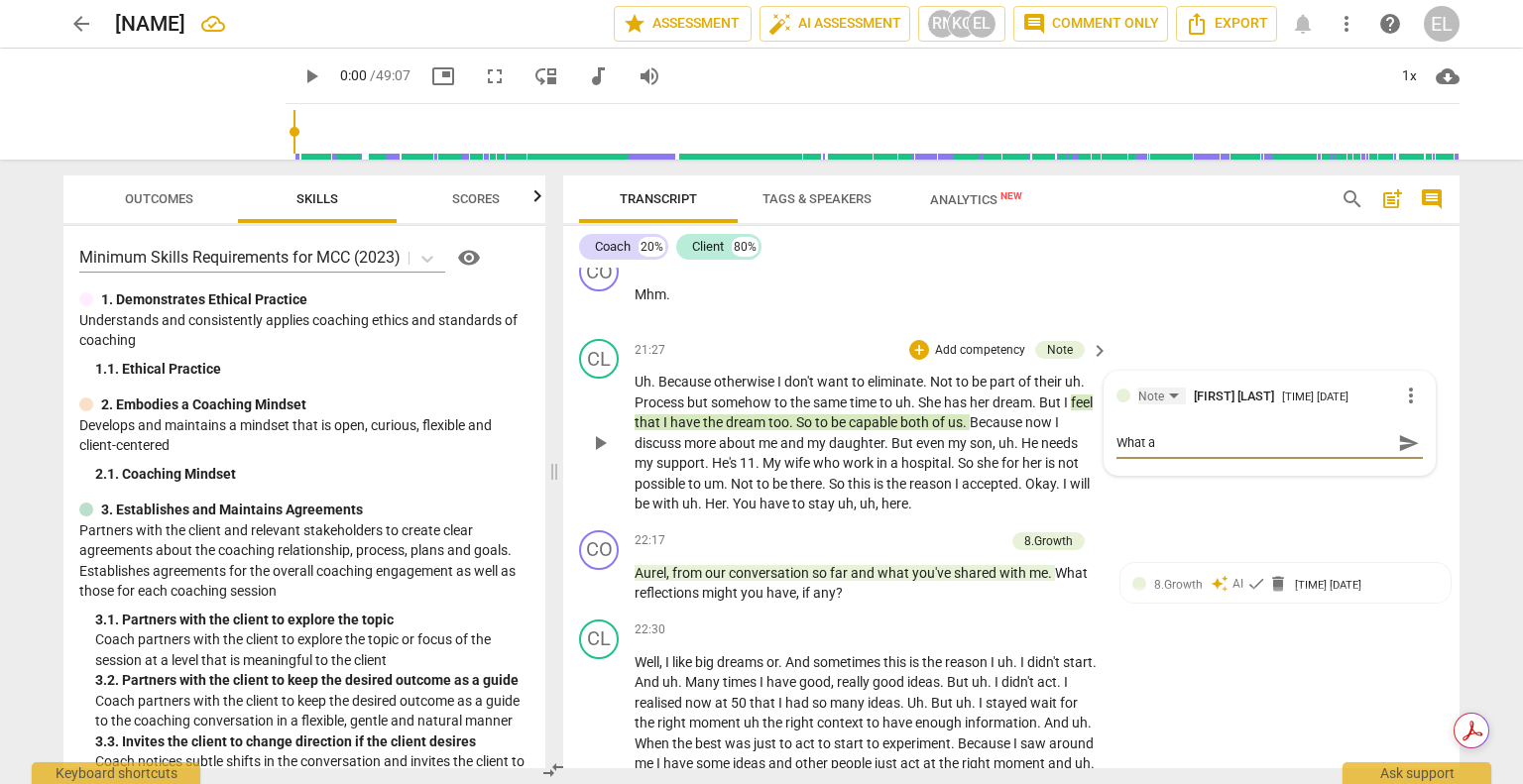type on "What ar" 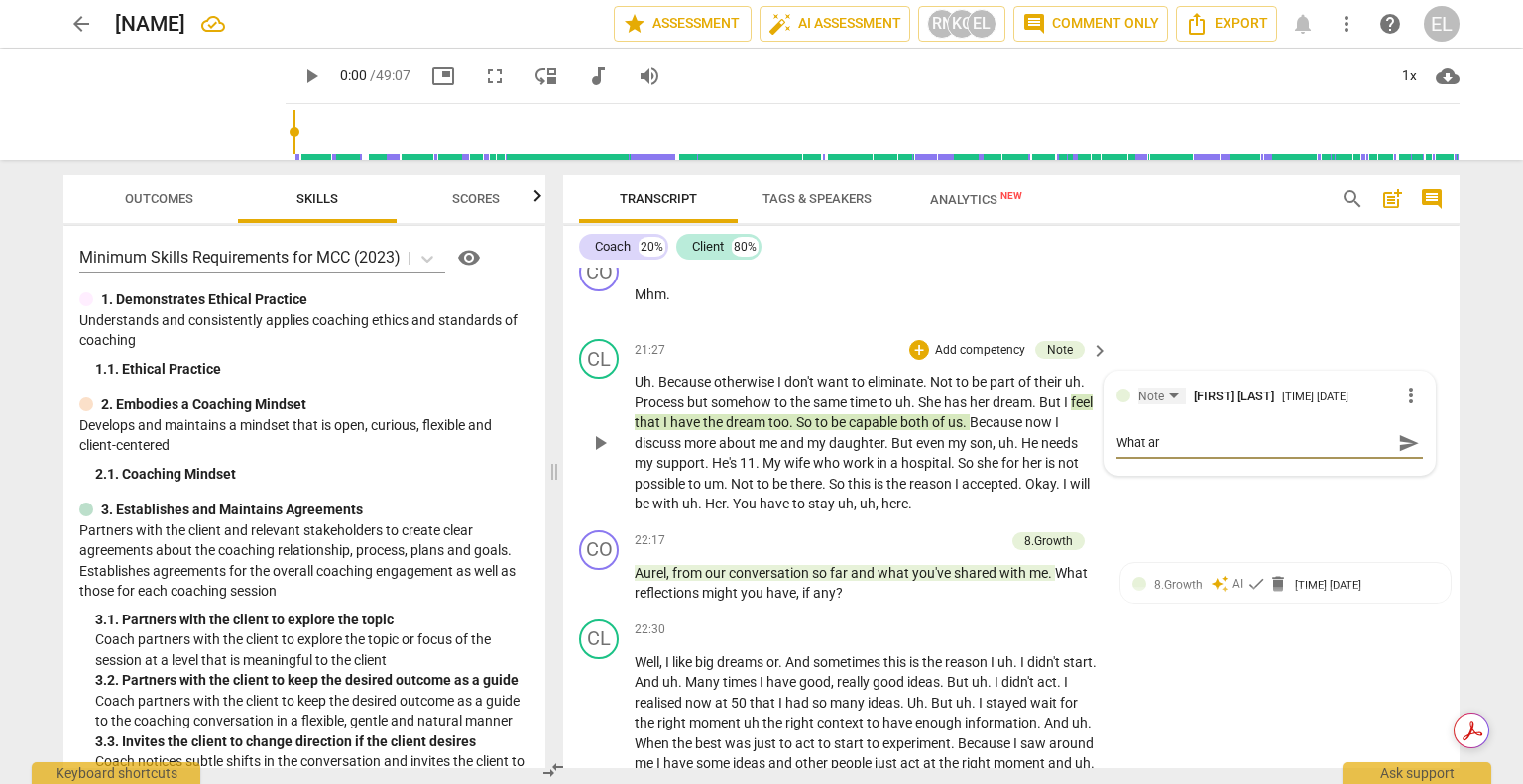 type on "What are" 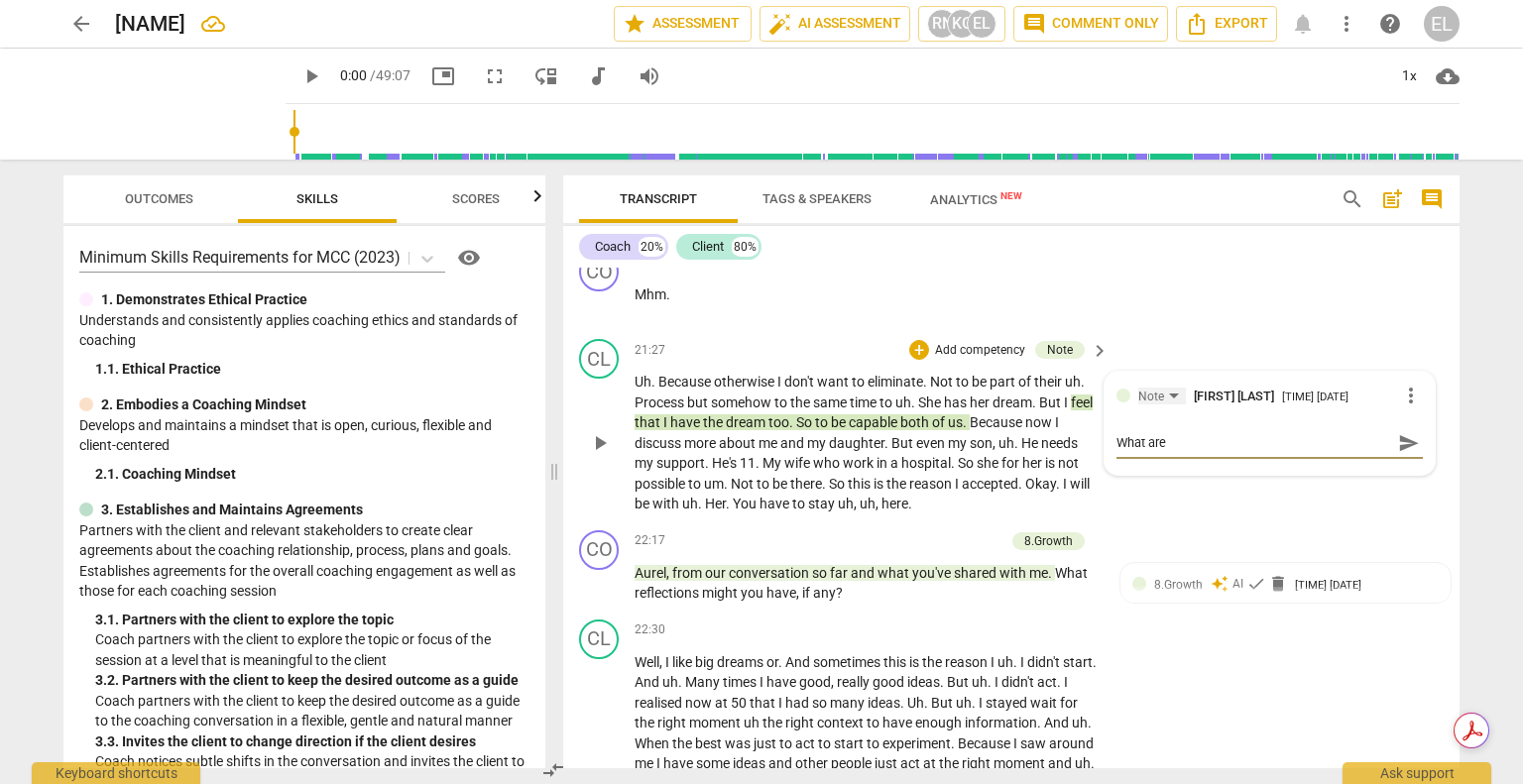 type on "What are" 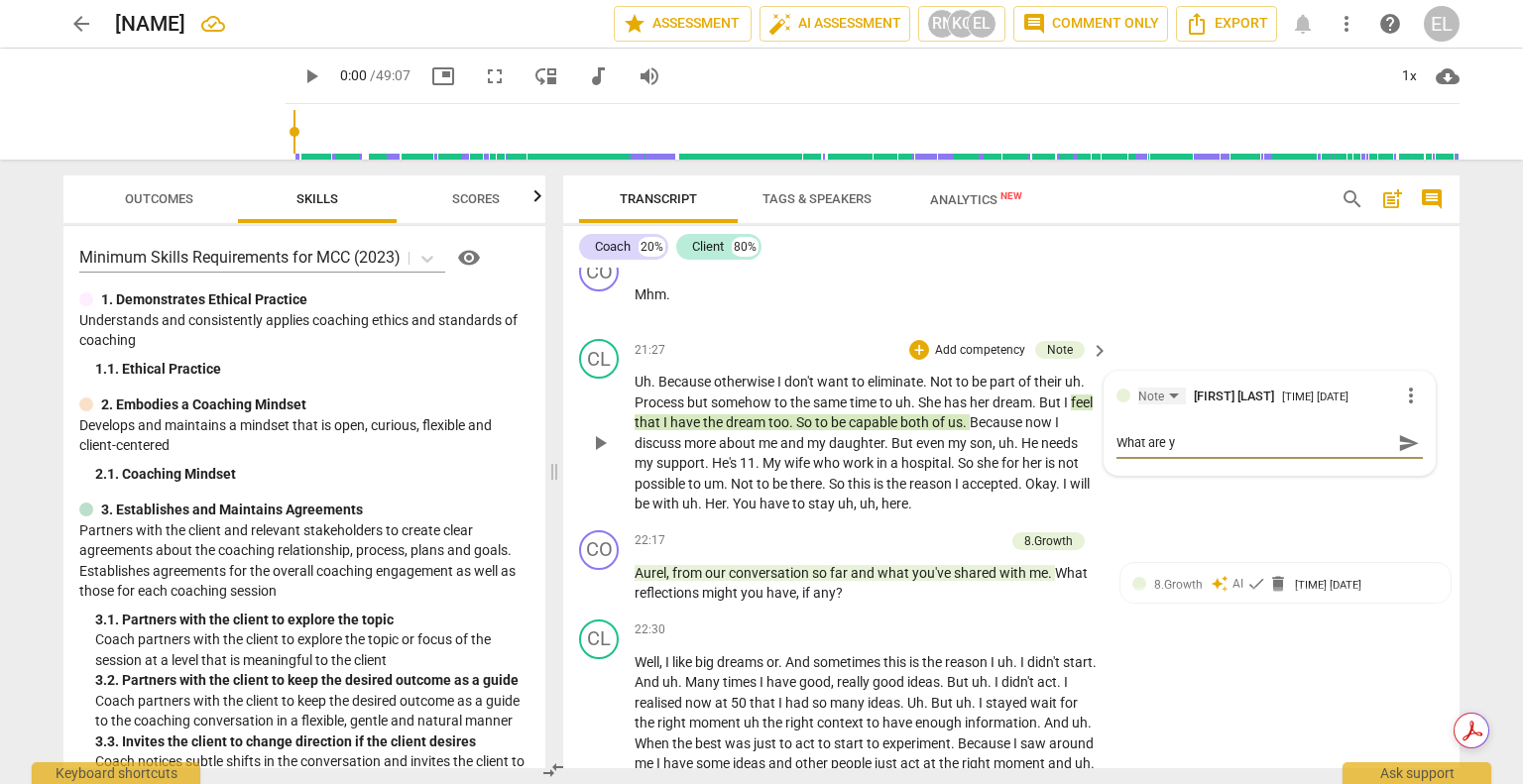 type on "What are yo" 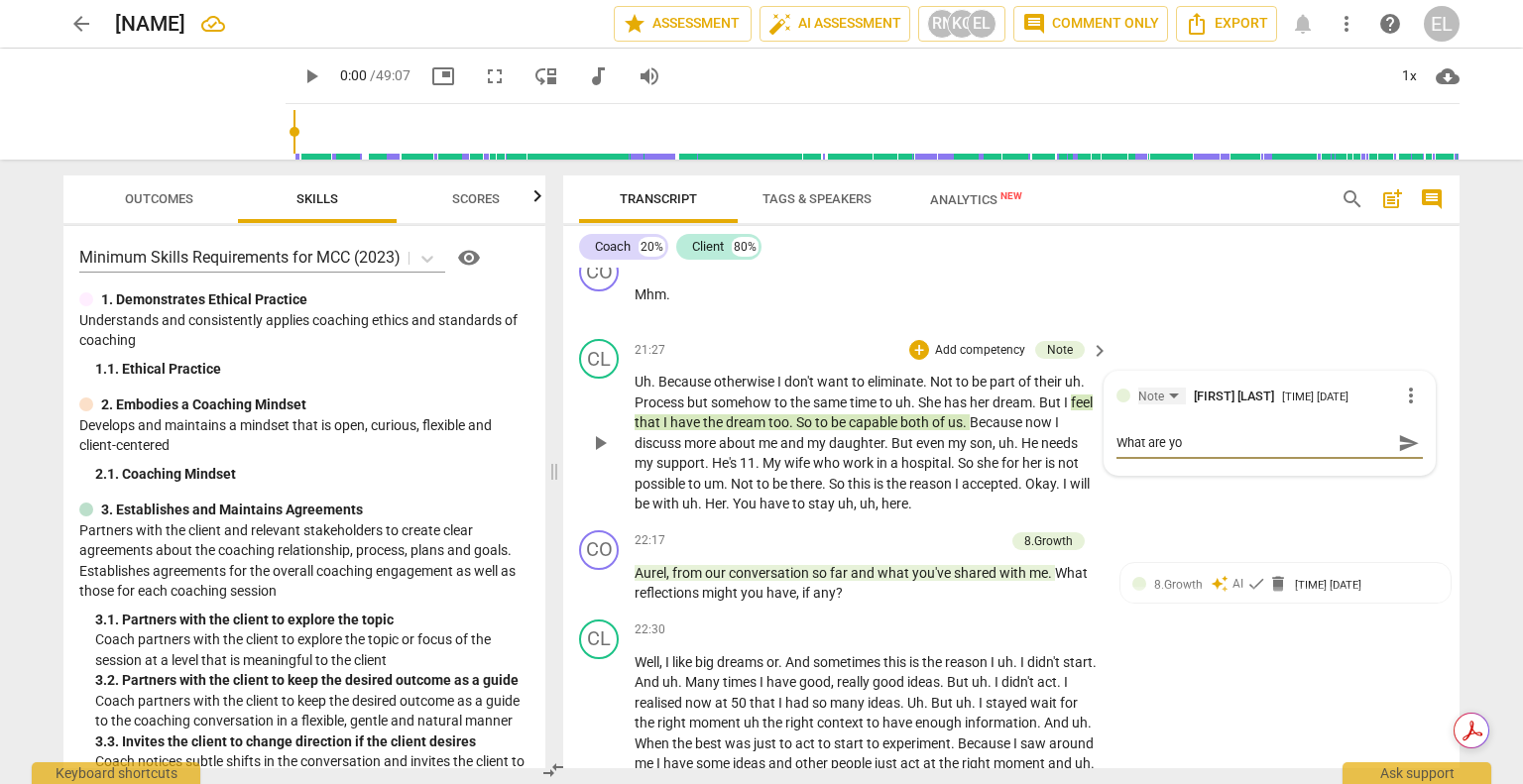 type on "What are you" 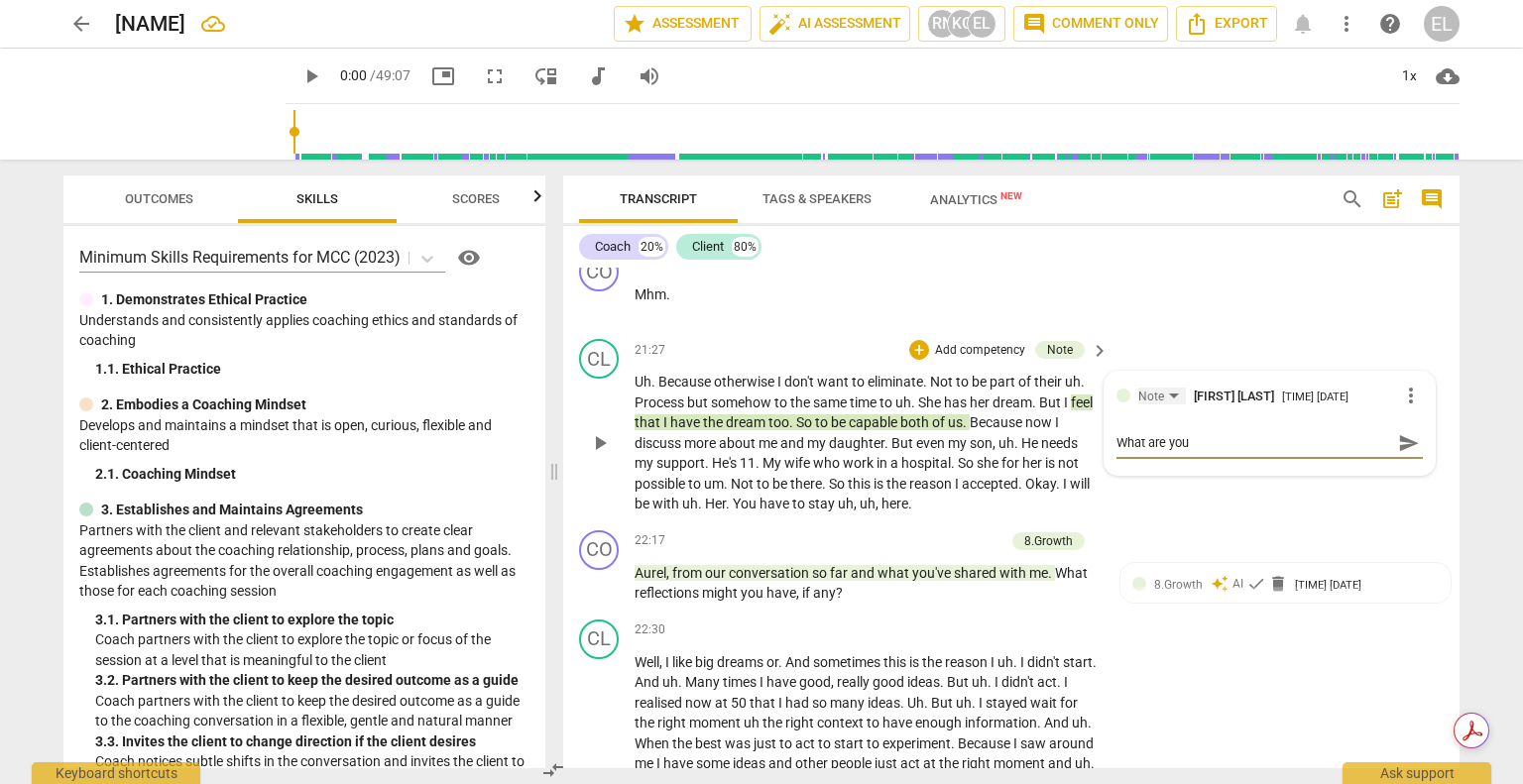 type on "What are you" 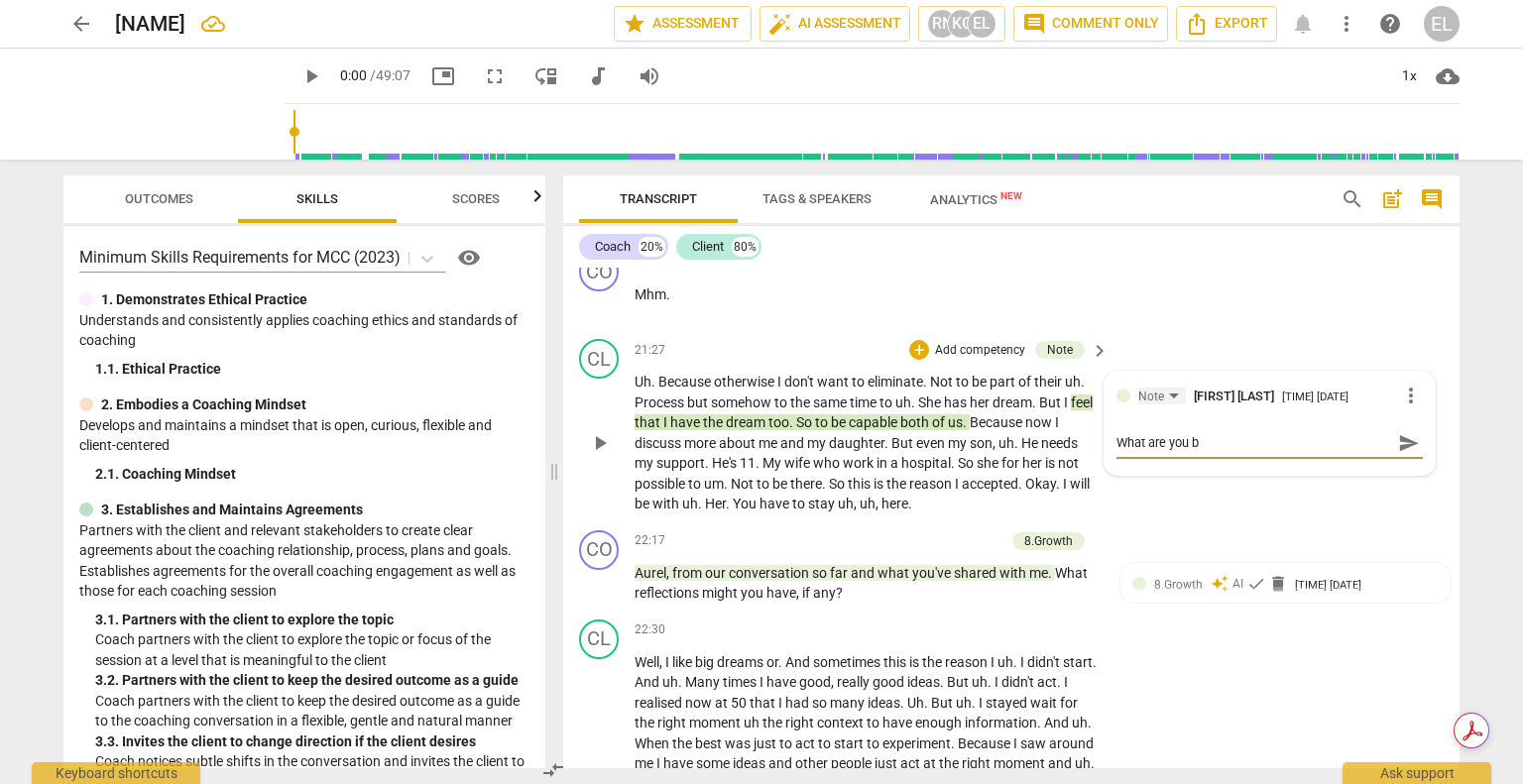 type on "What are you be" 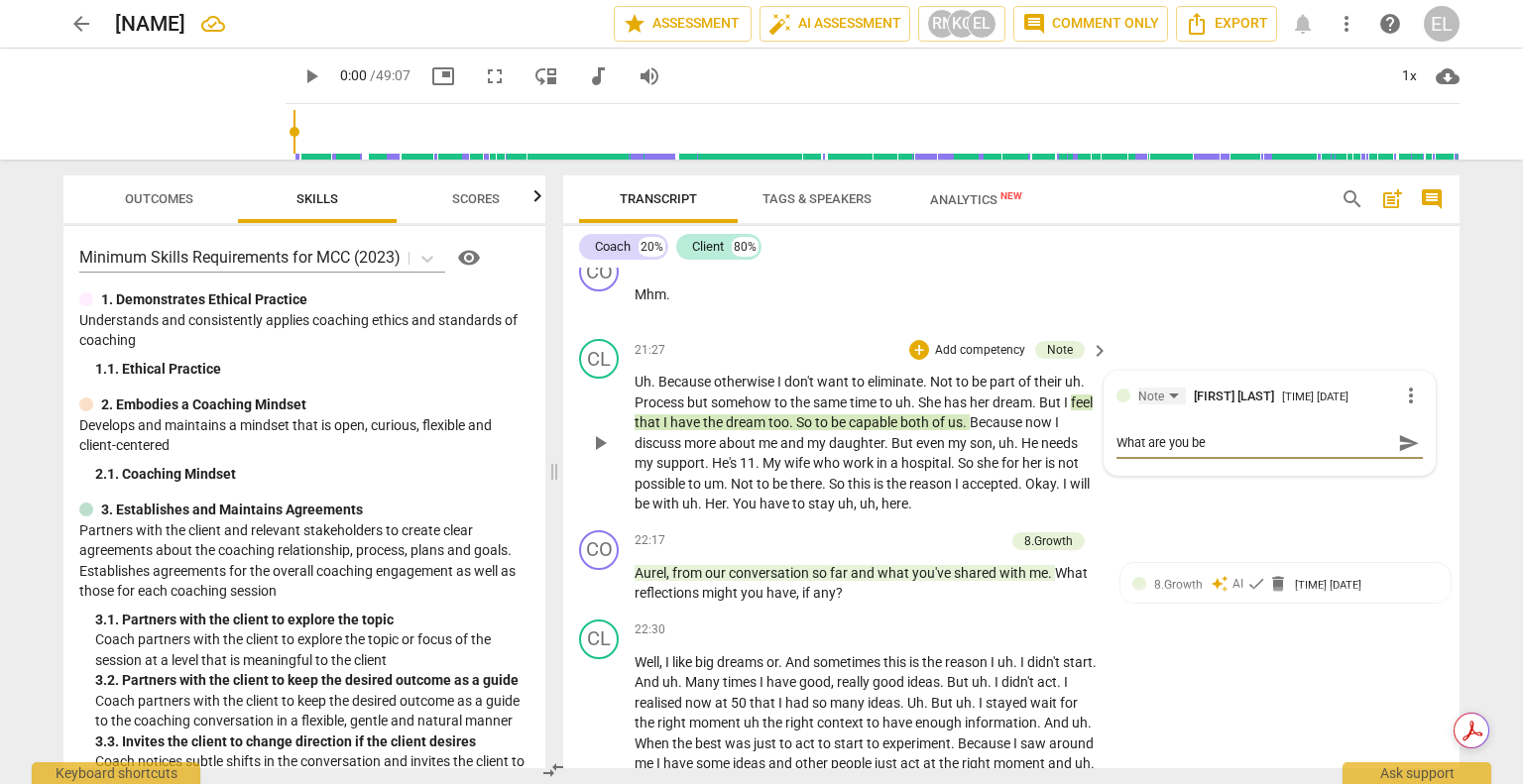 type on "What are you bec" 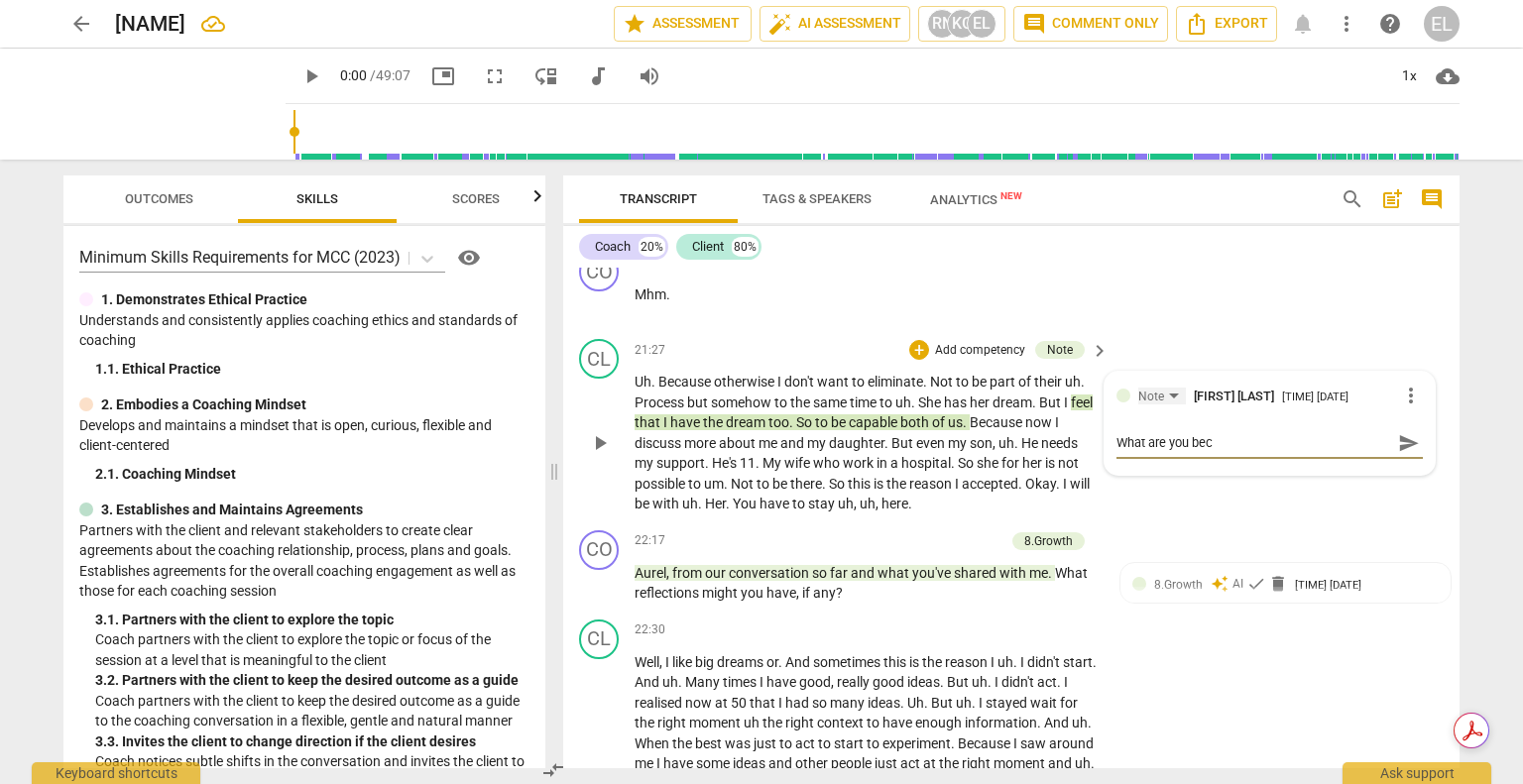 type on "What are you beco" 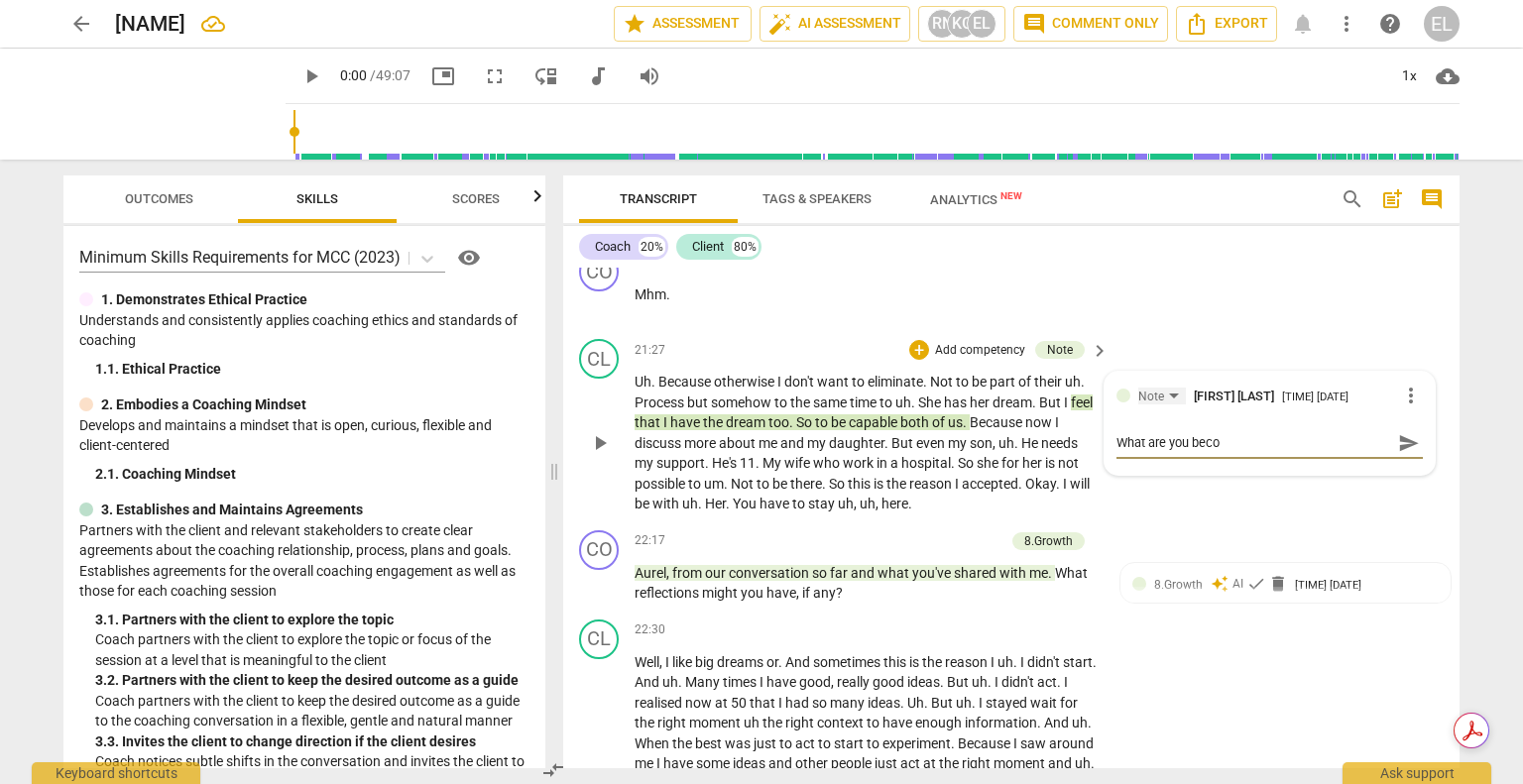 type on "What are you becom" 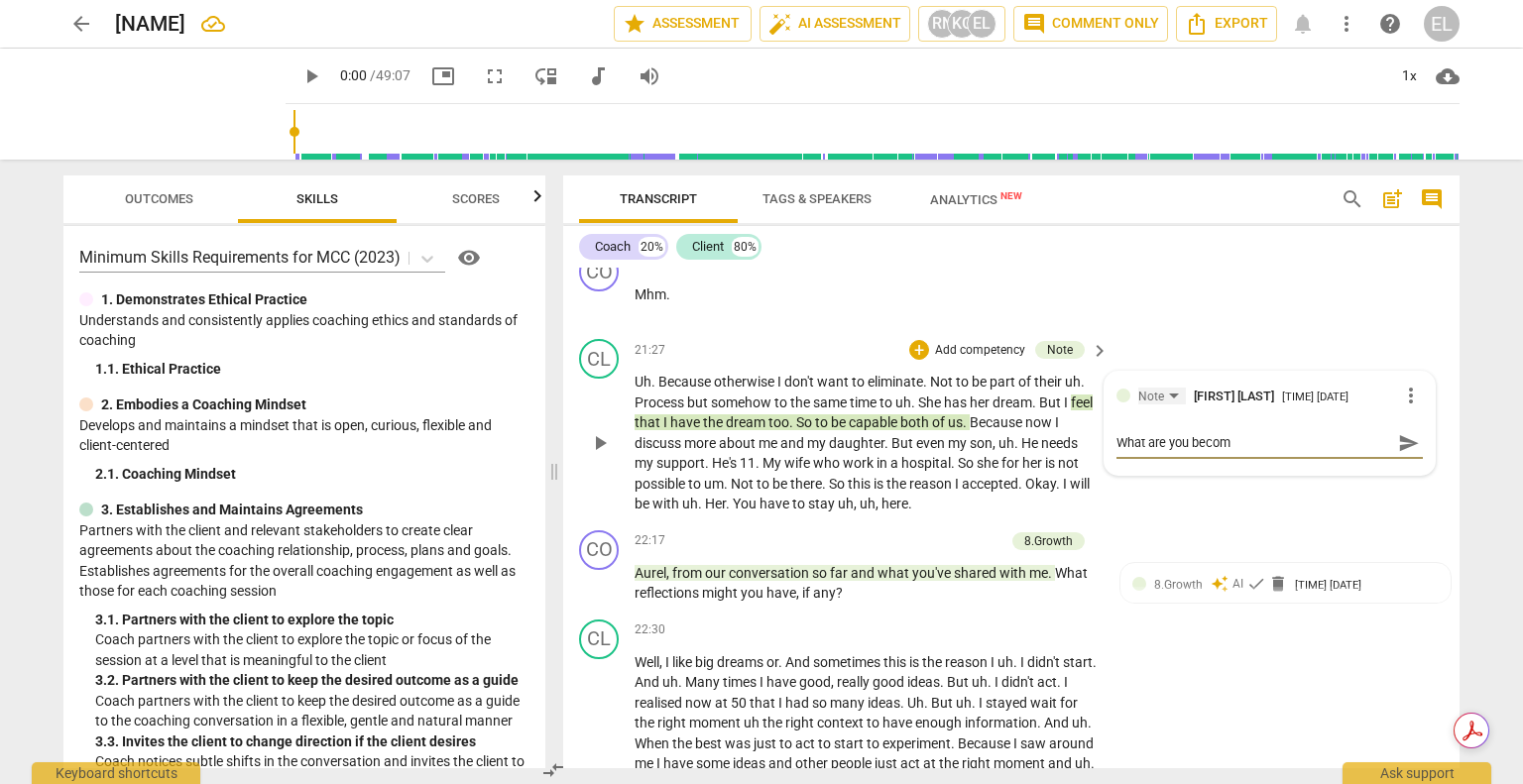 type on "What are you becomi" 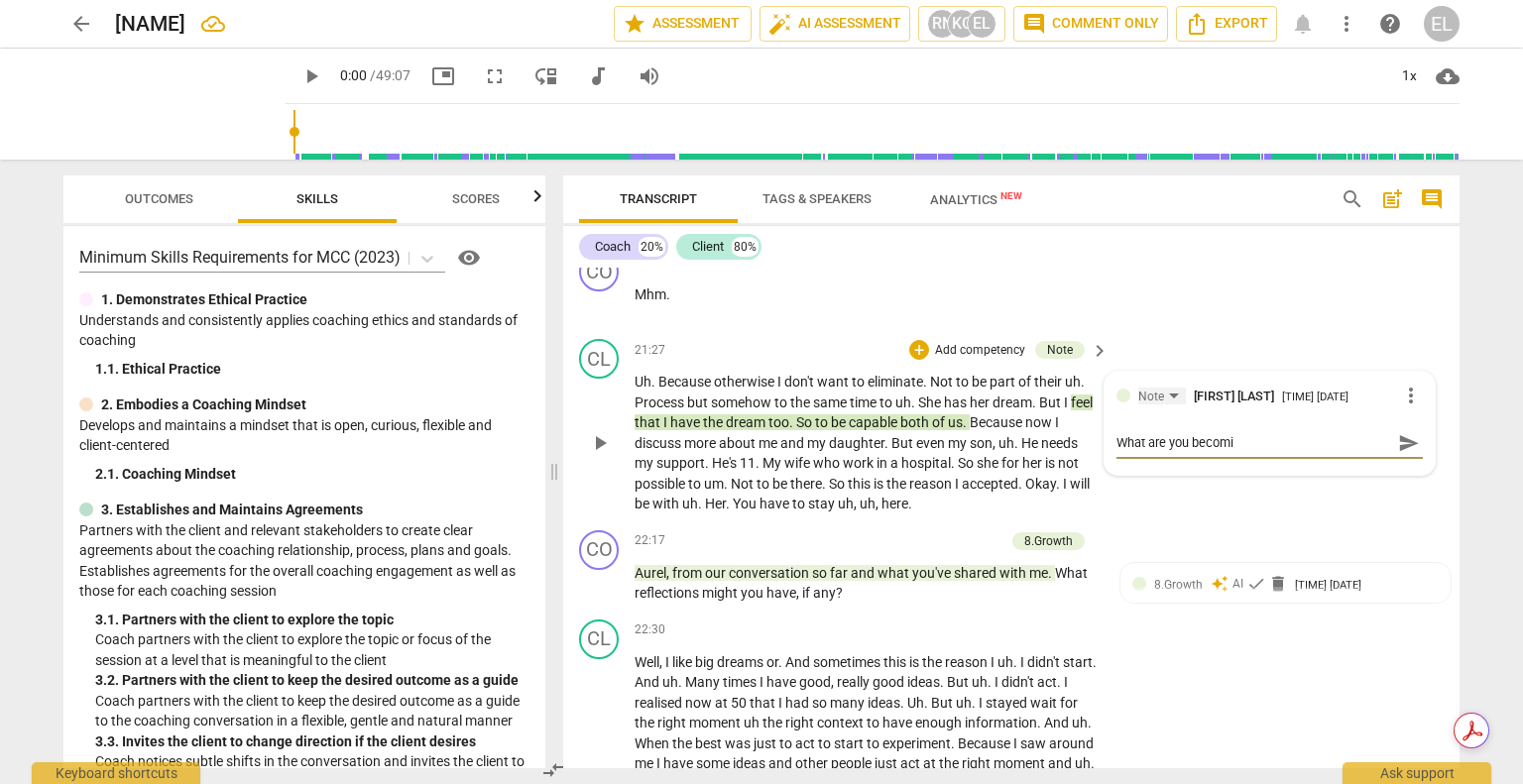 type on "What are you becomin" 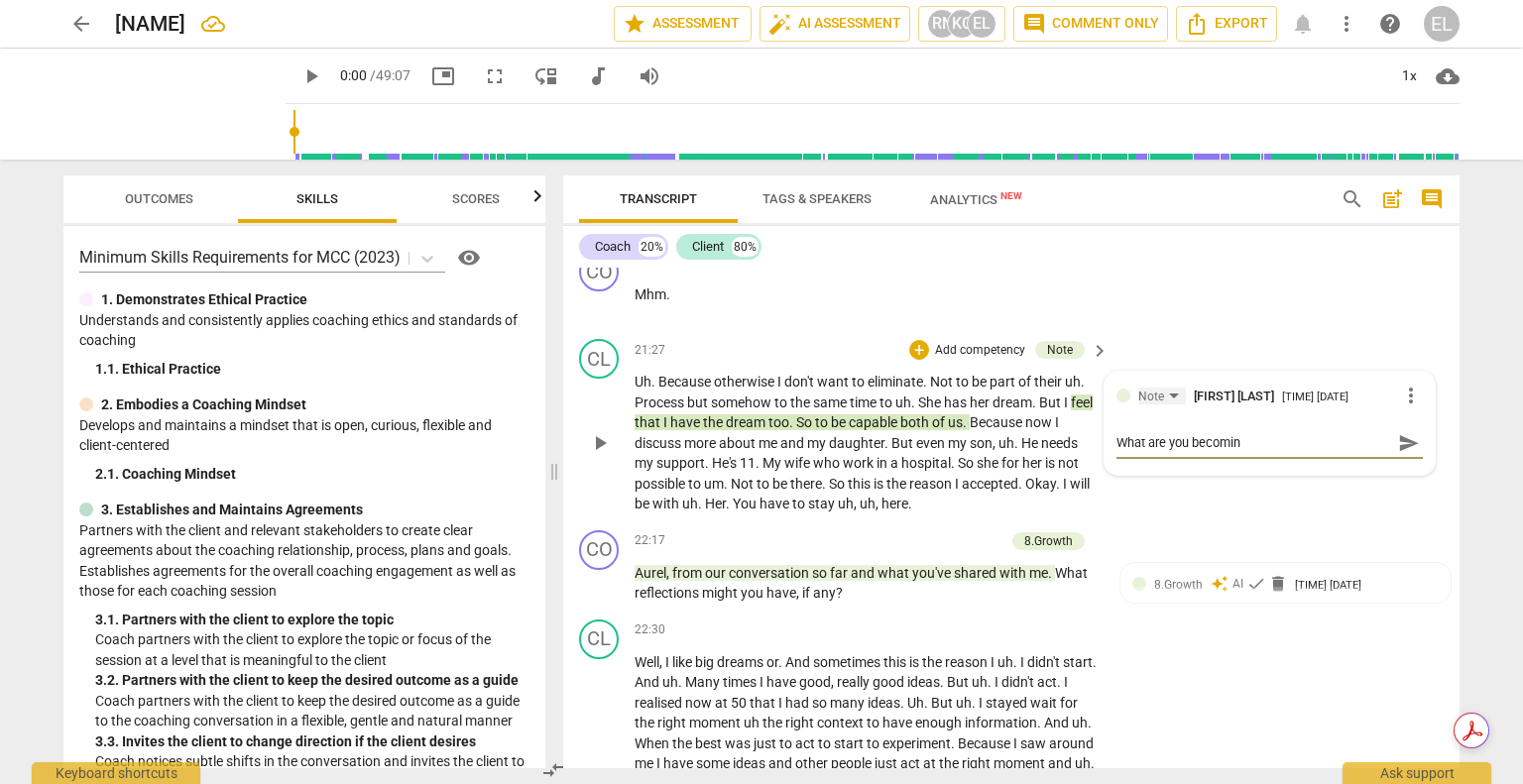type on "What are you becoming" 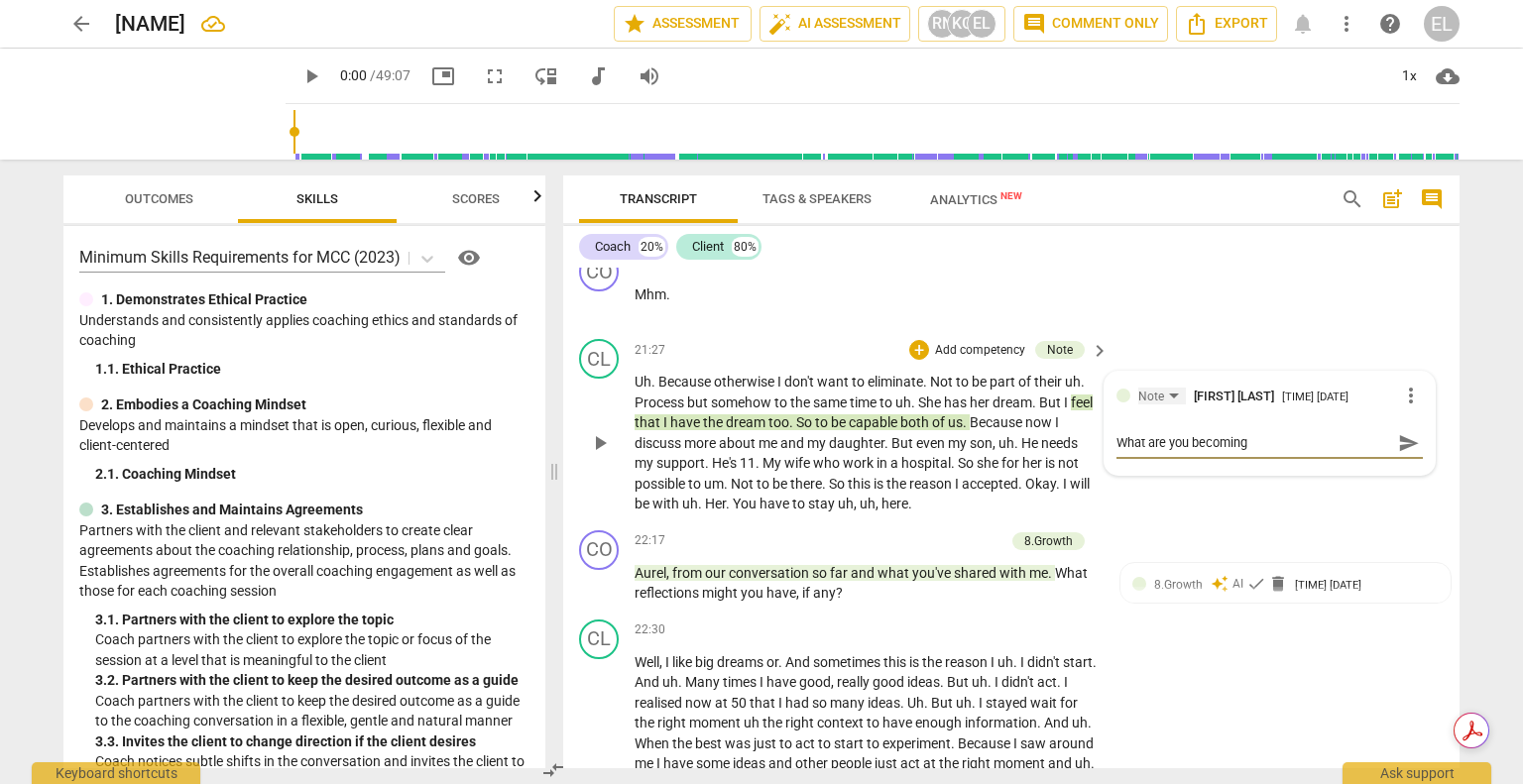type on "What are you becoming" 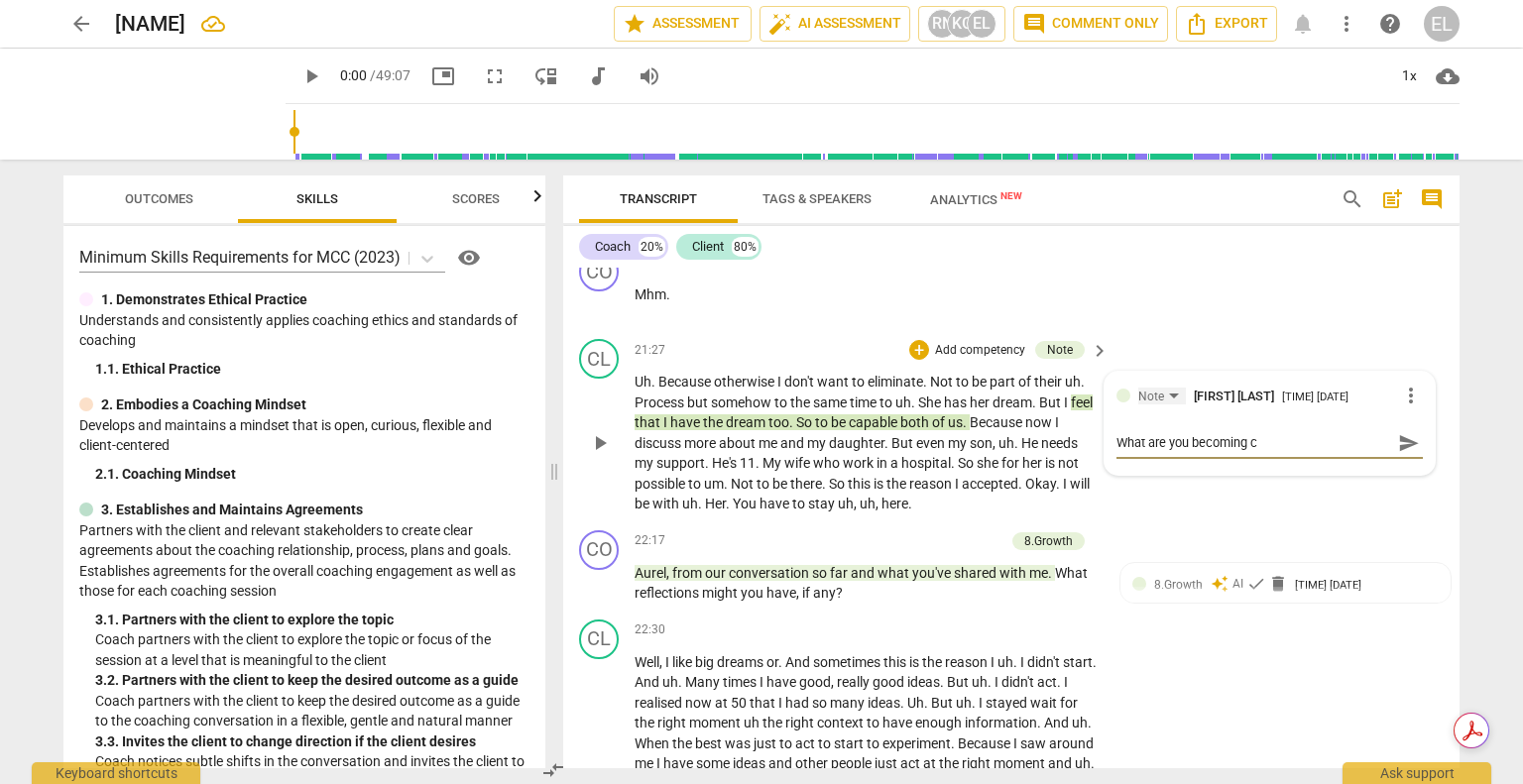 type on "What are you becoming cl" 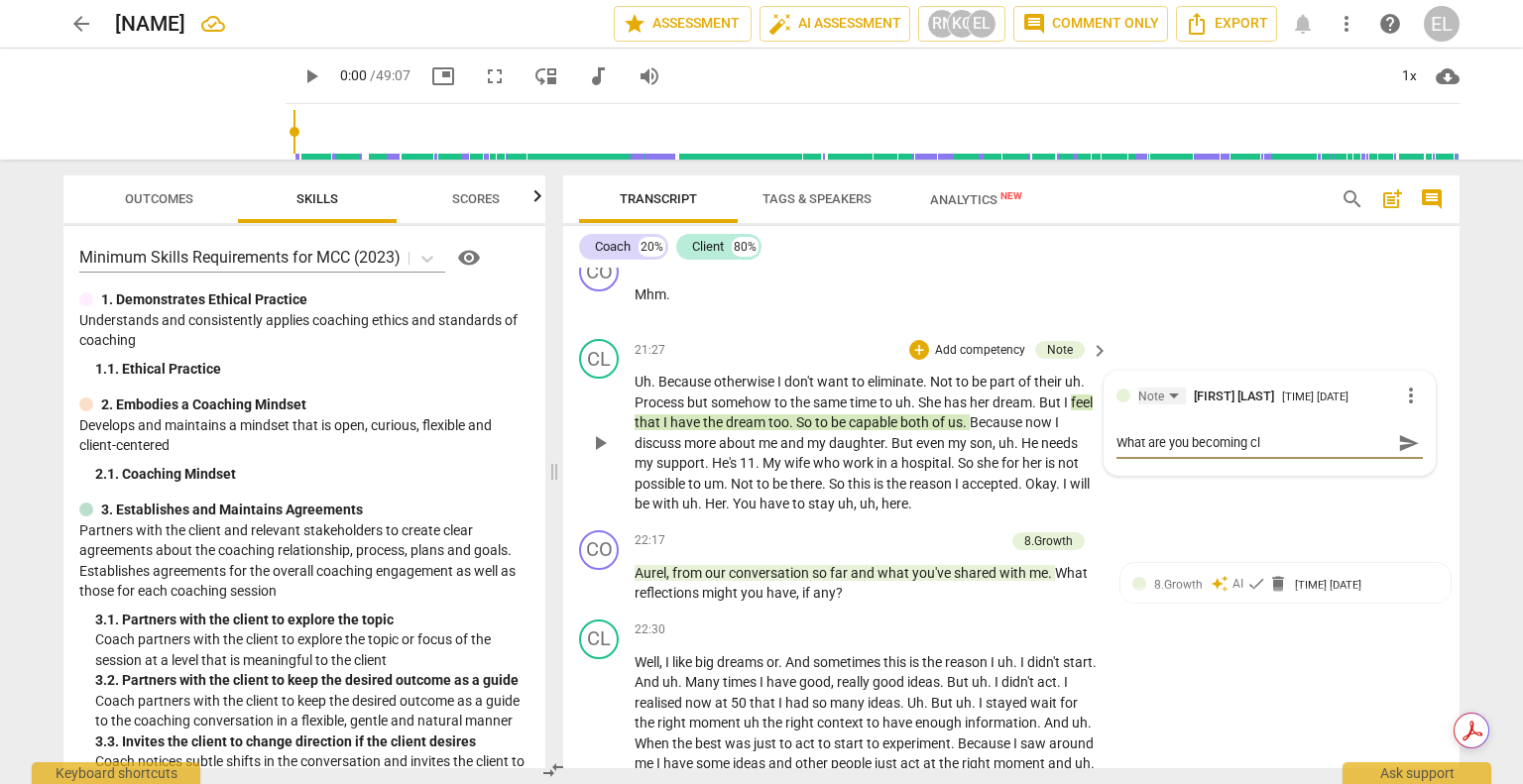 type on "What are you becoming cl" 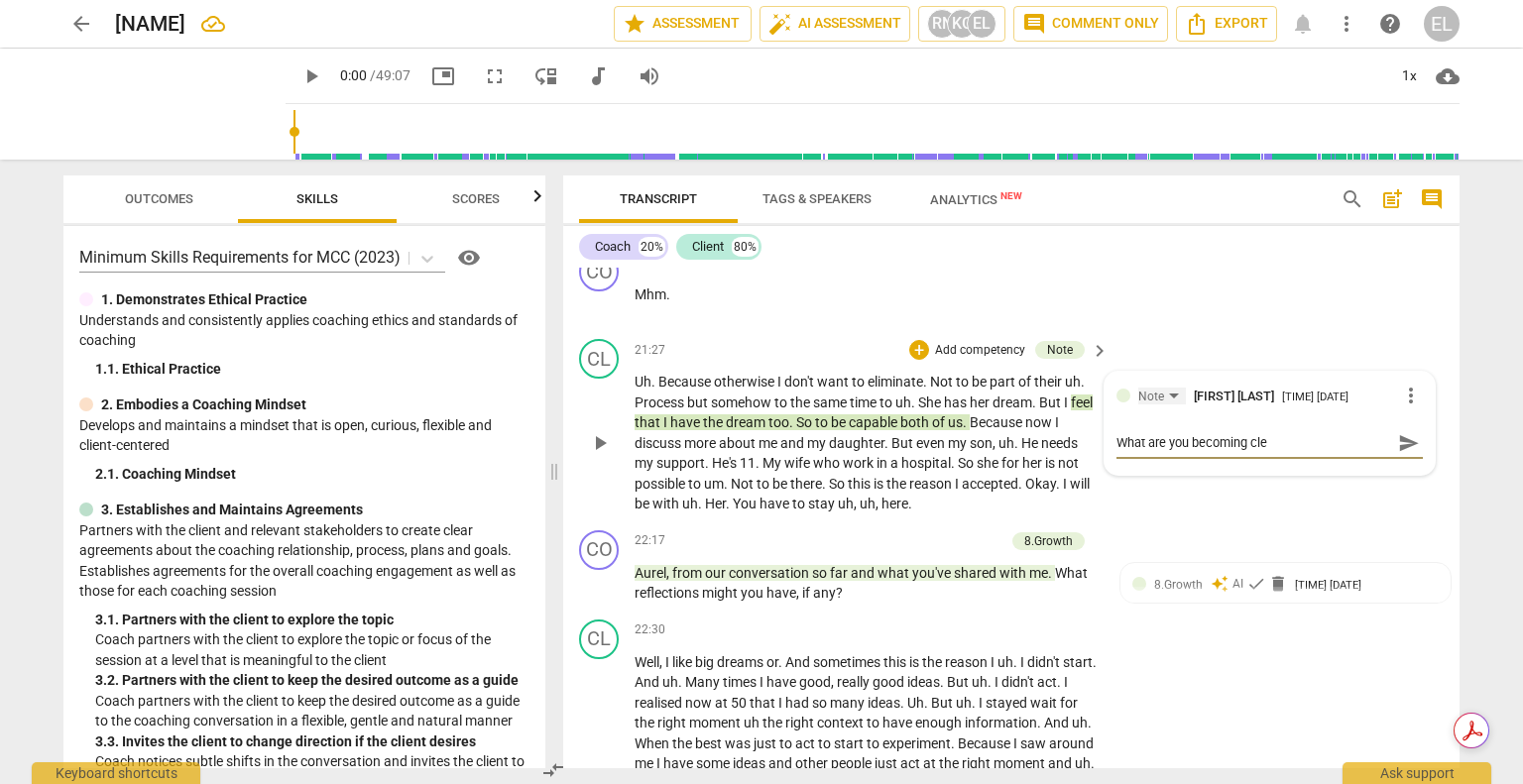 type on "What are you becoming clea" 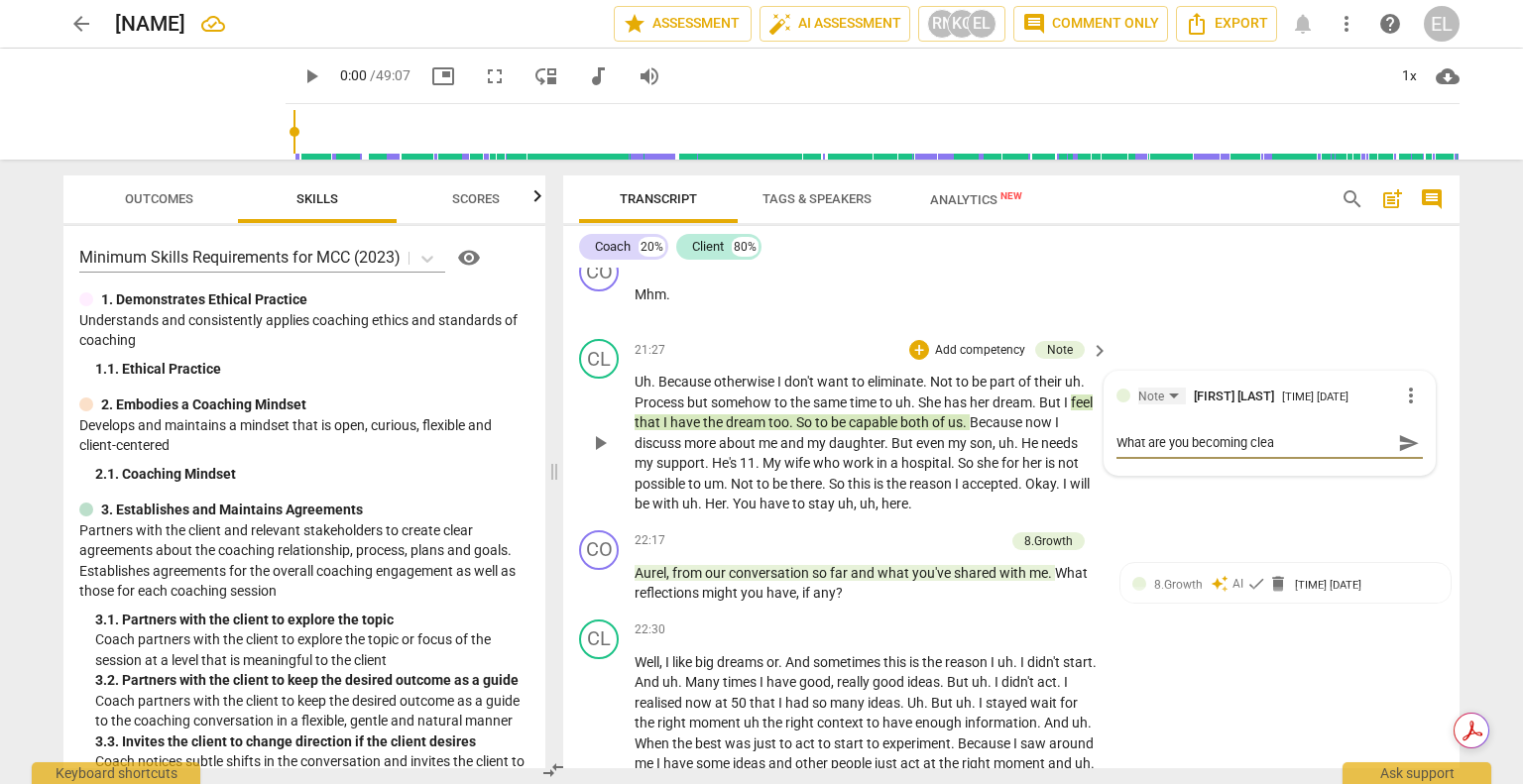 type on "What are you becoming clear" 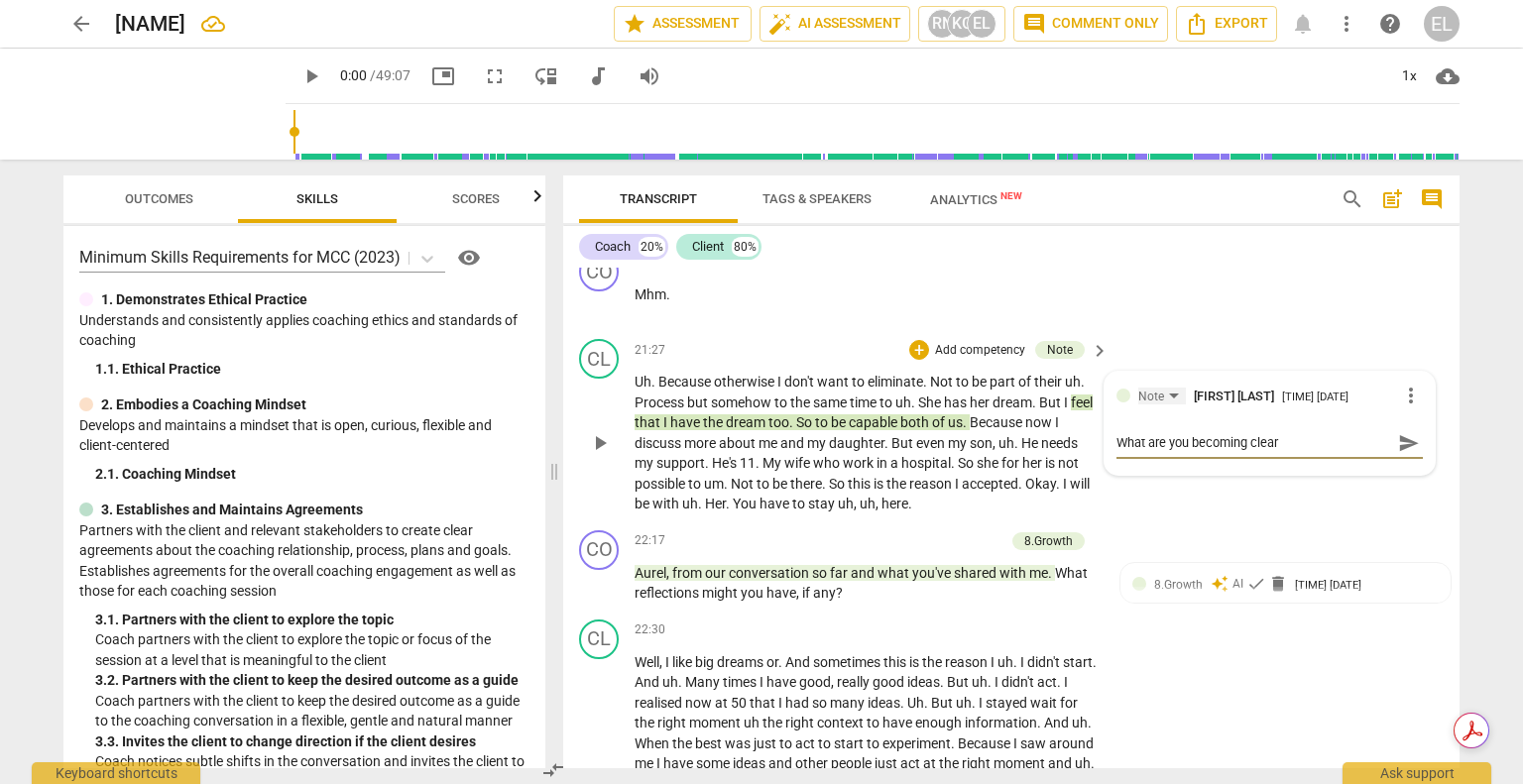 type on "What are you becoming cleare" 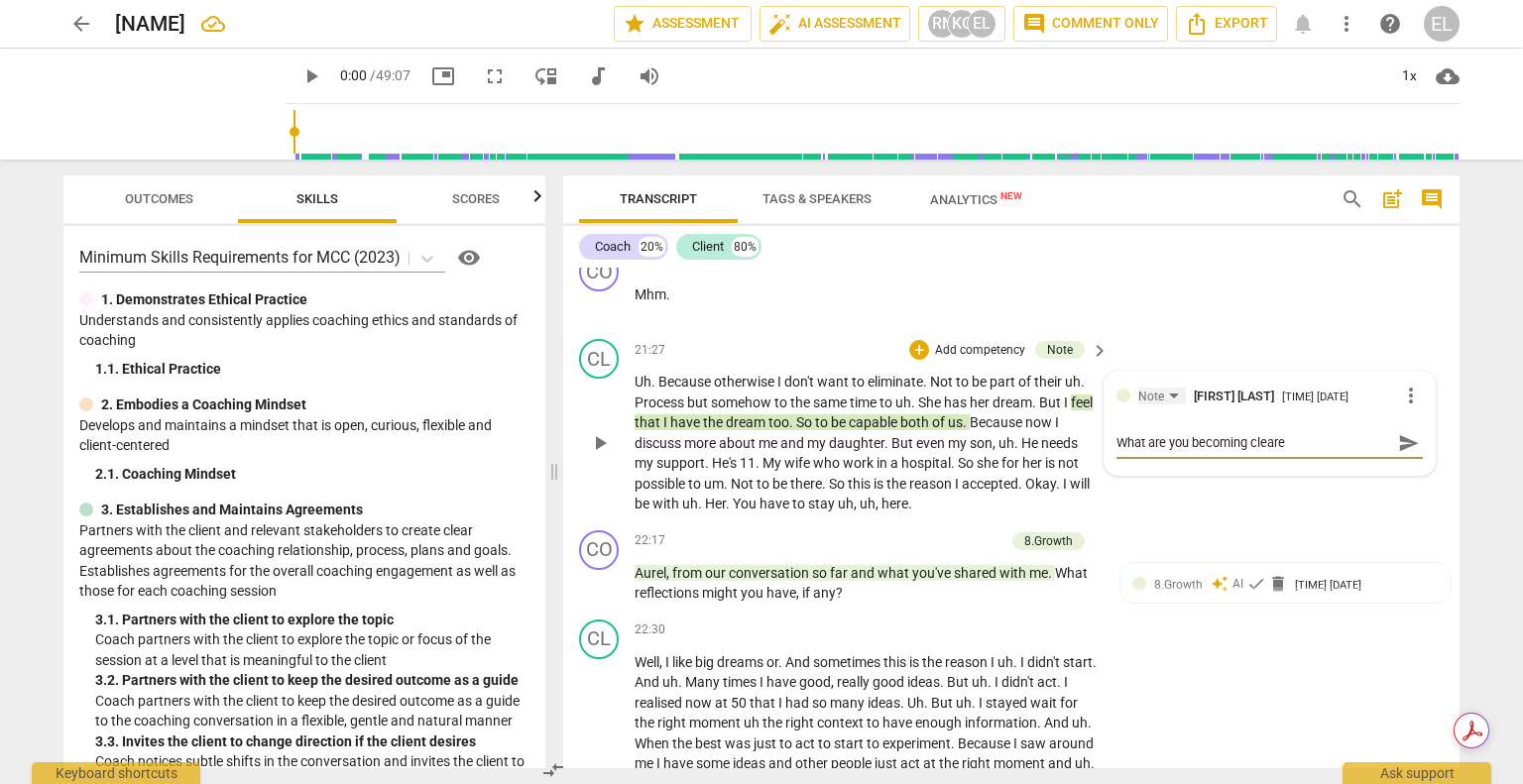 type on "What are you becoming clearer" 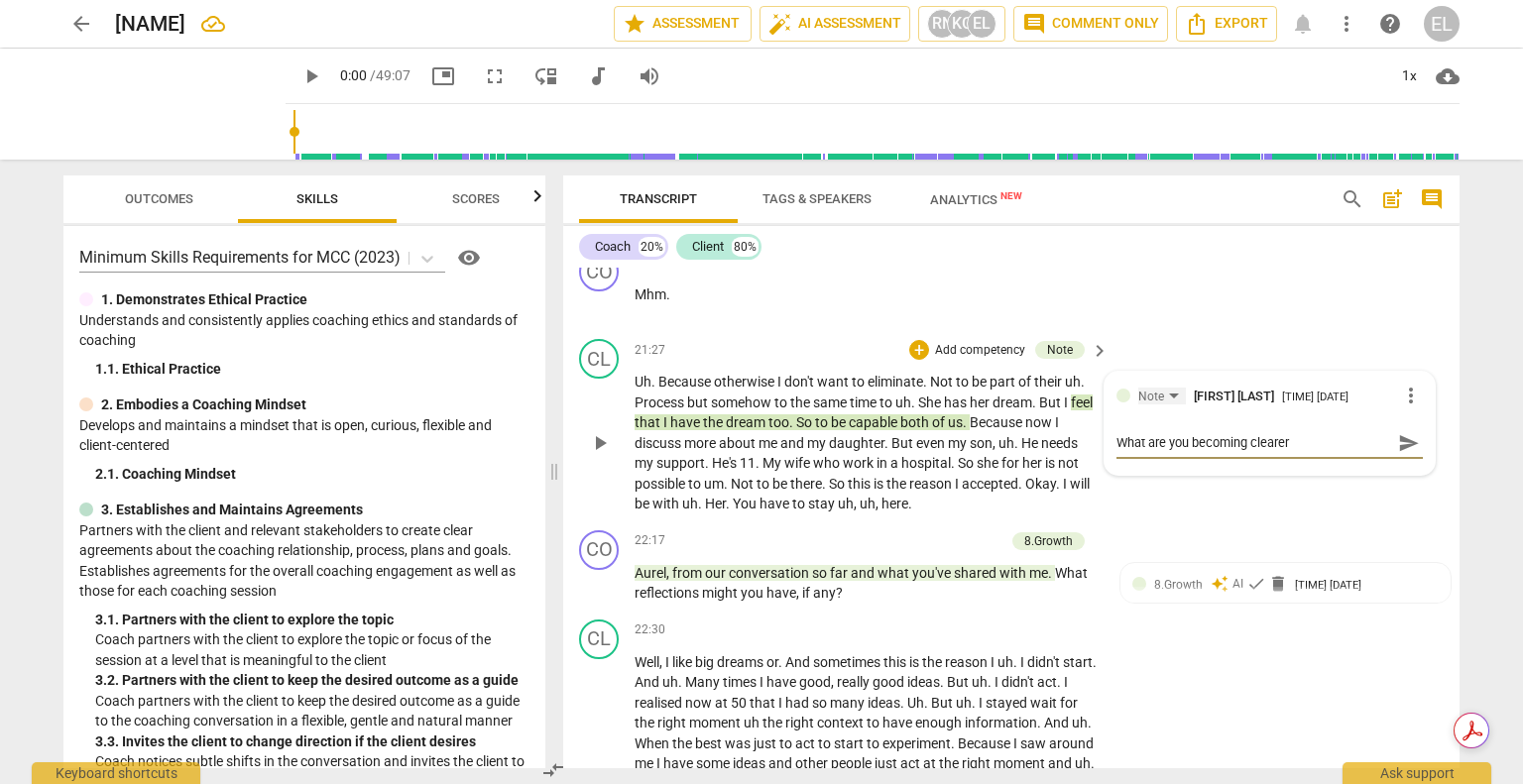 type on "What are you becoming clearer" 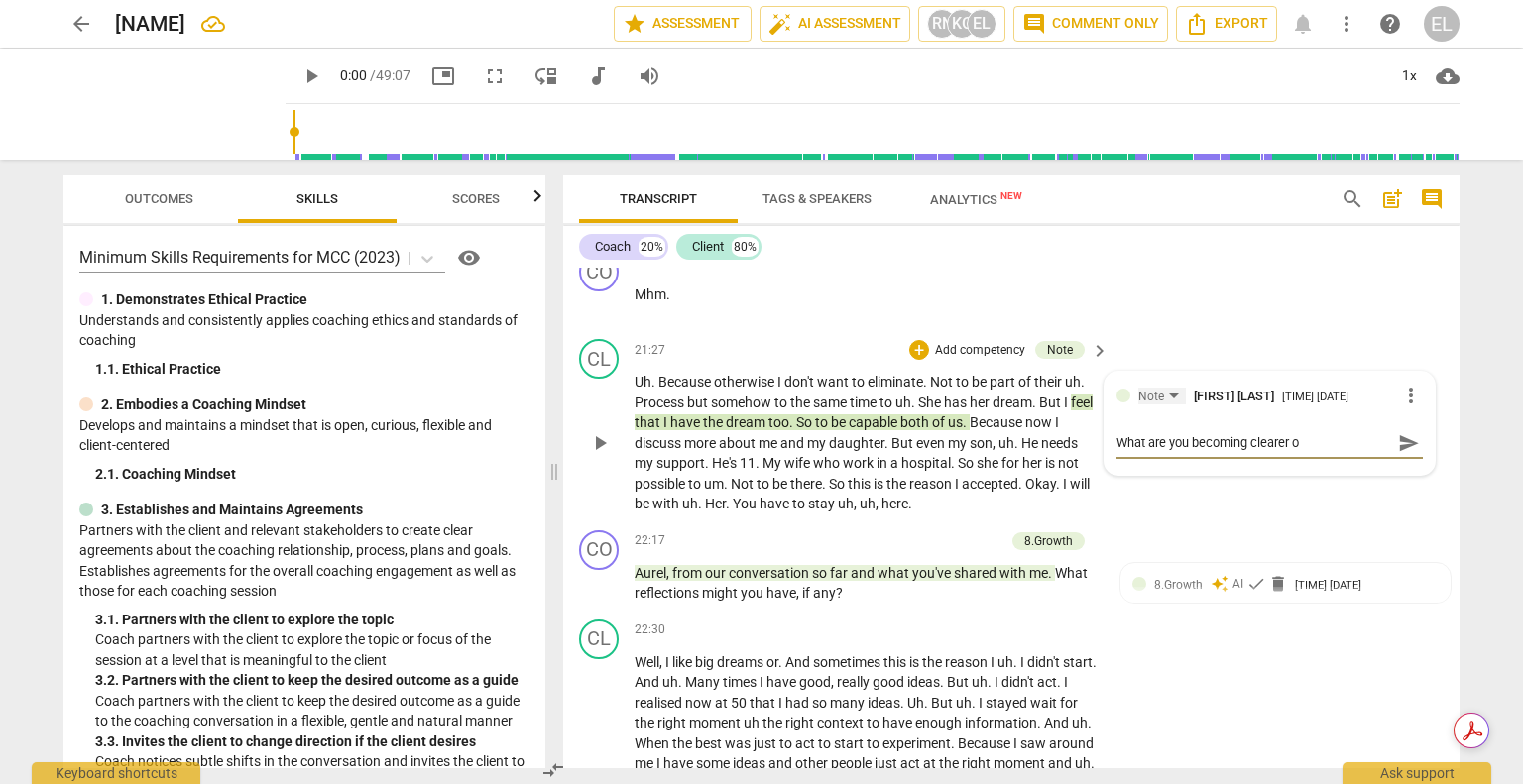 type on "What are you becoming clearer on" 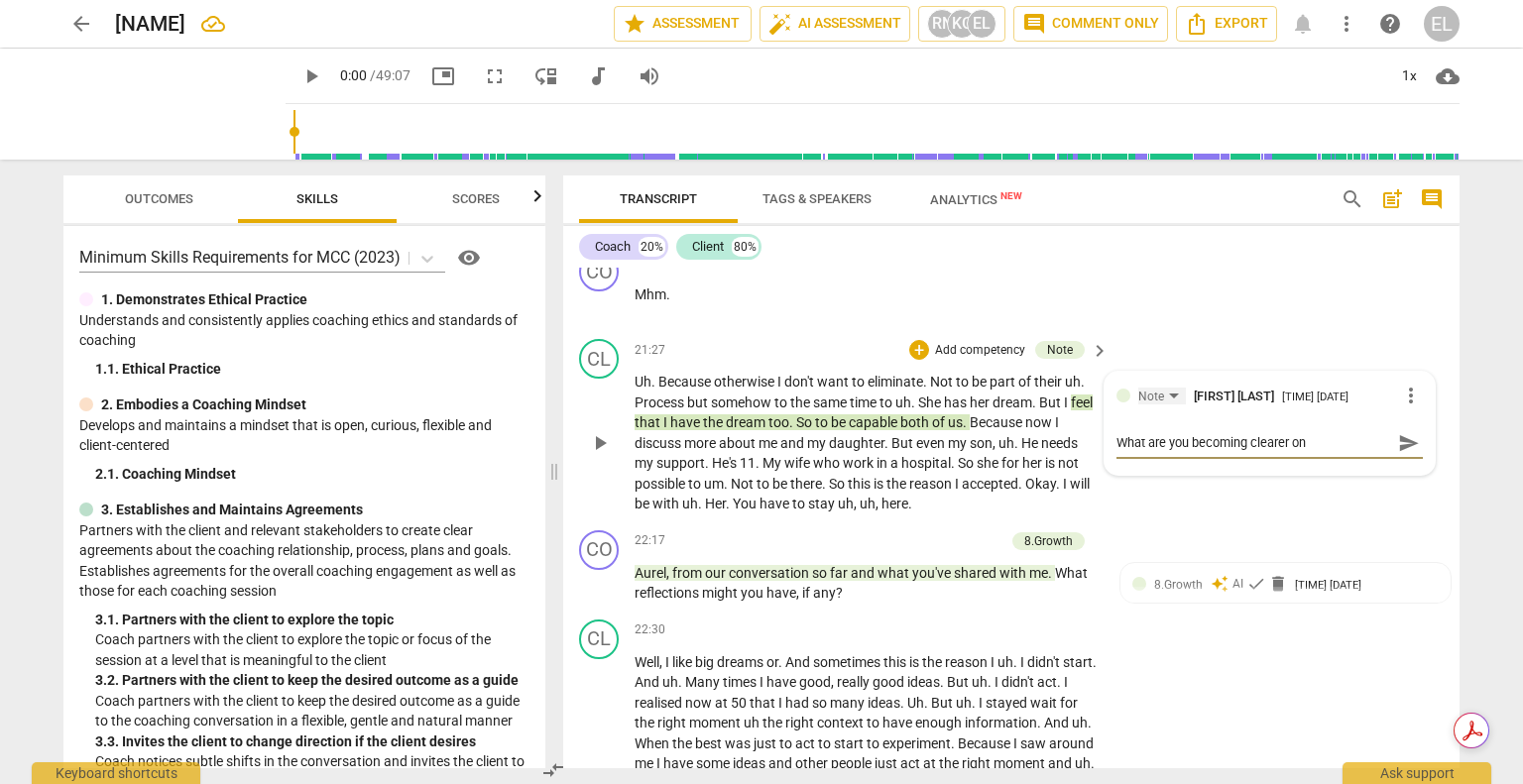type on "What are you becoming clearer on" 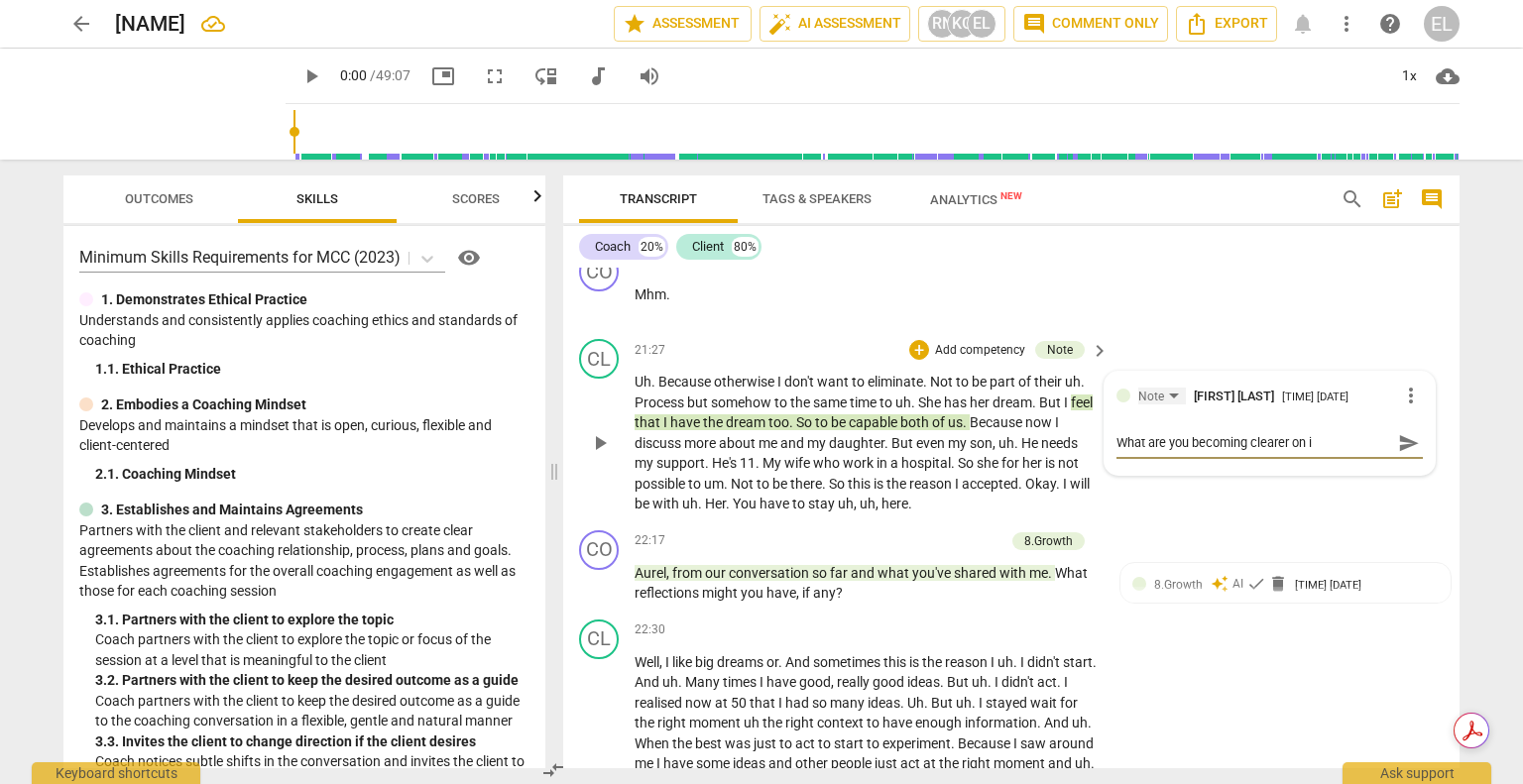 type on "What are you becoming clearer on in" 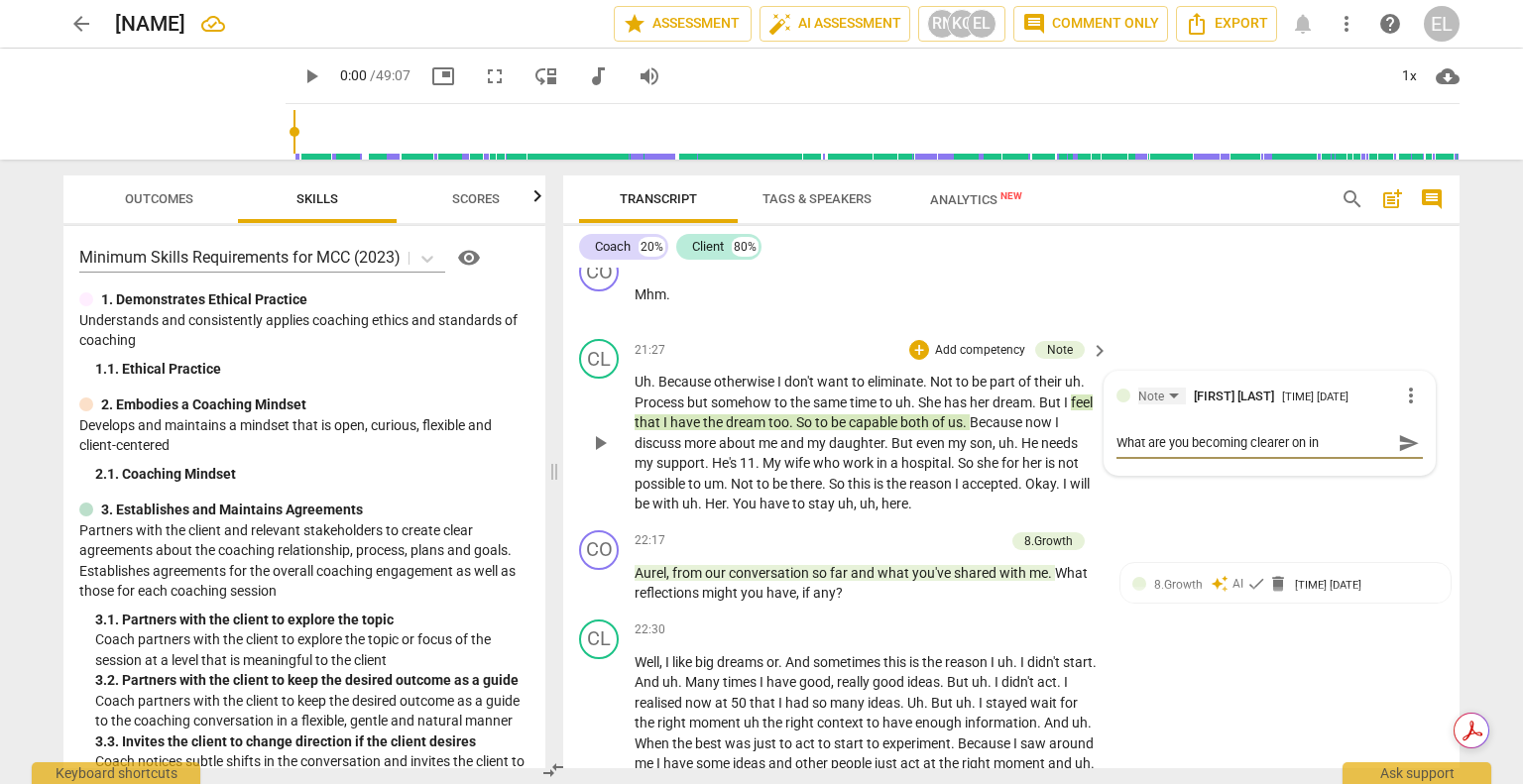 type on "What are you becoming clearer on inr" 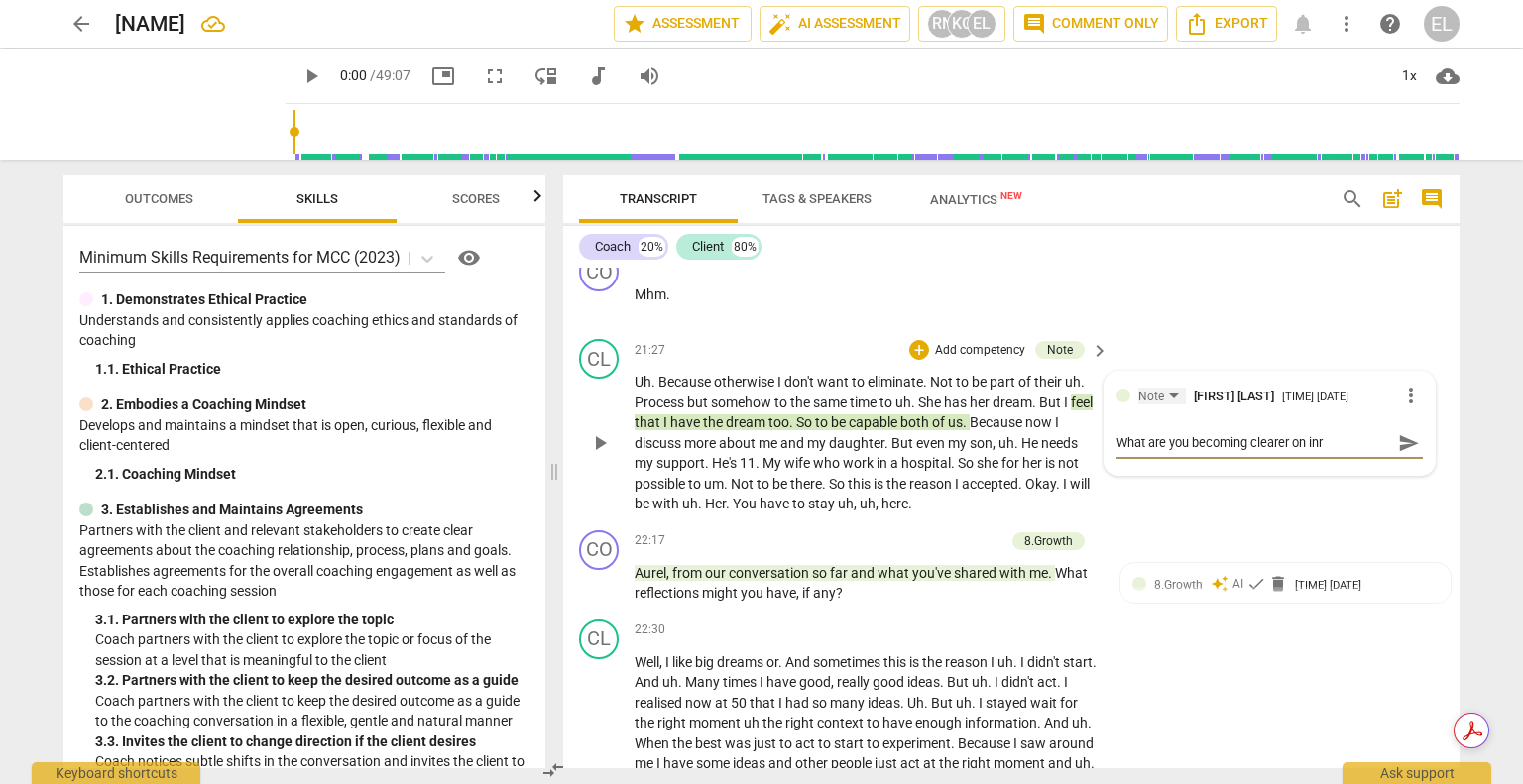 type on "What are you becoming clearer on inre" 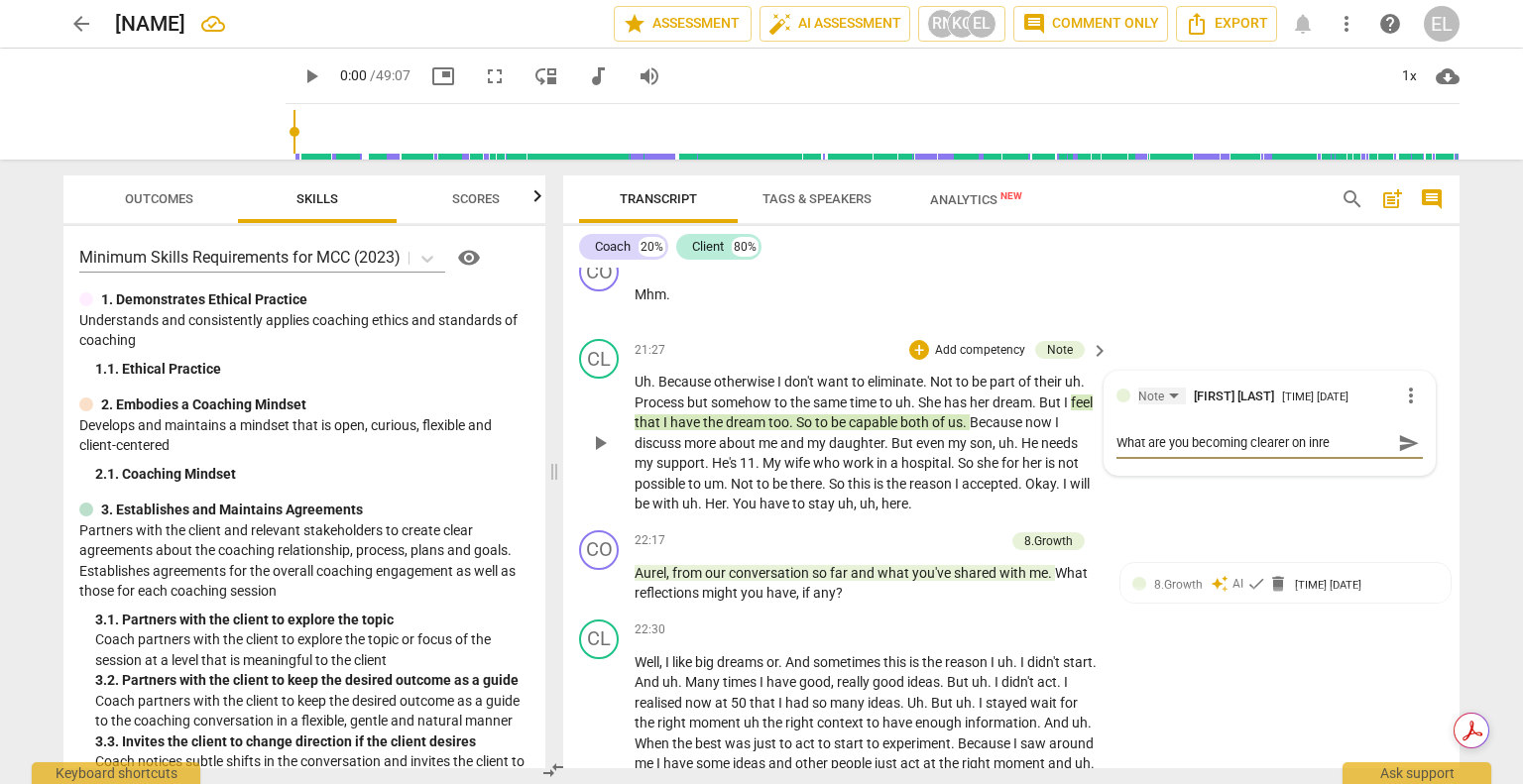 type on "What are you becoming clearer on inrel" 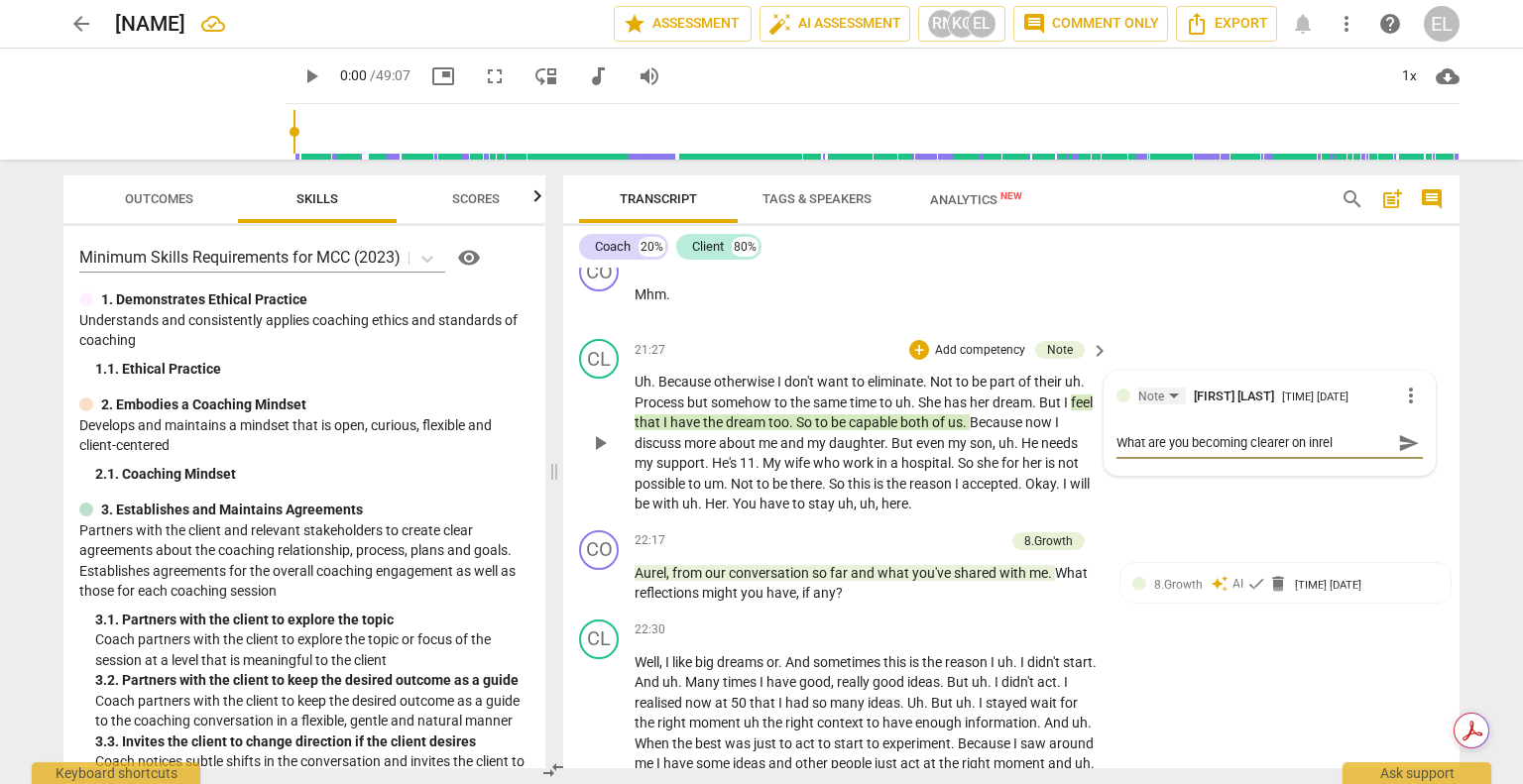type on "What are you becoming clearer on inrela" 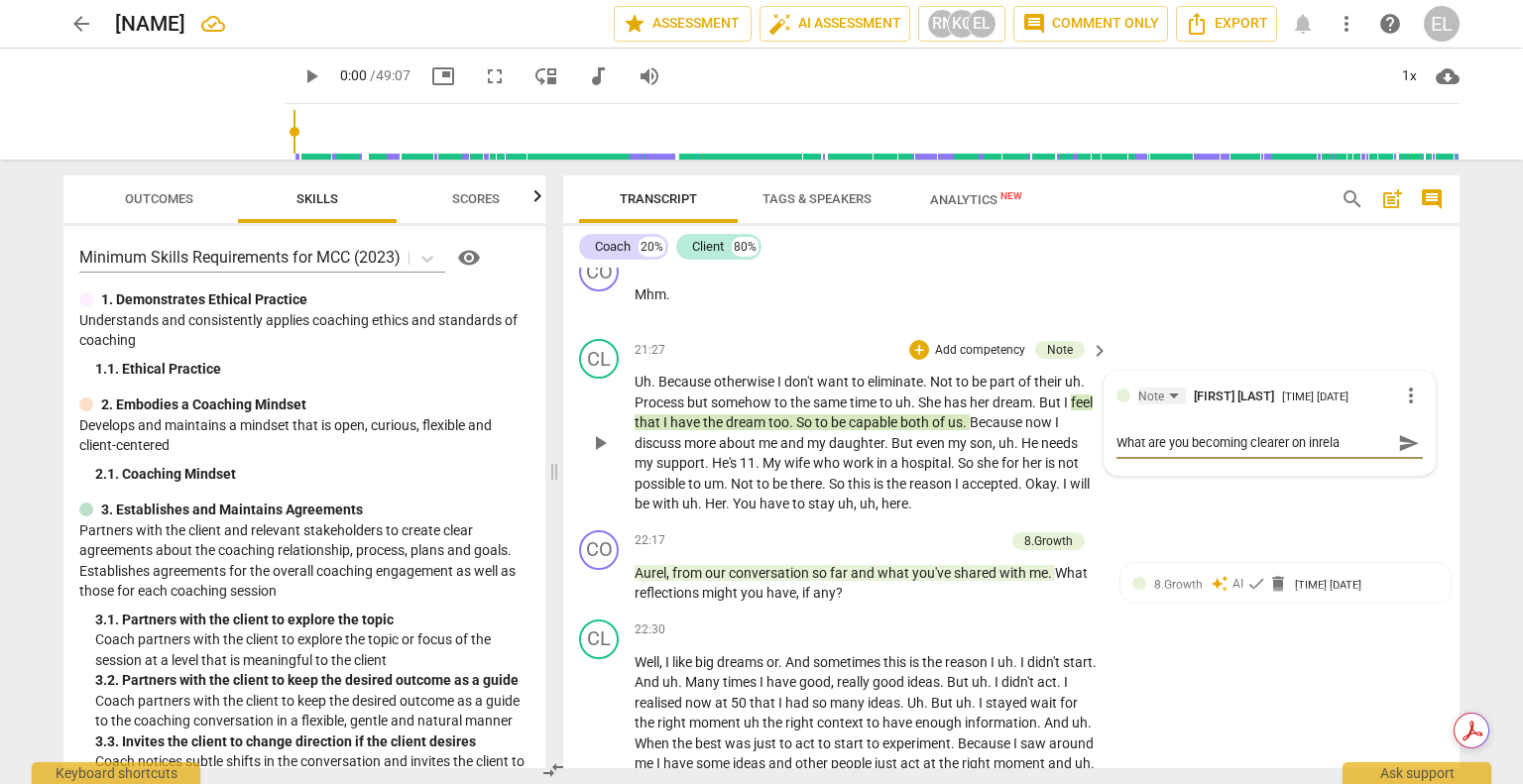 type on "What are you becoming clearer on inrelat" 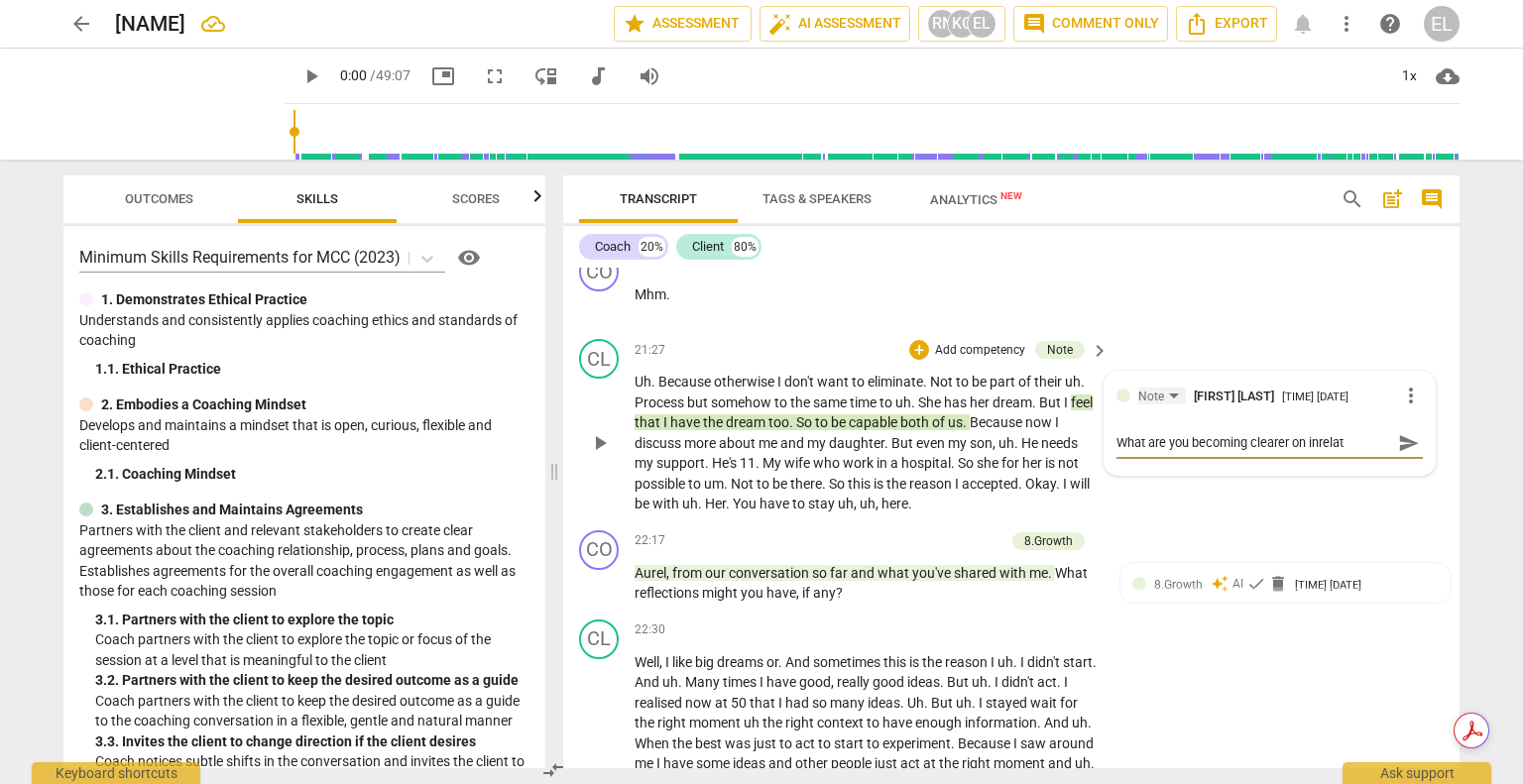 type on "What are you becoming clearer on inrela" 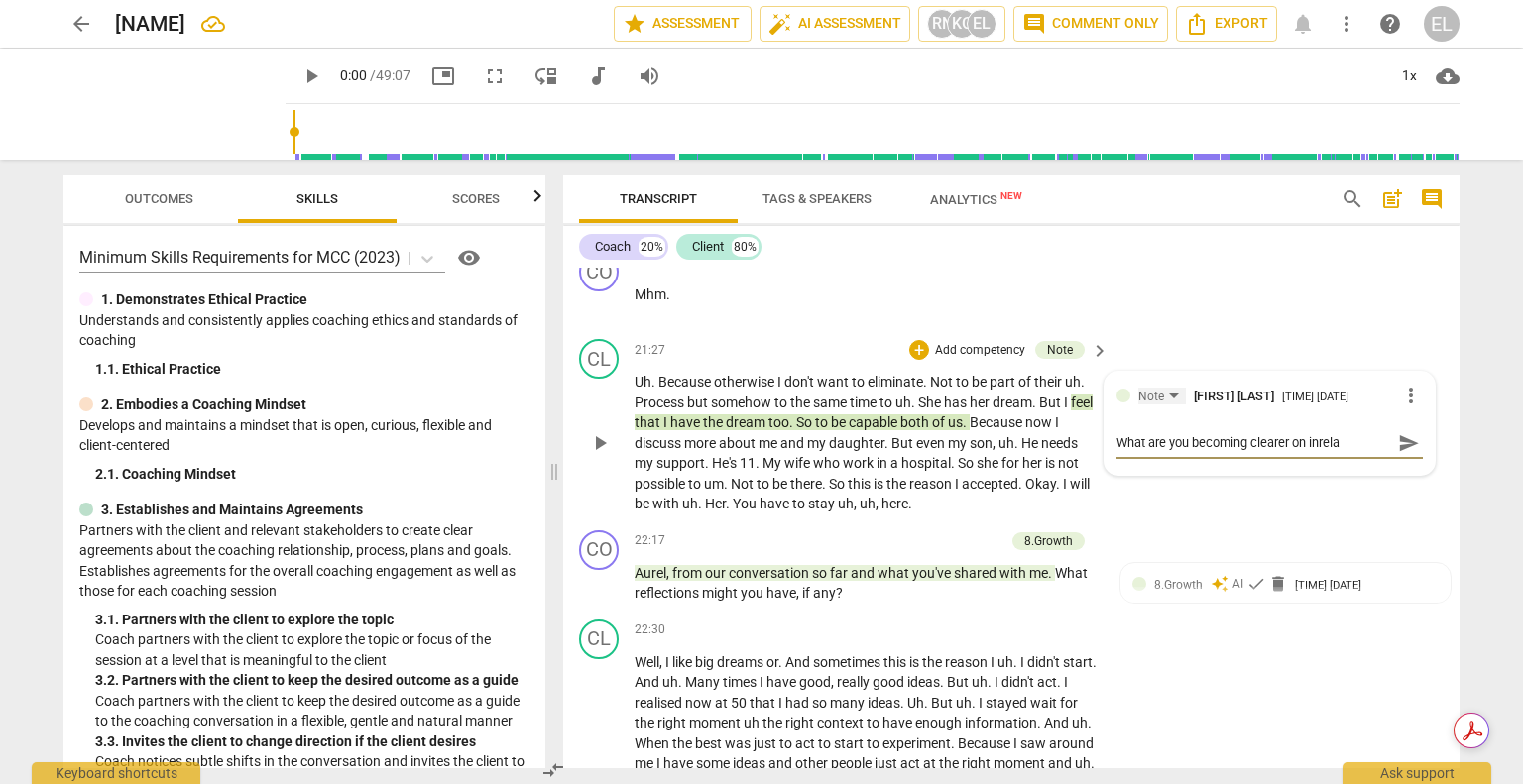 type on "What are you becoming clearer on inrel" 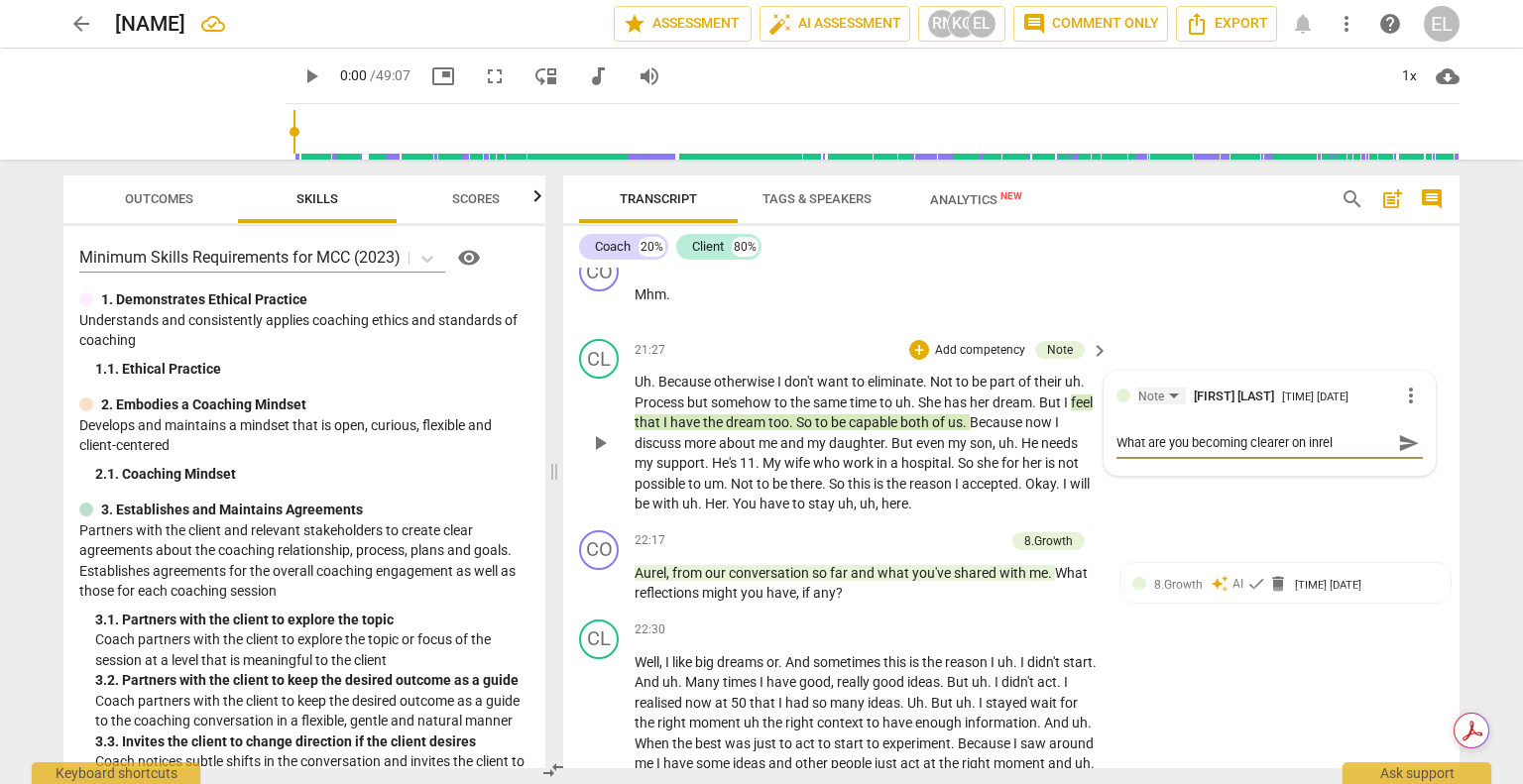 type on "What are you becoming clearer on inre" 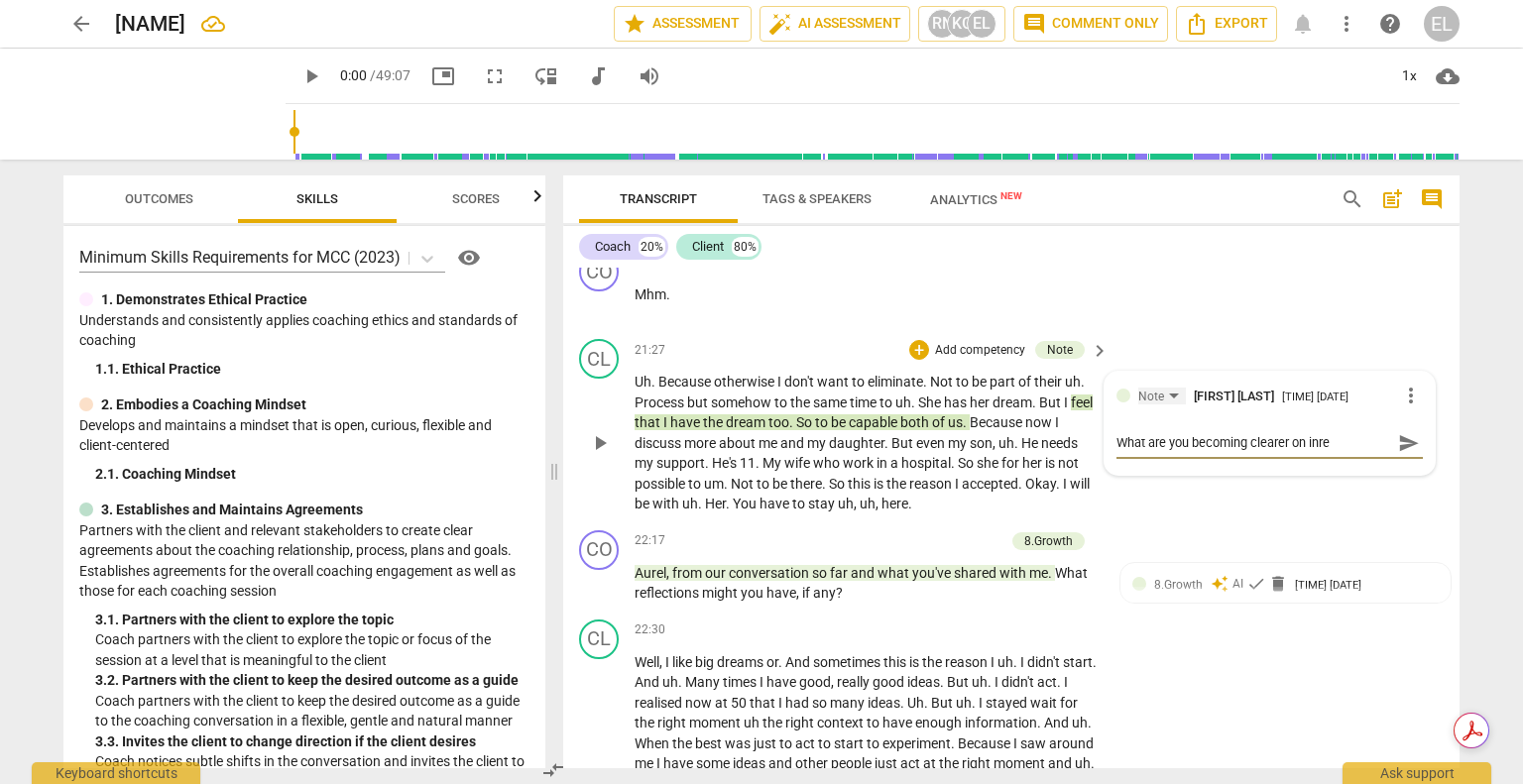 type on "What are you becoming clearer on inr" 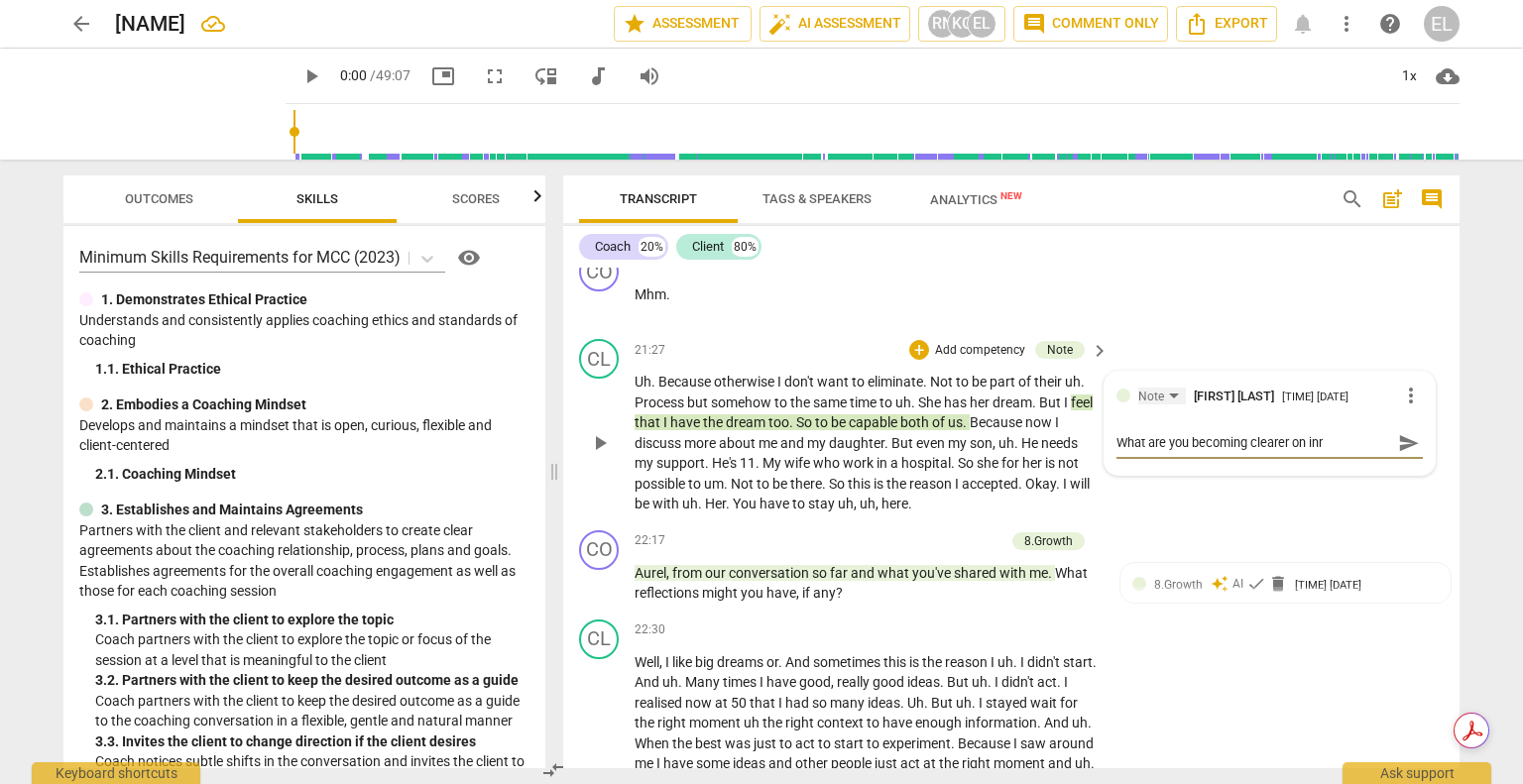 type on "What are you becoming clearer on in" 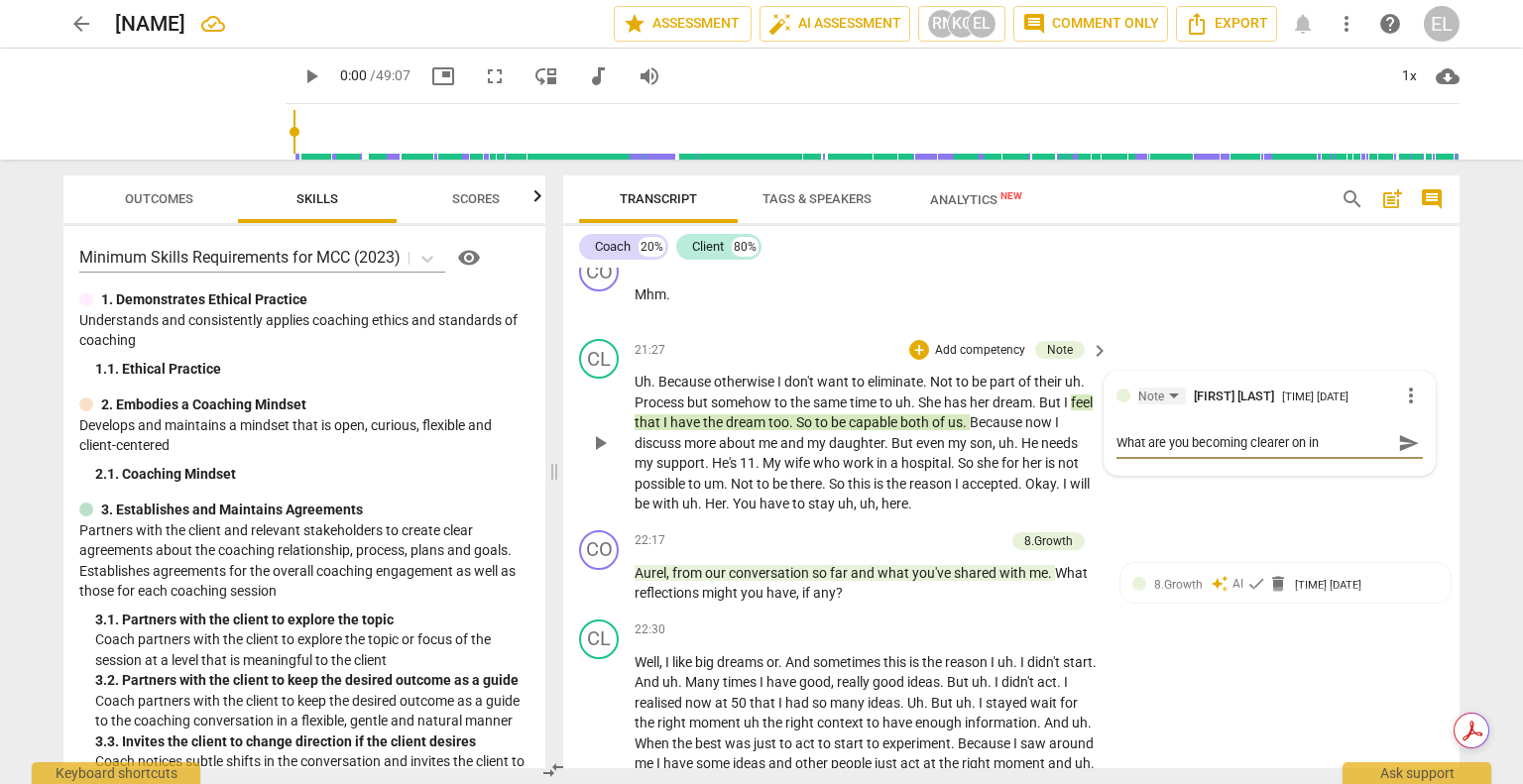 type on "What are you becoming clearer on in" 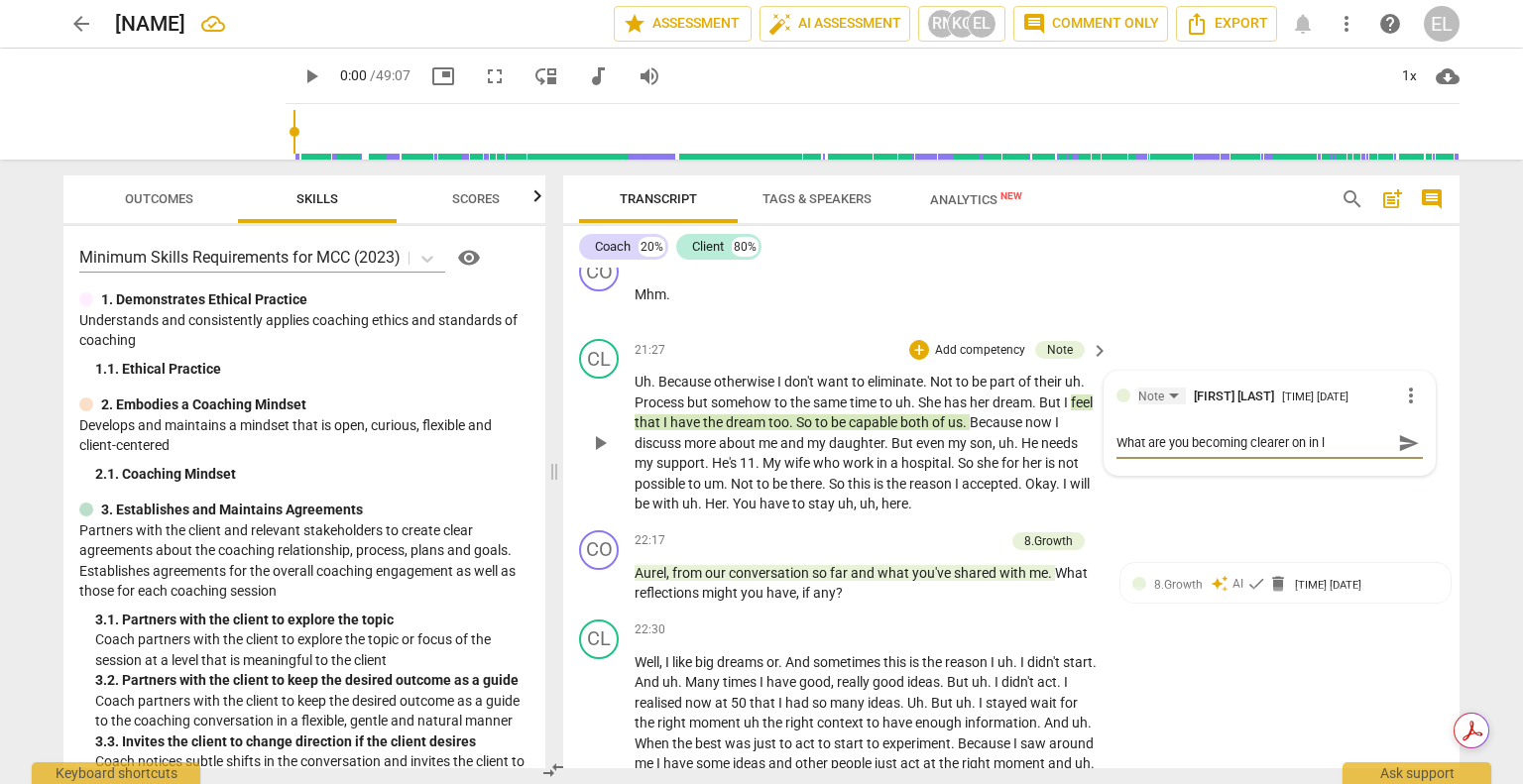 type on "What are you becoming clearer on in lr" 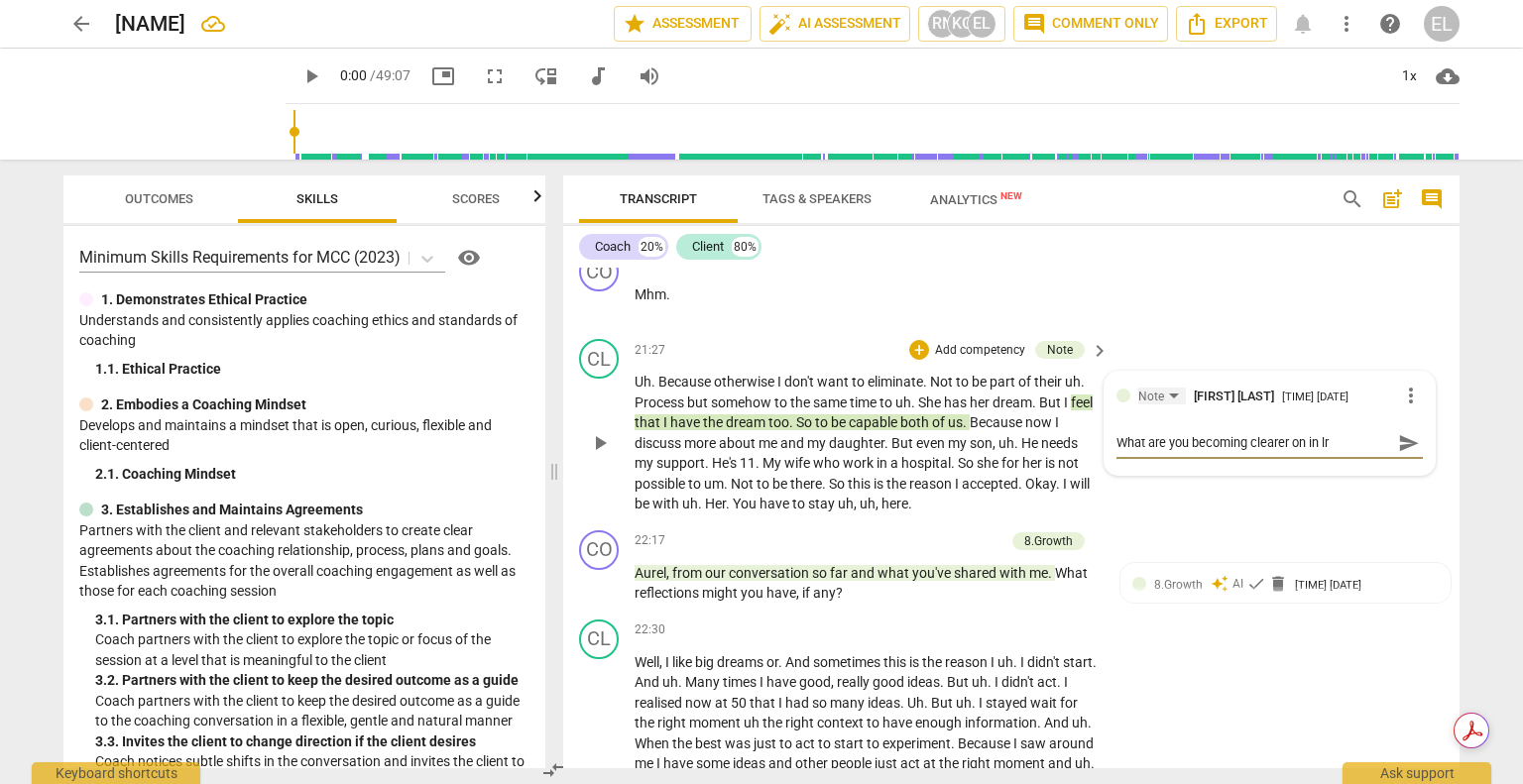 type on "What are you becoming clearer on in lre" 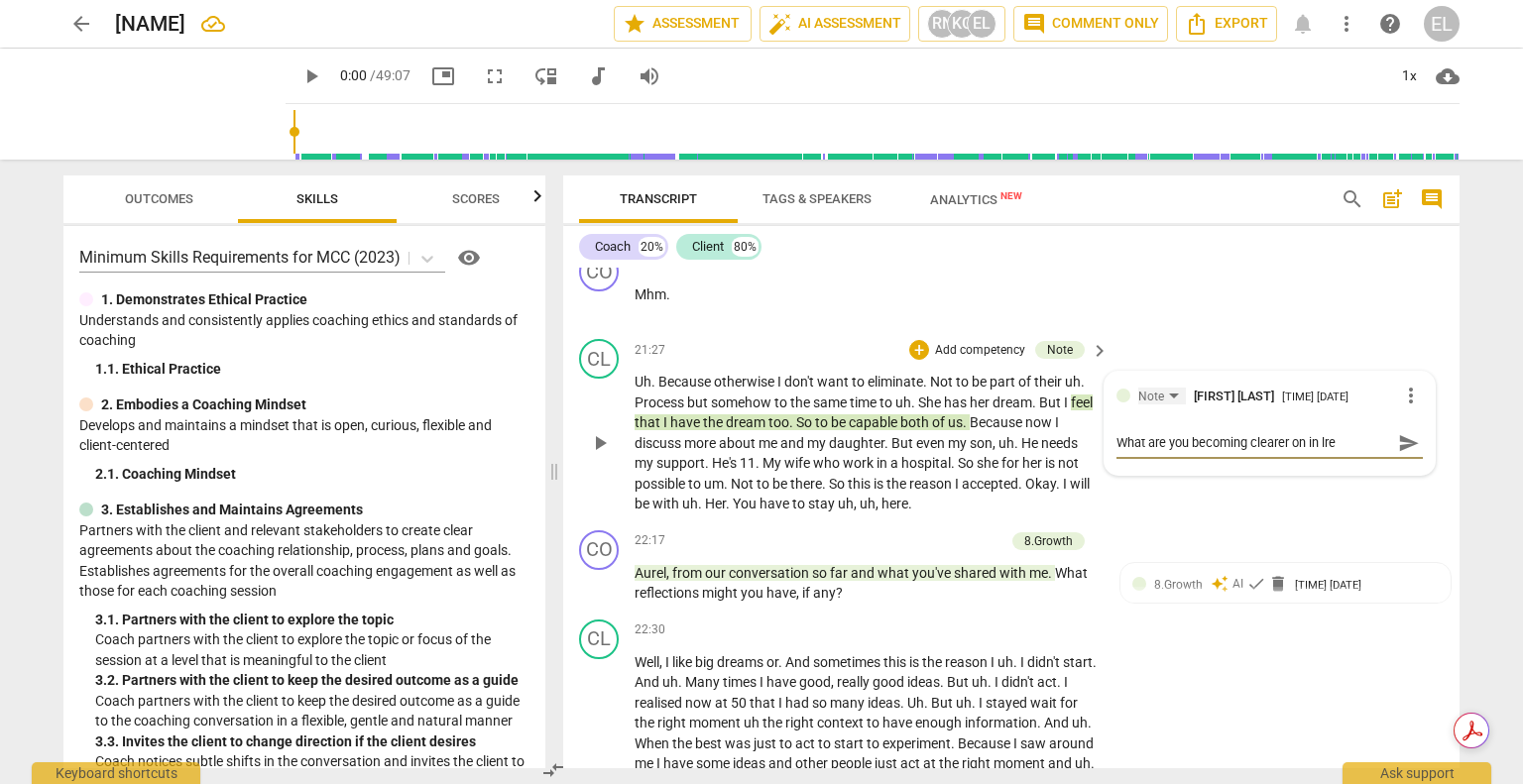 type on "What are you becoming clearer on in lrea" 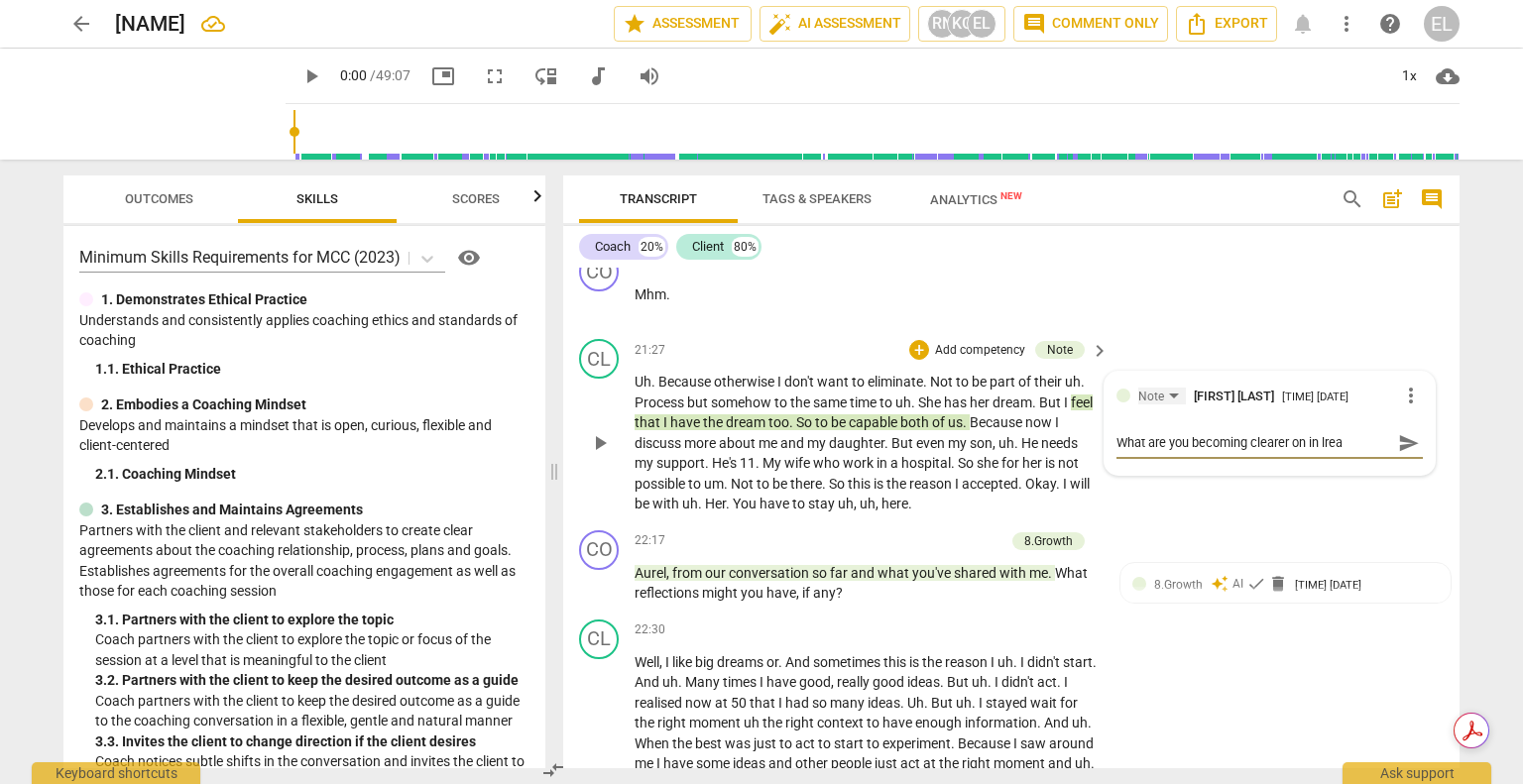type on "What are you becoming clearer on in lre" 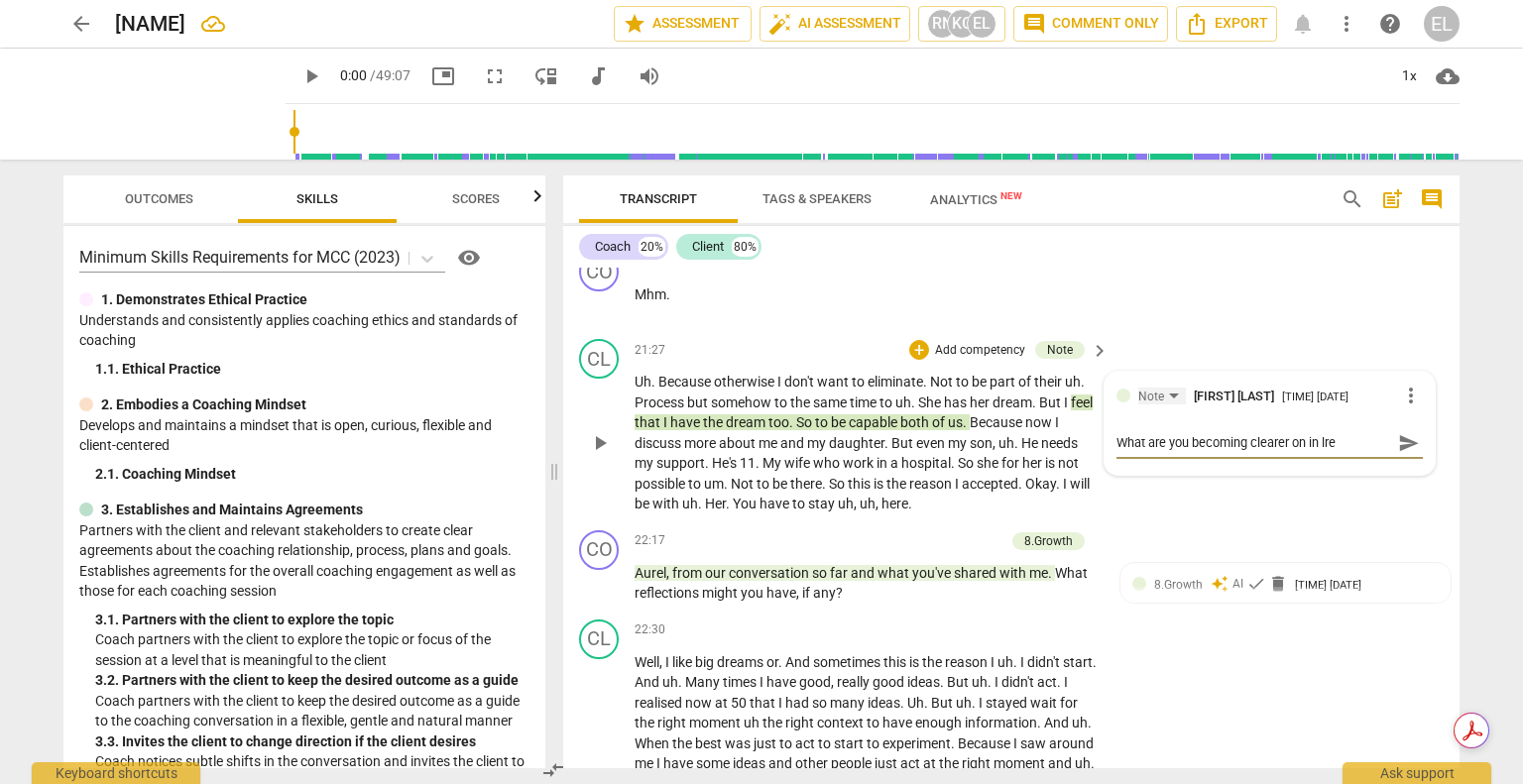 type on "What are you becoming clearer on in lr" 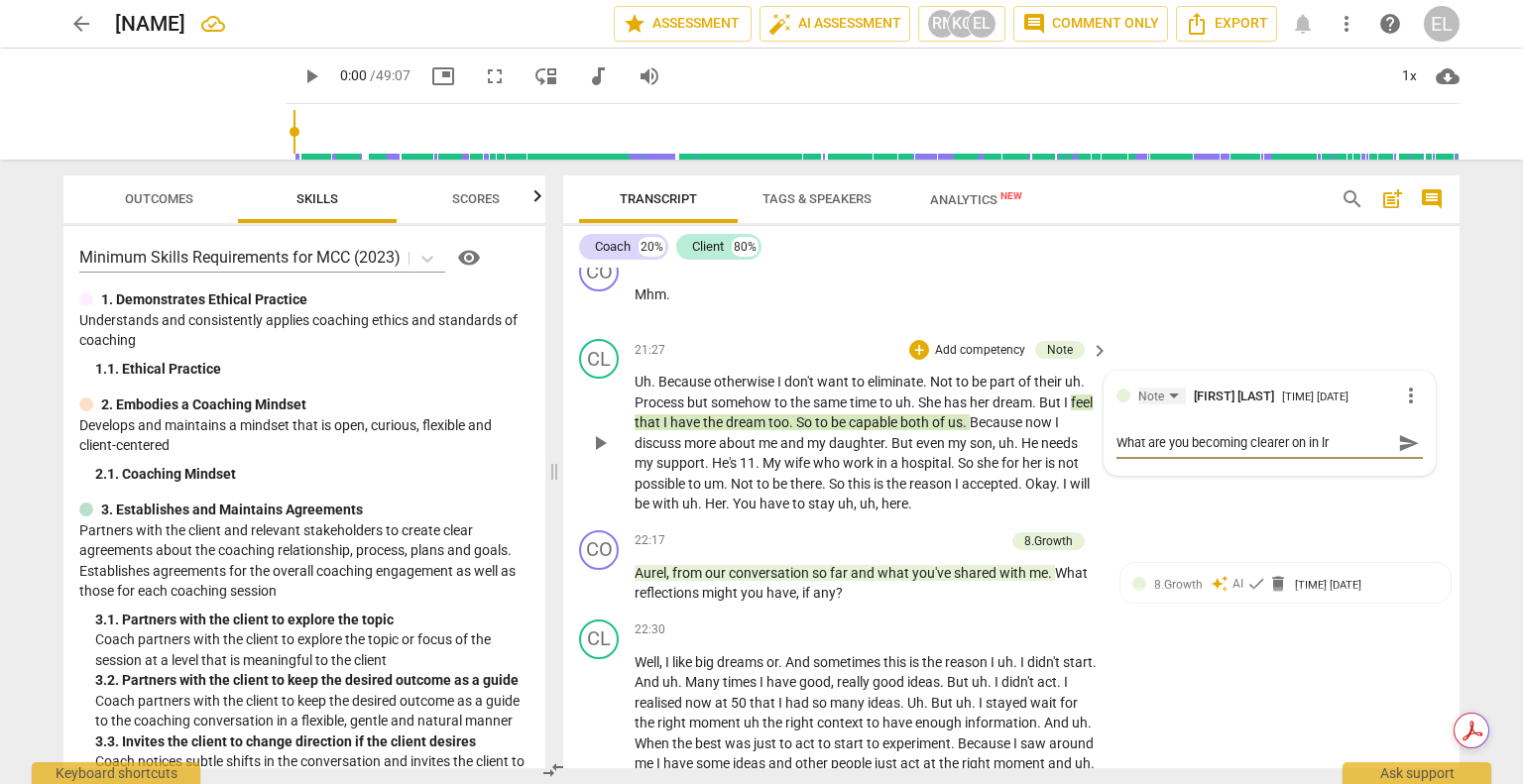 type on "What are you becoming clearer on in l" 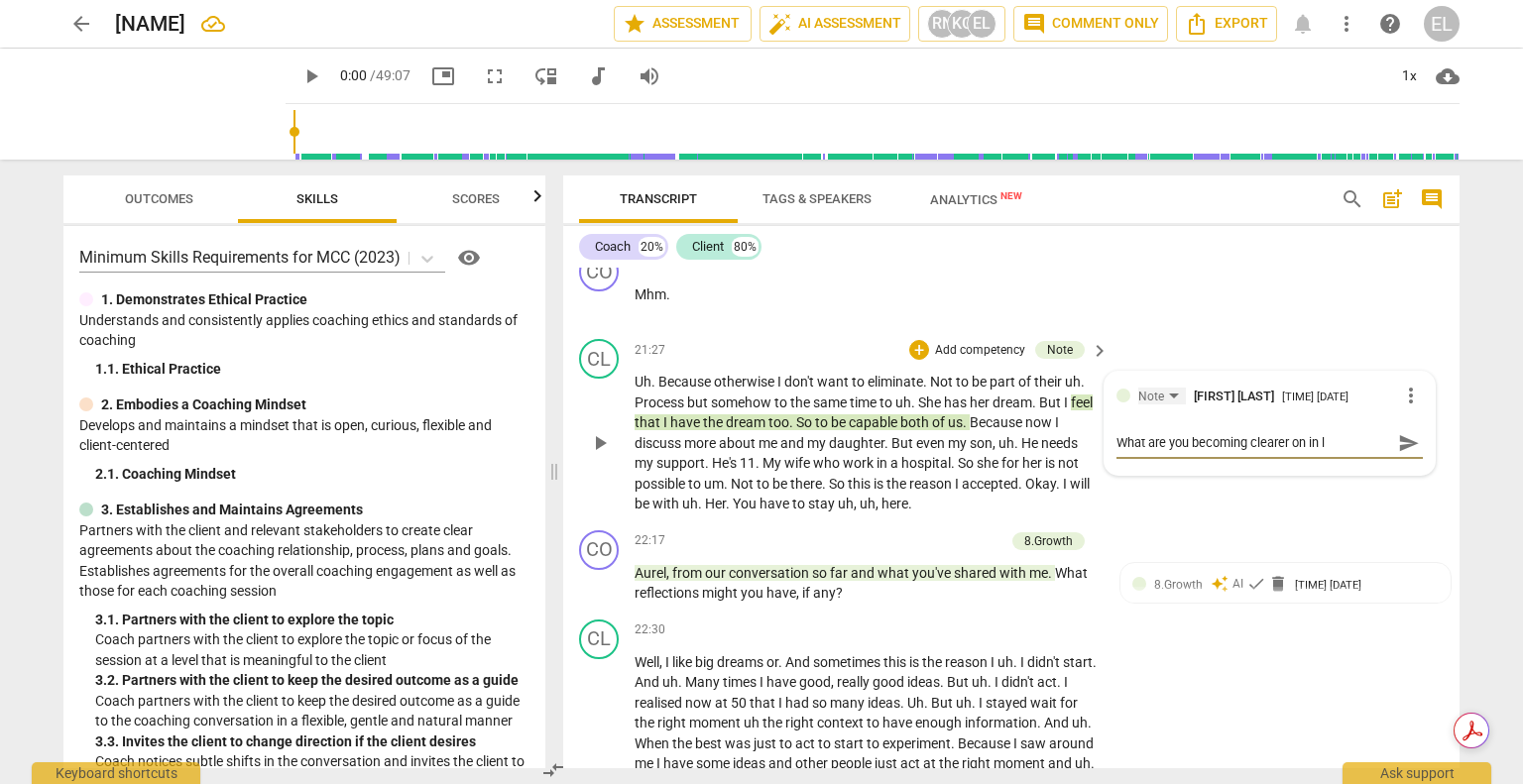 type on "What are you becoming clearer on in" 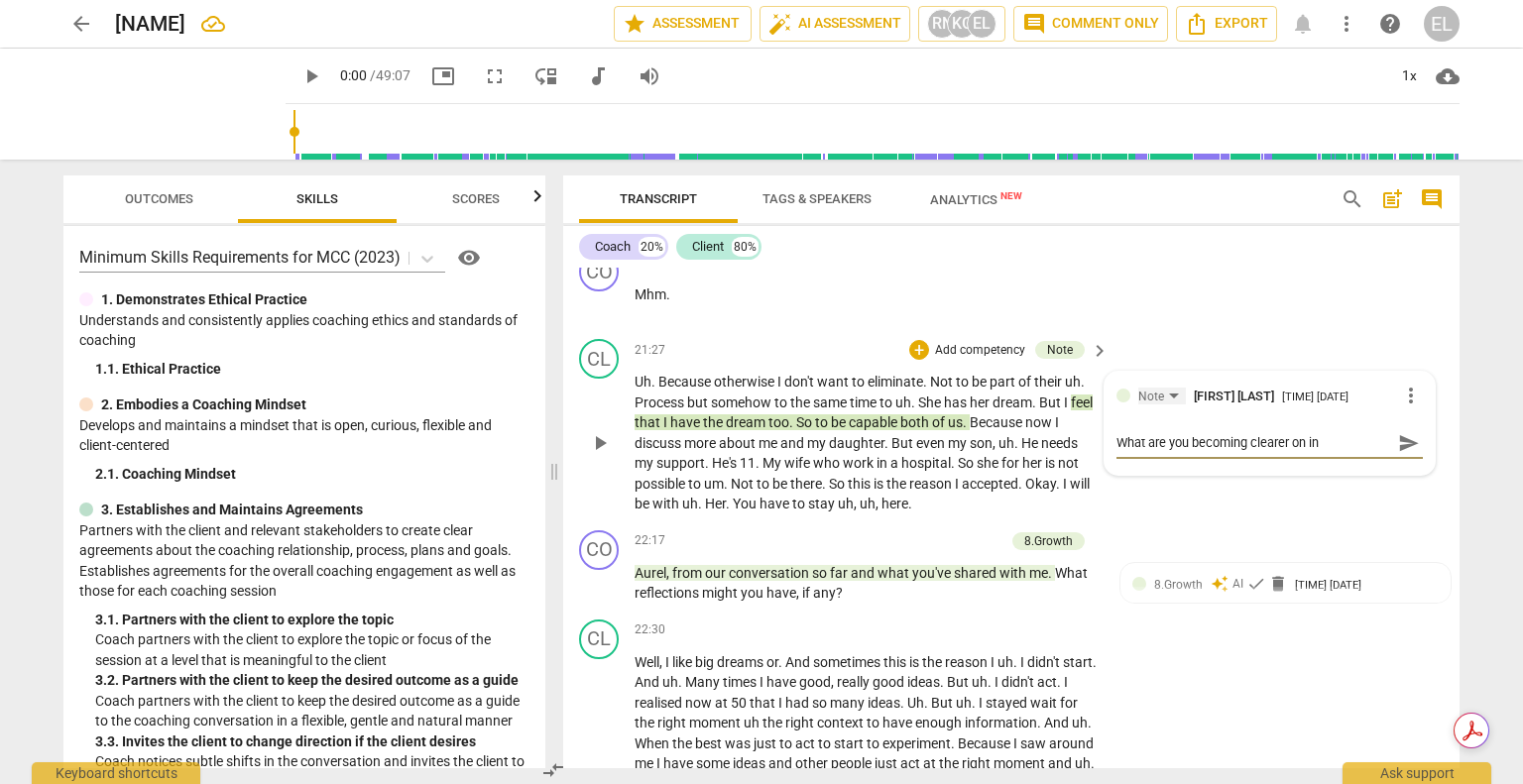 type on "What are you becoming clearer on in r" 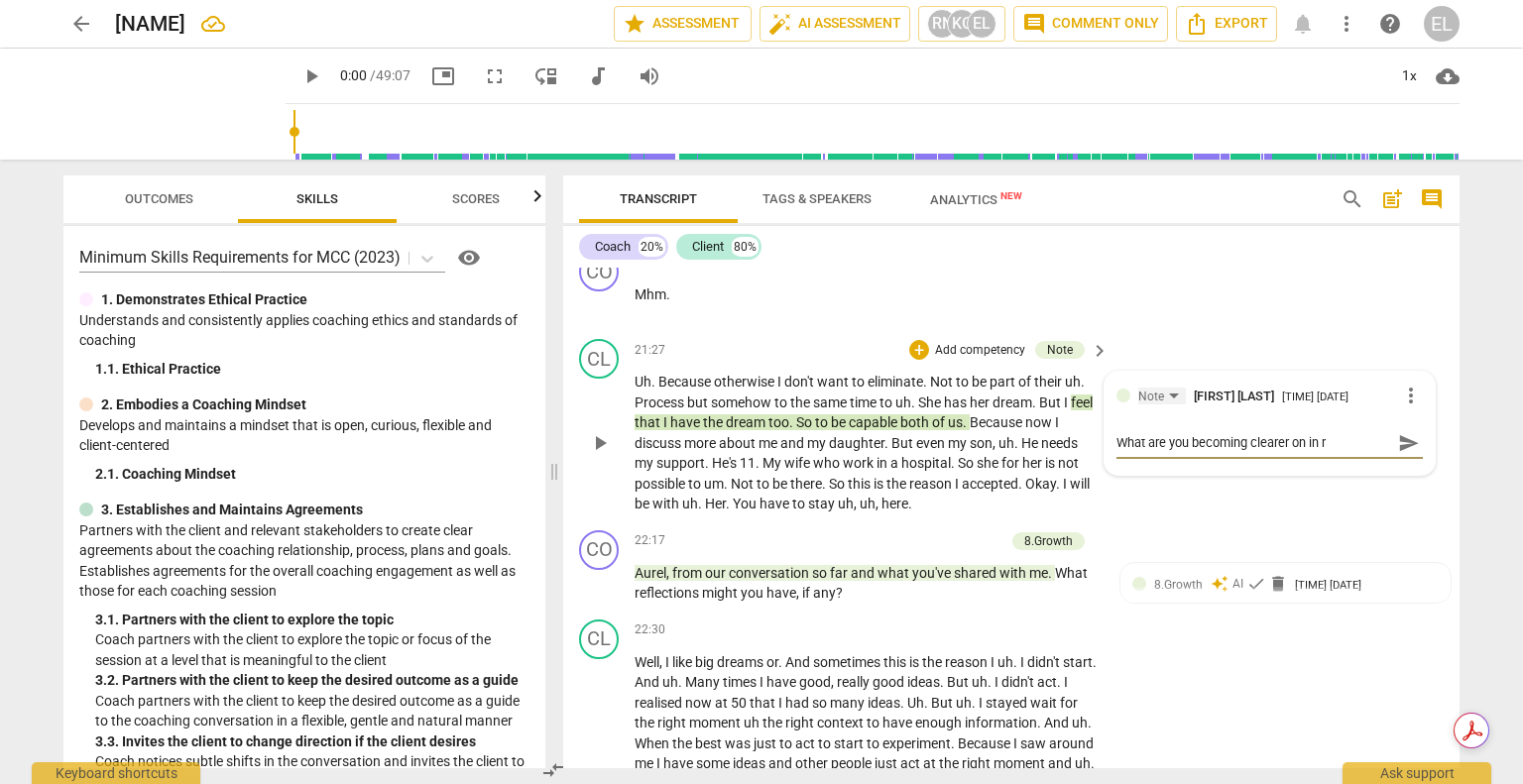 type on "What are you becoming clearer on in re" 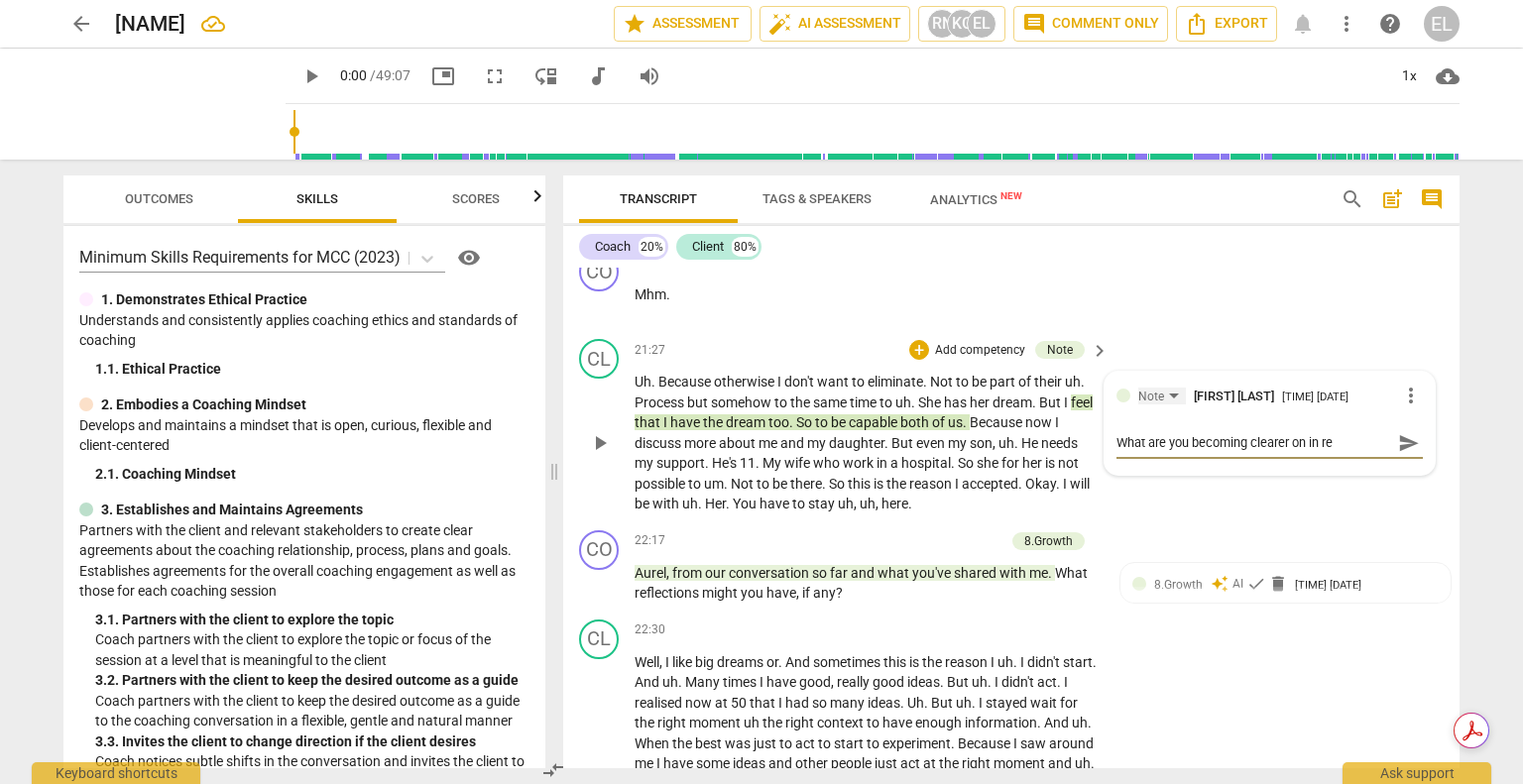 type on "What are you becoming clearer on in rel" 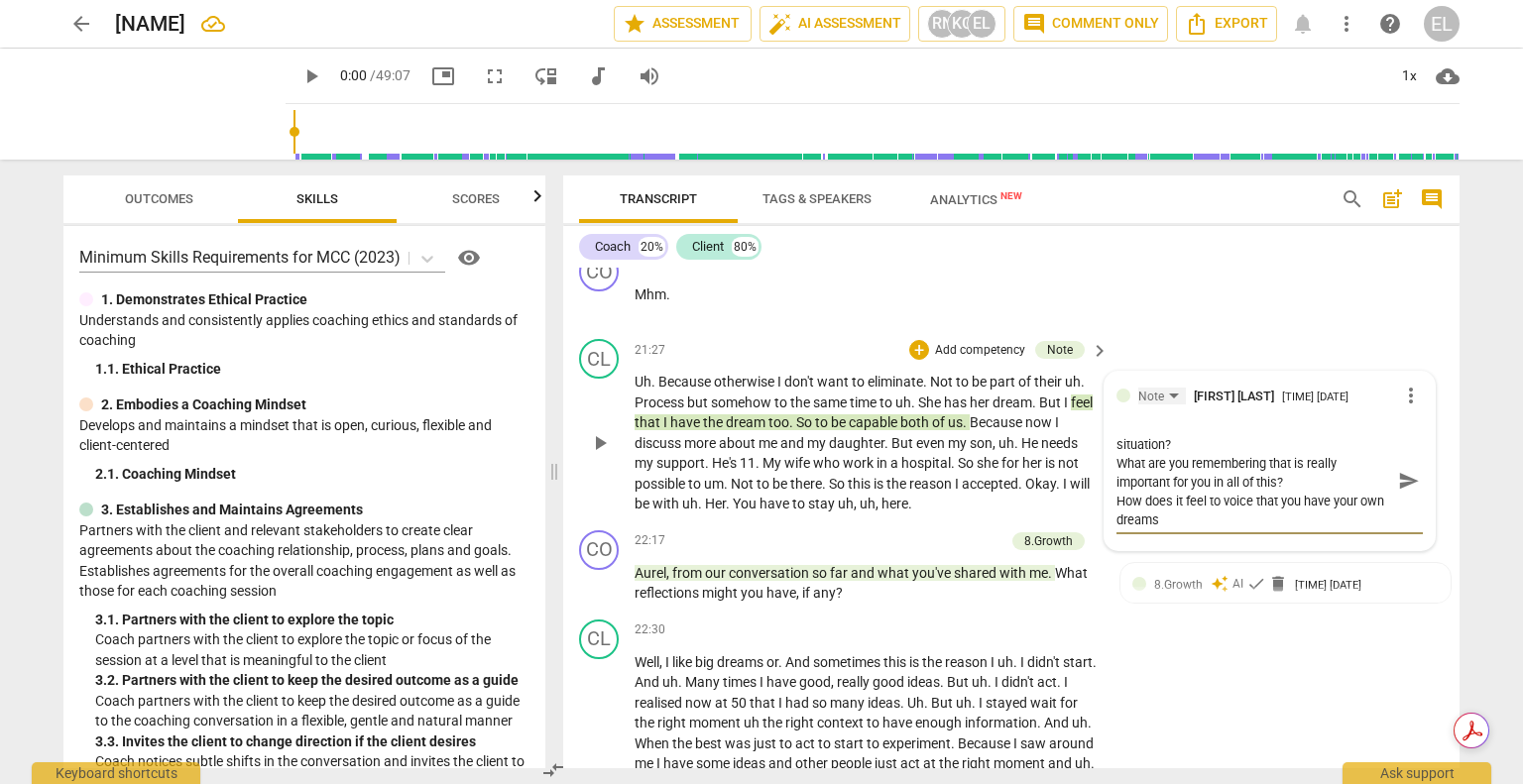 scroll, scrollTop: 18, scrollLeft: 0, axis: vertical 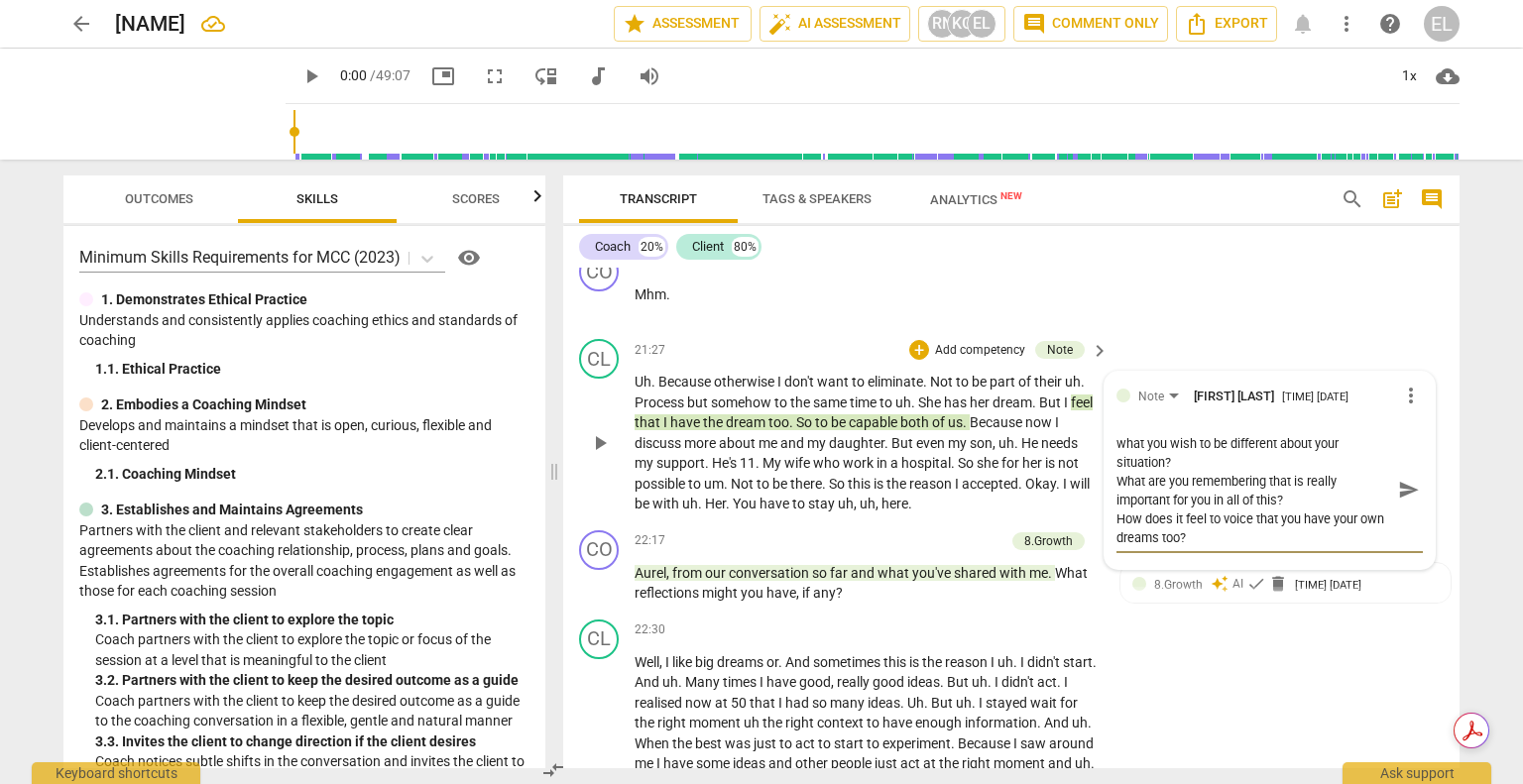 click on "send" at bounding box center (1409, 490) 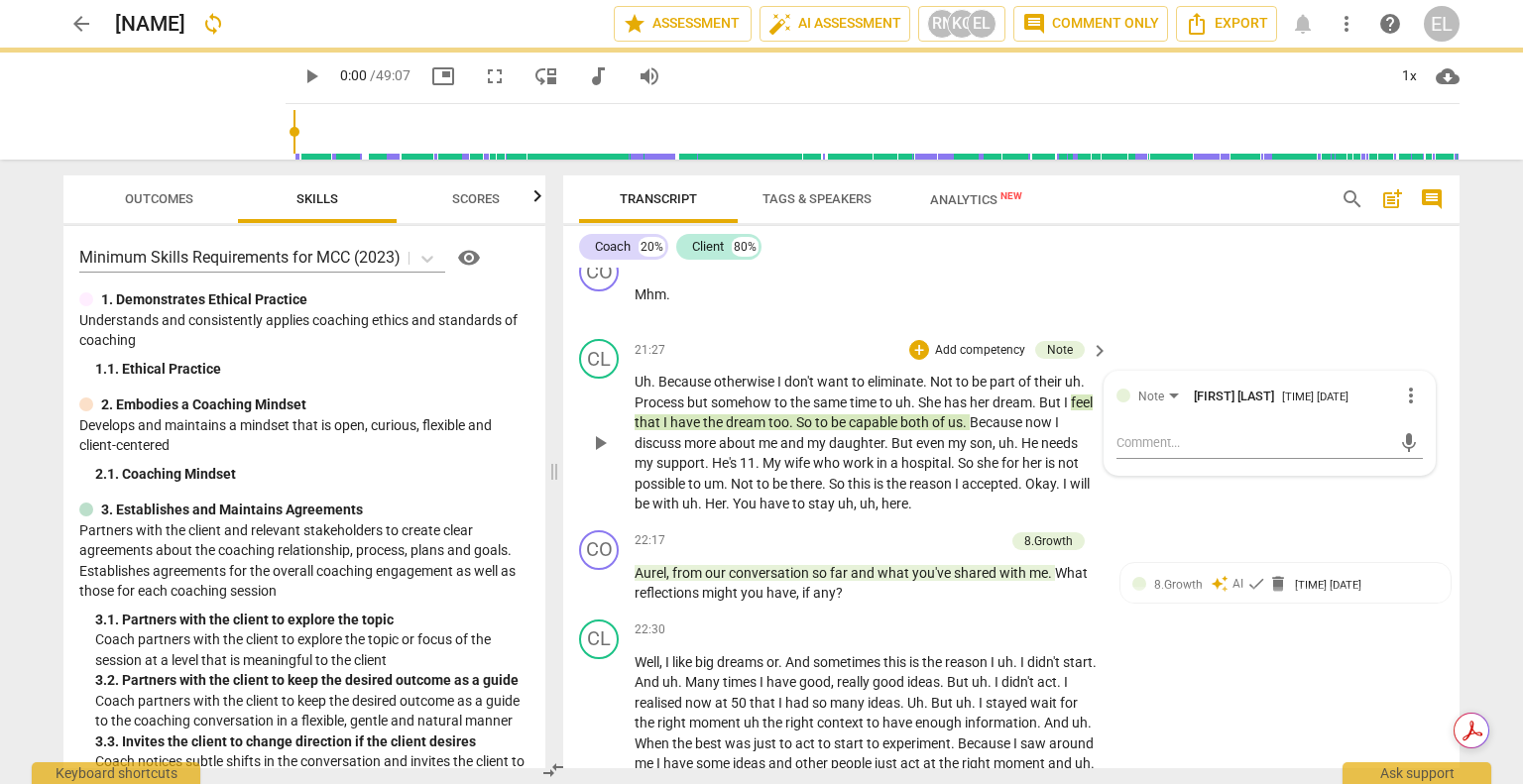 scroll, scrollTop: 0, scrollLeft: 0, axis: both 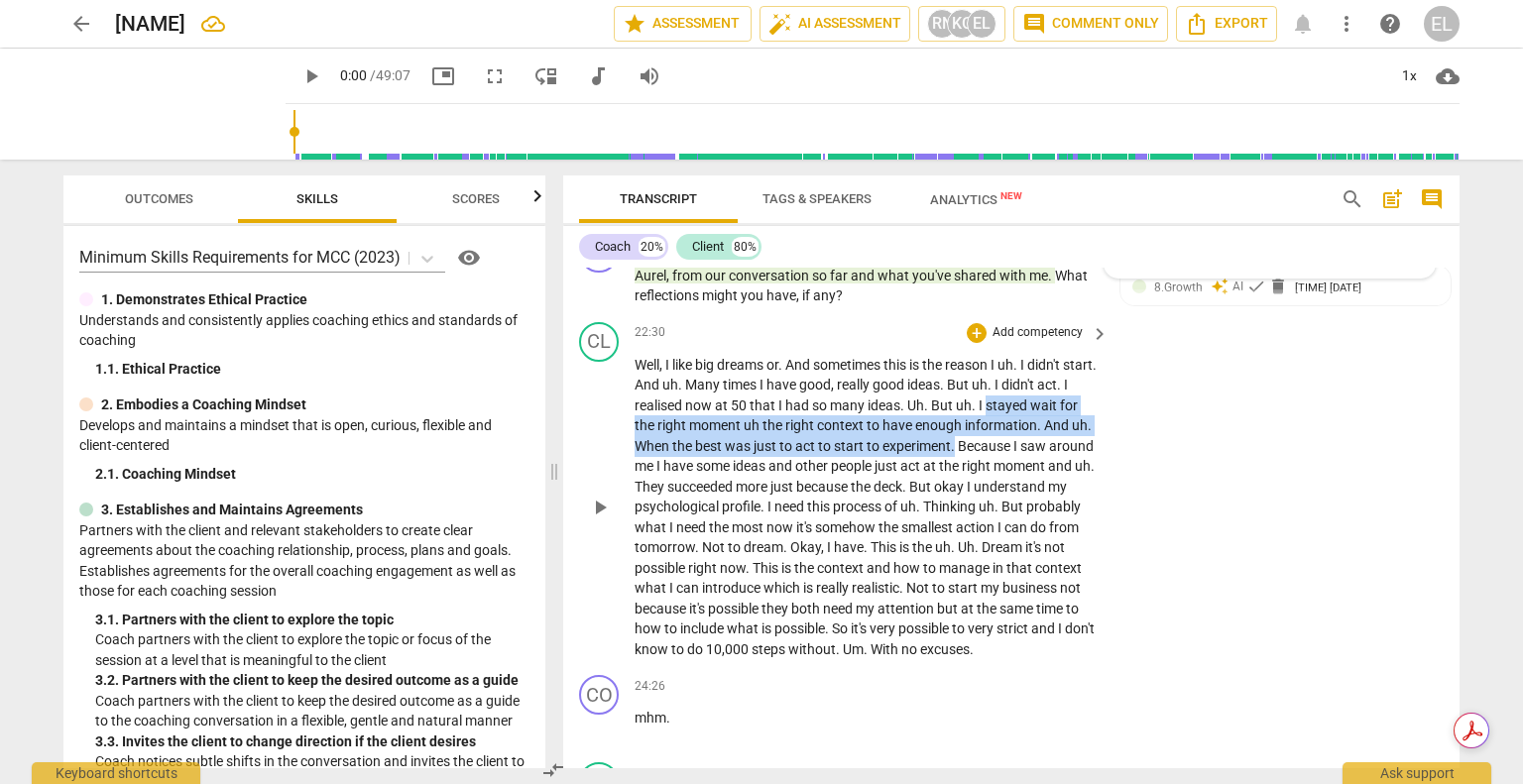 drag, startPoint x: 1019, startPoint y: 439, endPoint x: 979, endPoint y: 474, distance: 53.15073 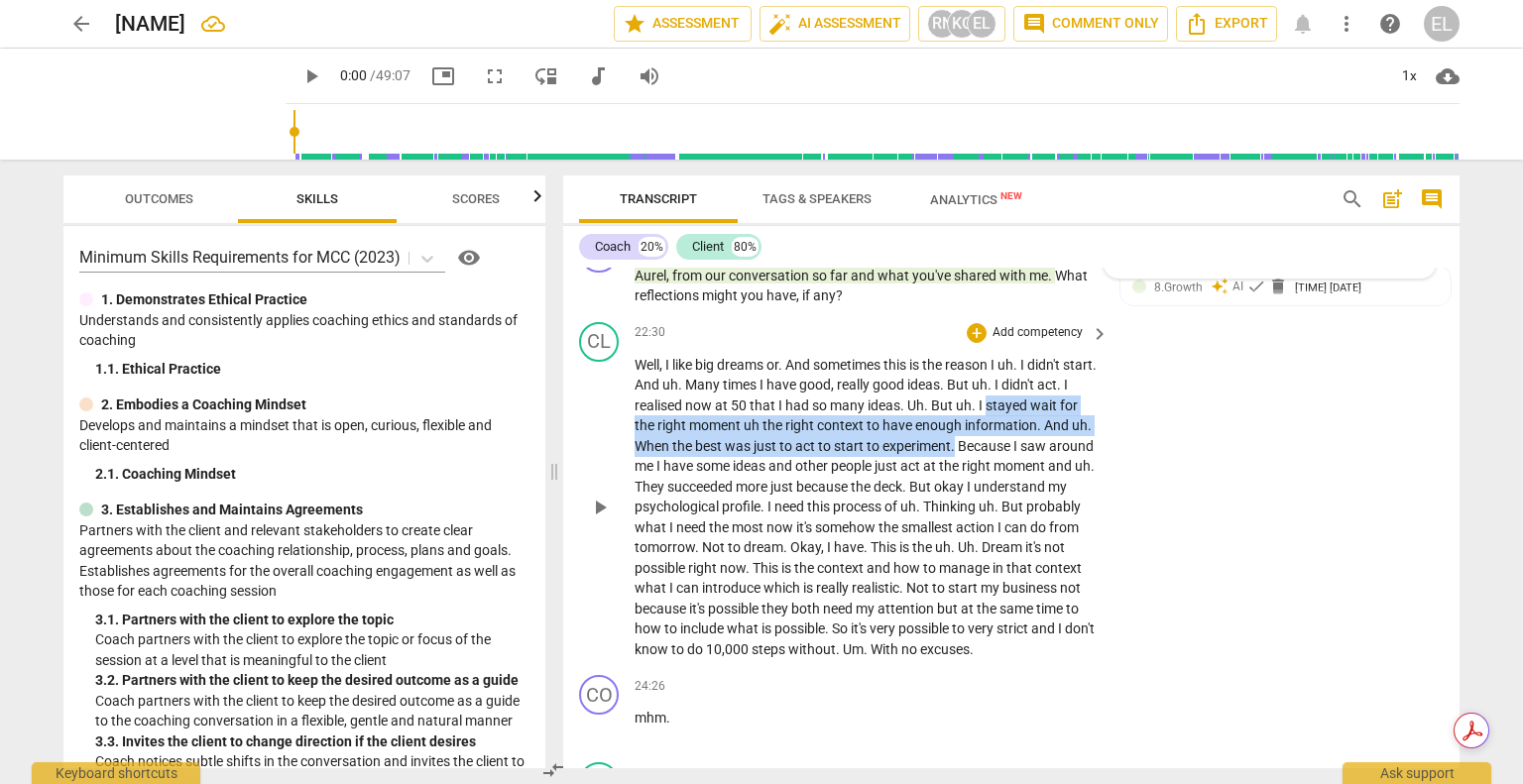 click on "Well ,   I   like   big   dreams   or .   And   sometimes   this   is   the   reason   I   uh .   I   didn't   start .   And   uh .   Many   times   I   have   good ,   really   good   ideas .   But   uh .   I   didn't   act .   I   realised   now   at   50   that   I   had   so   many   ideas .   Uh .   But   uh .   I   stayed   wait   for   the   right   moment   uh   the   right   context   to   have   enough   information .   And   uh .   When   the   best   was   just   to   act   to   start   to   experiment .   Because   I   saw   around   me   I   have   some   ideas   and   other   people   just   act   at   the   right   moment   and   uh .   They   succeeded   more   just   because   the   deck .   But   okay   I   understand   my   psychological   profile .   I   need   this   process   of   uh .   Thinking   uh .   But   probably   what   I   need   the   most   now   it's   somehow   the   smallest   action   I   can   do   from   tomorrow .   Not   to   dream .   Okay ,   I   have .   This   is" at bounding box center [867, 507] 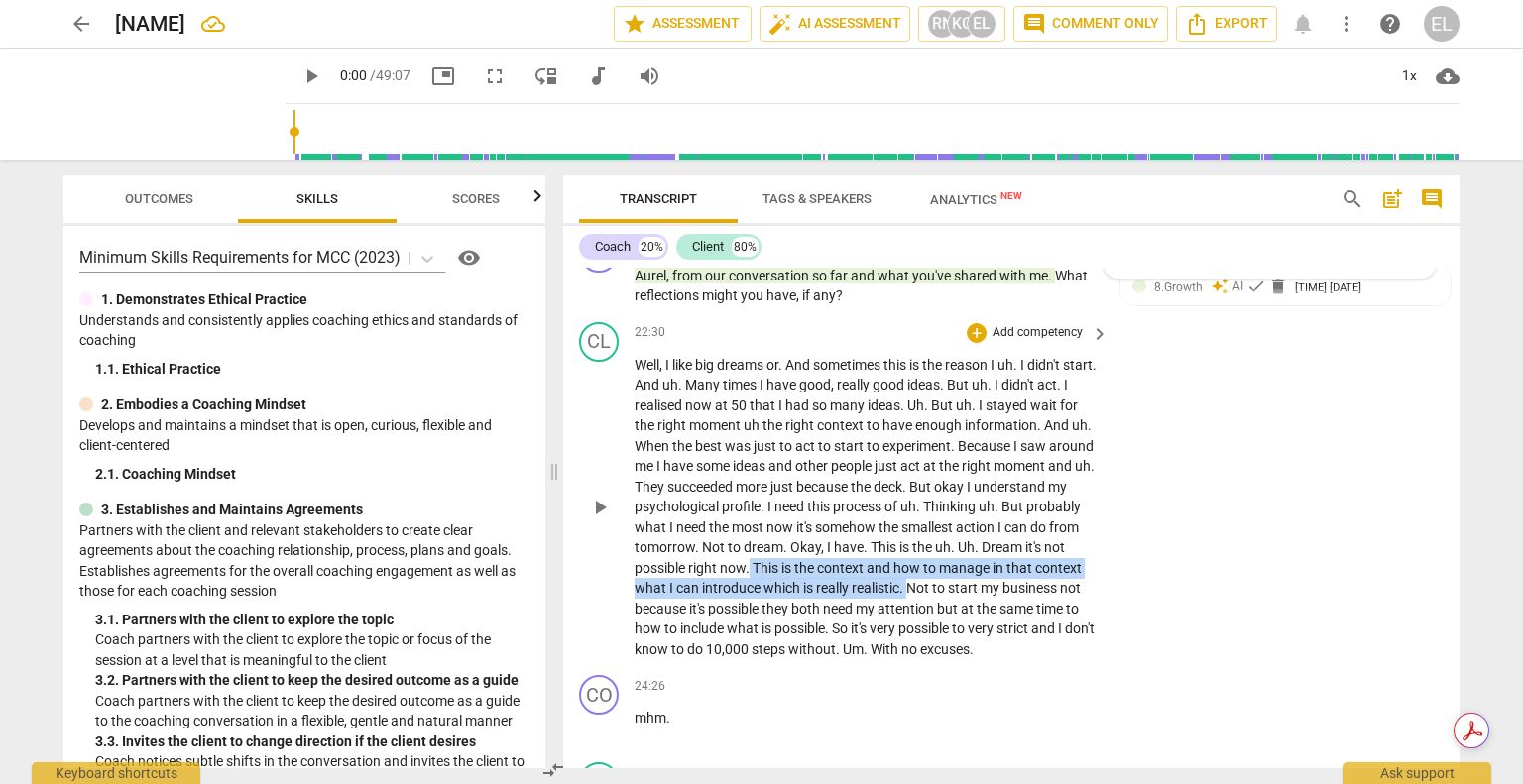 drag, startPoint x: 864, startPoint y: 600, endPoint x: 1053, endPoint y: 618, distance: 189.8552 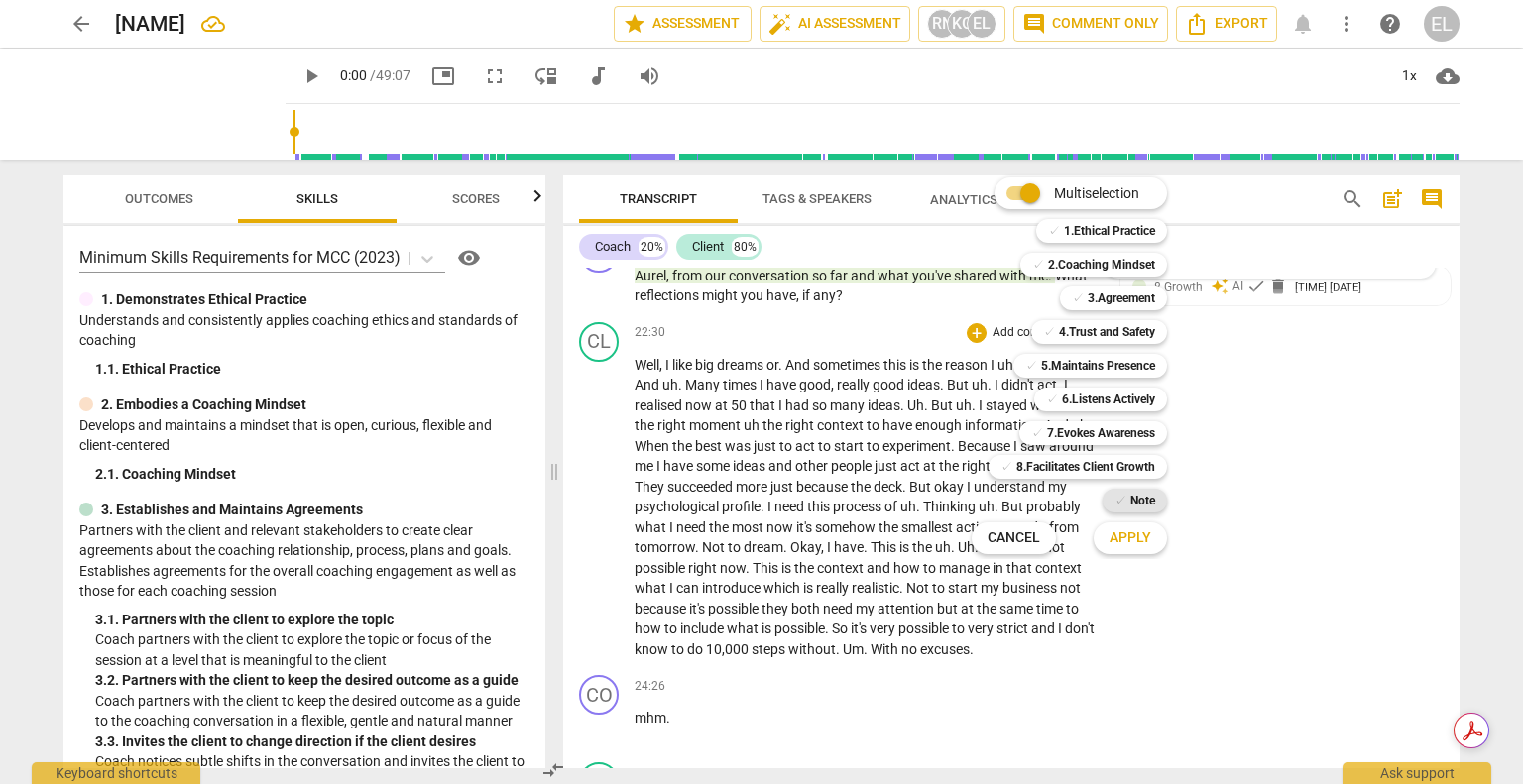 click on "Note" at bounding box center [1142, 501] 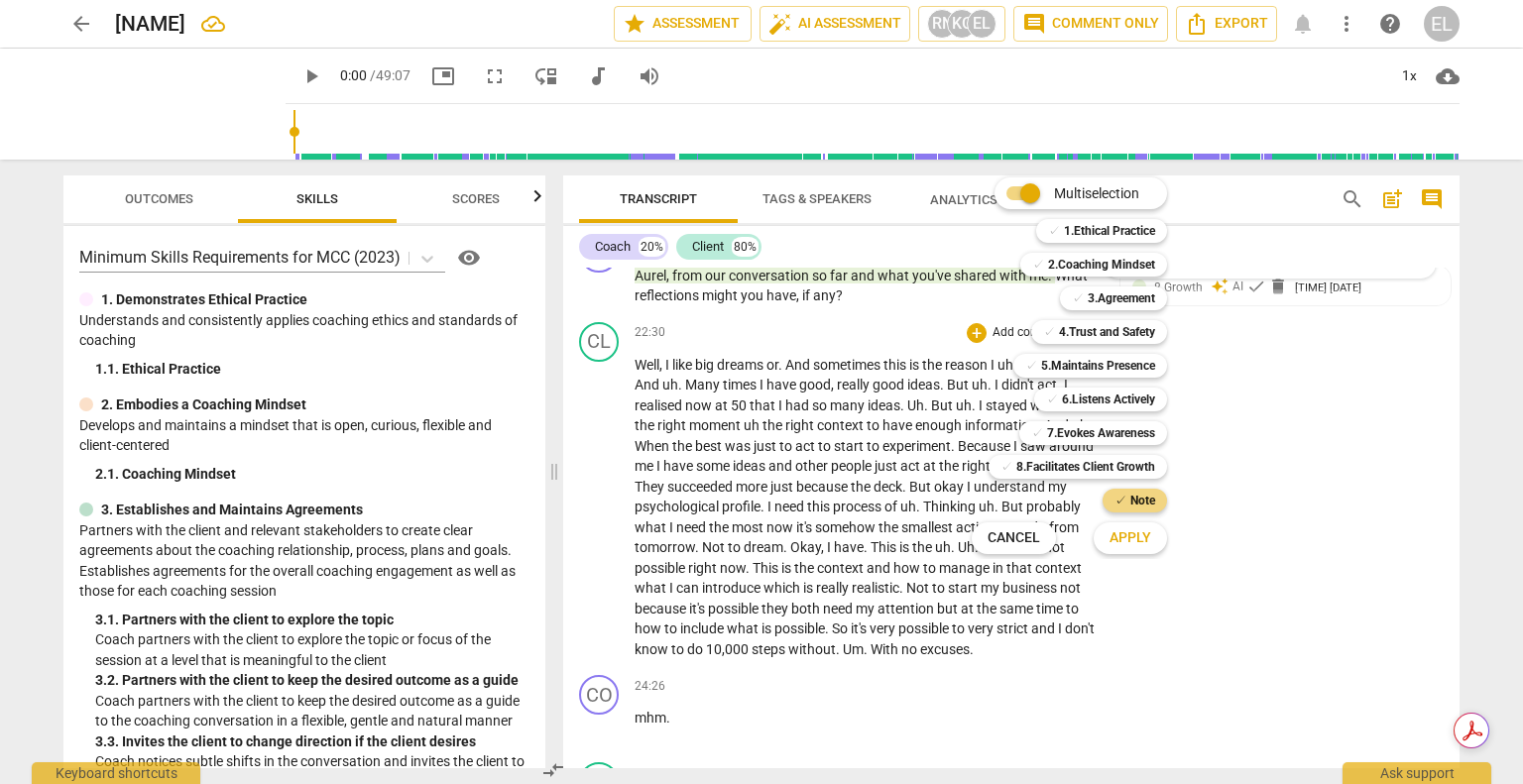 click on "Apply" at bounding box center [1130, 538] 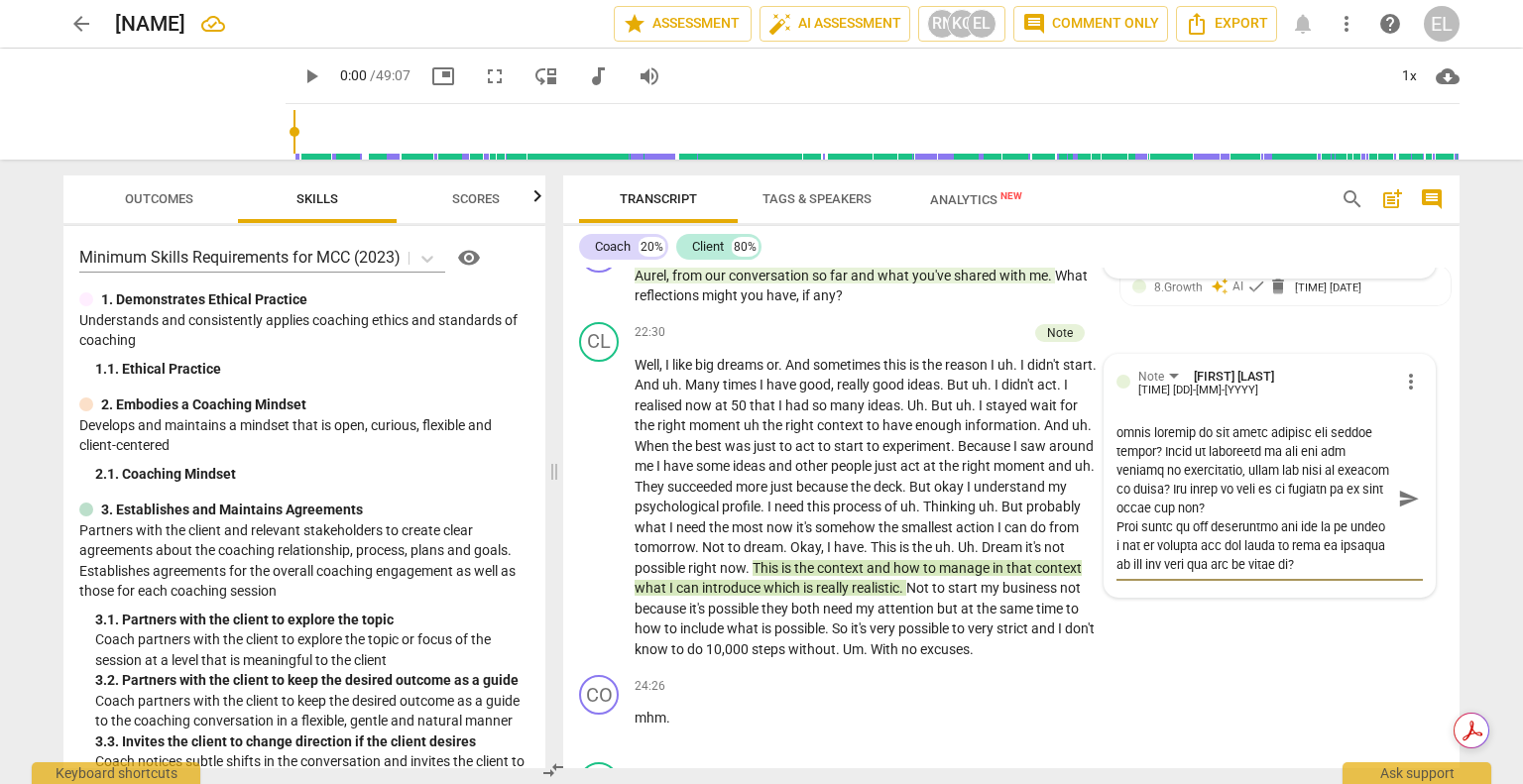 scroll, scrollTop: 506, scrollLeft: 0, axis: vertical 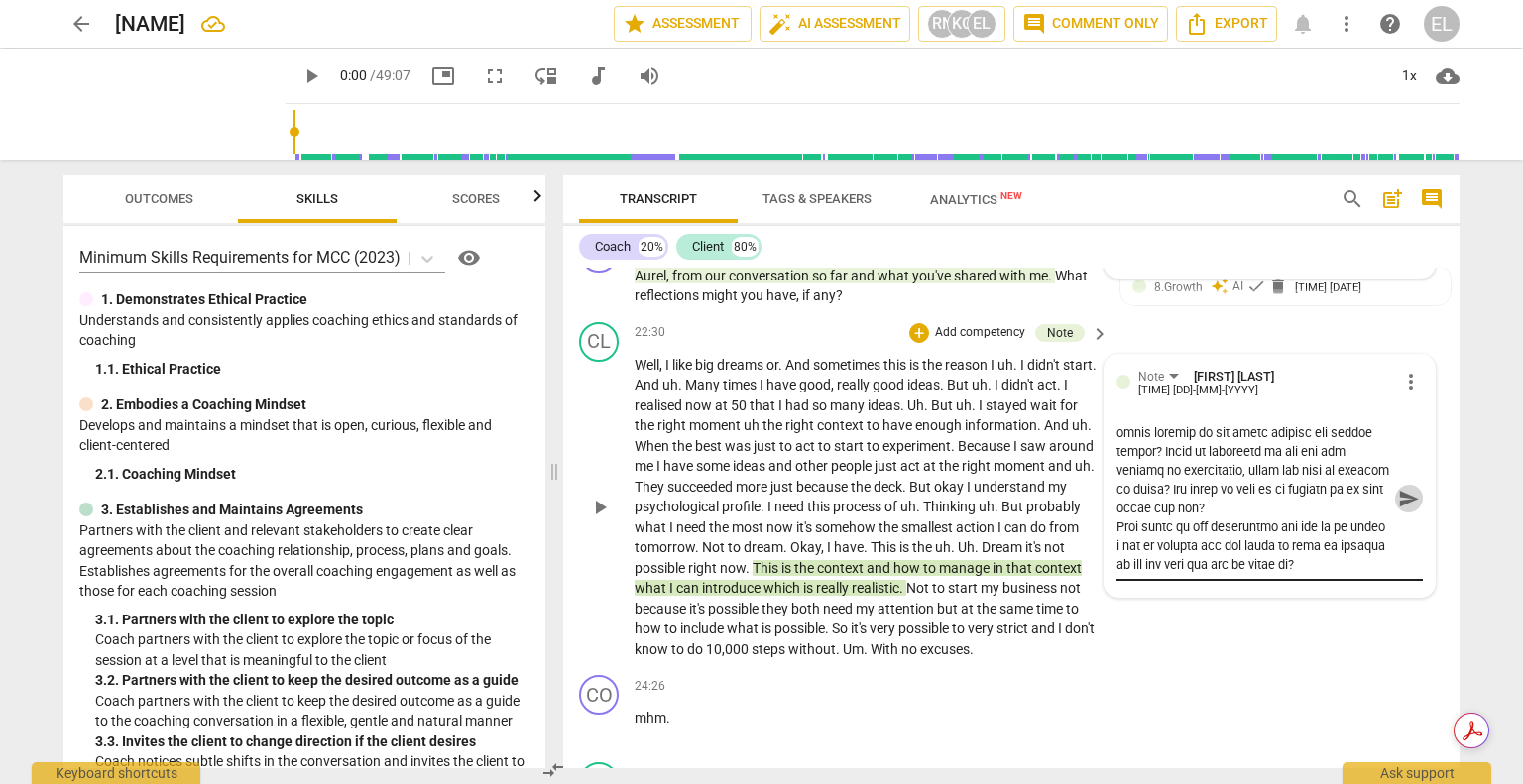 click on "send" at bounding box center (1409, 499) 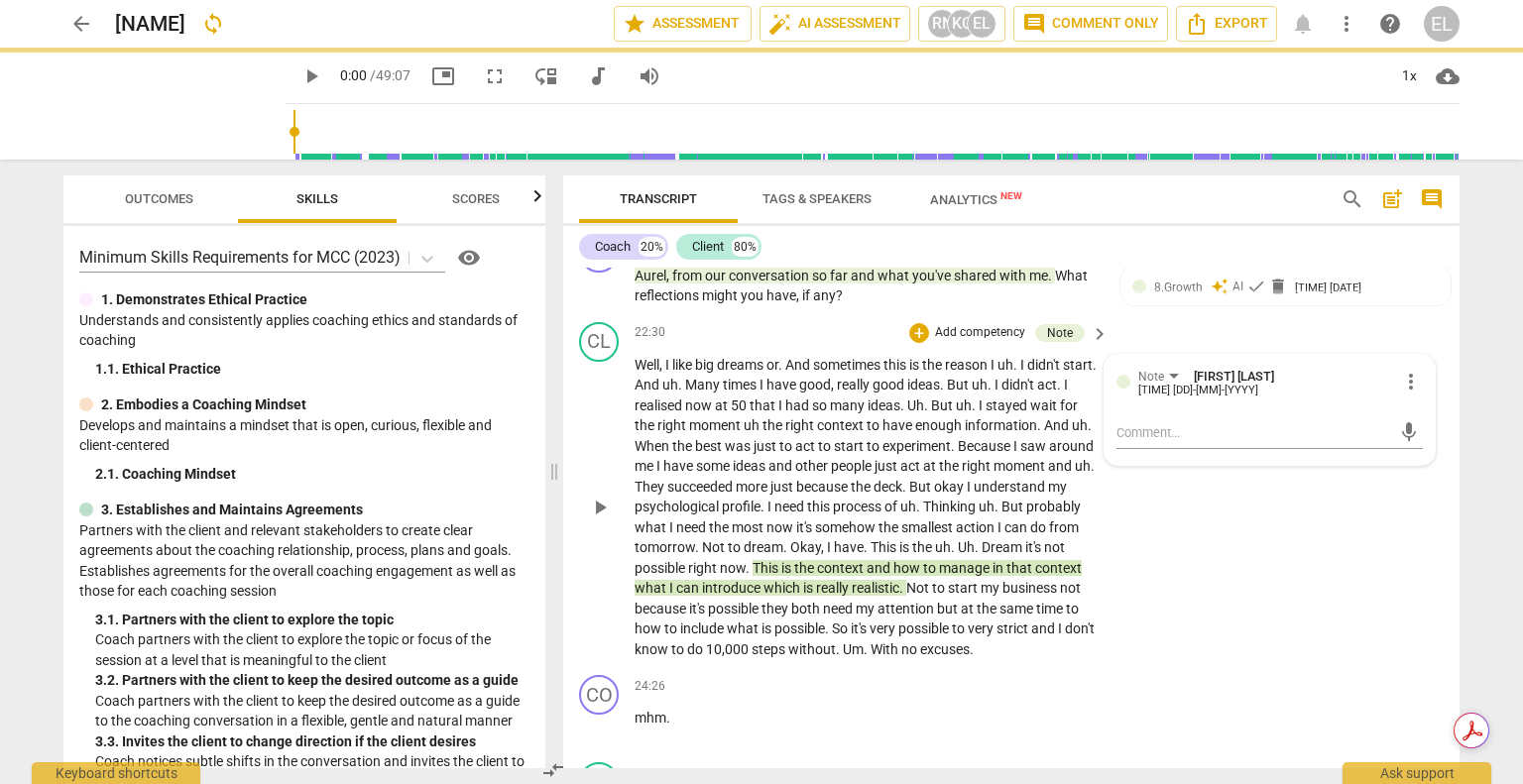scroll, scrollTop: 0, scrollLeft: 0, axis: both 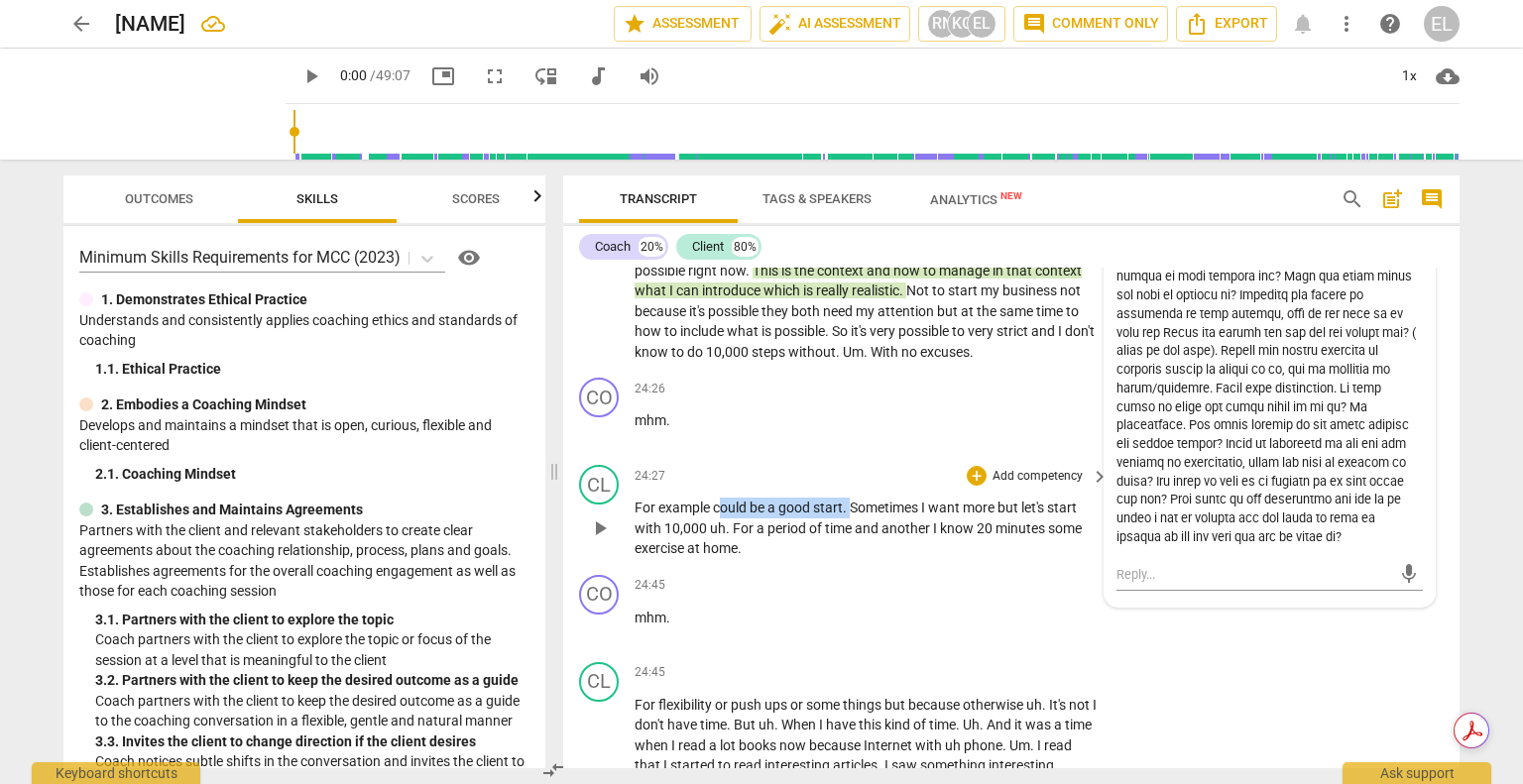 drag, startPoint x: 718, startPoint y: 560, endPoint x: 852, endPoint y: 562, distance: 134.01492 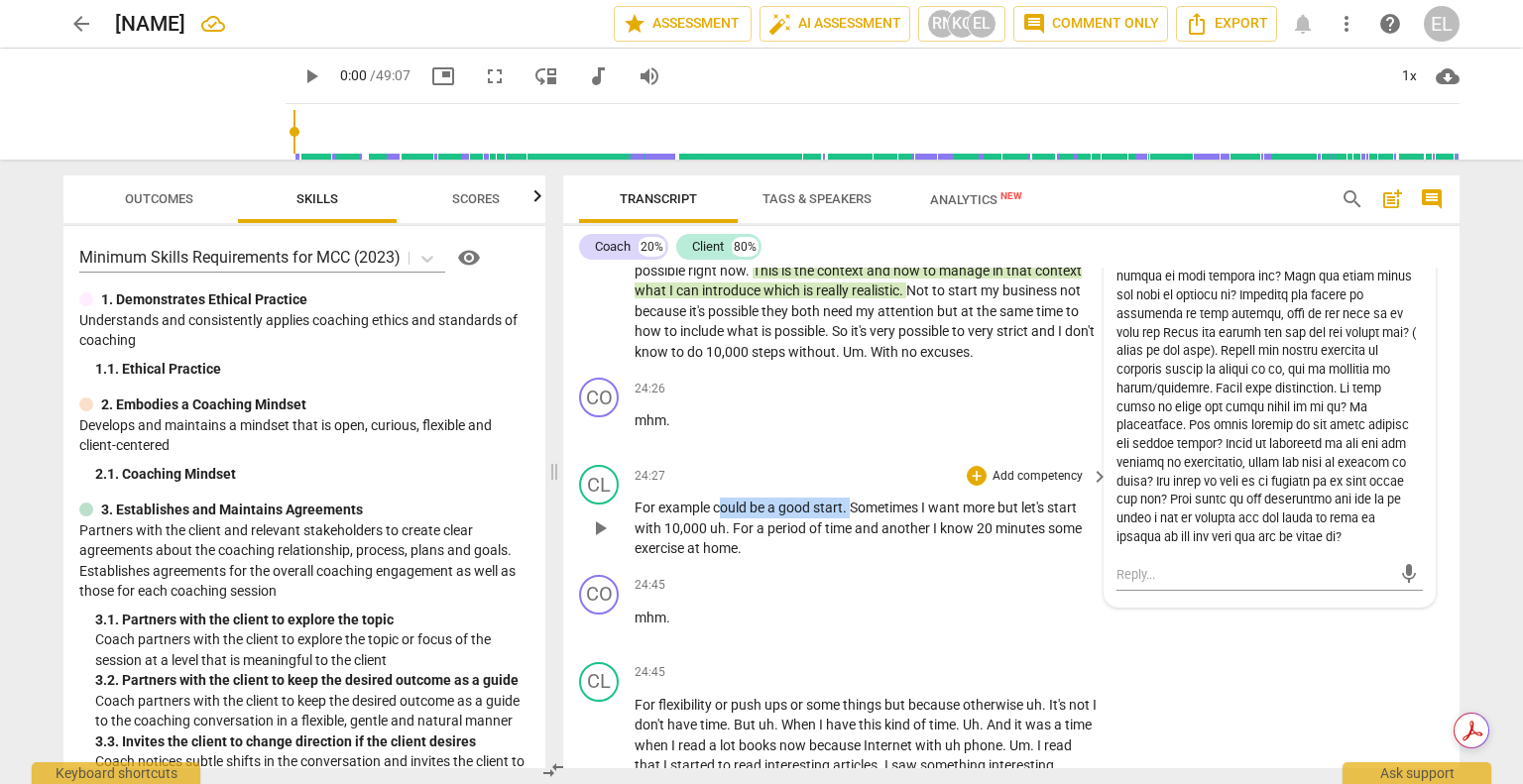click on "For   example   could   be   a   good   start .   Sometimes   I   want   more   but   let's   start   with   10,000   uh .   For   a   period   of   time   and   another   I   know   20   minutes   some   exercise   at   home ." at bounding box center (867, 528) 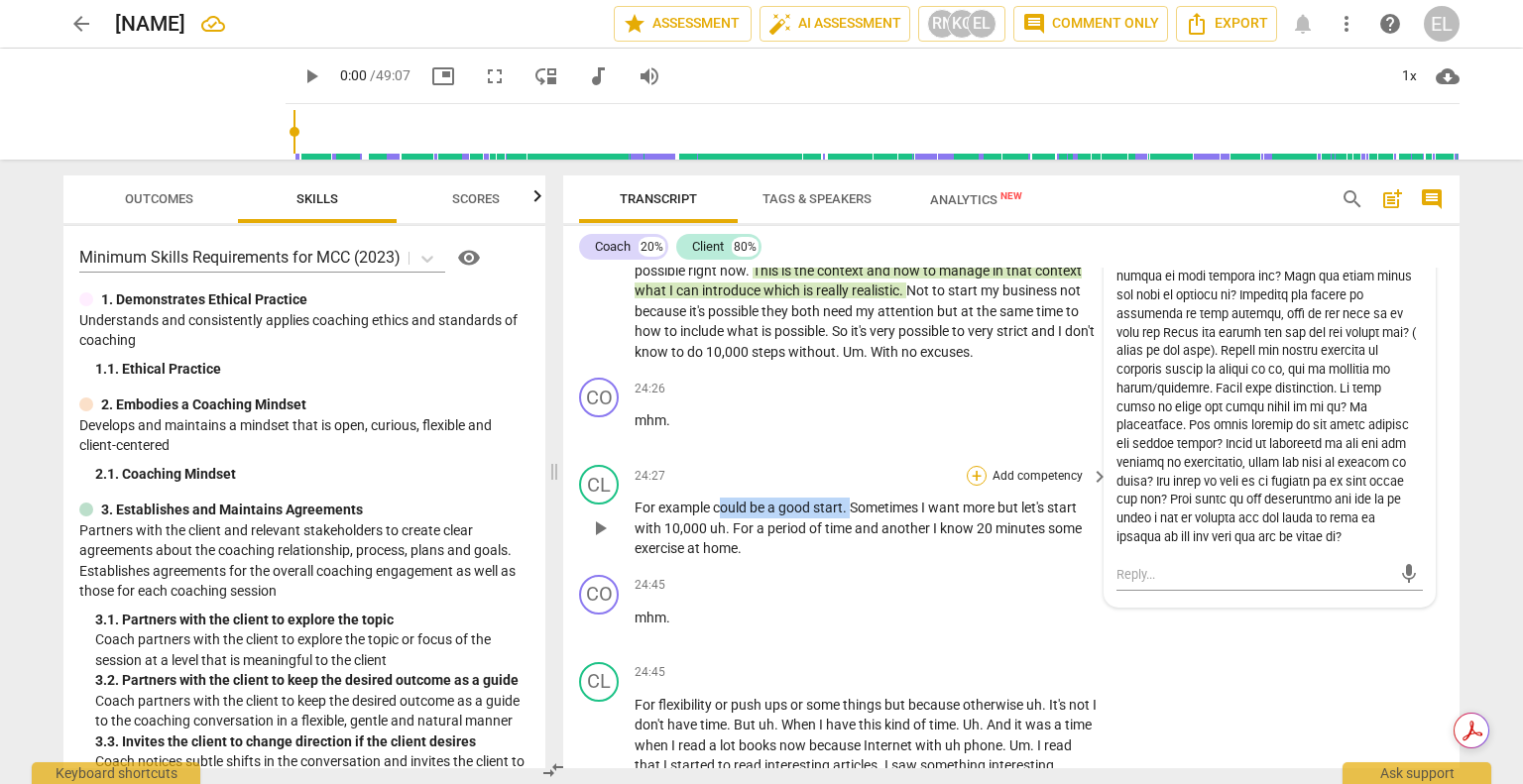 click on "+" at bounding box center [977, 476] 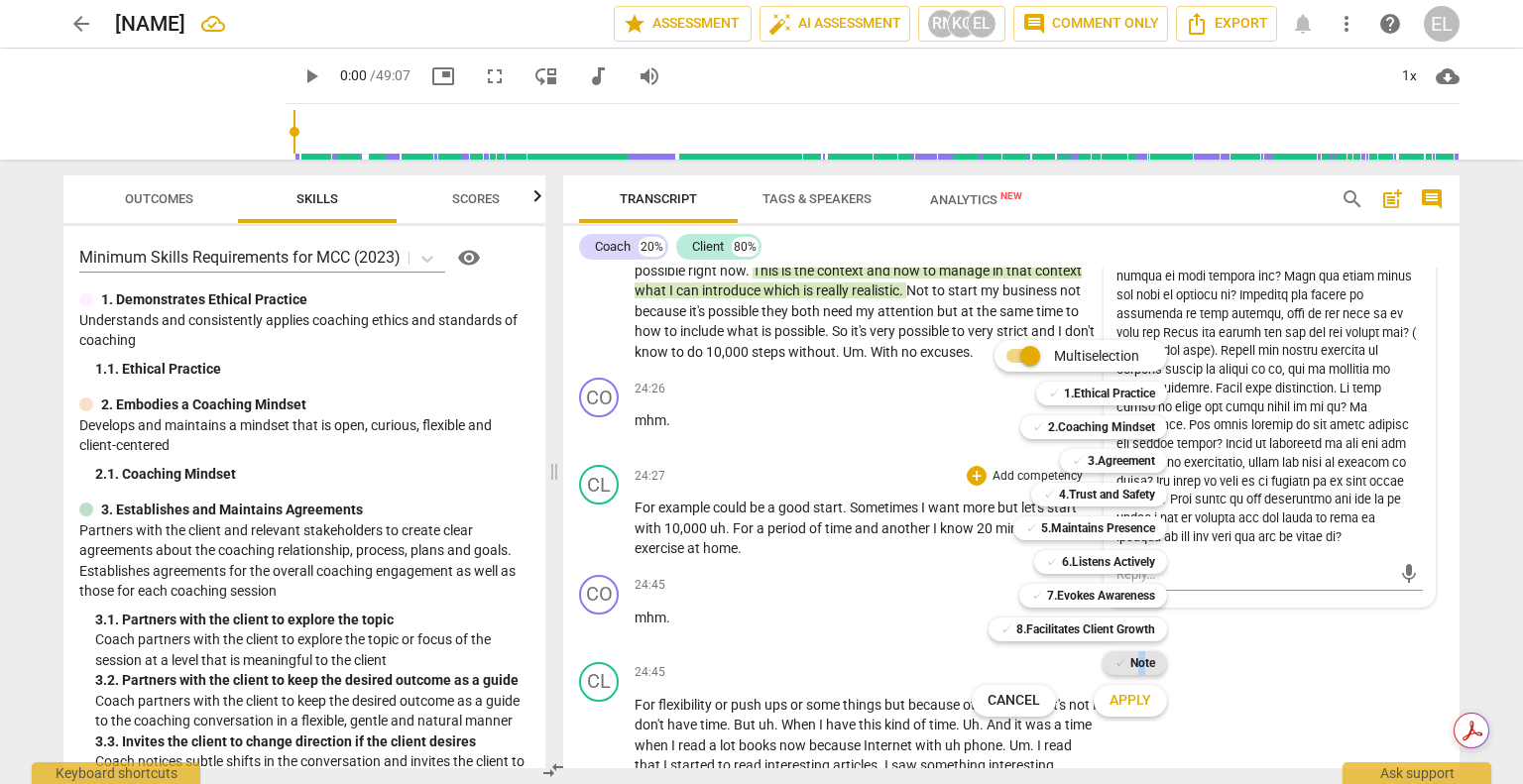 click on "Note" at bounding box center (1142, 663) 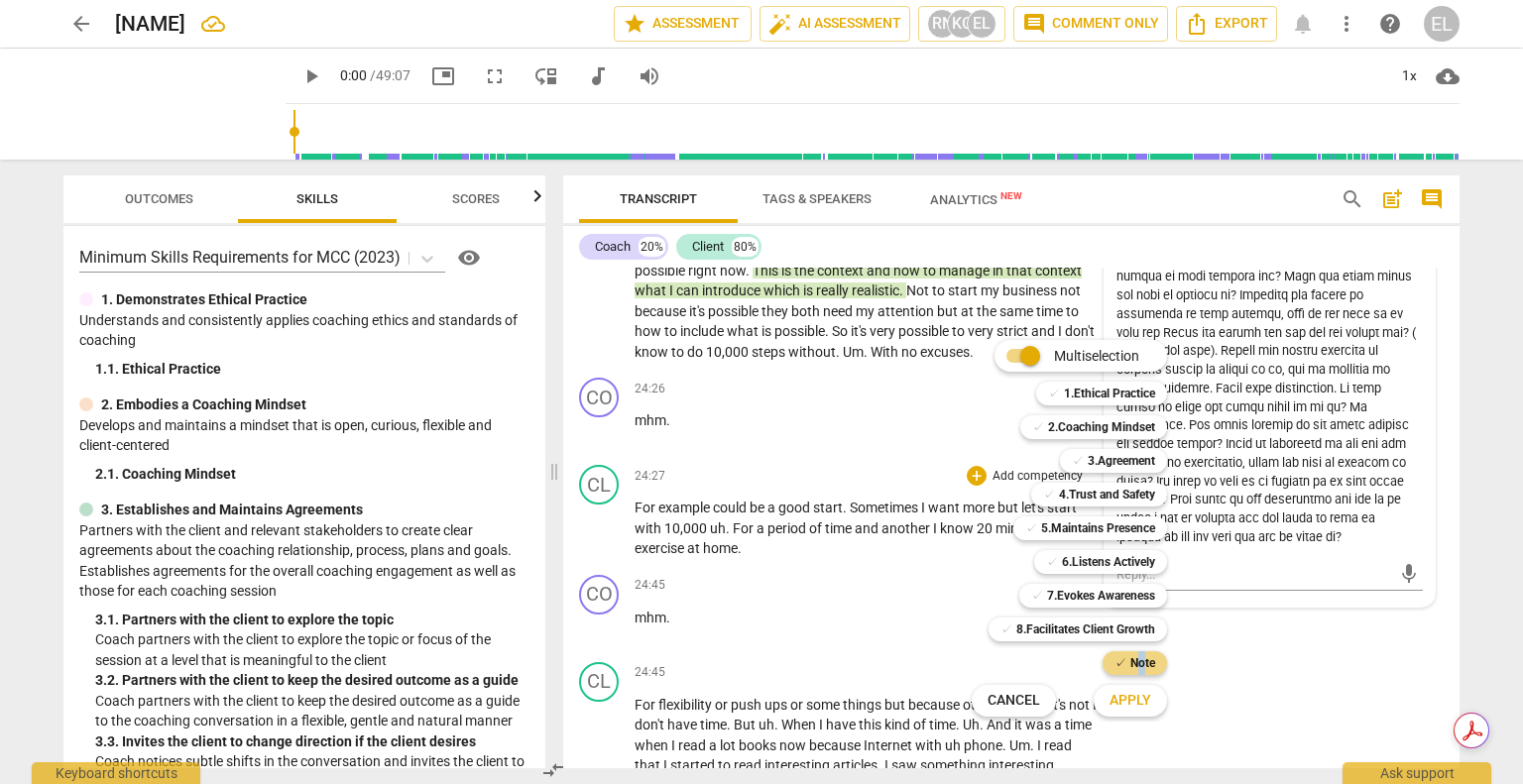 click on "Apply" at bounding box center [1130, 701] 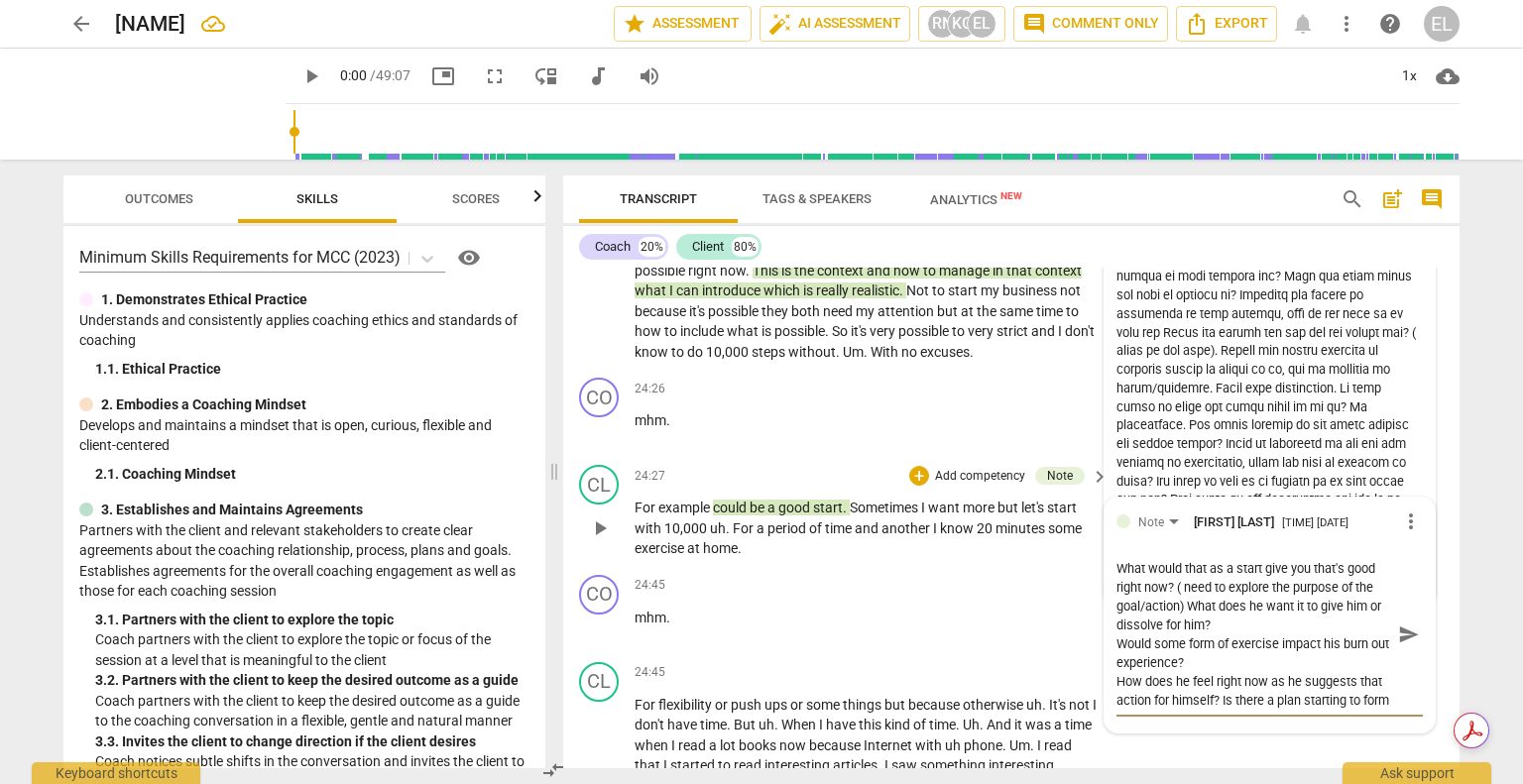scroll, scrollTop: 17, scrollLeft: 0, axis: vertical 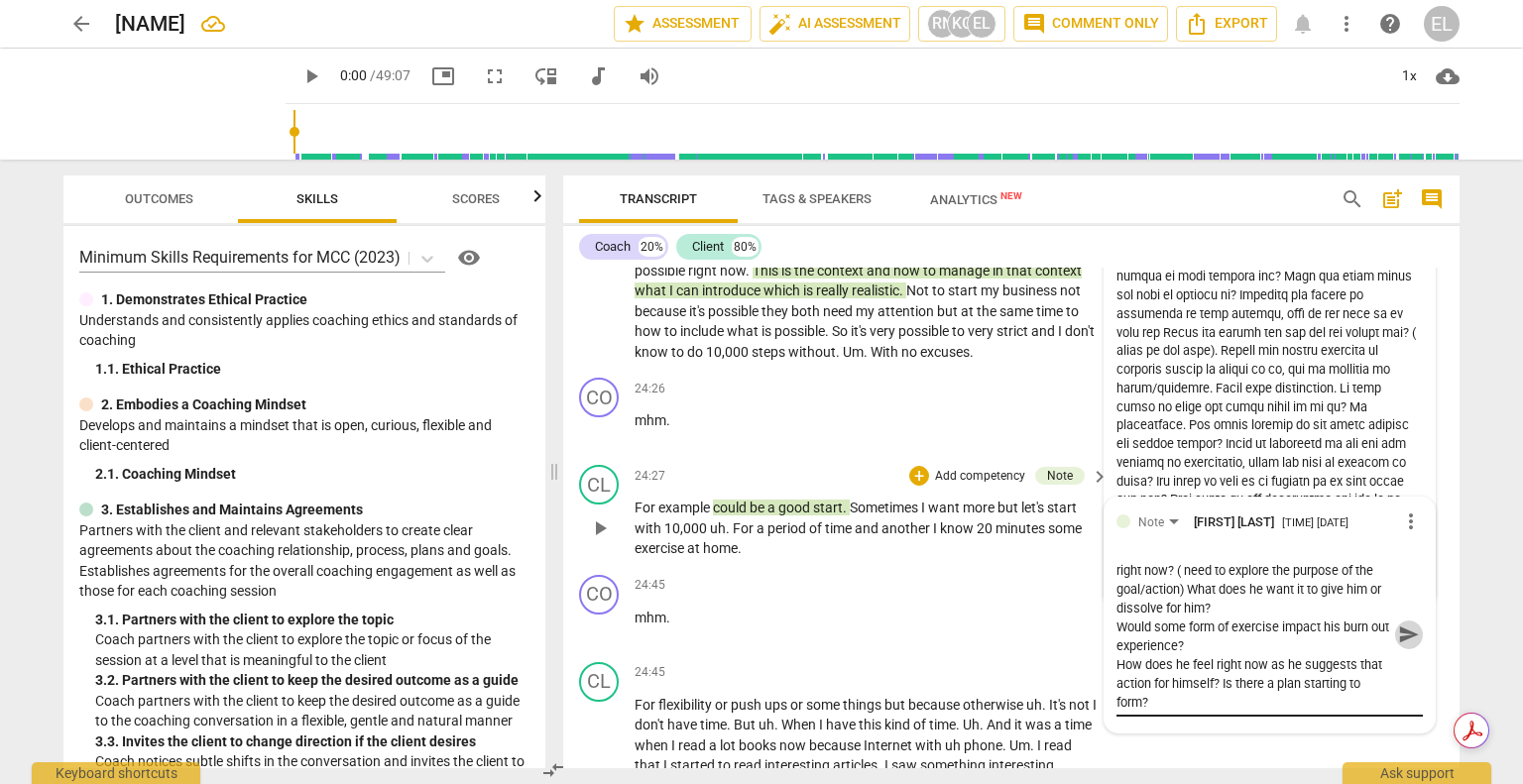 click on "send" at bounding box center (1409, 634) 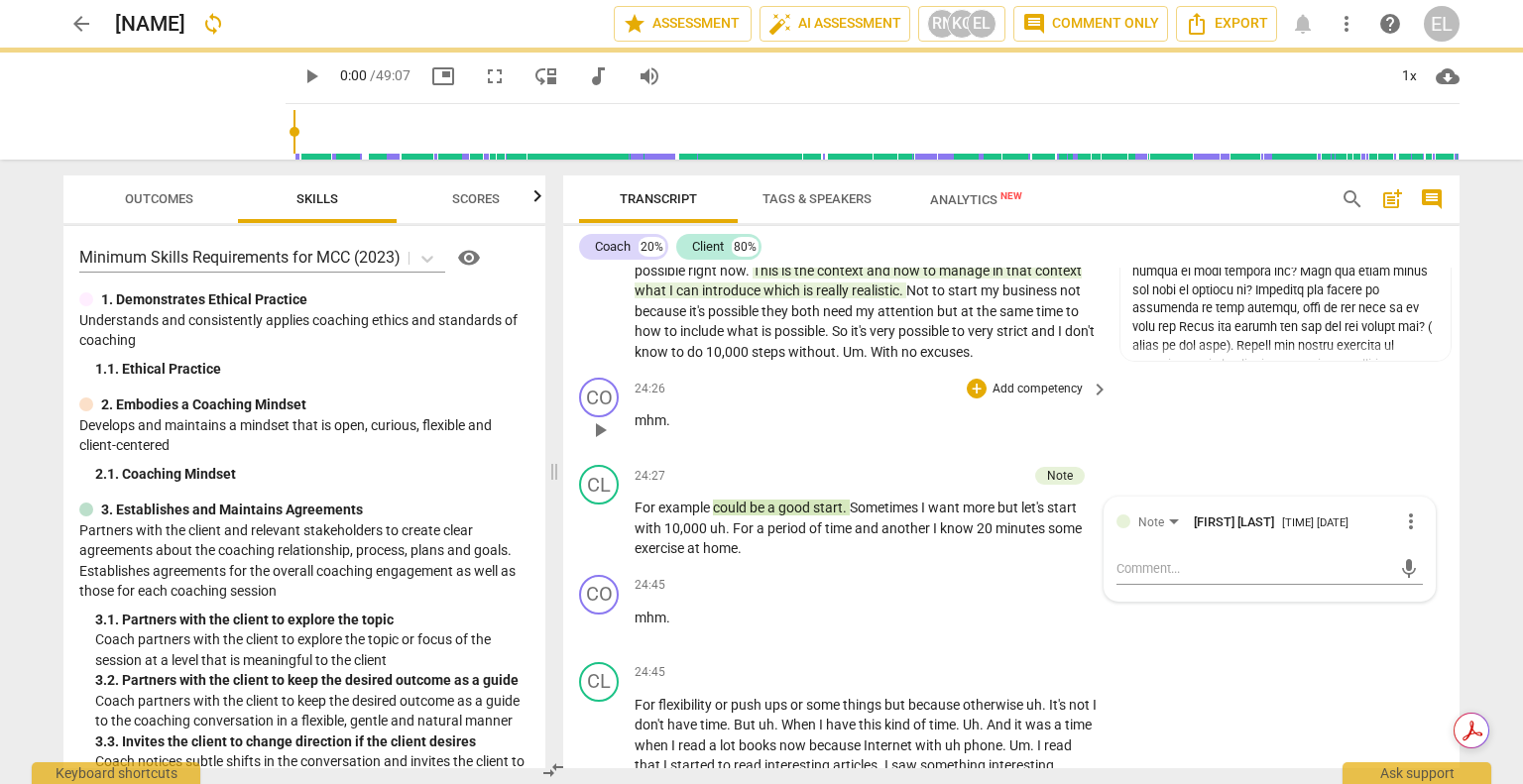 scroll, scrollTop: 0, scrollLeft: 0, axis: both 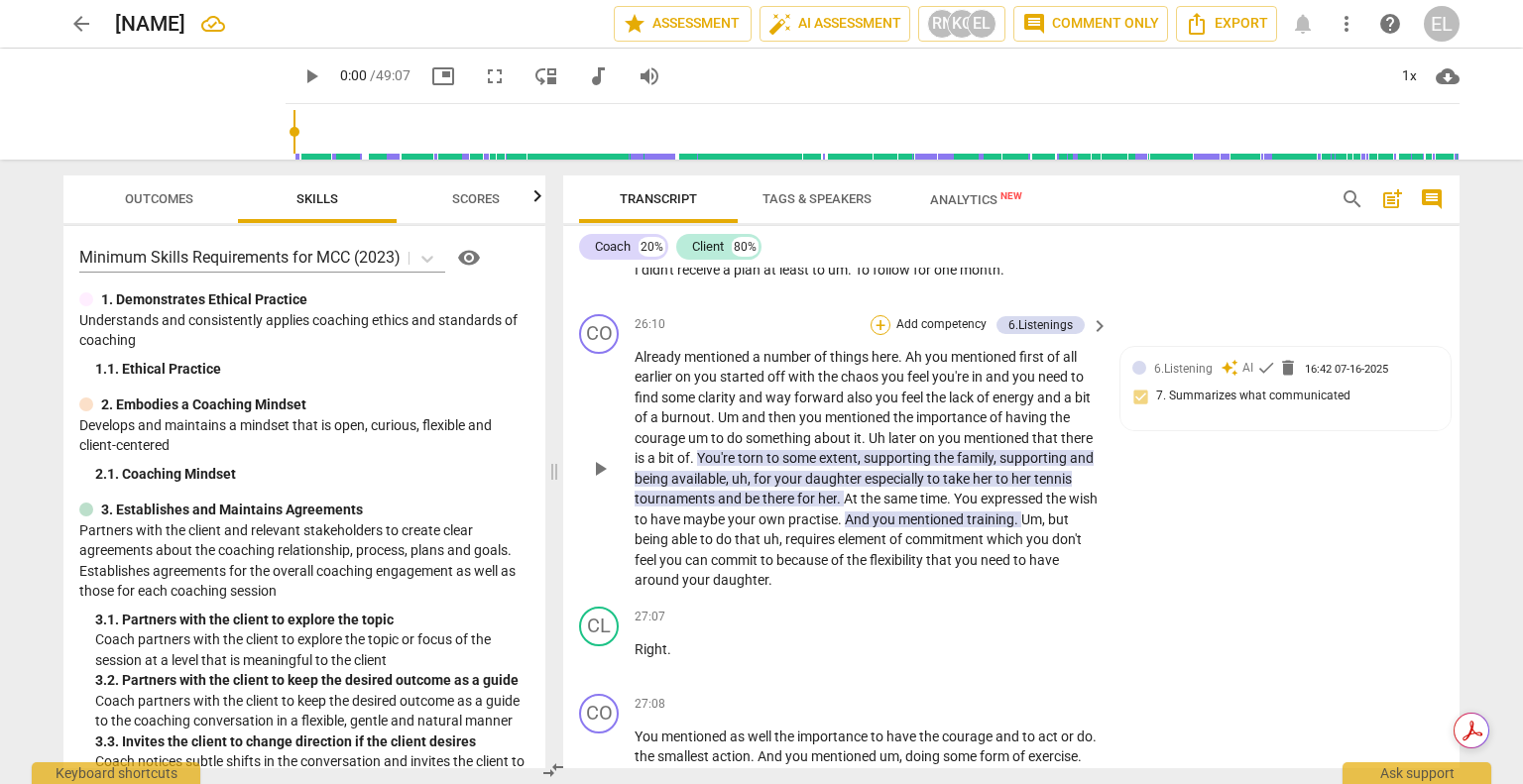 click on "+" at bounding box center (880, 325) 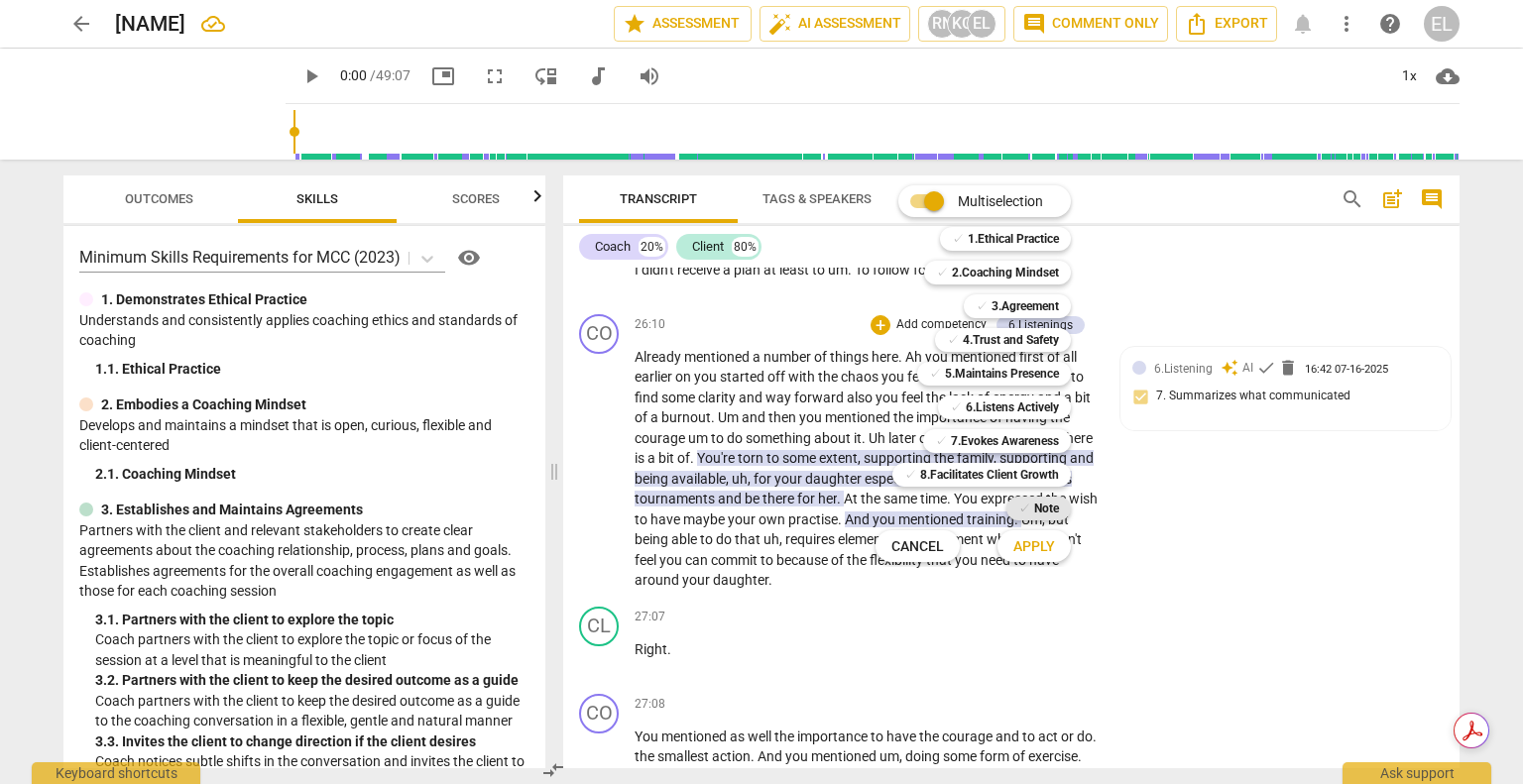 click on "Note" at bounding box center (1046, 508) 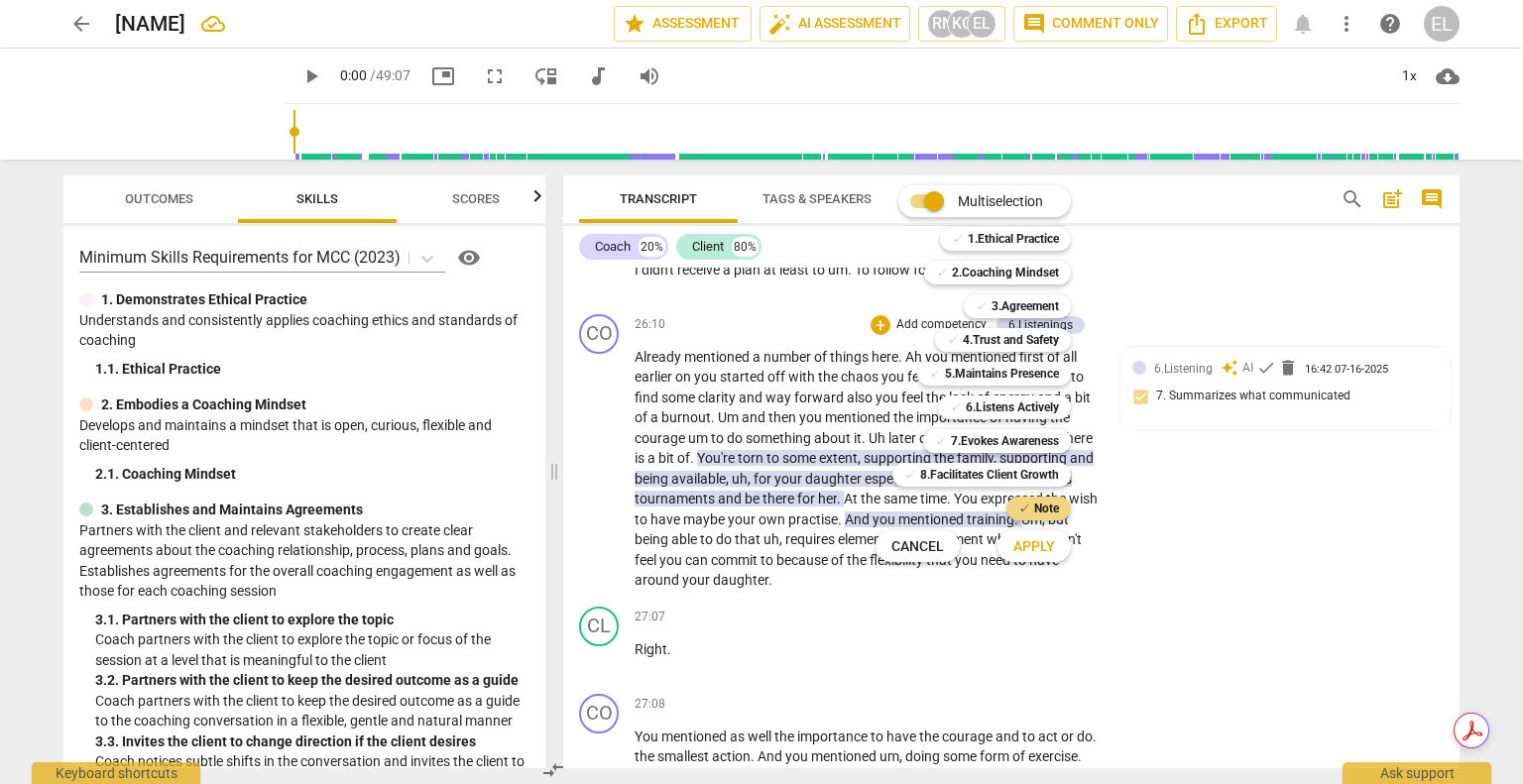 click on "Apply" at bounding box center [1034, 547] 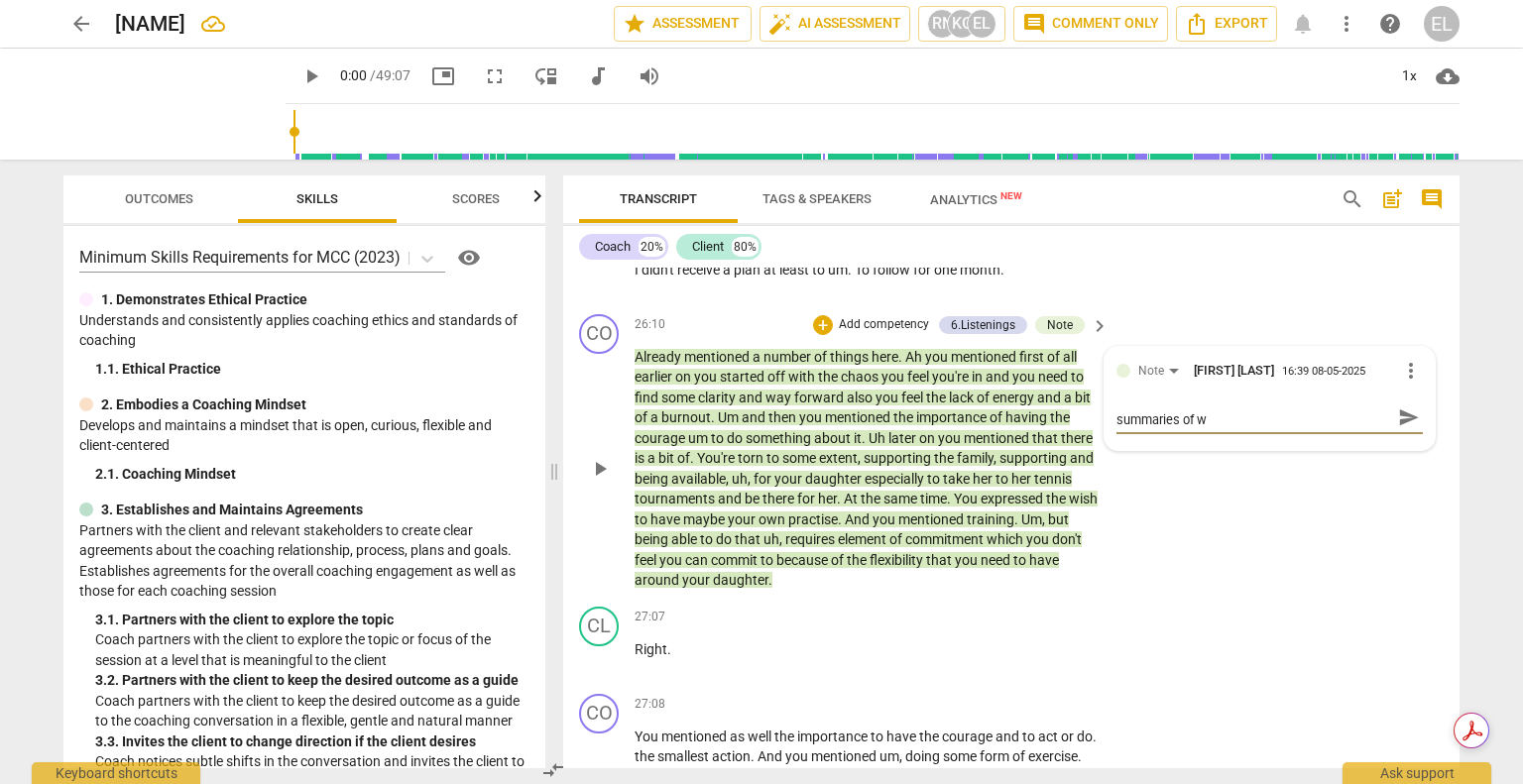 scroll, scrollTop: 0, scrollLeft: 0, axis: both 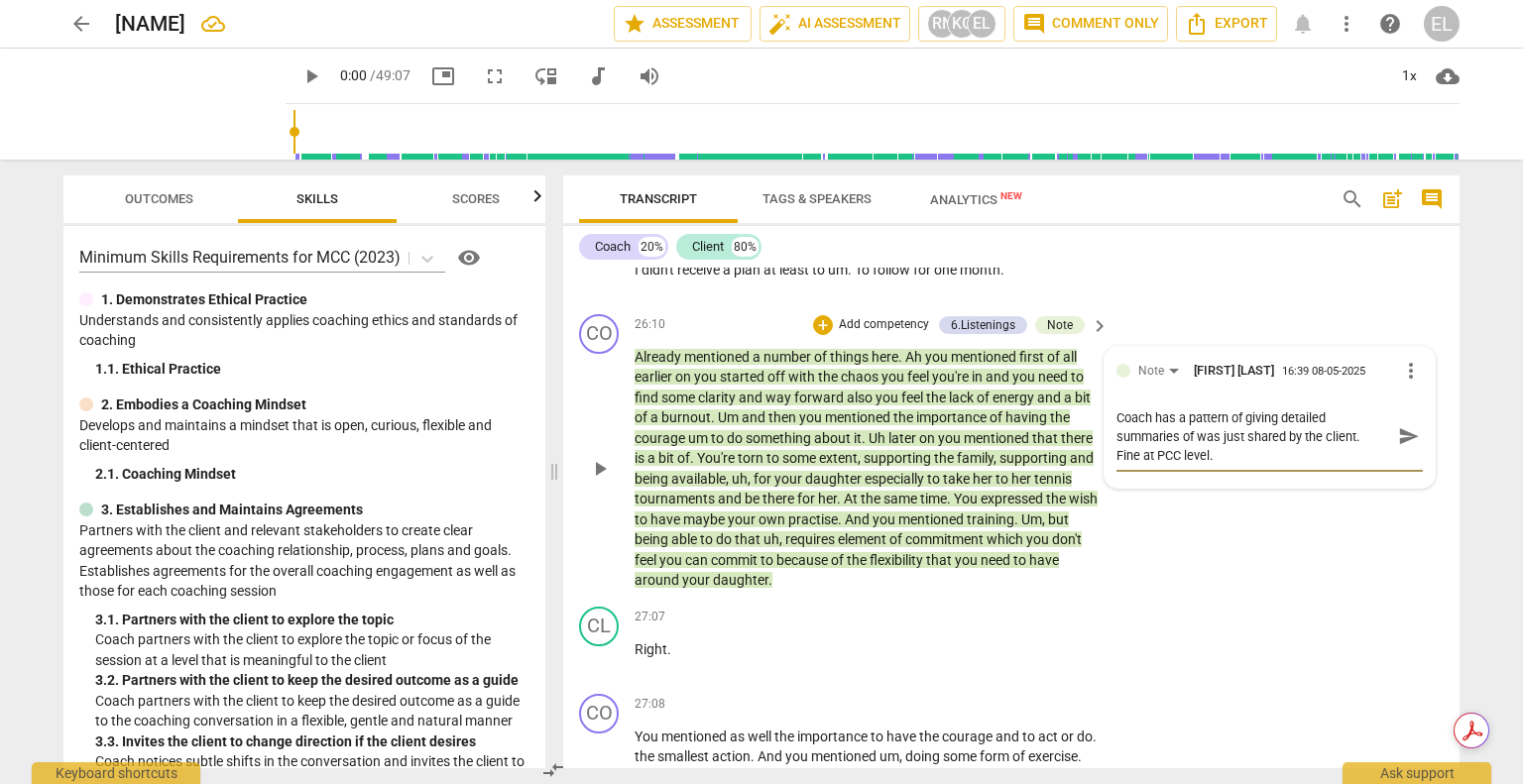 click on "Note Emer Lentijo Doyle 16:39 08-05-2025 more_vert Coach has a pattern of giving detailed summaries of was just shared by the client.
Fine at PCC level.  Coach has a pattern of giving detailed summaries of was just shared by the client.
Fine at PCC level.  send" at bounding box center (1269, 417) 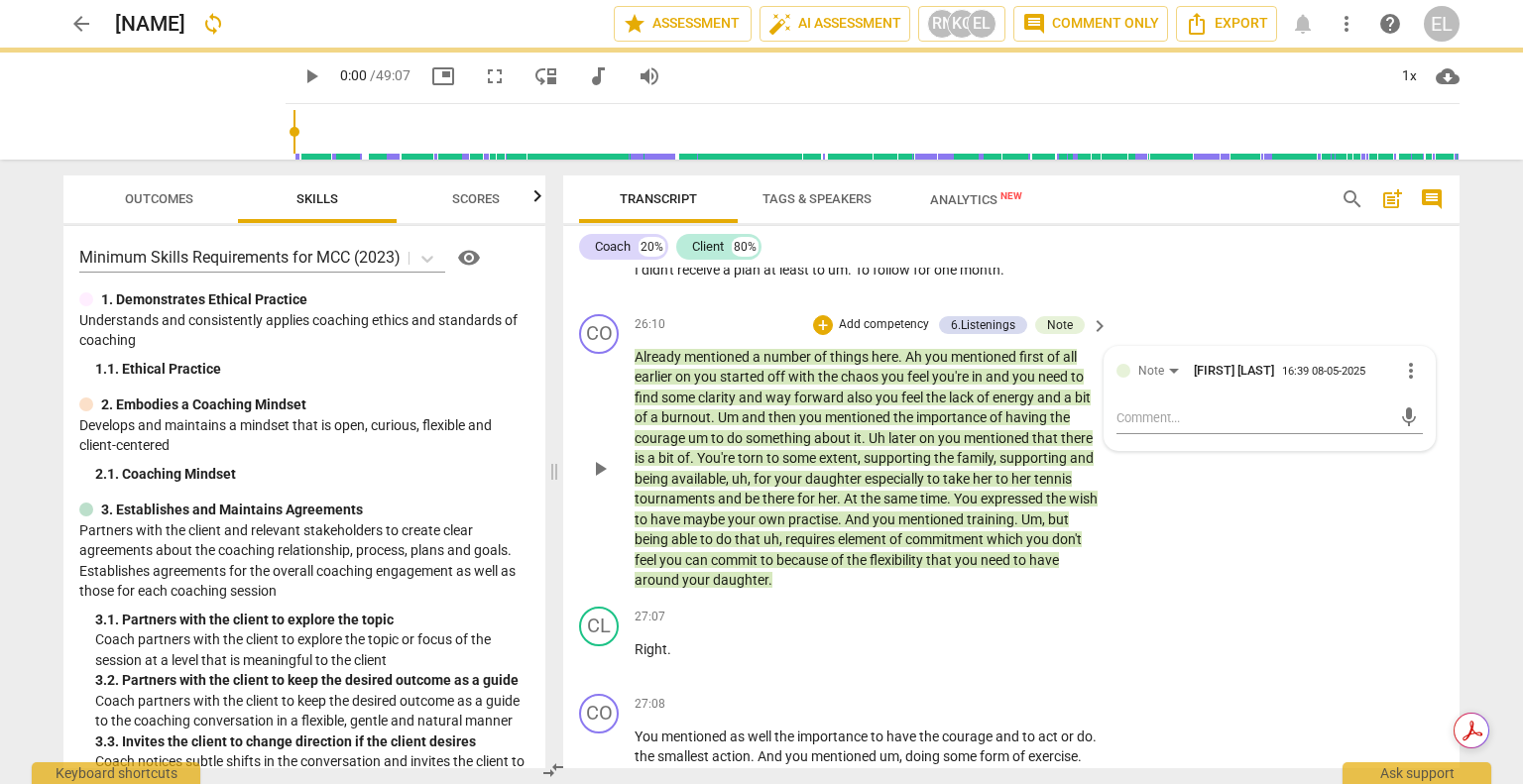 click on "CO play_arrow pause 26:10 + Add competency 6.Listenings Note keyboard_arrow_right Already   mentioned   a   number   of   things   here .   Ah   you   mentioned   first   of   all   earlier   on   you   started   off   with   the   chaos   you   feel   you're   in   and   you   need   to   find   some   clarity   and   way   forward   also   you   feel   the   lack   of   energy   and   a   bit   of   a   burnout .   Um   and   then   you   mentioned   the   importance   of   having   the   courage   um   to   do   something   about   it .   Uh   later   on   you   mentioned   that   there   is   a   bit   of .   You're   torn   to   some   extent ,   supporting   the   family ,   supporting   and   being   available ,   uh ,   for   your   daughter   especially   to   take   her   to   her   tennis   tournaments   and   be   there   for   her .   At   the   same   time .   You   expressed   the   wish   to   have   maybe   your   own   practise .   And   you   mentioned   training .   Um ,   but   being" at bounding box center (1011, 452) 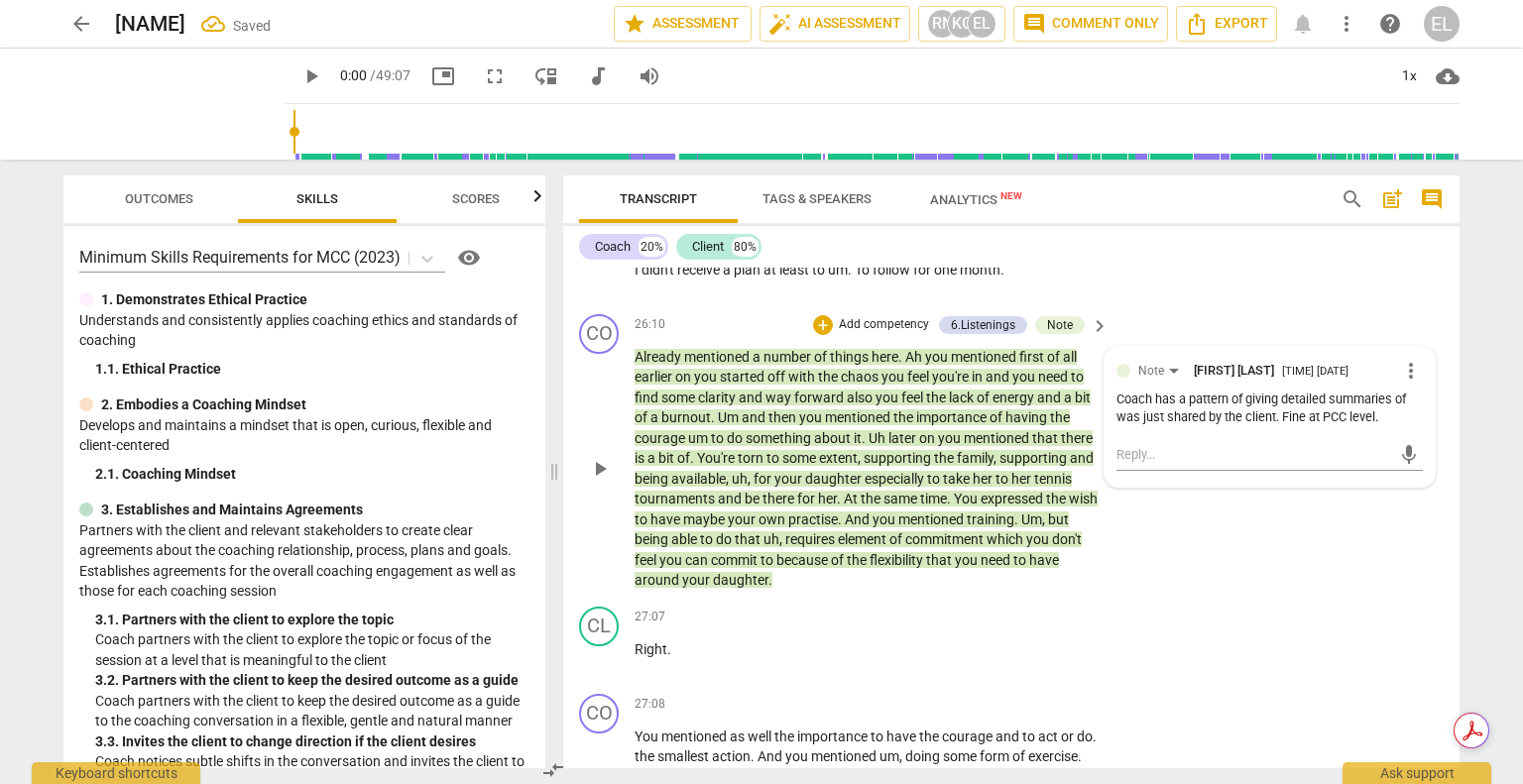 click on "Coach has a pattern of giving detailed summaries of was just shared by the client.
Fine at PCC level." at bounding box center (1269, 409) 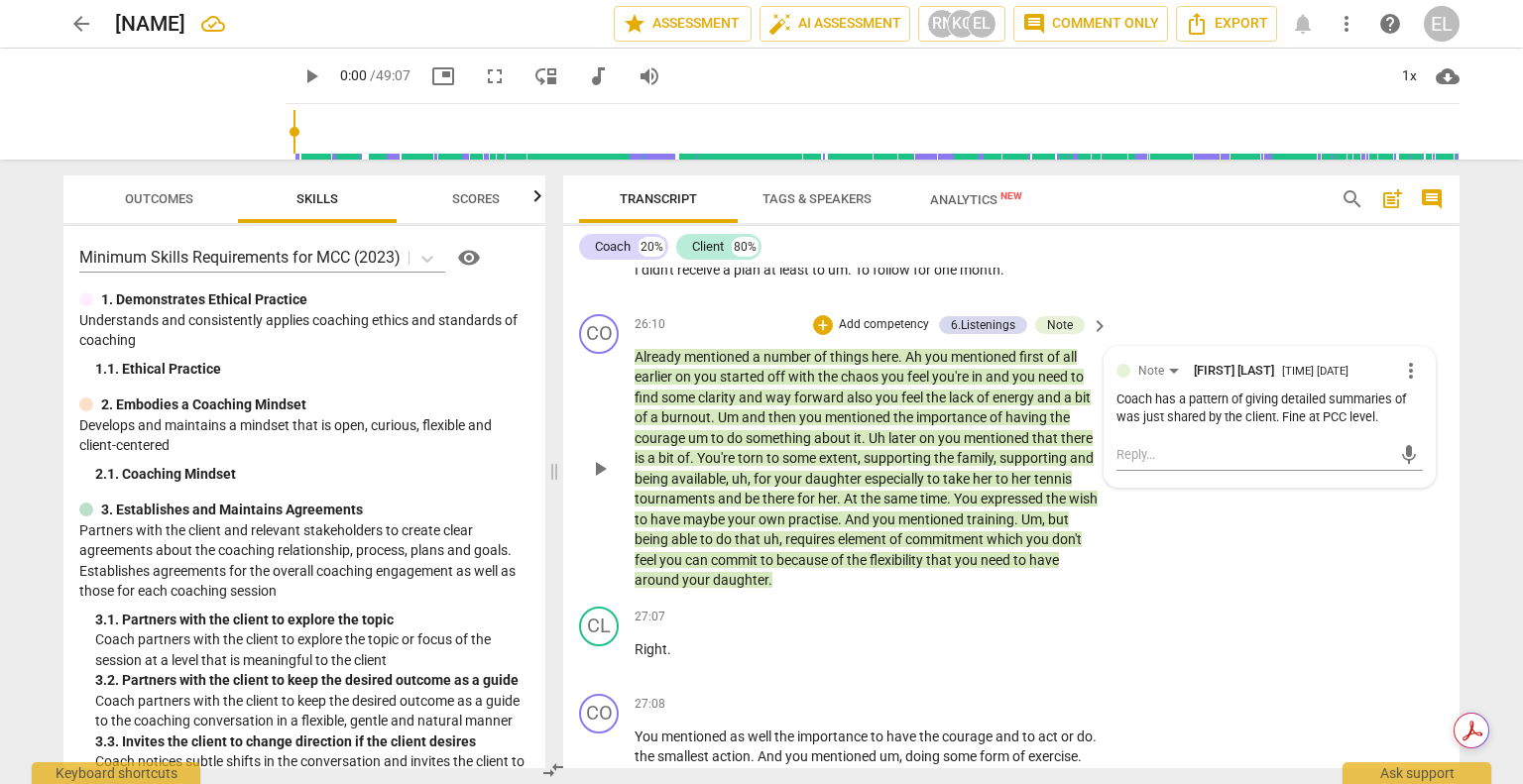 click on "Coach has a pattern of giving detailed summaries of was just shared by the client.
Fine at PCC level." at bounding box center (1269, 409) 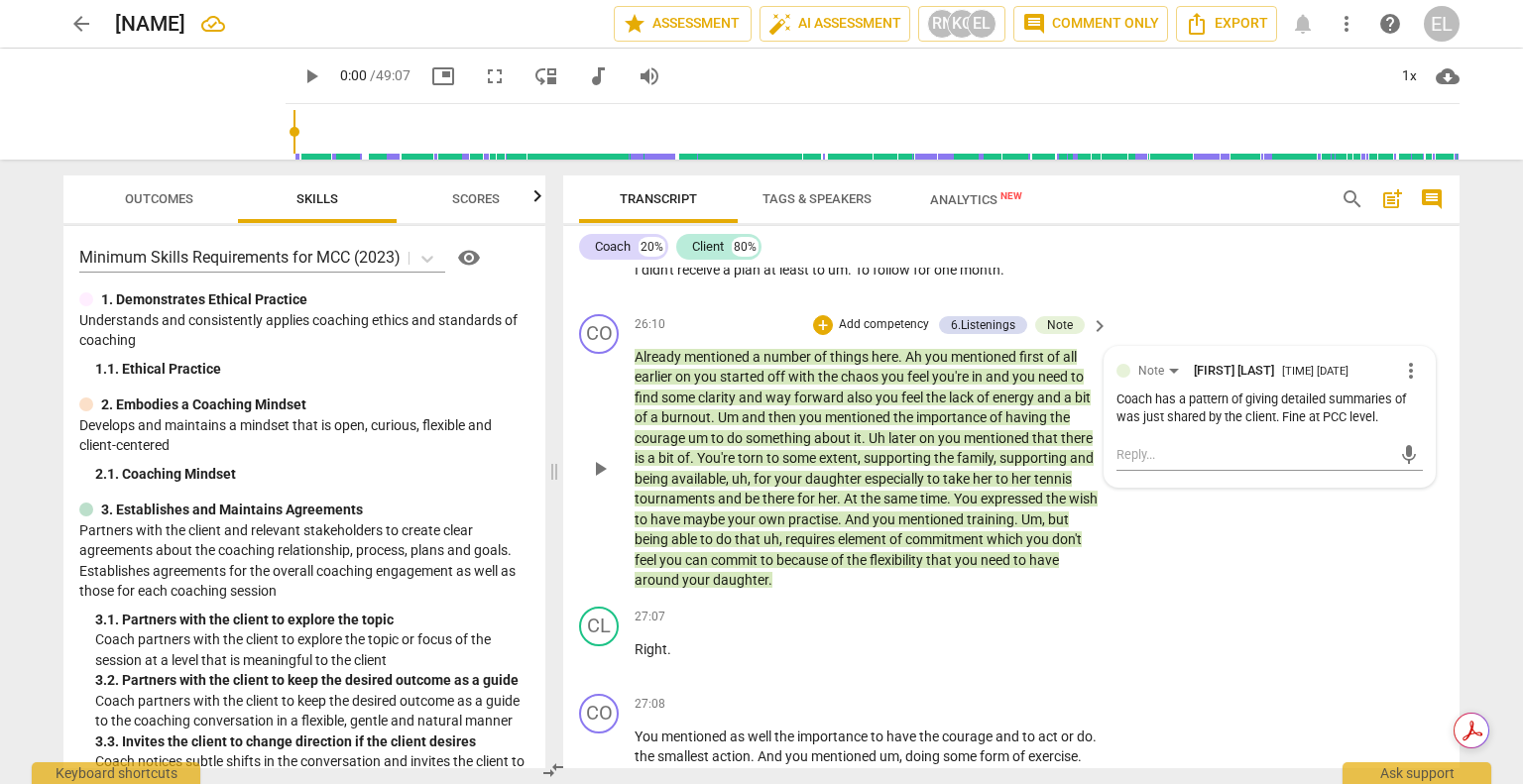 click on "Coach has a pattern of giving detailed summaries of was just shared by the client.
Fine at PCC level." at bounding box center (1269, 409) 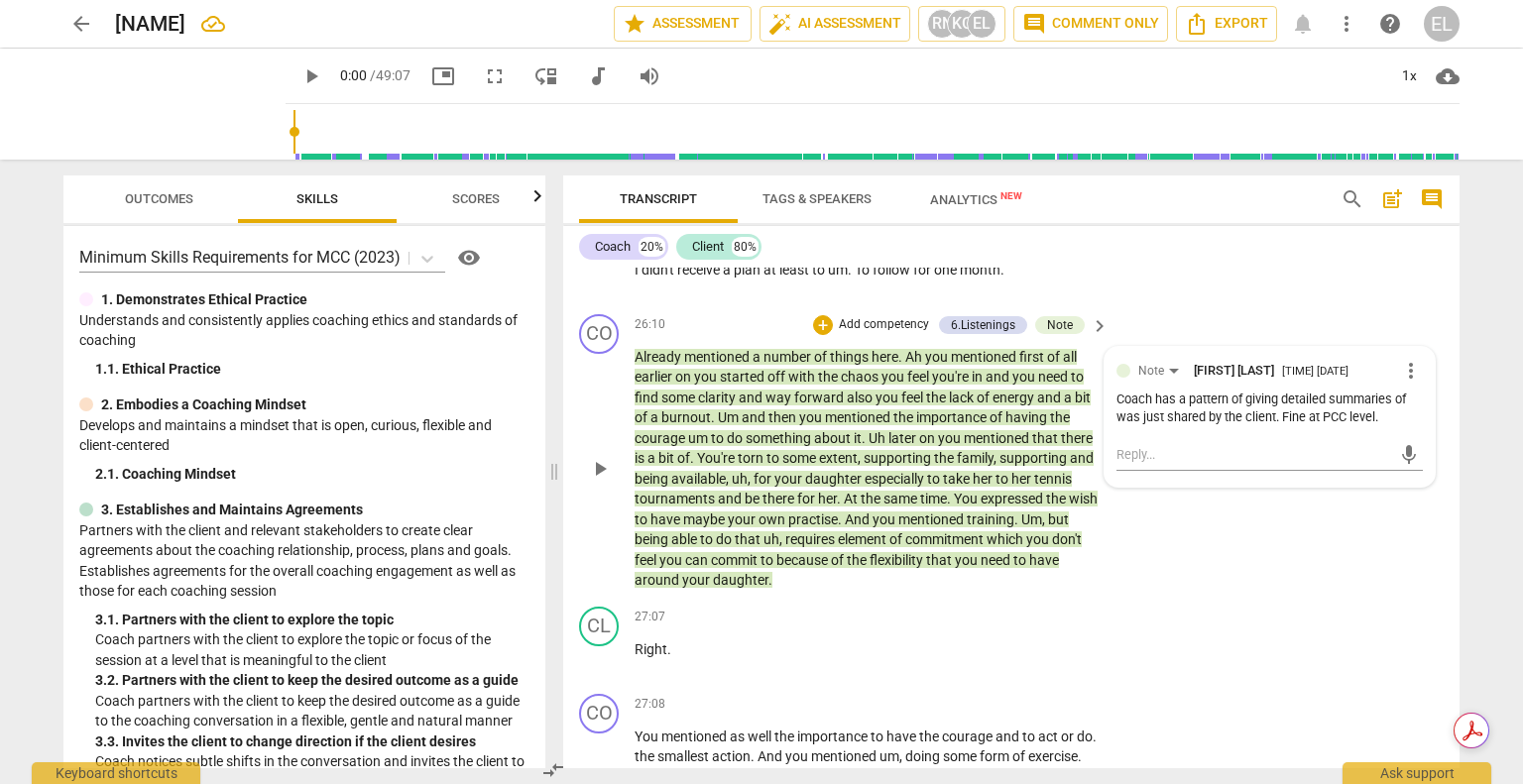 click on "more_vert" at bounding box center (1411, 371) 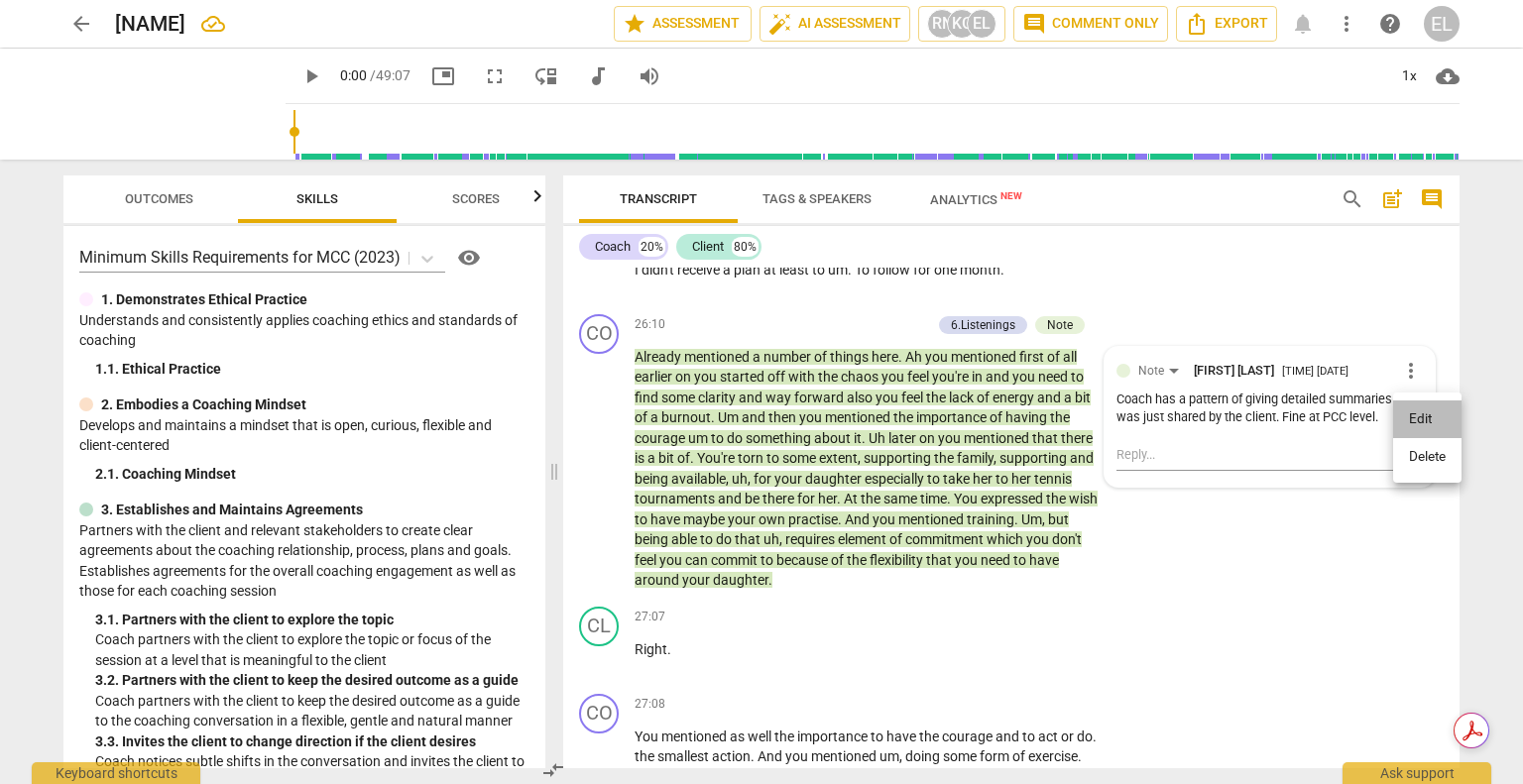 click on "Edit" at bounding box center [1427, 419] 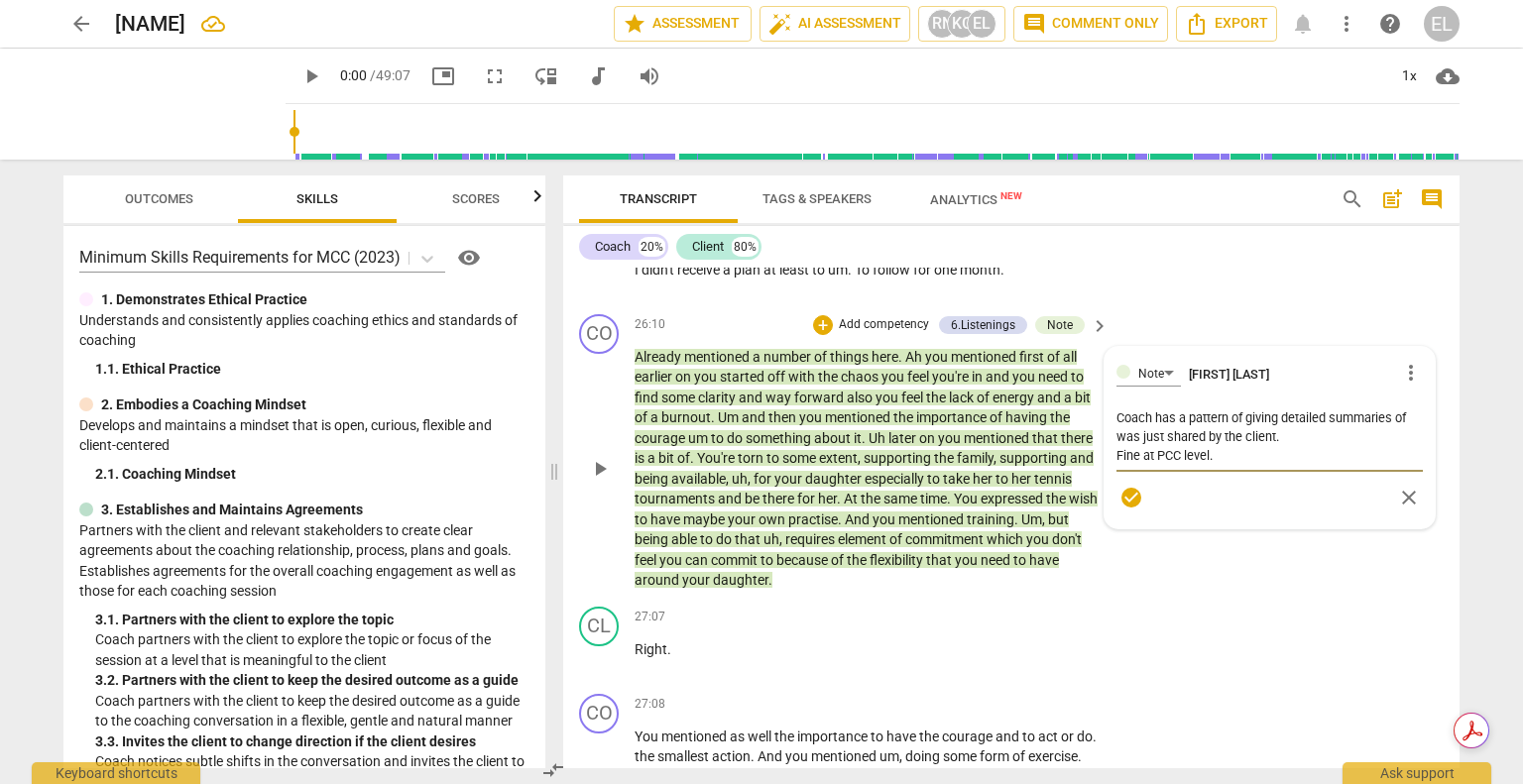 click on "Coach has a pattern of giving detailed summaries of was just shared by the client.
Fine at PCC level." at bounding box center [1269, 436] 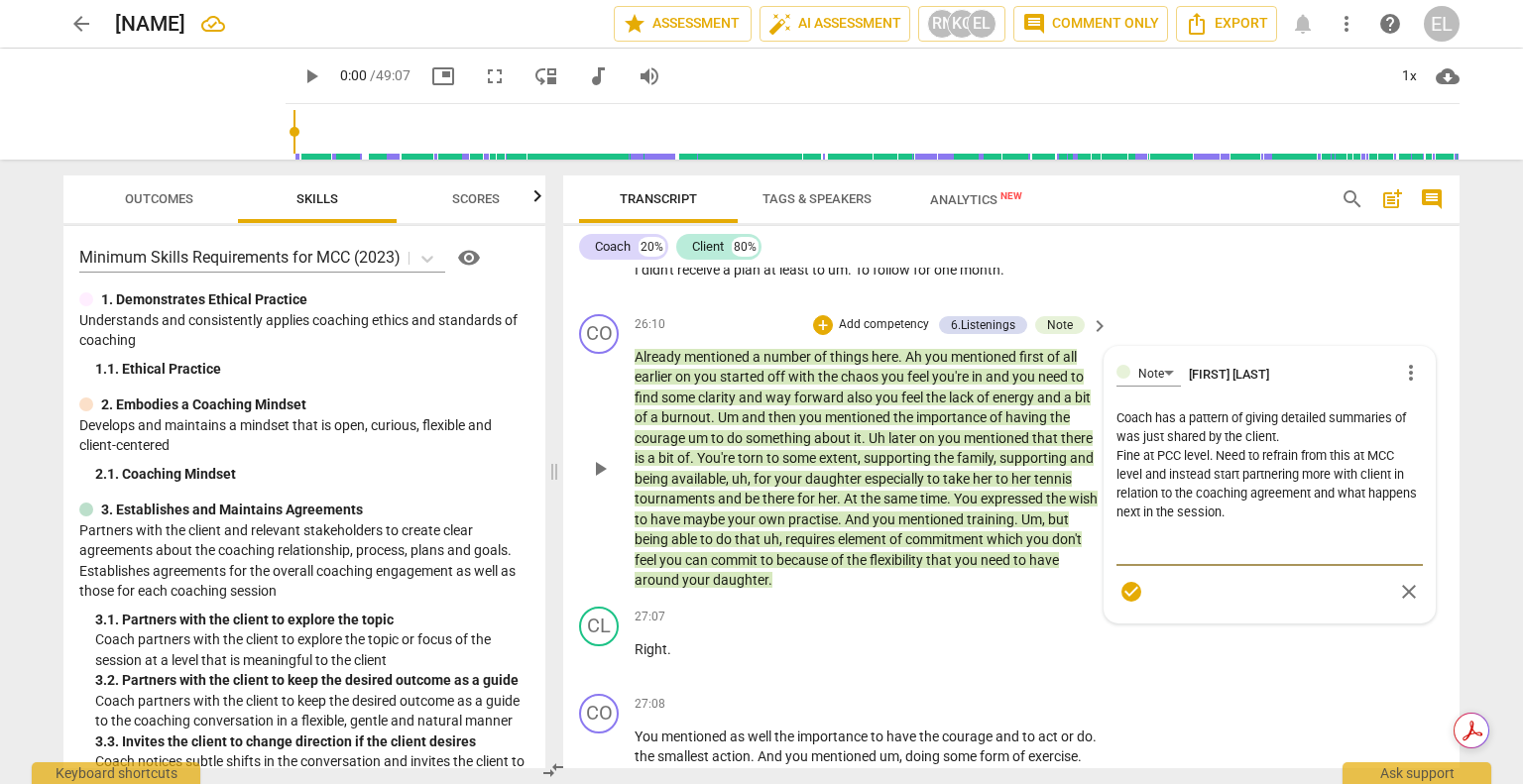 click on "check_circle" at bounding box center [1131, 592] 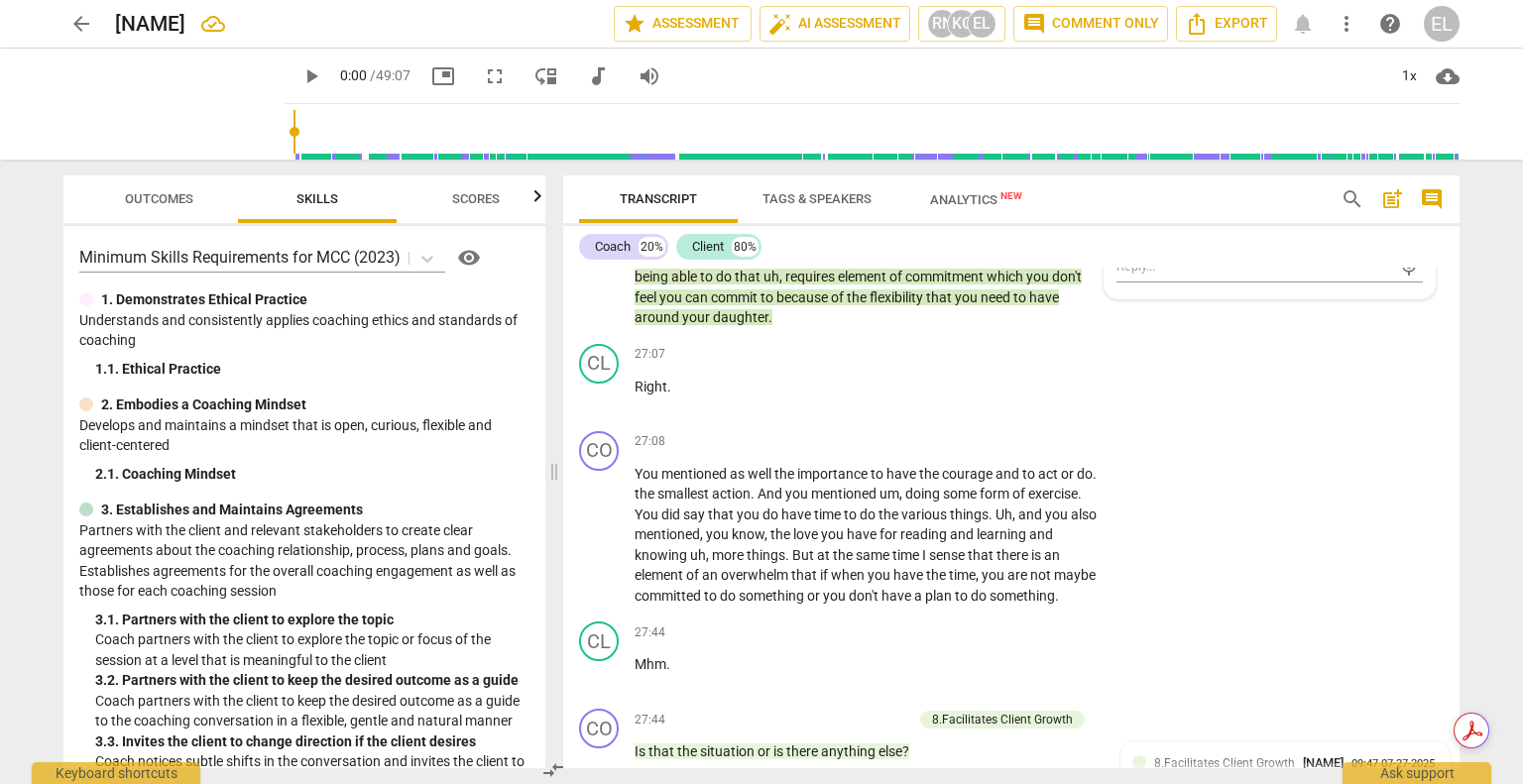 scroll, scrollTop: 7632, scrollLeft: 0, axis: vertical 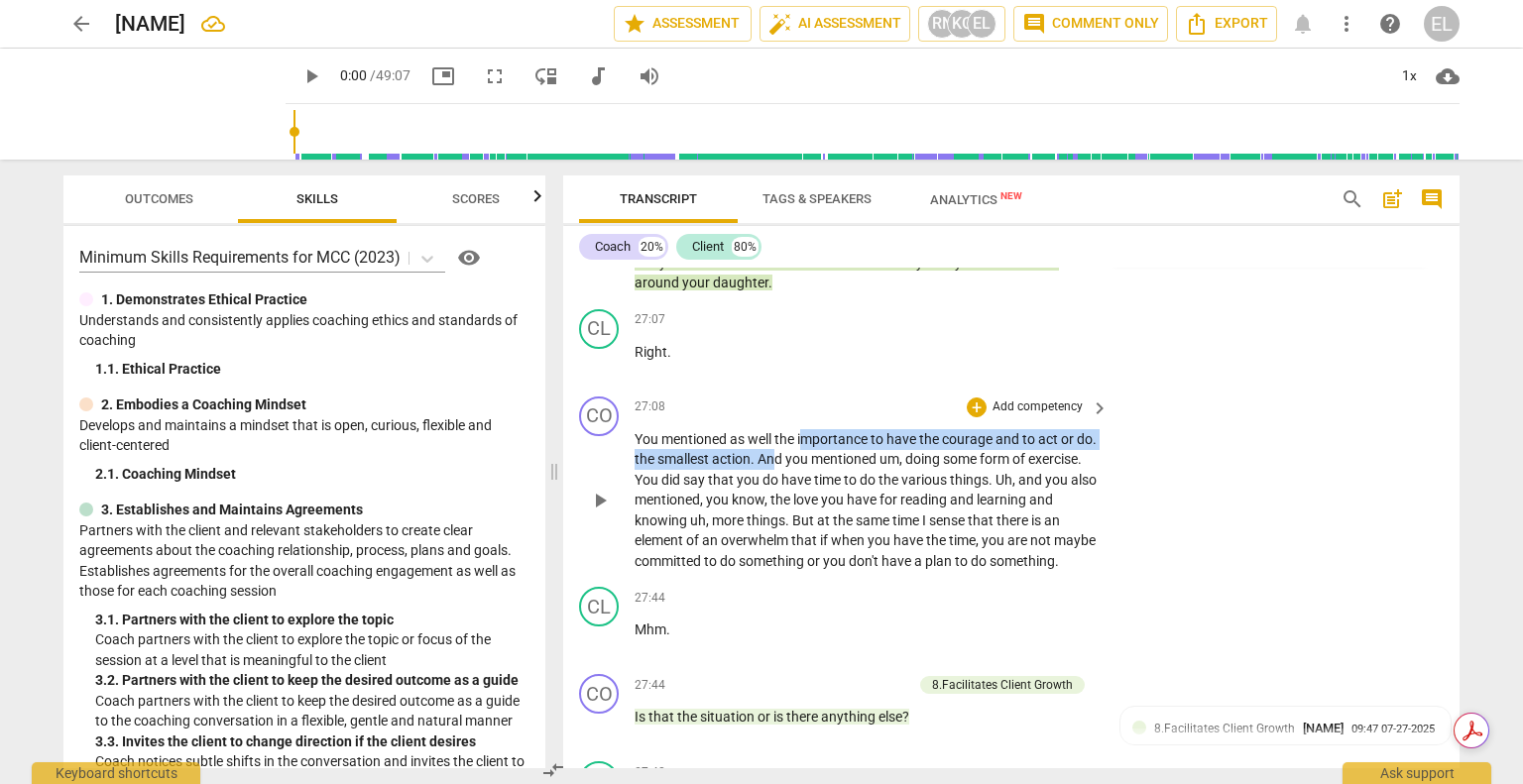 drag, startPoint x: 805, startPoint y: 484, endPoint x: 800, endPoint y: 509, distance: 25.495098 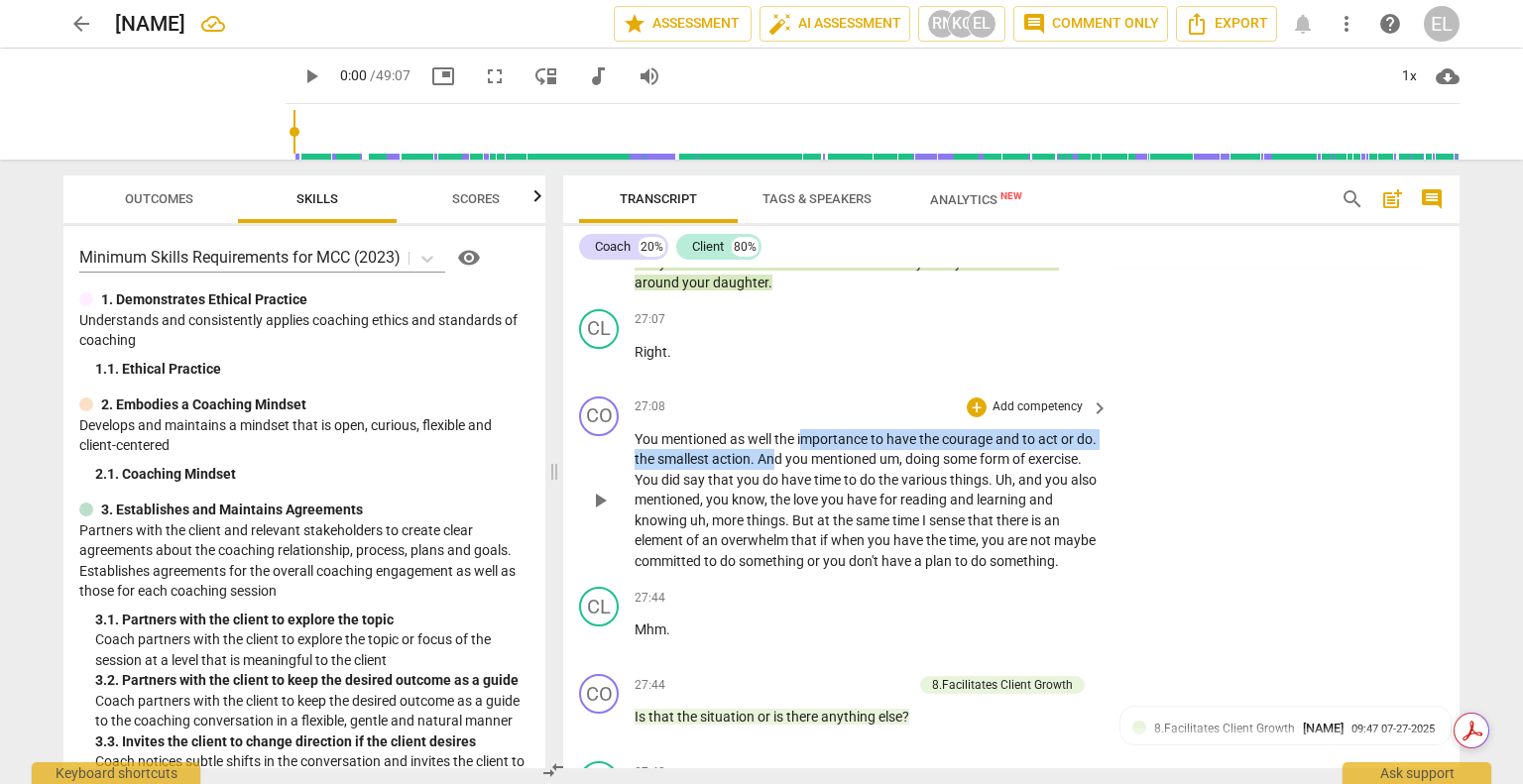 click on "You   mentioned   as   well   the   importance   to   have   the   courage   and   to   act   or   do .   the   smallest   action .   And   you   mentioned   um ,   doing   some   form   of   exercise .   You   did   say   that   you   do   have   time   to   do   the   various   things .   Uh ,   and   you   also   mentioned ,   you   know ,   the   love   you   have   for   reading   and   learning   and   knowing   uh ,   more   things .   But   at   the   same   time   I   sense   that   there   is   an   element   of   an   overwhelm   that   if   when   you   have   the   time ,   you   are   not   maybe   committed   to   do   something   or   you   don't   have   a   plan   to   do   something ." at bounding box center [867, 501] 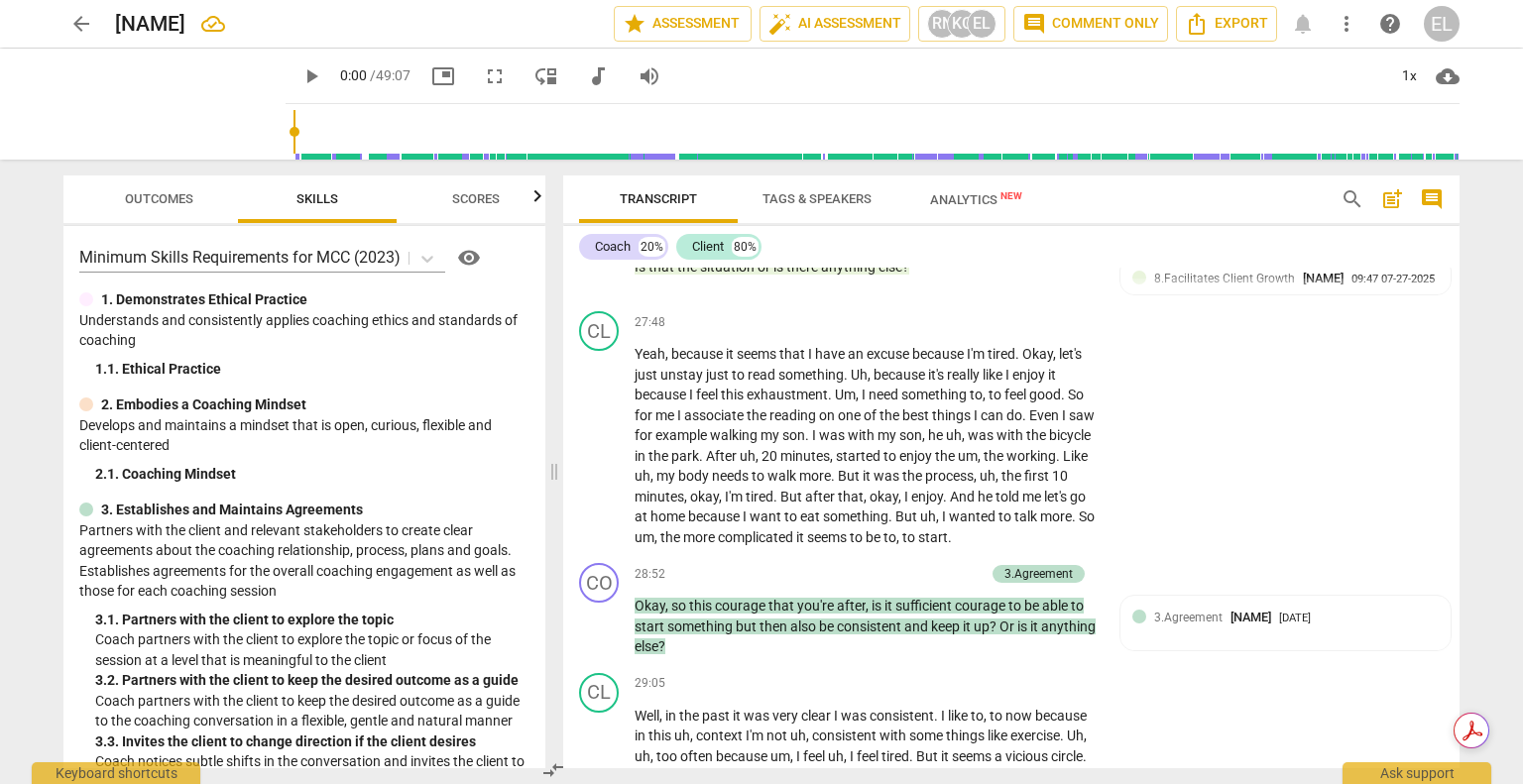 scroll, scrollTop: 8127, scrollLeft: 0, axis: vertical 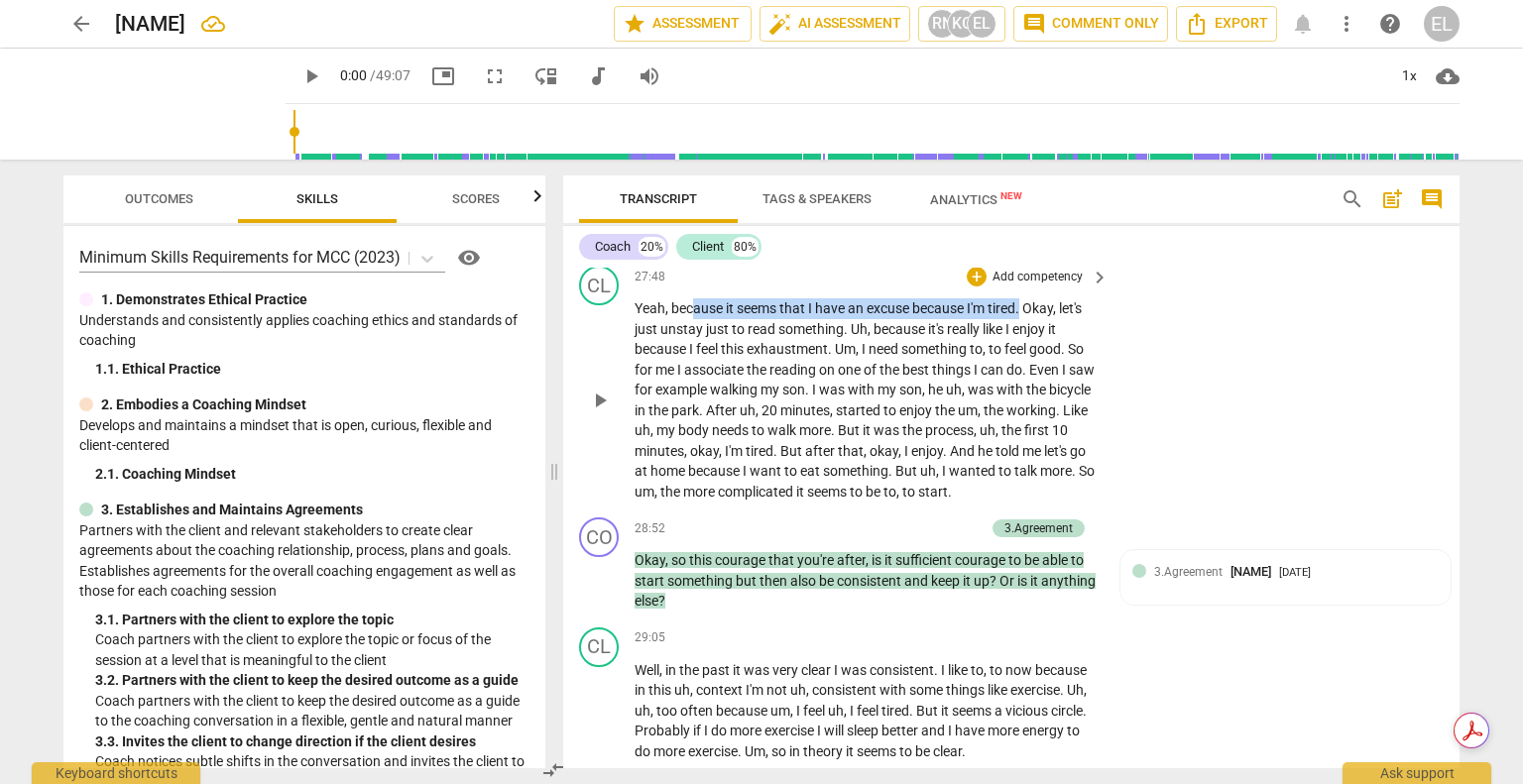 drag, startPoint x: 706, startPoint y: 376, endPoint x: 1024, endPoint y: 370, distance: 318.0566 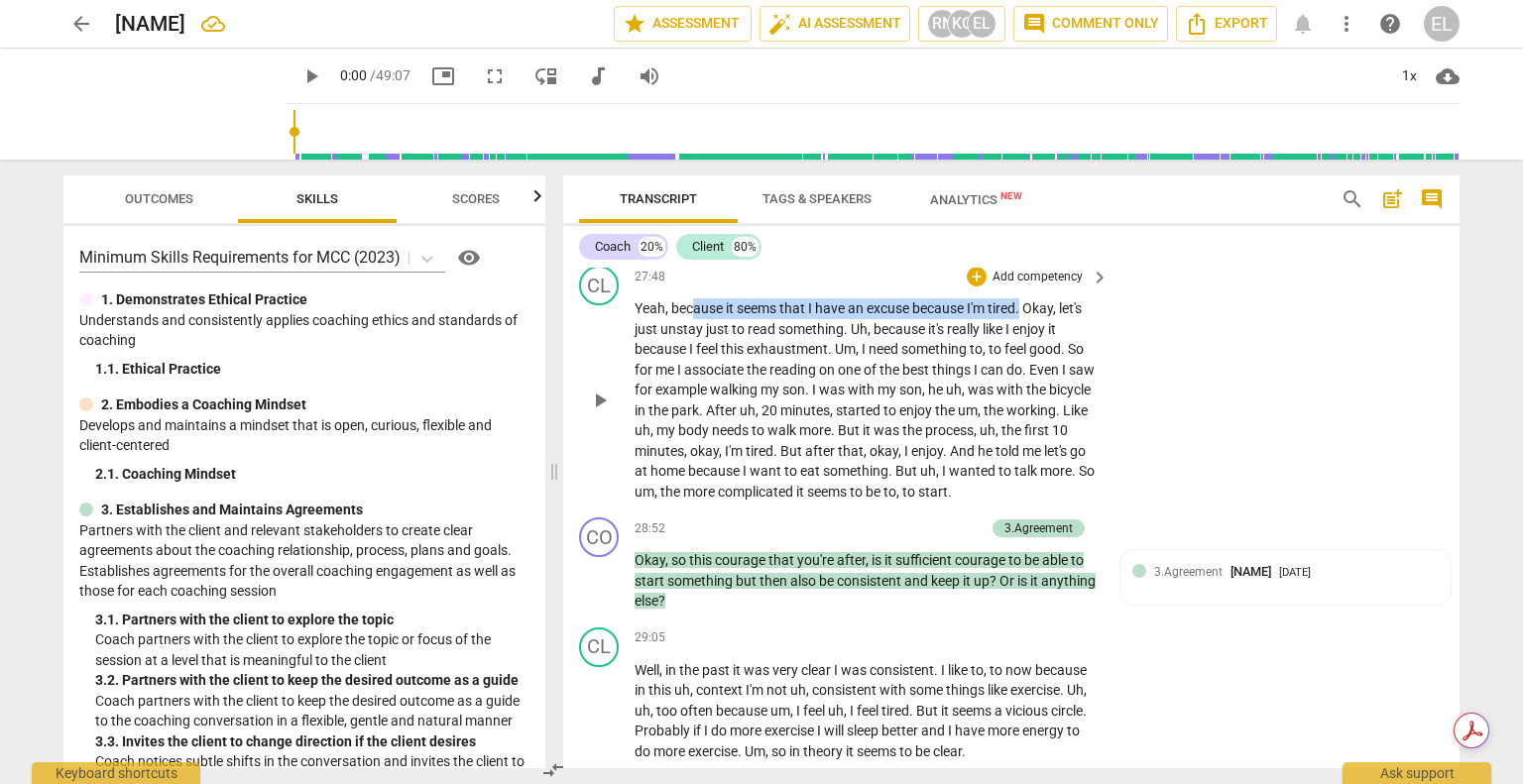 click on "Yeah ,   because   it   seems   that   I   have   an   excuse   because   I'm   tired .   Okay ,   let's   just   unstay   just   to   read   something .   Uh ,   because   it's   really   like   I   enjoy   it   because   I   feel   this   exhaustment .   Um ,   I   need   something   to ,   to   feel   good .   So   for   me   I   associate   the   reading   on   one   of   the   best   things   I   can   do .   Even   I   saw   for   example   walking   my   son .   I   was   with   my   son ,   he   uh ,   was   with   the   bicycle   in   the   park .   After   uh ,   20   minutes ,   started   to   enjoy   the   um ,   the   working .   Like   uh ,   my   body   needs   to   walk   more .   But   it   was   the   process ,   uh ,   the   first   10   minutes ,   okay ,   I'm   tired .   But   after   that ,   okay ,   I   enjoy .   And   he   told   me   let's   go   at   home   because   I   want   to   eat   something .   But   uh ,   I   wanted   to   talk   more .   So   um ,   the   more     it" at bounding box center (867, 399) 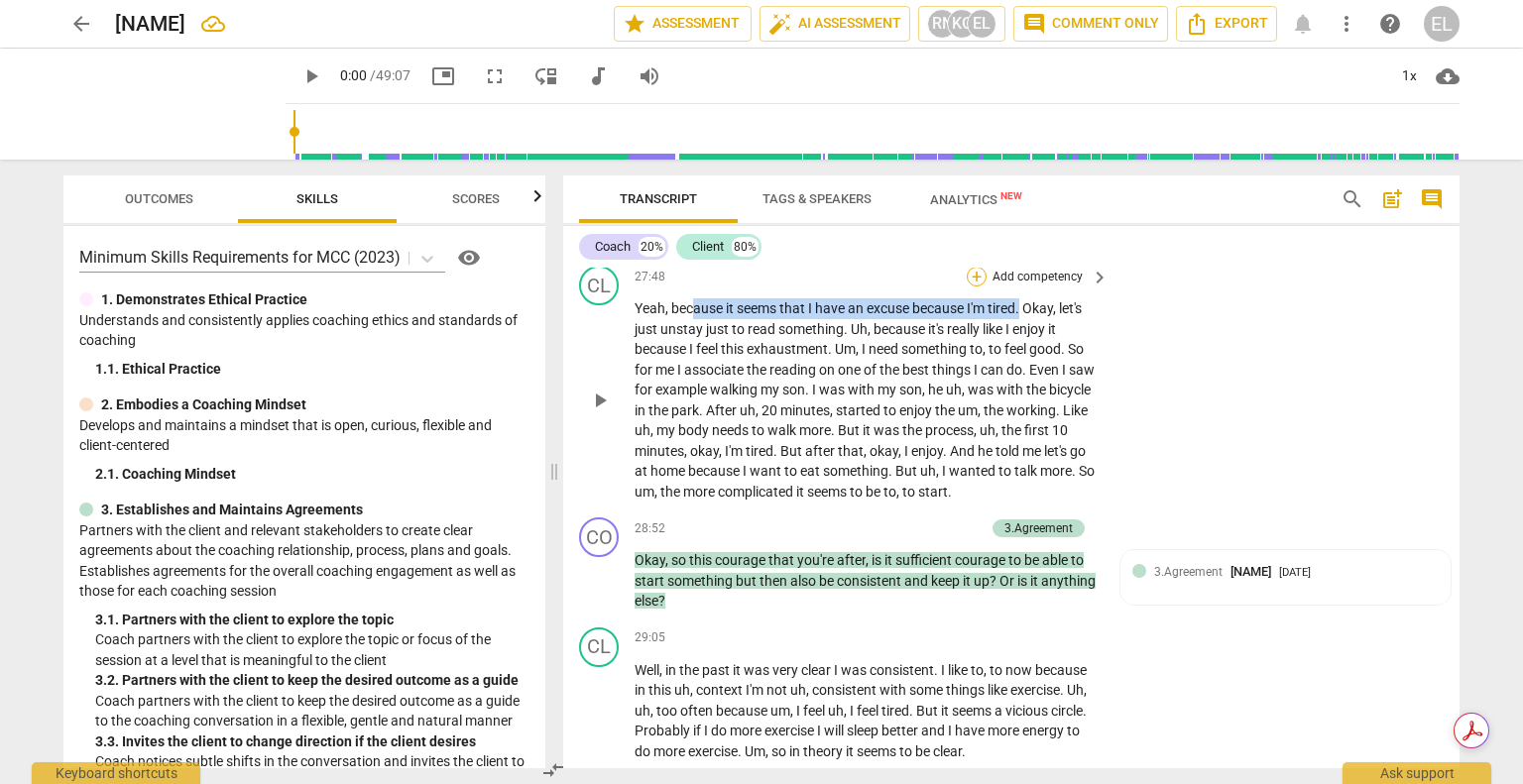 click on "+" at bounding box center (977, 277) 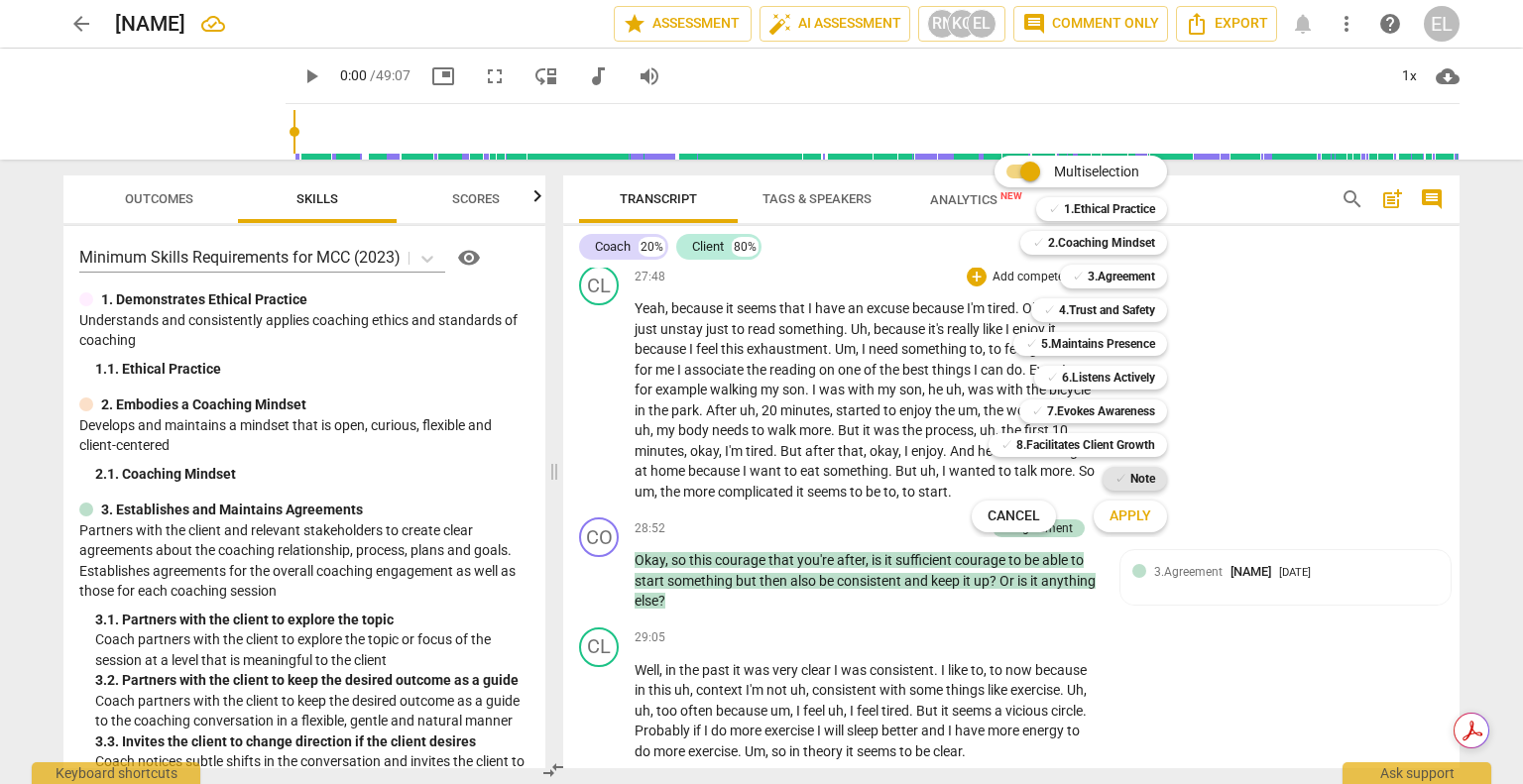 click on "Note" at bounding box center [1142, 479] 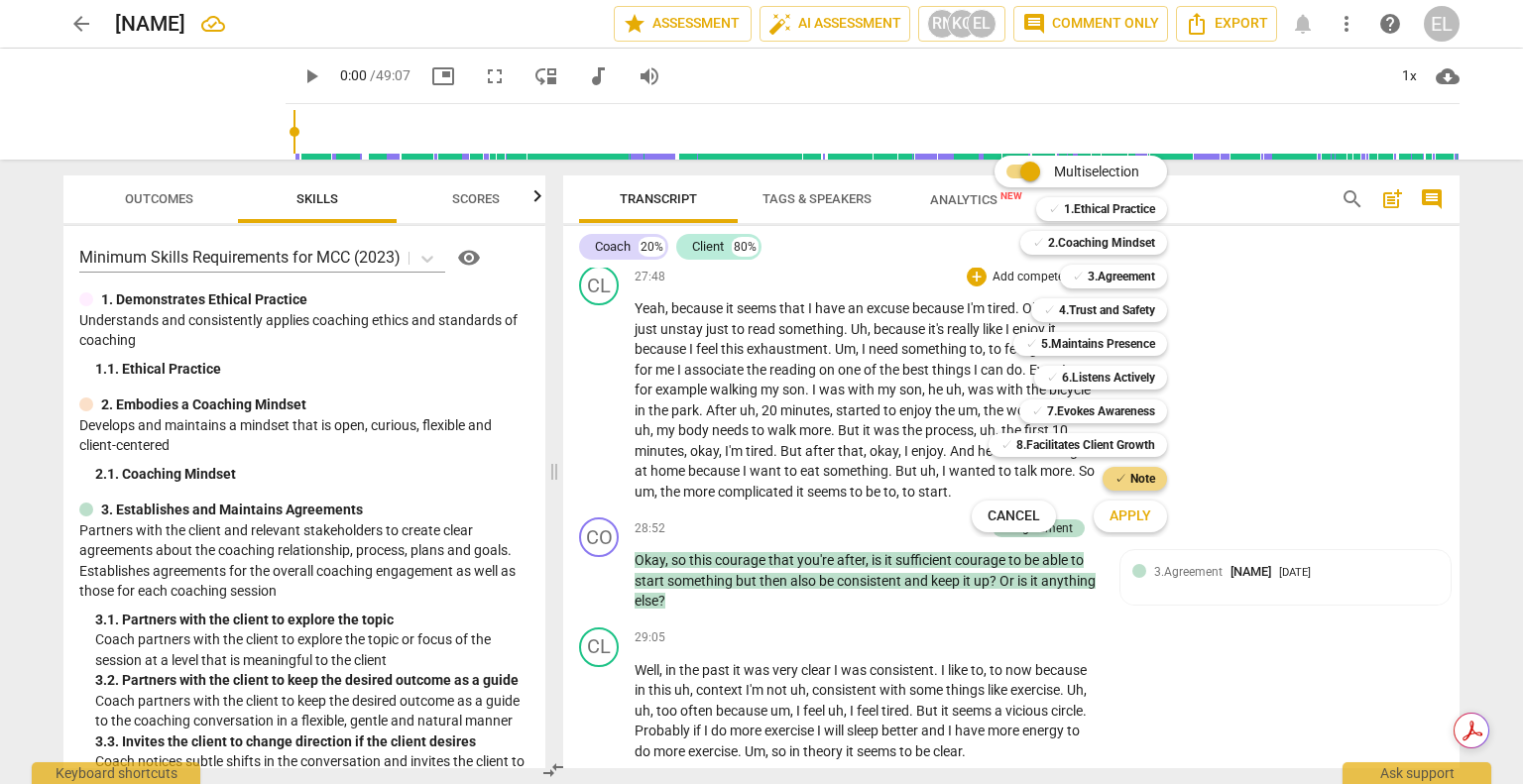 click on "Apply" at bounding box center [1130, 516] 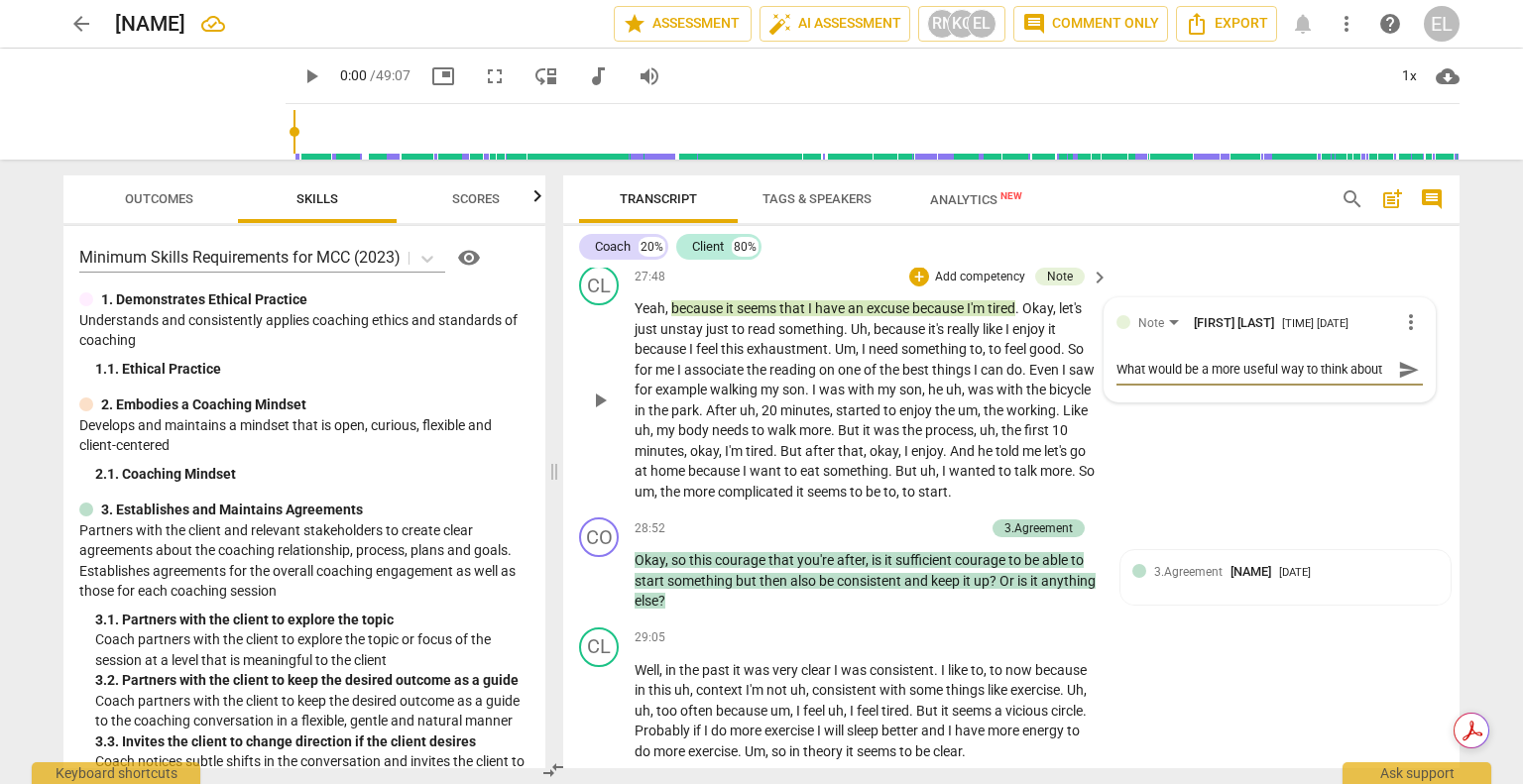 scroll, scrollTop: 17, scrollLeft: 0, axis: vertical 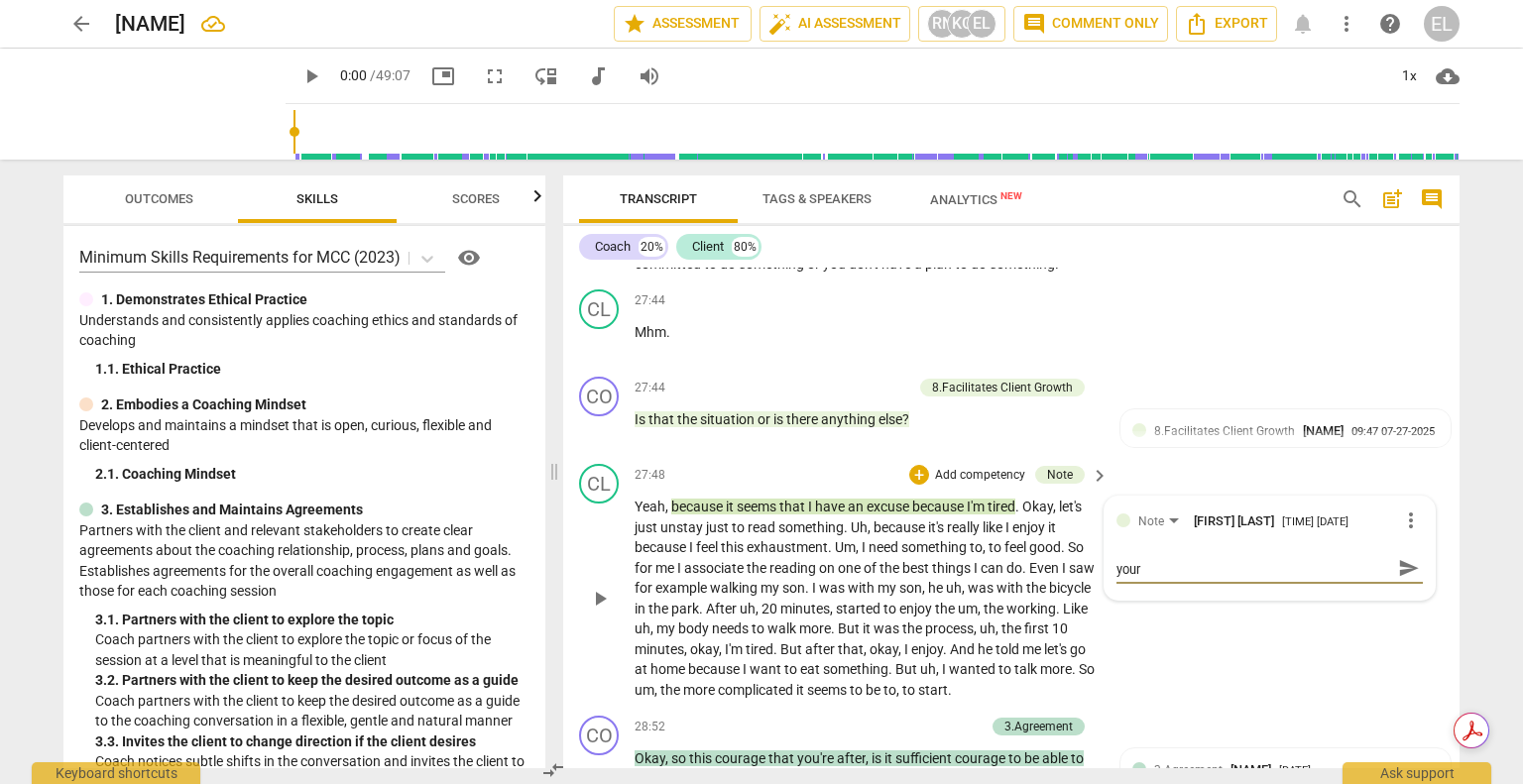click on "What would be a more useful way to think about your" at bounding box center [1253, 567] 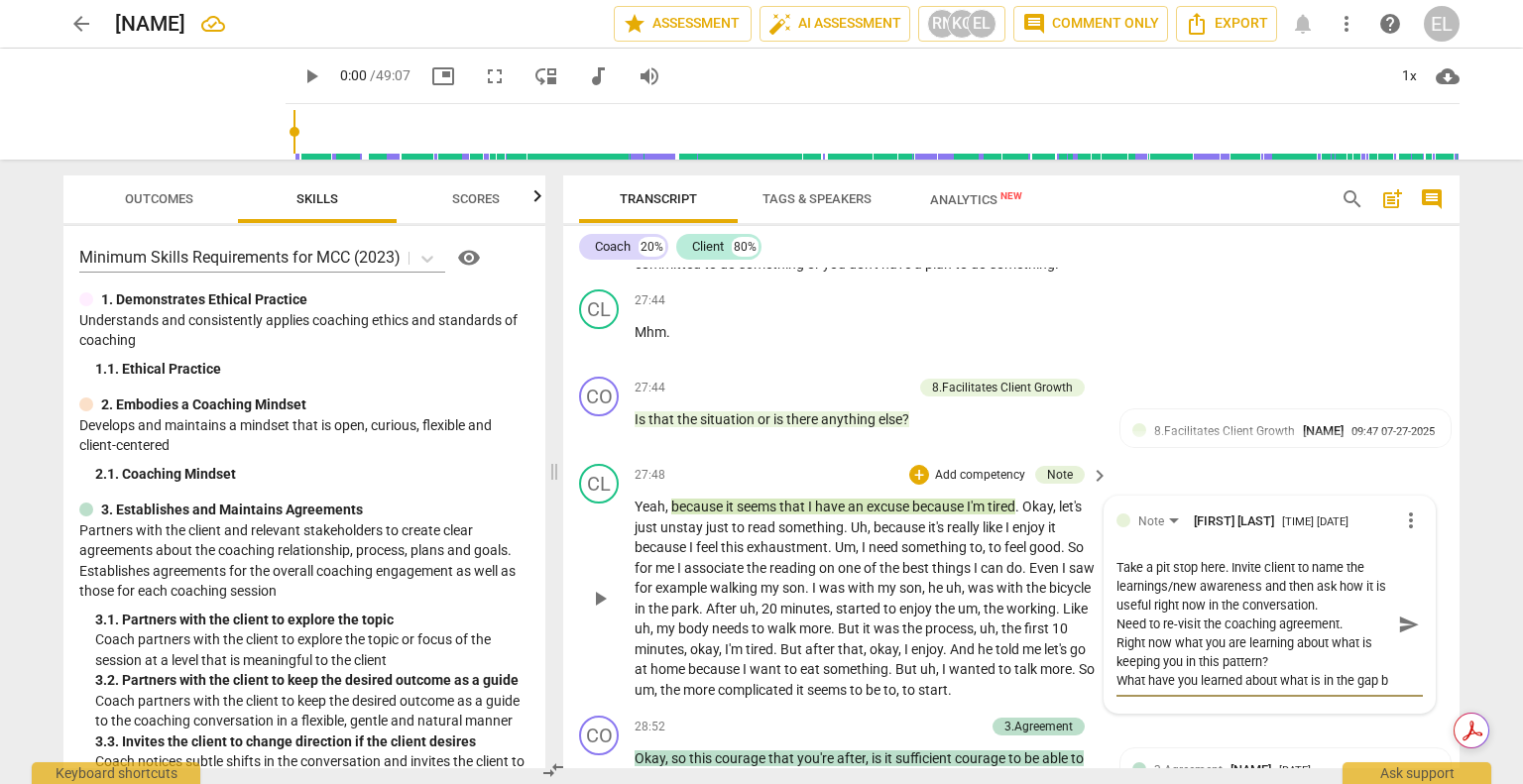 scroll, scrollTop: 16, scrollLeft: 0, axis: vertical 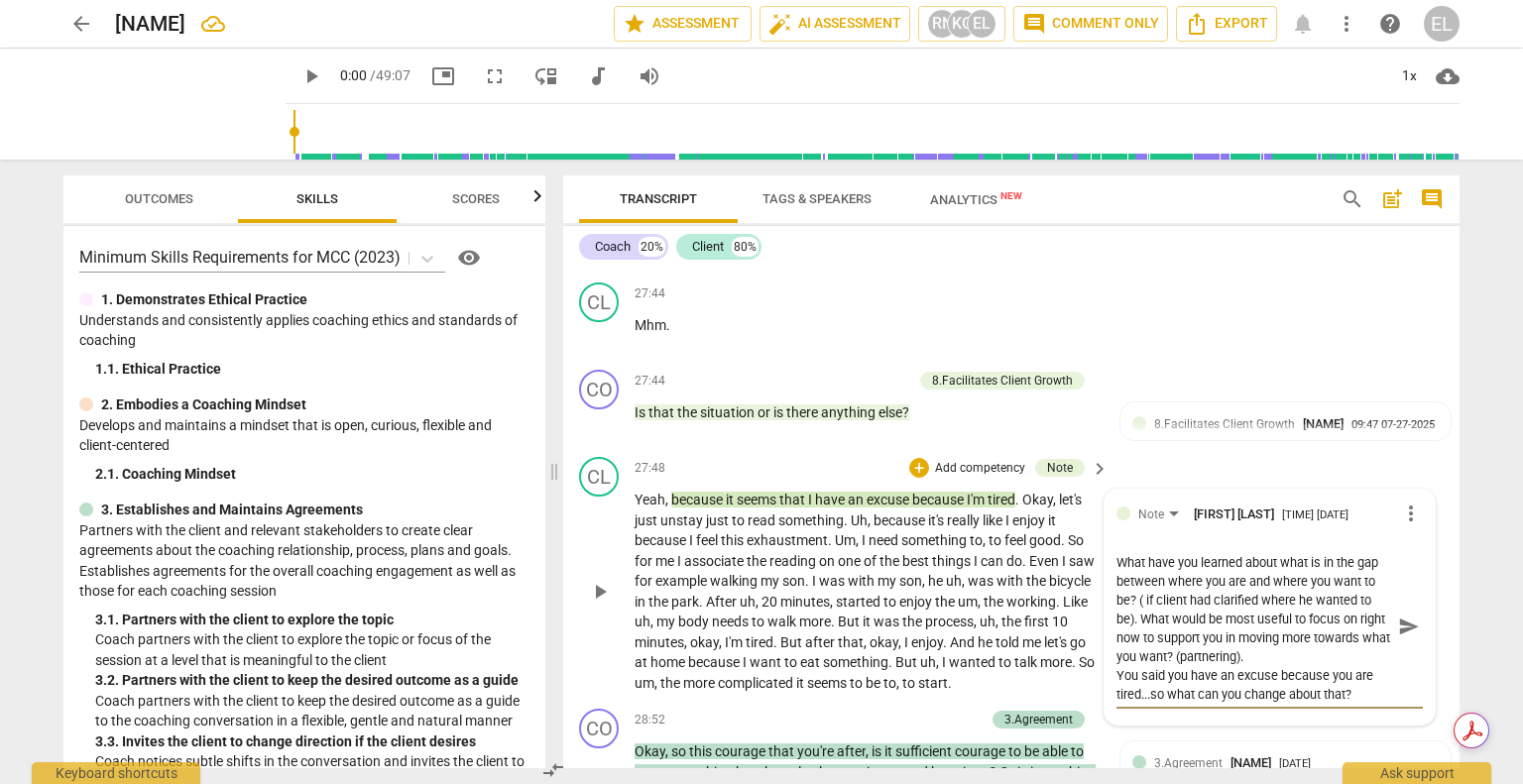 click on "send" at bounding box center (1409, 626) 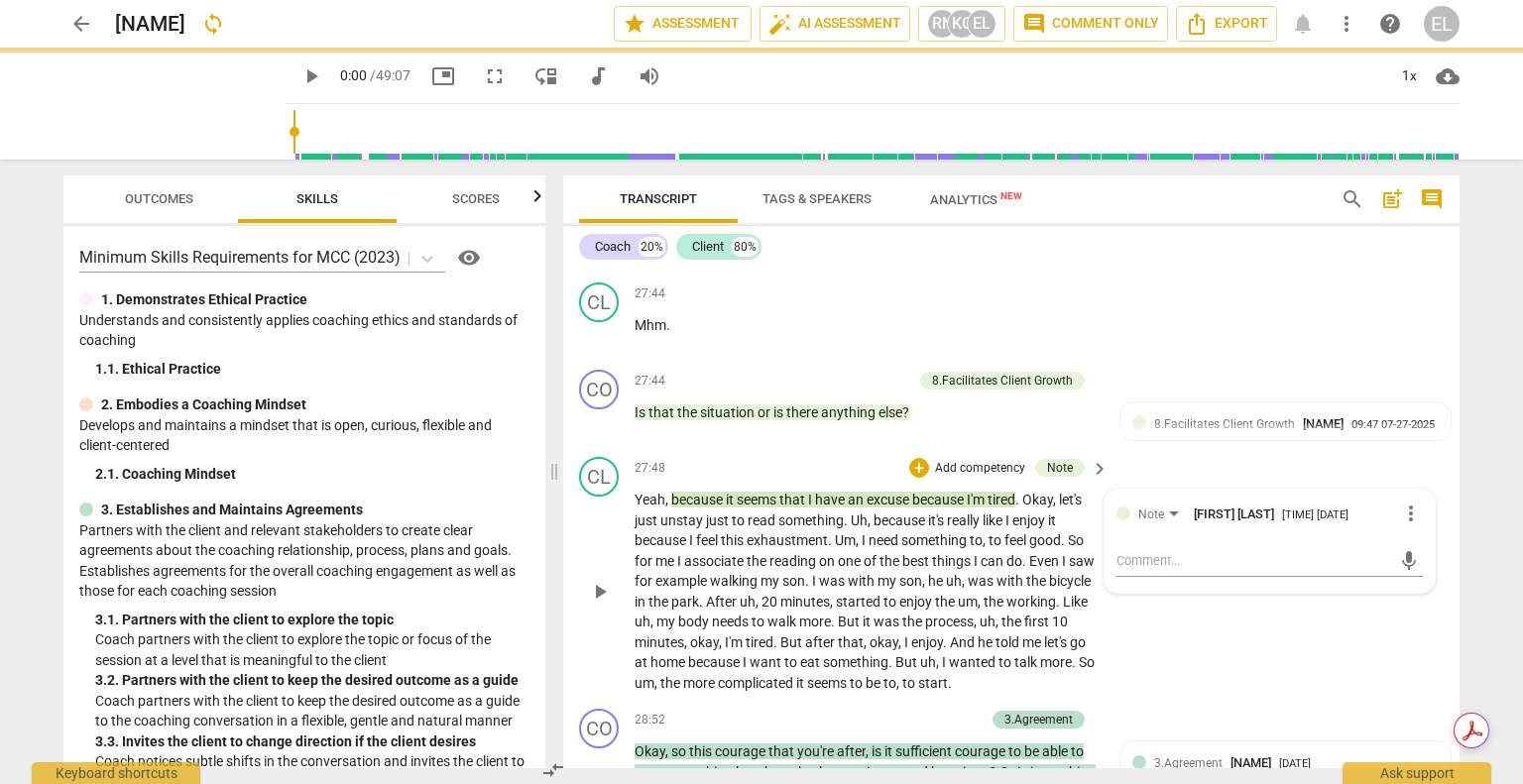 scroll, scrollTop: 0, scrollLeft: 0, axis: both 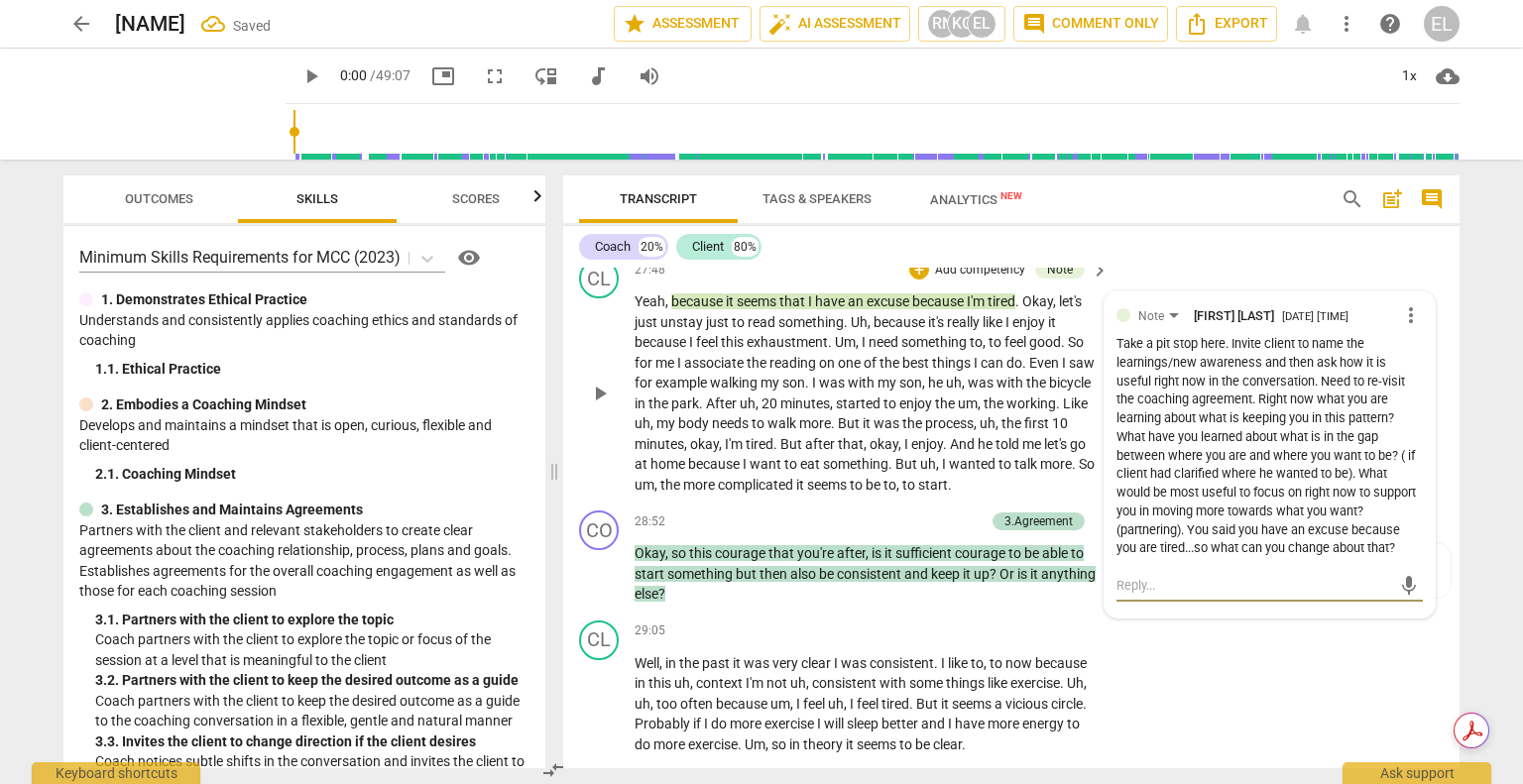 click at bounding box center [1253, 585] 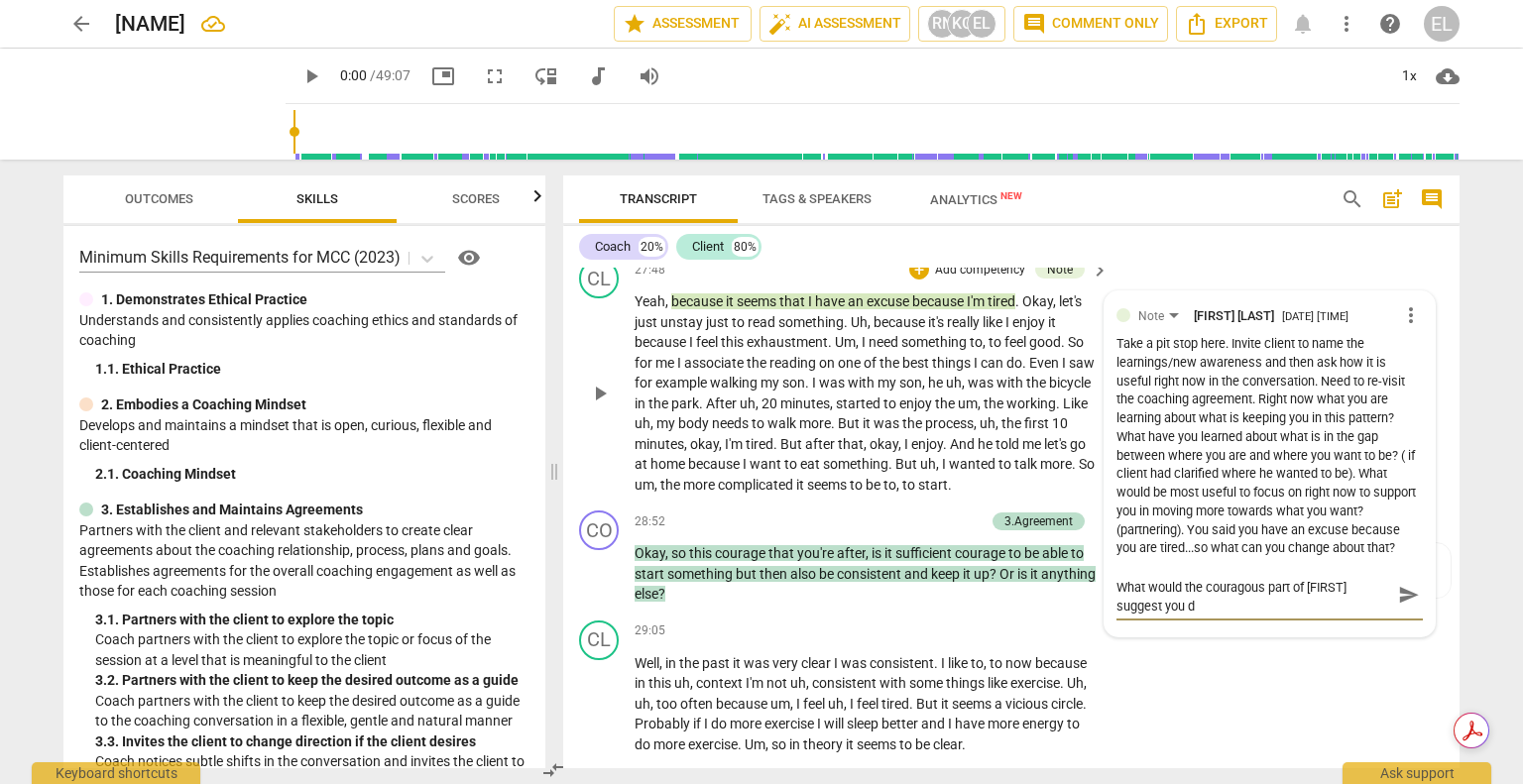 scroll, scrollTop: 0, scrollLeft: 0, axis: both 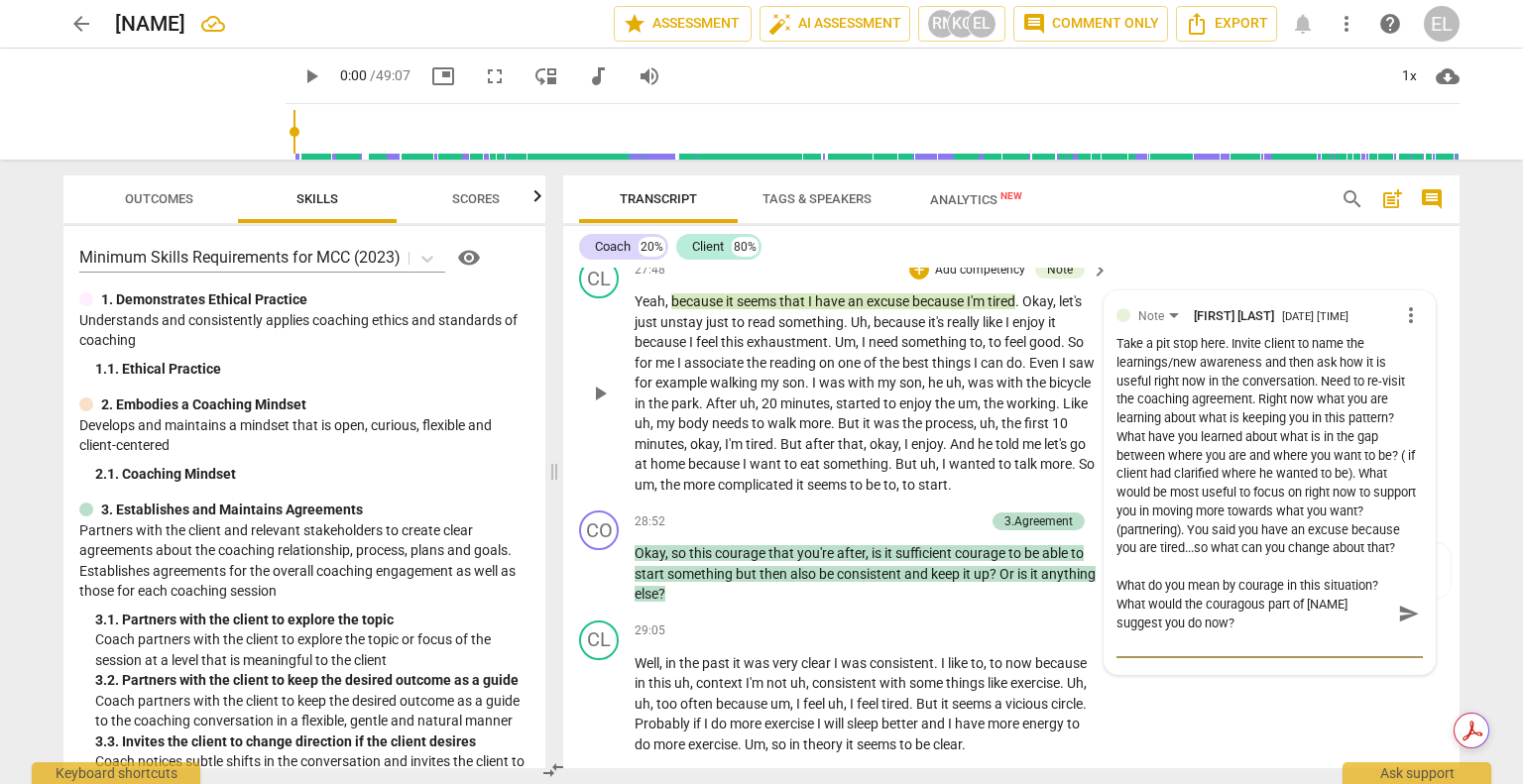 click on "What do you mean by courage in this situation?
What would the couragous part of Aurel suggest you do now?" at bounding box center (1253, 614) 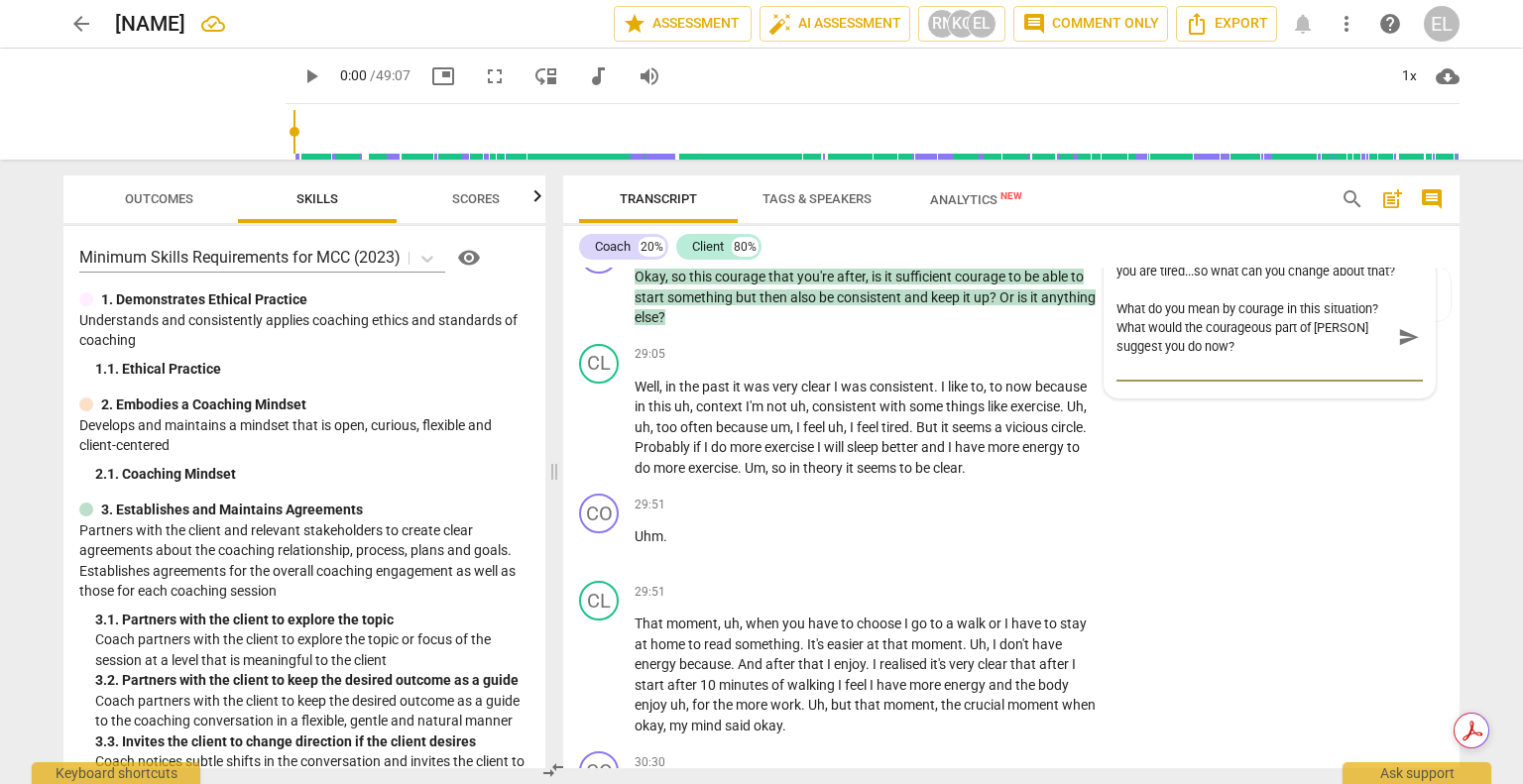 scroll, scrollTop: 8531, scrollLeft: 0, axis: vertical 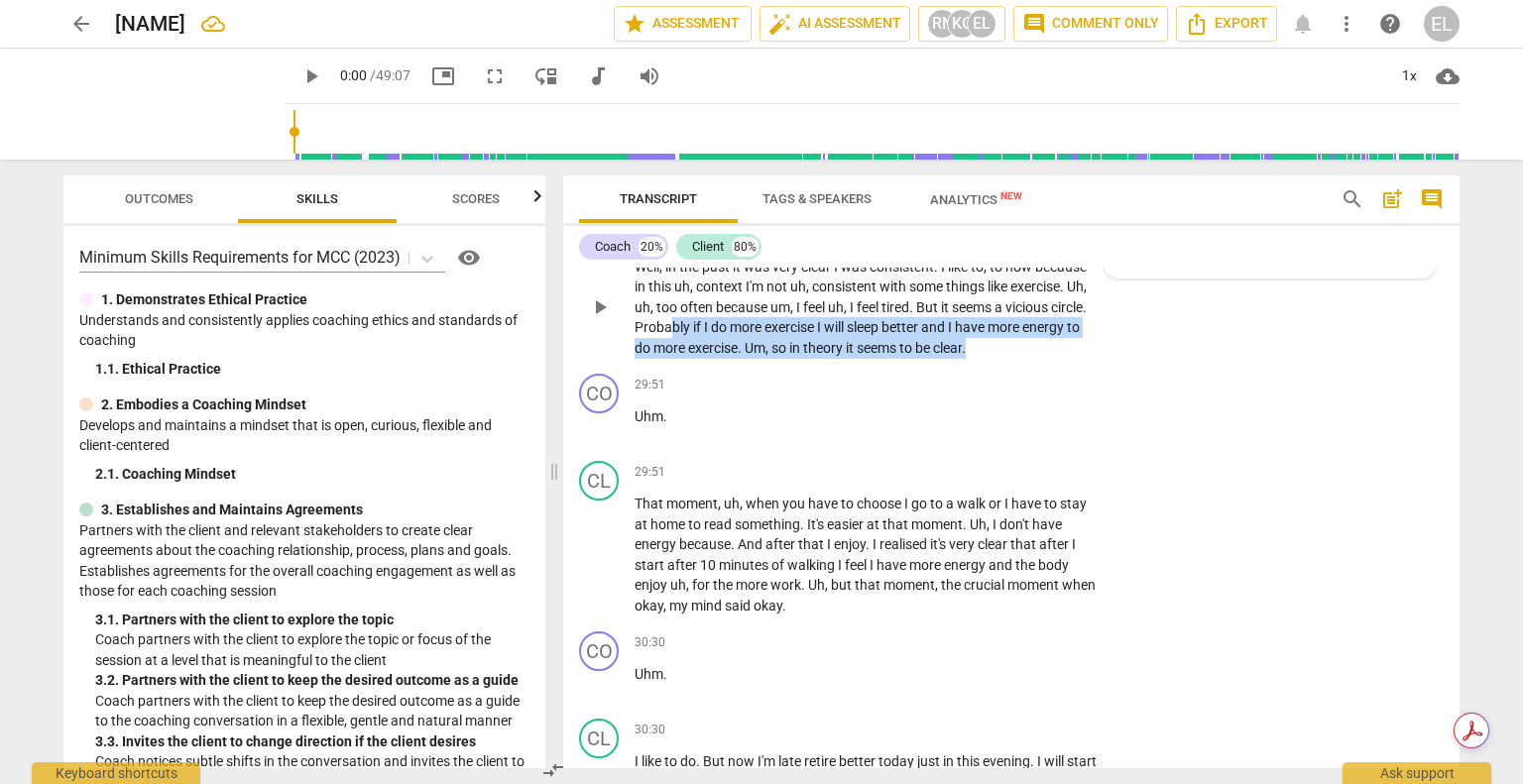 drag, startPoint x: 713, startPoint y: 392, endPoint x: 1031, endPoint y: 412, distance: 318.6283 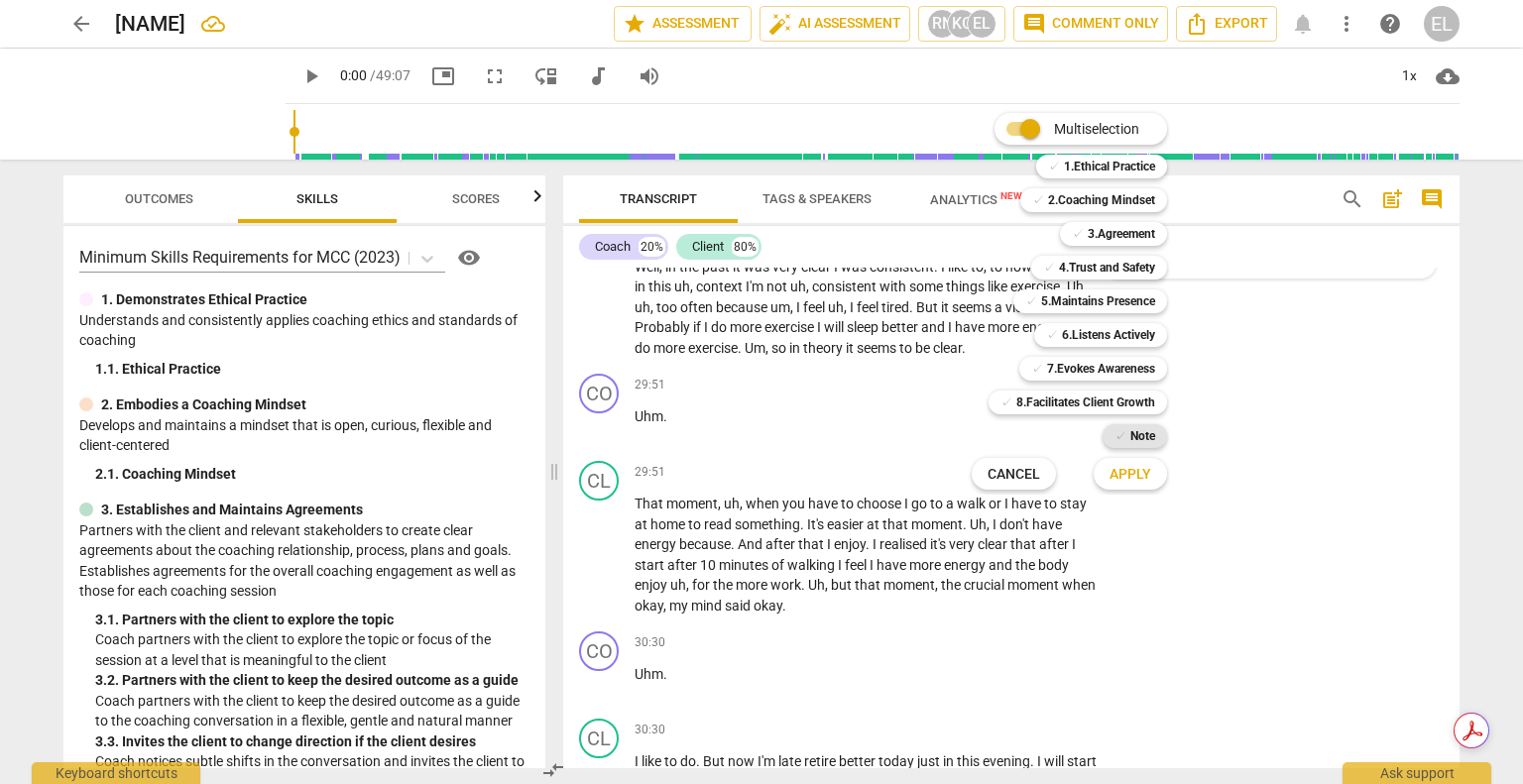 click on "Note" at bounding box center (1142, 436) 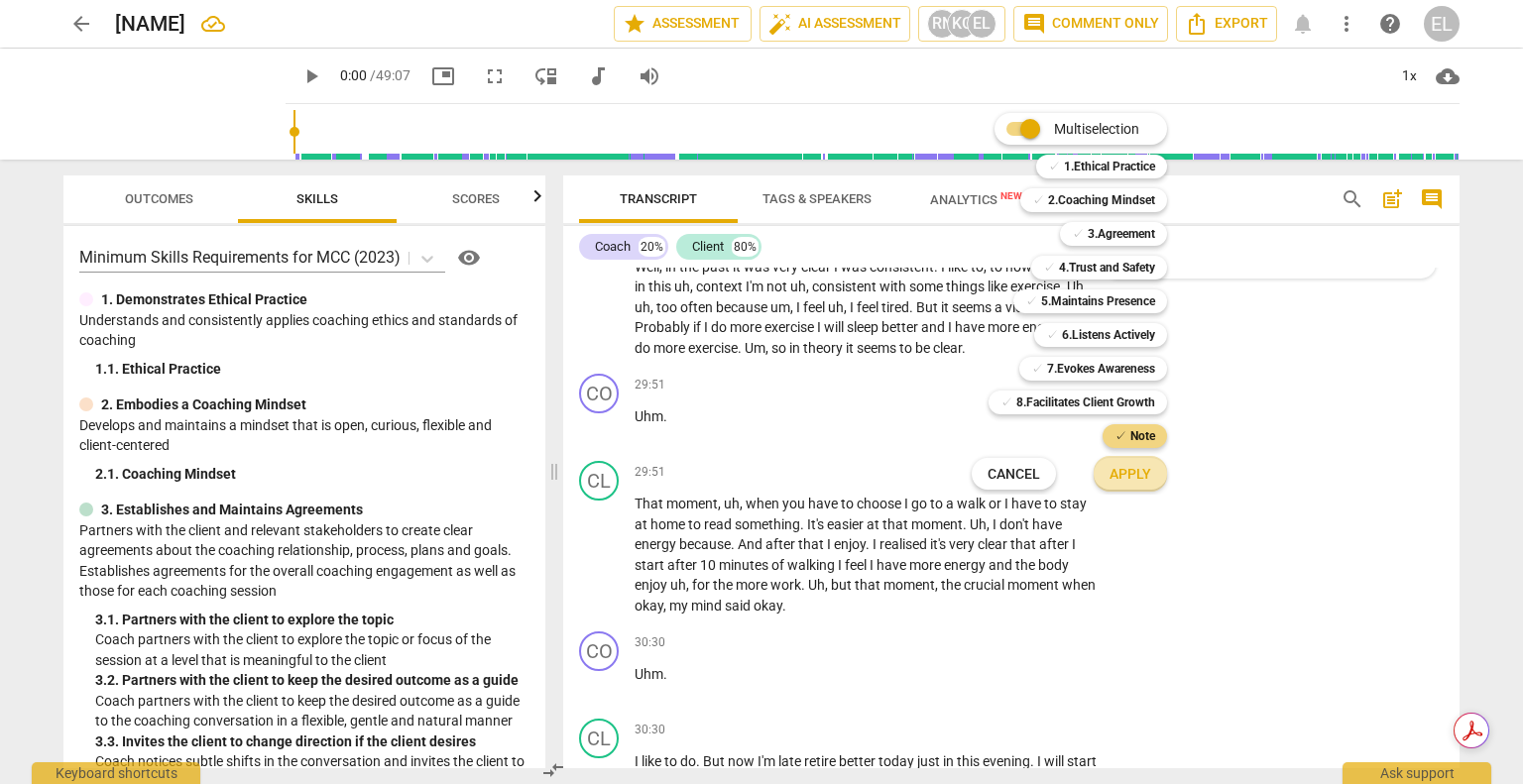 click on "Apply" at bounding box center [1130, 475] 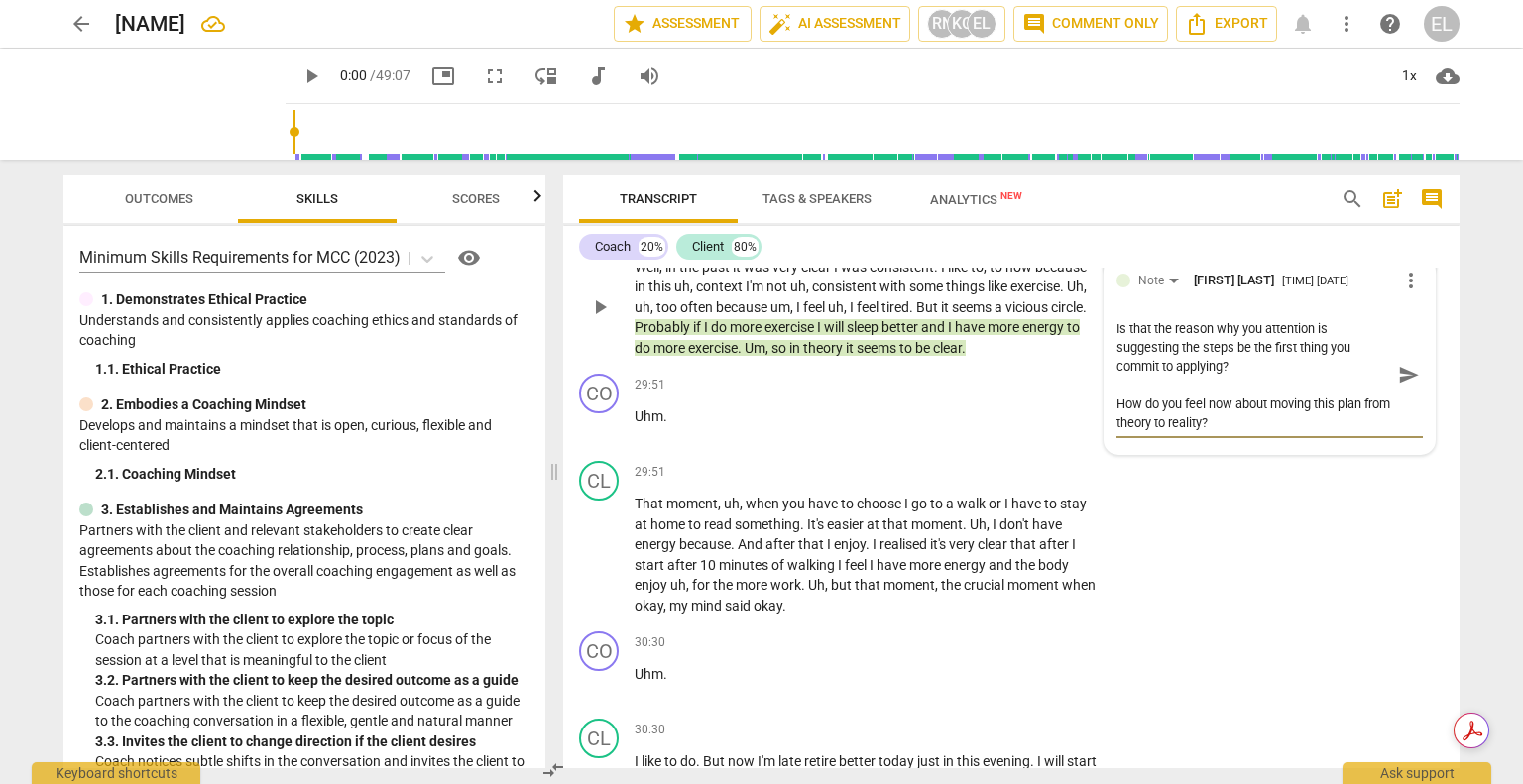 scroll, scrollTop: 19, scrollLeft: 0, axis: vertical 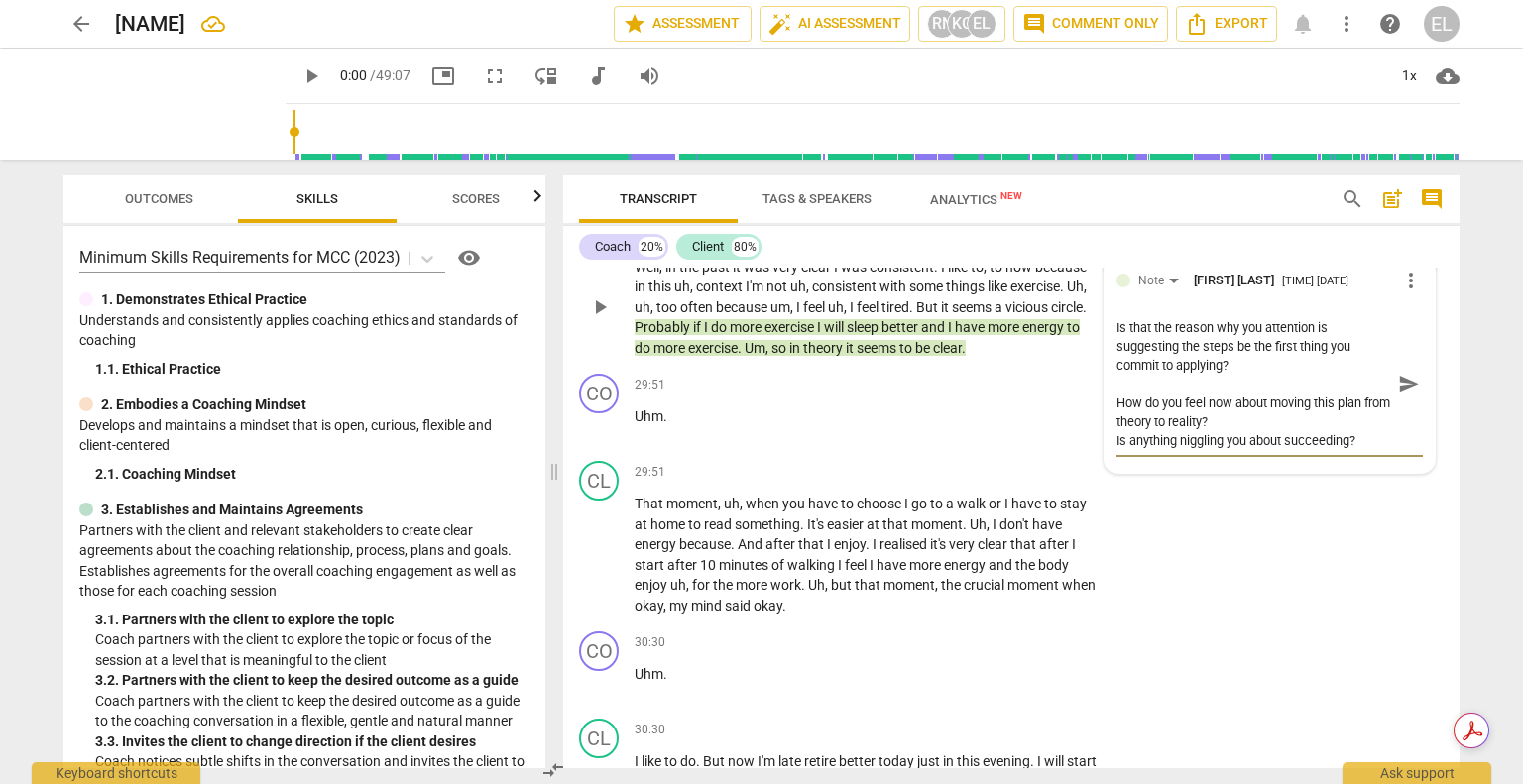 click on "send" at bounding box center [1409, 384] 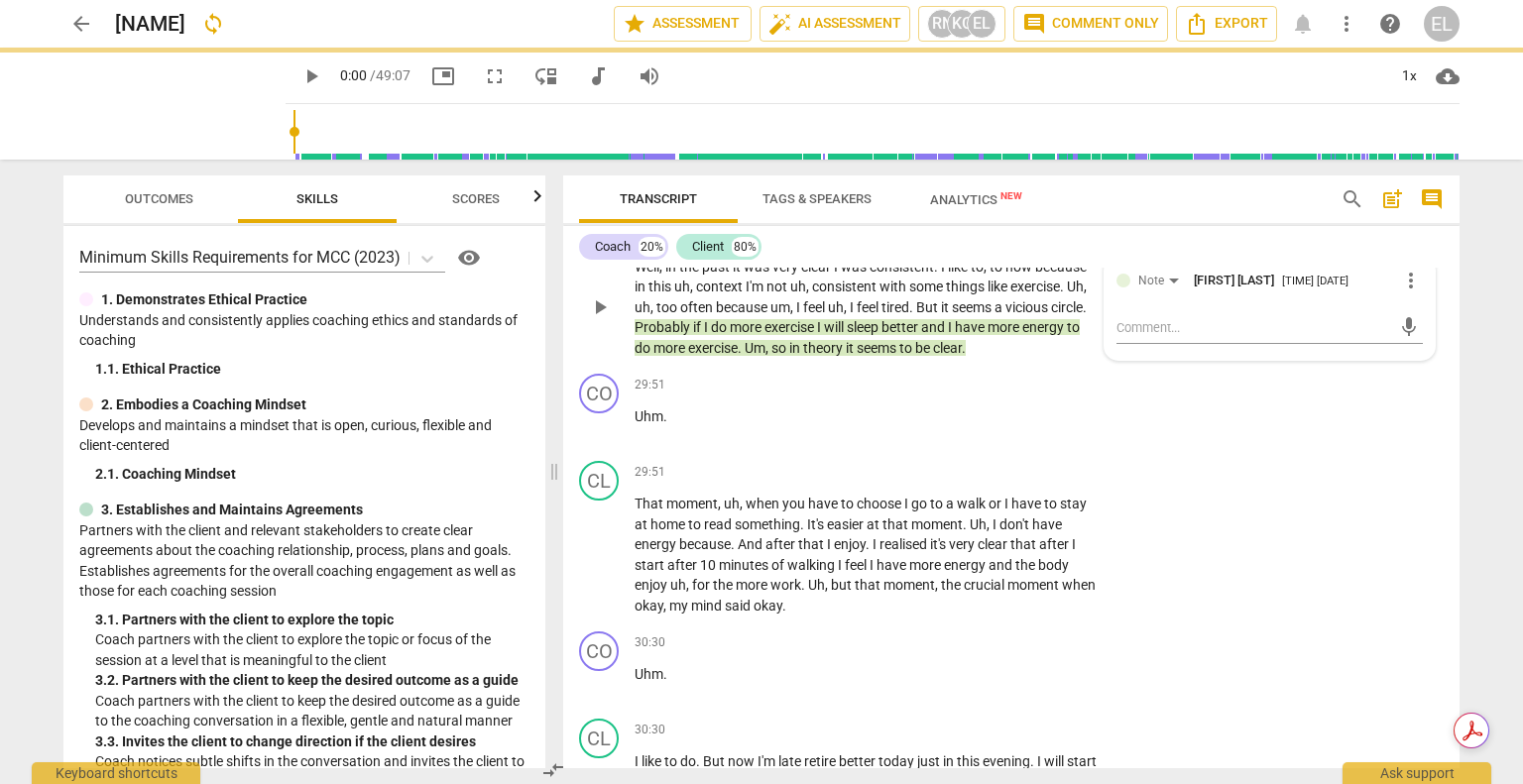 scroll, scrollTop: 8473, scrollLeft: 0, axis: vertical 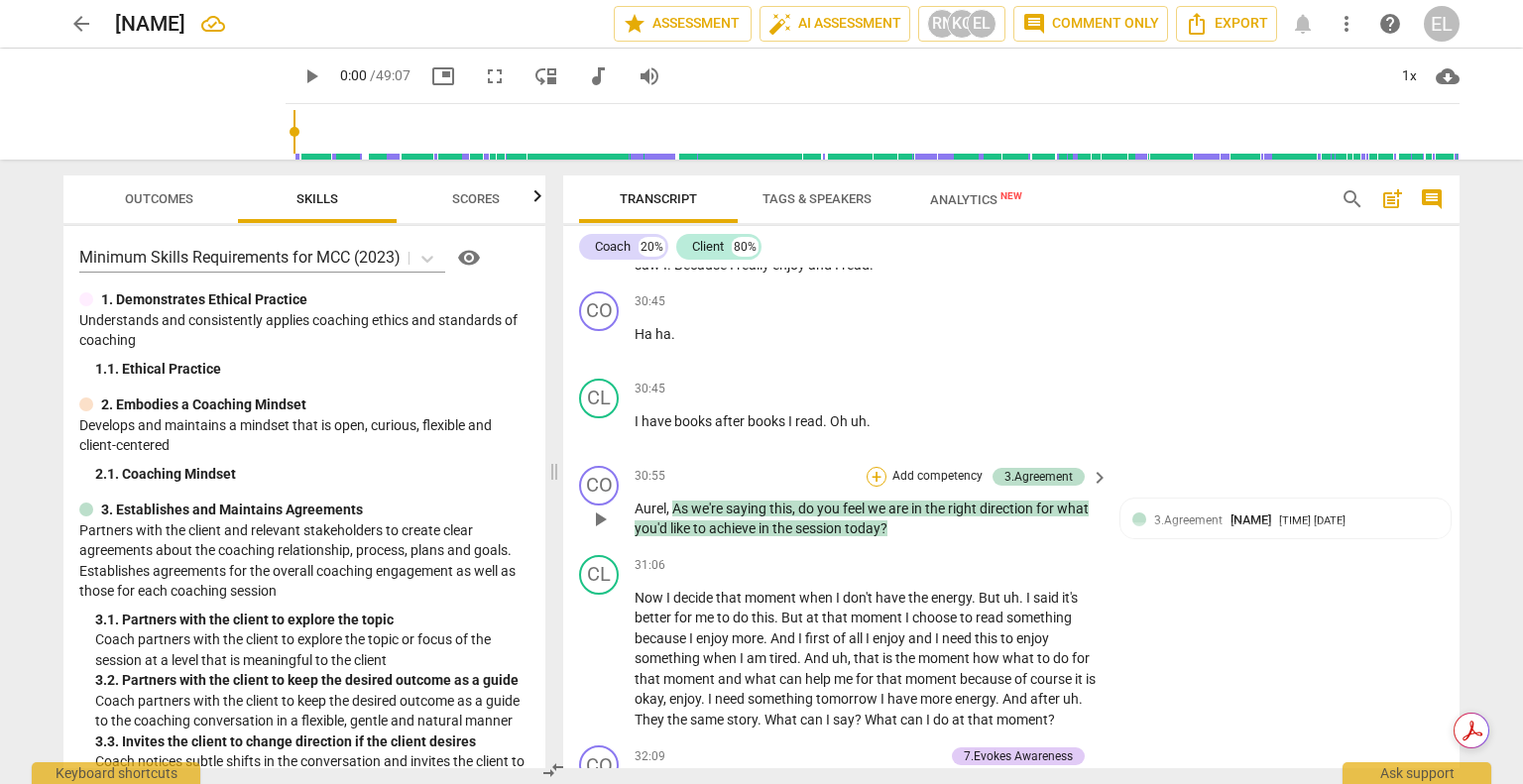 click on "+" at bounding box center (877, 477) 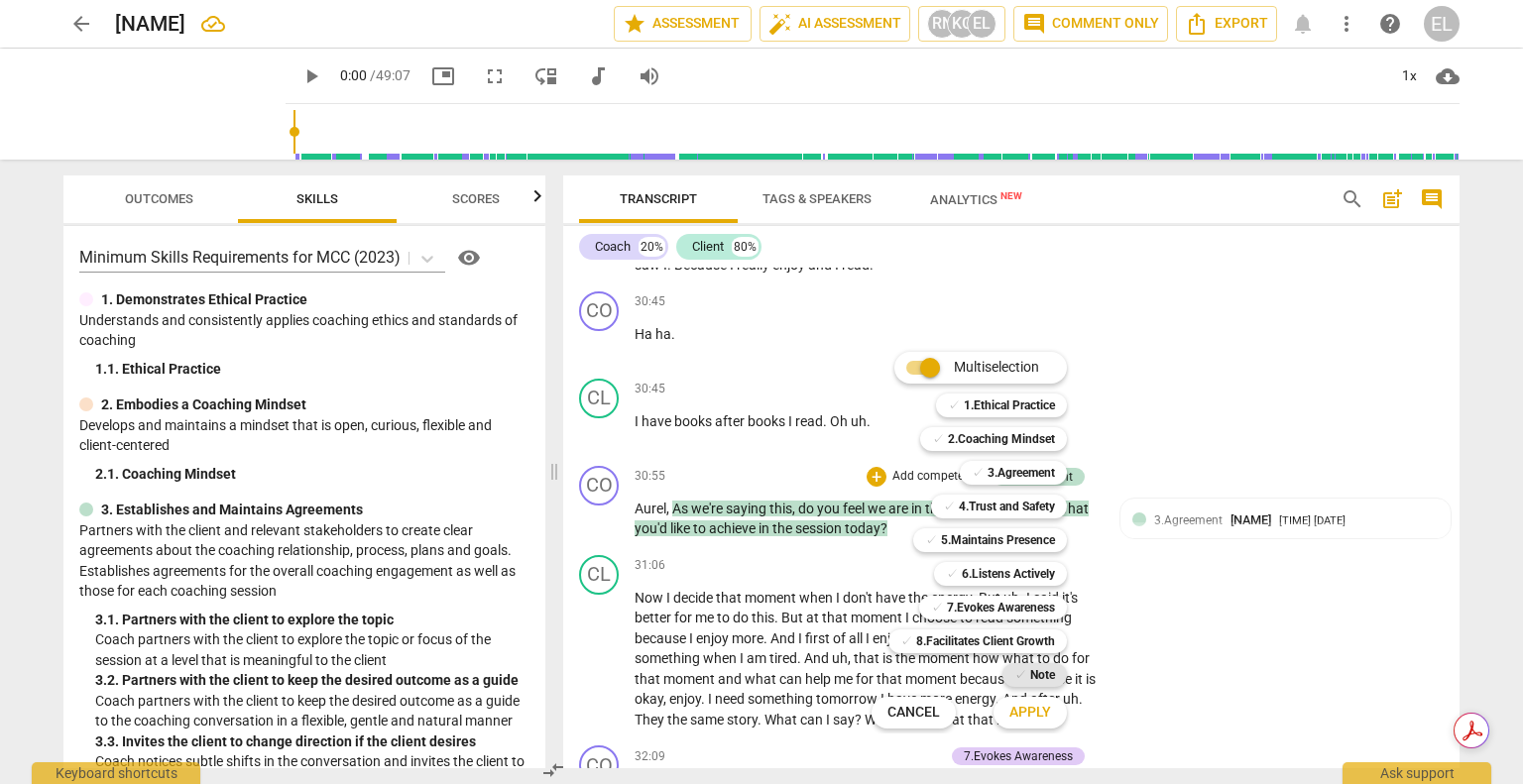 click on "Note" at bounding box center (1042, 675) 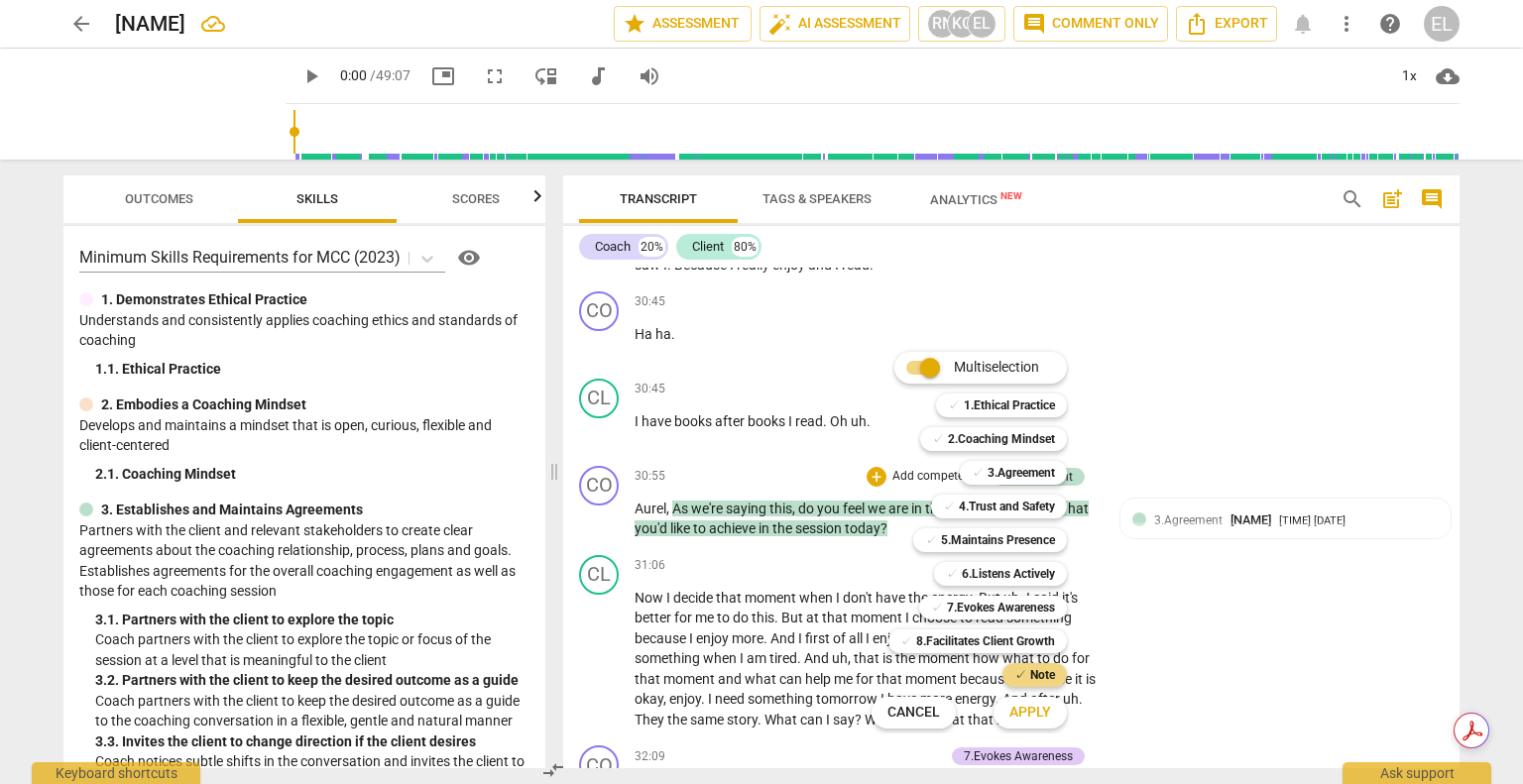 click on "Apply" at bounding box center (1030, 713) 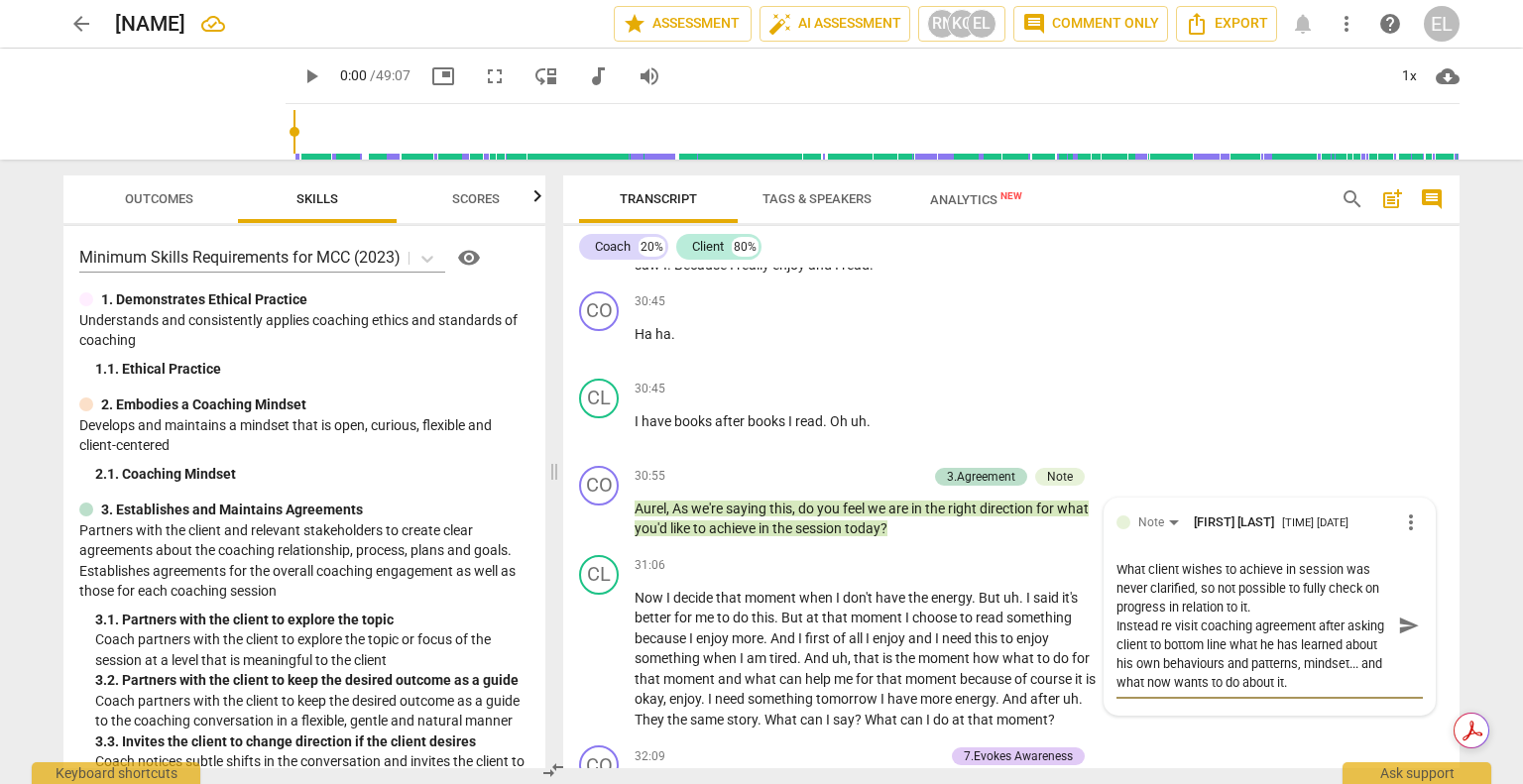 scroll, scrollTop: 16, scrollLeft: 0, axis: vertical 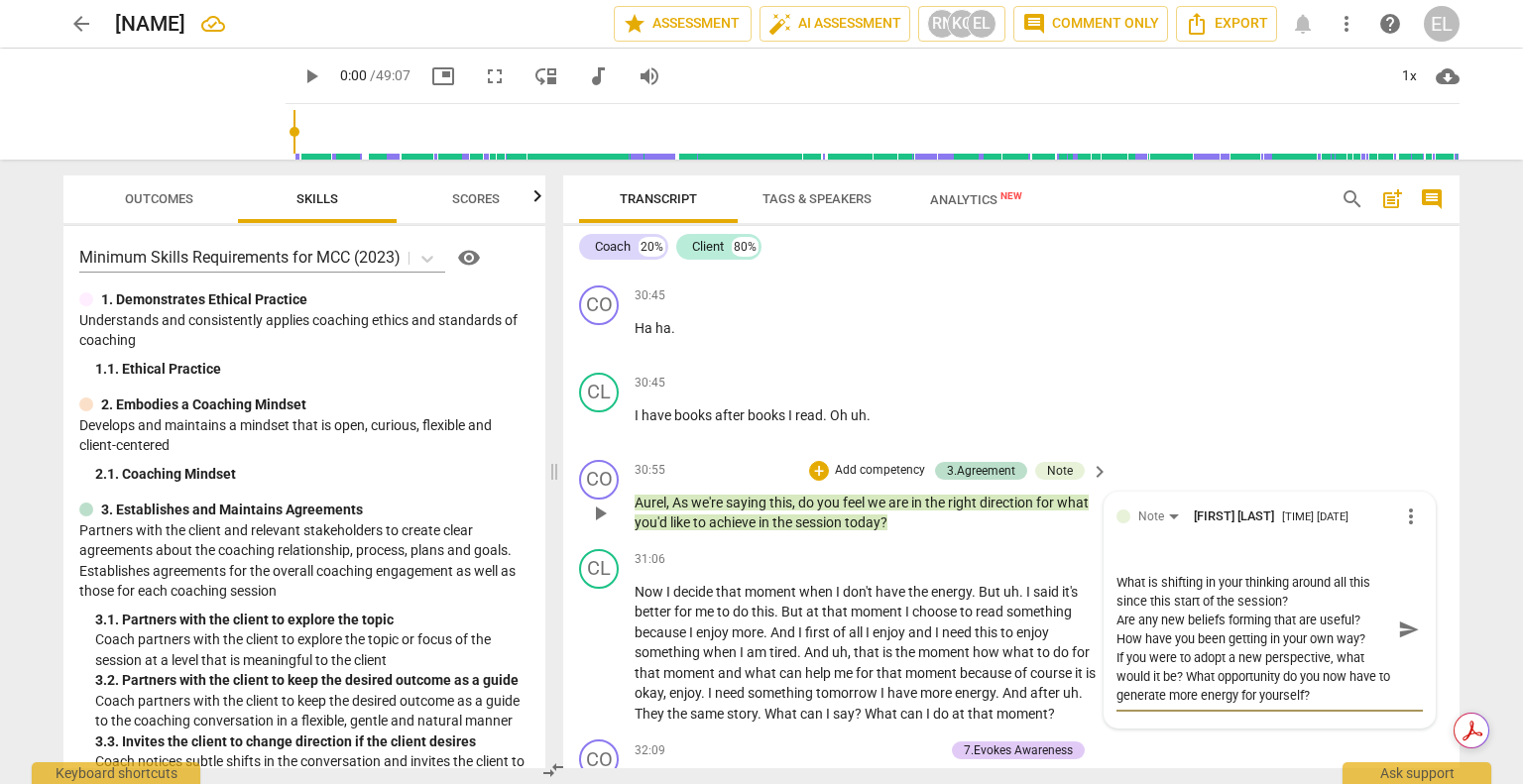 click on "send" at bounding box center [1409, 629] 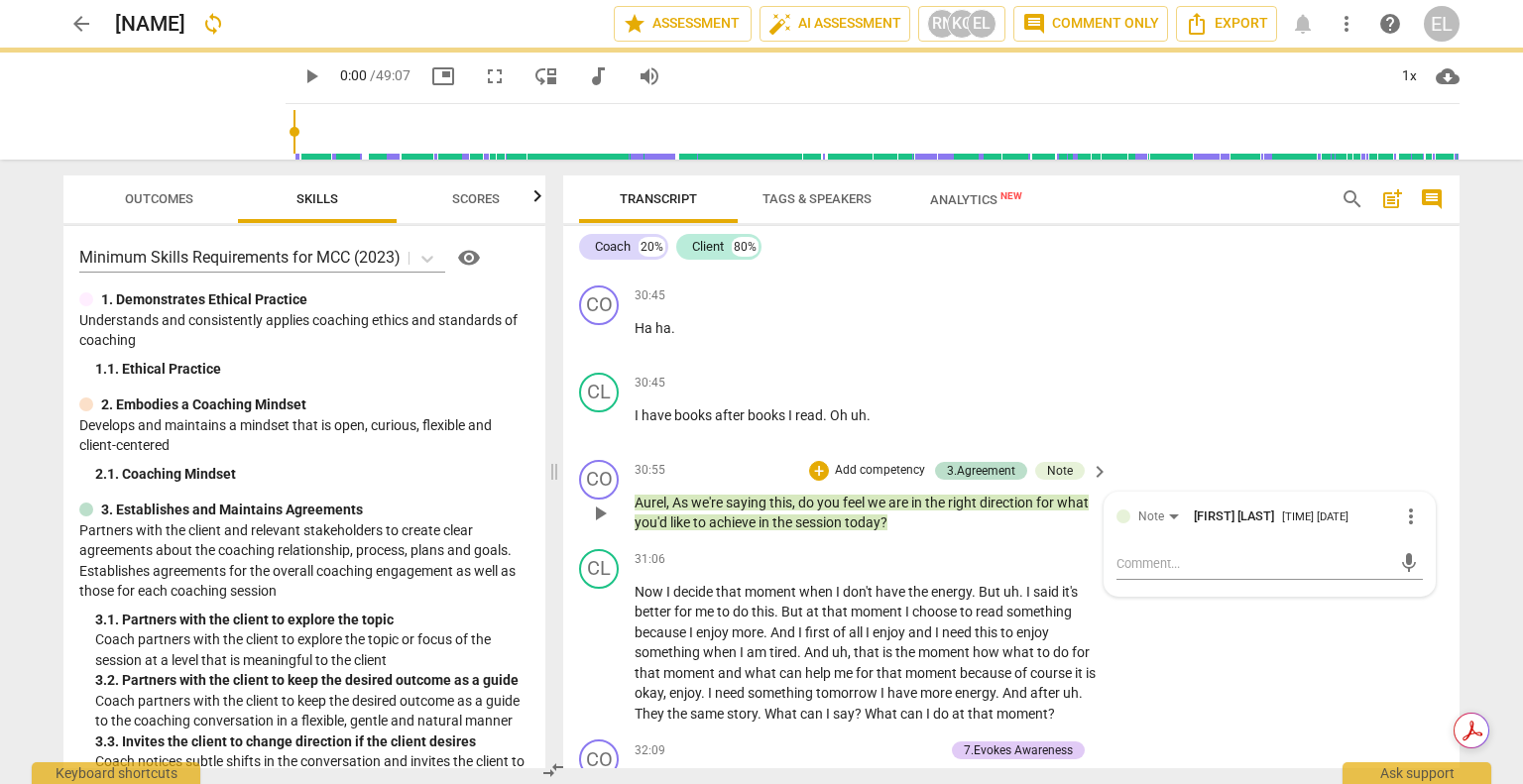 scroll, scrollTop: 0, scrollLeft: 0, axis: both 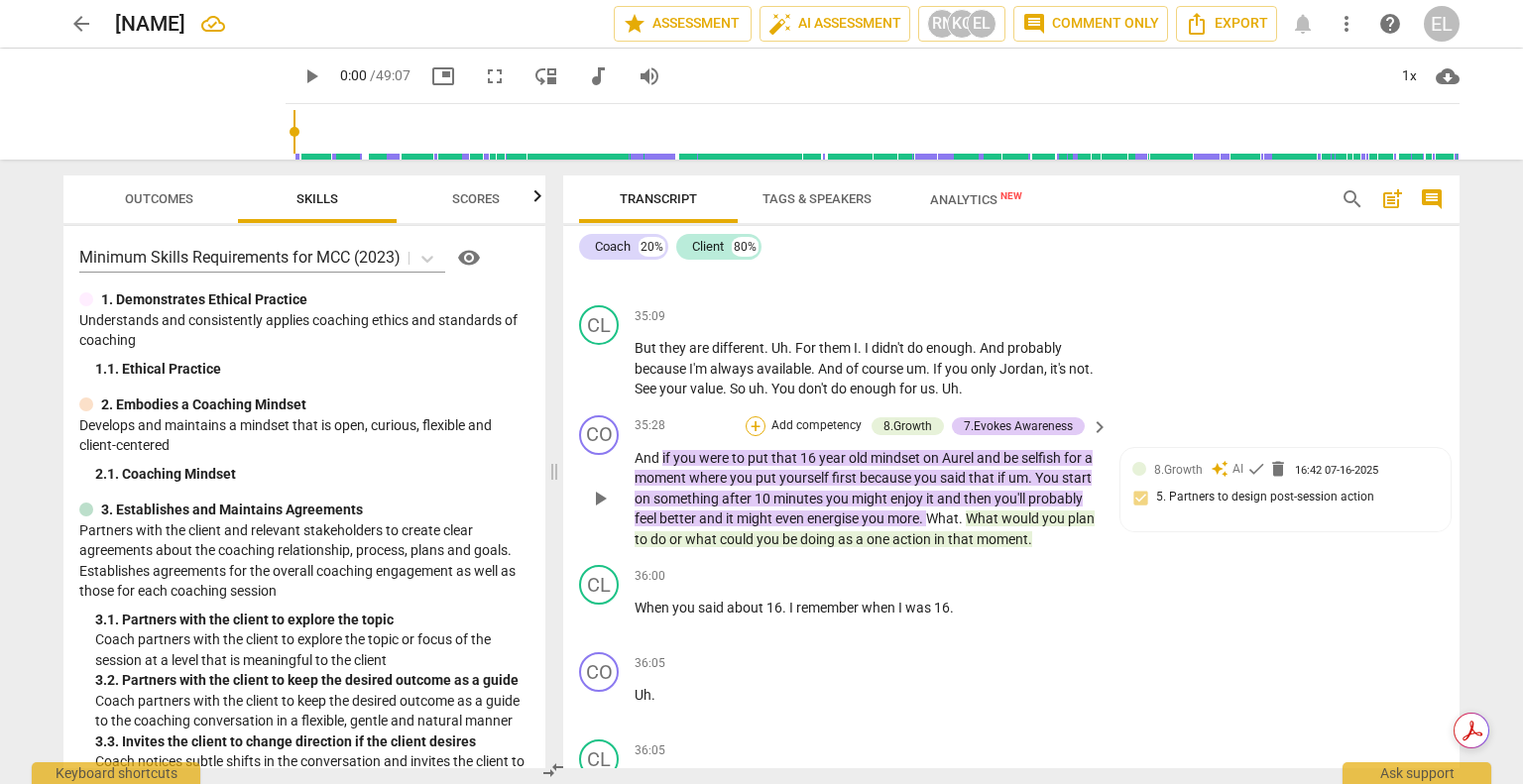 click on "+" at bounding box center (756, 426) 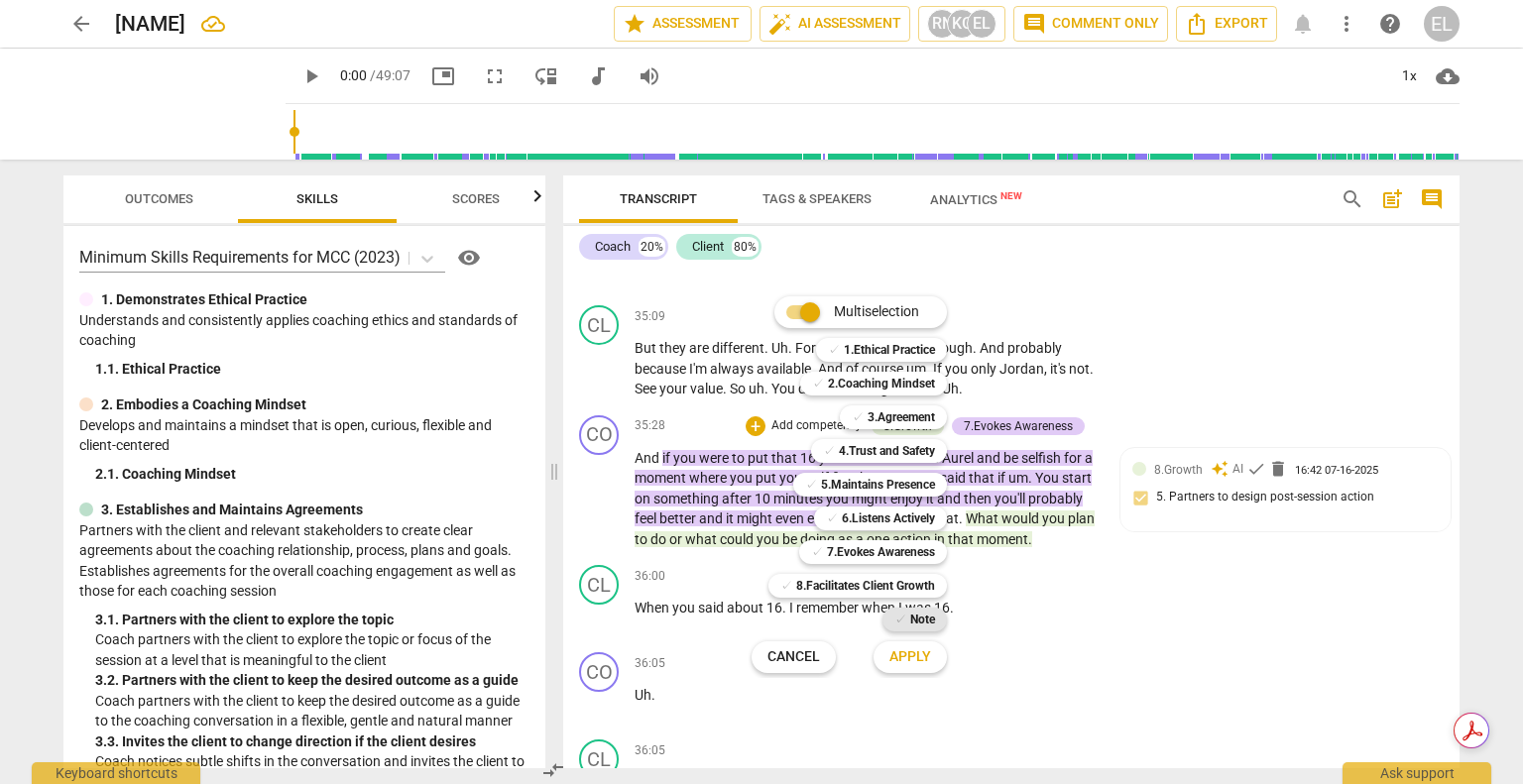 click on "Note" at bounding box center [922, 619] 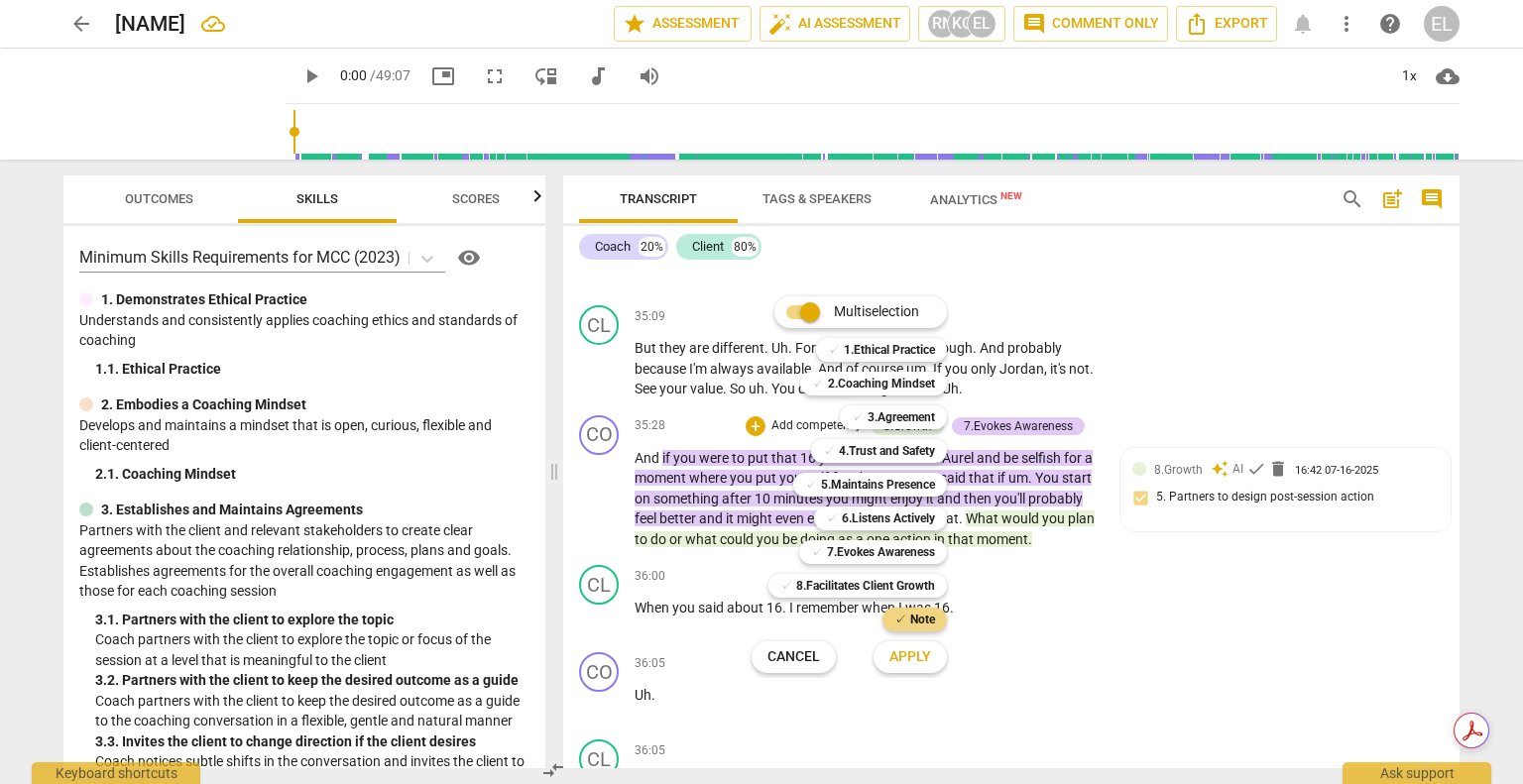 click on "Apply" at bounding box center (910, 657) 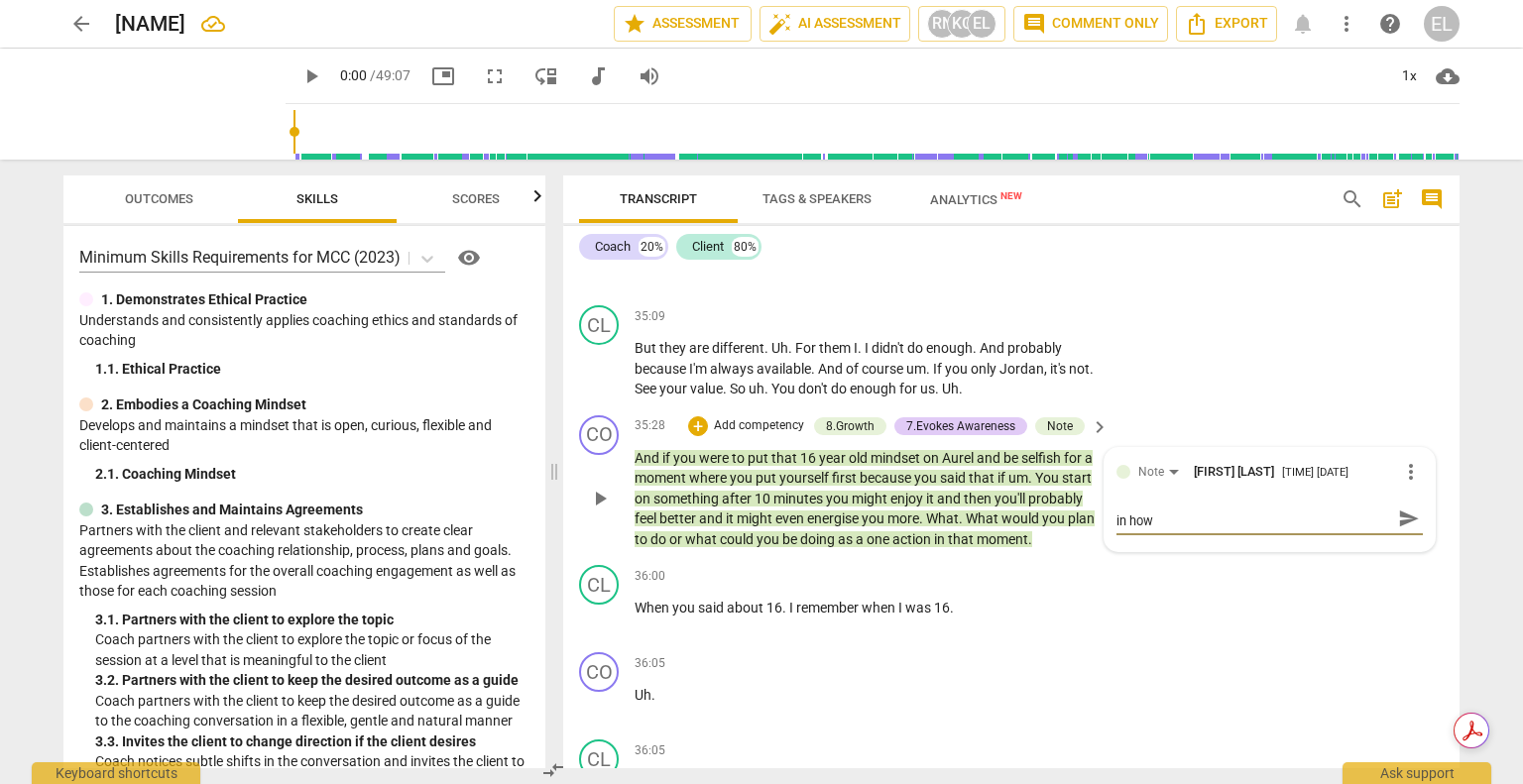 scroll, scrollTop: 0, scrollLeft: 0, axis: both 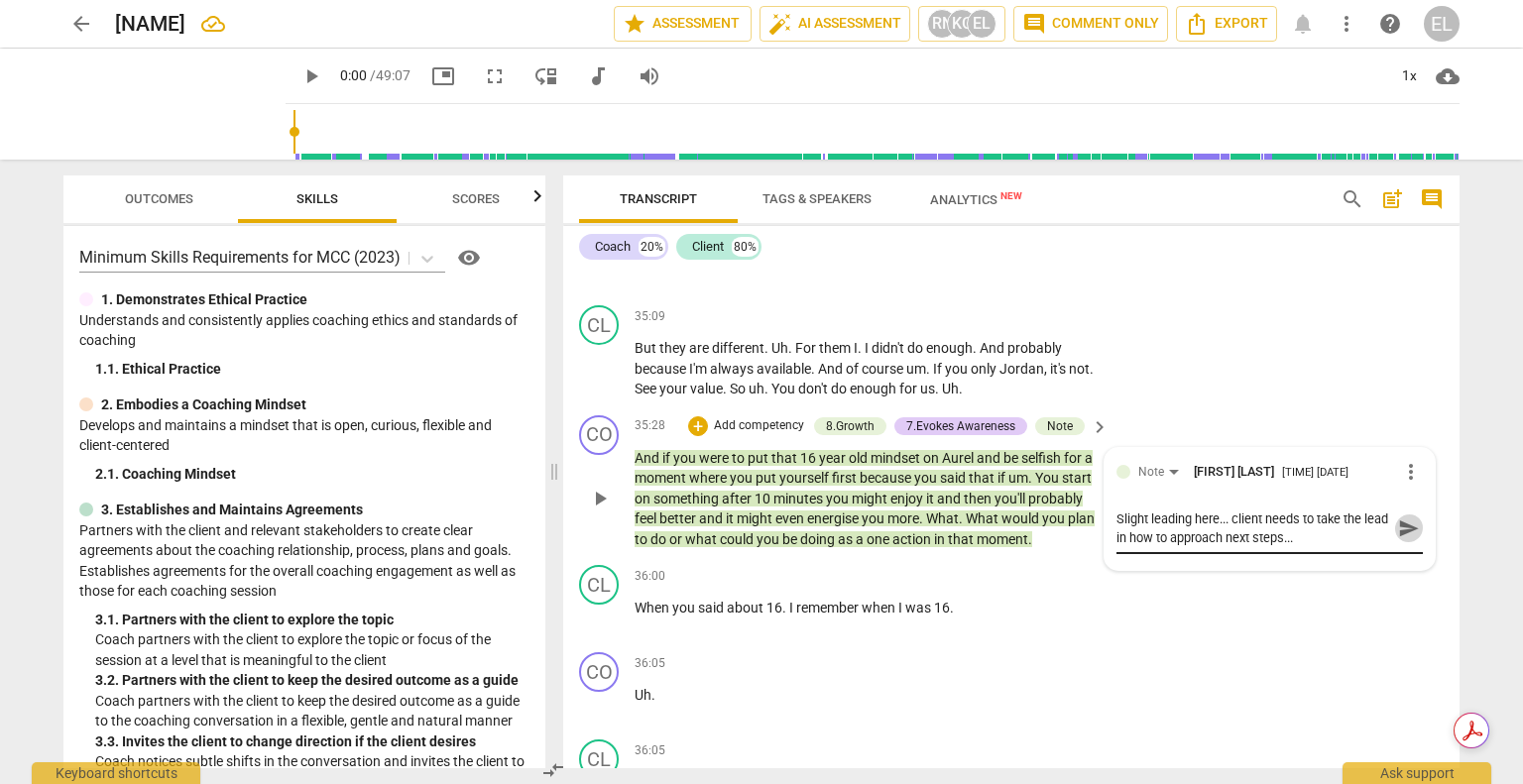 click on "send" at bounding box center [1409, 528] 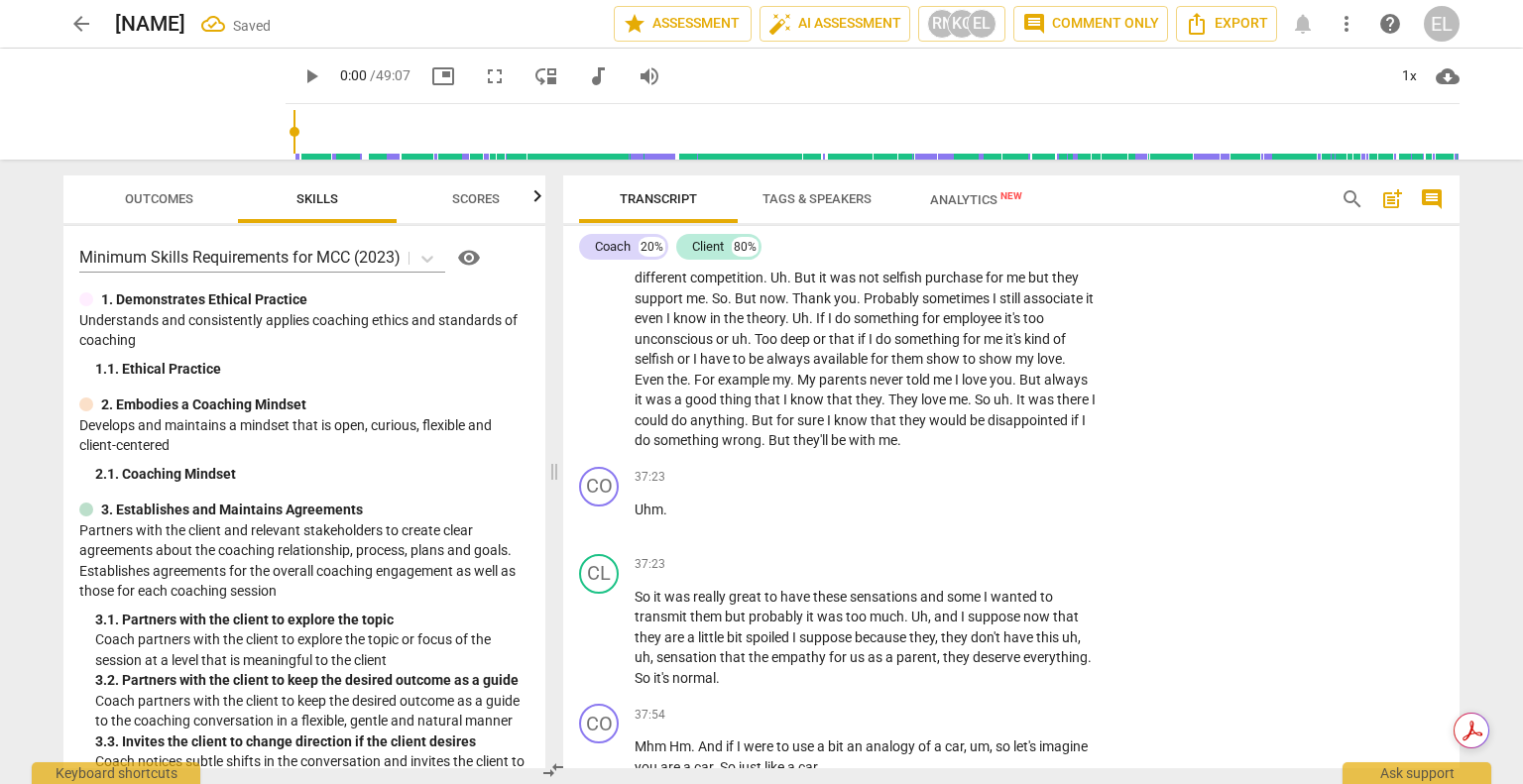 scroll, scrollTop: 11948, scrollLeft: 0, axis: vertical 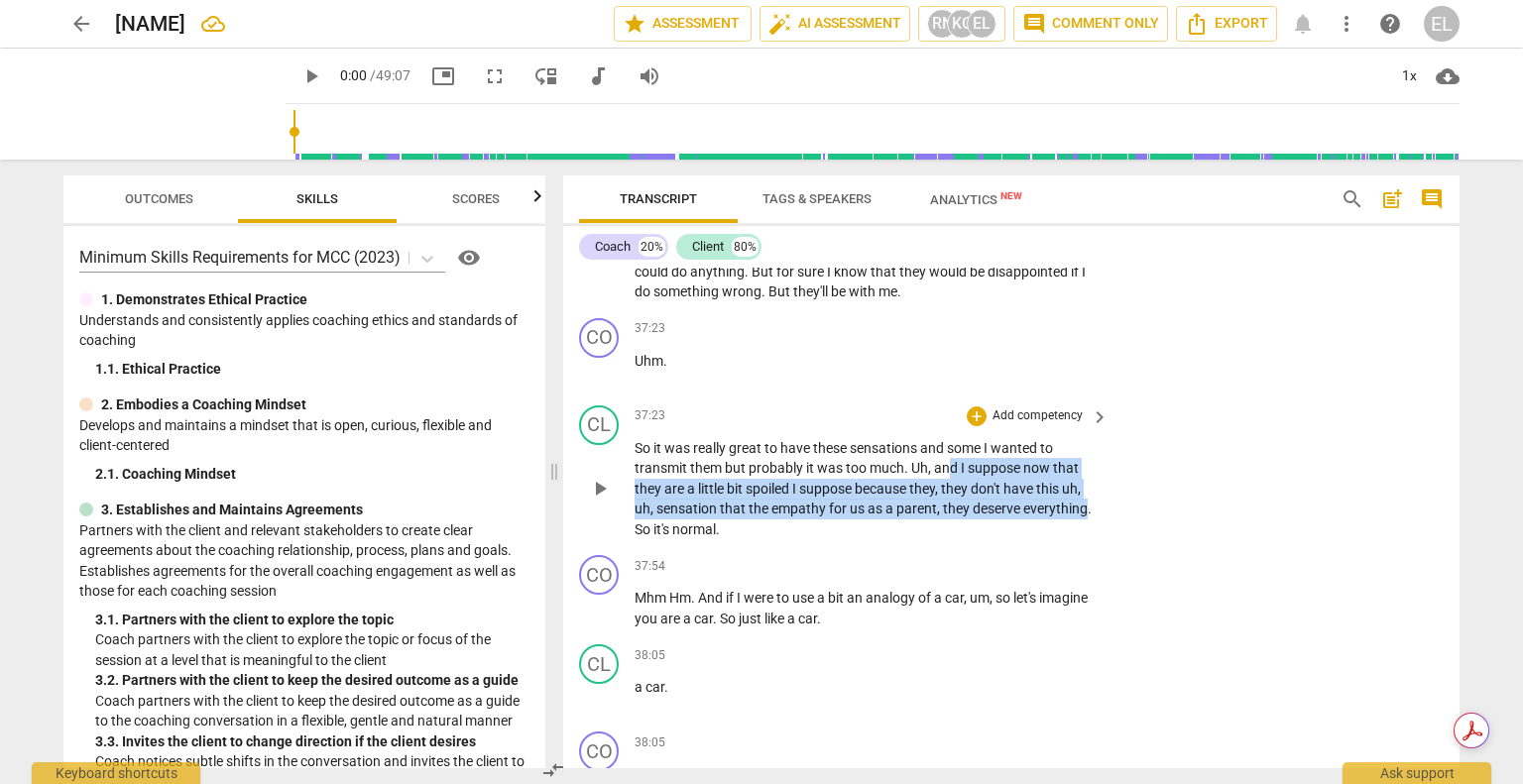 drag, startPoint x: 950, startPoint y: 538, endPoint x: 1083, endPoint y: 582, distance: 140.089 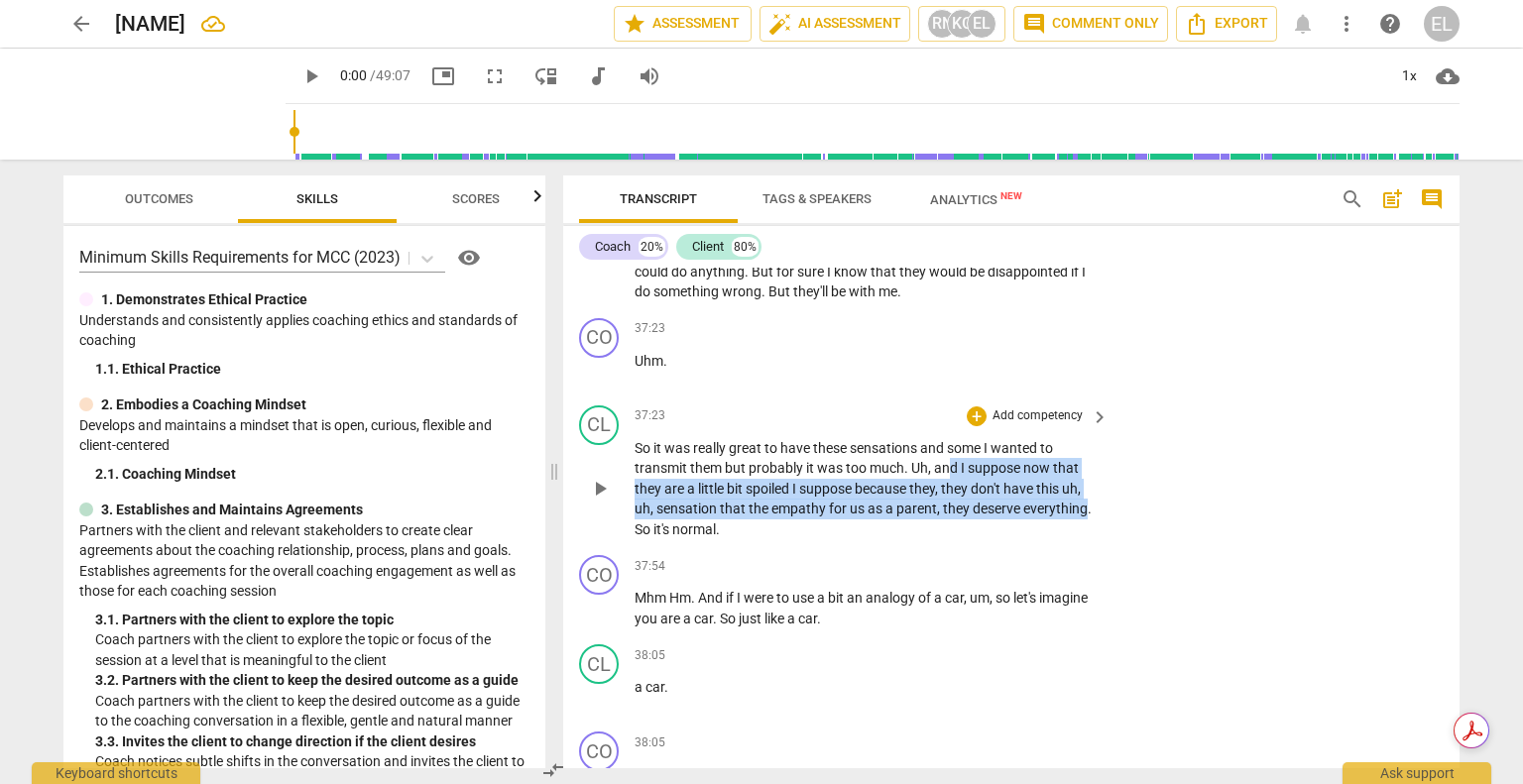 click on "So   it   was   really   great   to   have   these   sensations   and   some   I   wanted   to   transmit   them   but   probably   it   was   too   much .   Uh ,   and   I   suppose   now   that   they   are   a   little   bit   spoiled   I   suppose   because   they ,   they   don't   have   this   uh ,   uh ,   sensation   that   the   empathy   for   us   as   a   parent ,   they   deserve   everything .   So   it's   normal ." at bounding box center [867, 489] 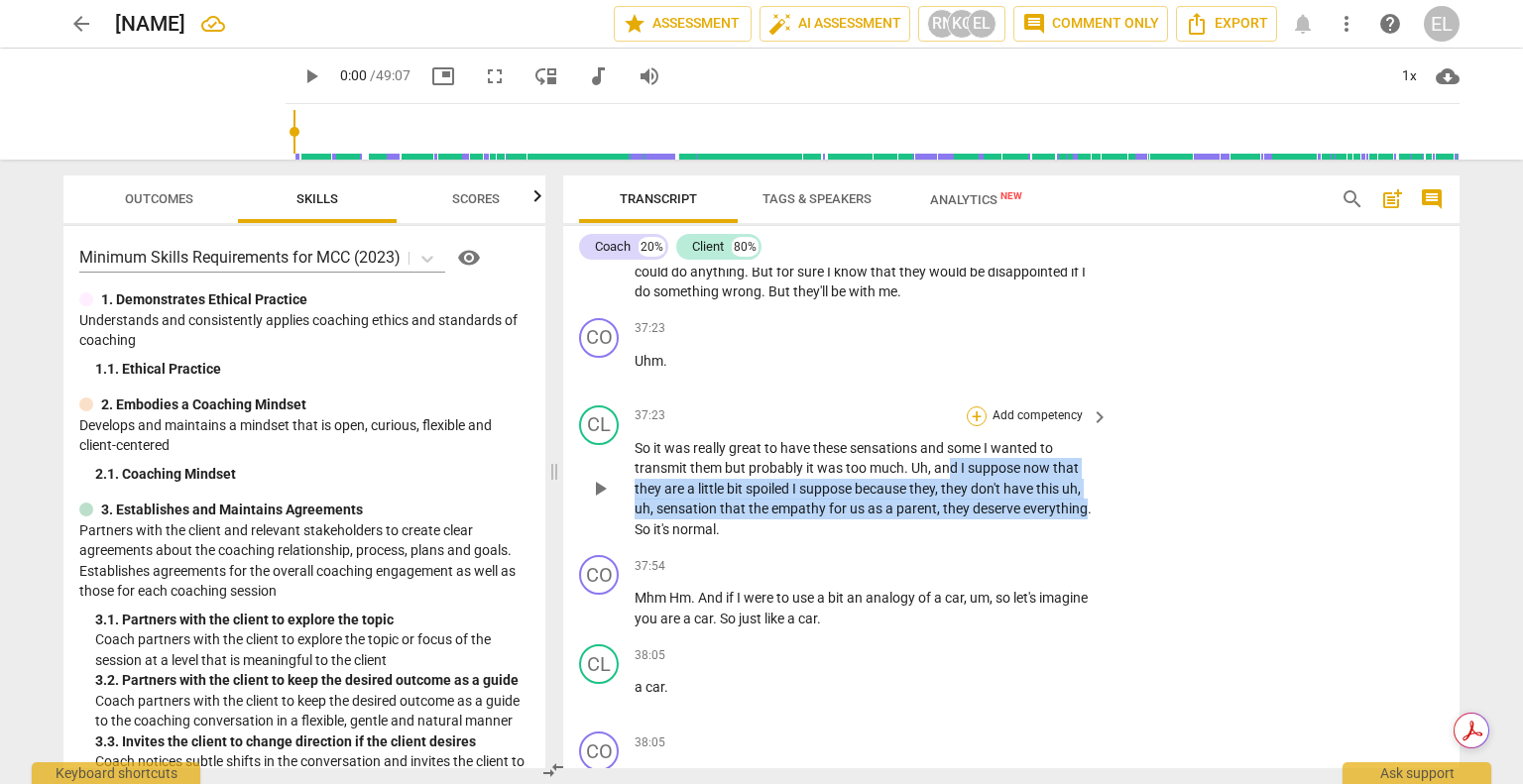 click on "+" at bounding box center [977, 416] 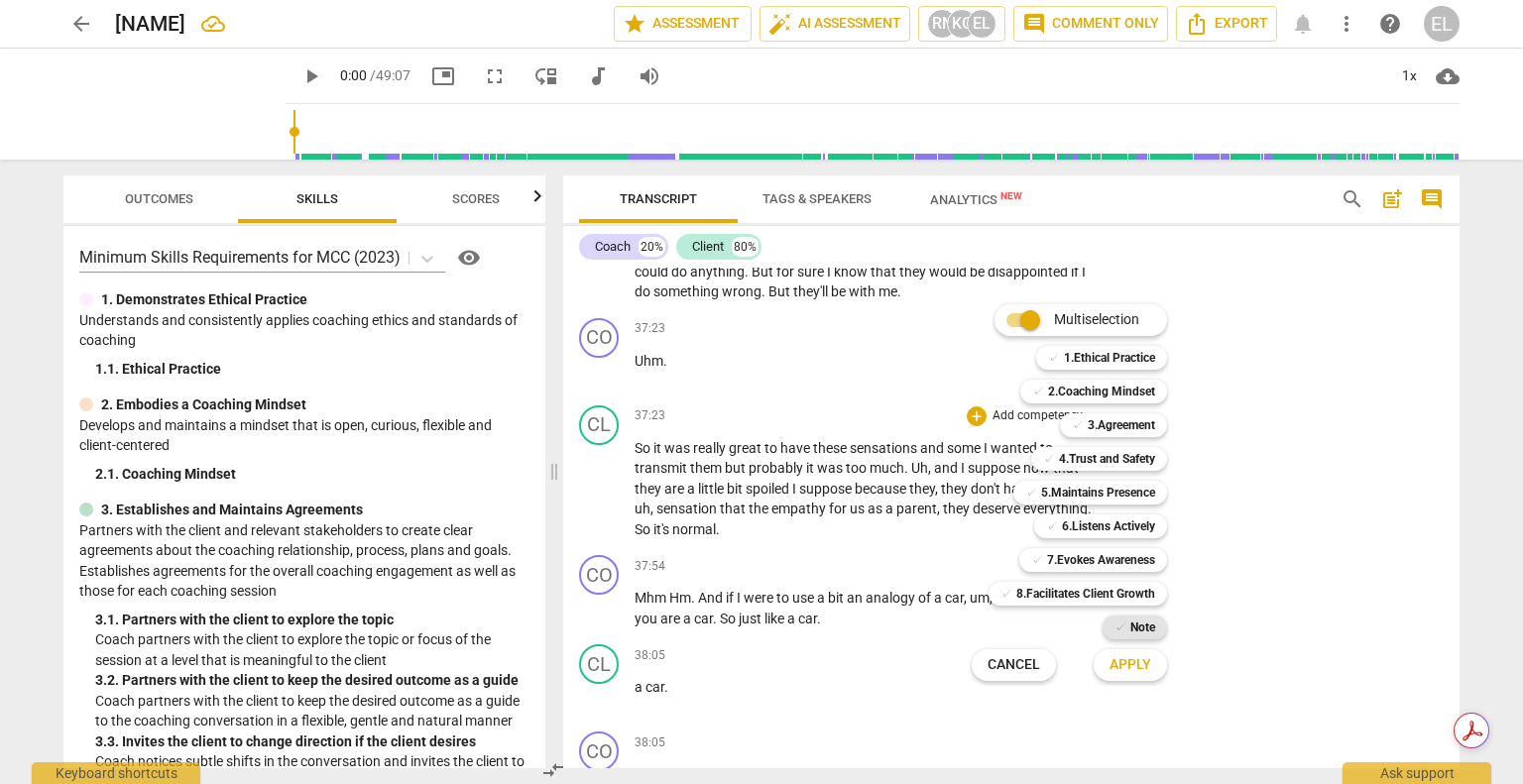 click on "Note" at bounding box center (1142, 627) 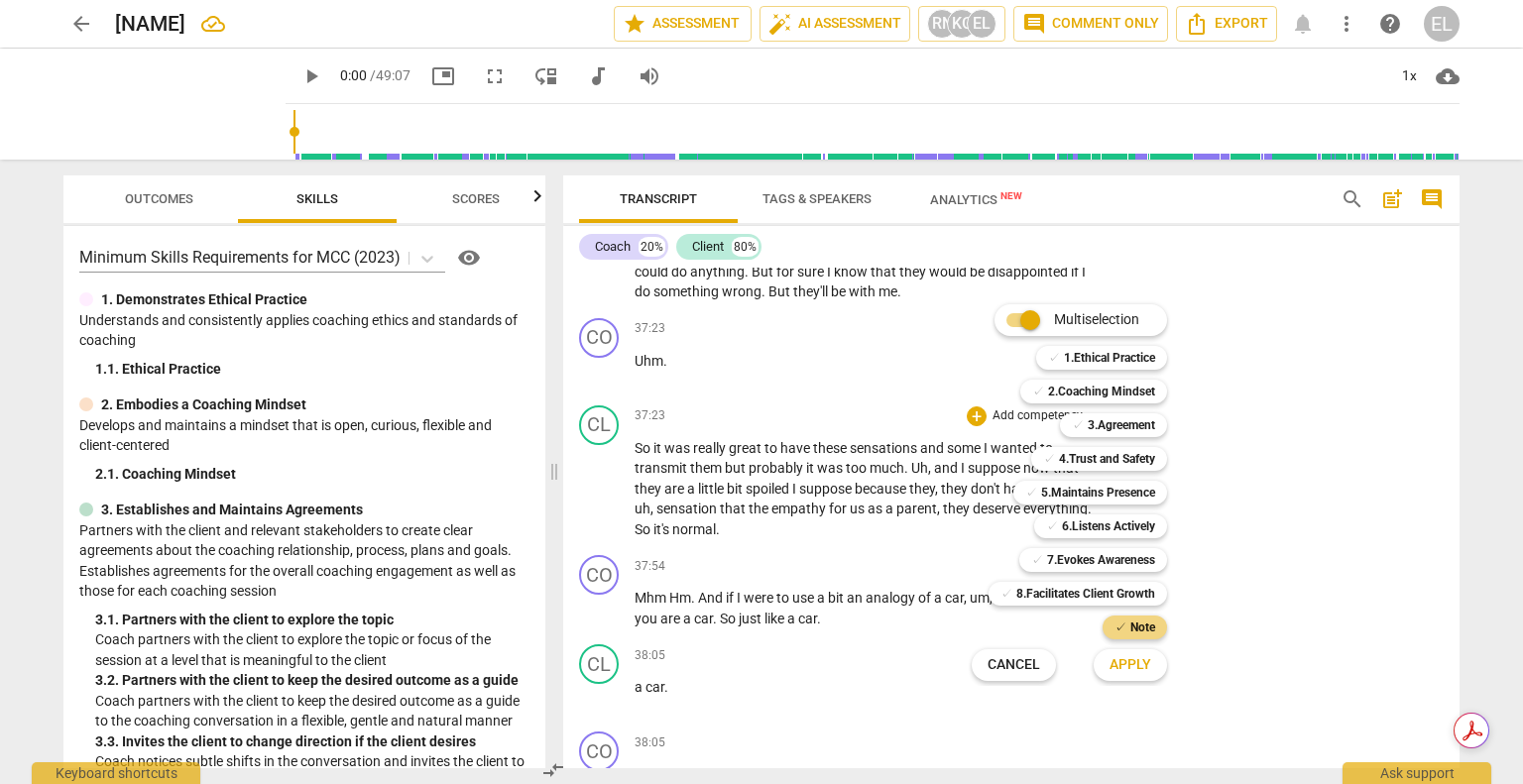 click on "Apply" at bounding box center [1130, 665] 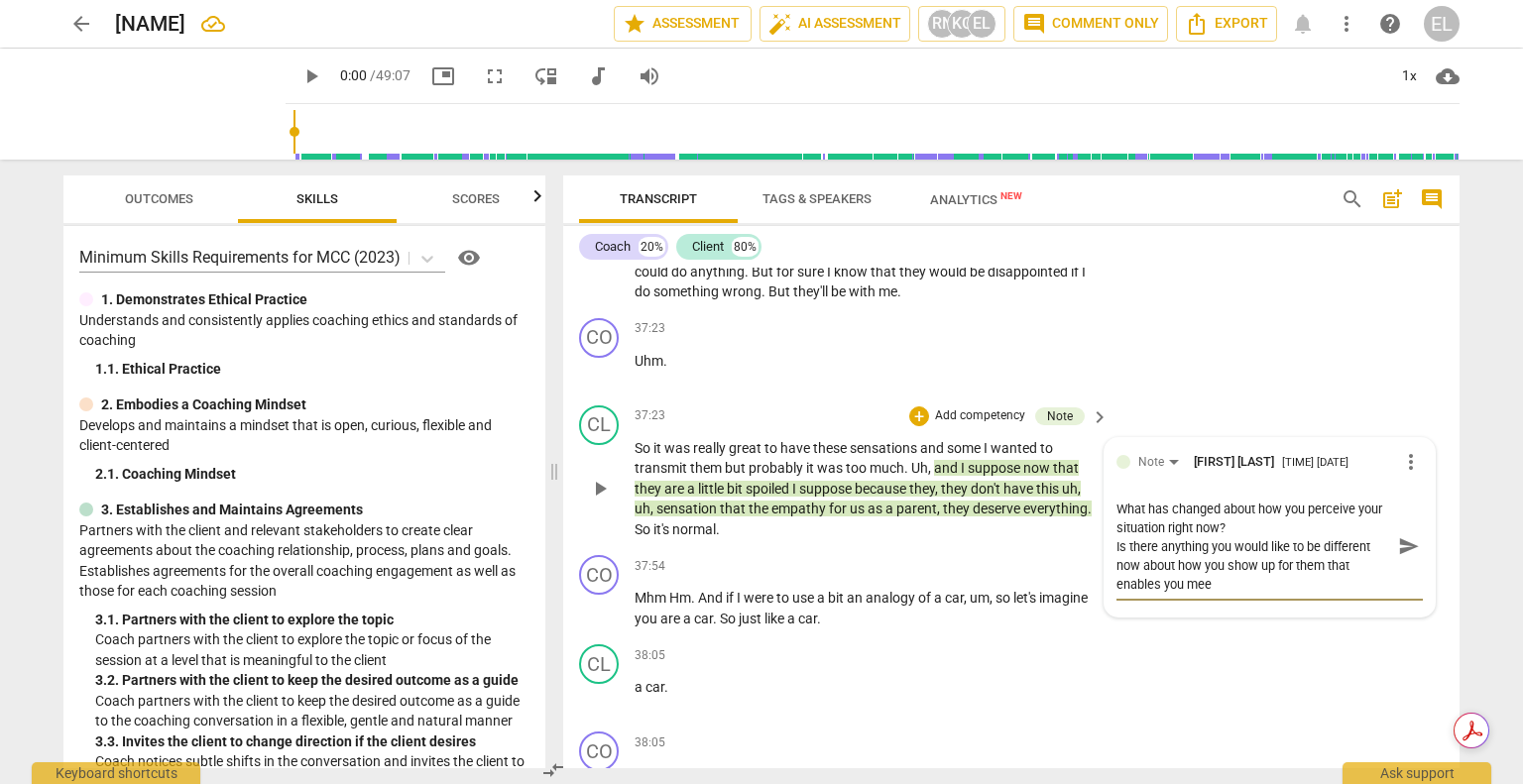 scroll, scrollTop: 0, scrollLeft: 0, axis: both 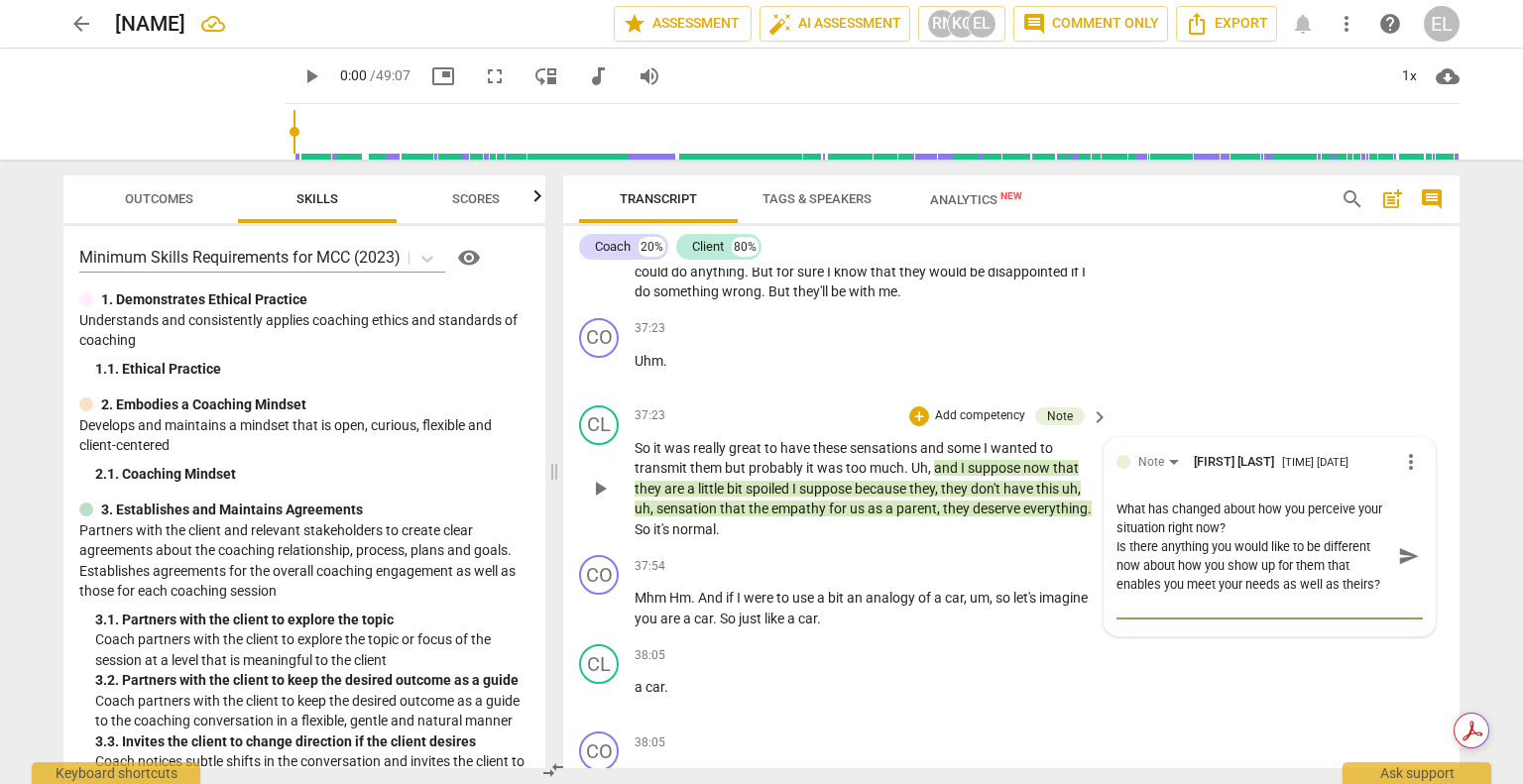click on "send" at bounding box center (1409, 556) 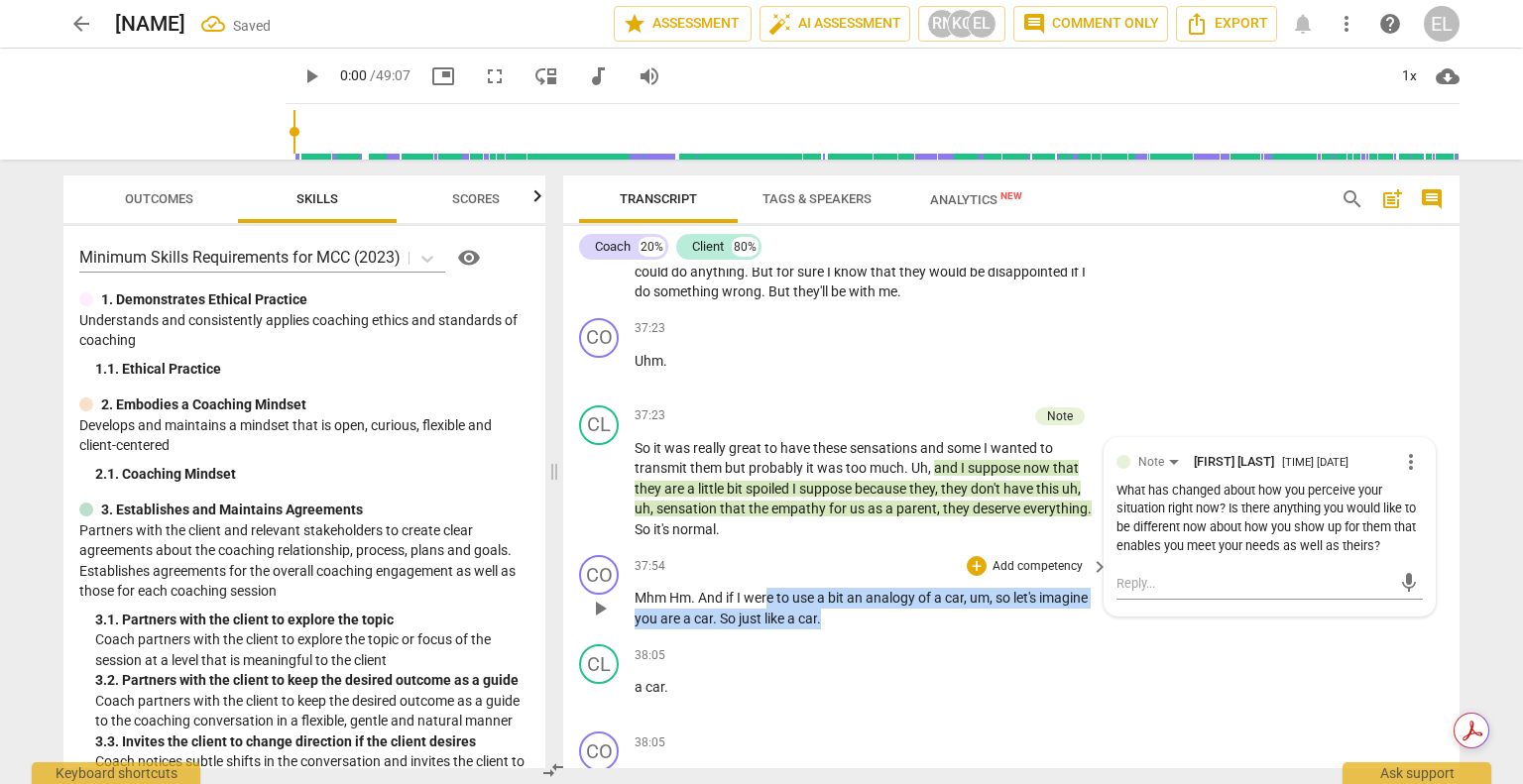 drag, startPoint x: 768, startPoint y: 677, endPoint x: 914, endPoint y: 697, distance: 147.3635 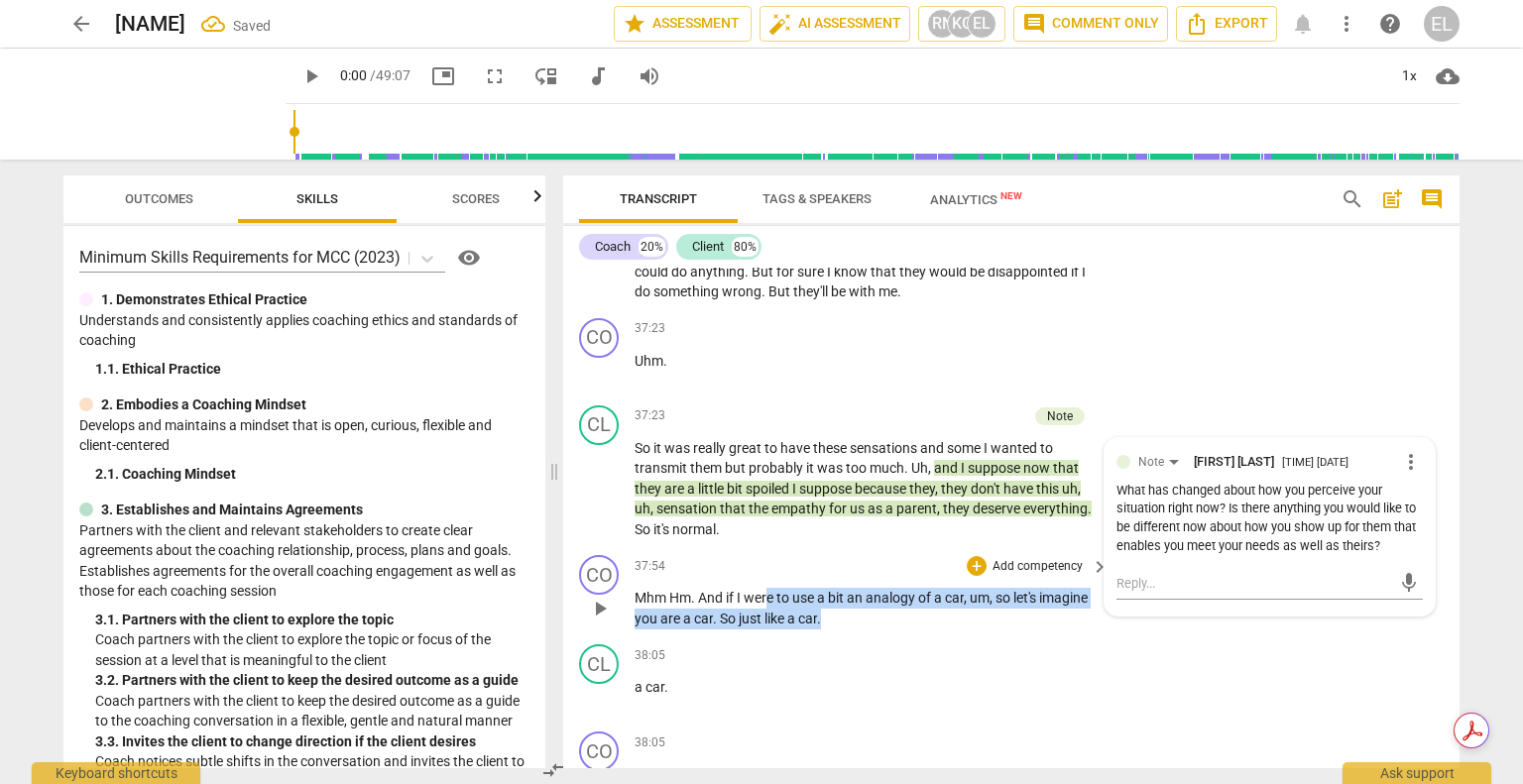 click on "Mhm   Hm .   And   if   I   were   to   use   a   bit   an   analogy   of   a   car ,   um ,   so   let's   imagine   you   are   a   car .   So   just   like   a   car ." at bounding box center (867, 608) 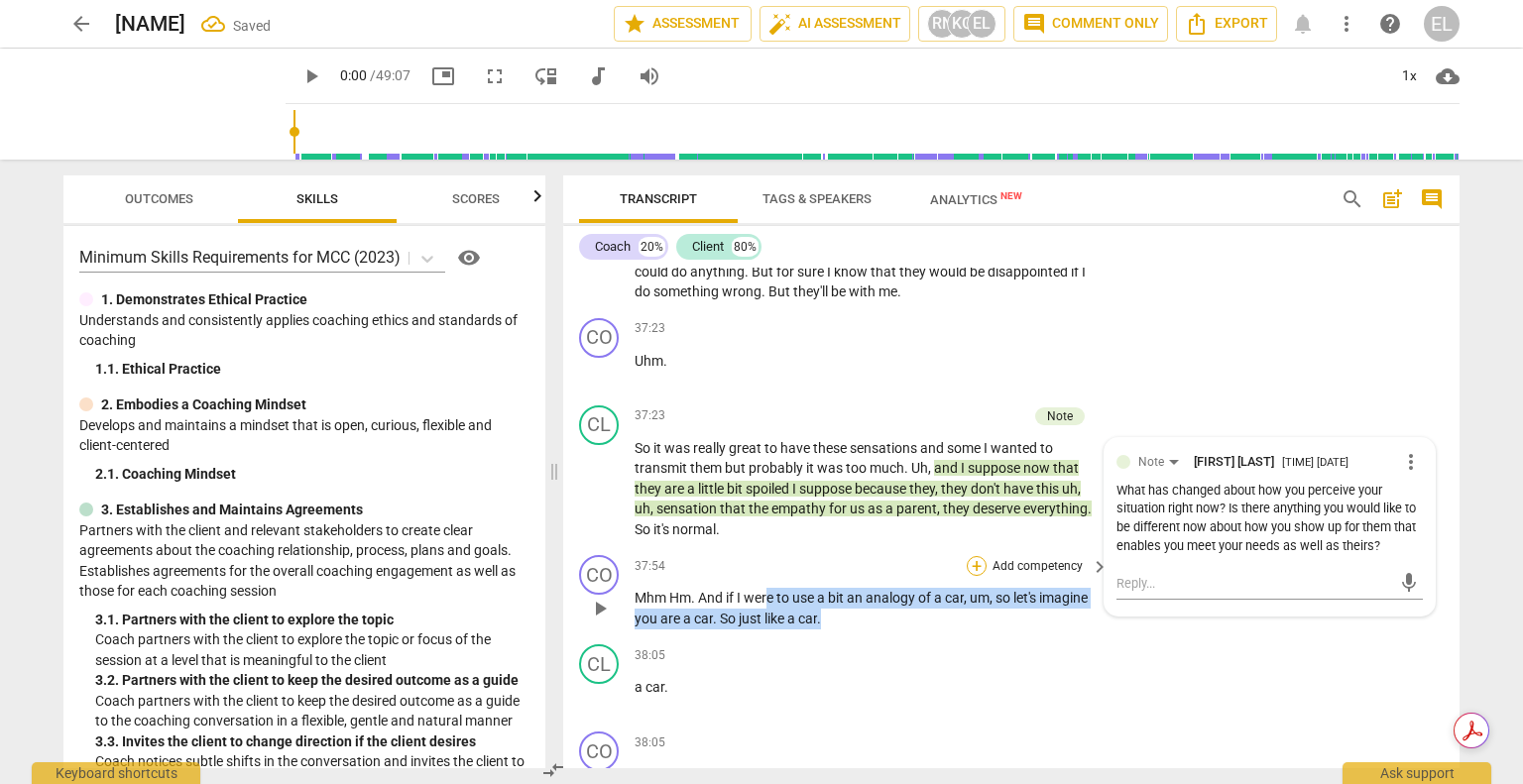 click on "+" at bounding box center (977, 566) 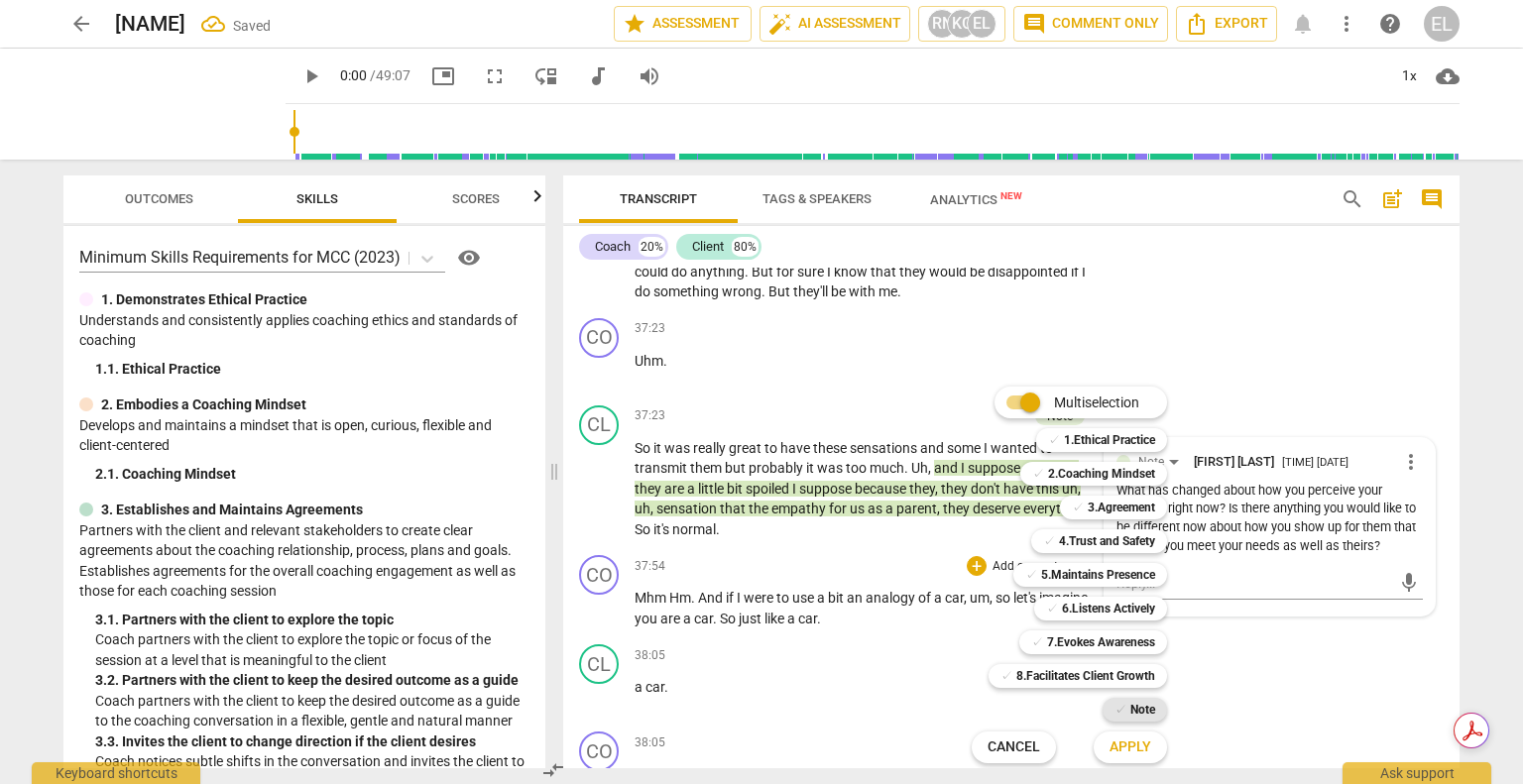 click on "✓" at bounding box center (1120, 710) 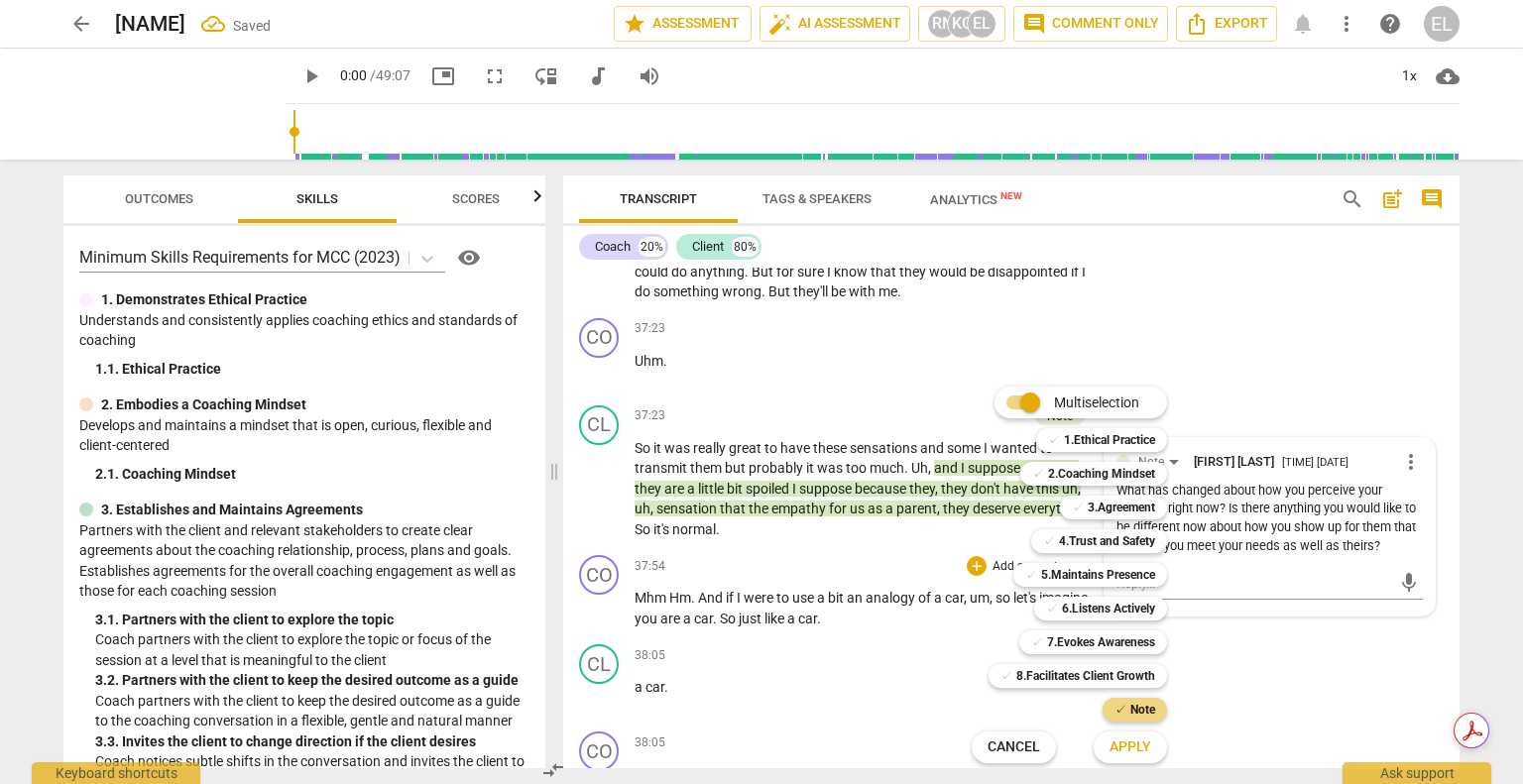 click on "Apply" at bounding box center [1130, 747] 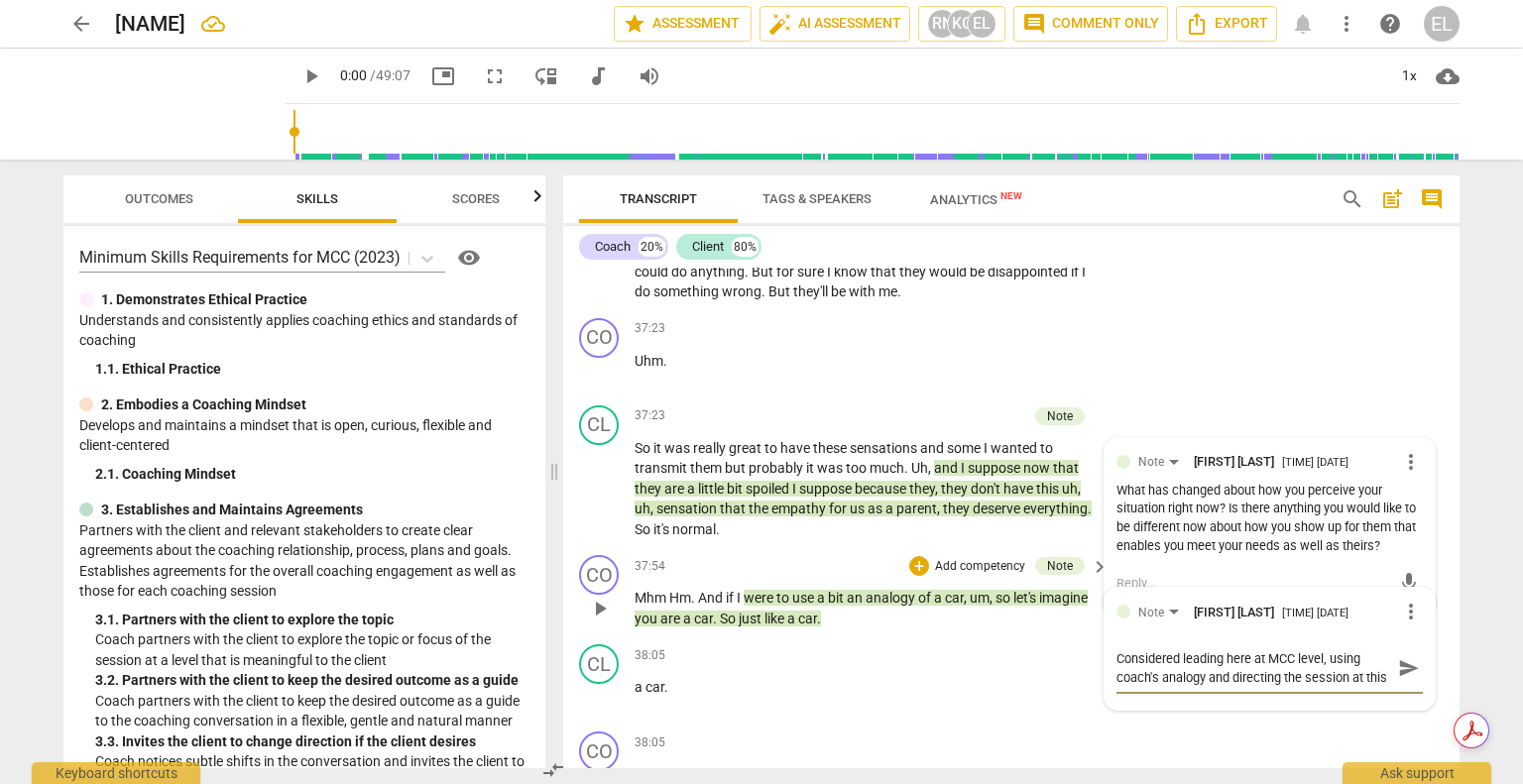 scroll, scrollTop: 17, scrollLeft: 0, axis: vertical 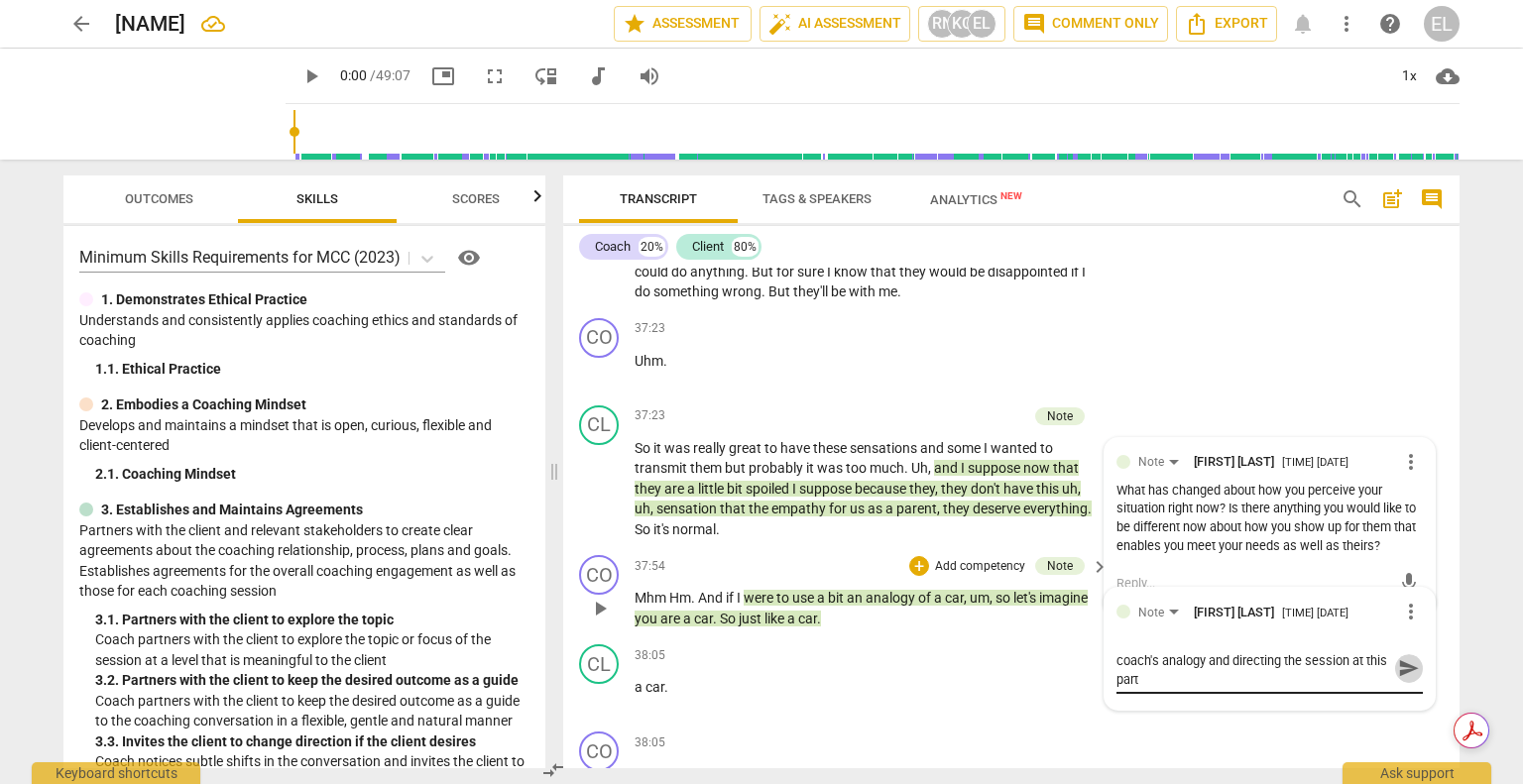 click on "send" at bounding box center (1409, 668) 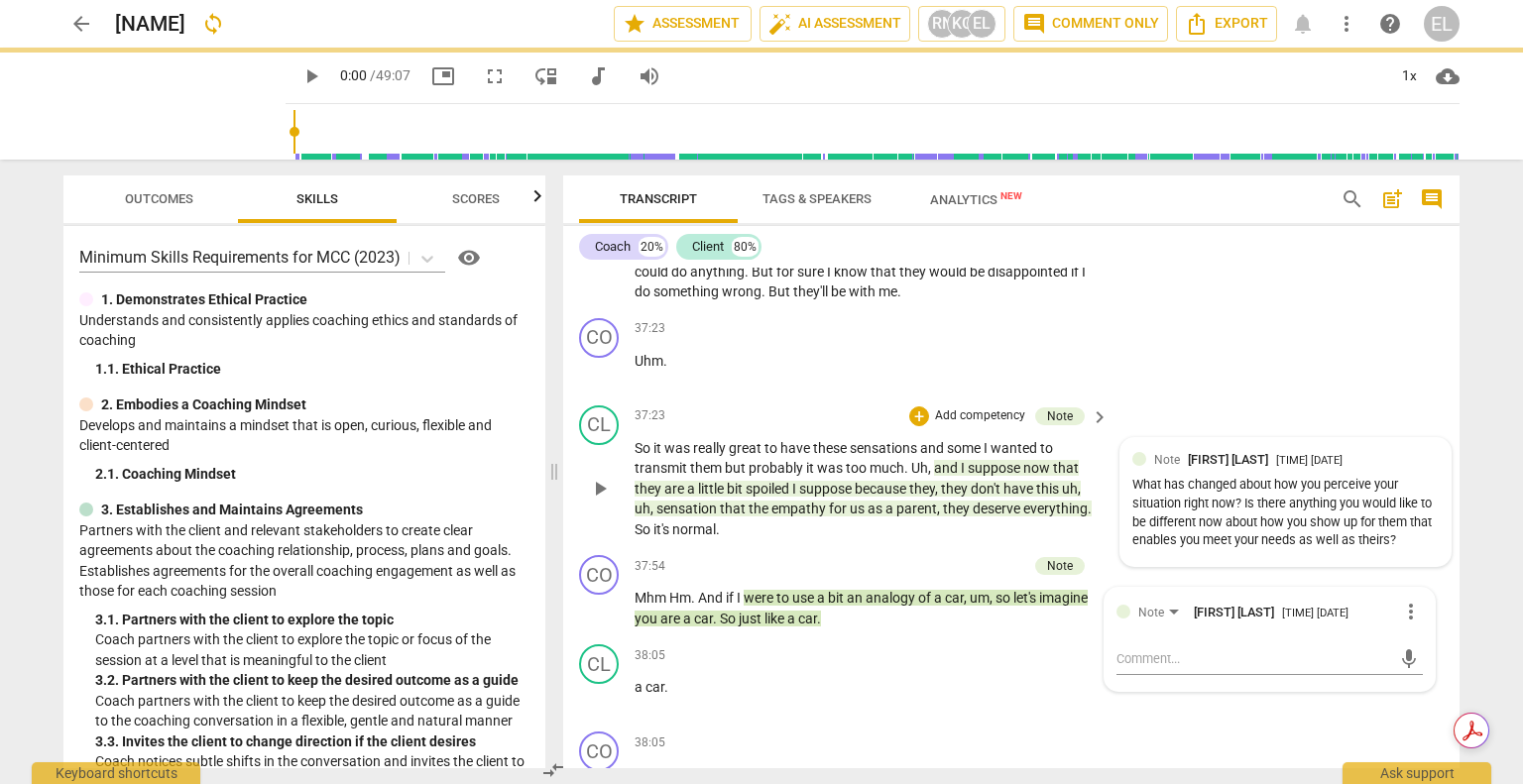 scroll, scrollTop: 0, scrollLeft: 0, axis: both 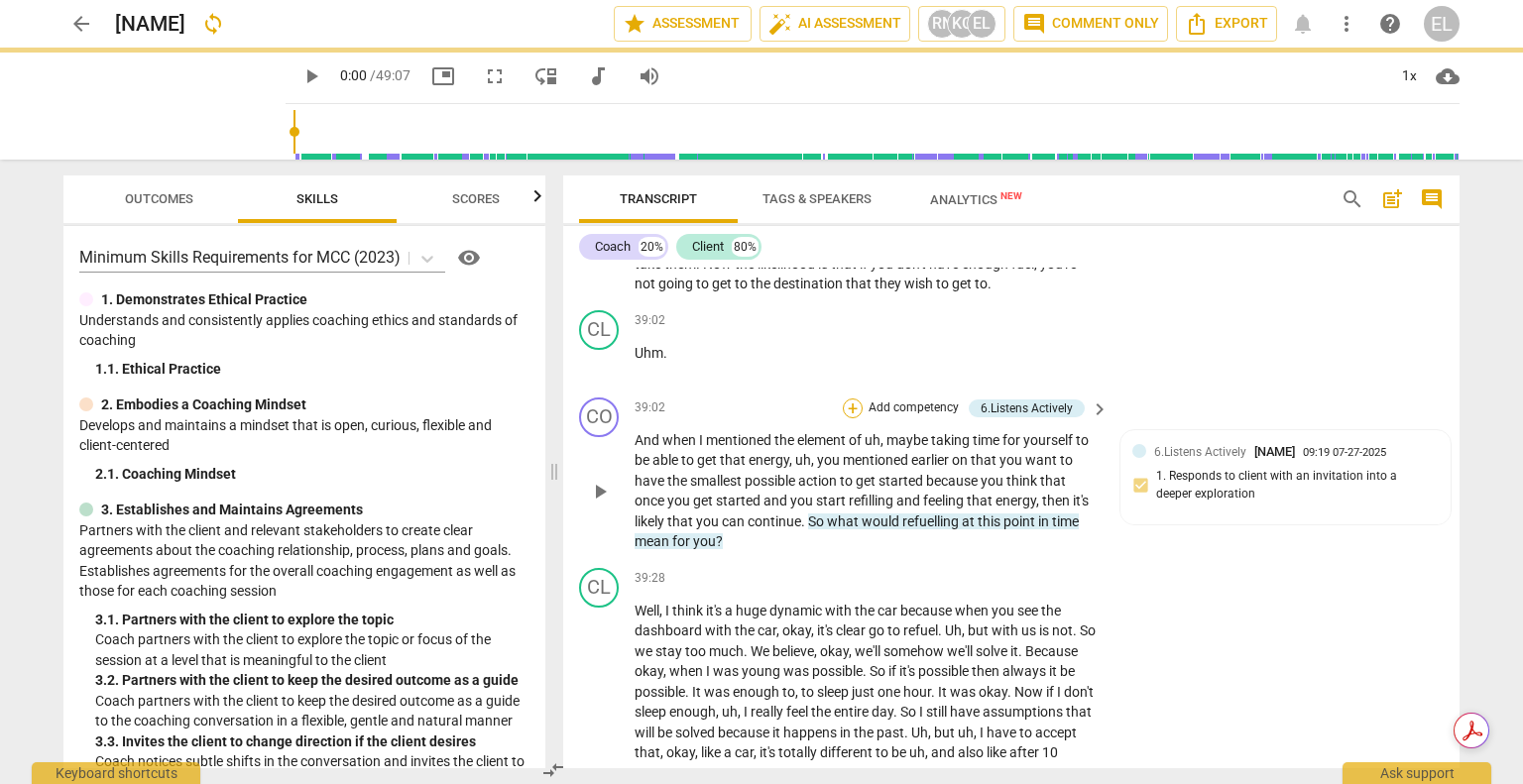 click on "+" at bounding box center (853, 408) 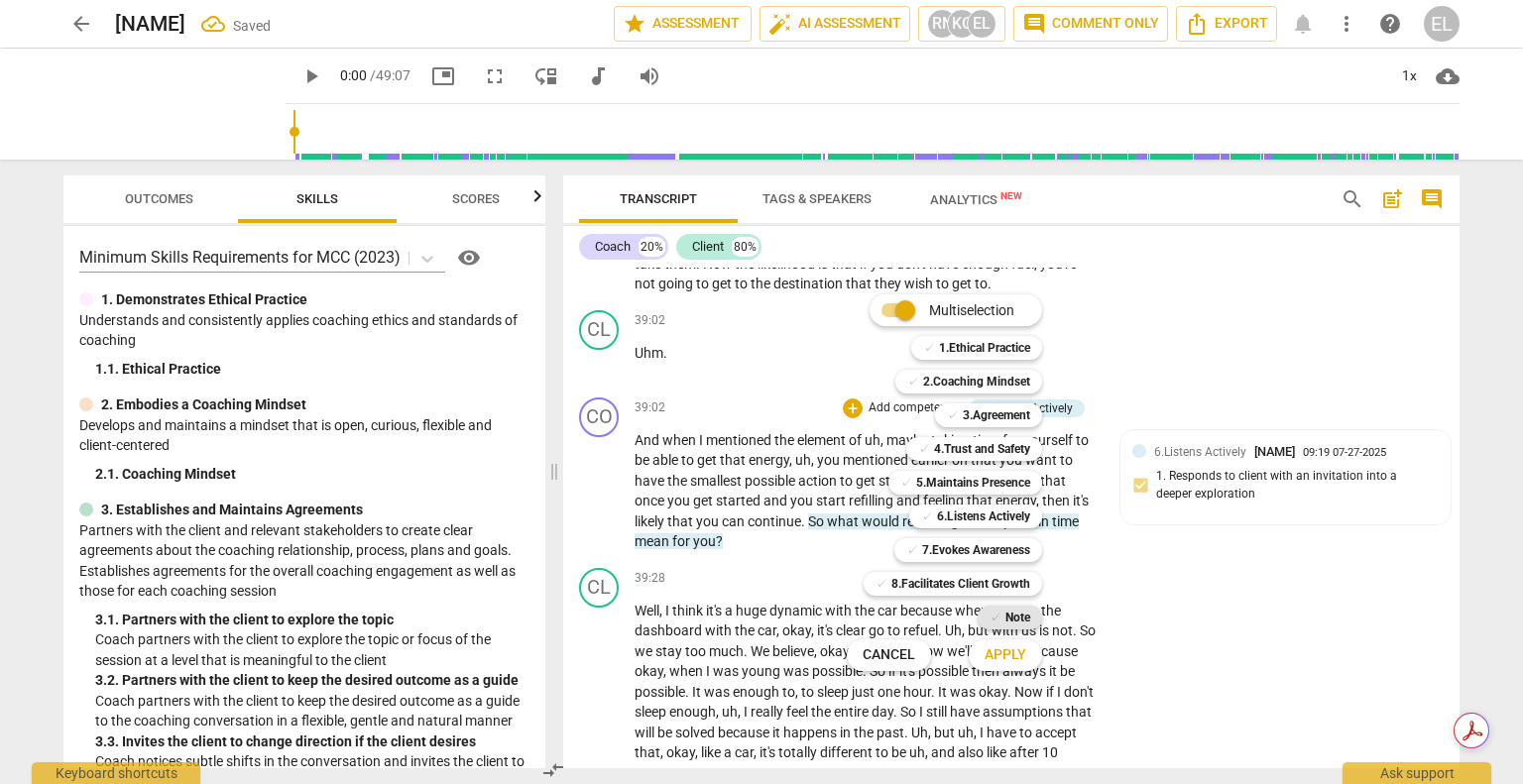 click on "Note" at bounding box center [1017, 617] 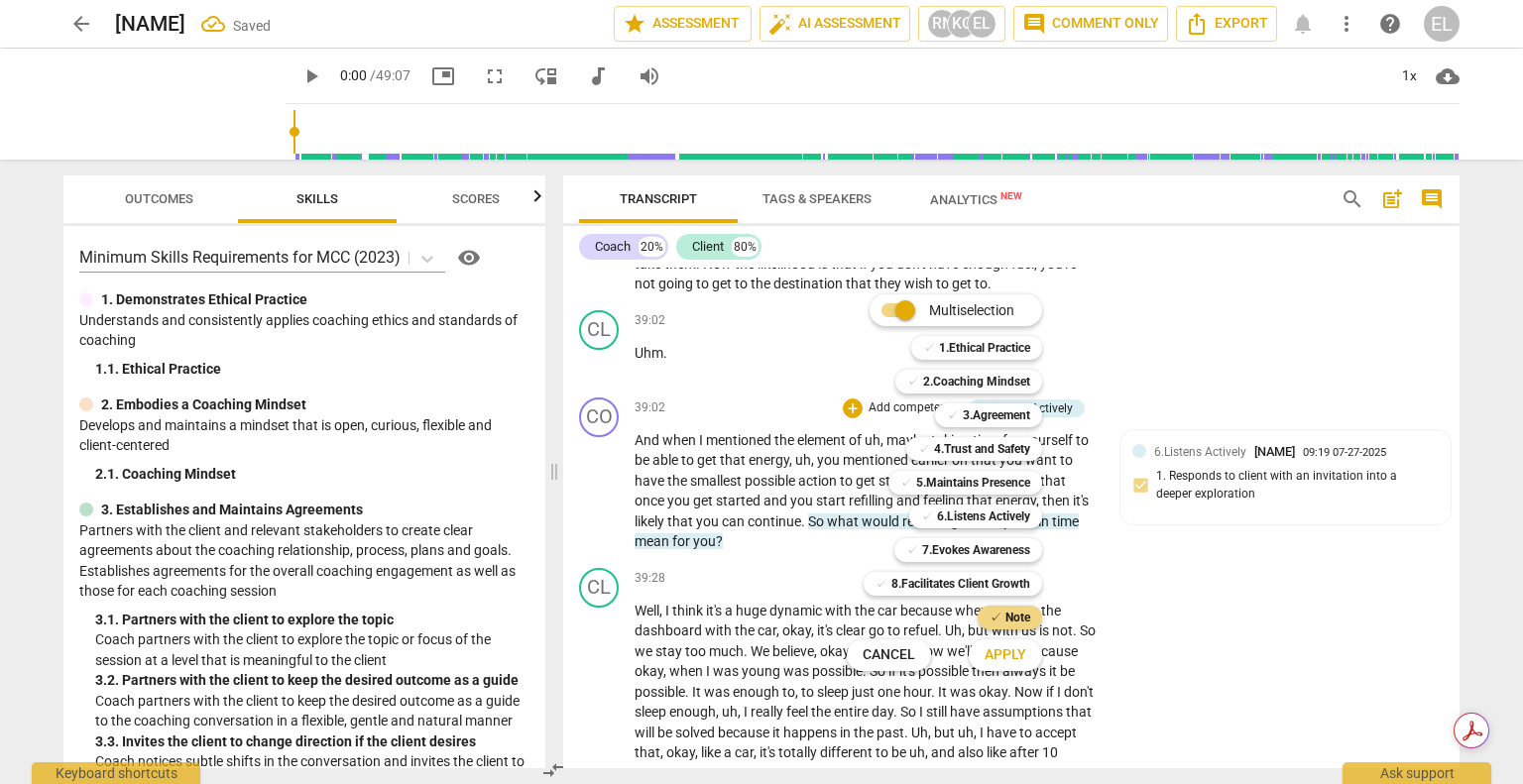 click on "Apply" at bounding box center [1005, 655] 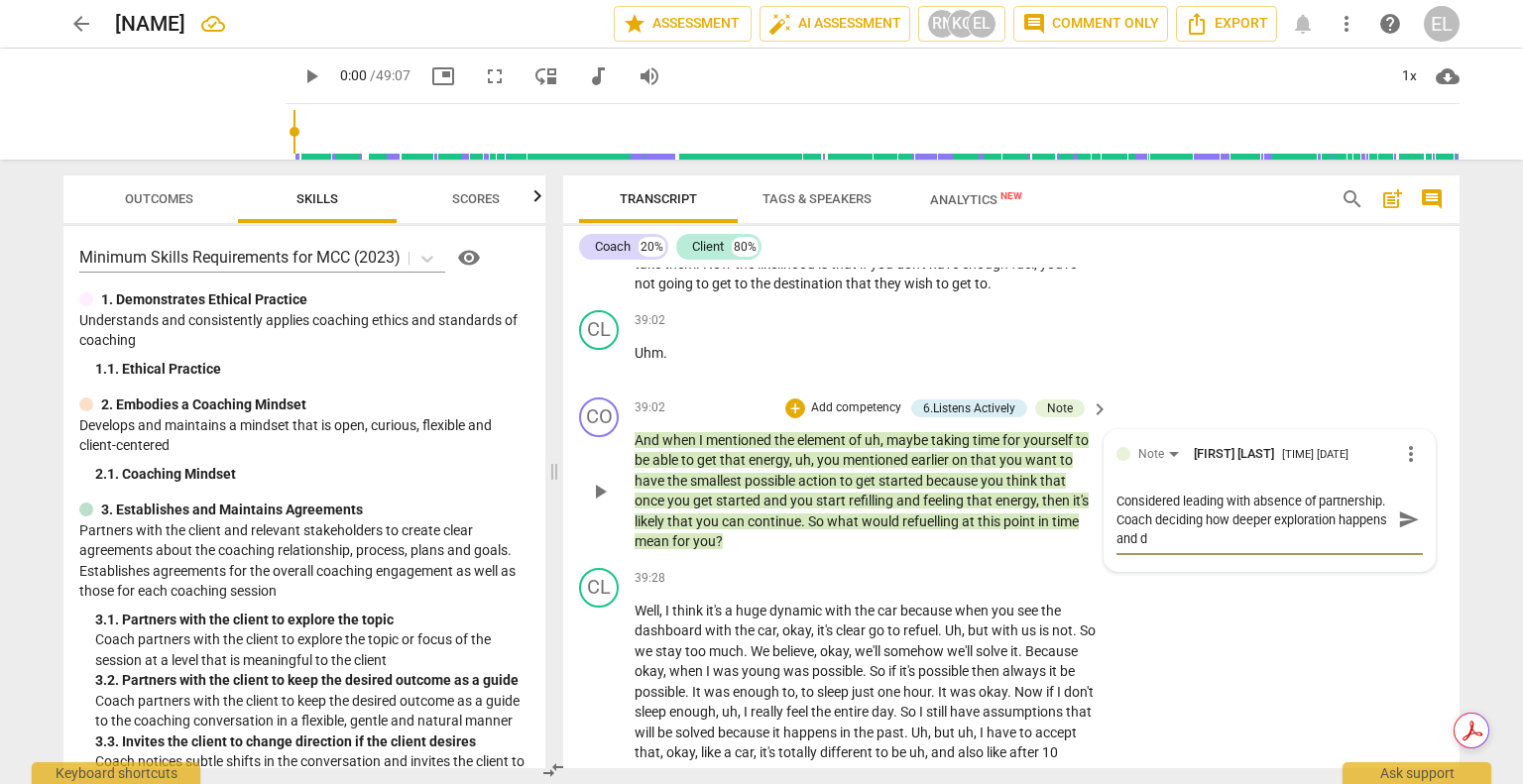 scroll, scrollTop: 0, scrollLeft: 0, axis: both 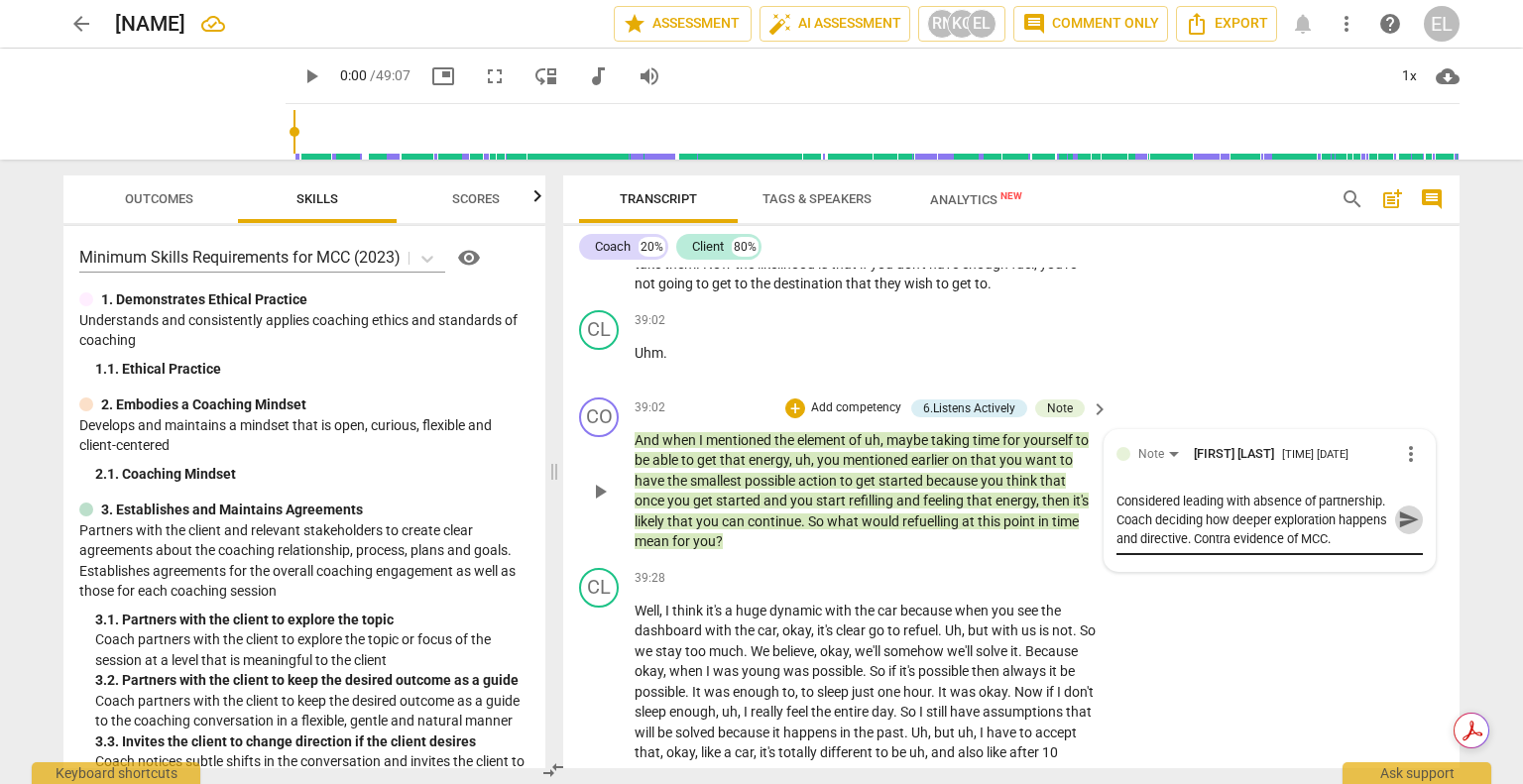 click on "send" at bounding box center (1408, 519) 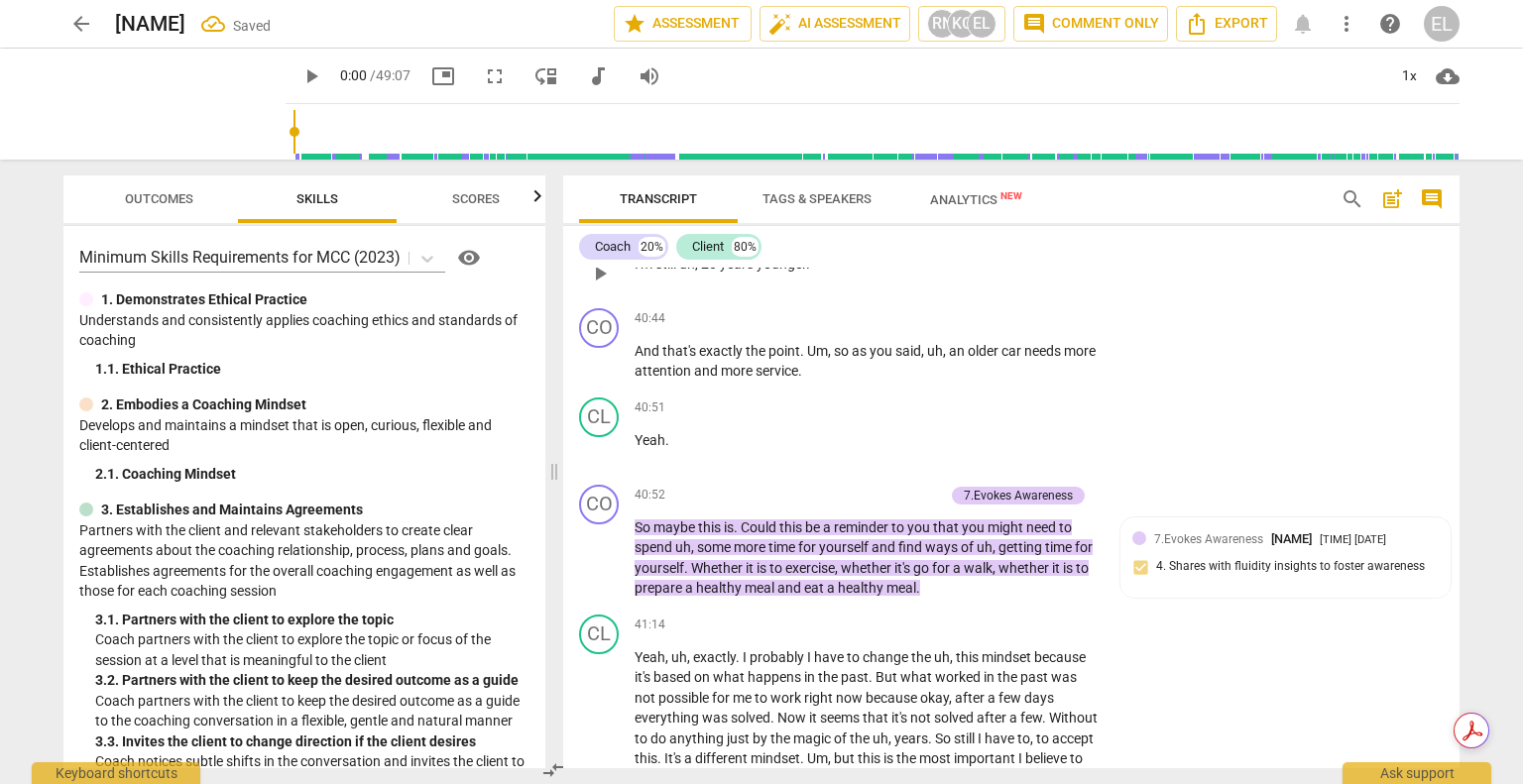 scroll, scrollTop: 13633, scrollLeft: 0, axis: vertical 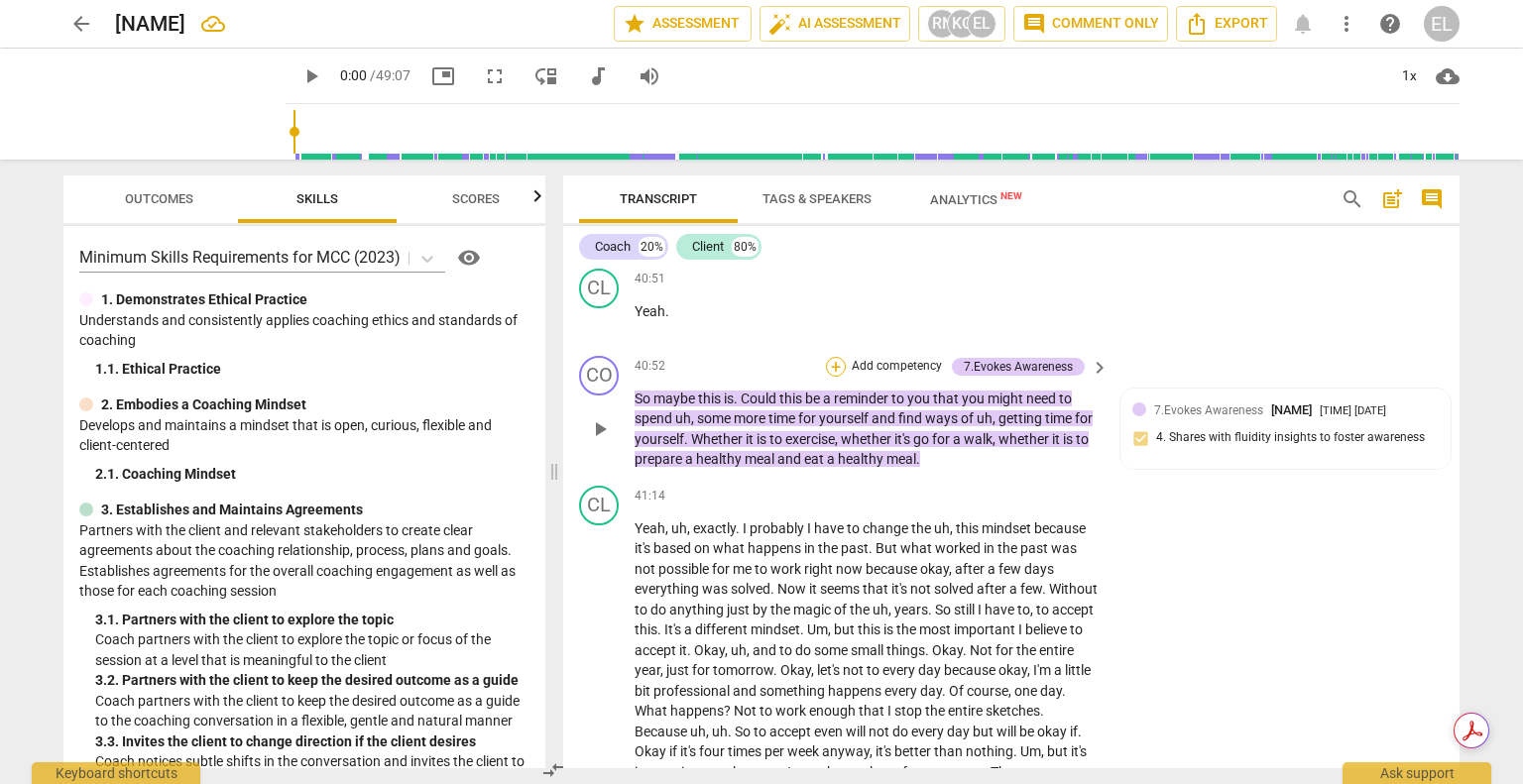 click on "+" at bounding box center [836, 367] 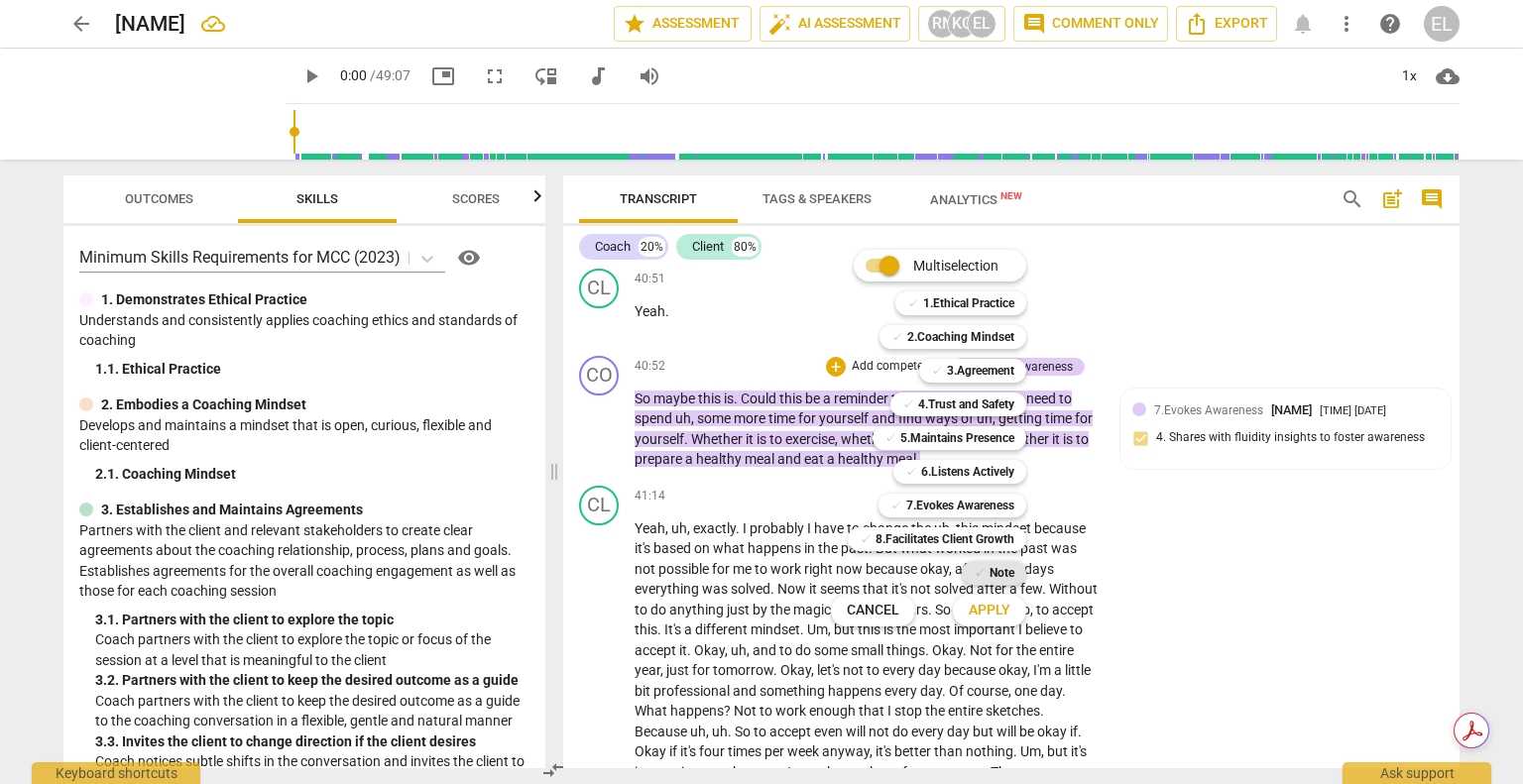 click on "Note" at bounding box center (1001, 573) 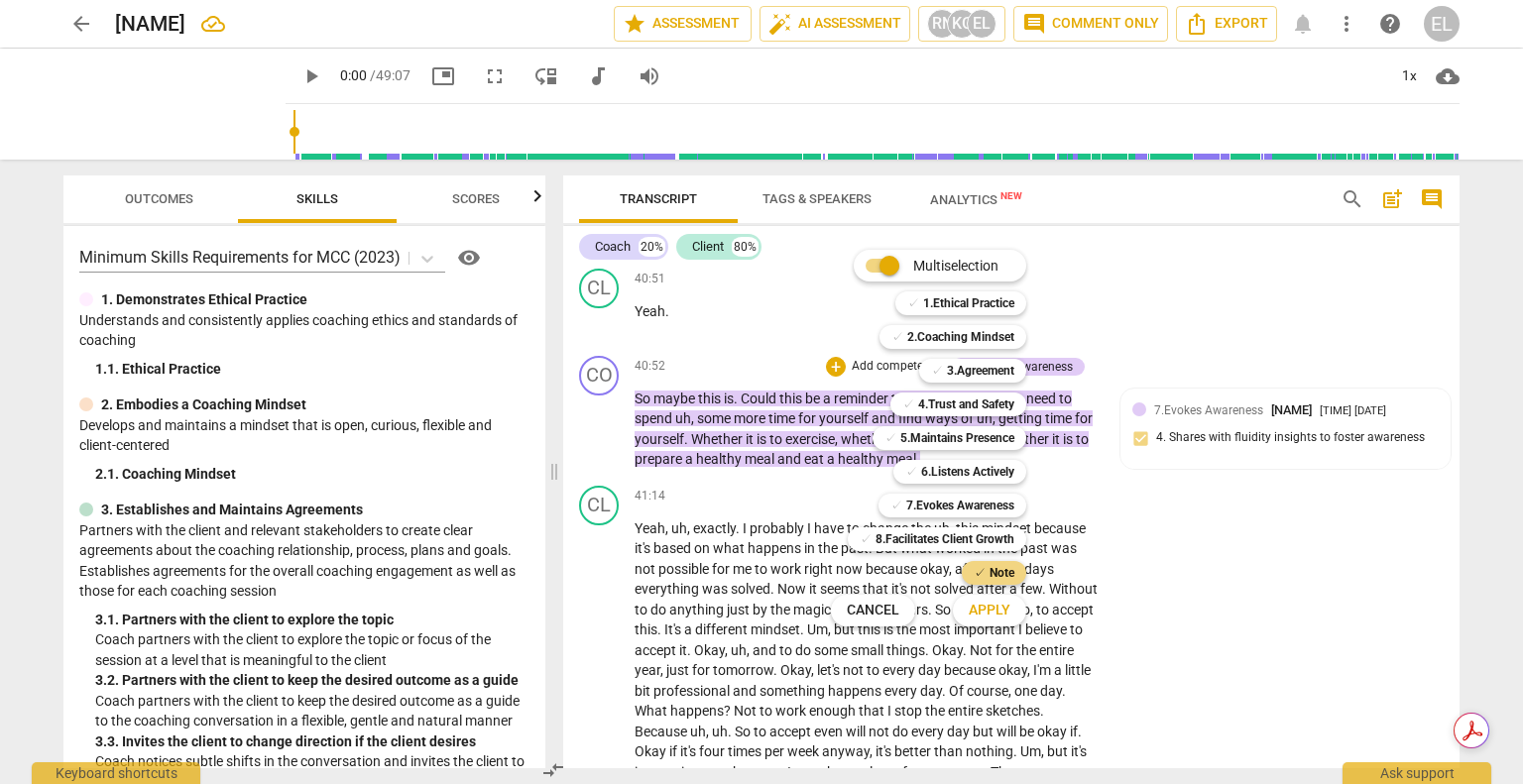 click on "Apply" at bounding box center (990, 611) 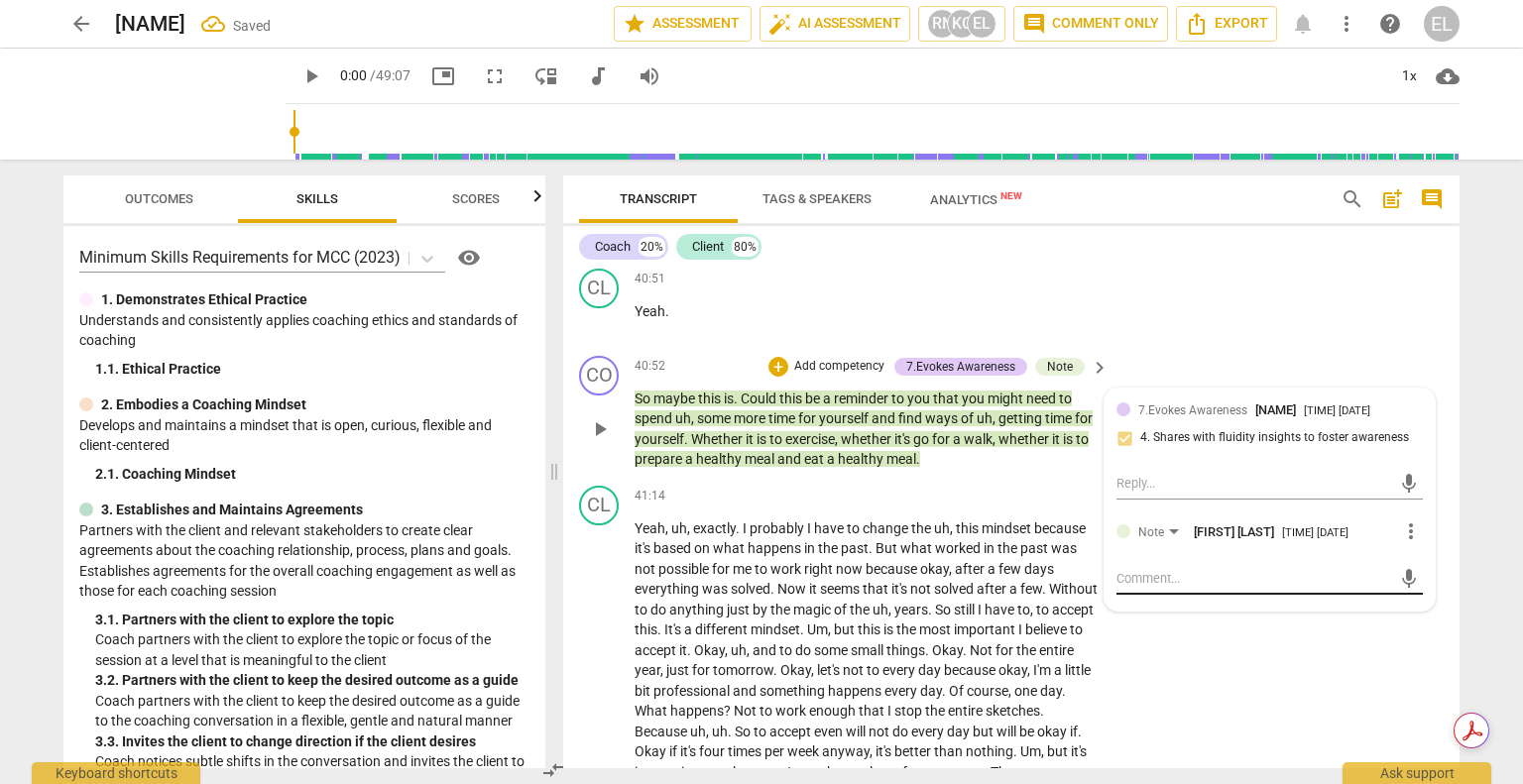 click at bounding box center (1253, 578) 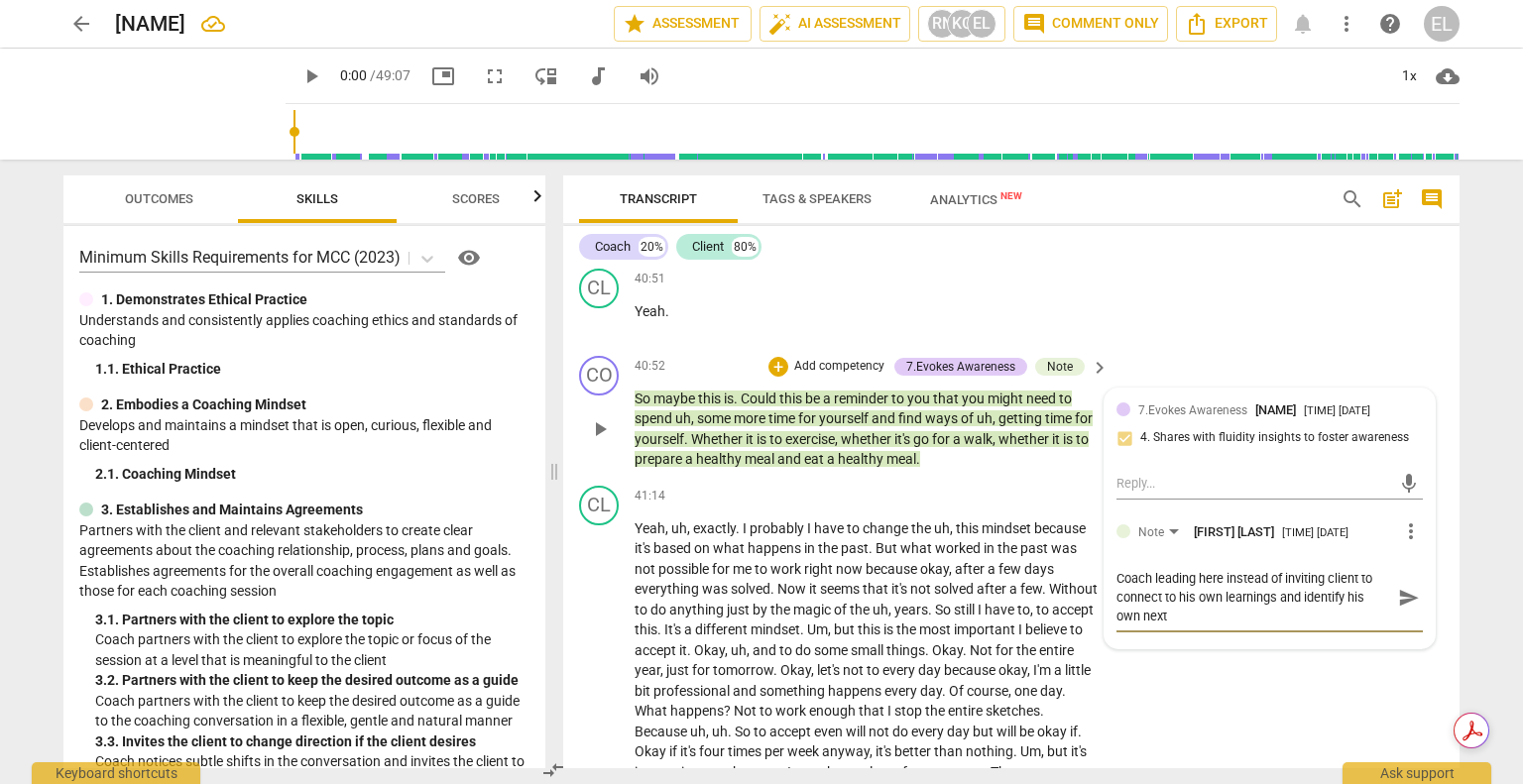scroll, scrollTop: 0, scrollLeft: 0, axis: both 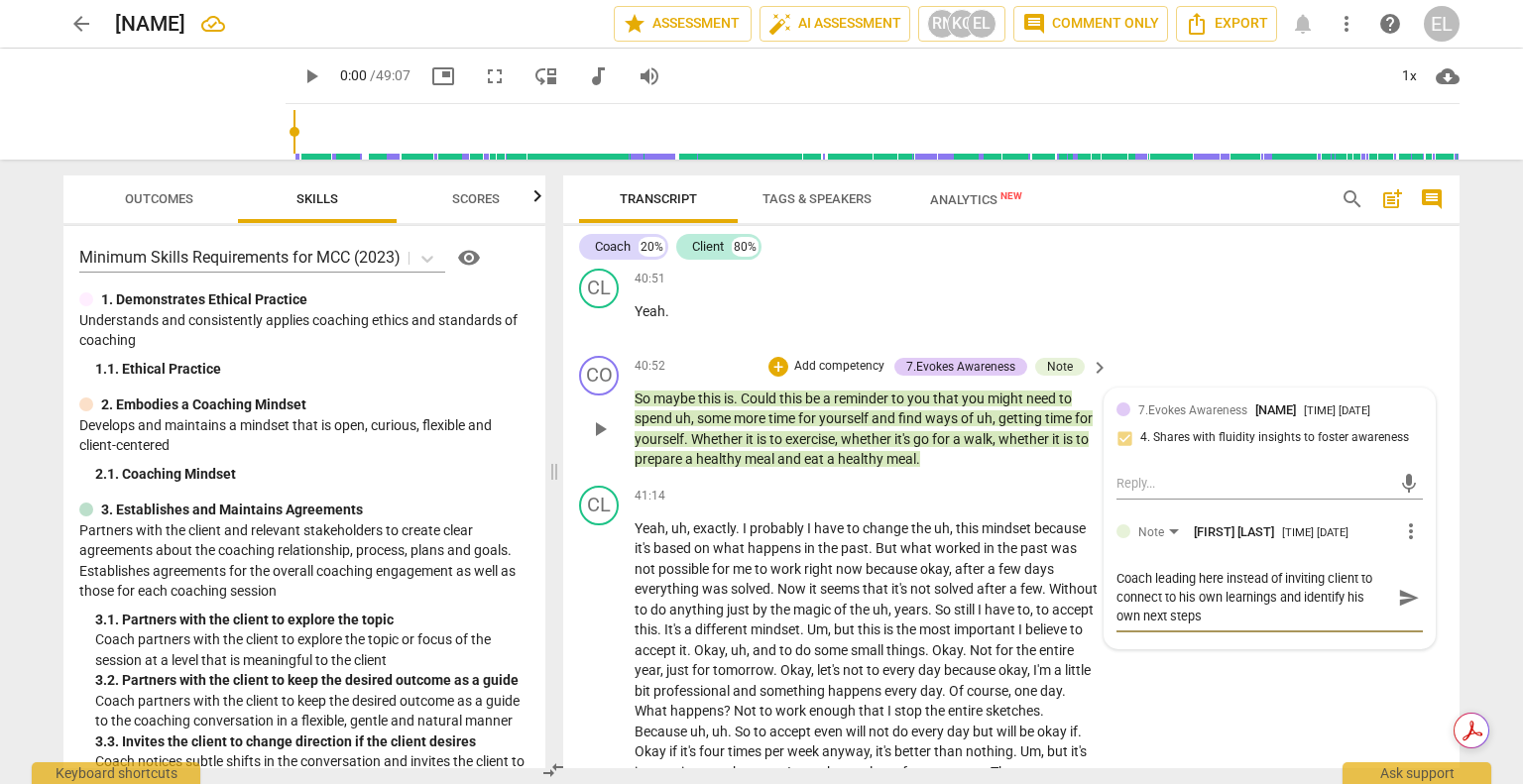 click on "send" at bounding box center [1409, 598] 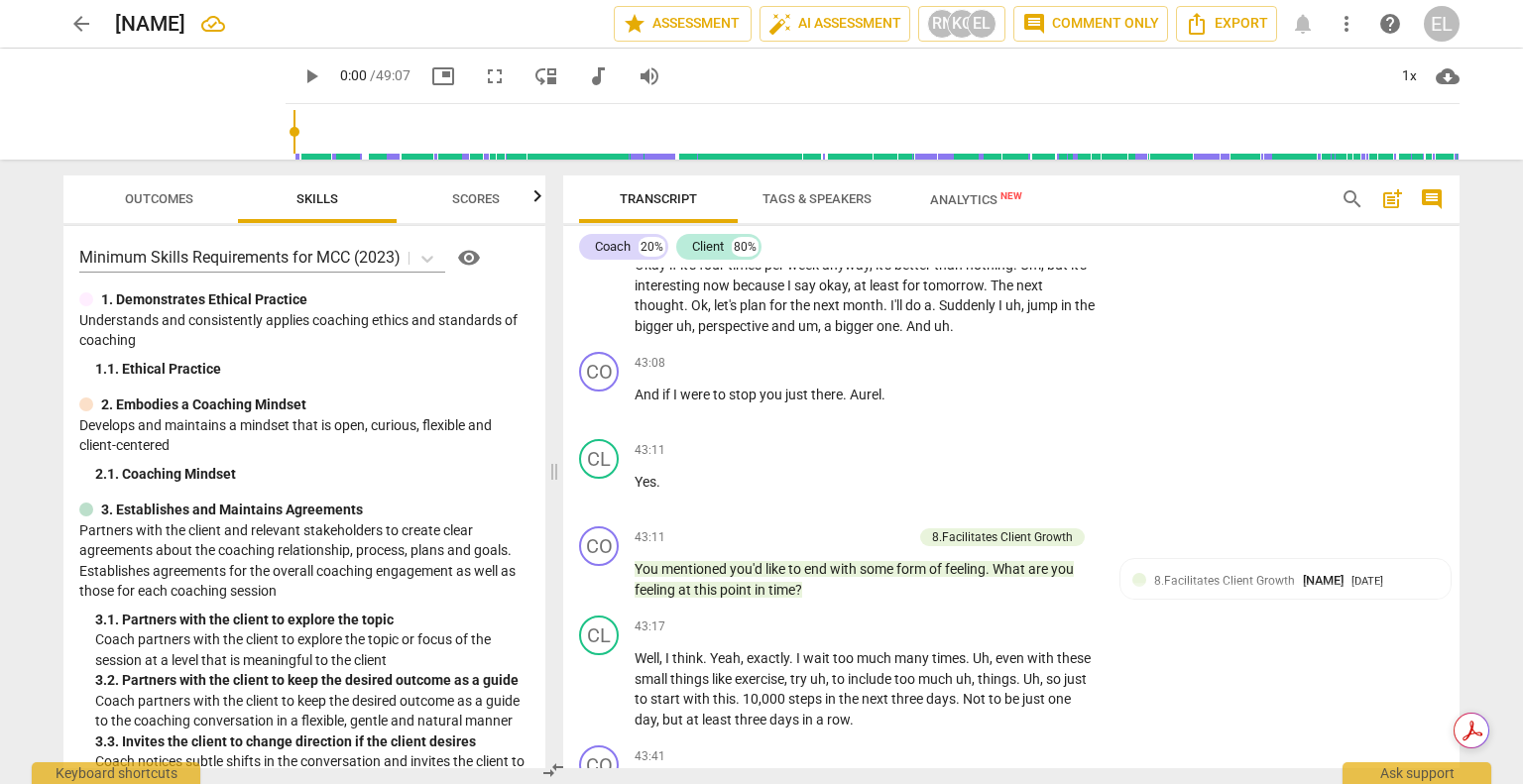 scroll, scrollTop: 14228, scrollLeft: 0, axis: vertical 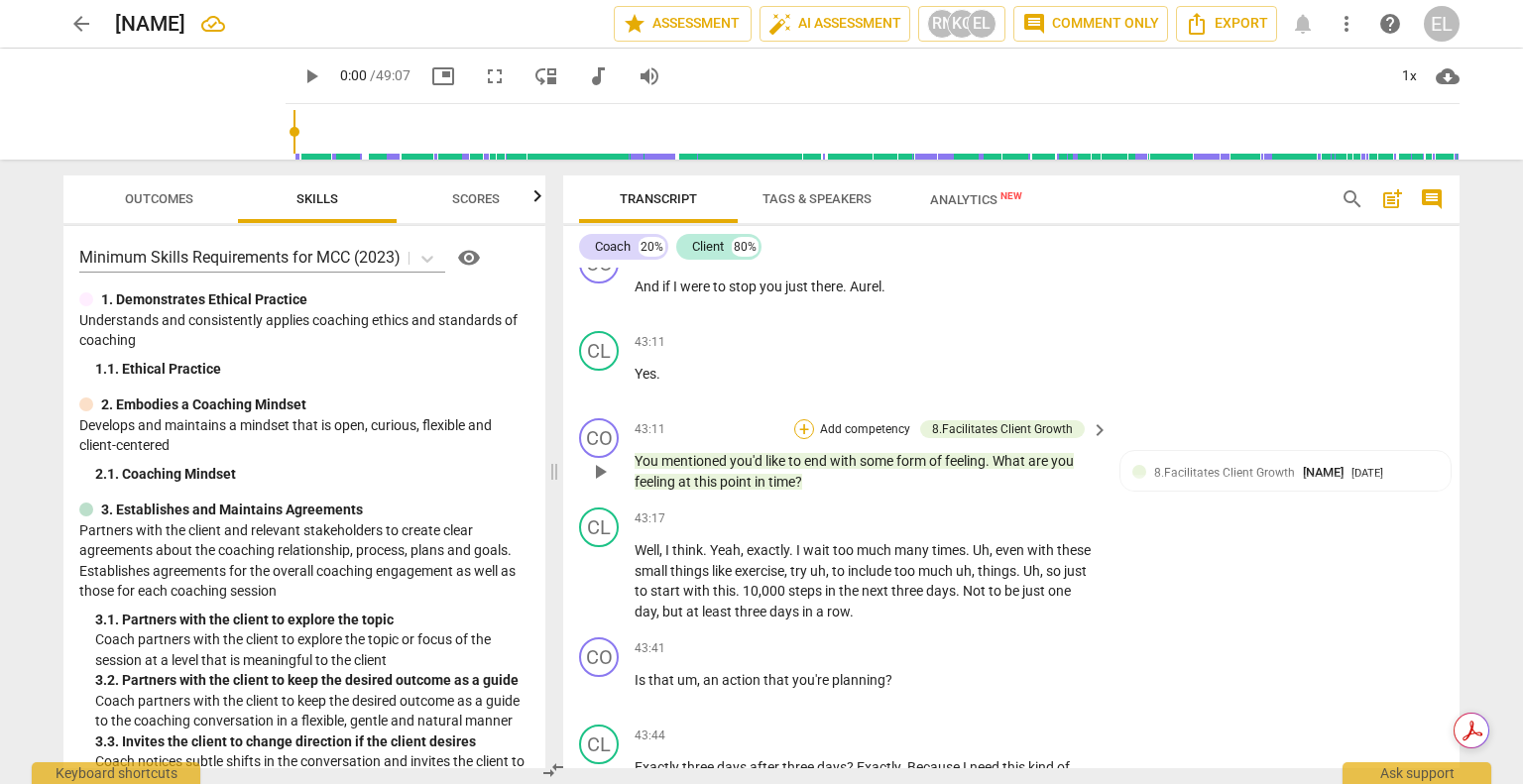 click on "+" at bounding box center [804, 429] 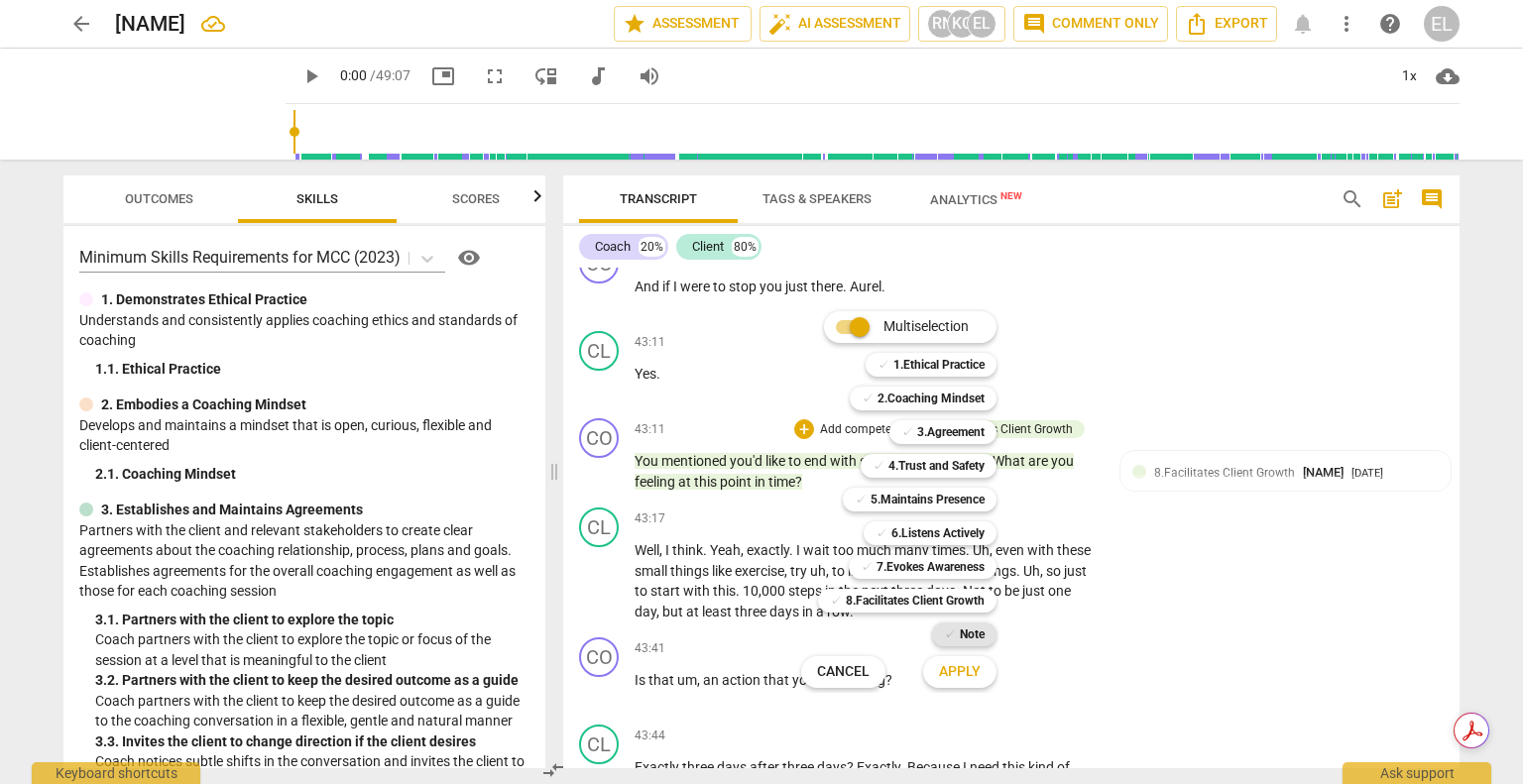 click on "Note" at bounding box center (972, 634) 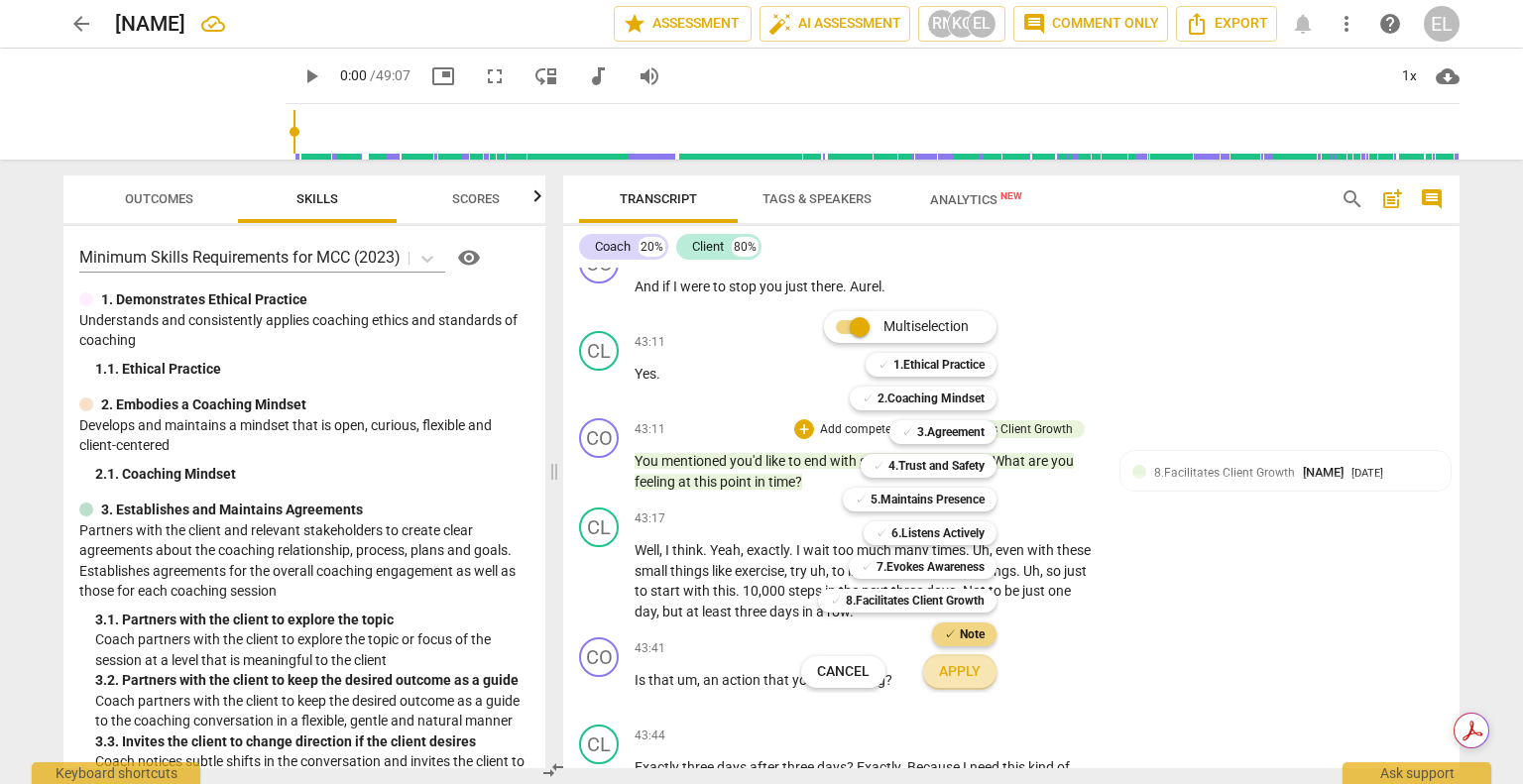 click on "Apply" at bounding box center [960, 672] 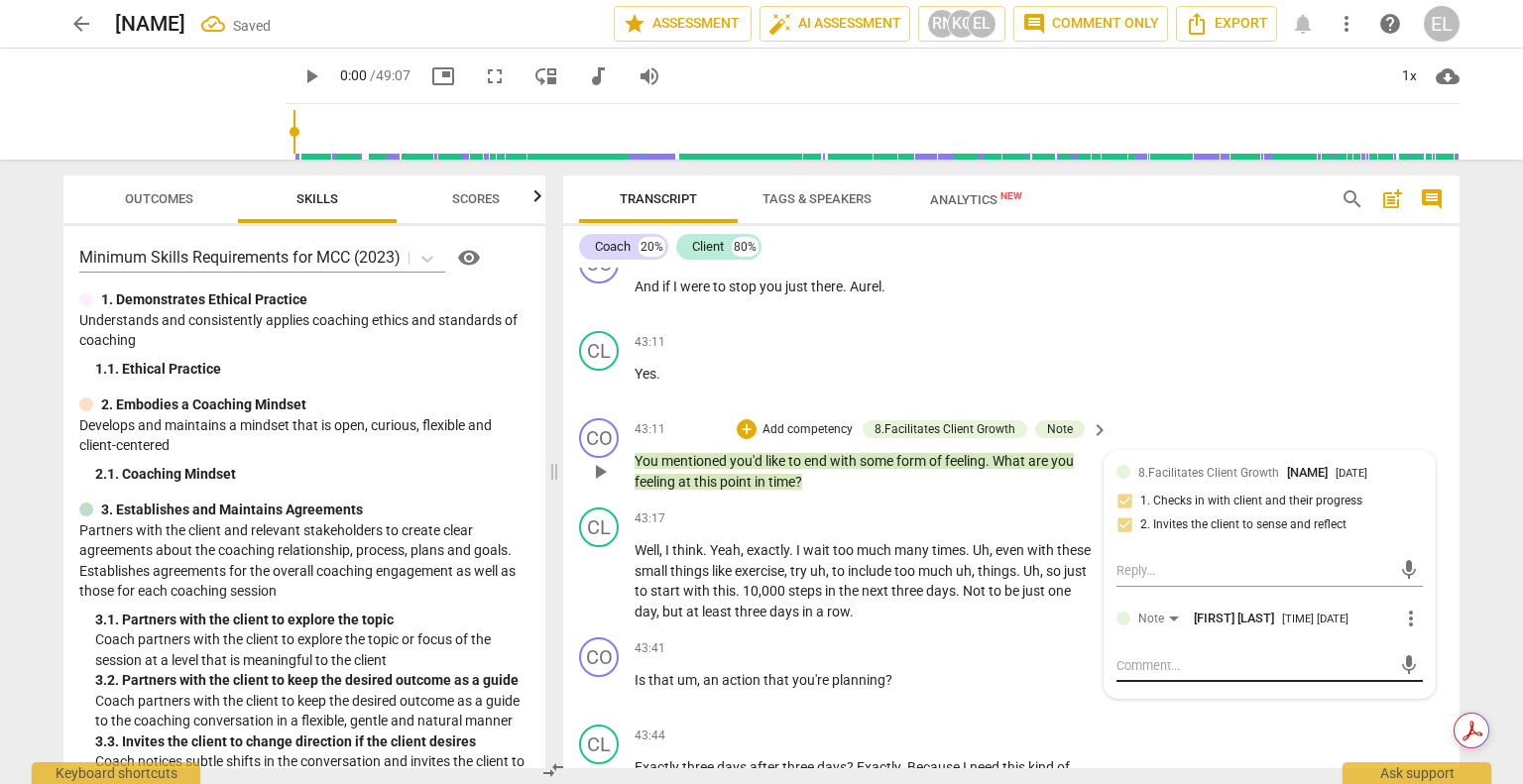 click at bounding box center (1253, 665) 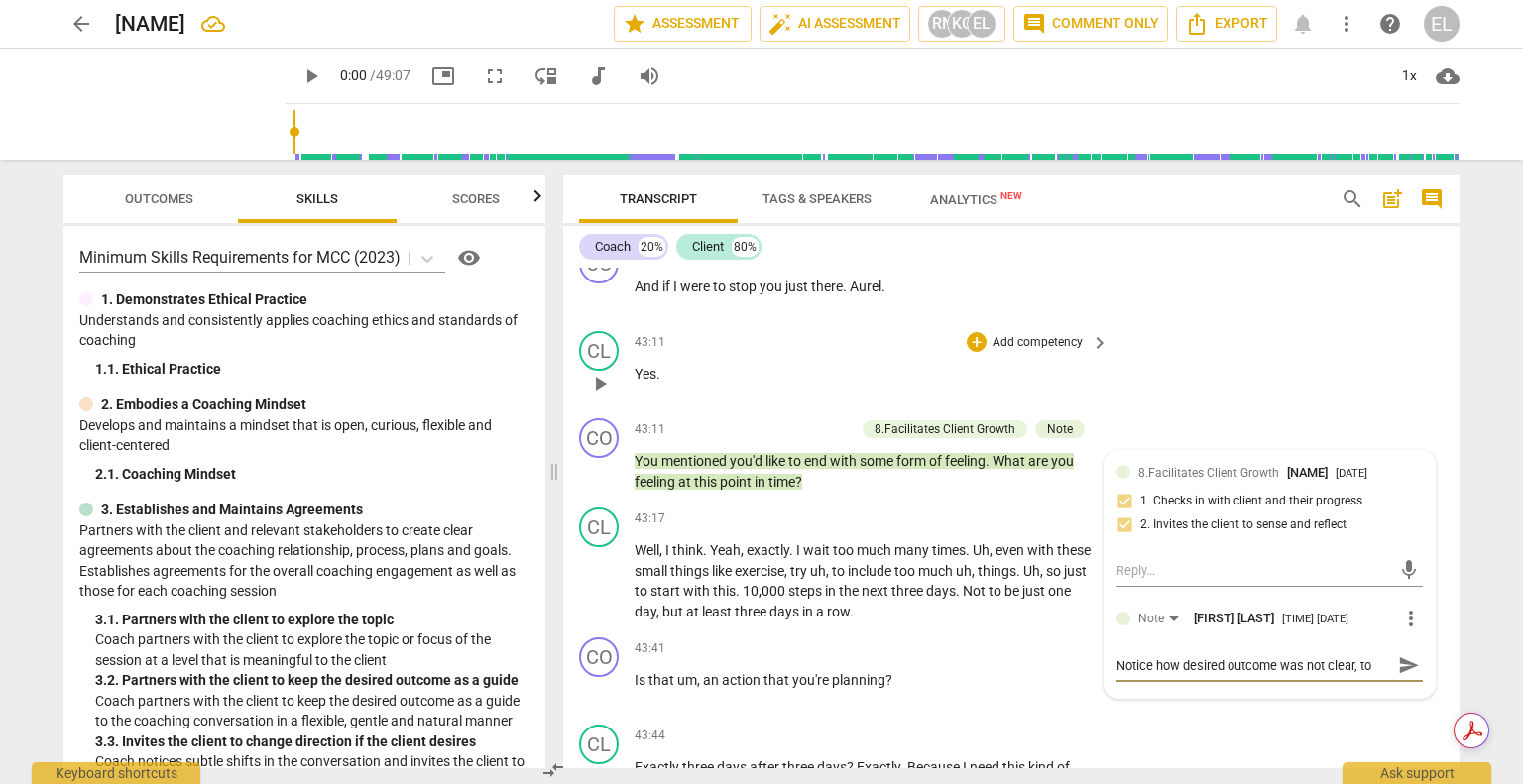 scroll, scrollTop: 17, scrollLeft: 0, axis: vertical 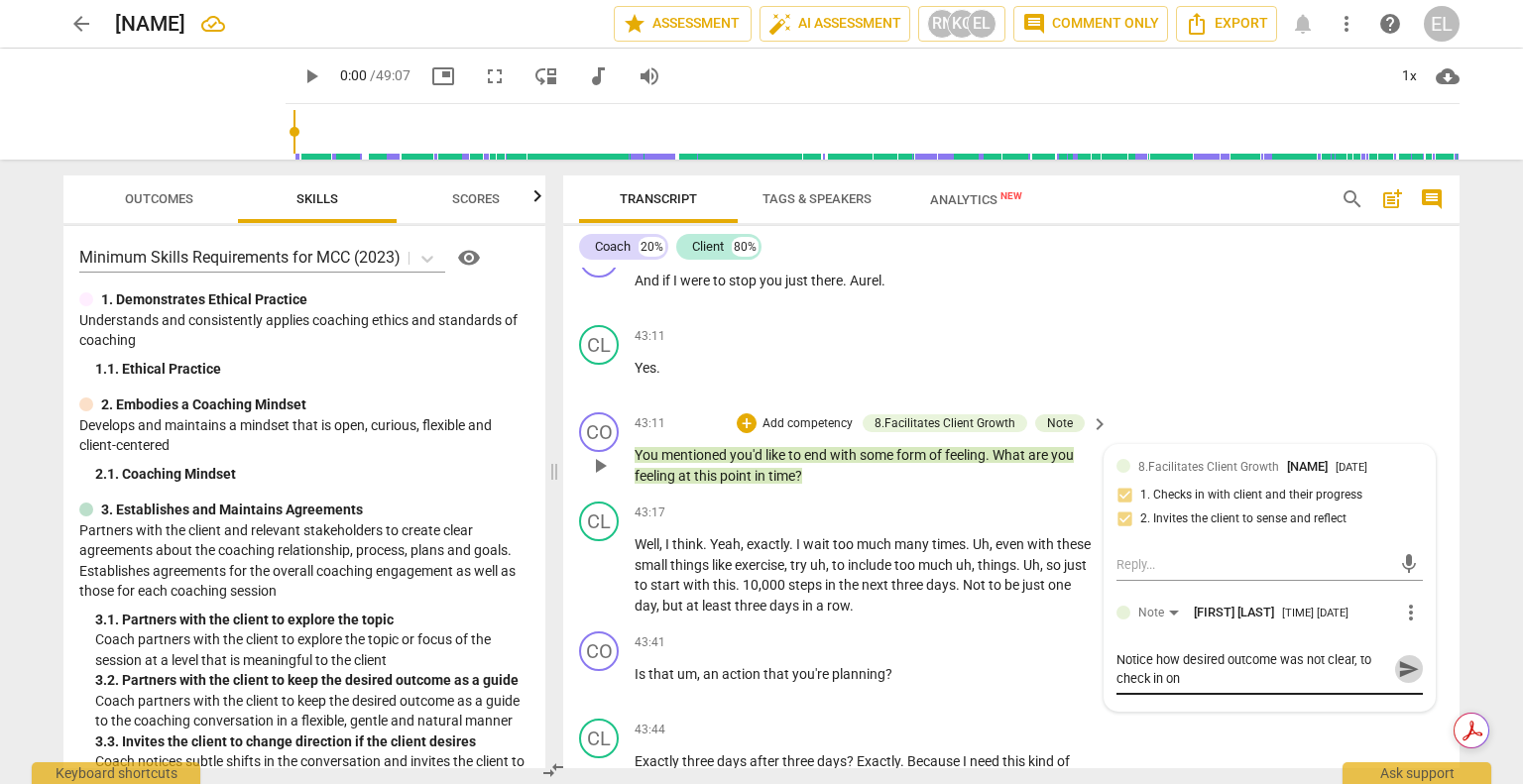 click on "send" at bounding box center [1409, 669] 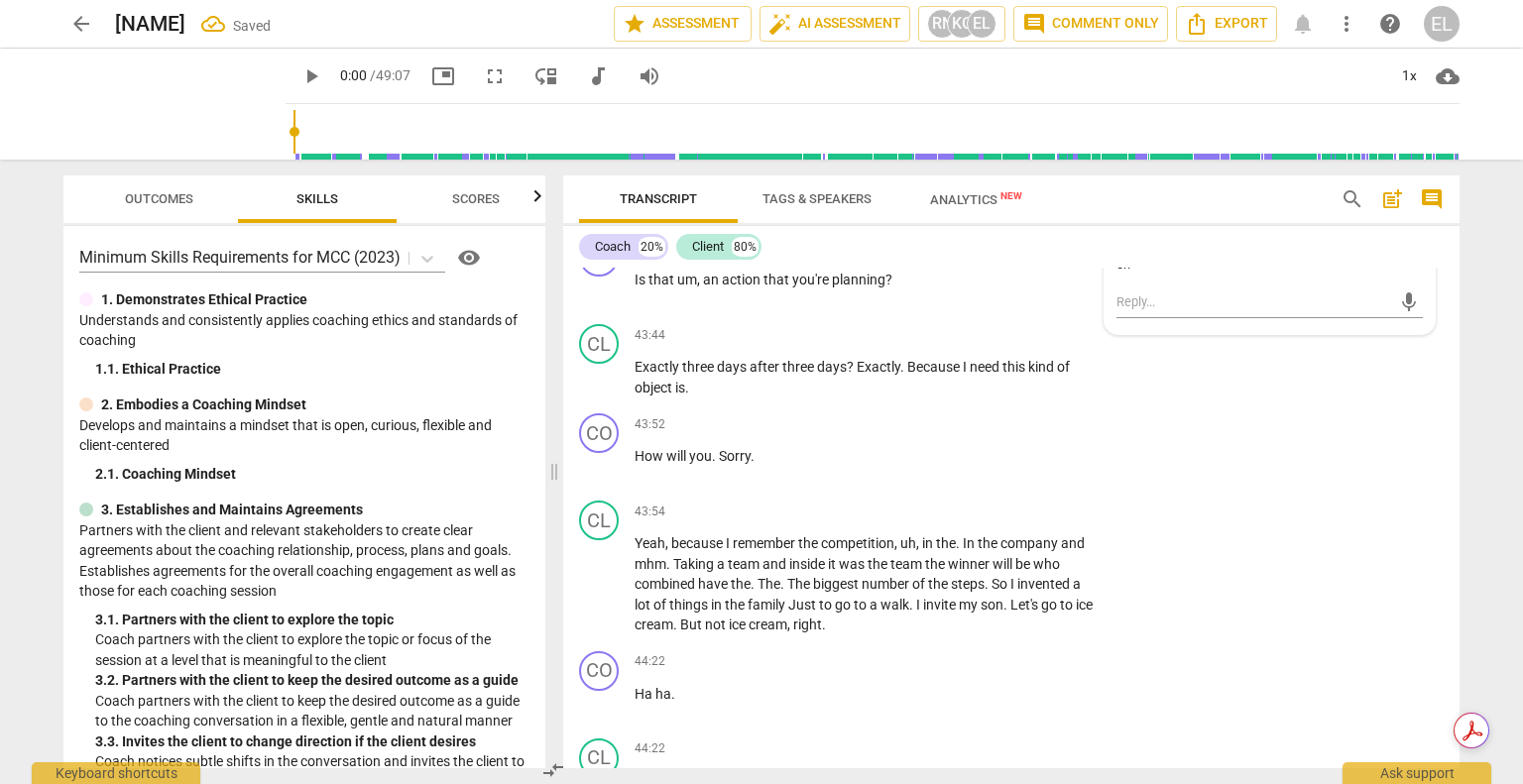 scroll, scrollTop: 14630, scrollLeft: 0, axis: vertical 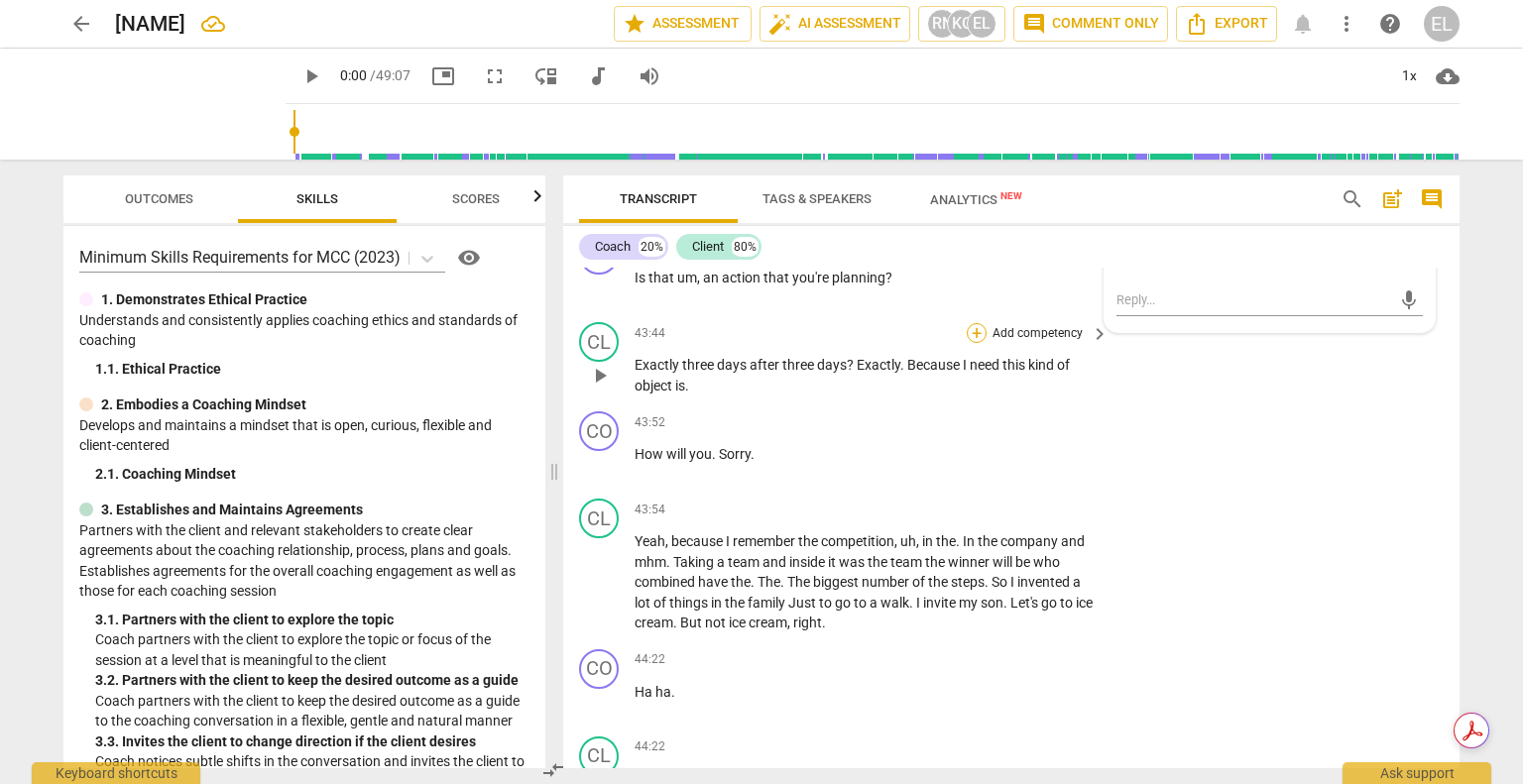 click on "+" at bounding box center [977, 333] 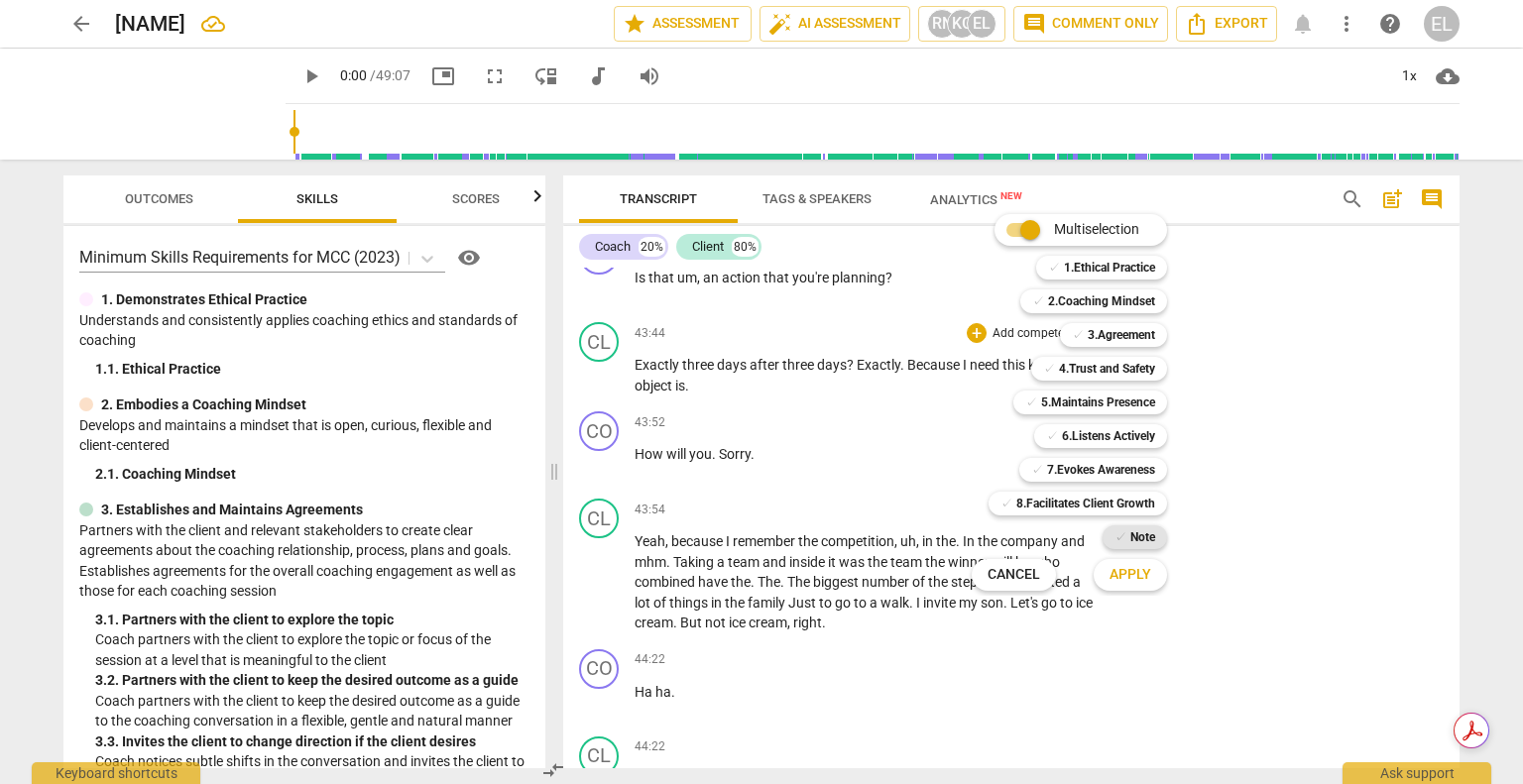 click on "Note" at bounding box center (1142, 537) 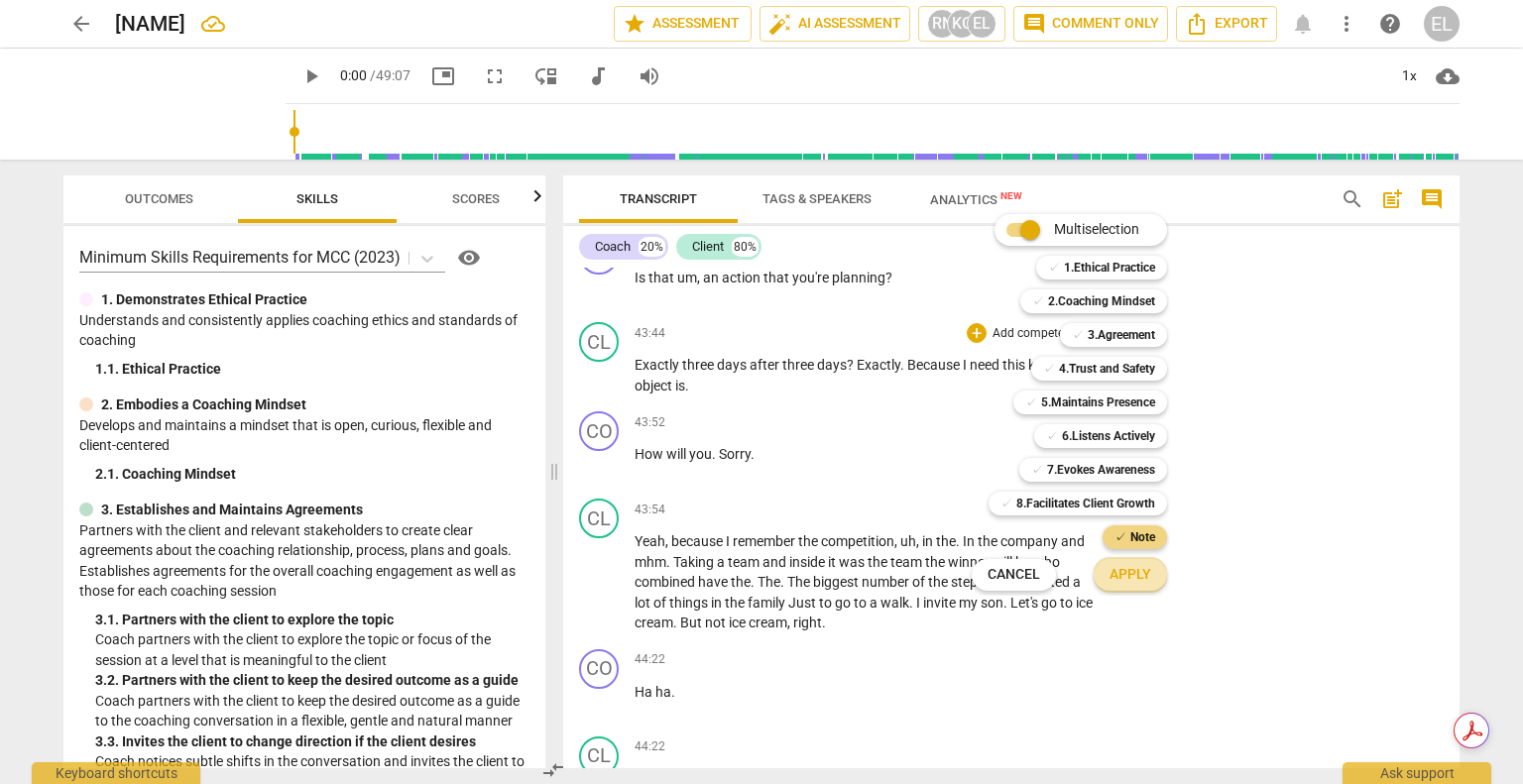click on "Apply" at bounding box center (1130, 575) 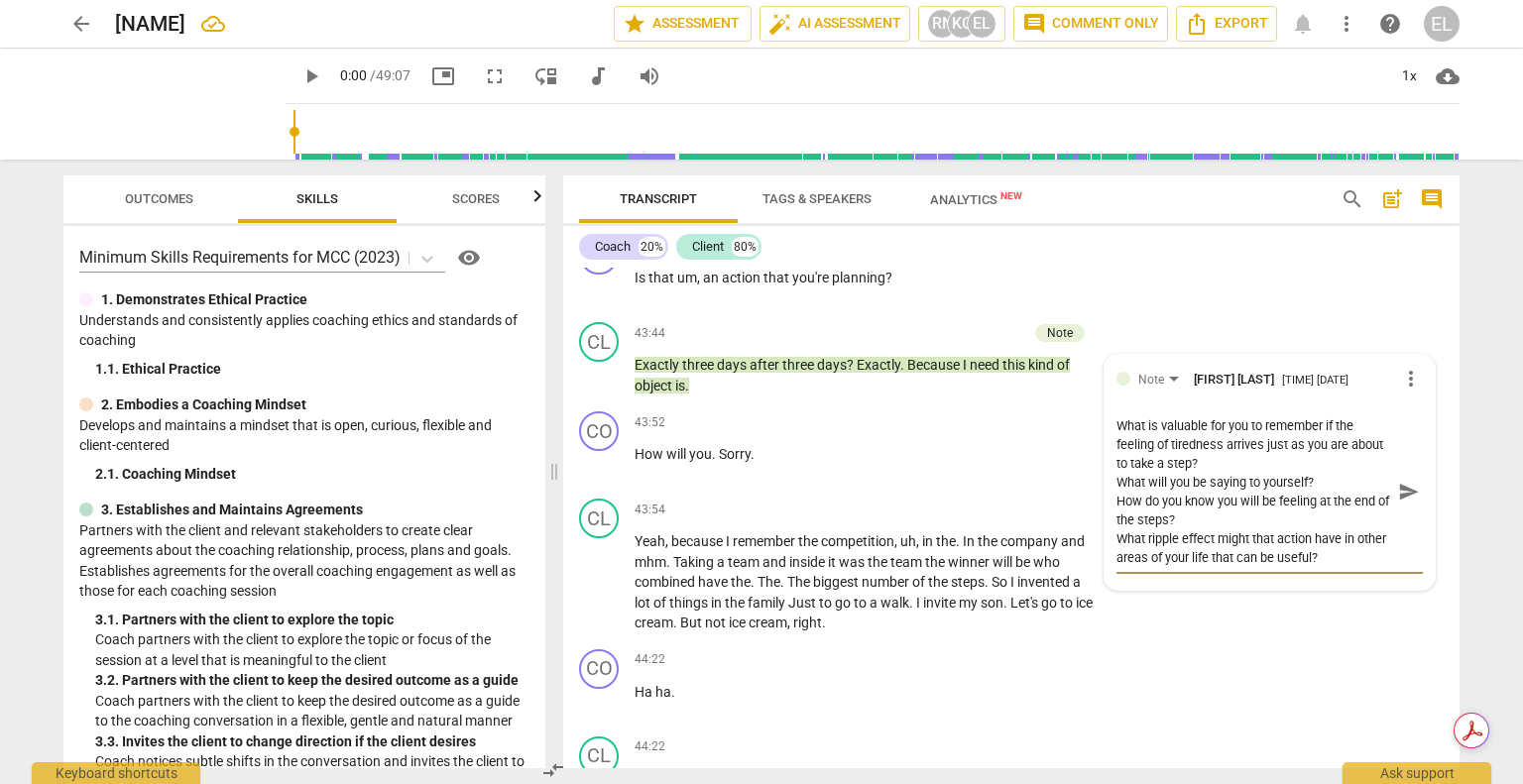 scroll, scrollTop: 111, scrollLeft: 0, axis: vertical 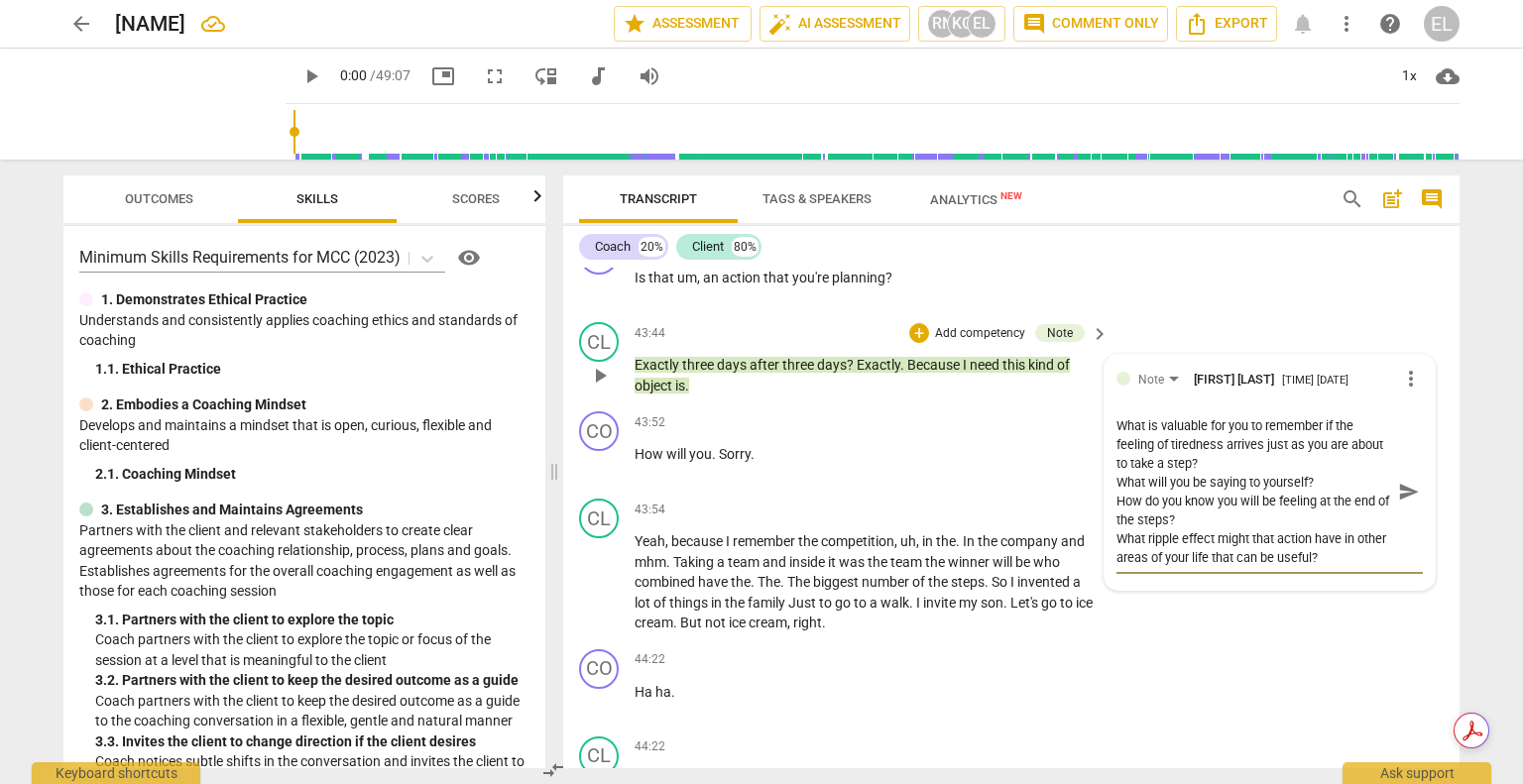 click on "send" at bounding box center [1409, 492] 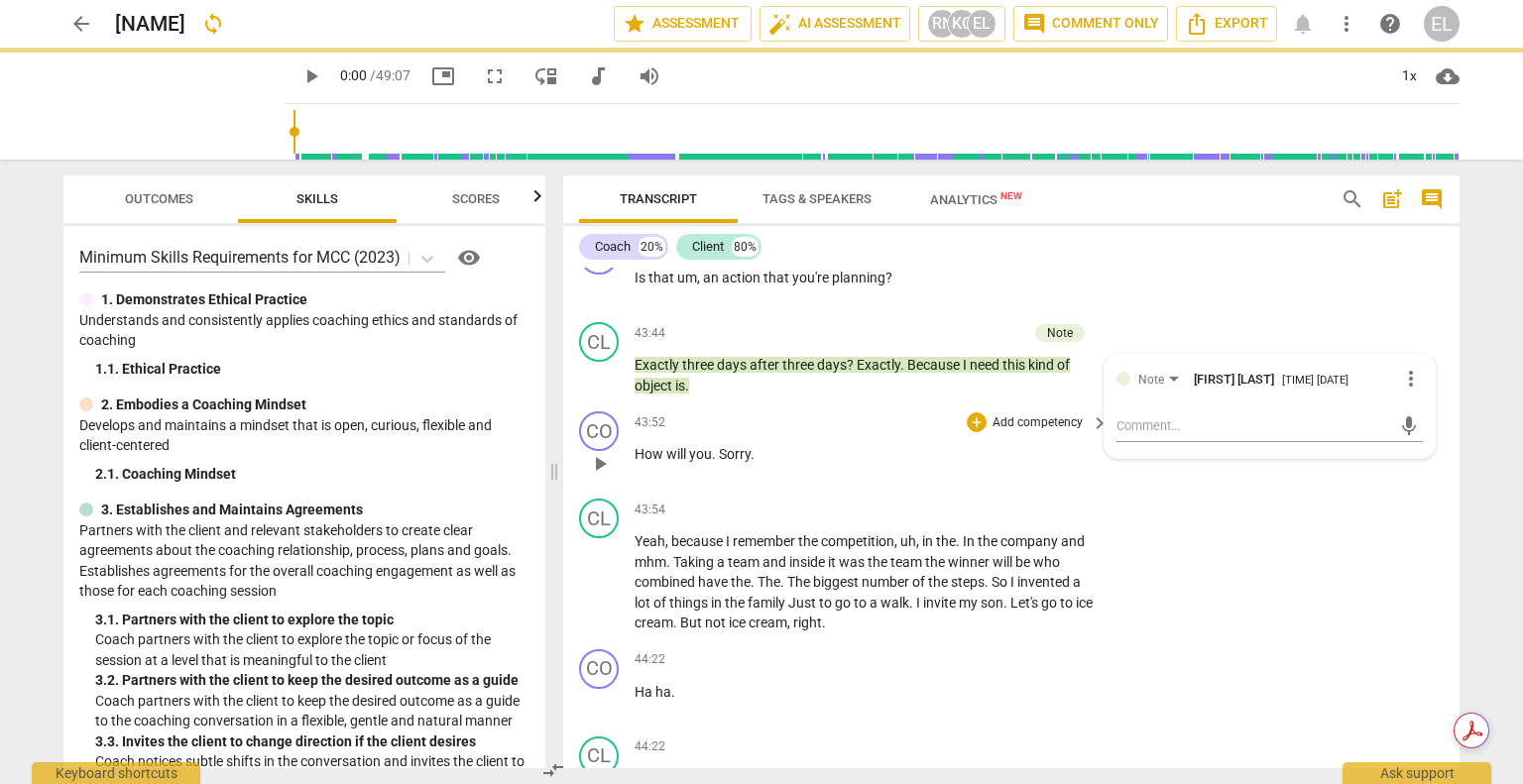 scroll, scrollTop: 0, scrollLeft: 0, axis: both 